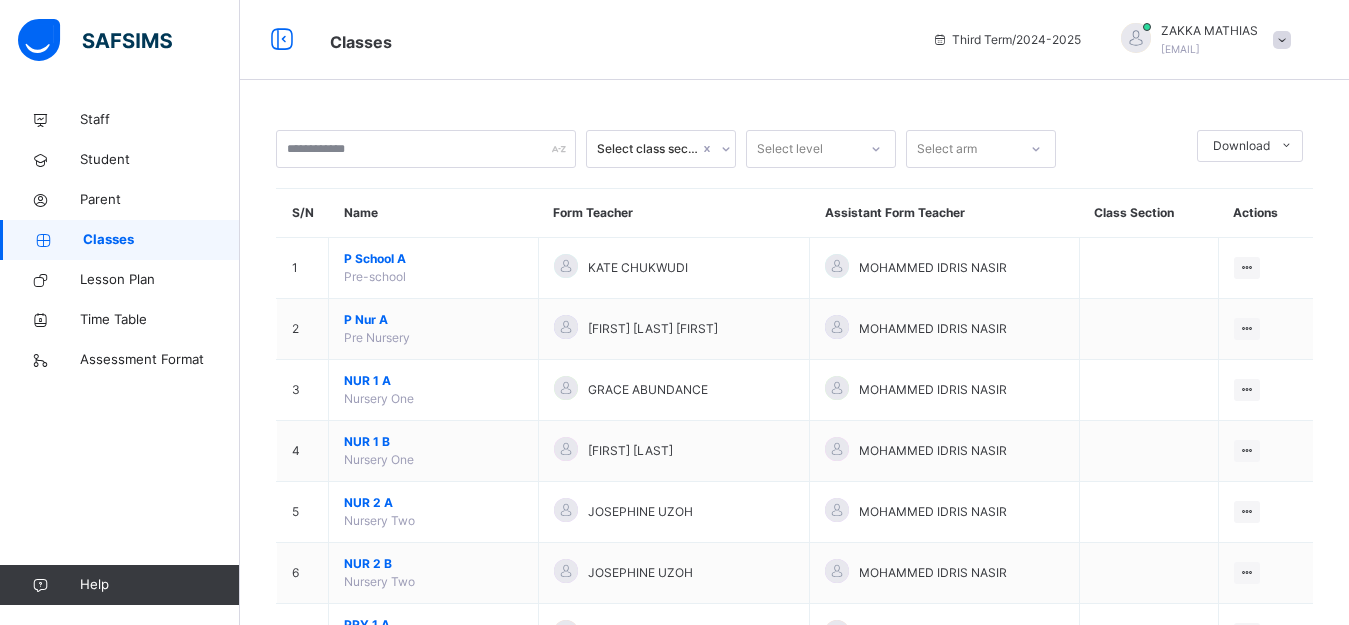 scroll, scrollTop: 944, scrollLeft: 0, axis: vertical 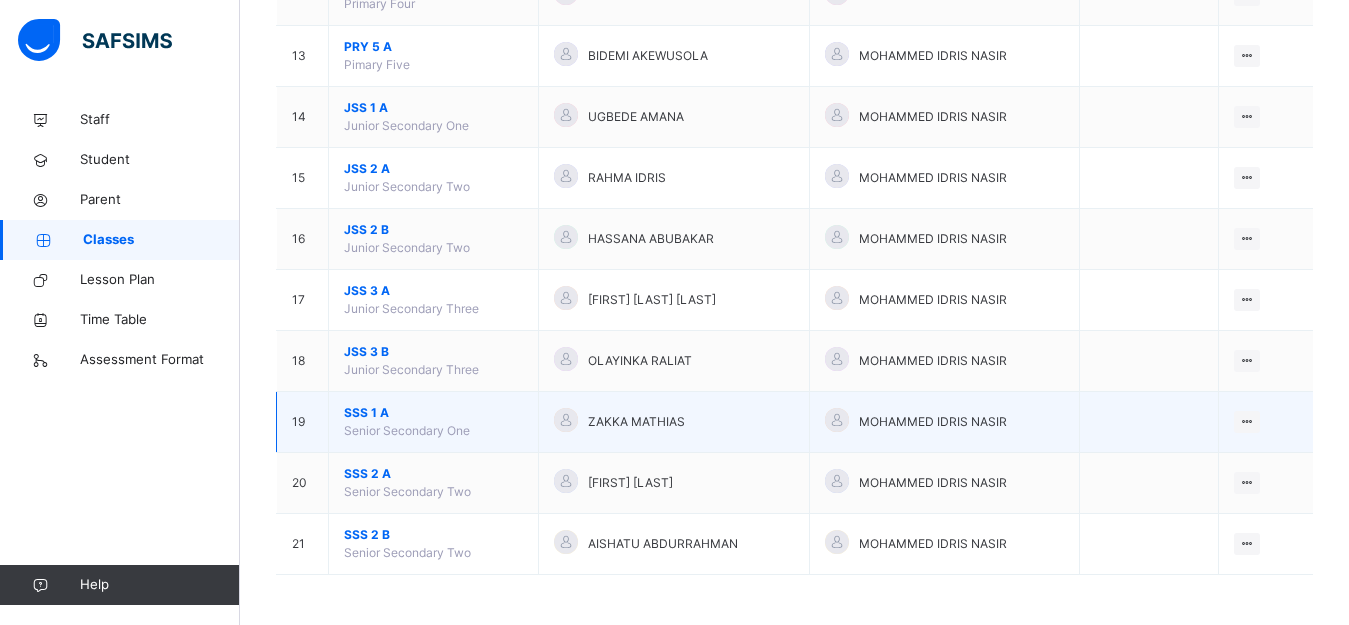 drag, startPoint x: 0, startPoint y: 0, endPoint x: 384, endPoint y: 406, distance: 558.83093 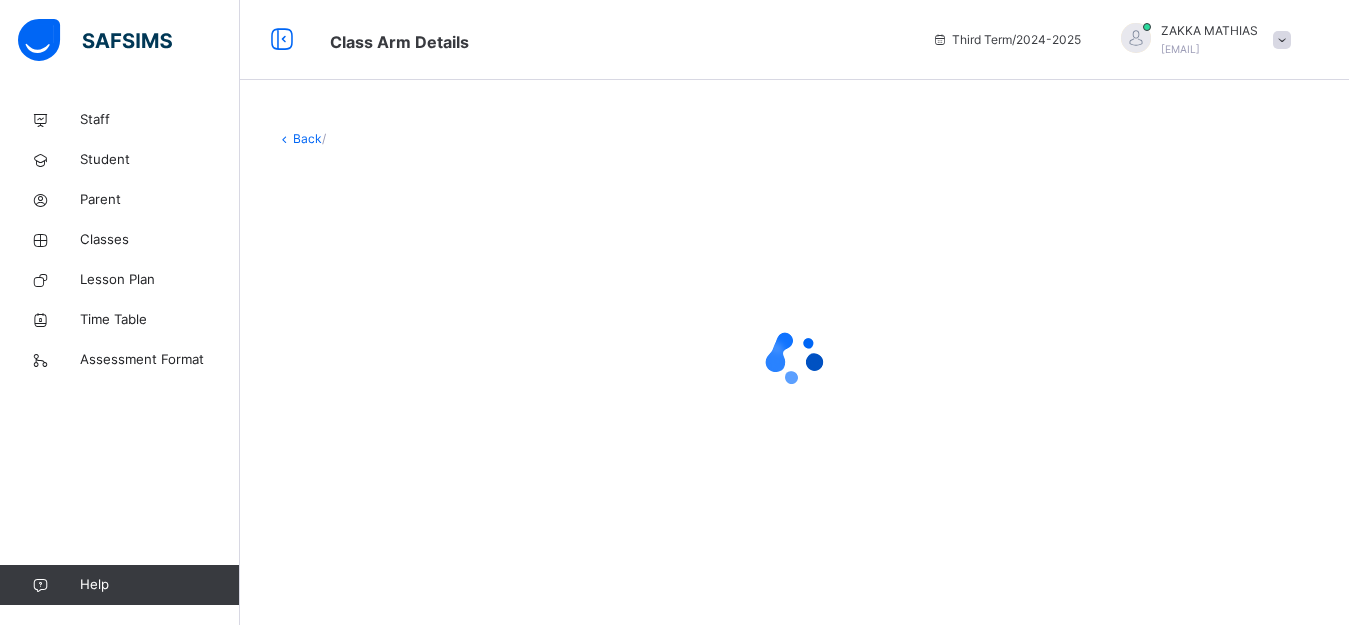 scroll, scrollTop: 0, scrollLeft: 0, axis: both 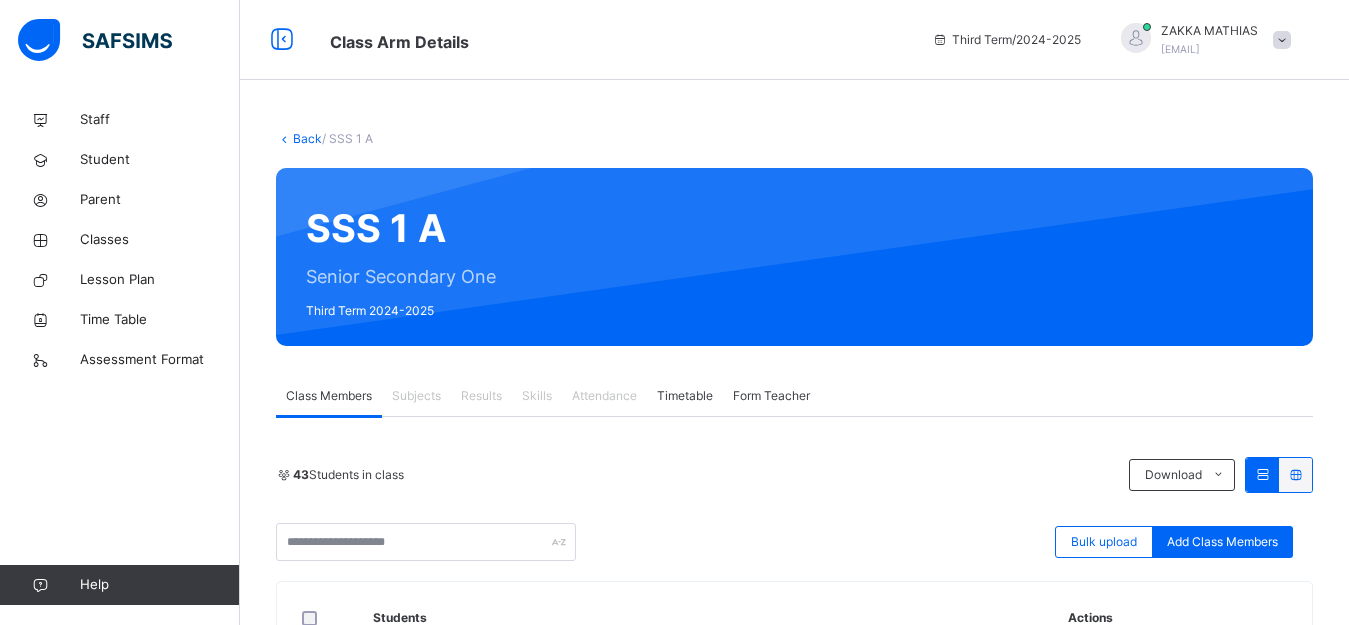 click on "Subjects" at bounding box center [416, 396] 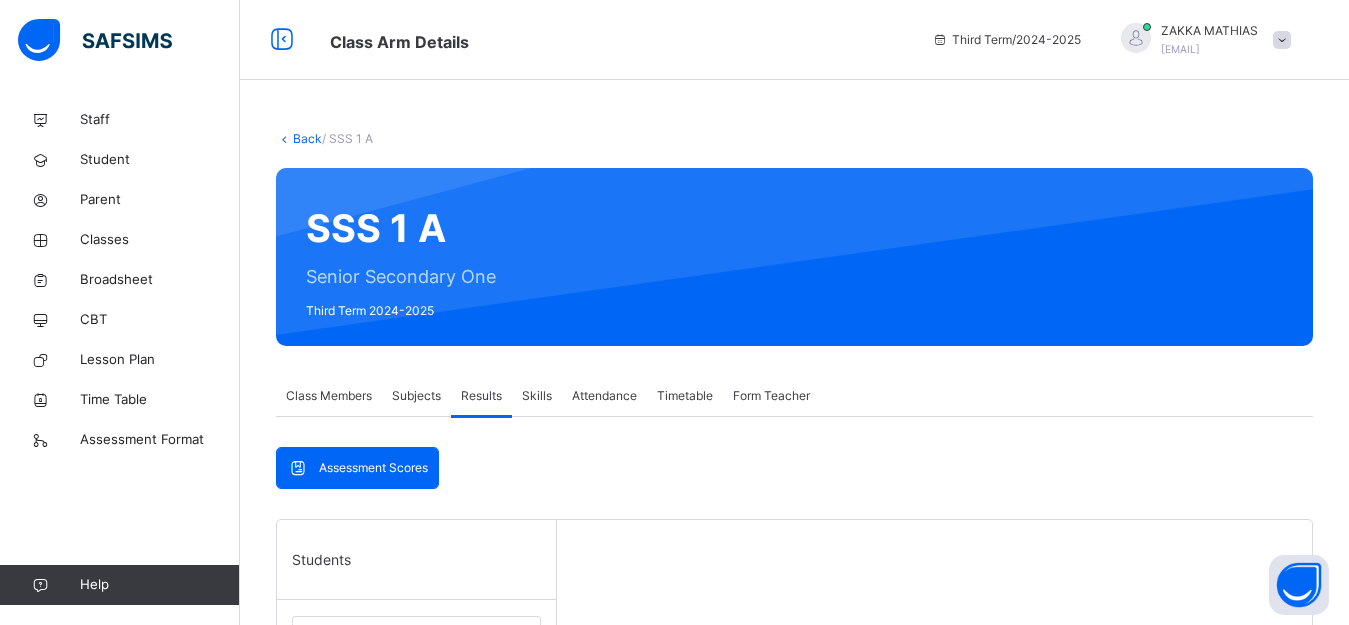 scroll, scrollTop: 0, scrollLeft: 0, axis: both 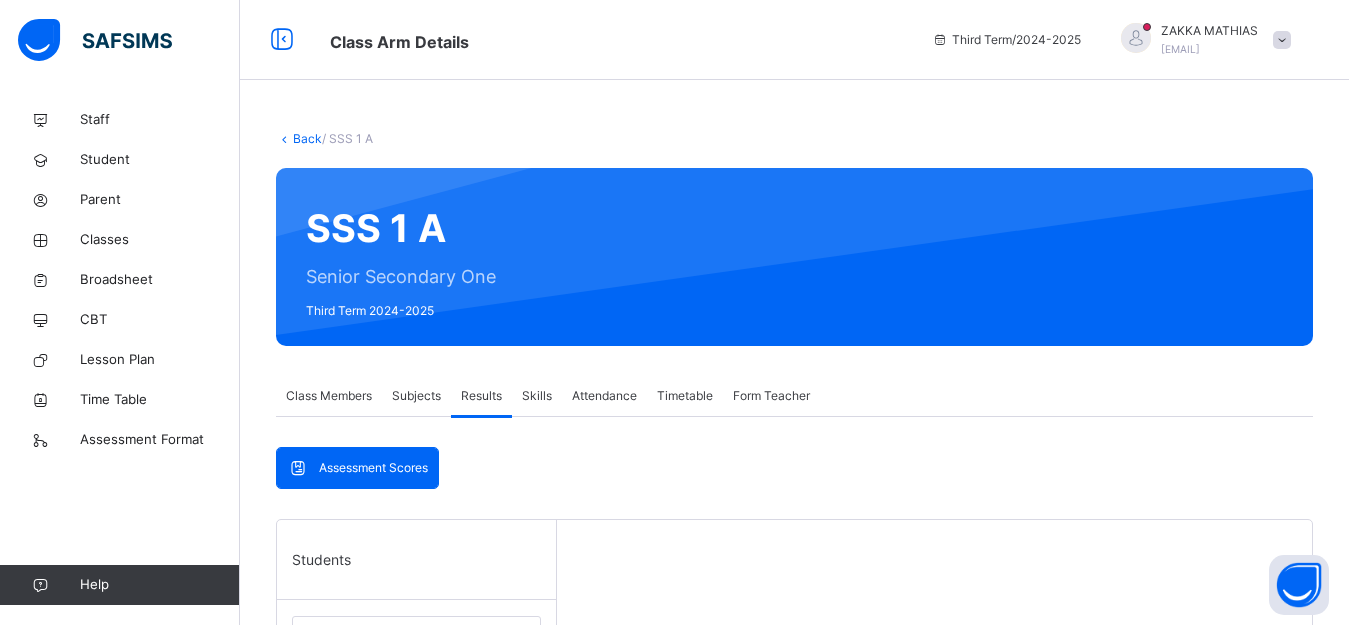 click on "Results" at bounding box center (481, 396) 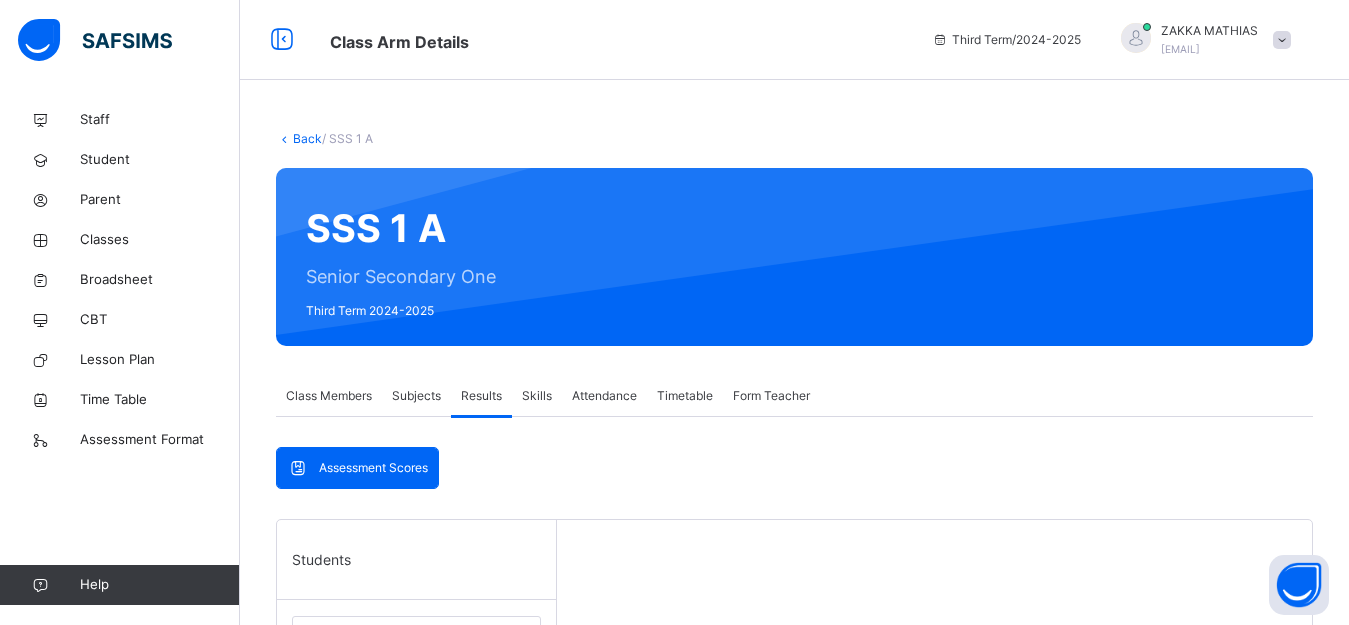 click on "Results" at bounding box center [481, 396] 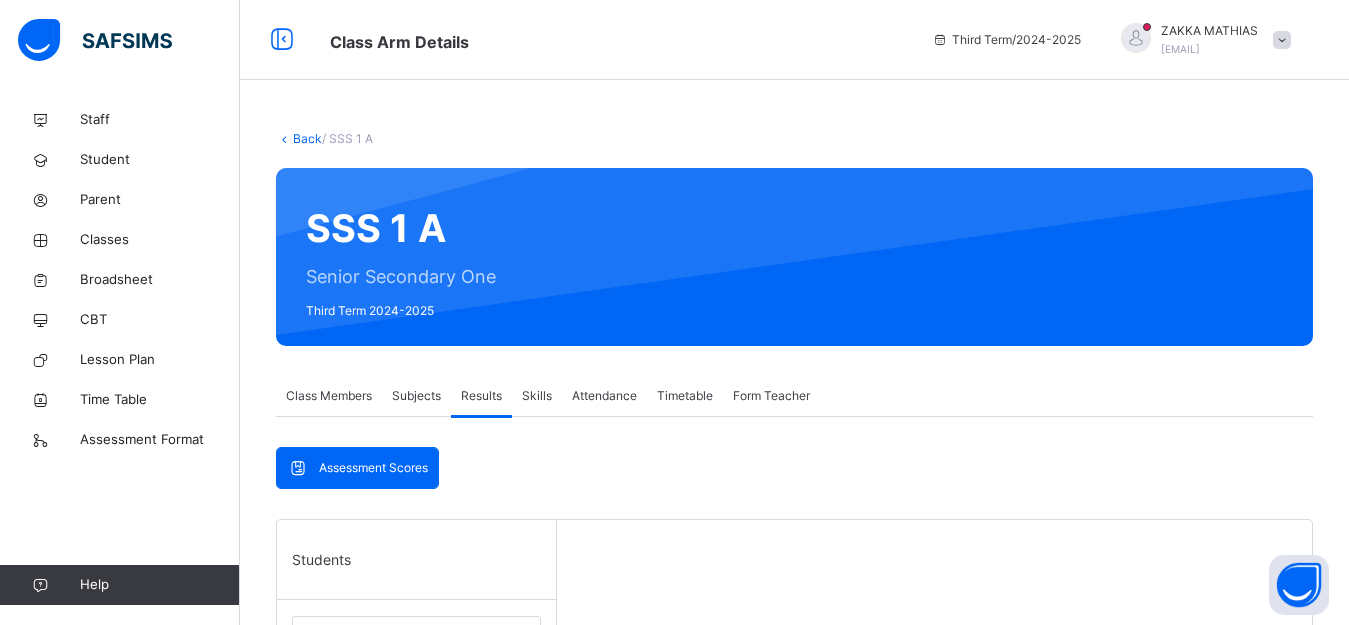 click on "Results" at bounding box center [481, 396] 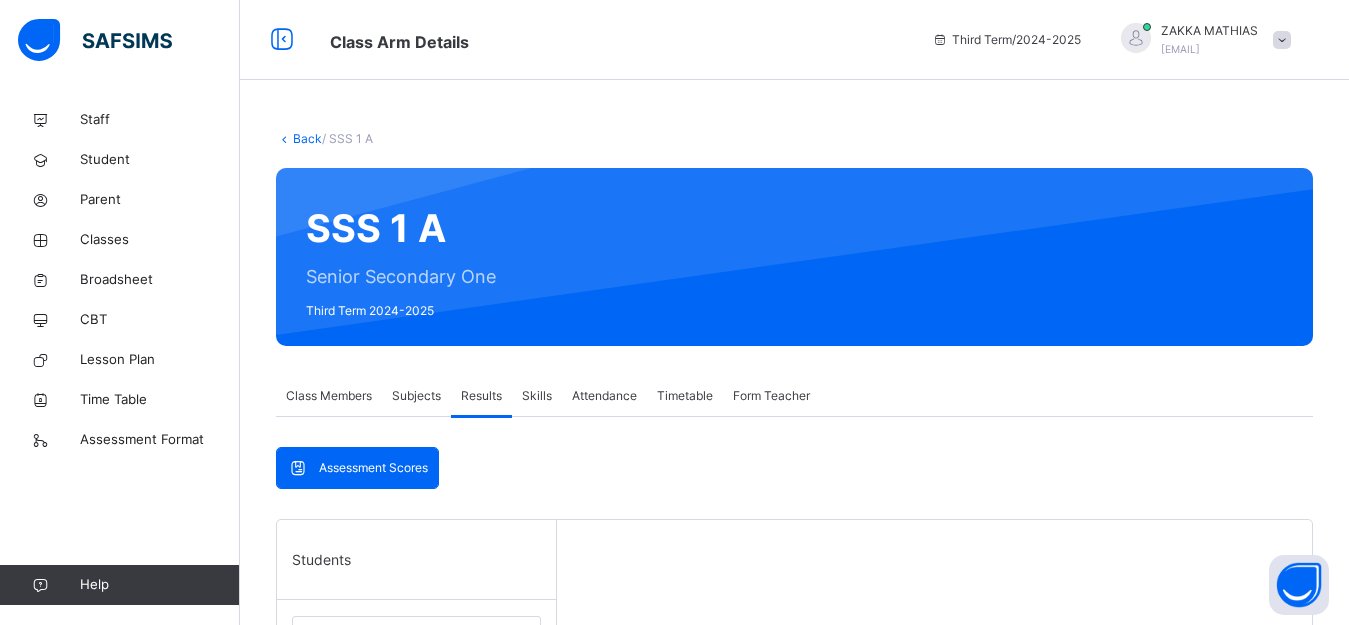 click on "Results" at bounding box center [481, 396] 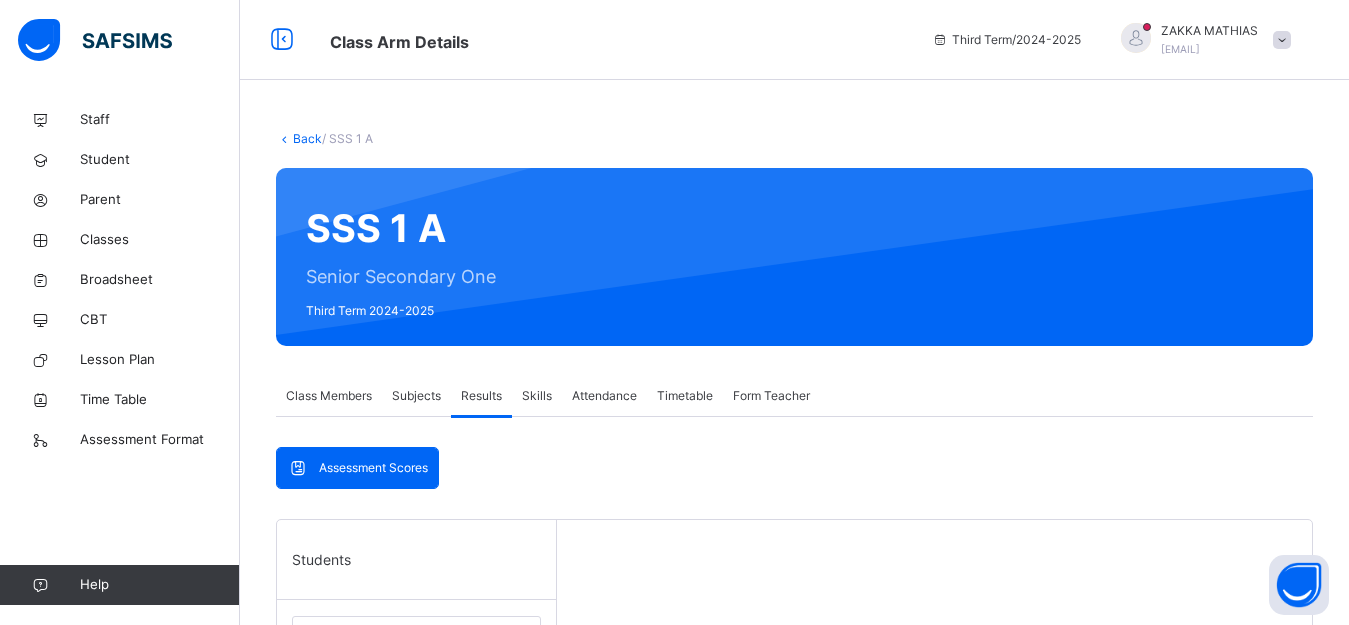 click on "Results" at bounding box center [481, 396] 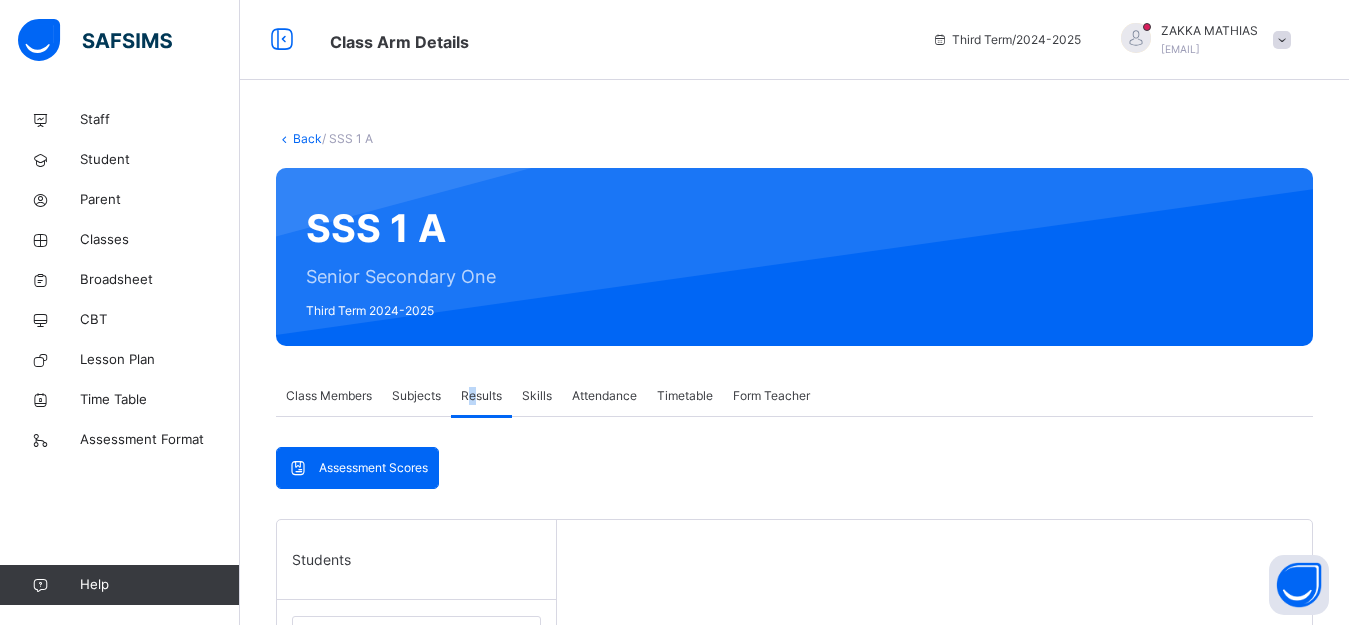 drag, startPoint x: 469, startPoint y: 397, endPoint x: 480, endPoint y: 398, distance: 11.045361 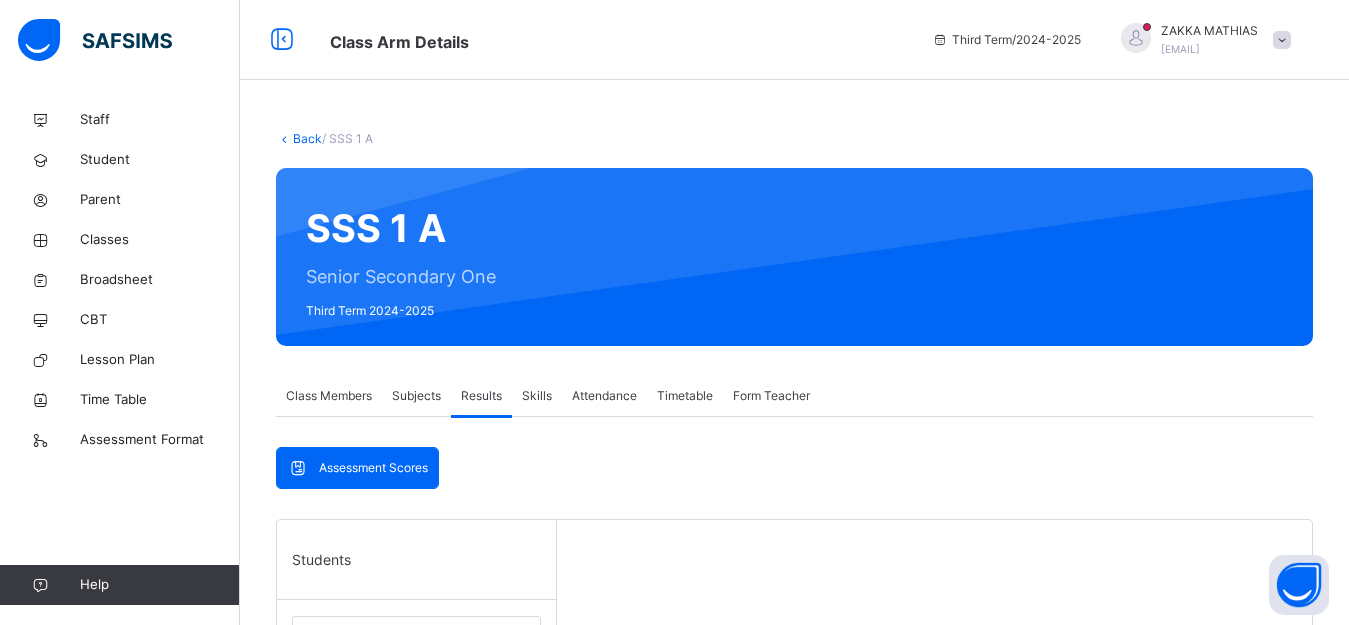 click on "Assessment Scores Assessment Scores Students ABDULKADIR  JUNAIDU ZIS/SEC/2021/745 ABDULLAHI  ALIYU ZIS/SEC/2025/1190 ABDULLAHI  HUSSENA ZIS/SEC/2021/762 ABDULLAHI  ZAKIYA ZIS/SEC/2021/750 ABDURRAHMAN  HASSAN ZIS/SEC/2022/904 ADEMOLA  MOOHIBAT ZIS/SEC/2021/748 AISHA KACHALLA ADAMU ZIS/SEC/2022/906 AISHA OPEYEMI IDRIS ZIS/SEC/2025/1160 AMINU OMOLOLA FAUZIYA ZIS/SEC/2021/769 ASHIRU  SHAIMA'U ZIS/SEC/2022/779 Augustine  Dooshima ZIS/SEC/2022/905 AUWAL  SARKI MUHAMMED ZIS/SEC/952 EMMANUEL SILLA-NESKA ALLAH-YAFI ZIS/SEC/2021/746 FARIDA SADIQ ABUBAKAR ZIS/SEC/2021/740 FATIMA ABDULLAHI MAGAJI ZIS/SEC/2025/1189 FATIMA MUHAMMAD AUWAL ZIS/SEC/2023/945 HALIMA KAWUWA TIJANI ZIS/SEC/2025/1121 HANNATU AYUBA ILYASU ZIS/SEC/2025/1161 IDENUDIA  FAVOUR ZIS/SEC/2023/940 IDRIS  SULEIMAN ZIS/SEC/2021/760 IMRAN  KABIRU ZIS/SEC/2021/766 ISAH  ABDULMUMIN ZIS/SEC/2025/1137 KHADIJA SULAIMAN UMAR ZIS/SEC/2025/1132 KHALIFA  USMAN ZIS/SEC/2025/1191 MARVIN OWARA BALA ZIS/SEC/2023/1010 MARYAM AMIRA ALHASSAN ZIS/SEC/957 ZIS/SEC/2025/1138" at bounding box center [794, 786] 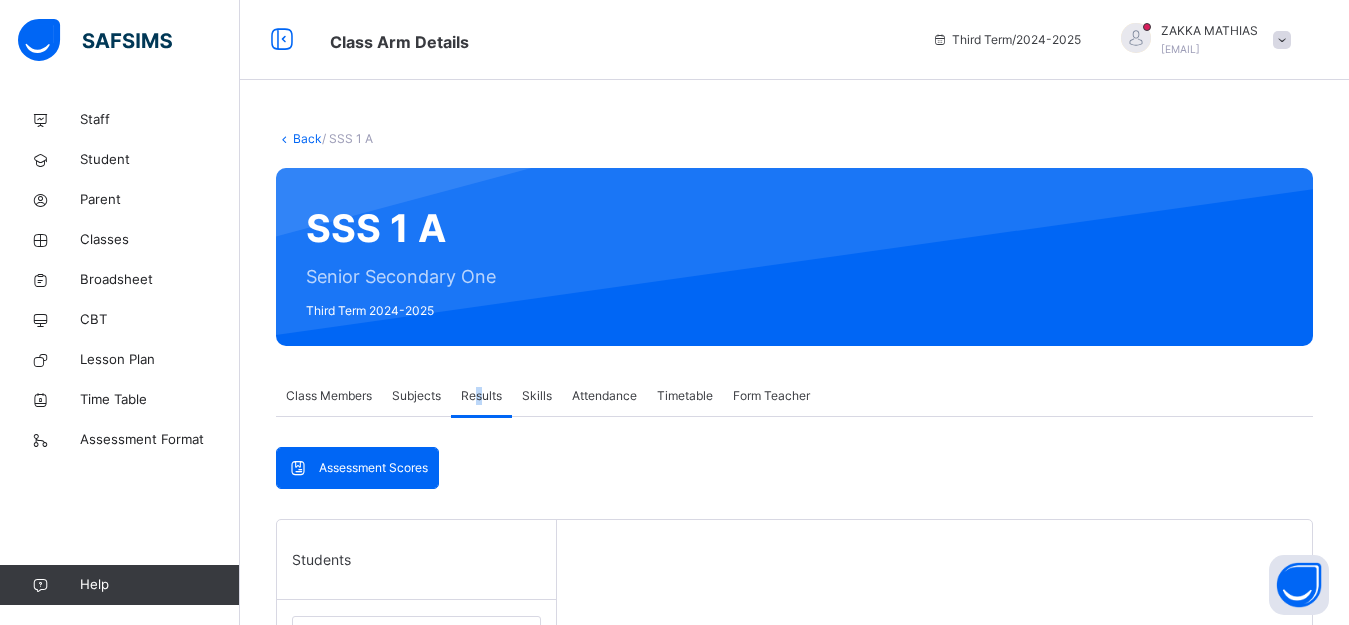 click on "Results" at bounding box center (481, 396) 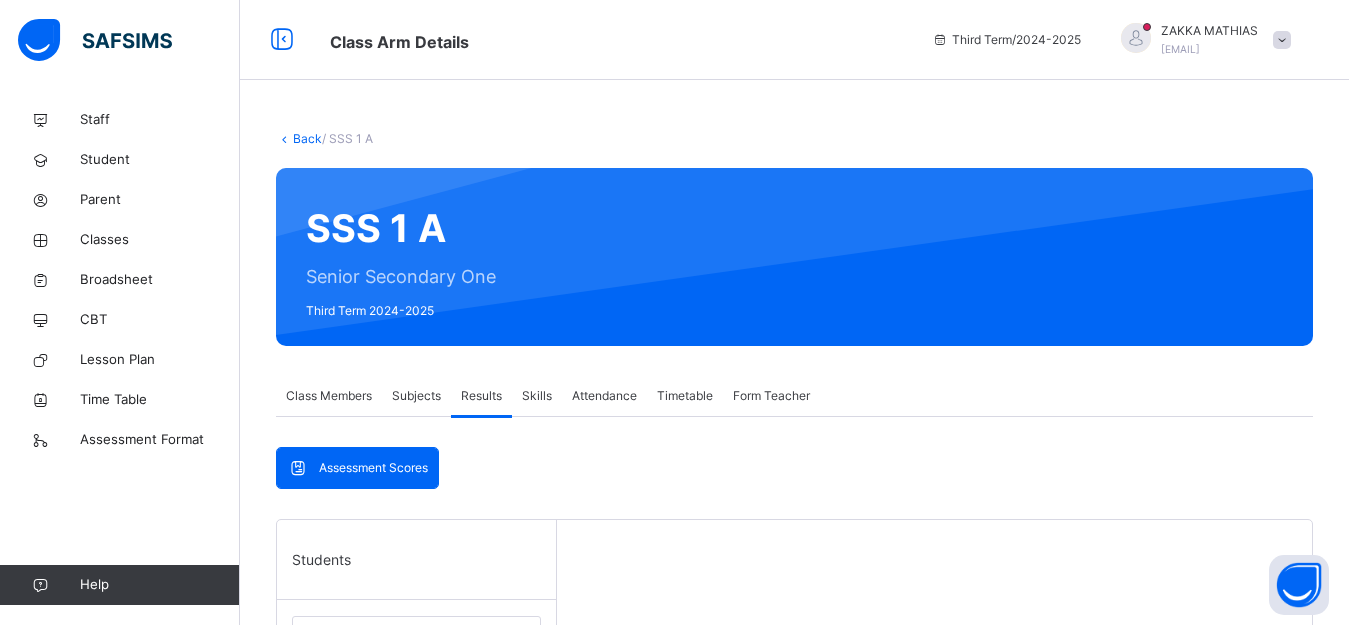 click on "Assessment Scores Assessment Scores Students ABDULKADIR  JUNAIDU ZIS/SEC/2021/745 ABDULLAHI  ALIYU ZIS/SEC/2025/1190 ABDULLAHI  HUSSENA ZIS/SEC/2021/762 ABDULLAHI  ZAKIYA ZIS/SEC/2021/750 ABDURRAHMAN  HASSAN ZIS/SEC/2022/904 ADEMOLA  MOOHIBAT ZIS/SEC/2021/748 AISHA KACHALLA ADAMU ZIS/SEC/2022/906 AISHA OPEYEMI IDRIS ZIS/SEC/2025/1160 AMINU OMOLOLA FAUZIYA ZIS/SEC/2021/769 ASHIRU  SHAIMA'U ZIS/SEC/2022/779 Augustine  Dooshima ZIS/SEC/2022/905 AUWAL  SARKI MUHAMMED ZIS/SEC/952 EMMANUEL SILLA-NESKA ALLAH-YAFI ZIS/SEC/2021/746 FARIDA SADIQ ABUBAKAR ZIS/SEC/2021/740 FATIMA ABDULLAHI MAGAJI ZIS/SEC/2025/1189 FATIMA MUHAMMAD AUWAL ZIS/SEC/2023/945 HALIMA KAWUWA TIJANI ZIS/SEC/2025/1121 HANNATU AYUBA ILYASU ZIS/SEC/2025/1161 IDENUDIA  FAVOUR ZIS/SEC/2023/940 IDRIS  SULEIMAN ZIS/SEC/2021/760 IMRAN  KABIRU ZIS/SEC/2021/766 ISAH  ABDULMUMIN ZIS/SEC/2025/1137 KHADIJA SULAIMAN UMAR ZIS/SEC/2025/1132 KHALIFA  USMAN ZIS/SEC/2025/1191 MARVIN OWARA BALA ZIS/SEC/2023/1010 MARYAM AMIRA ALHASSAN ZIS/SEC/957 ZIS/SEC/2025/1138" at bounding box center (794, 786) 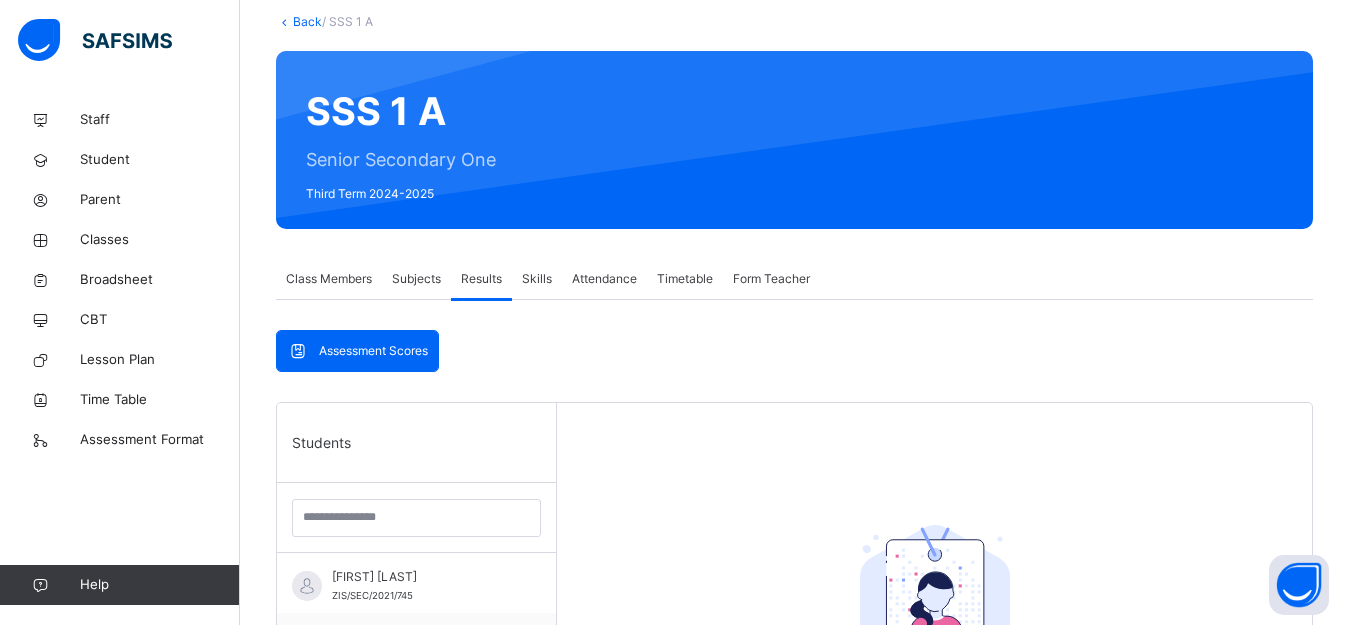 scroll, scrollTop: 581, scrollLeft: 0, axis: vertical 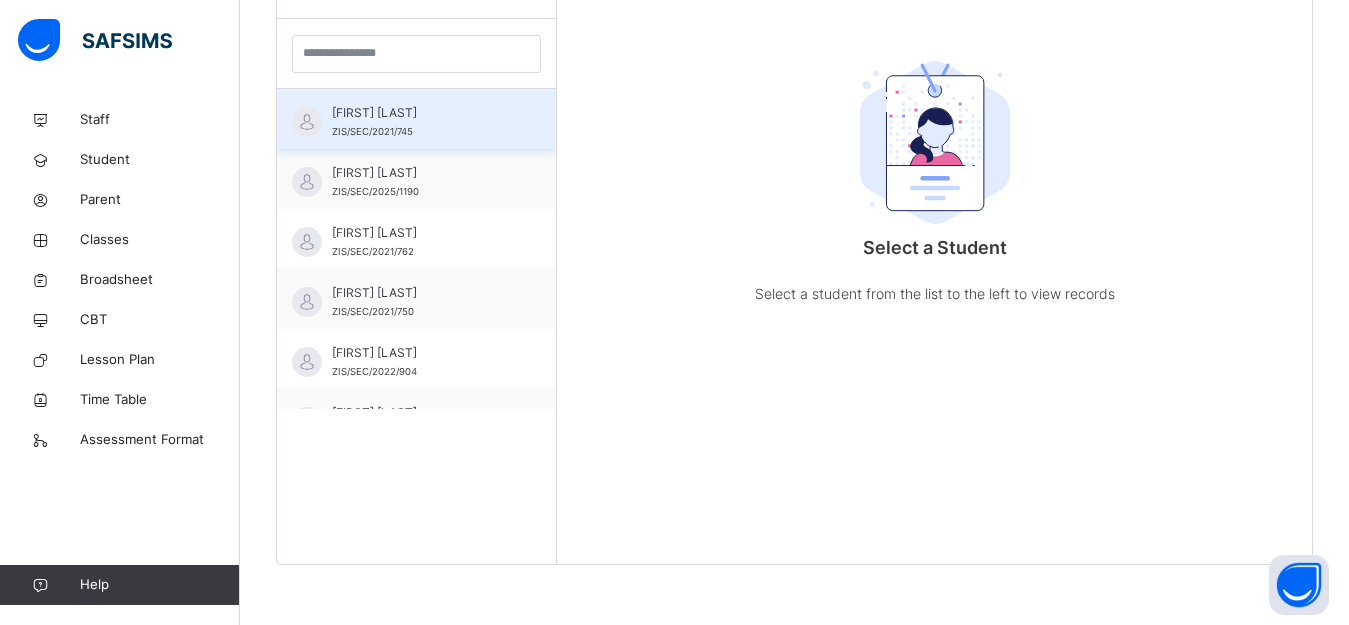 click on "[FIRST] [LAST] [ID]" at bounding box center [421, 122] 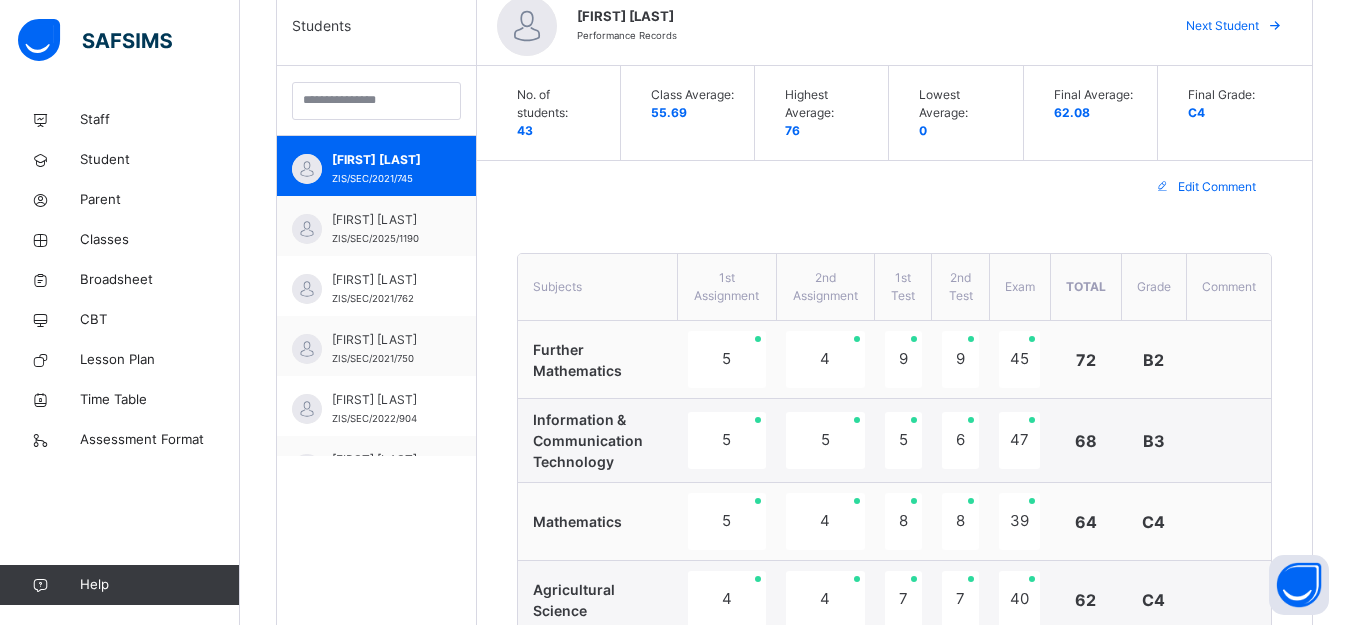 scroll, scrollTop: 481, scrollLeft: 0, axis: vertical 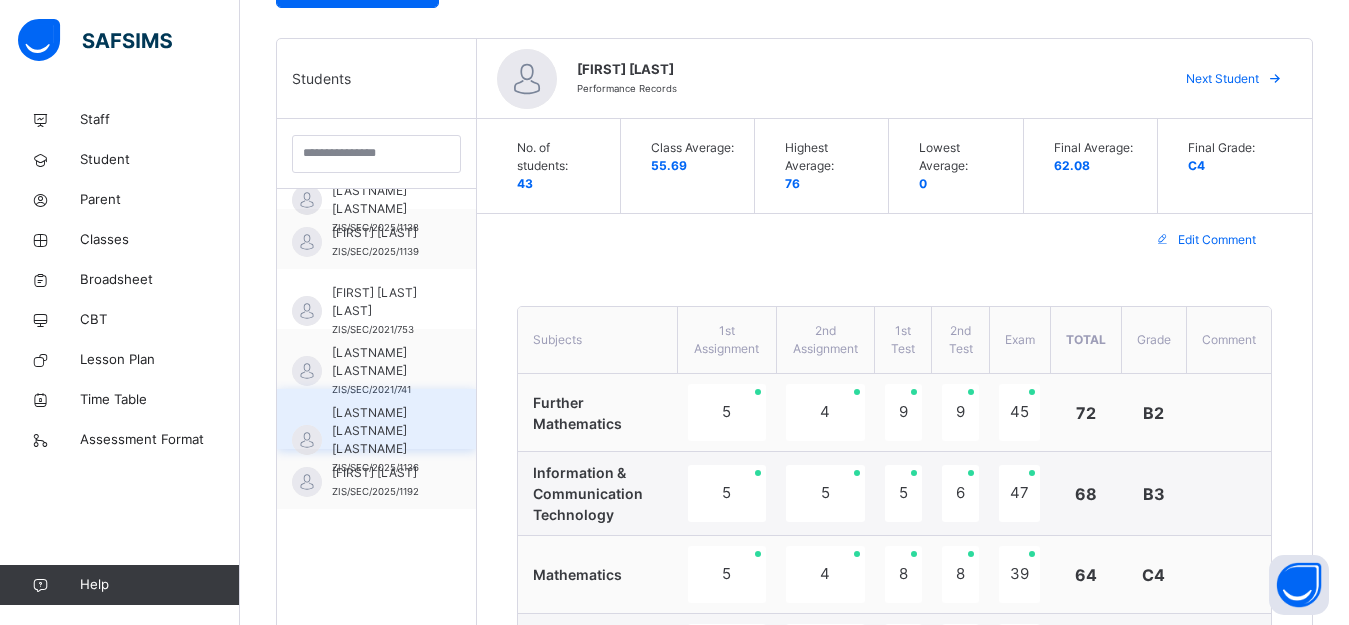 click on "[FIRST] [LAST] [ID]" at bounding box center [376, 419] 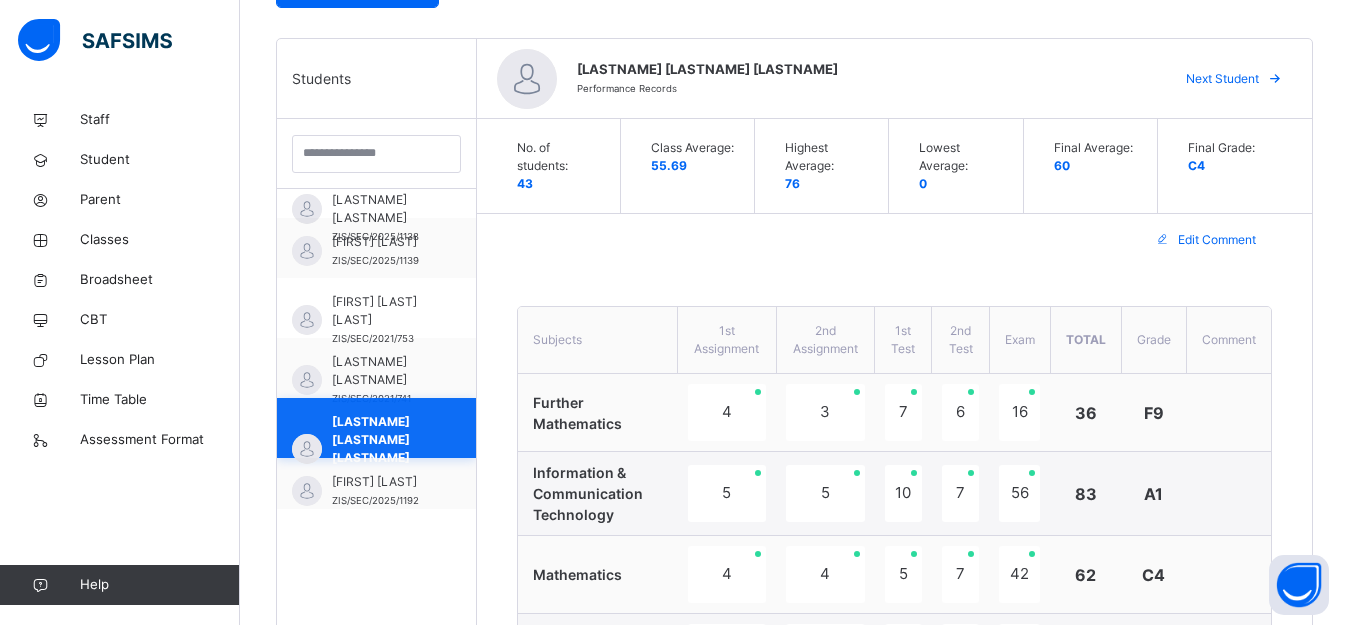 scroll, scrollTop: 1600, scrollLeft: 0, axis: vertical 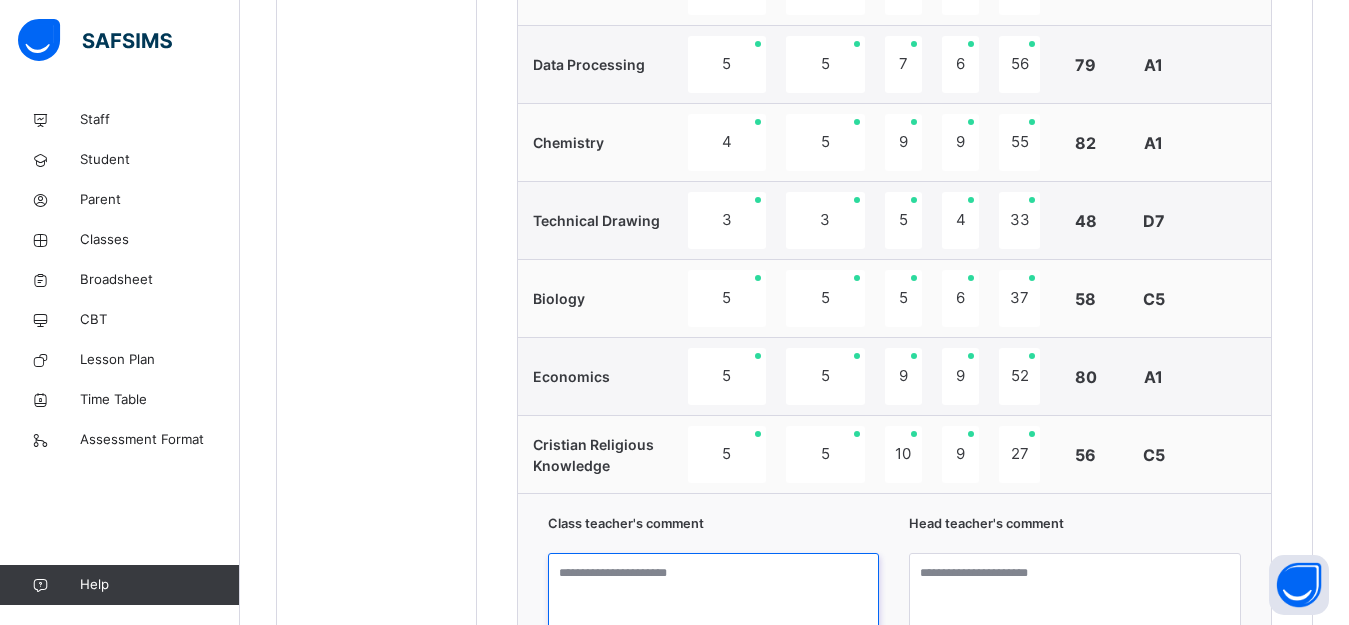click at bounding box center (714, 628) 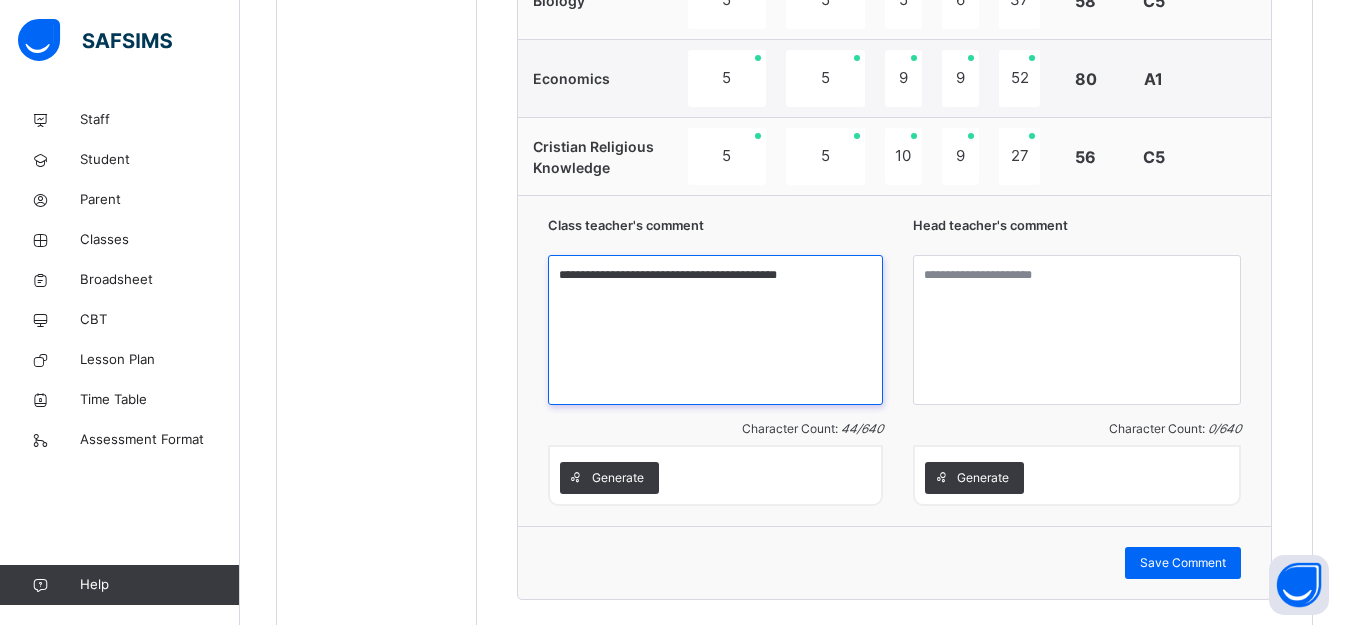 scroll, scrollTop: 1681, scrollLeft: 0, axis: vertical 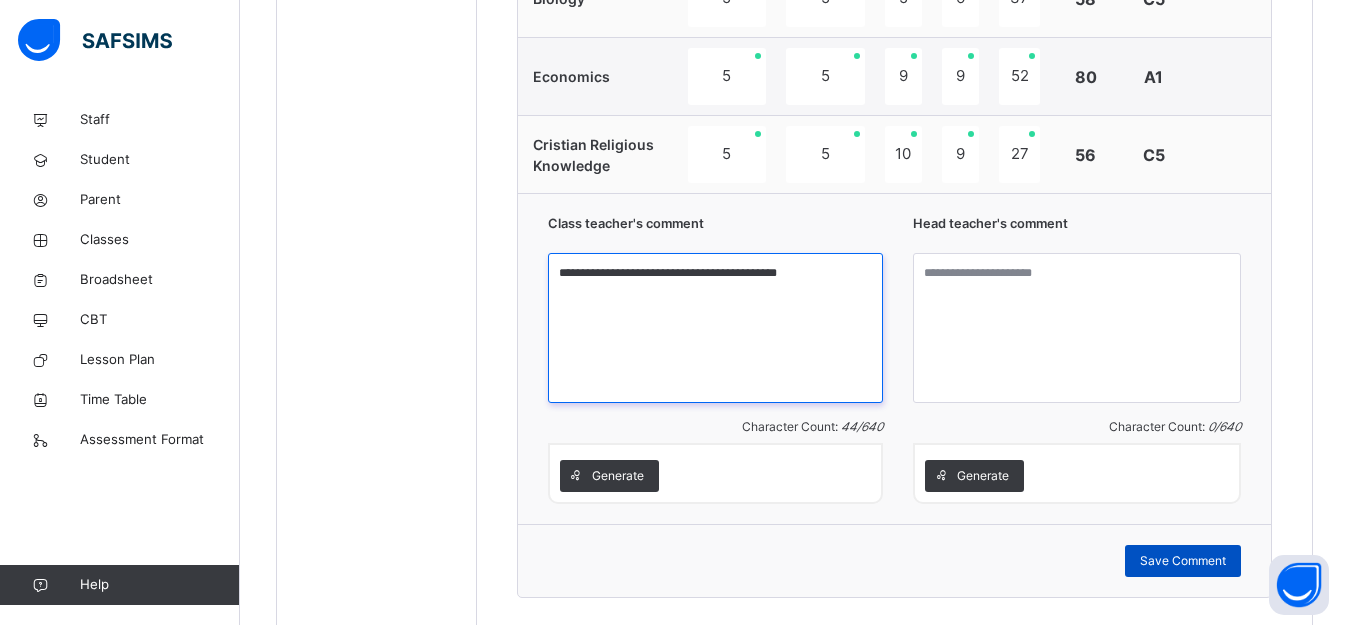 type on "**********" 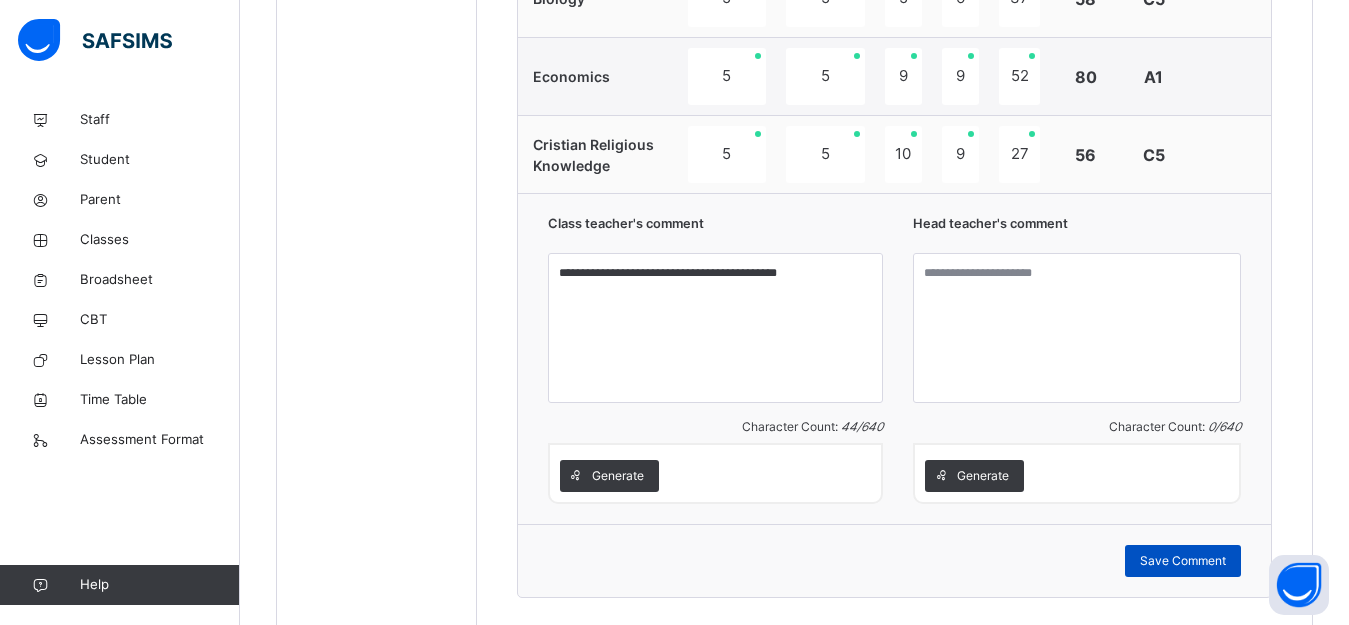 click on "Save Comment" at bounding box center (1183, 561) 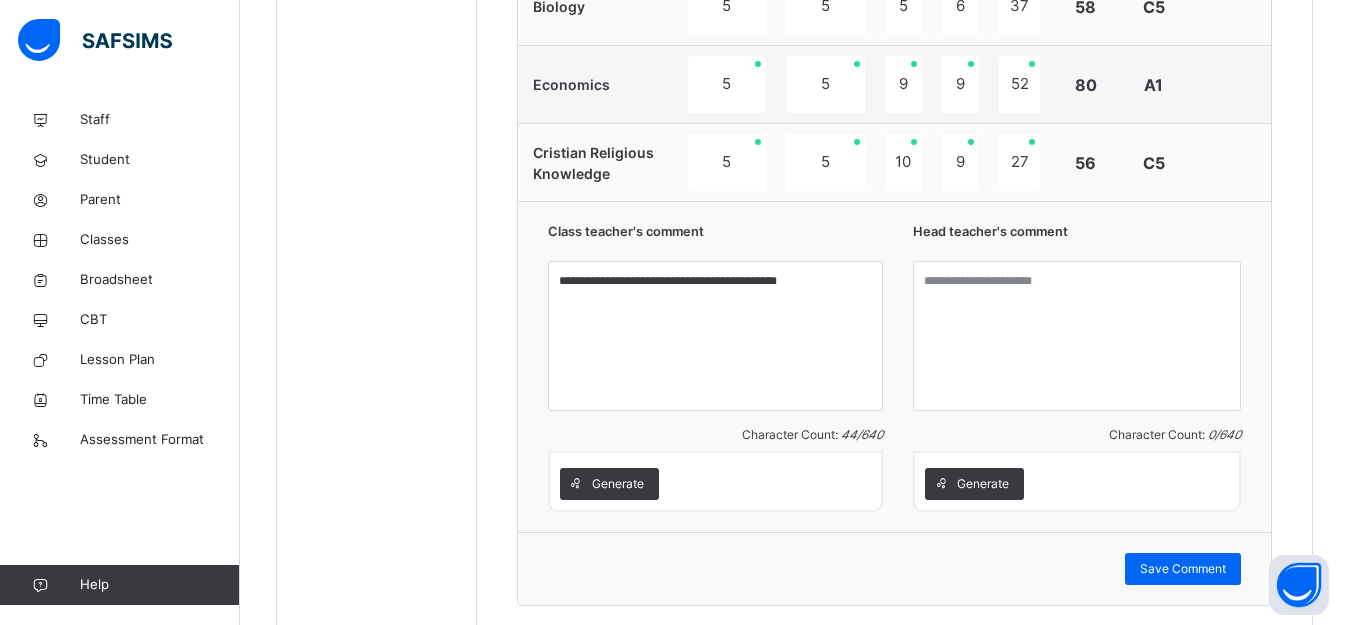 scroll, scrollTop: 1700, scrollLeft: 0, axis: vertical 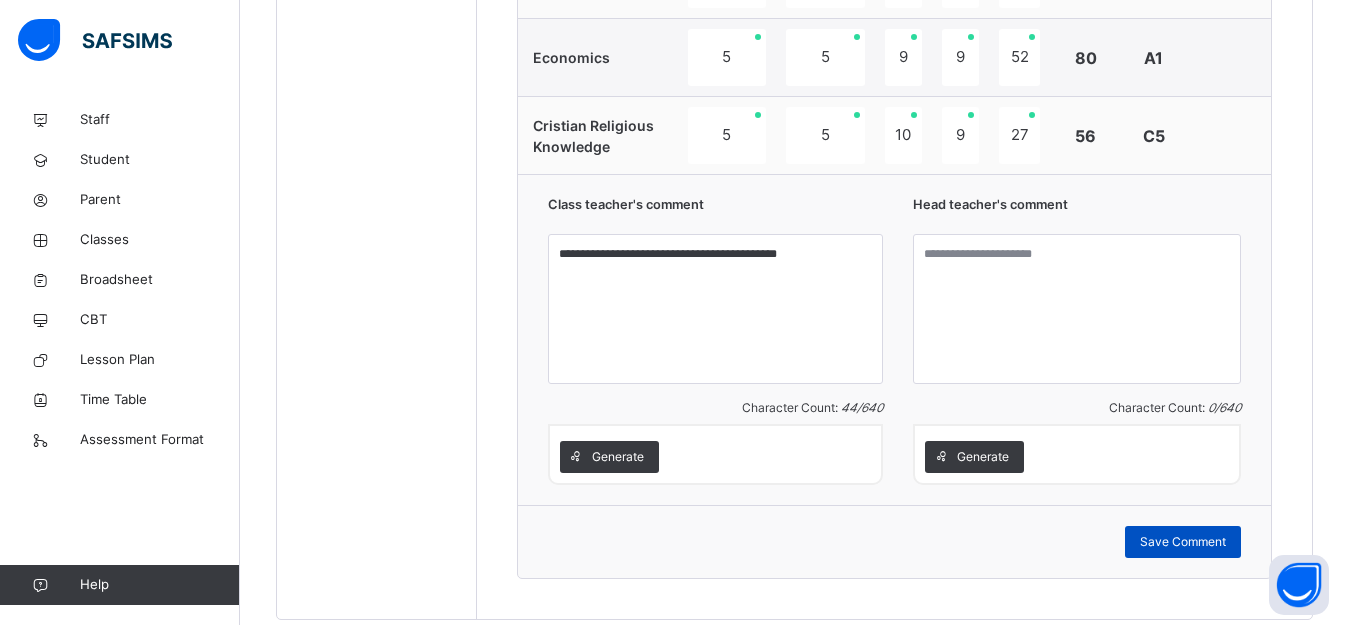 click on "Save Comment" at bounding box center (1183, 542) 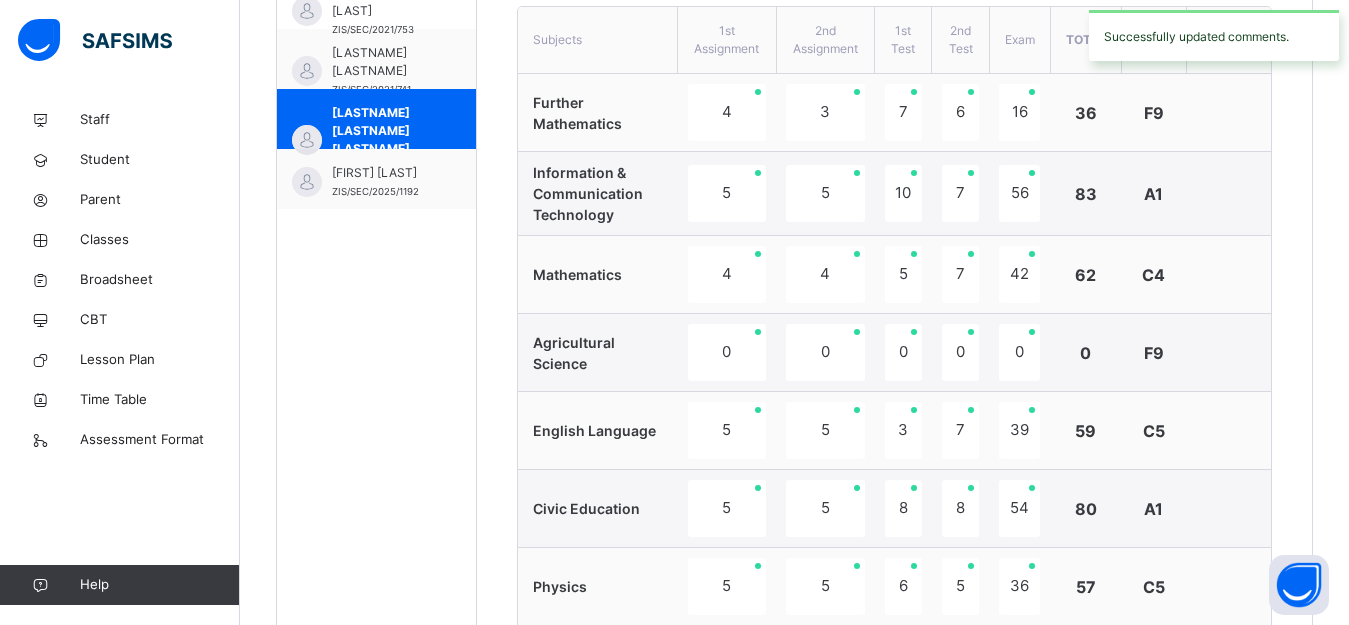 scroll, scrollTop: 800, scrollLeft: 0, axis: vertical 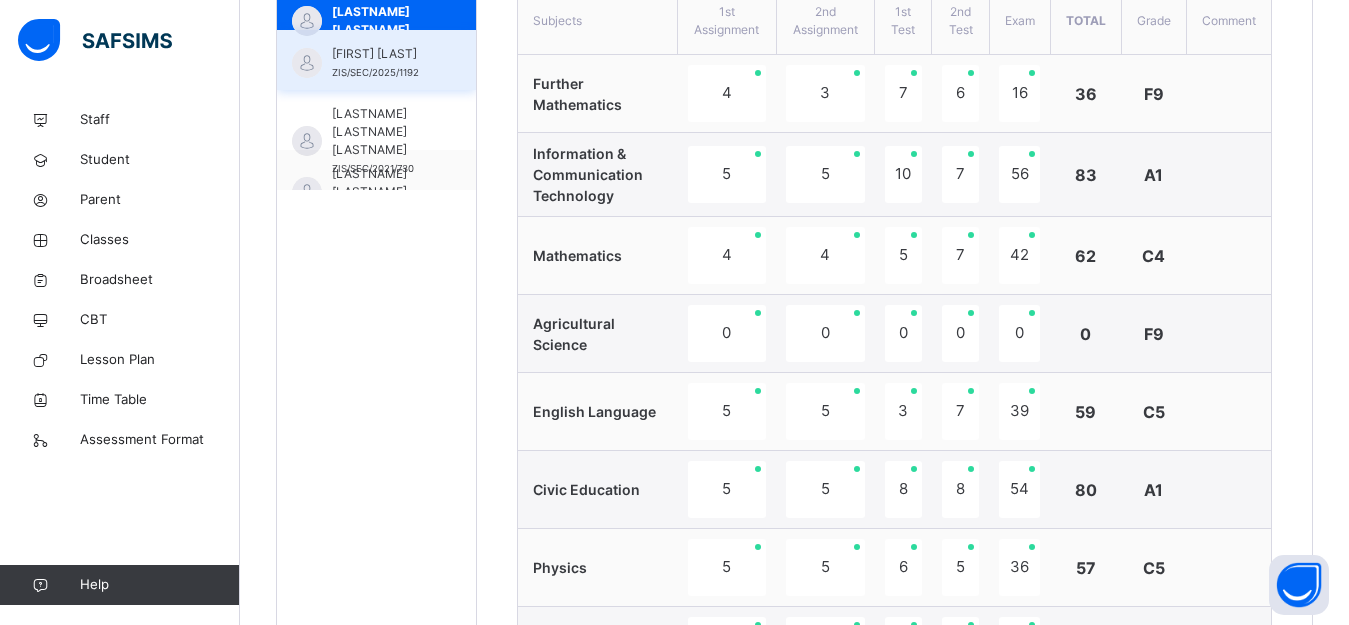 click on "[FIRST] [LAST] [SCHOOL_ID]" at bounding box center (376, 60) 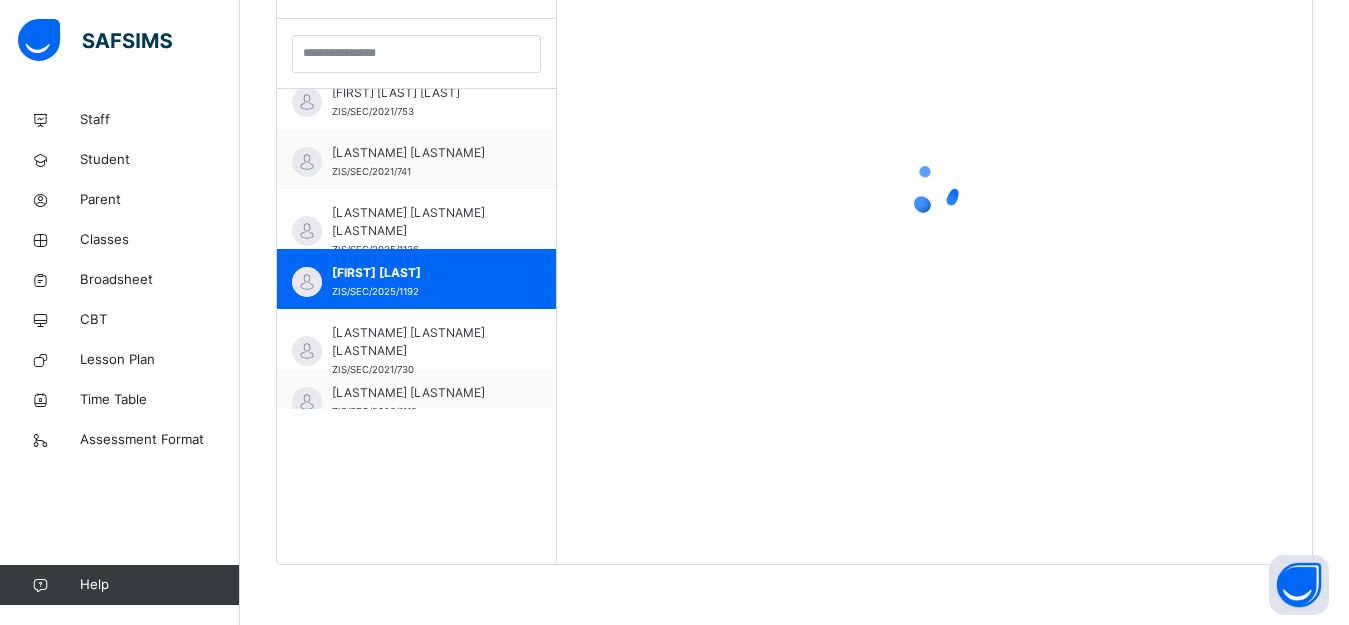 scroll, scrollTop: 581, scrollLeft: 0, axis: vertical 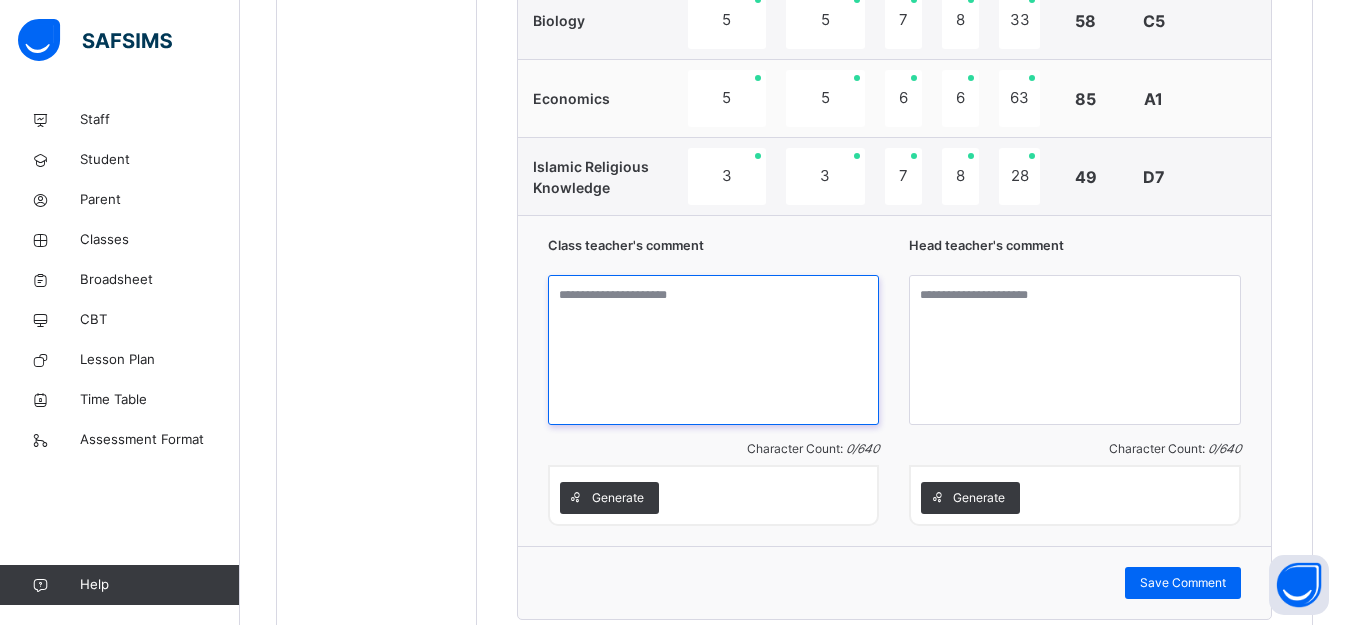 drag, startPoint x: 563, startPoint y: 295, endPoint x: 576, endPoint y: 298, distance: 13.341664 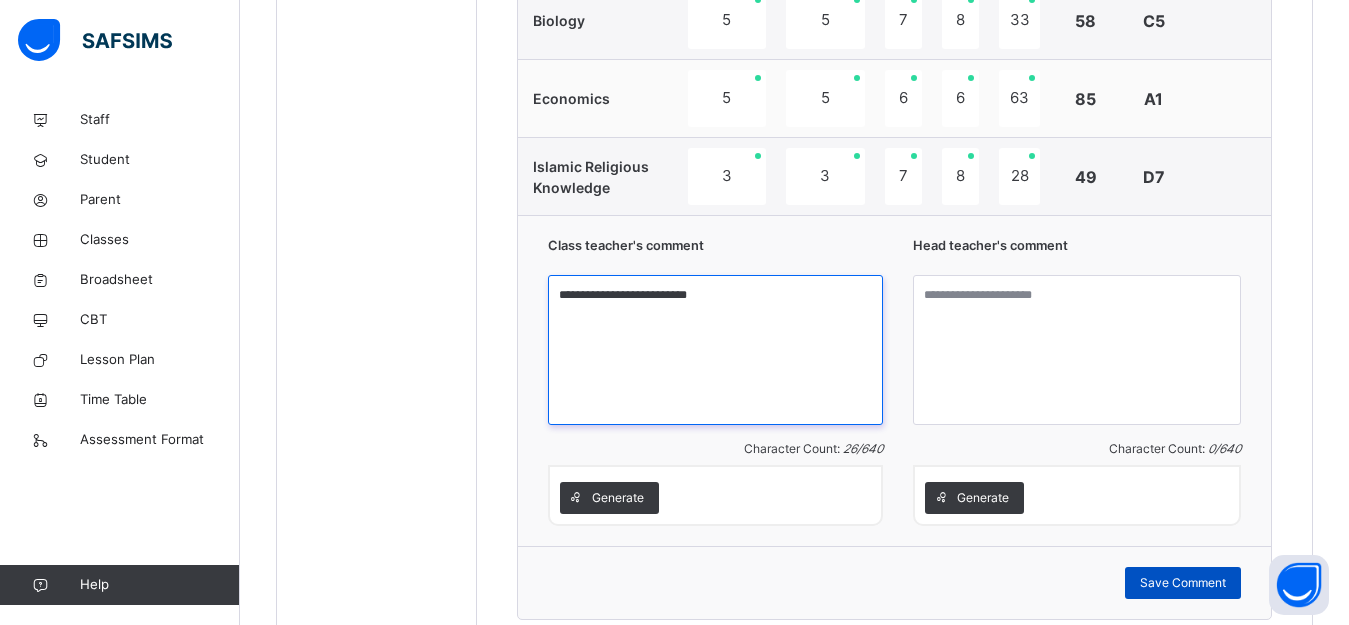 type on "**********" 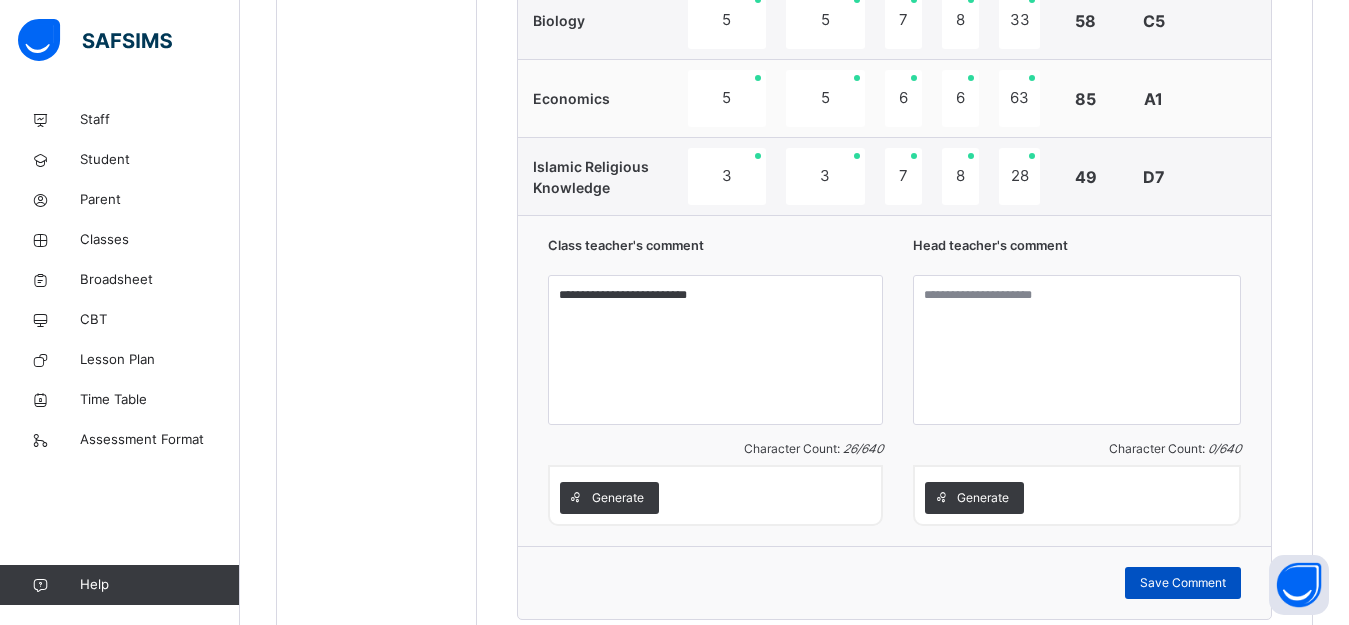 click on "Save Comment" at bounding box center (1183, 583) 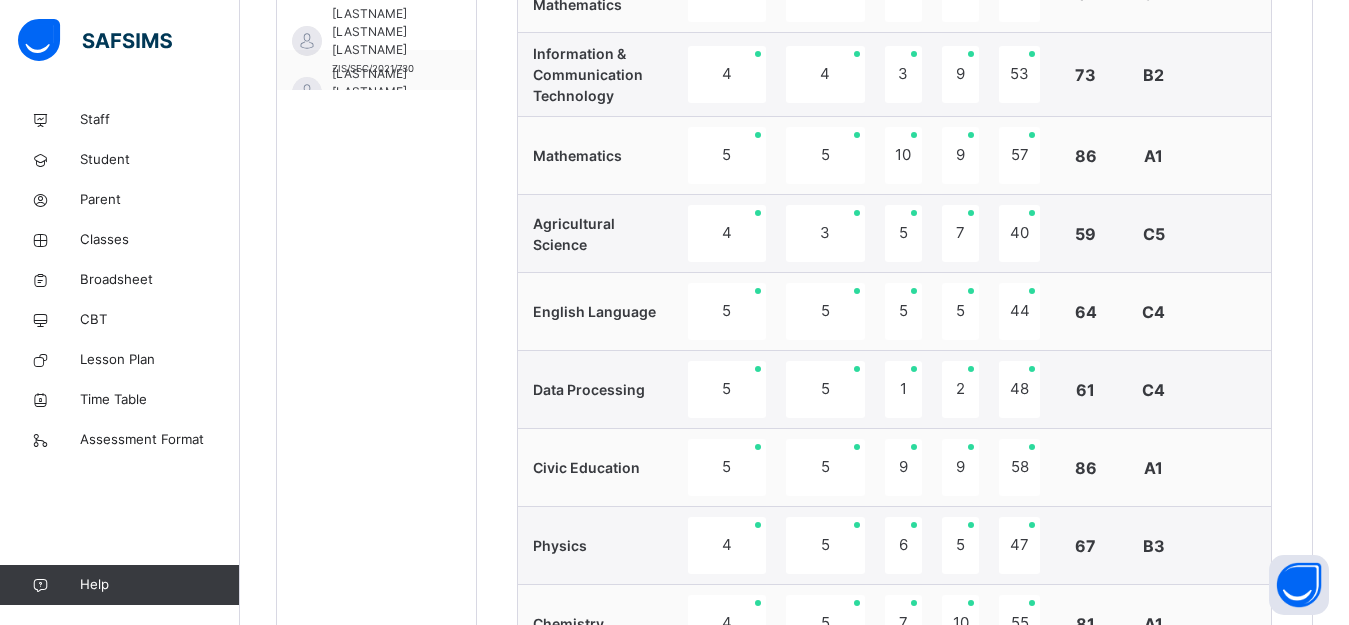 scroll, scrollTop: 800, scrollLeft: 0, axis: vertical 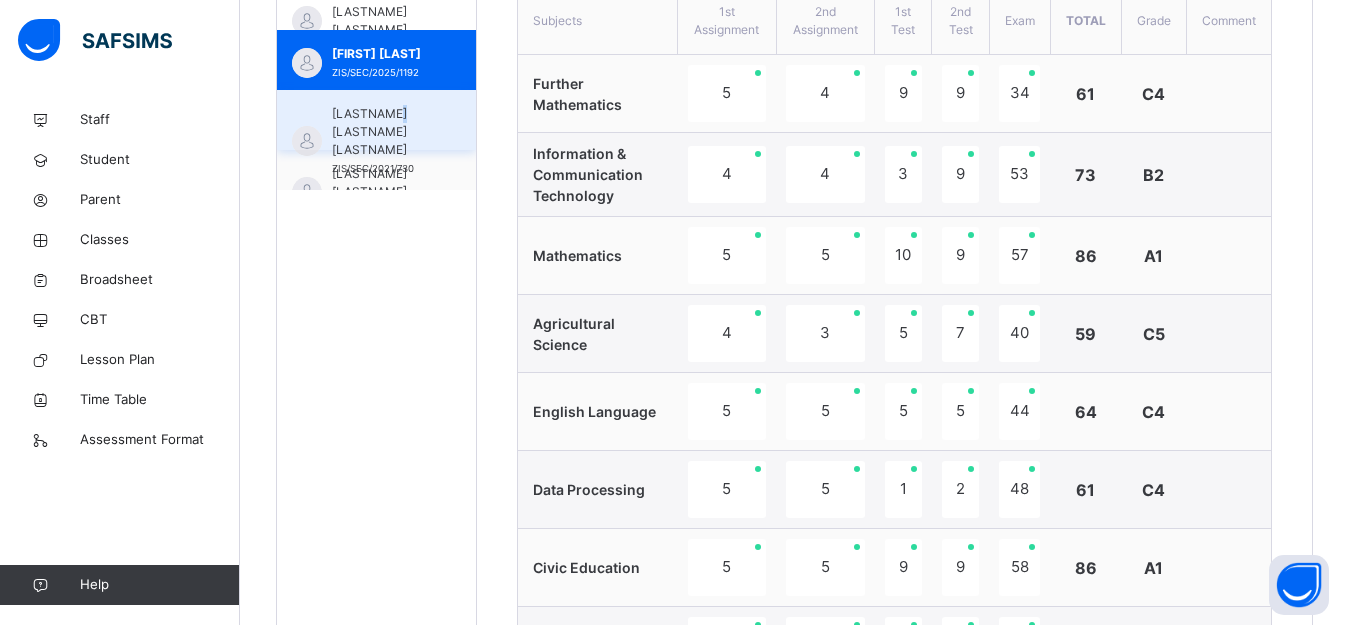 click on "[LASTNAME] [LASTNAME] [LASTNAME]" at bounding box center (381, 132) 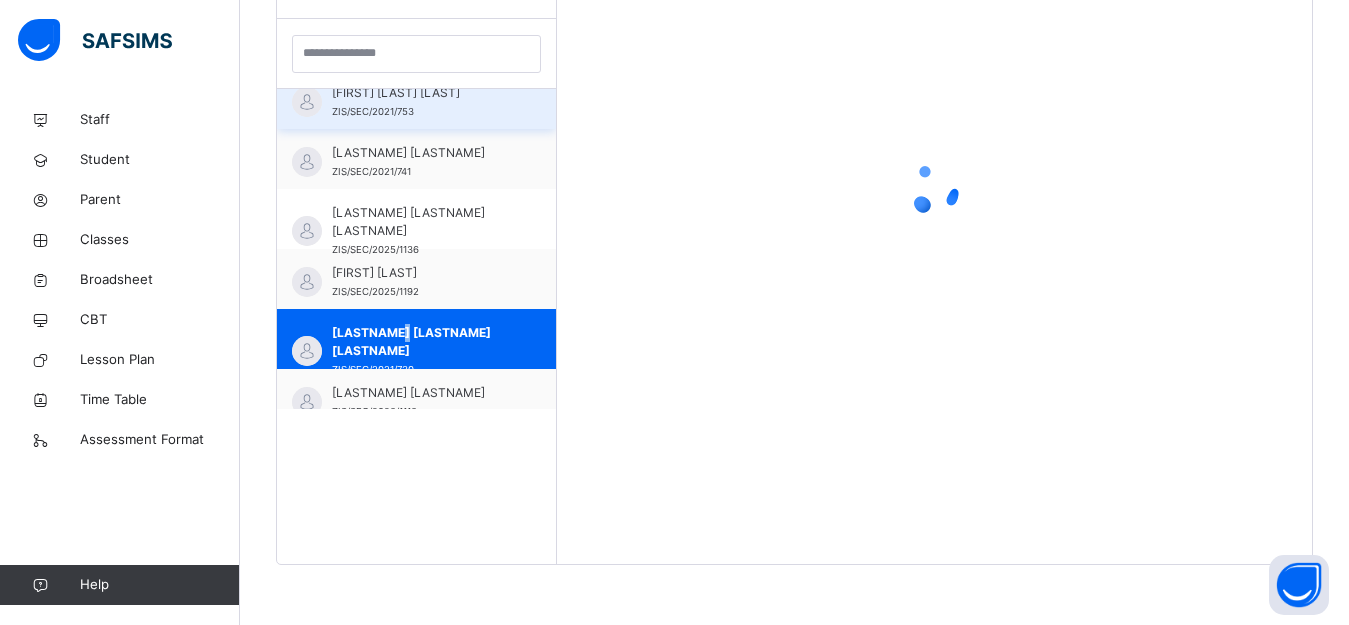 scroll, scrollTop: 581, scrollLeft: 0, axis: vertical 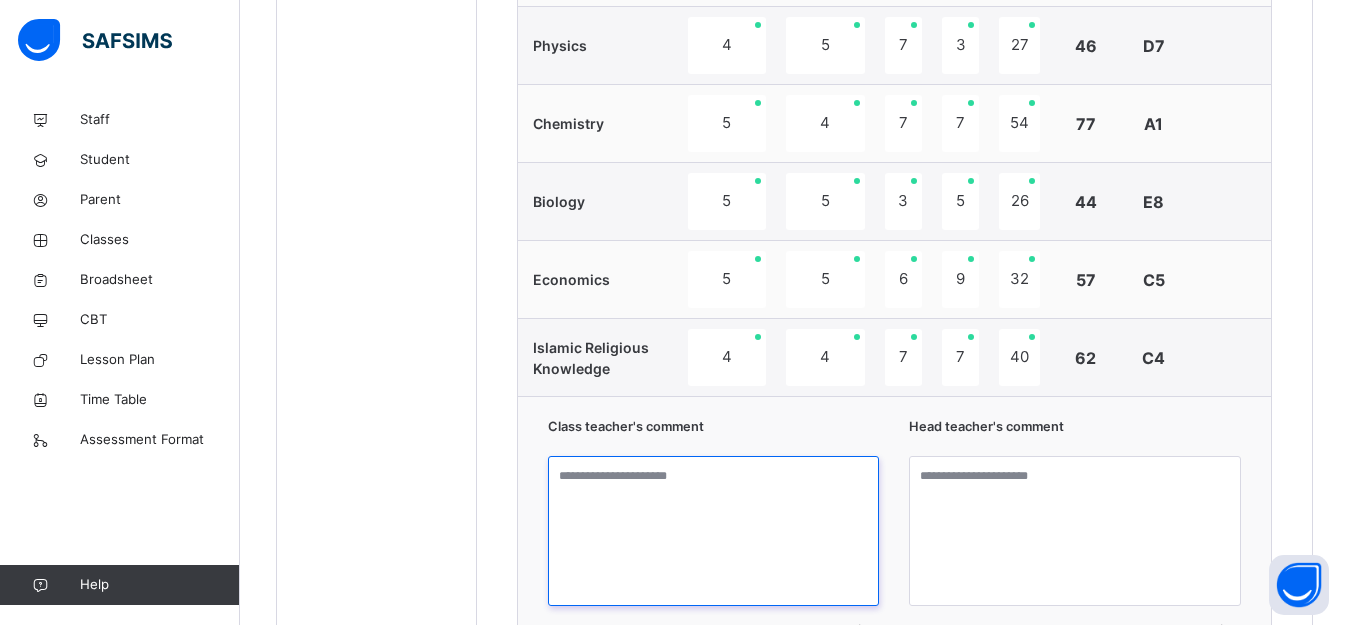click at bounding box center [714, 531] 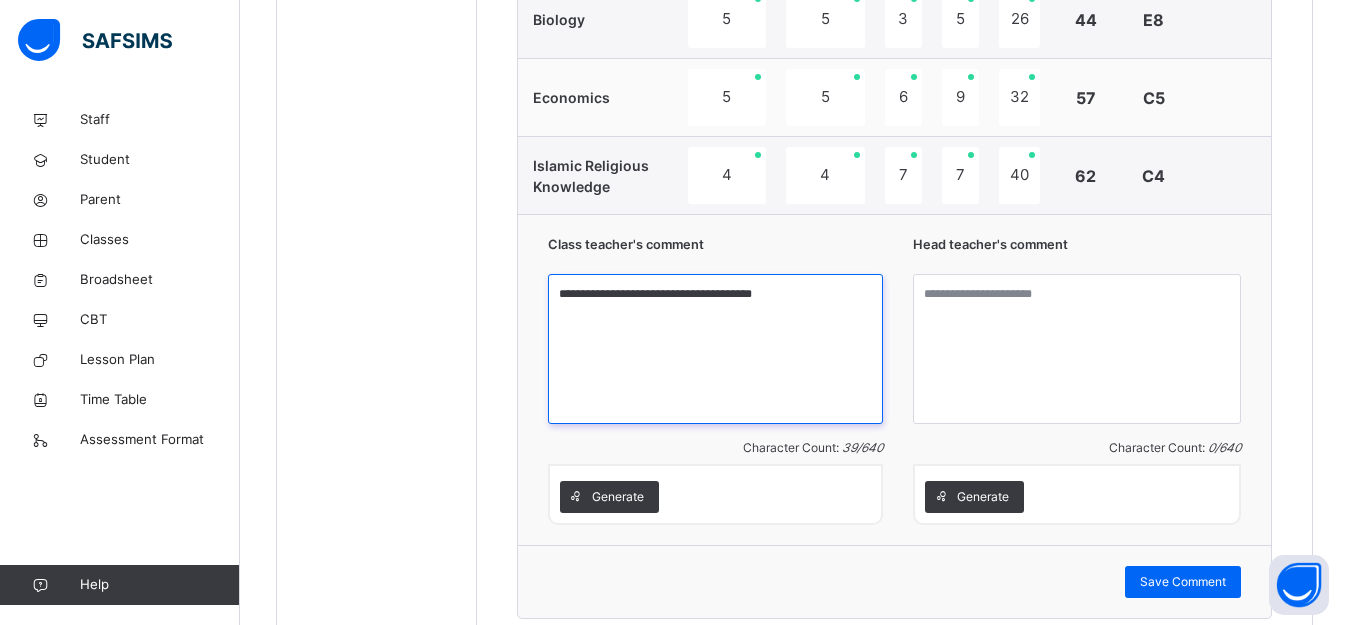 scroll, scrollTop: 1600, scrollLeft: 0, axis: vertical 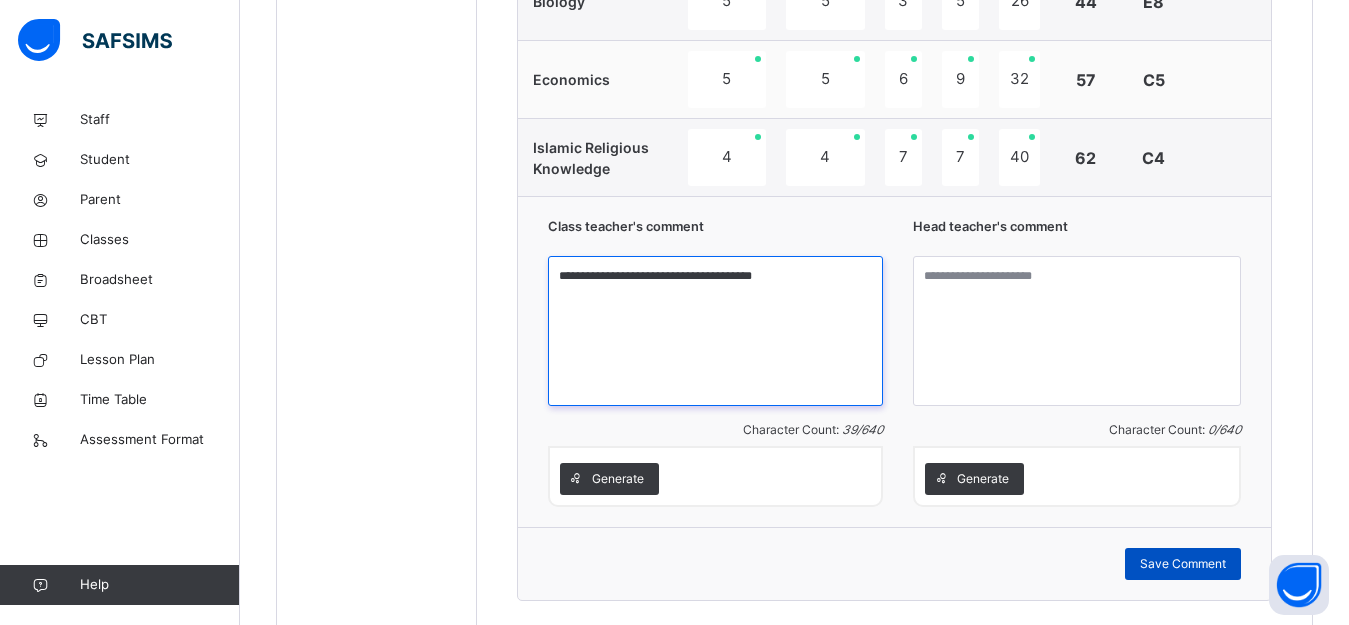 type on "**********" 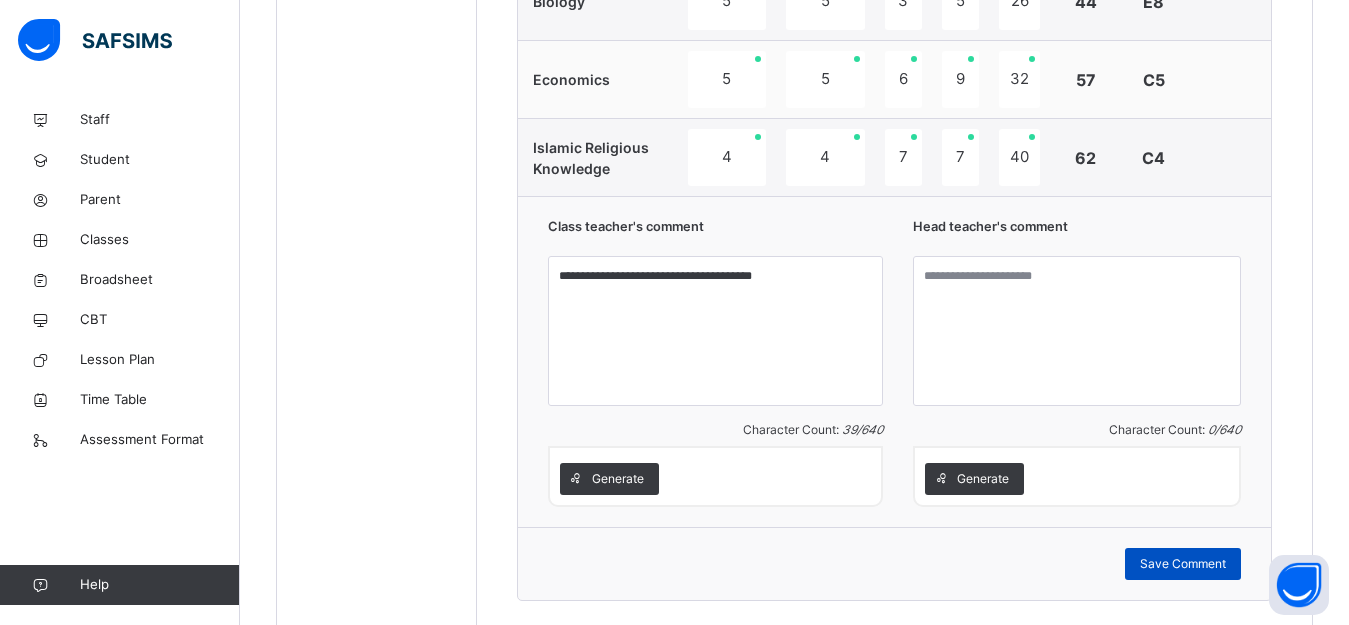 click on "Save Comment" at bounding box center (1183, 564) 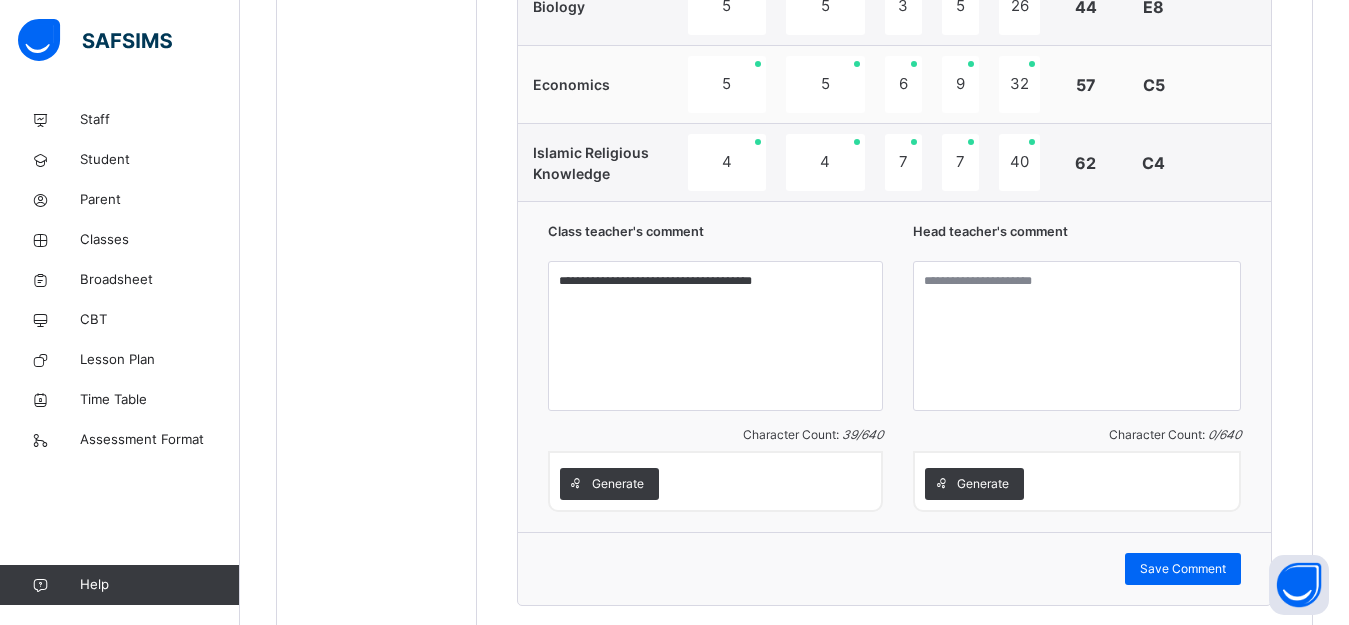 scroll, scrollTop: 1600, scrollLeft: 0, axis: vertical 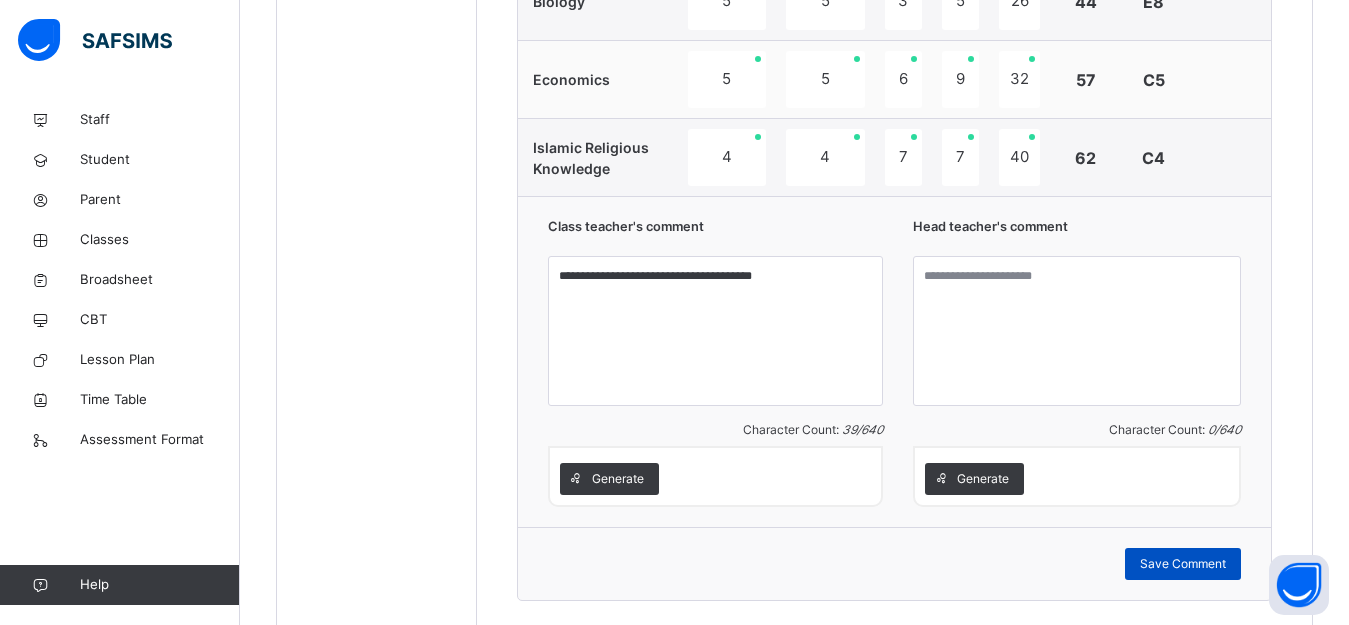 click on "Save Comment" at bounding box center [1183, 564] 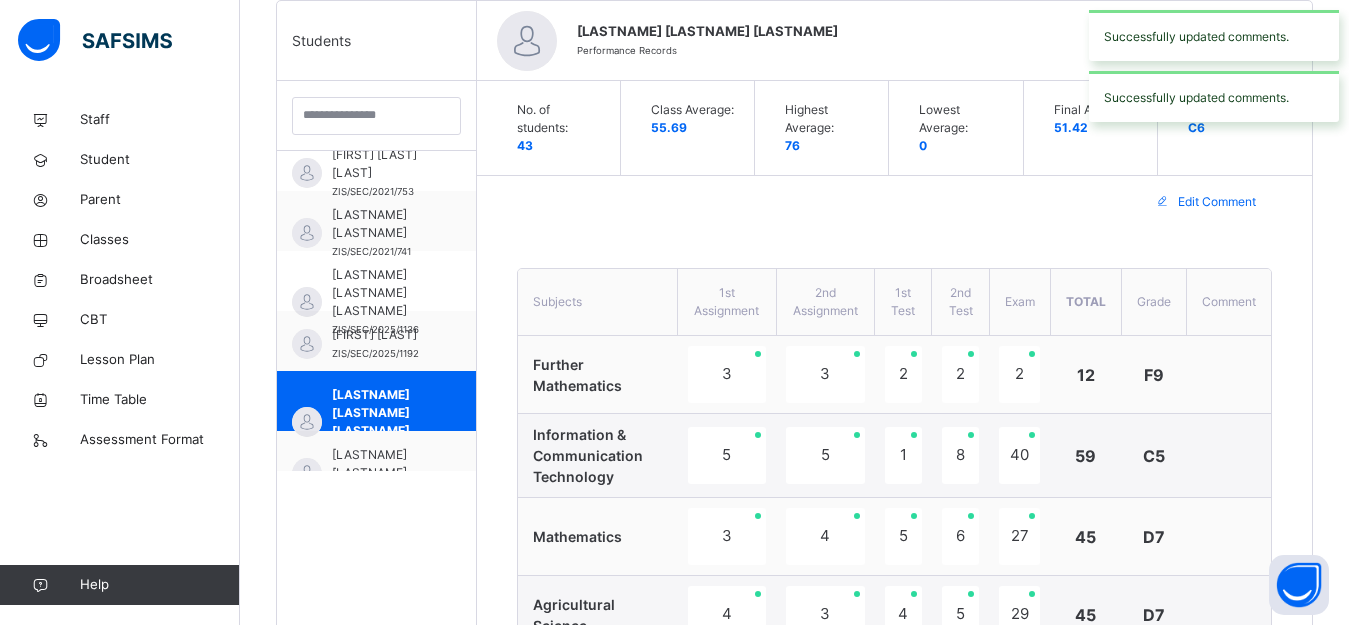 scroll, scrollTop: 500, scrollLeft: 0, axis: vertical 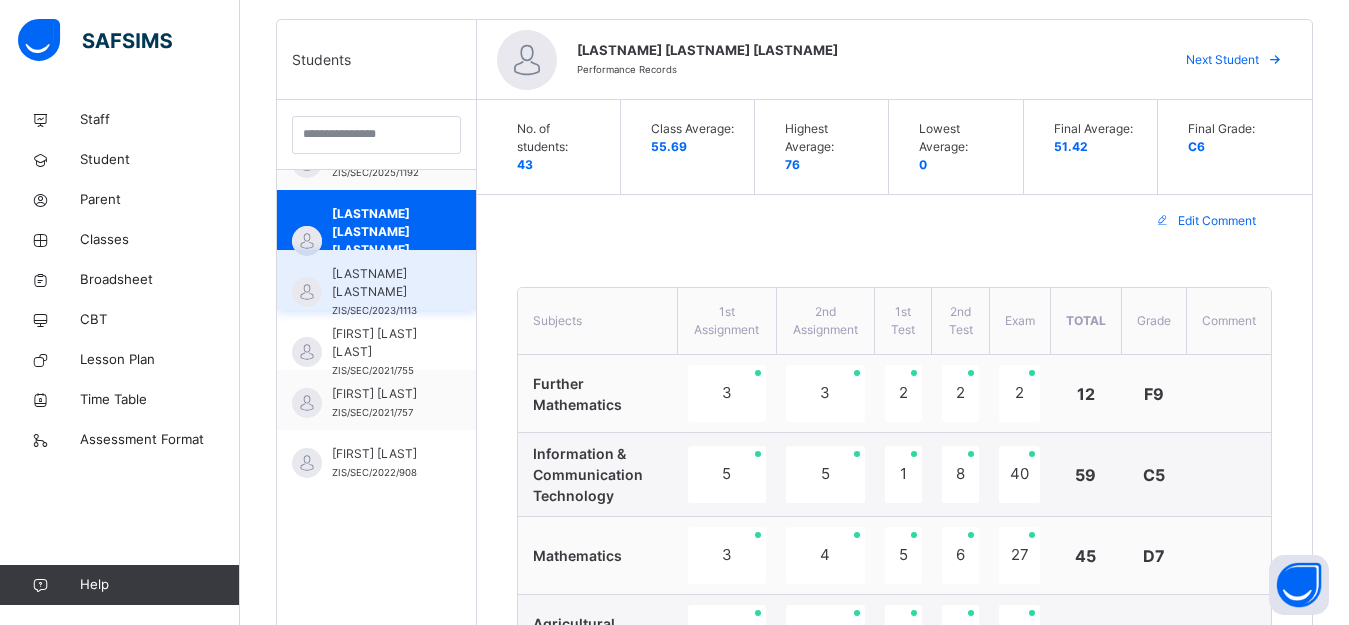 click on "[LAST]  [FIRST] ZIS/SEC/2023/1113" at bounding box center (376, 280) 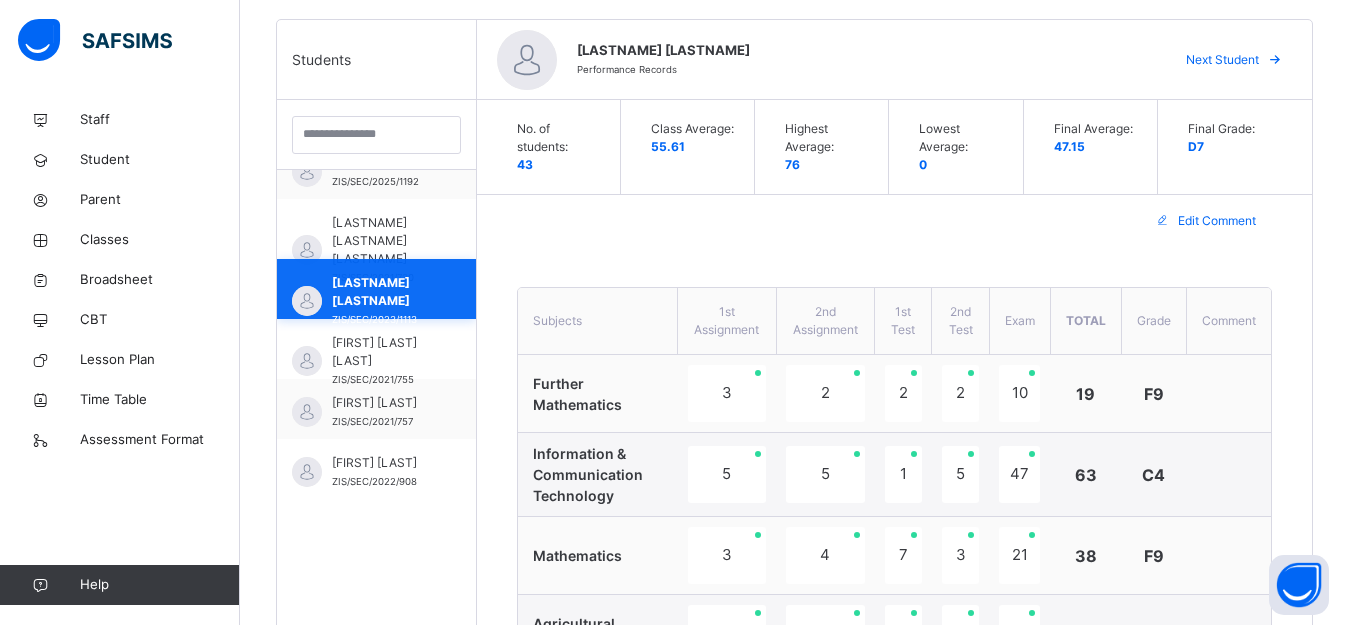 scroll, scrollTop: 1900, scrollLeft: 0, axis: vertical 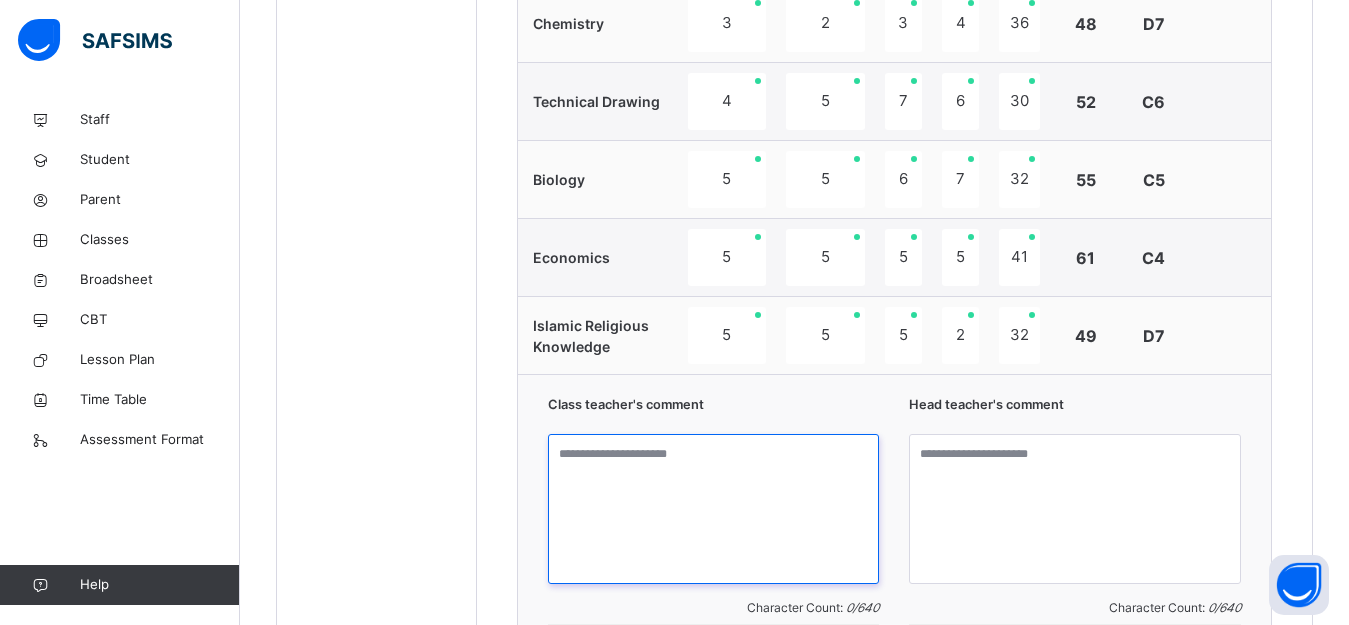 click at bounding box center [714, 509] 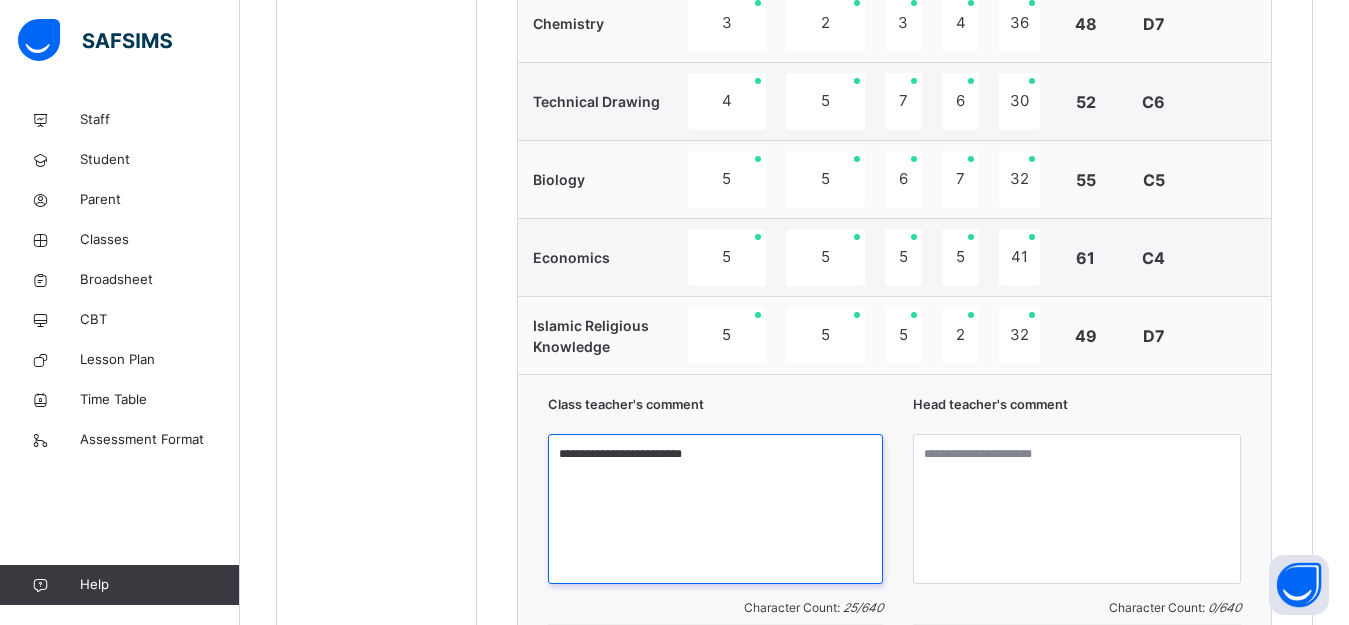 scroll, scrollTop: 1700, scrollLeft: 0, axis: vertical 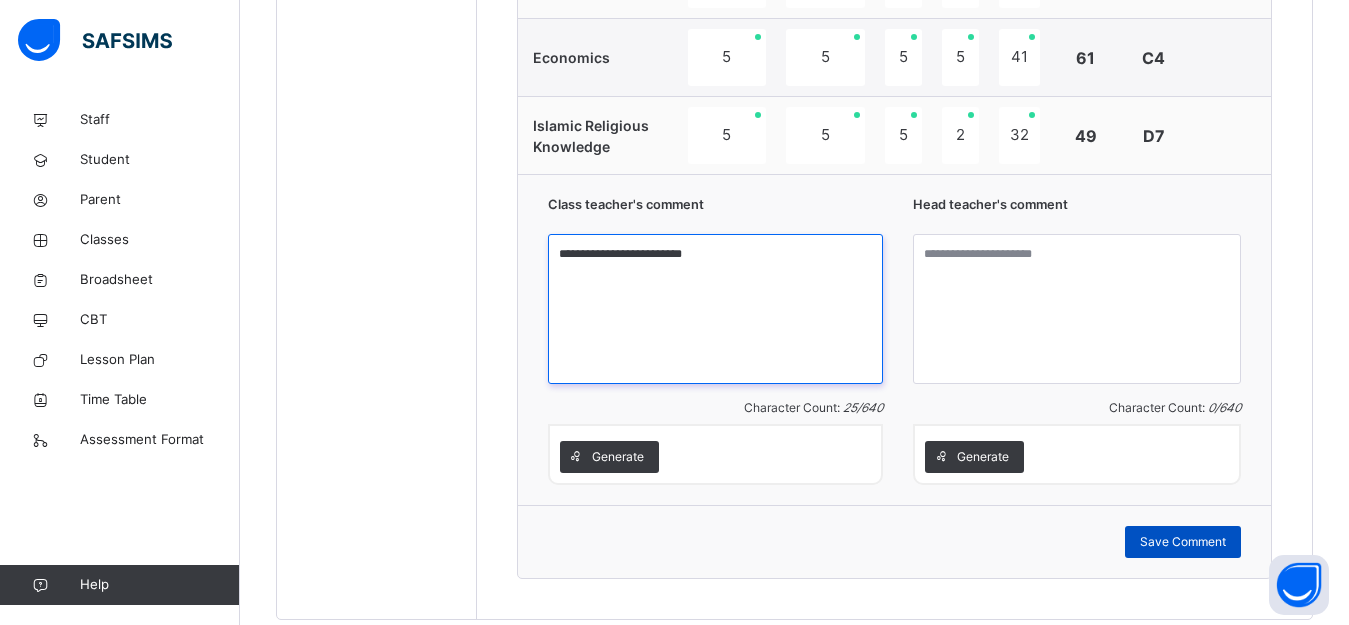 type on "**********" 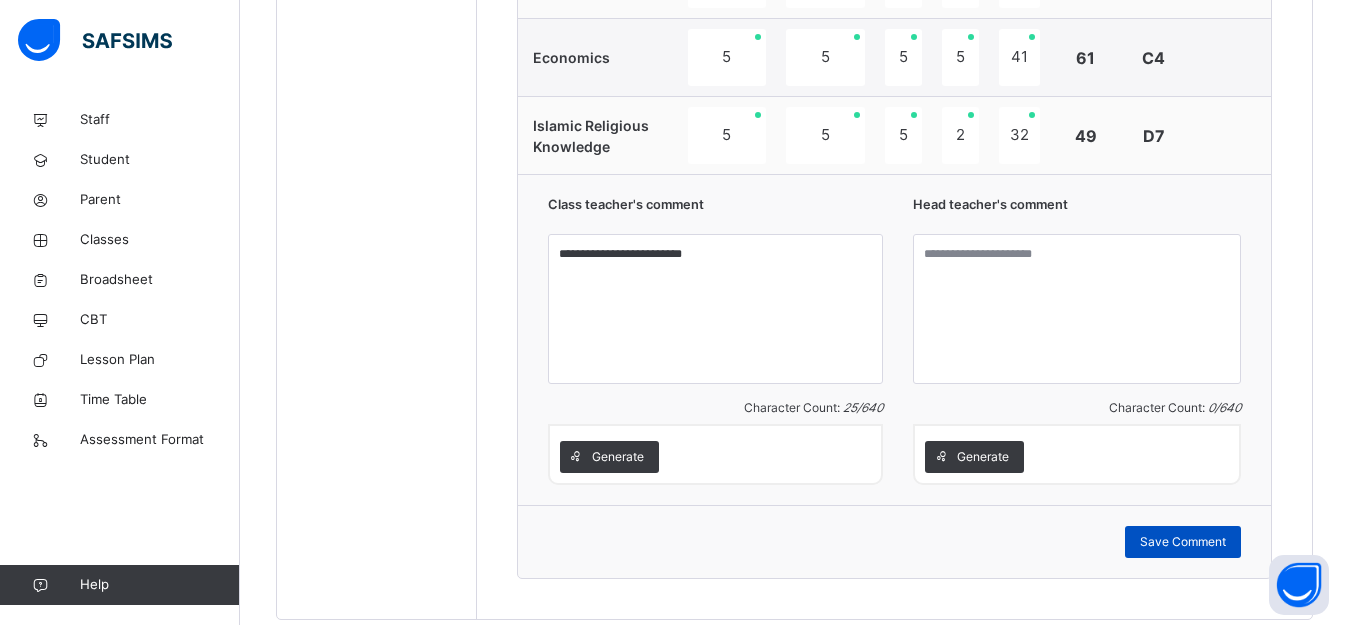 click on "Save Comment" at bounding box center (1183, 542) 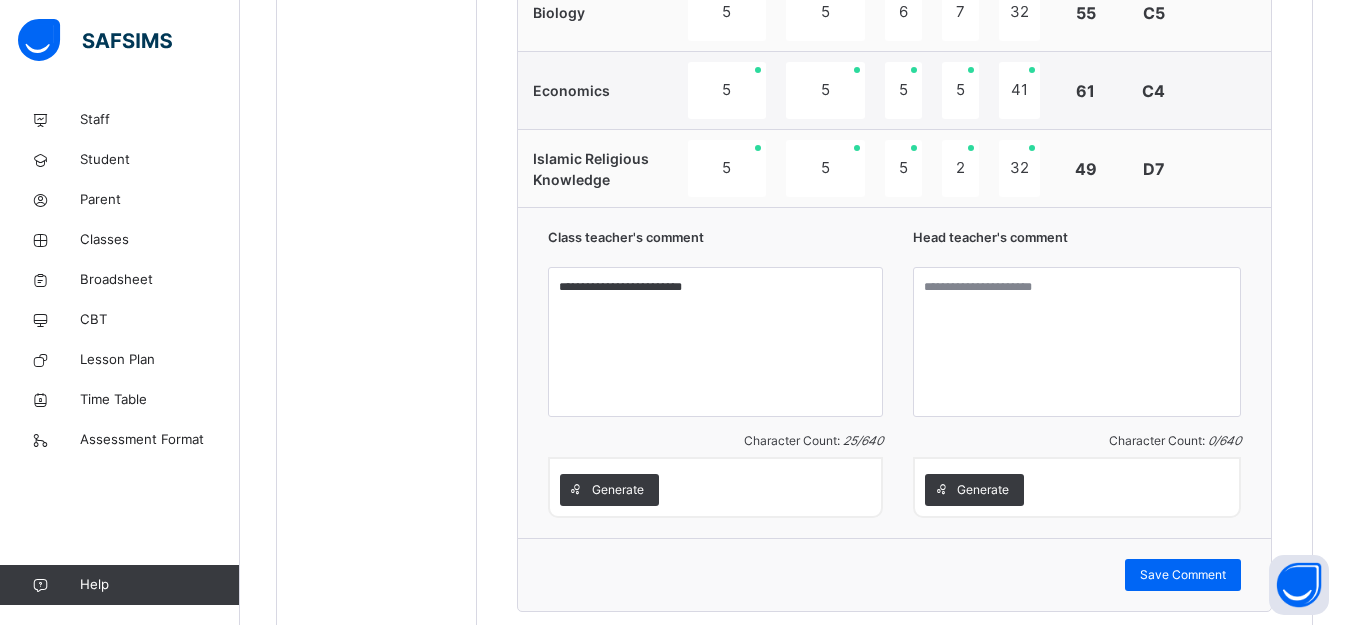 scroll, scrollTop: 1700, scrollLeft: 0, axis: vertical 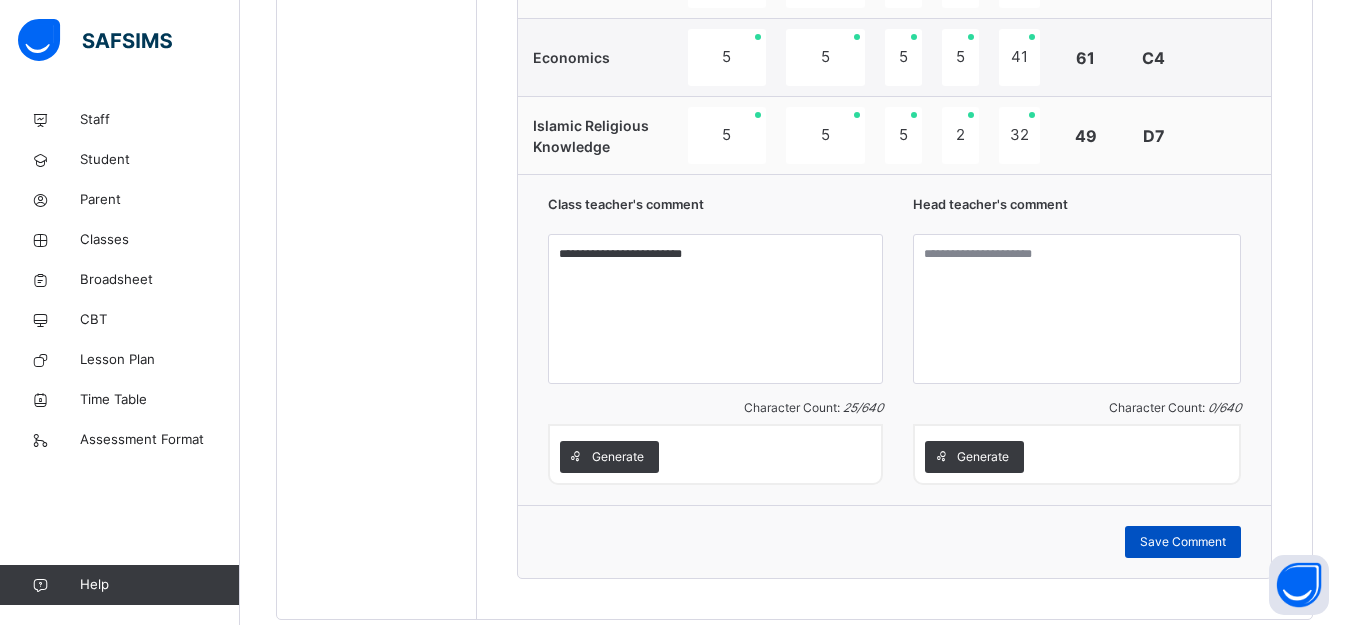 click on "Save Comment" at bounding box center (1183, 542) 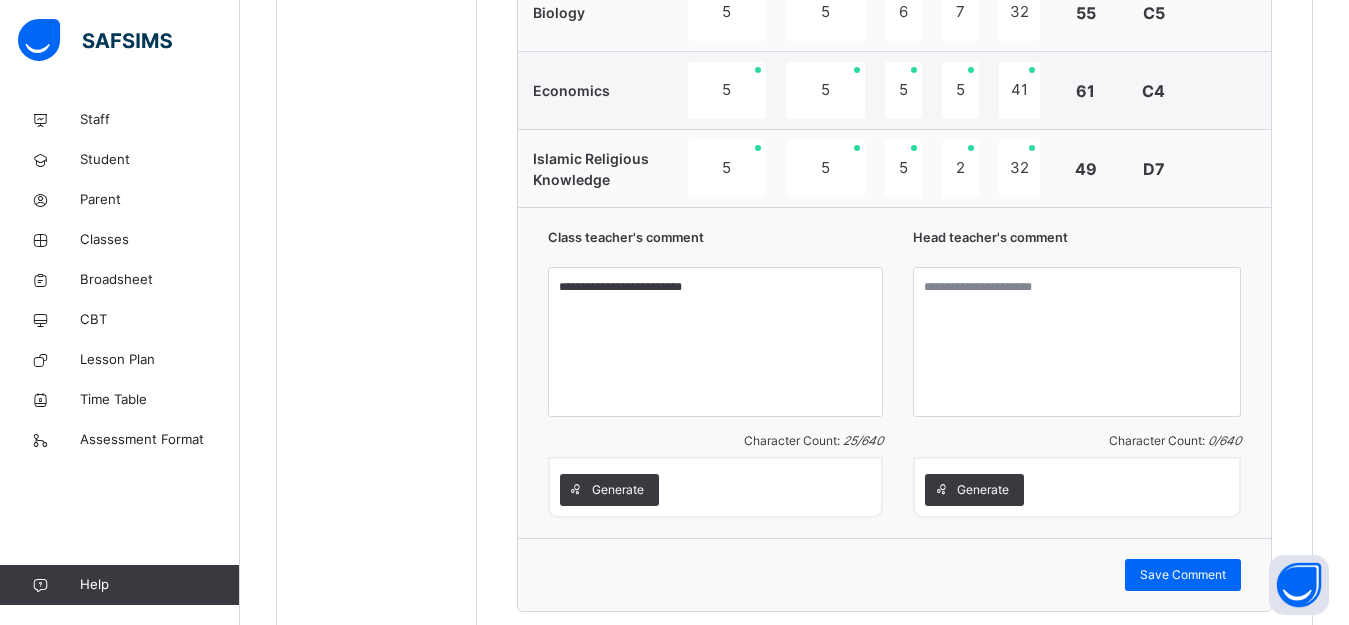 scroll, scrollTop: 1755, scrollLeft: 0, axis: vertical 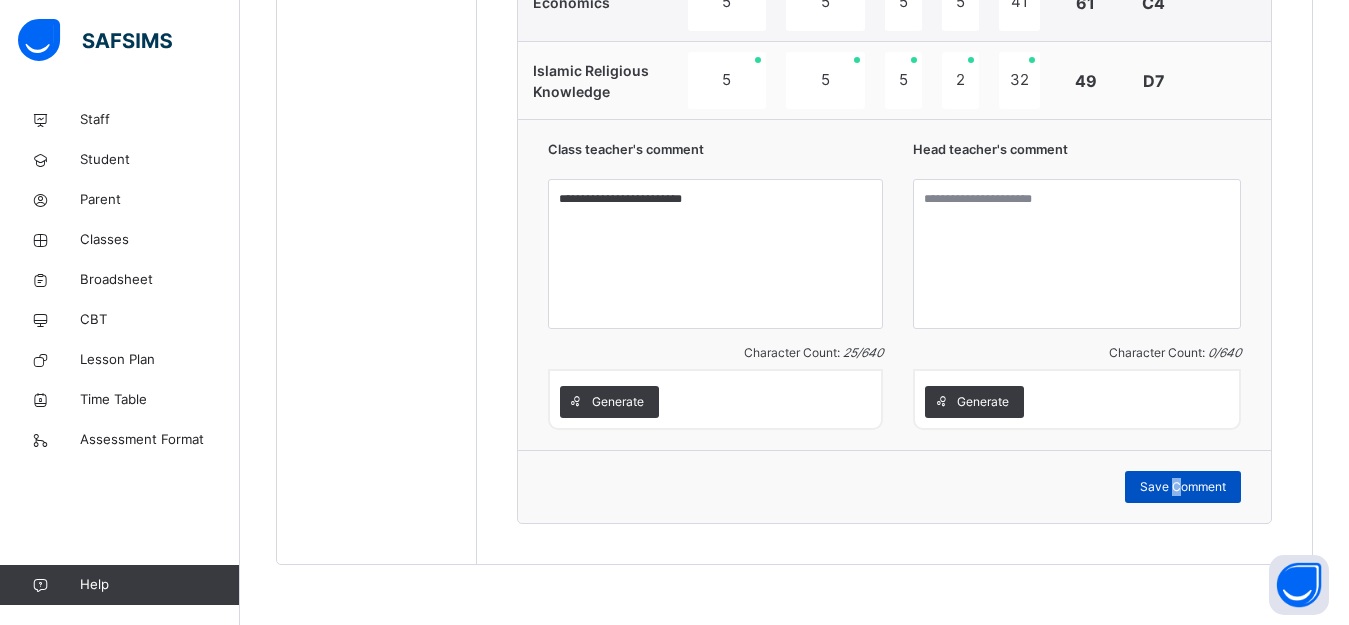 click on "Save Comment" at bounding box center [1183, 487] 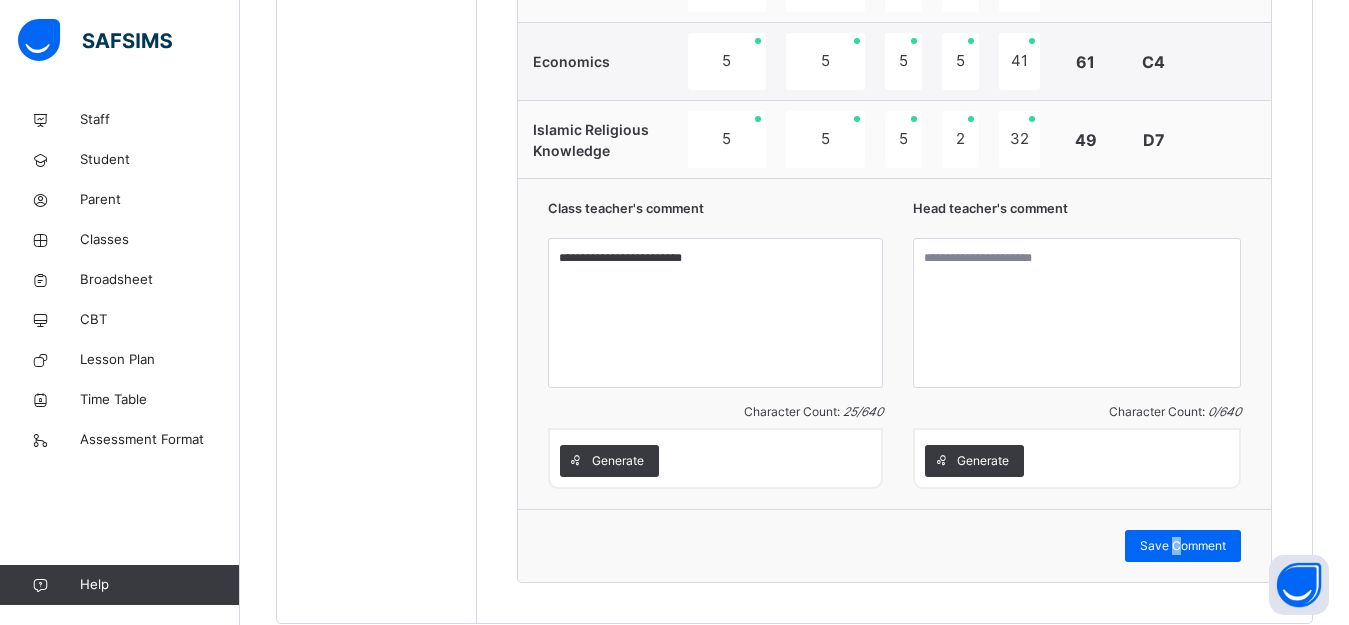 scroll, scrollTop: 1700, scrollLeft: 0, axis: vertical 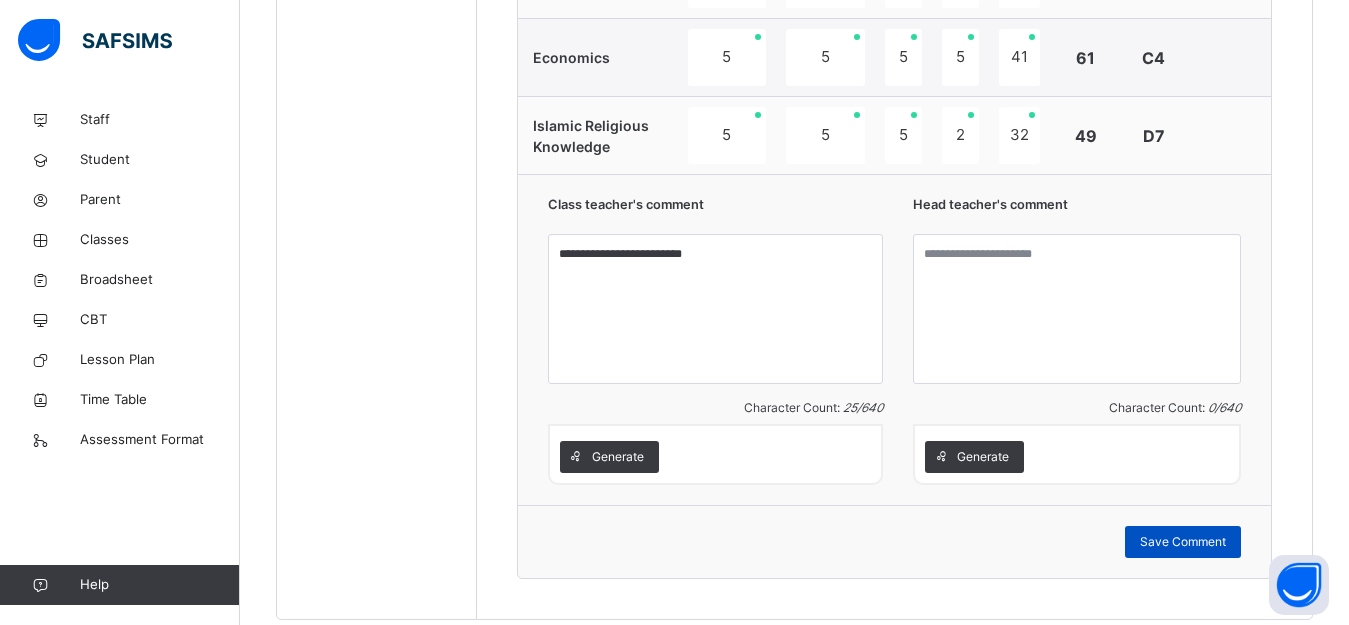 click on "Save Comment" at bounding box center [1183, 542] 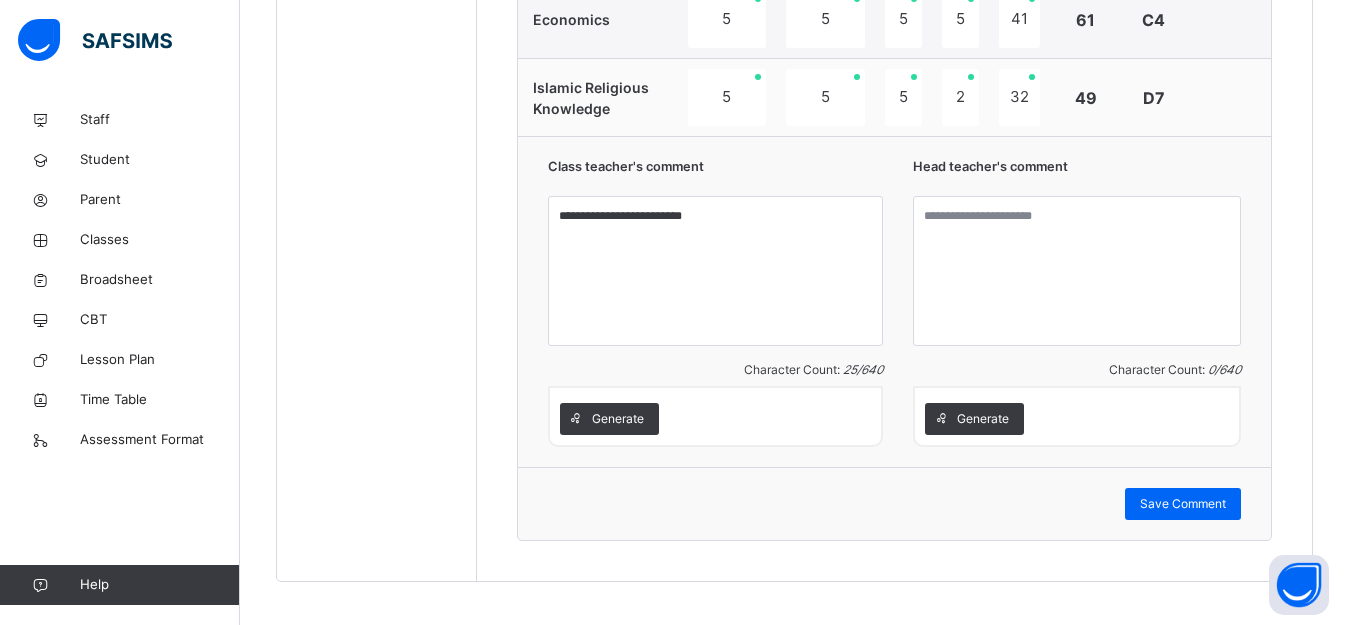 scroll, scrollTop: 1755, scrollLeft: 0, axis: vertical 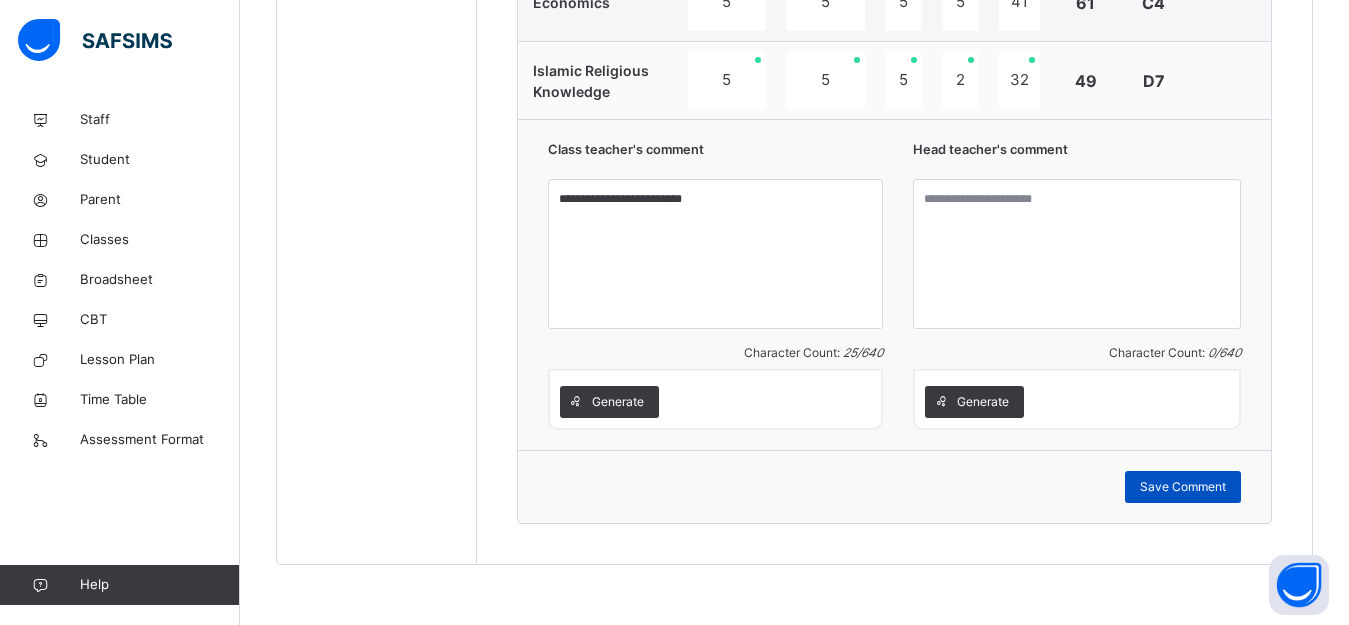 click on "Save Comment" at bounding box center (1183, 487) 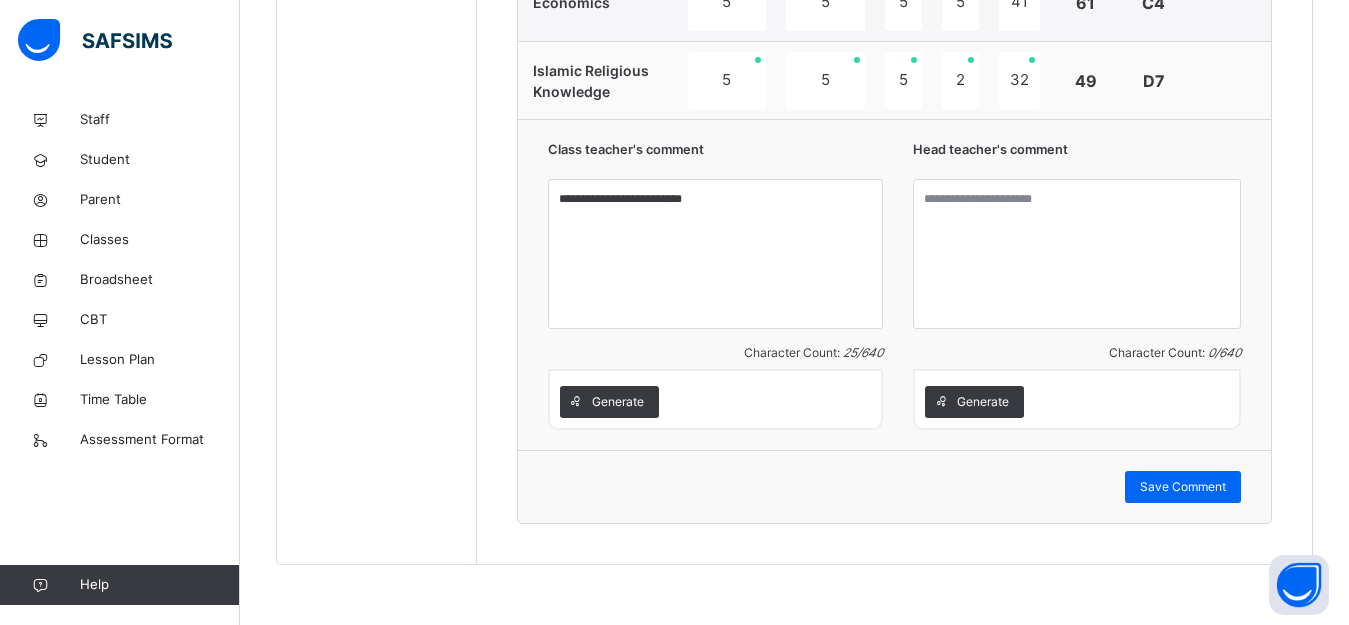 click on "**********" at bounding box center [894, -296] 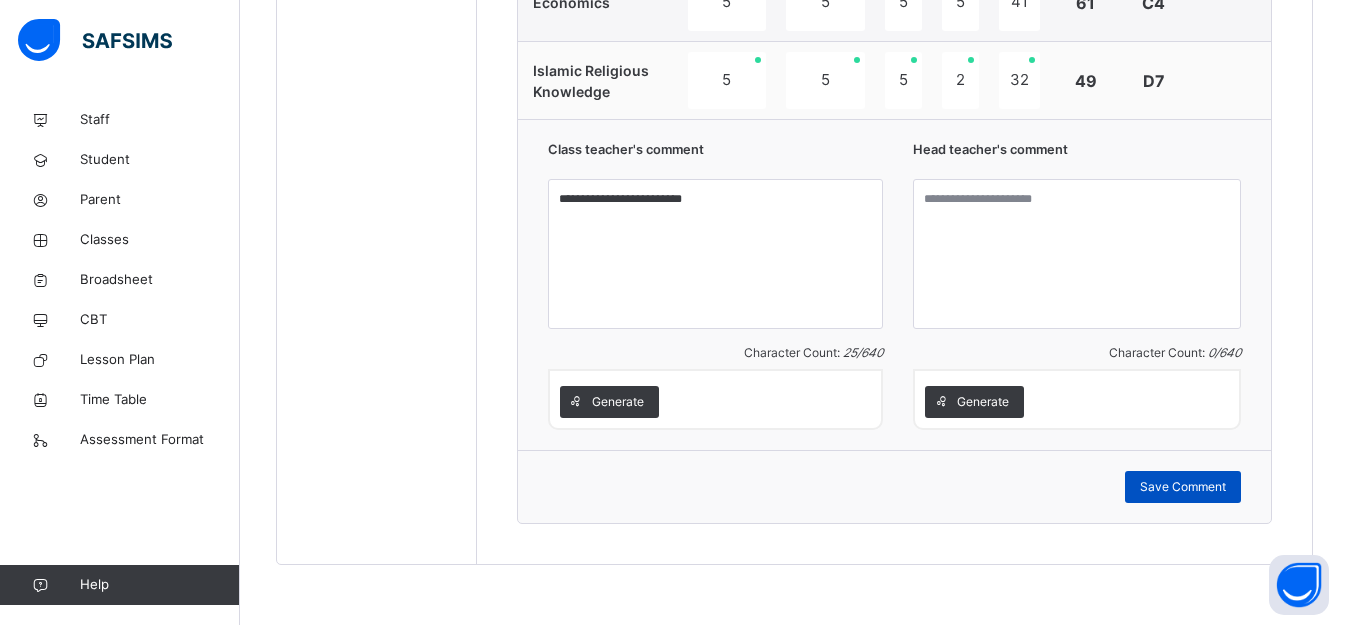 click on "Save Comment" at bounding box center (1183, 487) 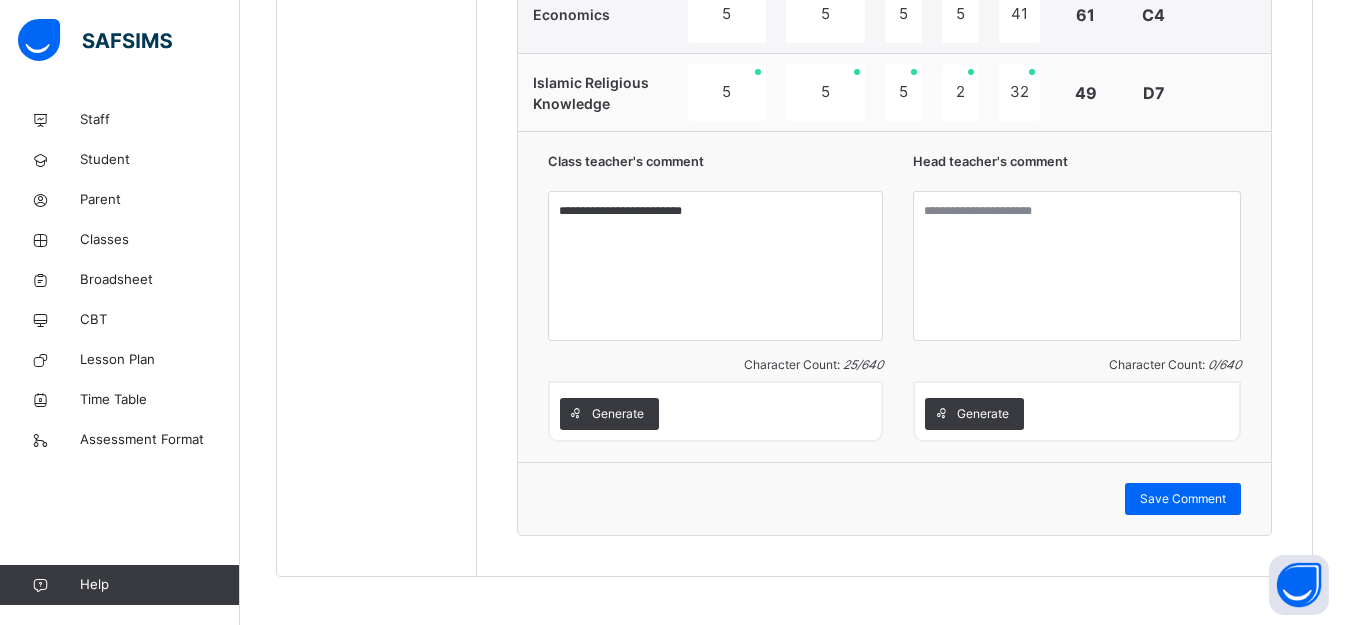 scroll, scrollTop: 1755, scrollLeft: 0, axis: vertical 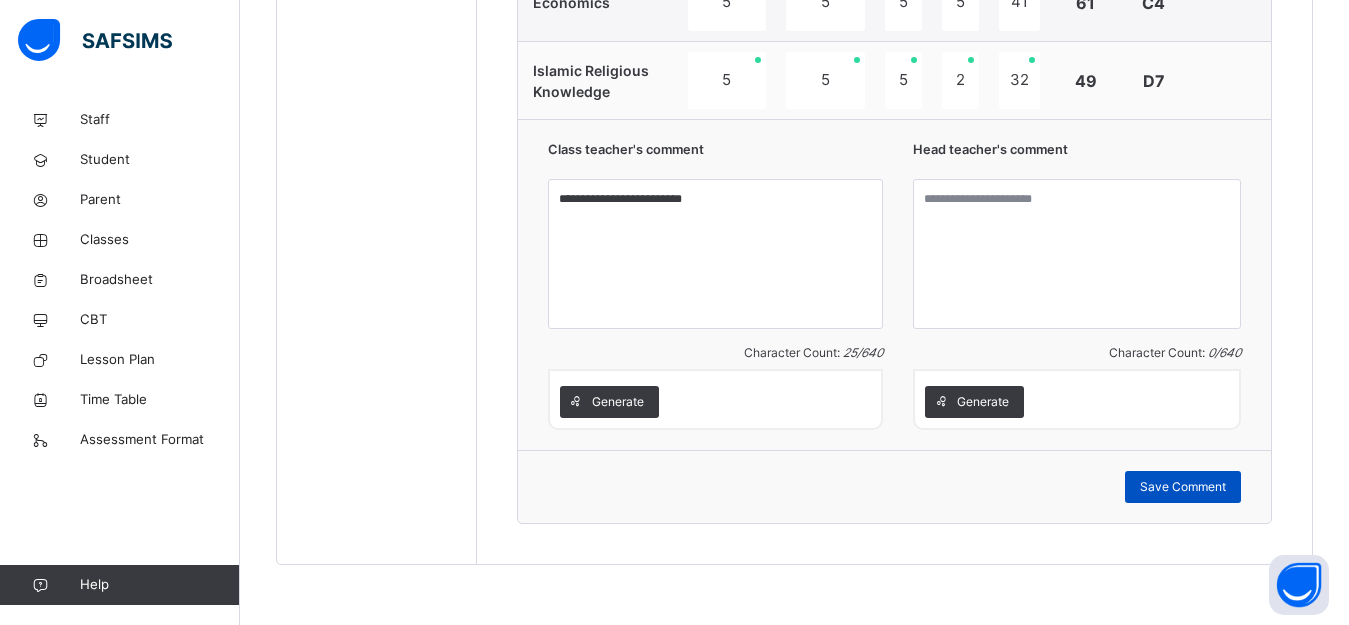 click on "Save Comment" at bounding box center [1183, 487] 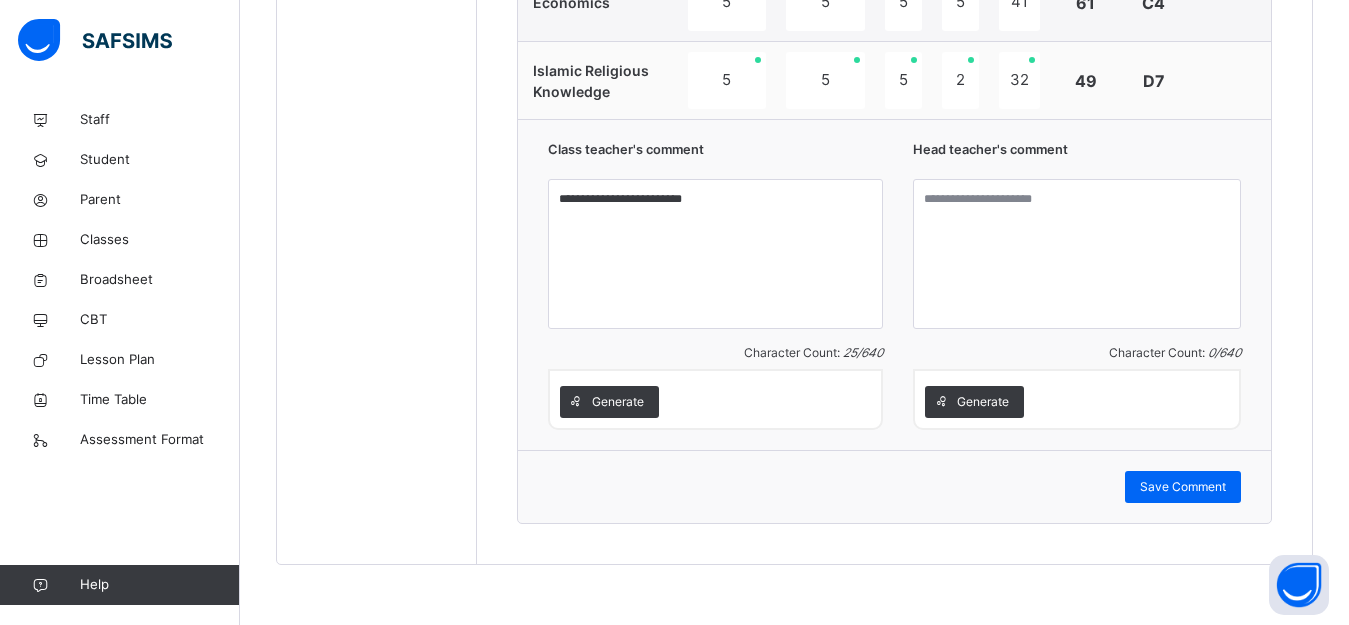 drag, startPoint x: 881, startPoint y: 547, endPoint x: 882, endPoint y: 528, distance: 19.026299 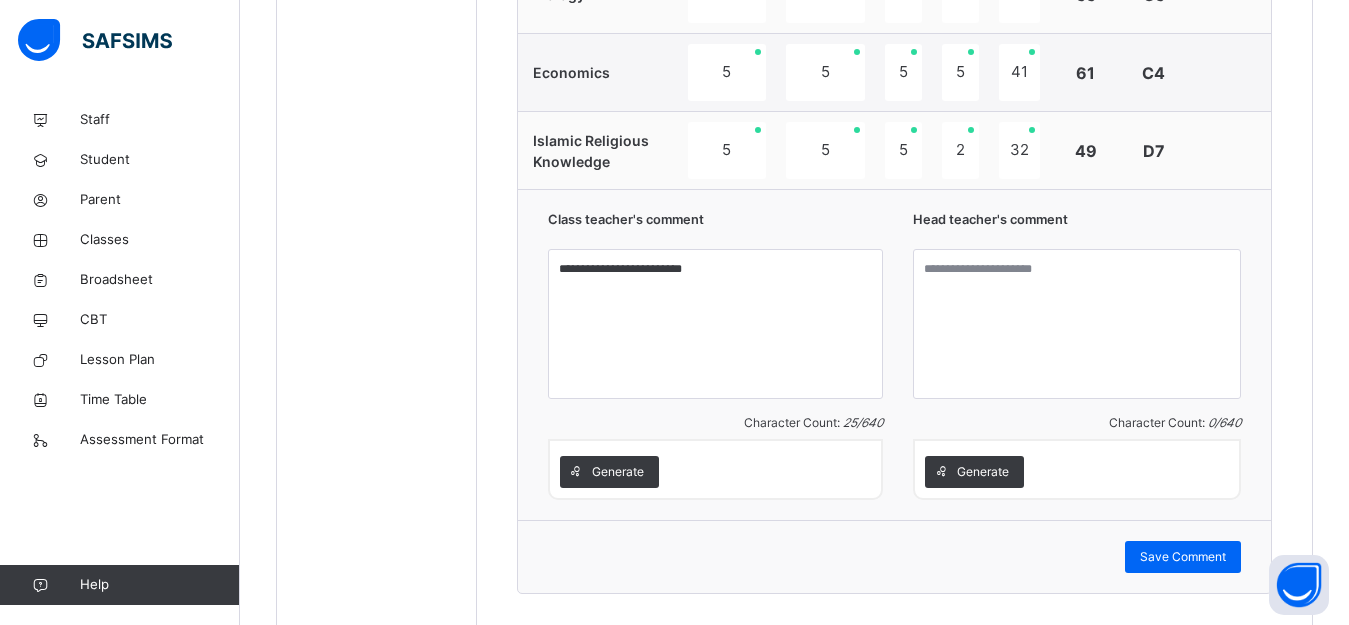 scroll, scrollTop: 1655, scrollLeft: 0, axis: vertical 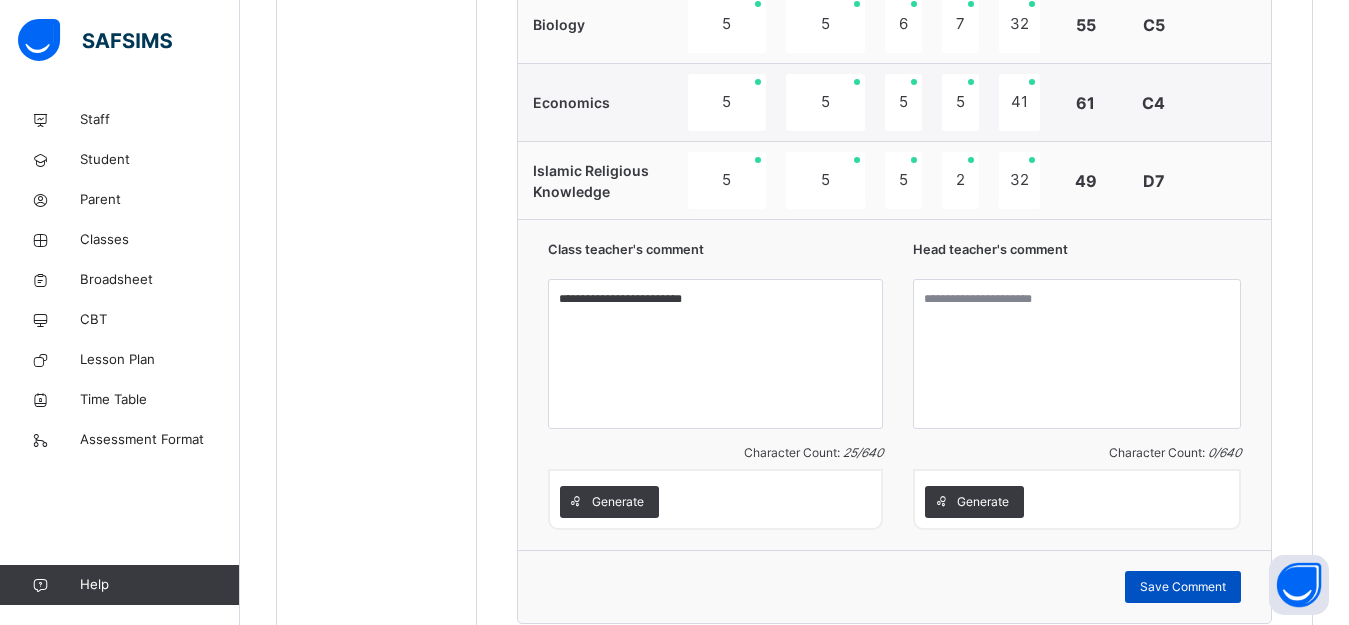 click on "Save Comment" at bounding box center [1183, 587] 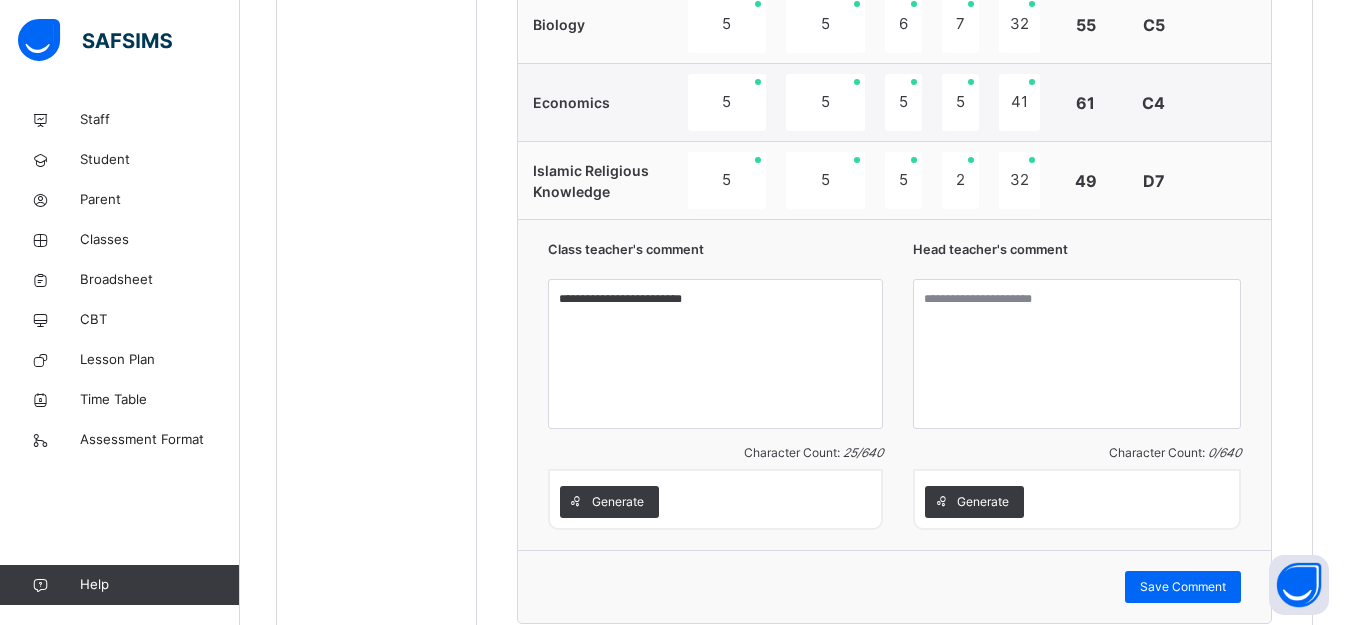 click on "Head teacher's comment" at bounding box center (1077, 254) 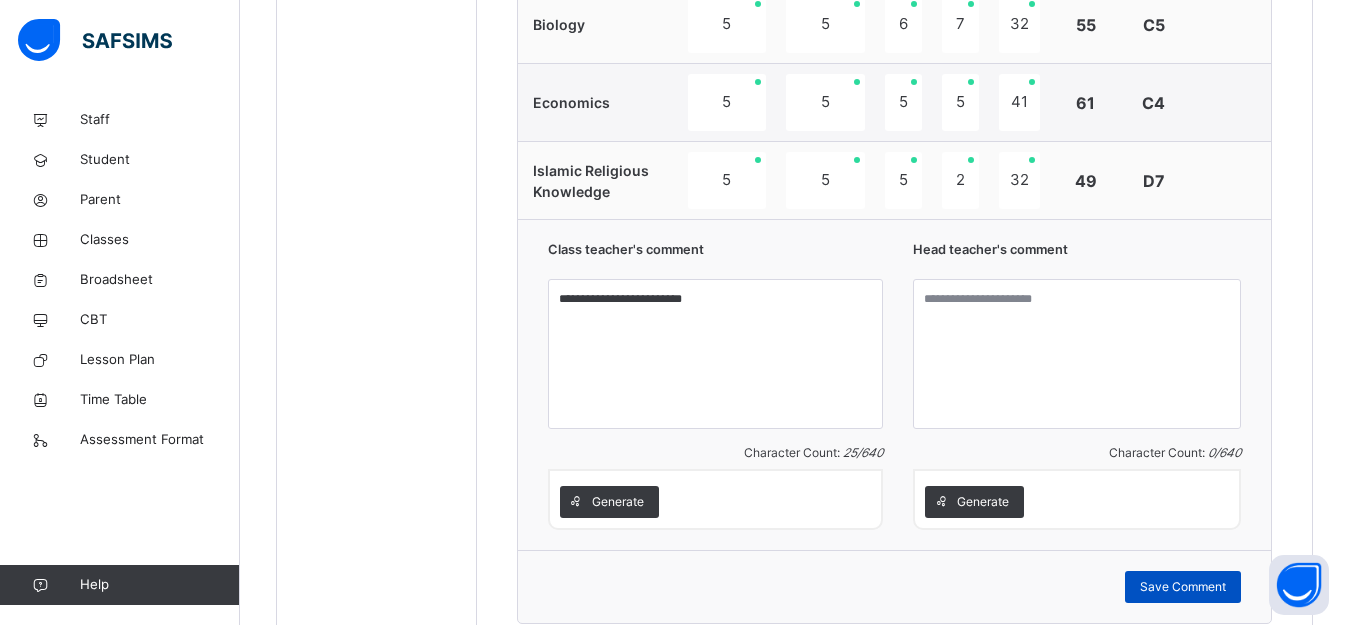 click on "Save Comment" at bounding box center [1183, 587] 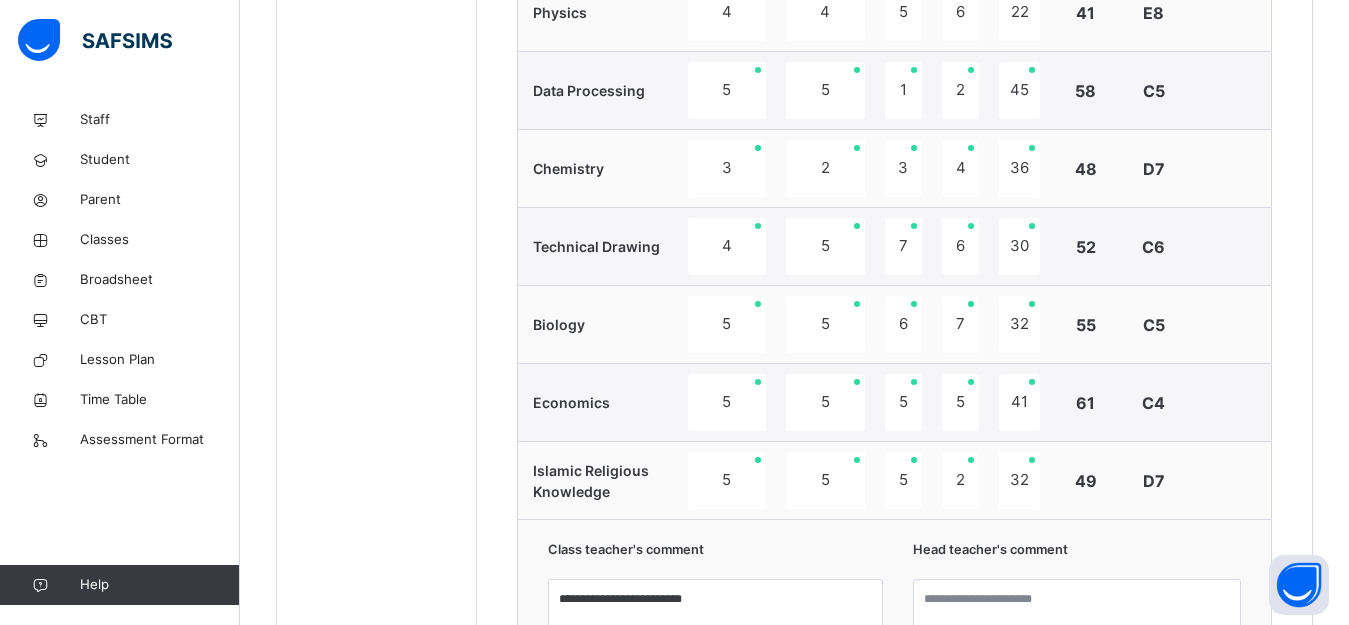 scroll, scrollTop: 1755, scrollLeft: 0, axis: vertical 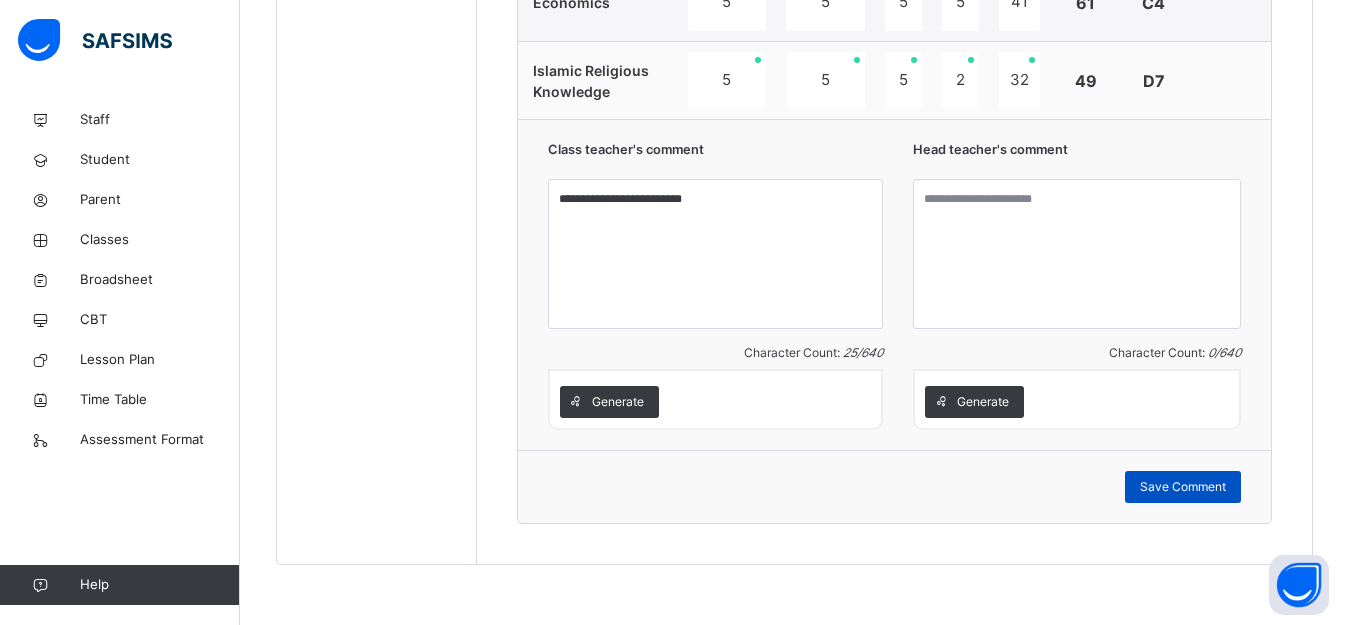 click on "Save Comment" at bounding box center (1183, 487) 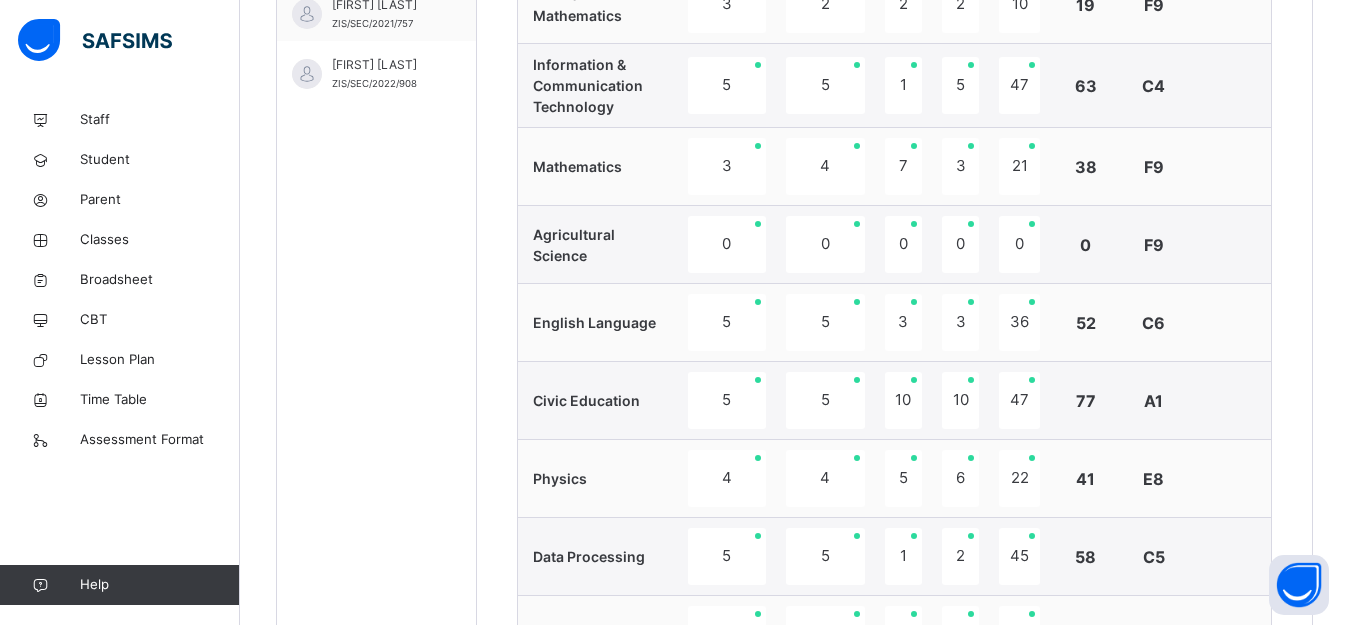 scroll, scrollTop: 755, scrollLeft: 0, axis: vertical 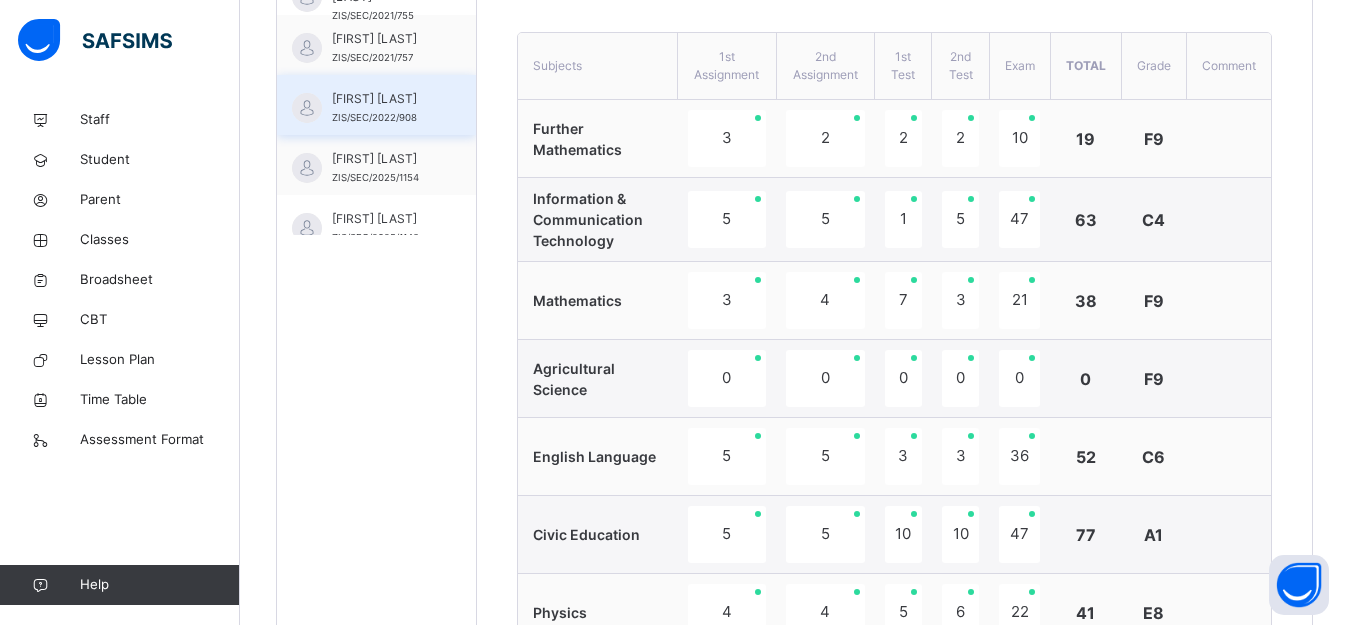 click on "[FIRST] [LAST]" at bounding box center (381, 99) 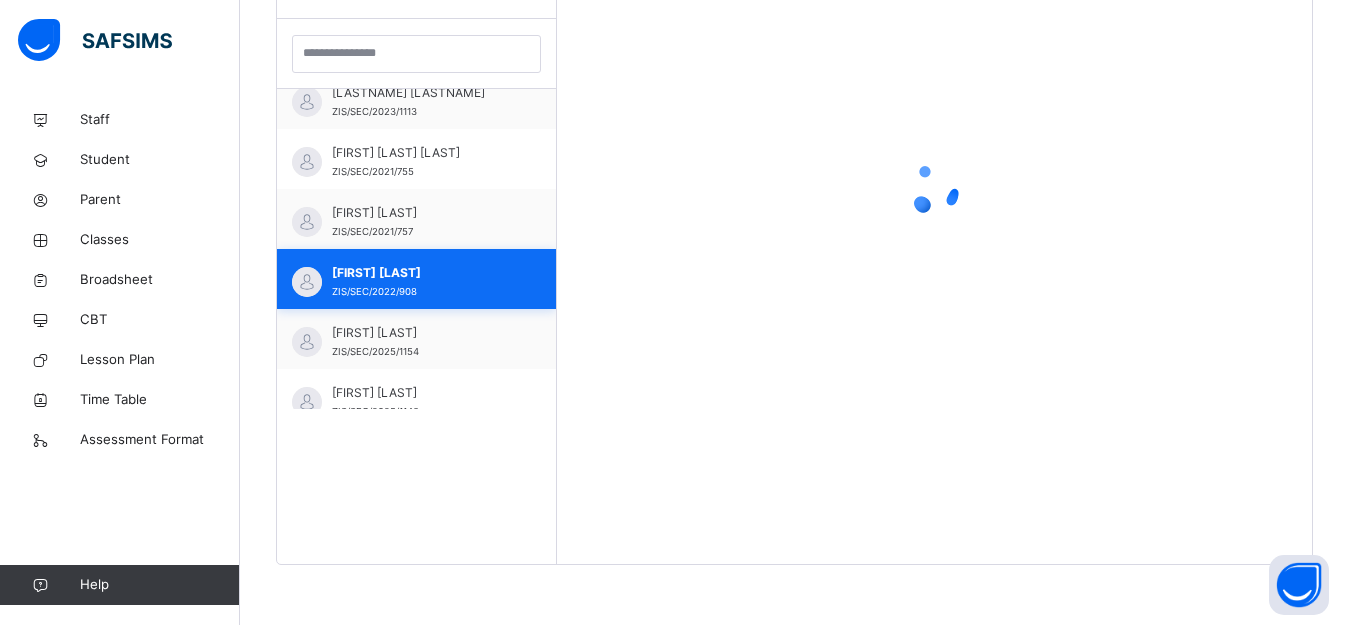 scroll, scrollTop: 581, scrollLeft: 0, axis: vertical 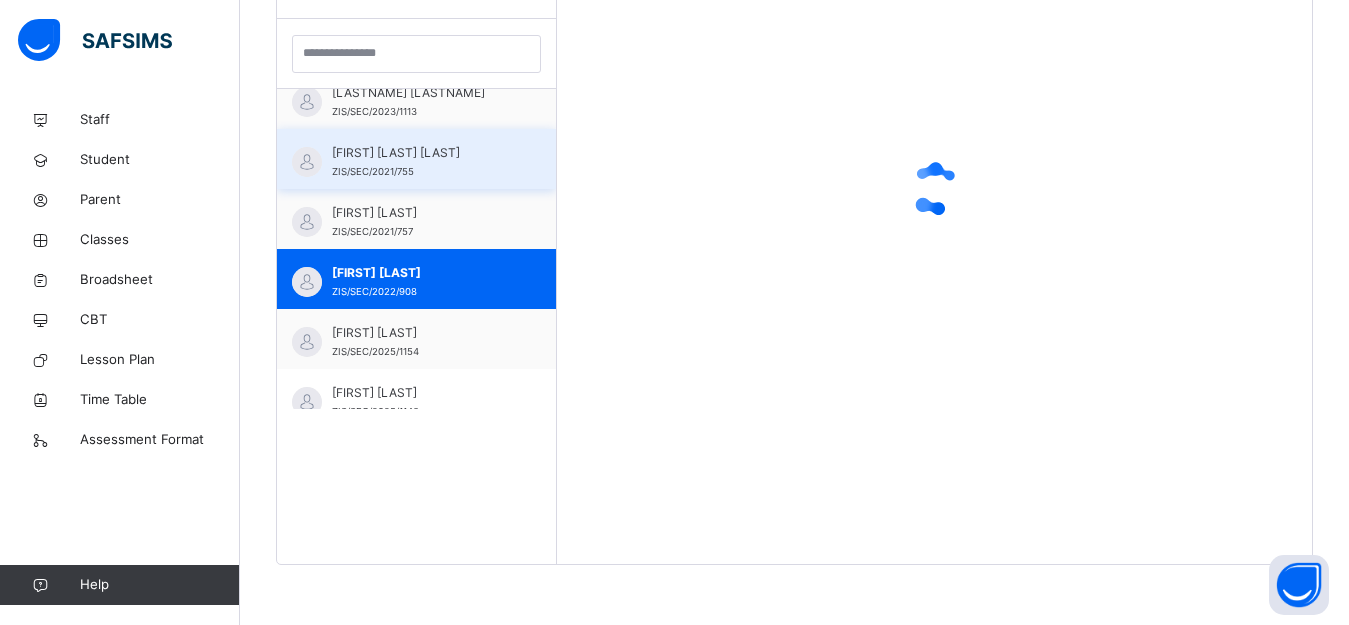click on "[FIRST] [LAST] [SCHOOL_ID]" at bounding box center (416, 159) 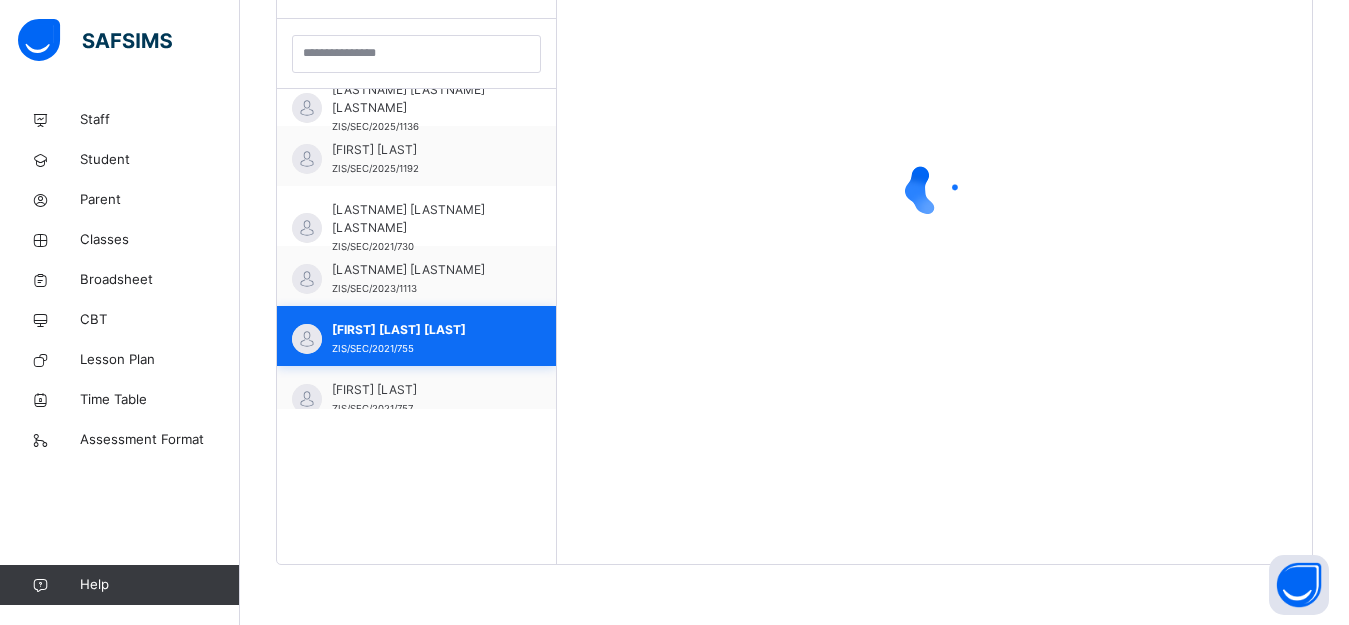 scroll, scrollTop: 1800, scrollLeft: 0, axis: vertical 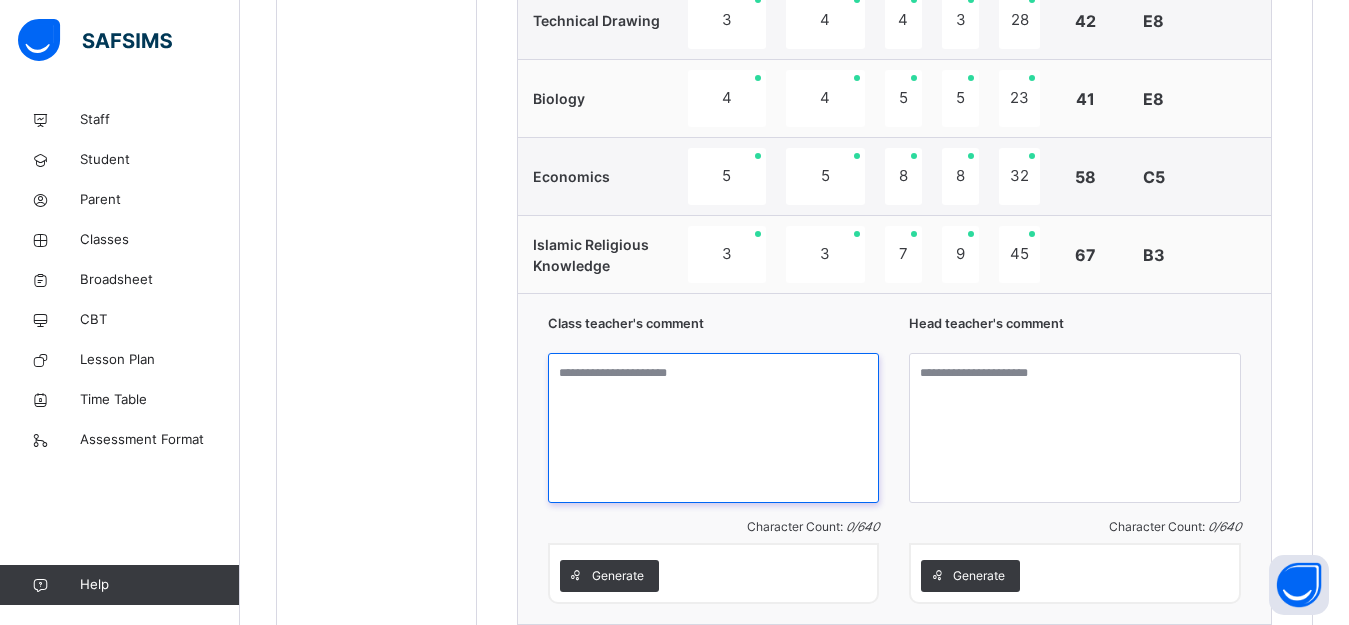 click at bounding box center [714, 428] 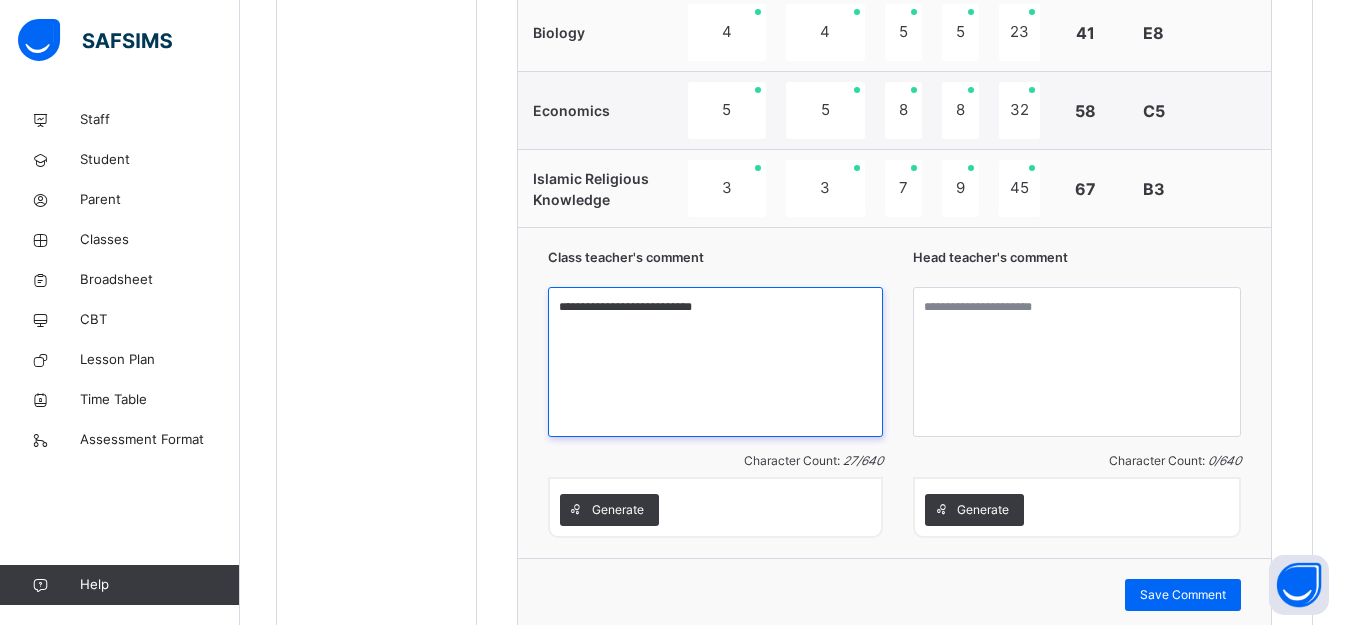 scroll, scrollTop: 1681, scrollLeft: 0, axis: vertical 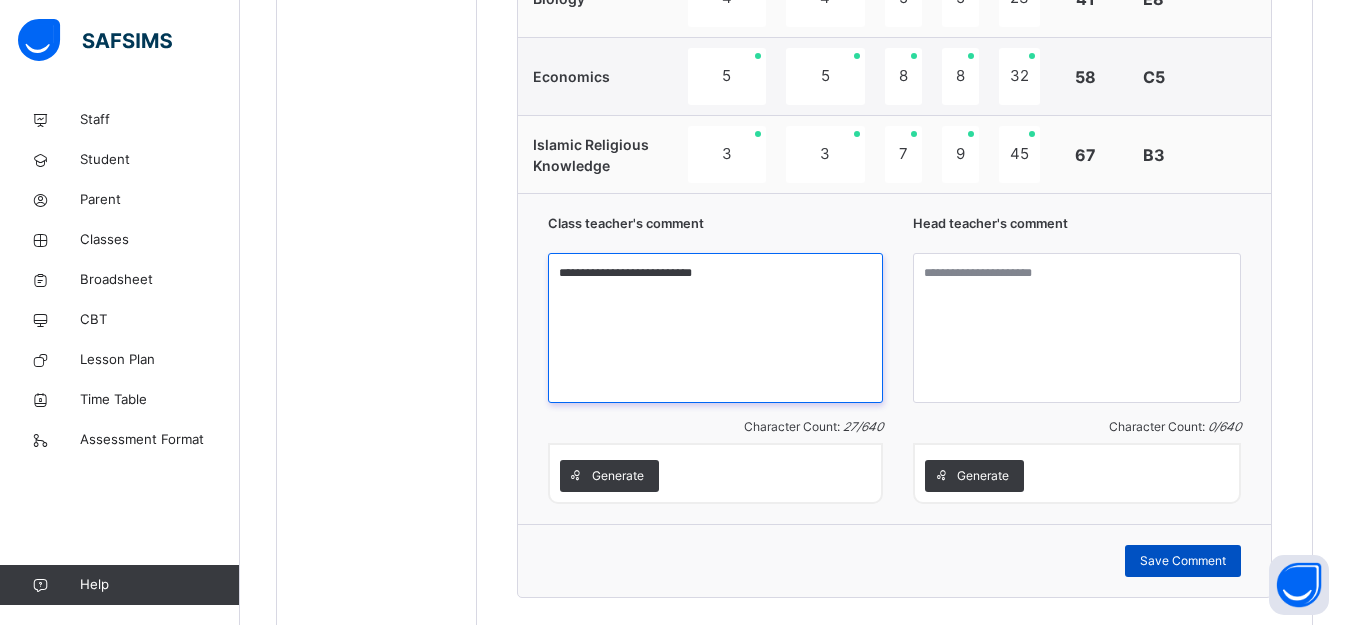 type on "**********" 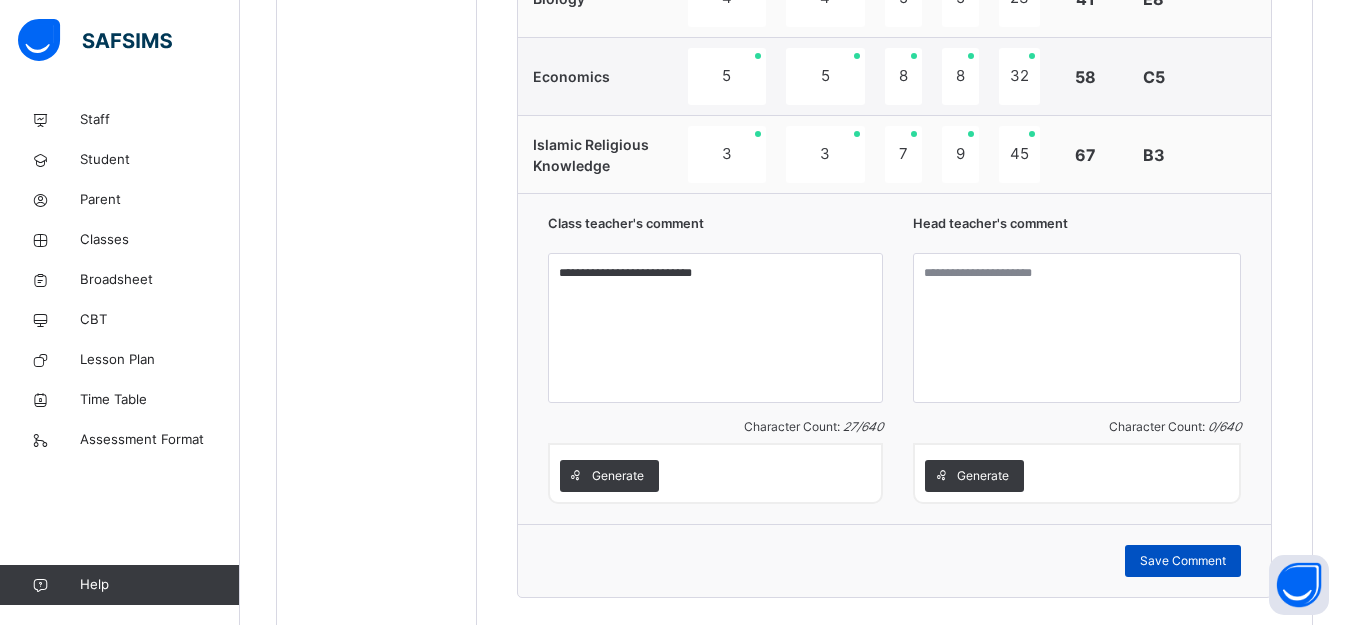 click on "Save Comment" at bounding box center (1183, 561) 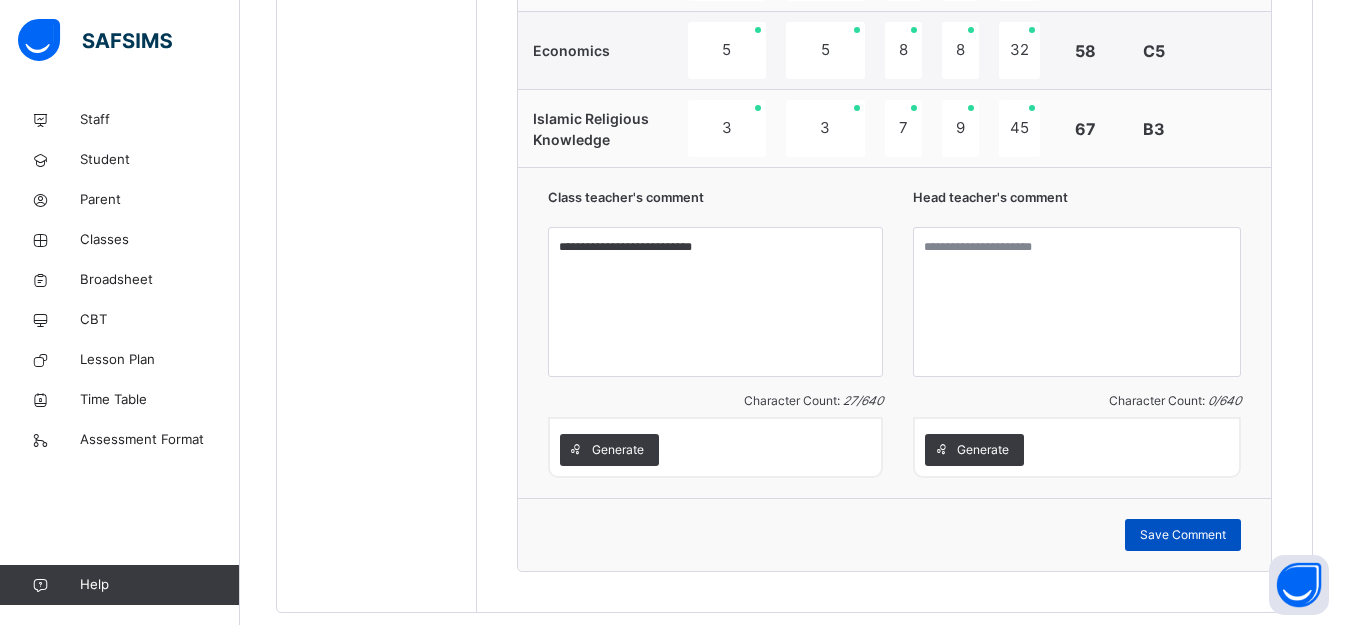 scroll, scrollTop: 1755, scrollLeft: 0, axis: vertical 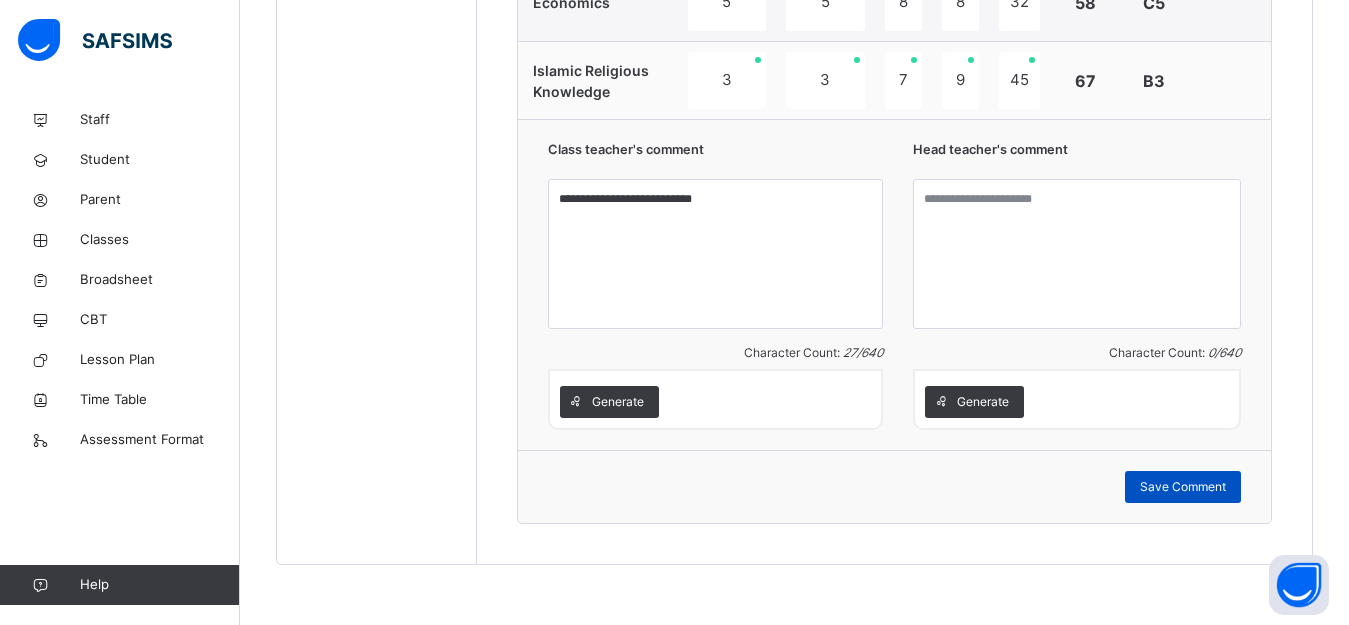click on "Save Comment" at bounding box center (1183, 487) 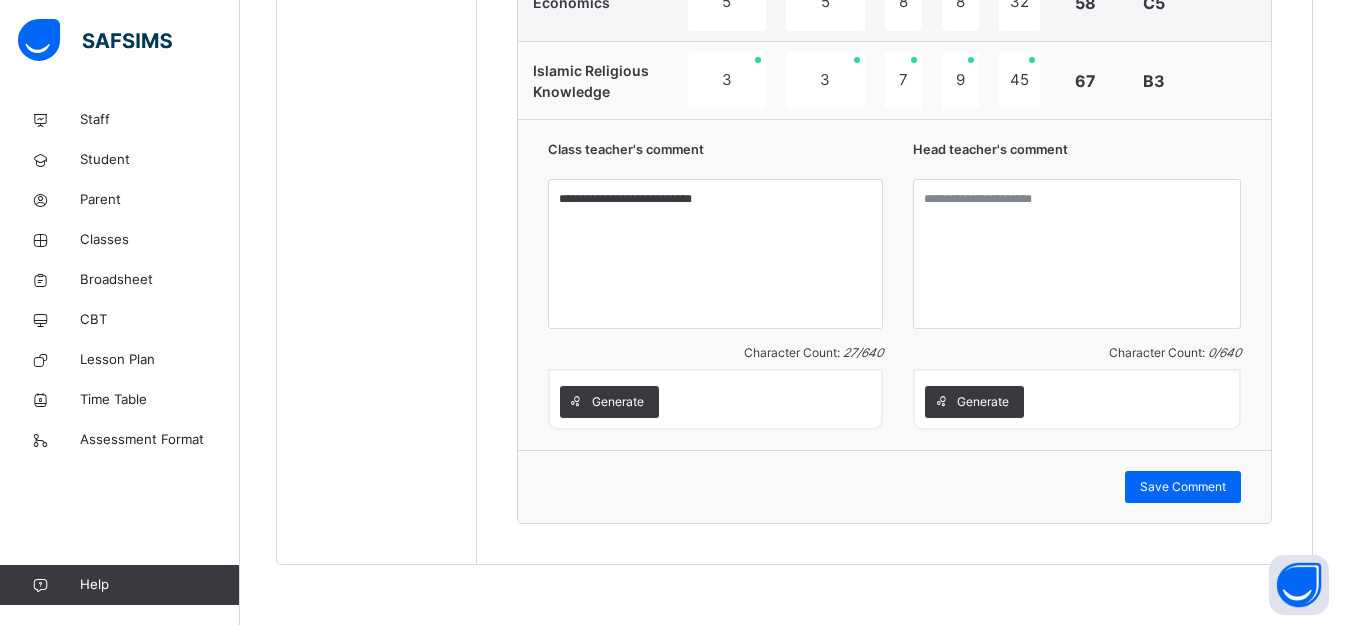 click on "**********" at bounding box center (894, -296) 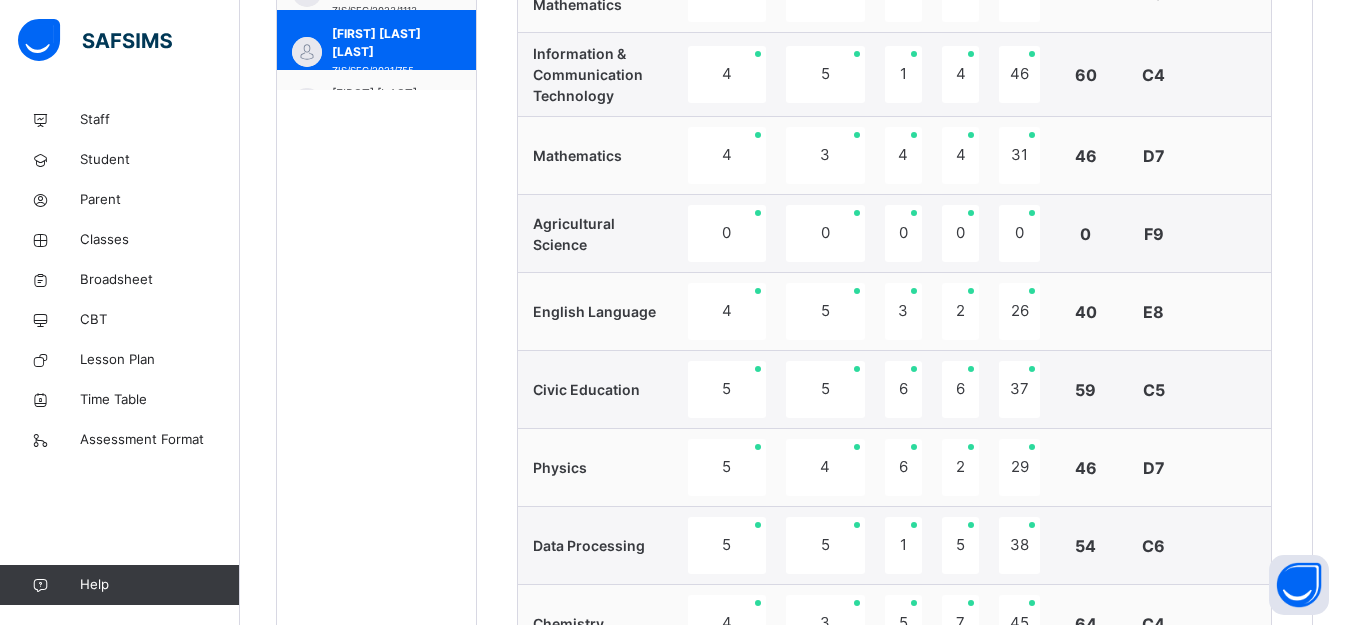 scroll, scrollTop: 800, scrollLeft: 0, axis: vertical 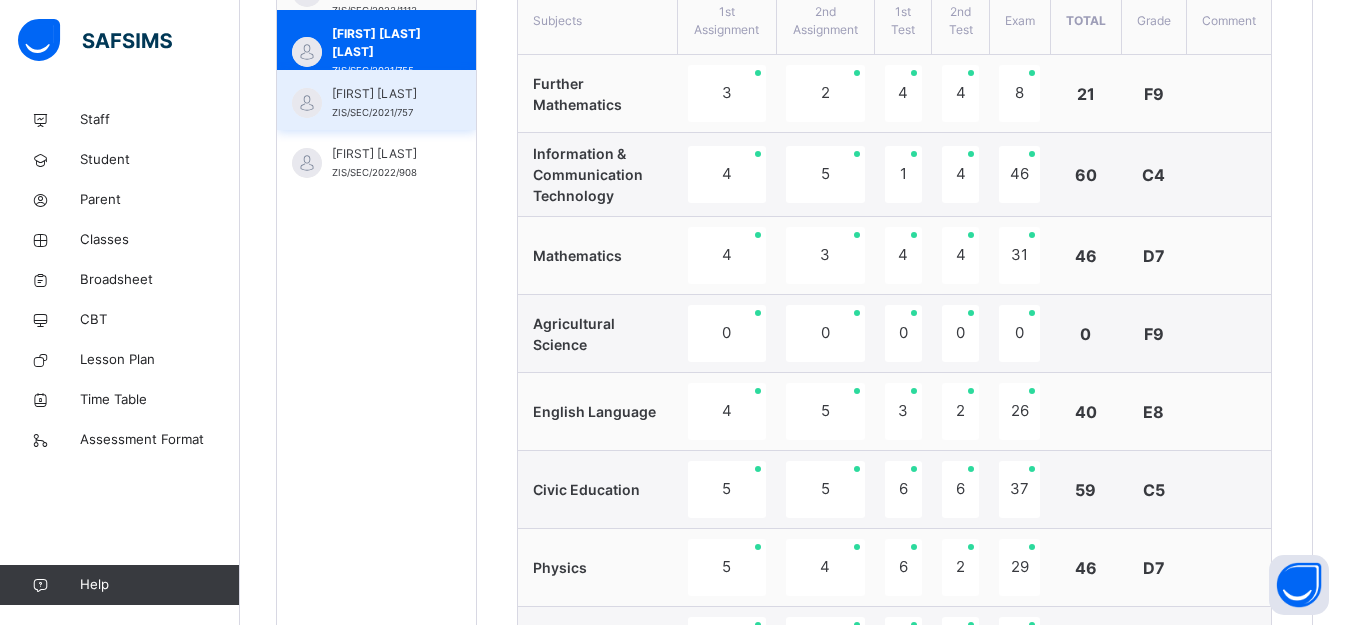 click on "[FIRST] [LAST] [ID]" at bounding box center [376, 100] 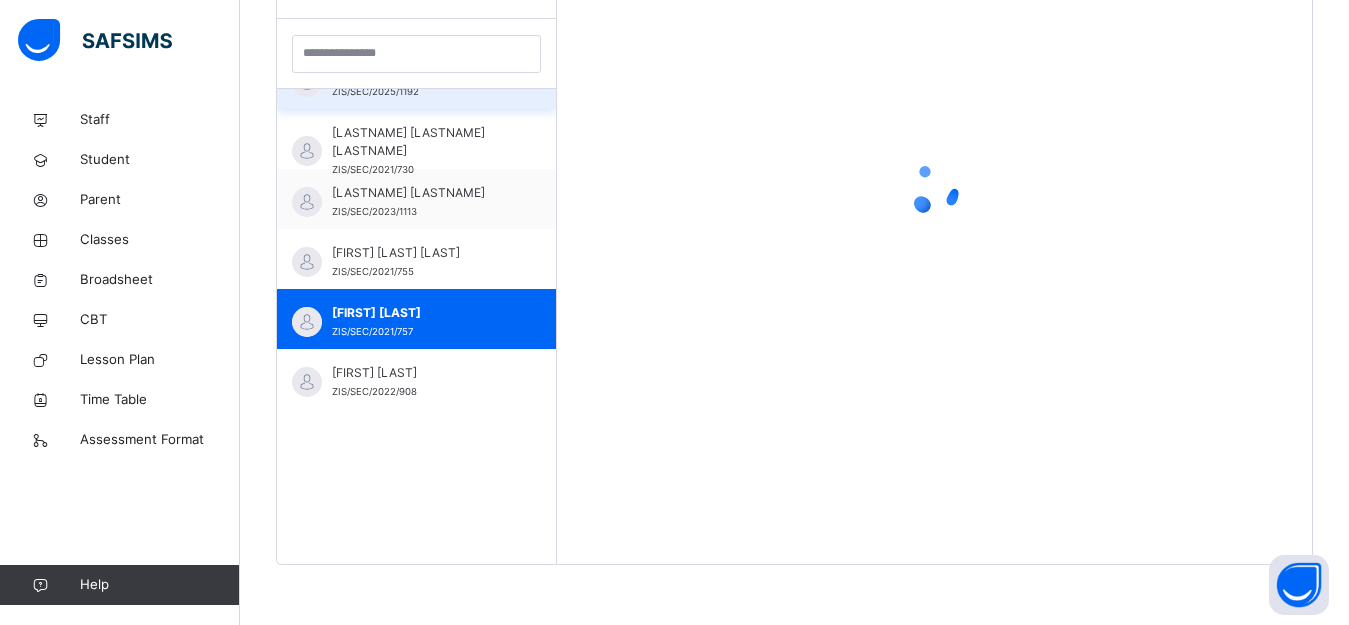 scroll, scrollTop: 581, scrollLeft: 0, axis: vertical 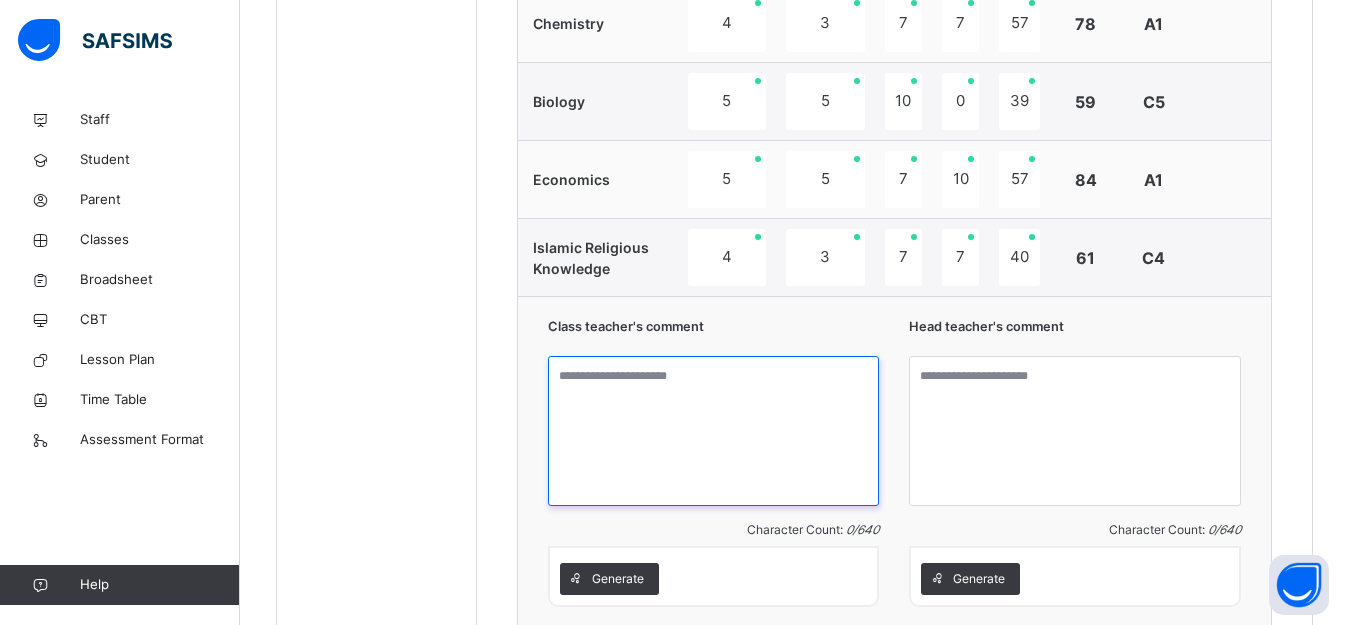 click at bounding box center [714, 431] 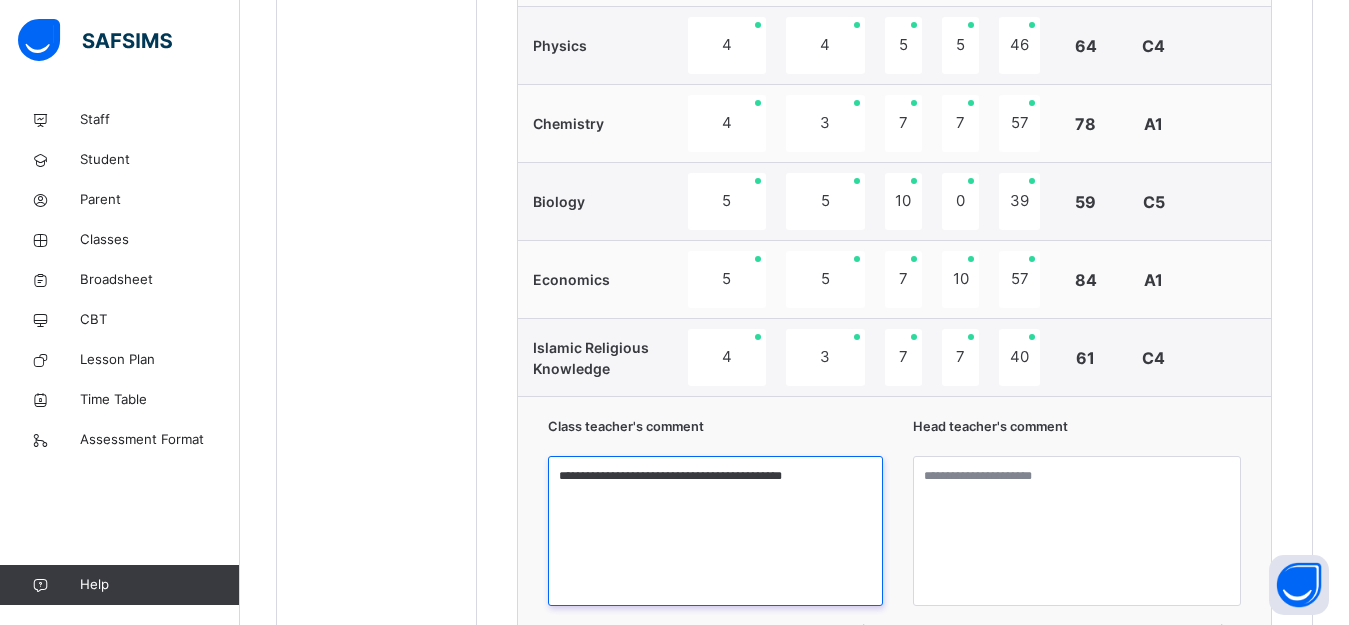 scroll, scrollTop: 1600, scrollLeft: 0, axis: vertical 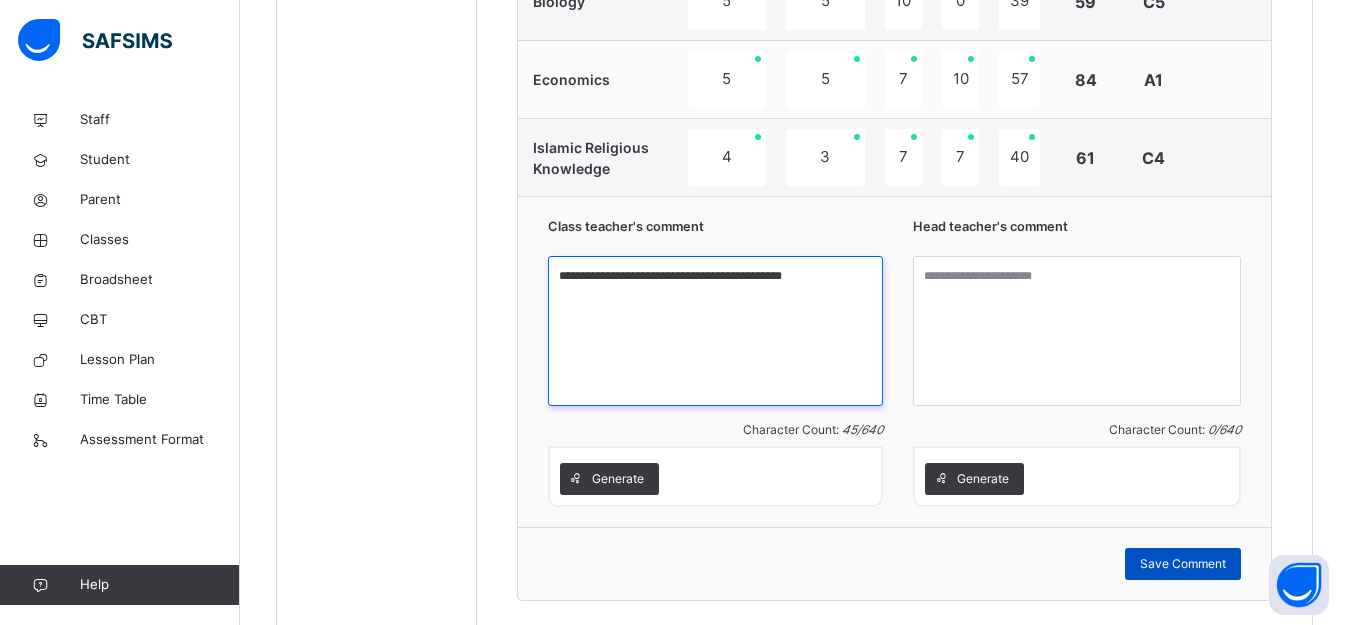 type on "**********" 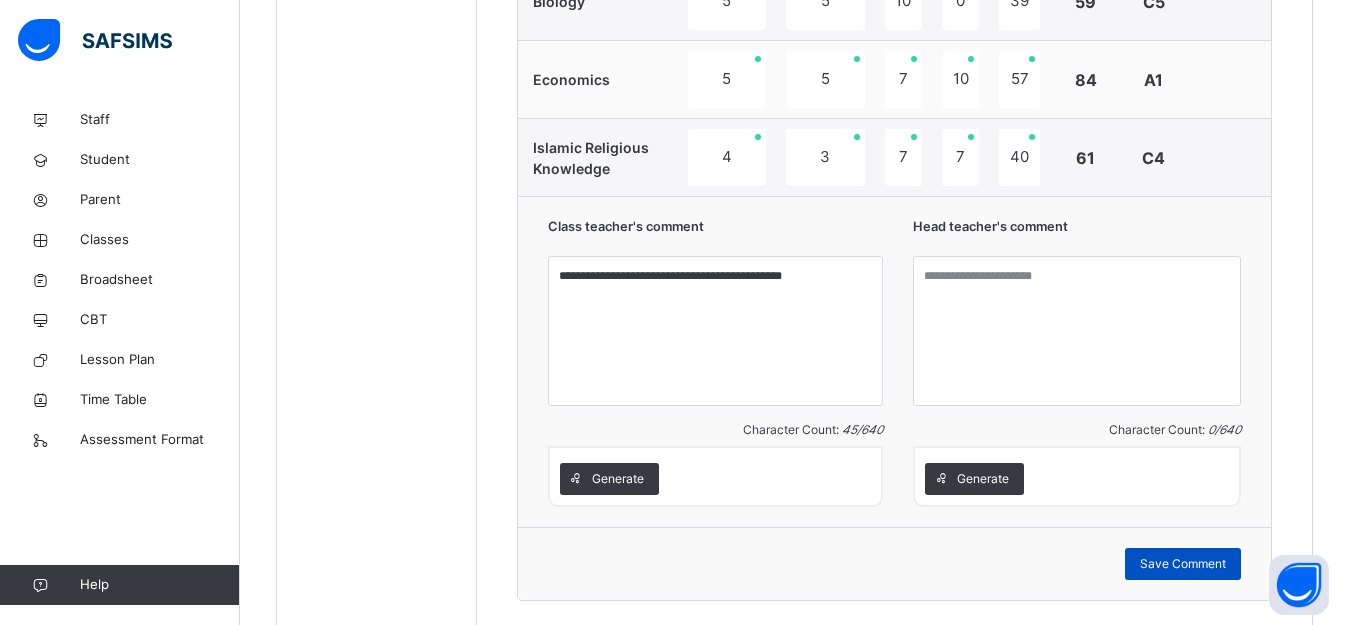click on "Save Comment" at bounding box center [1183, 564] 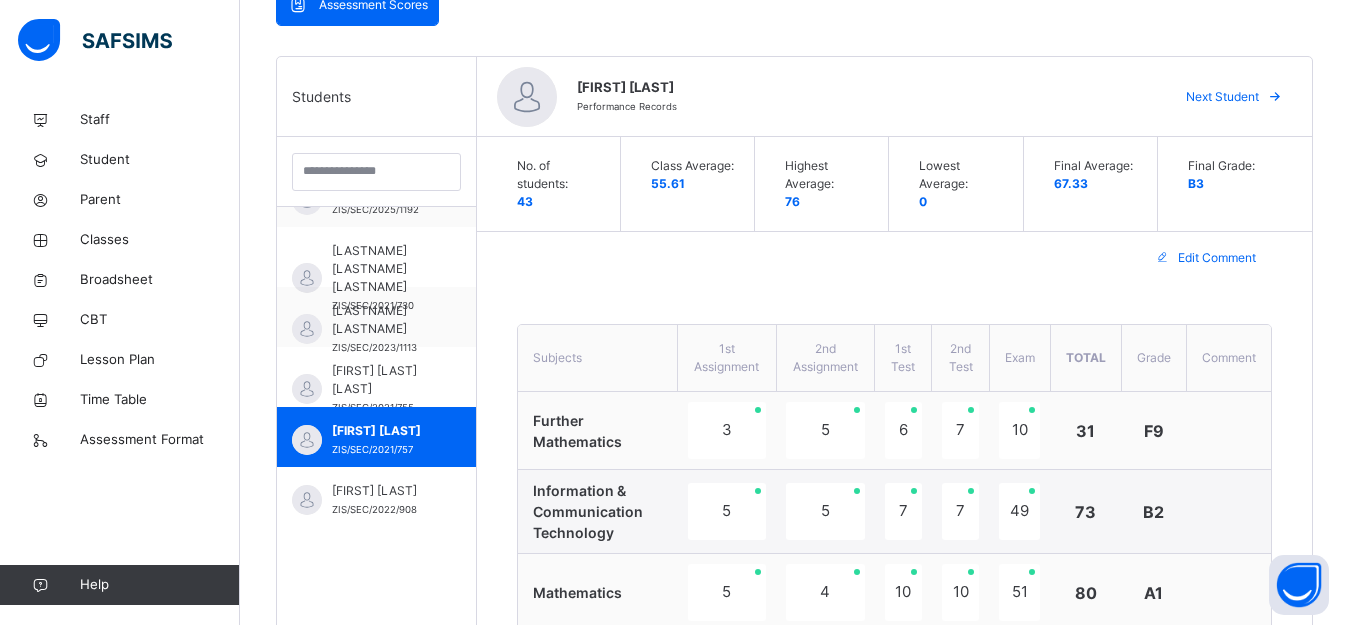scroll, scrollTop: 500, scrollLeft: 0, axis: vertical 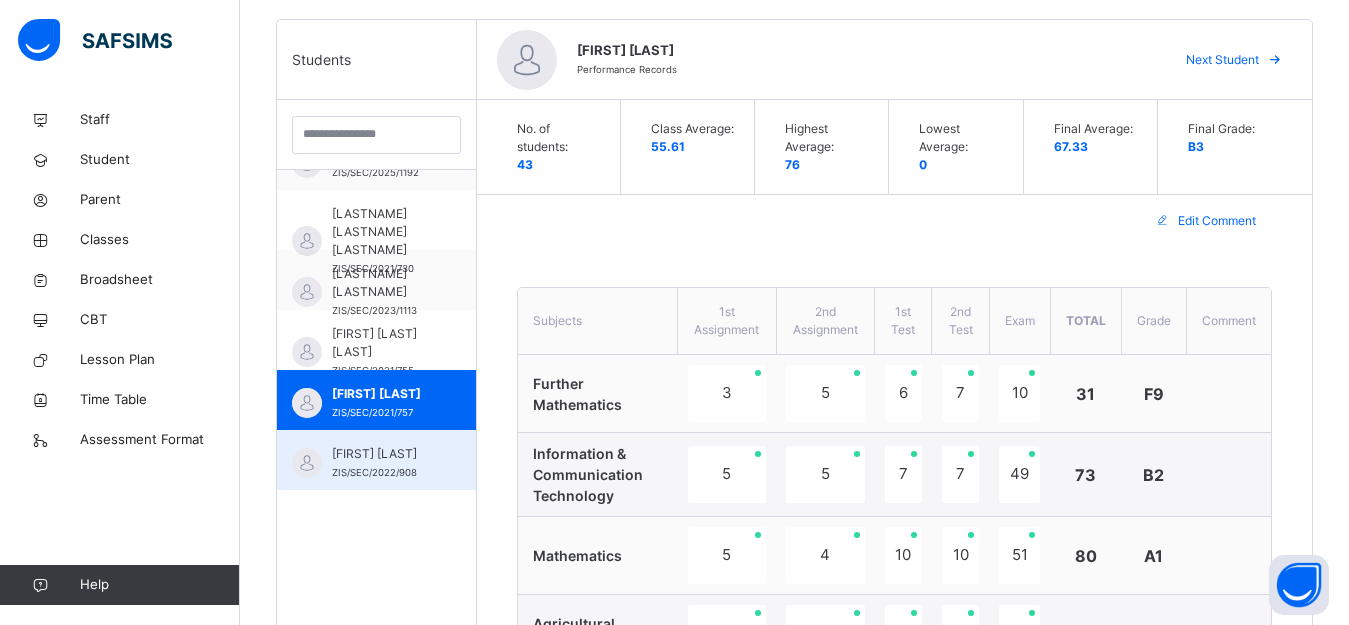 click on "[FIRST] [LAST] [ID]" at bounding box center (381, 463) 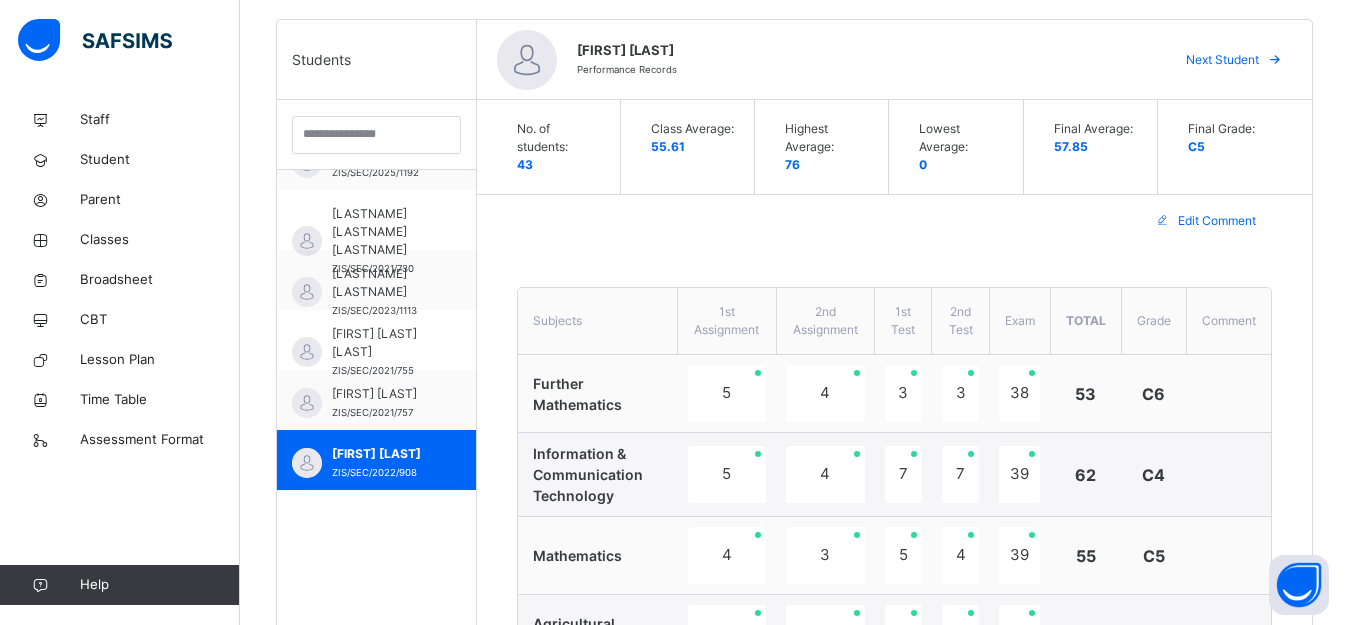 scroll, scrollTop: 2000, scrollLeft: 0, axis: vertical 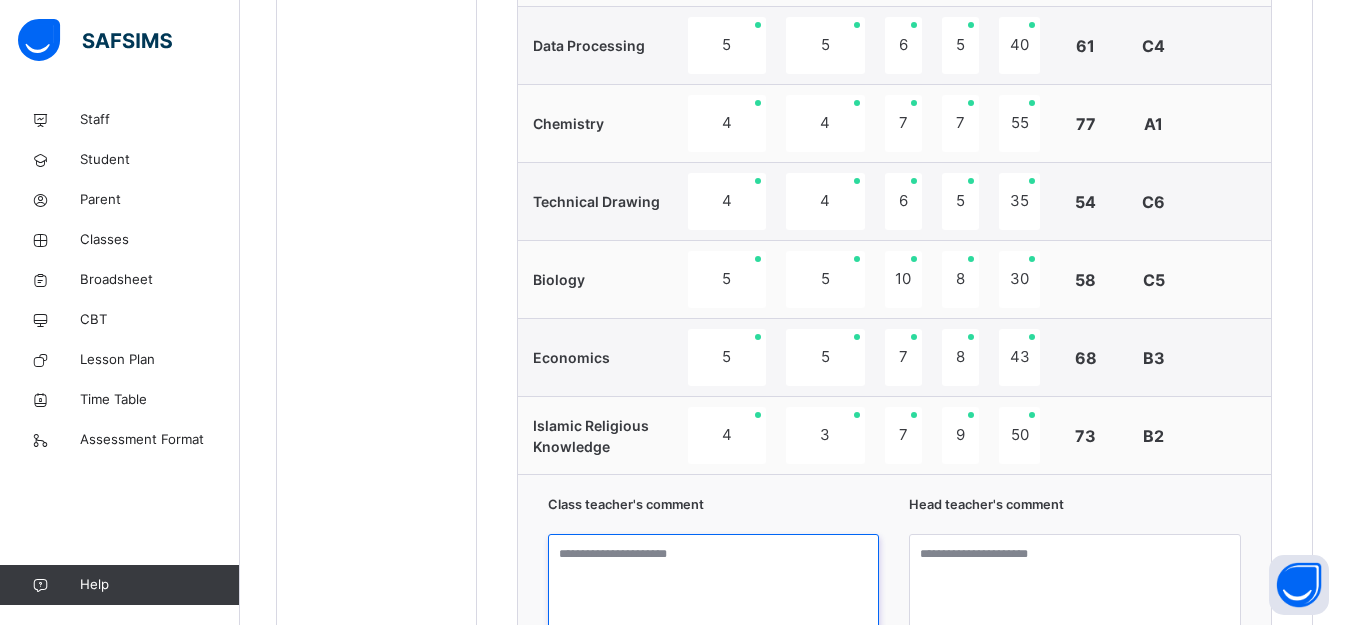 click at bounding box center (714, 609) 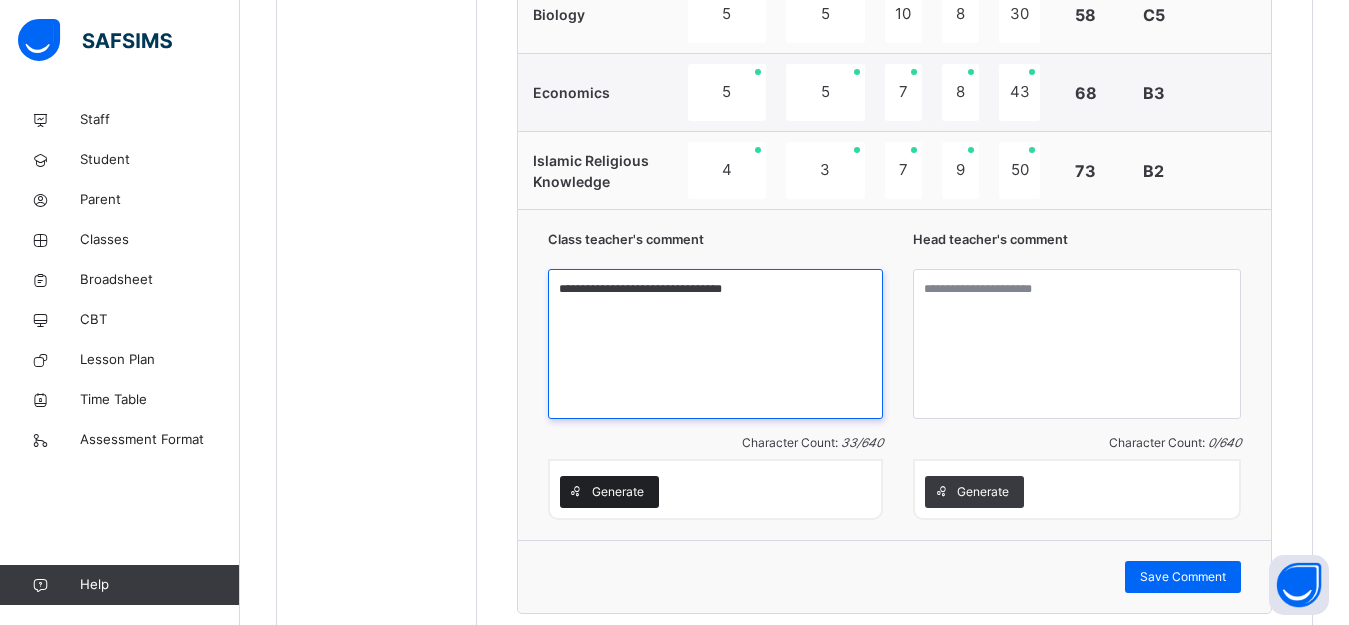 scroll, scrollTop: 1700, scrollLeft: 0, axis: vertical 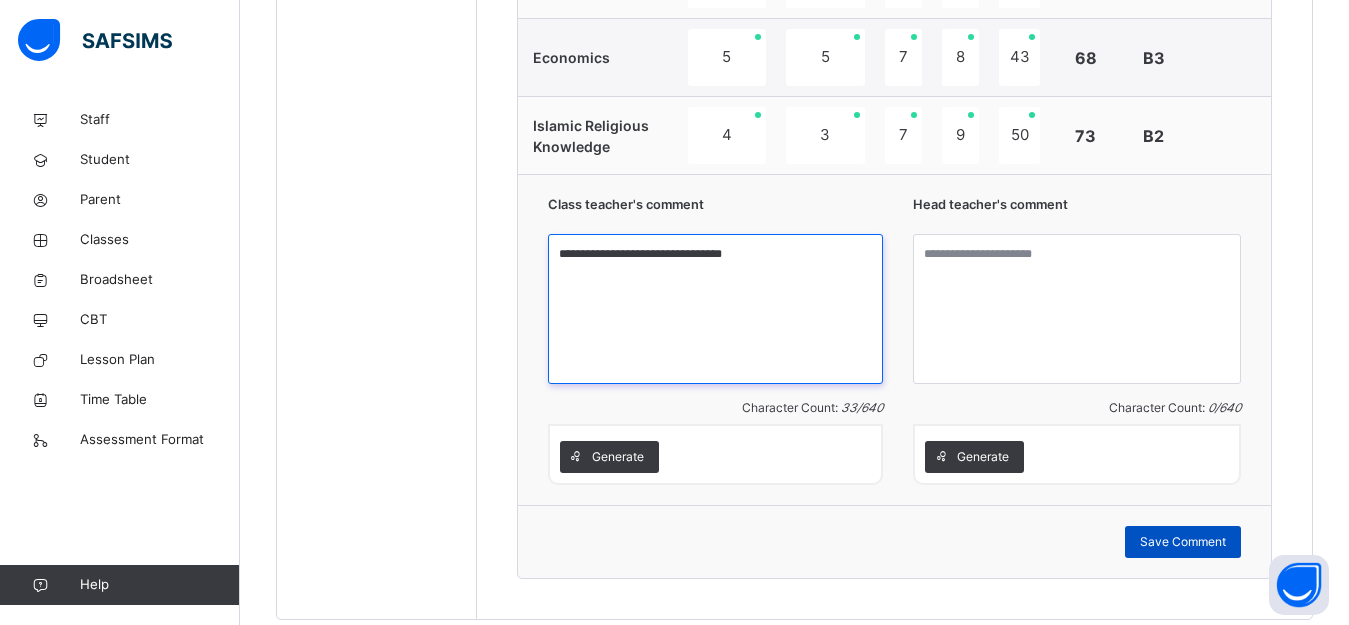 type on "**********" 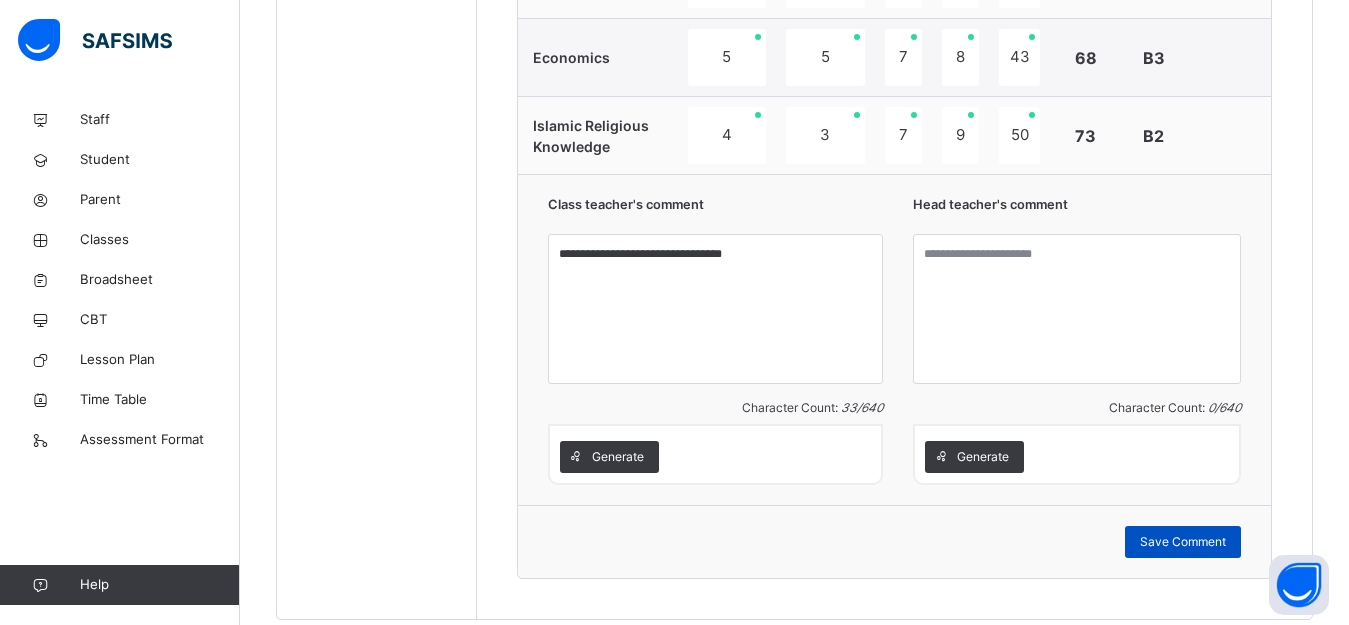 click on "Save Comment" at bounding box center (1183, 542) 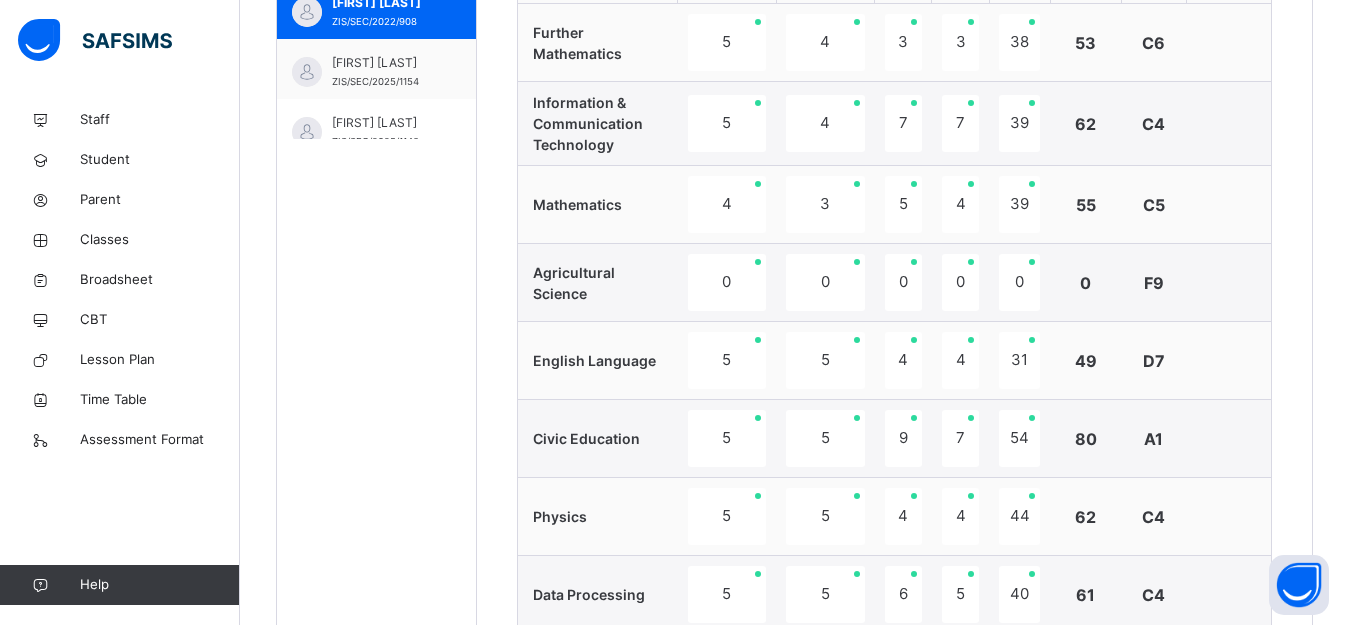 scroll, scrollTop: 800, scrollLeft: 0, axis: vertical 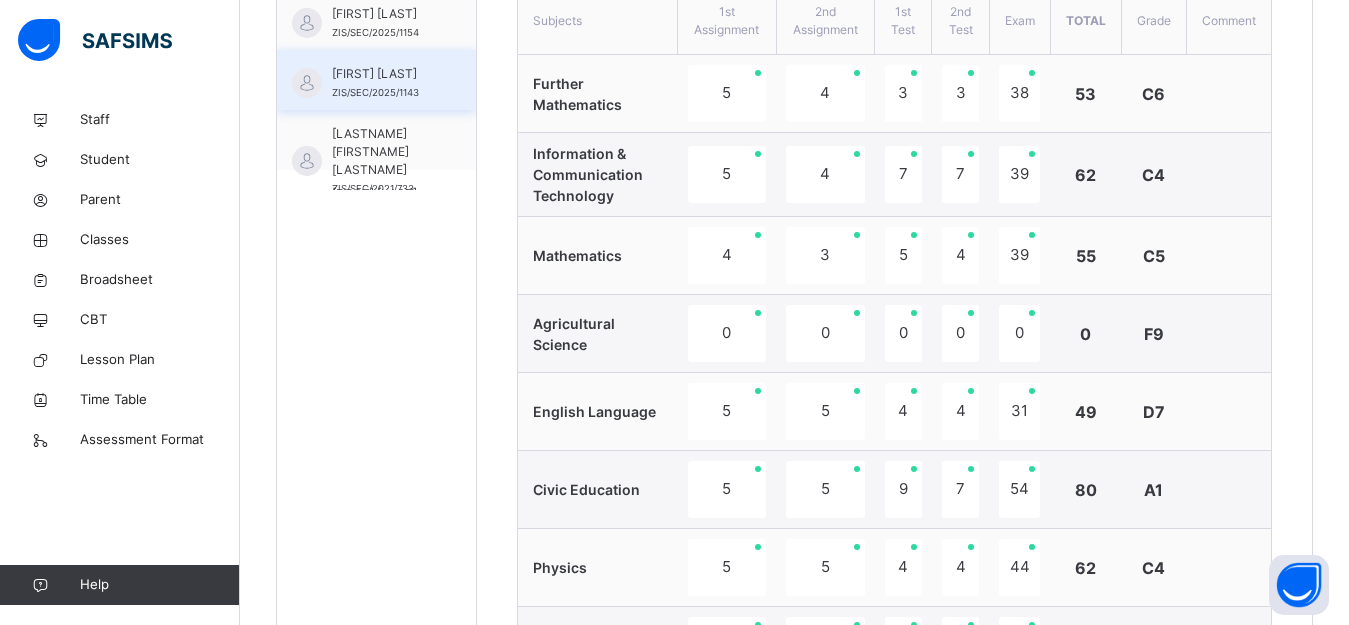 click on "[FIRST] [LAST]" at bounding box center [381, 74] 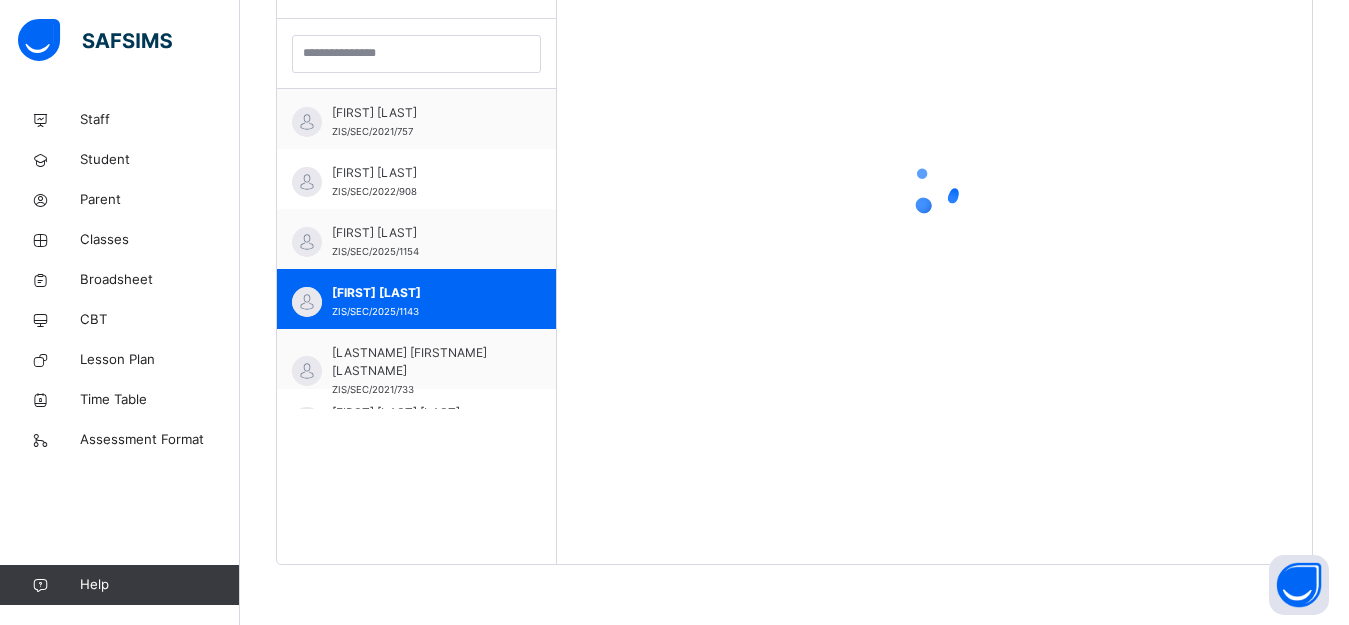 scroll, scrollTop: 581, scrollLeft: 0, axis: vertical 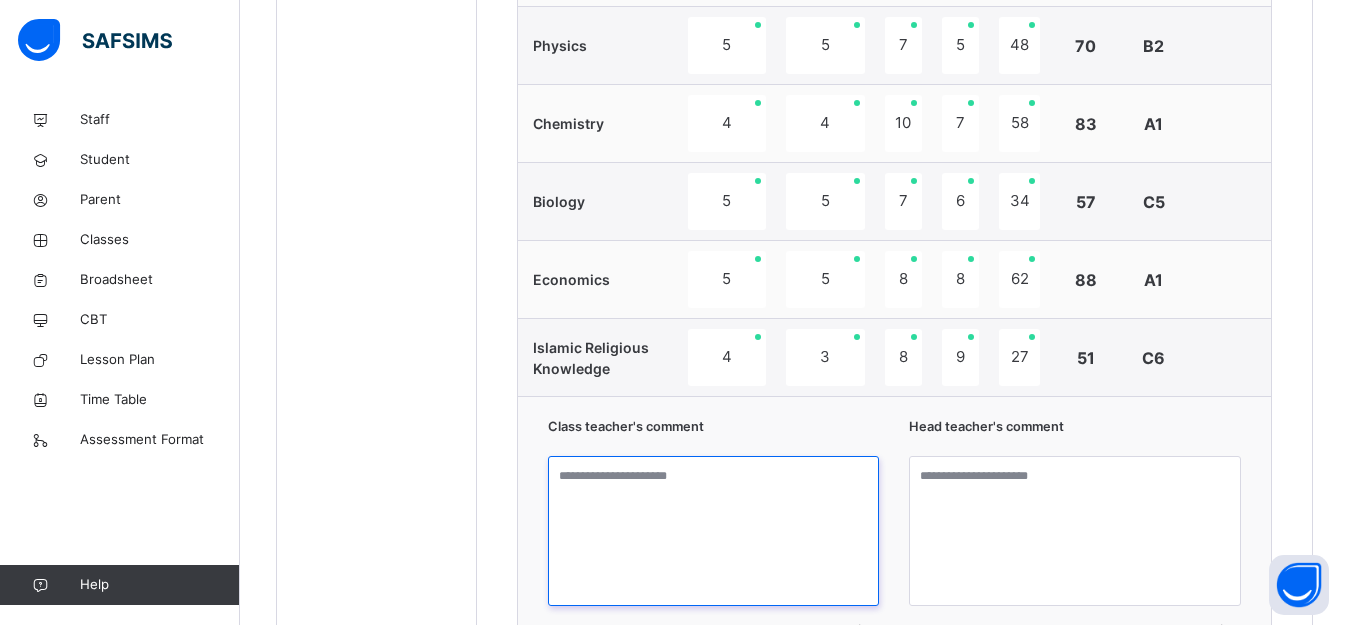 click at bounding box center [714, 531] 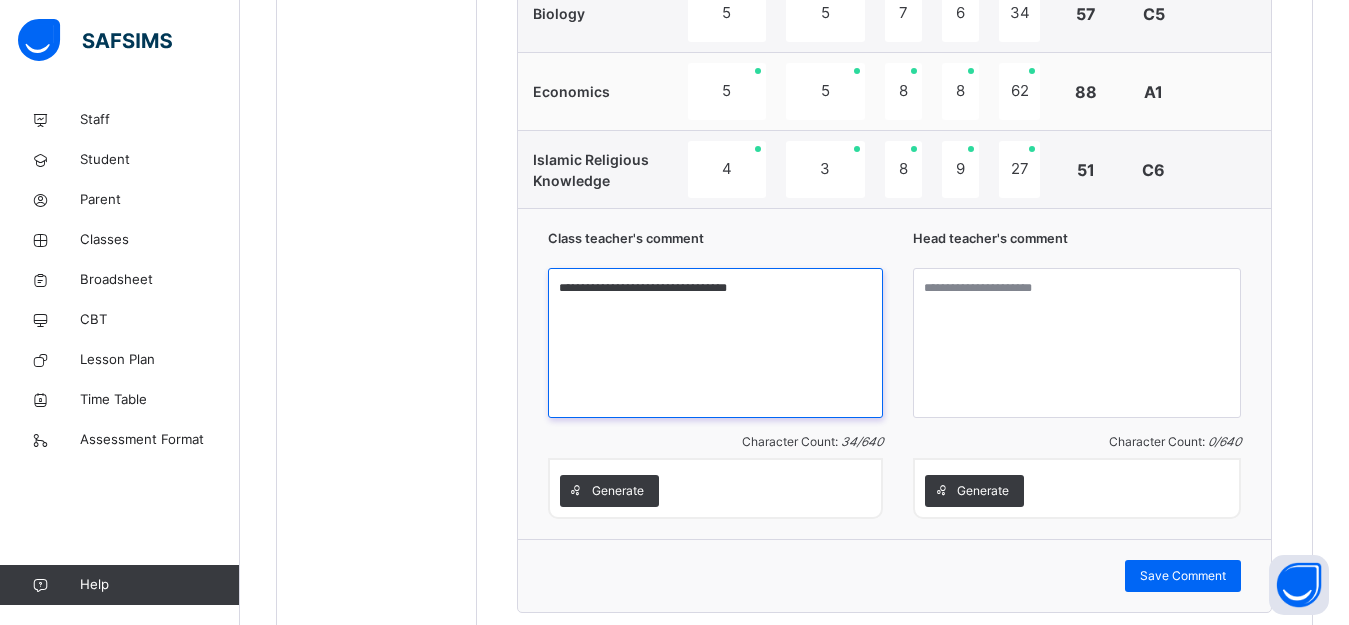 scroll, scrollTop: 1600, scrollLeft: 0, axis: vertical 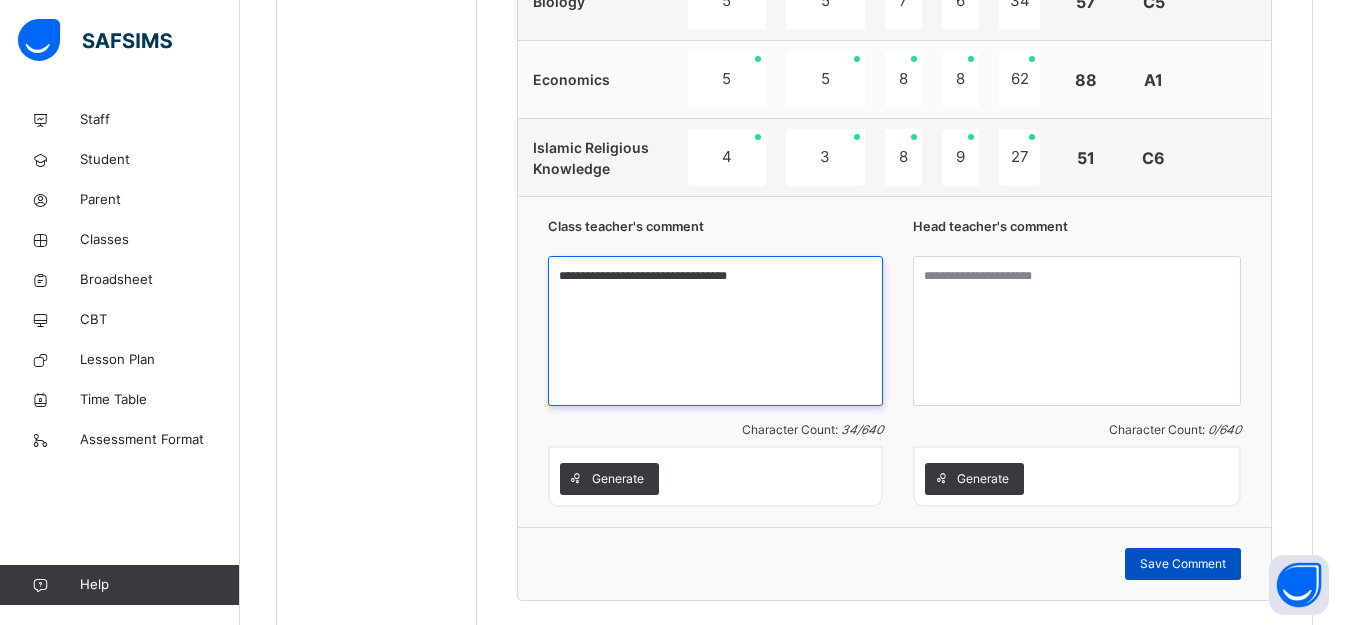 type on "**********" 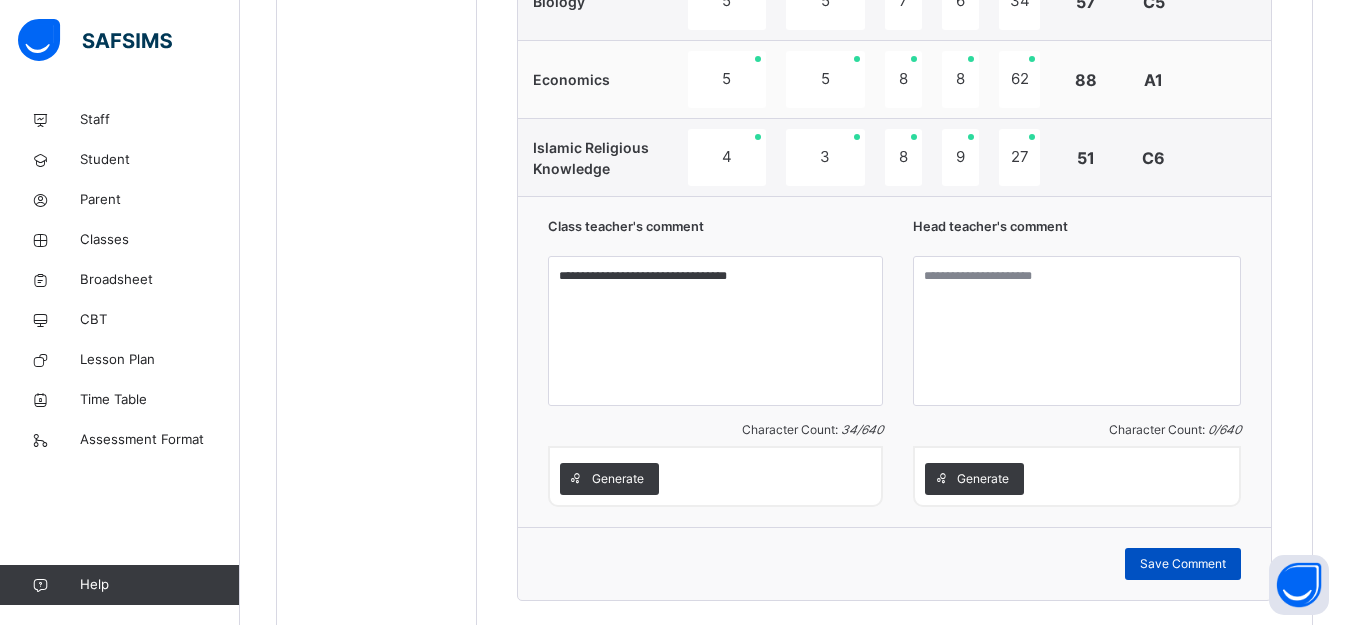 click on "Save Comment" at bounding box center [1183, 564] 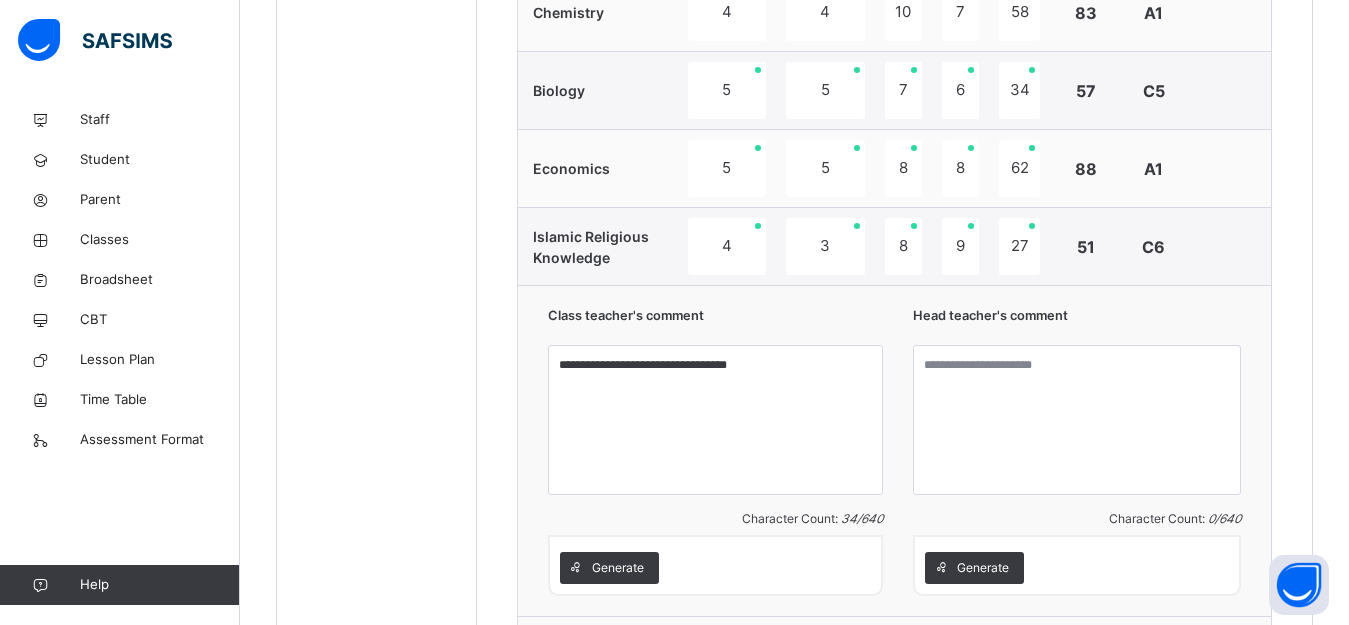 scroll, scrollTop: 1600, scrollLeft: 0, axis: vertical 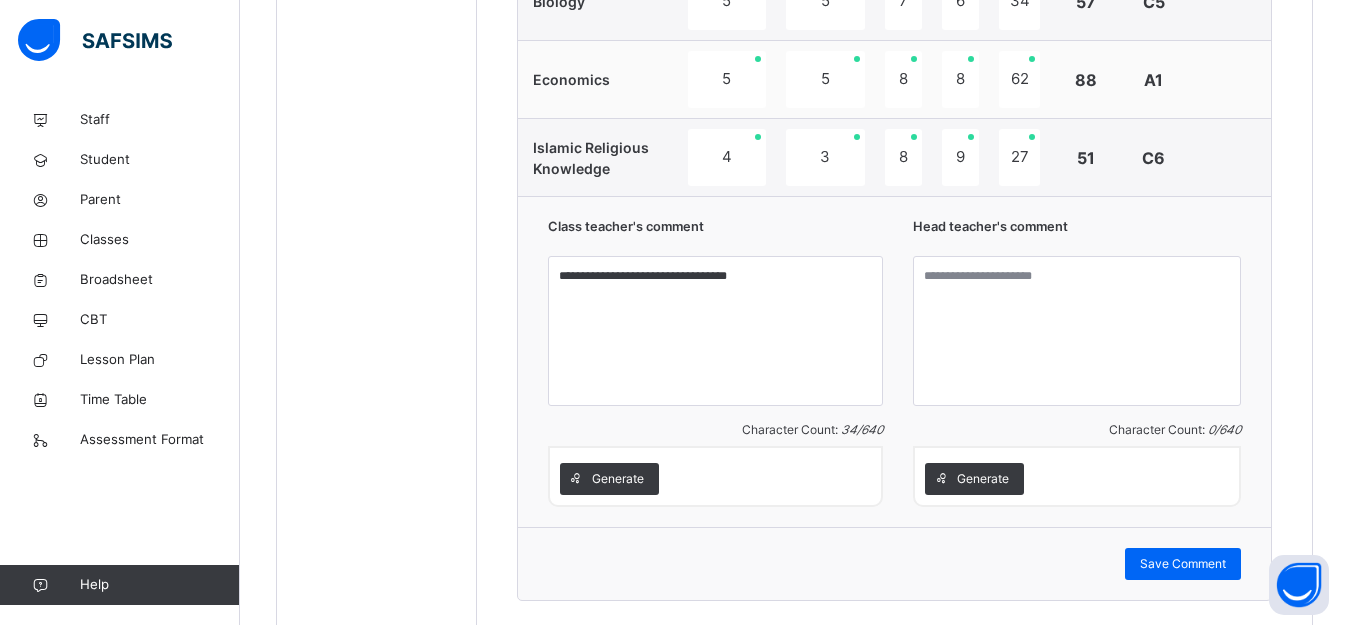click on "Save Comment" at bounding box center [894, 563] 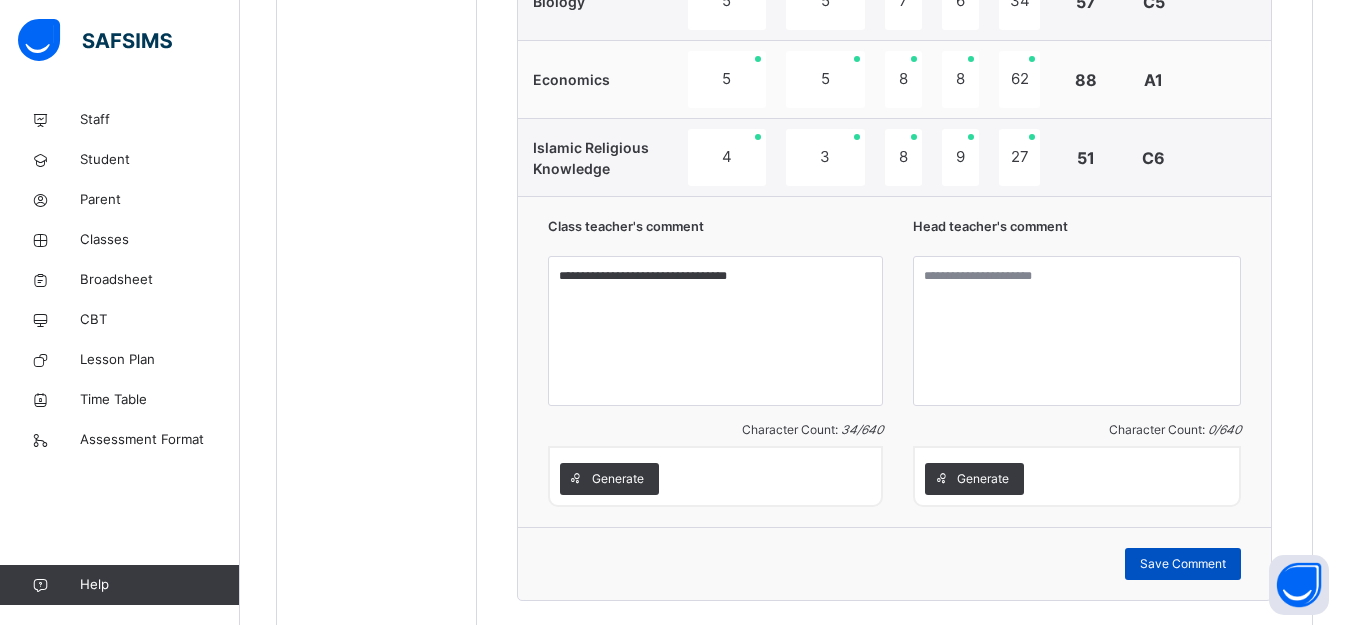 click on "Save Comment" at bounding box center [1183, 564] 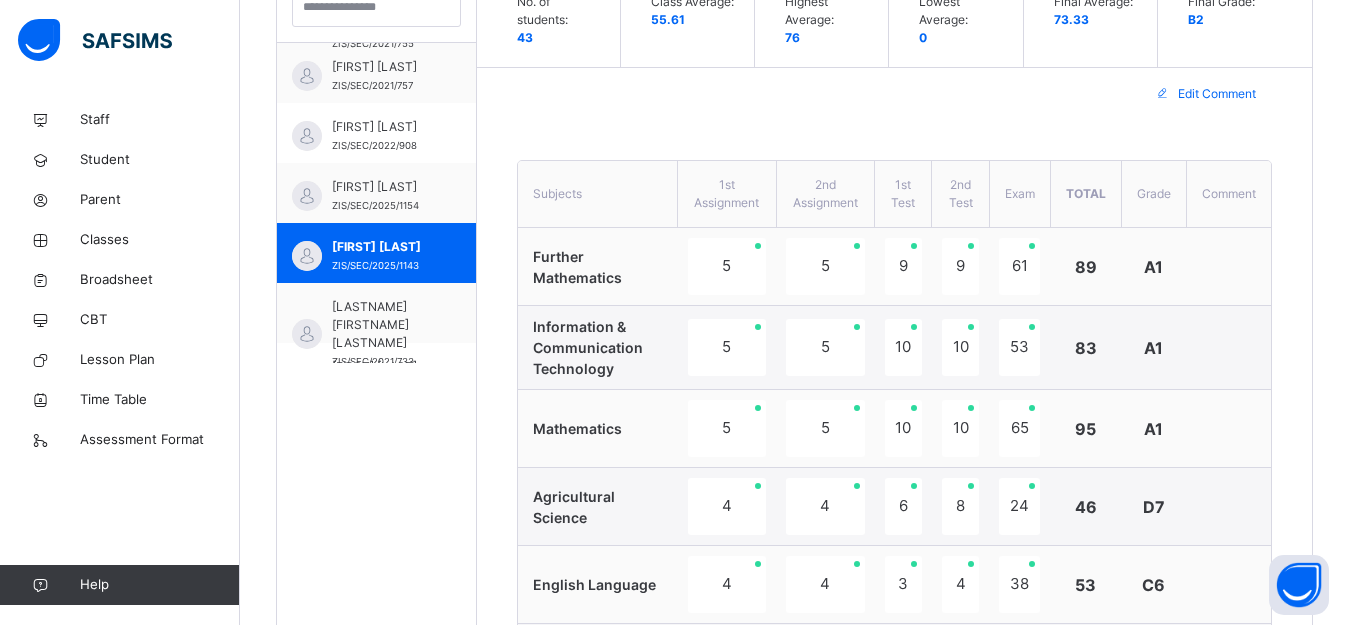 scroll, scrollTop: 600, scrollLeft: 0, axis: vertical 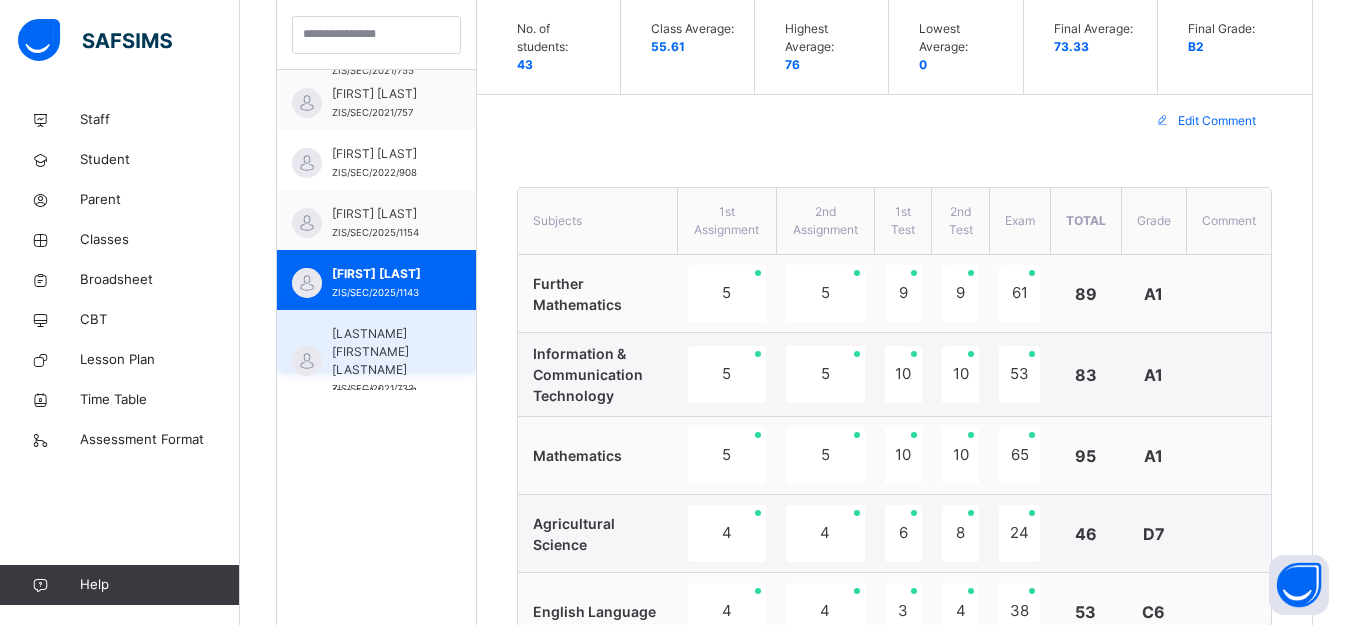 click on "[LASTNAME] [FIRSTNAME] [LASTNAME]" at bounding box center [381, 352] 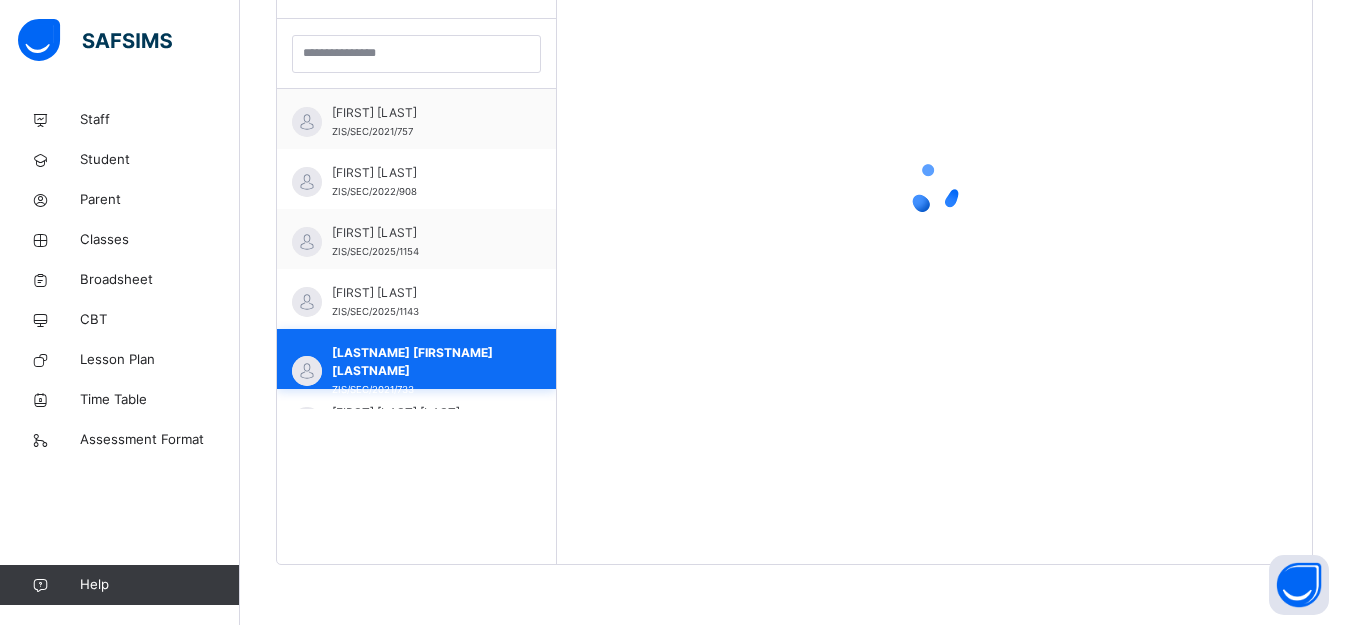 scroll, scrollTop: 581, scrollLeft: 0, axis: vertical 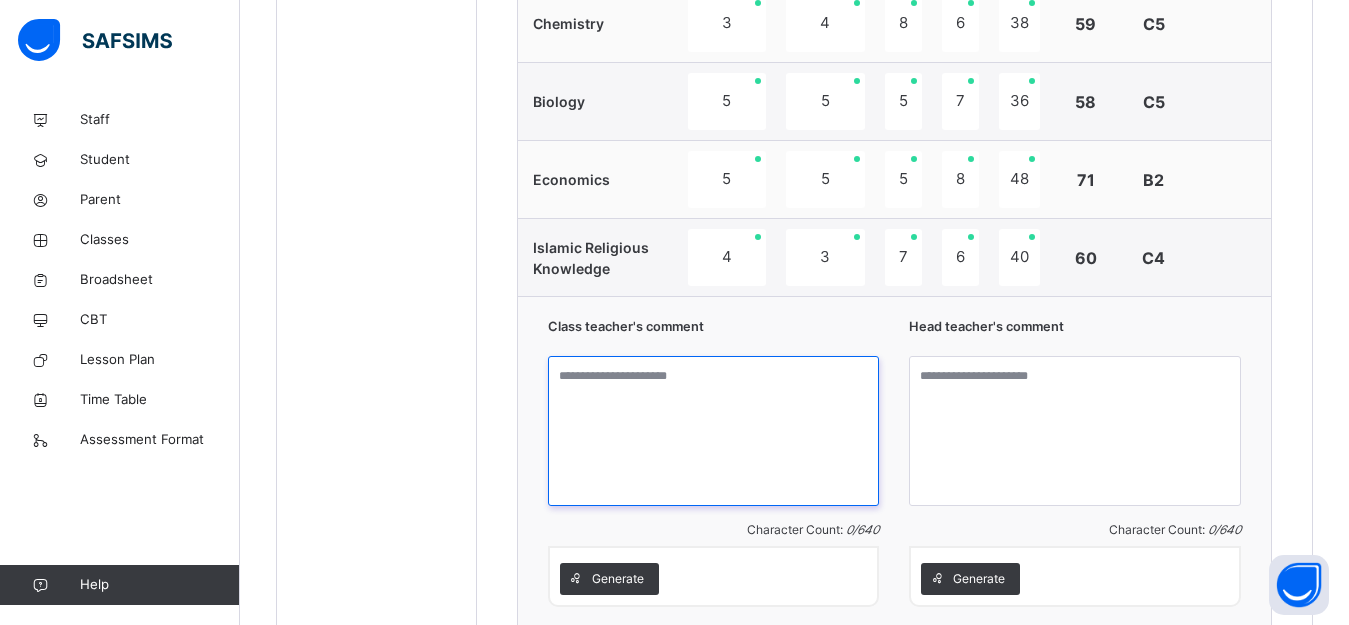 click at bounding box center [714, 431] 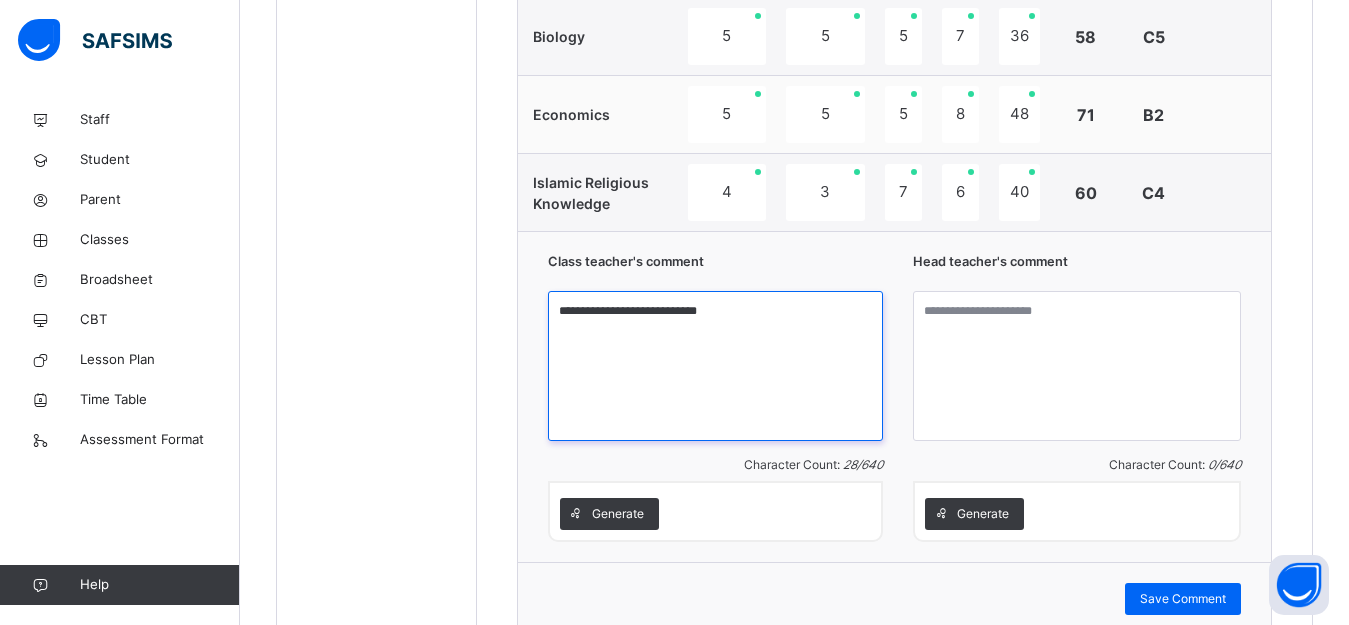 scroll, scrollTop: 1600, scrollLeft: 0, axis: vertical 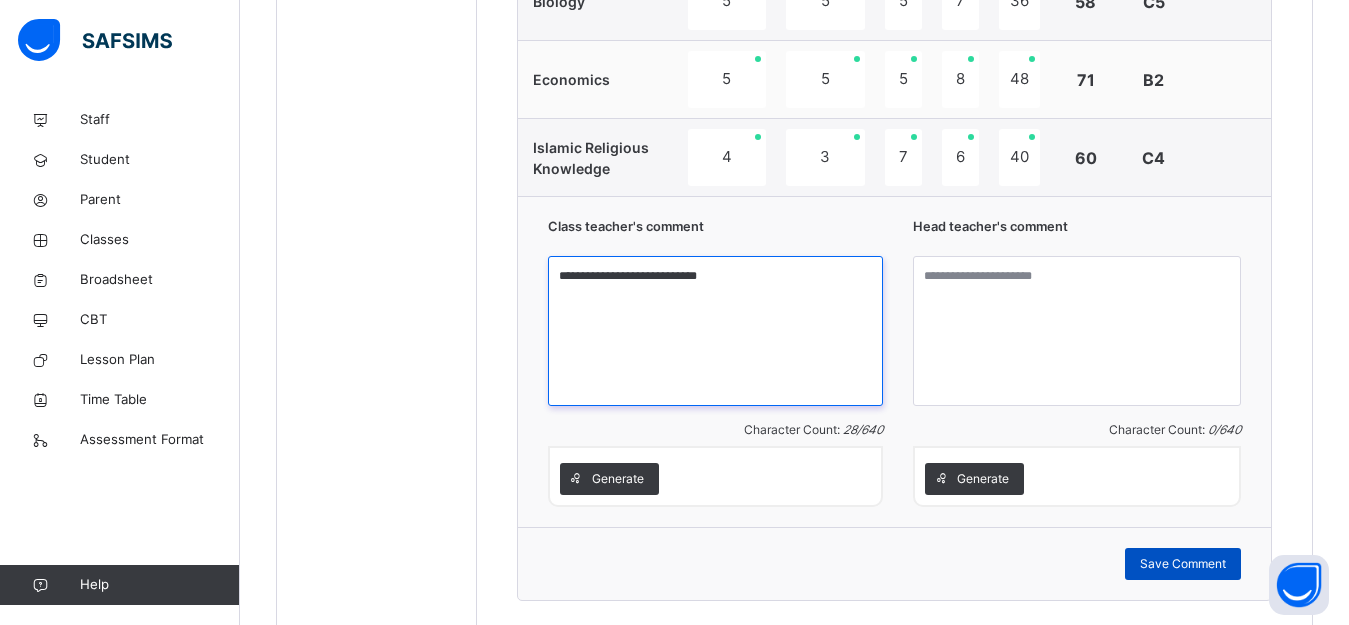 type on "**********" 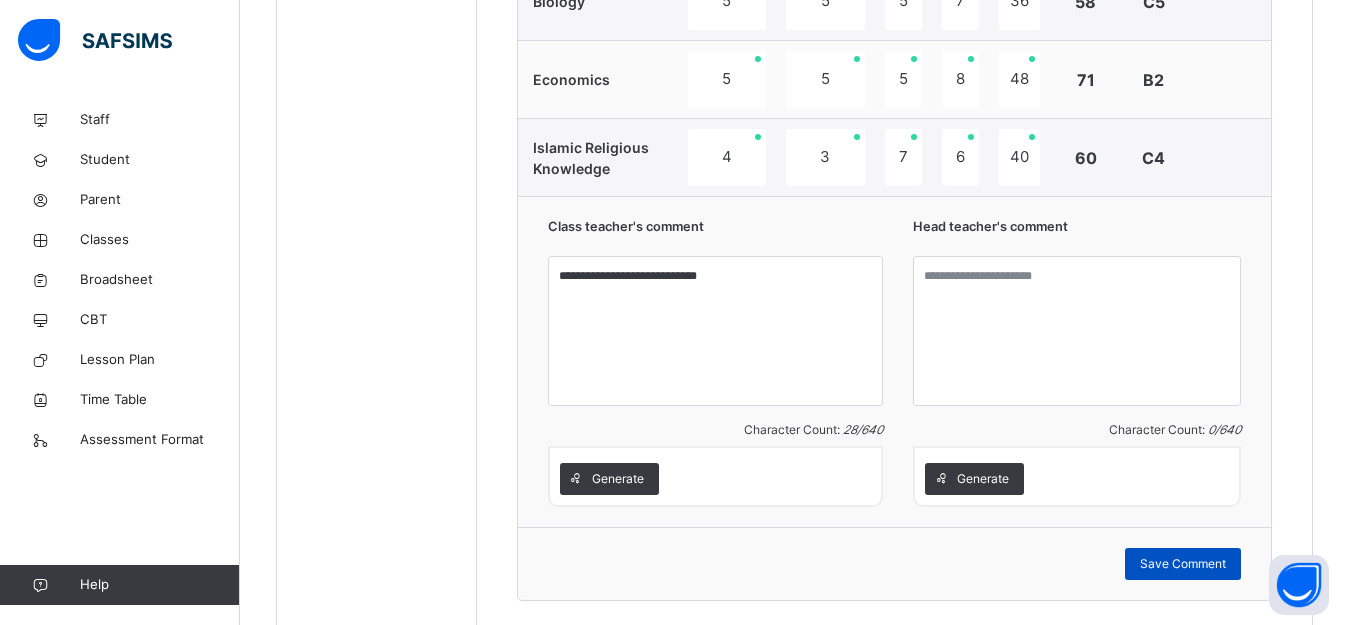 click on "Save Comment" at bounding box center [1183, 564] 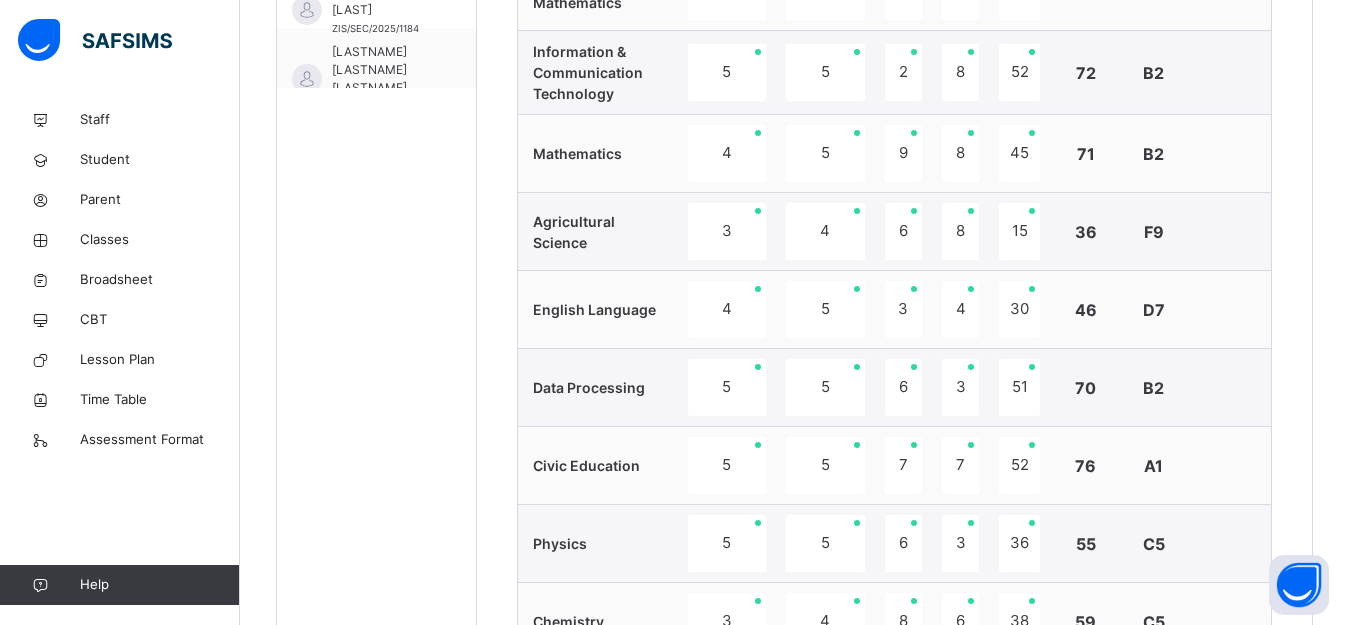 scroll, scrollTop: 800, scrollLeft: 0, axis: vertical 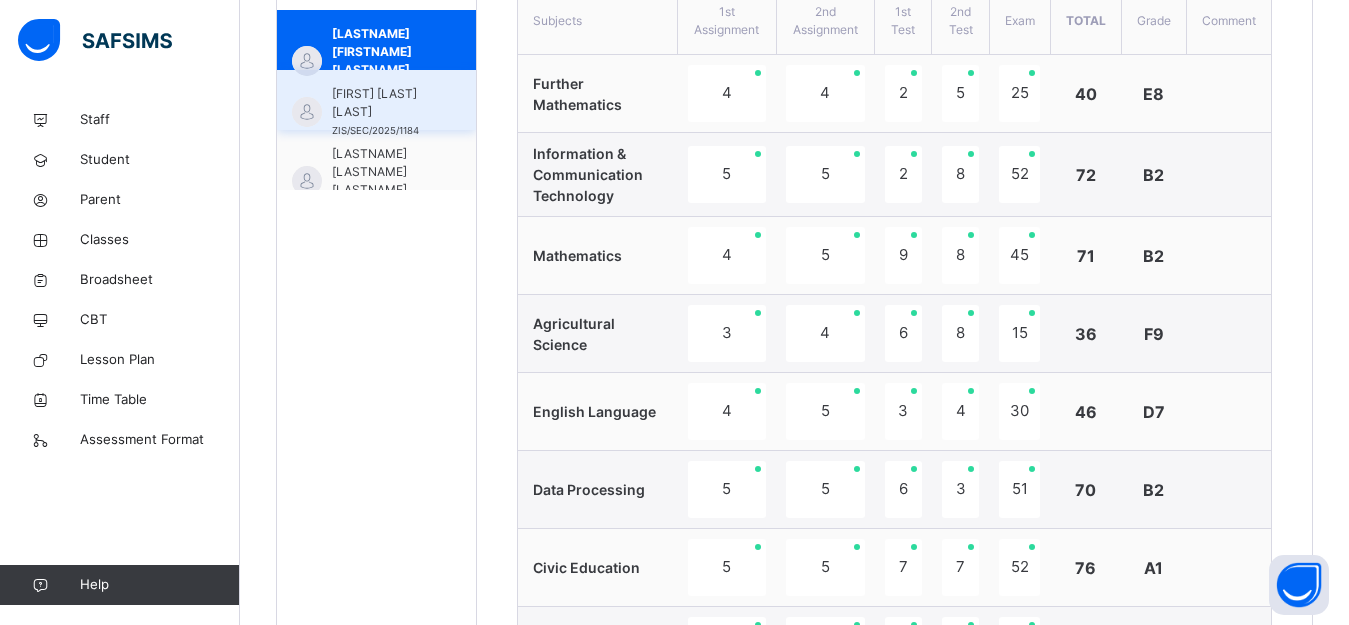 click on "[FIRST] [LAST] [ID]" at bounding box center (376, 100) 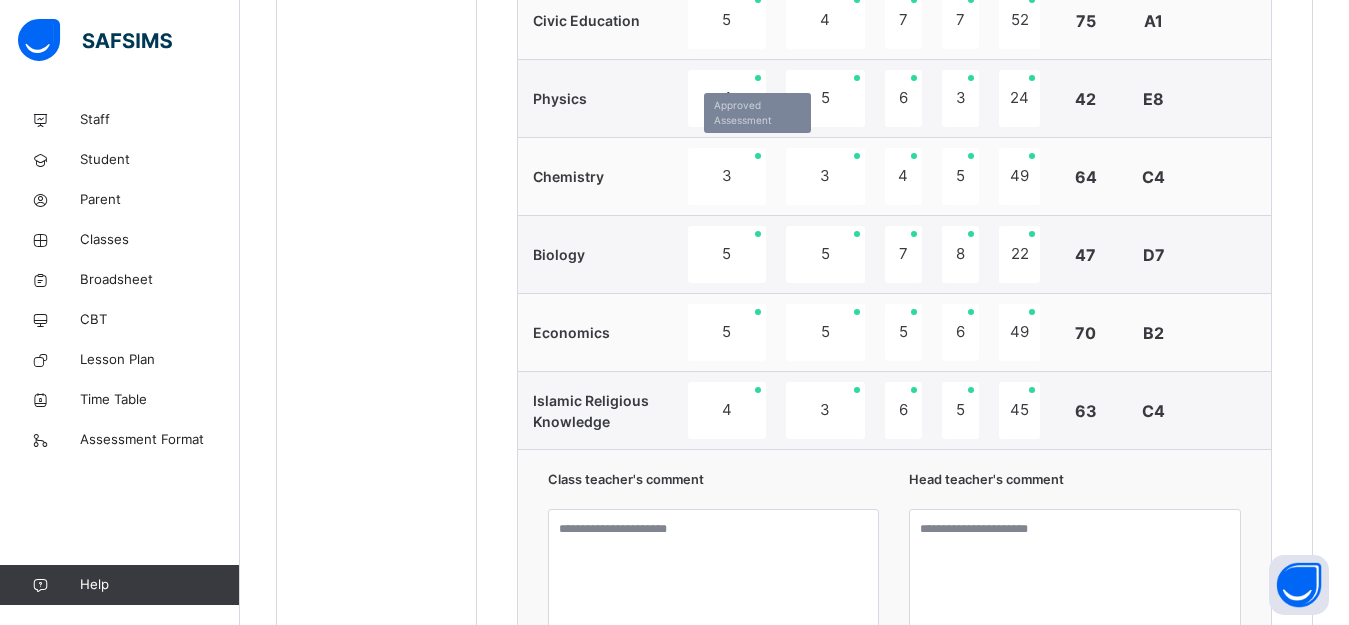 scroll, scrollTop: 1400, scrollLeft: 0, axis: vertical 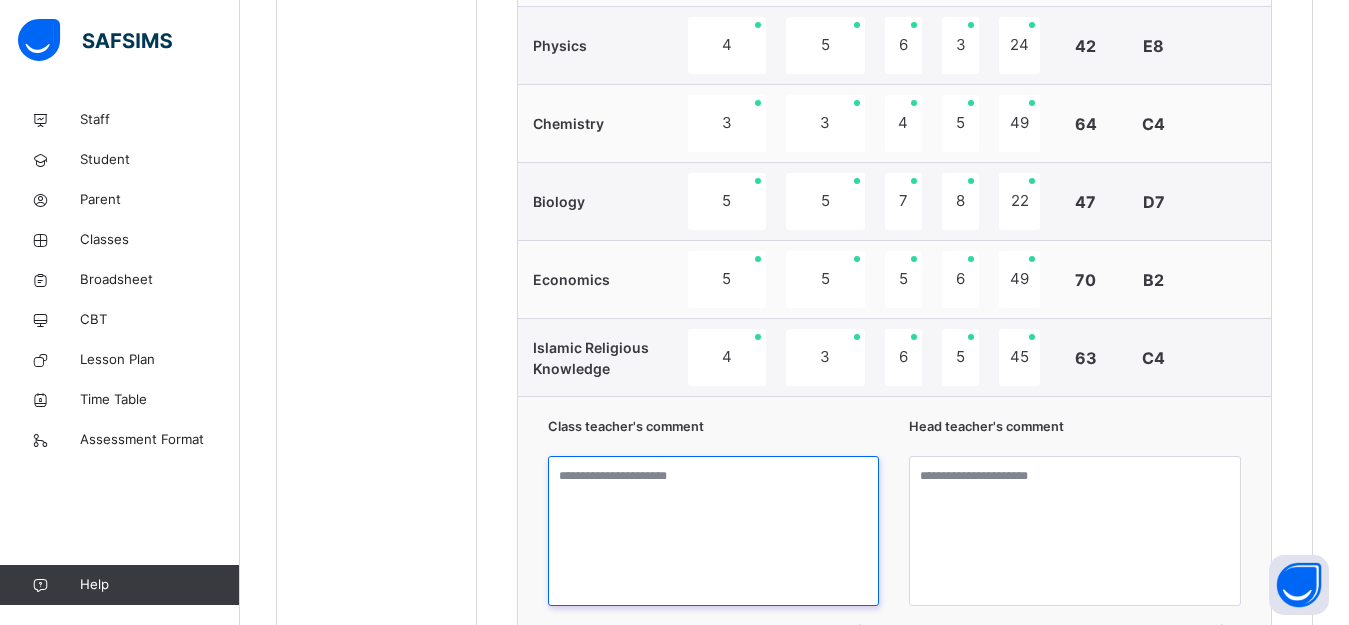 click at bounding box center (714, 531) 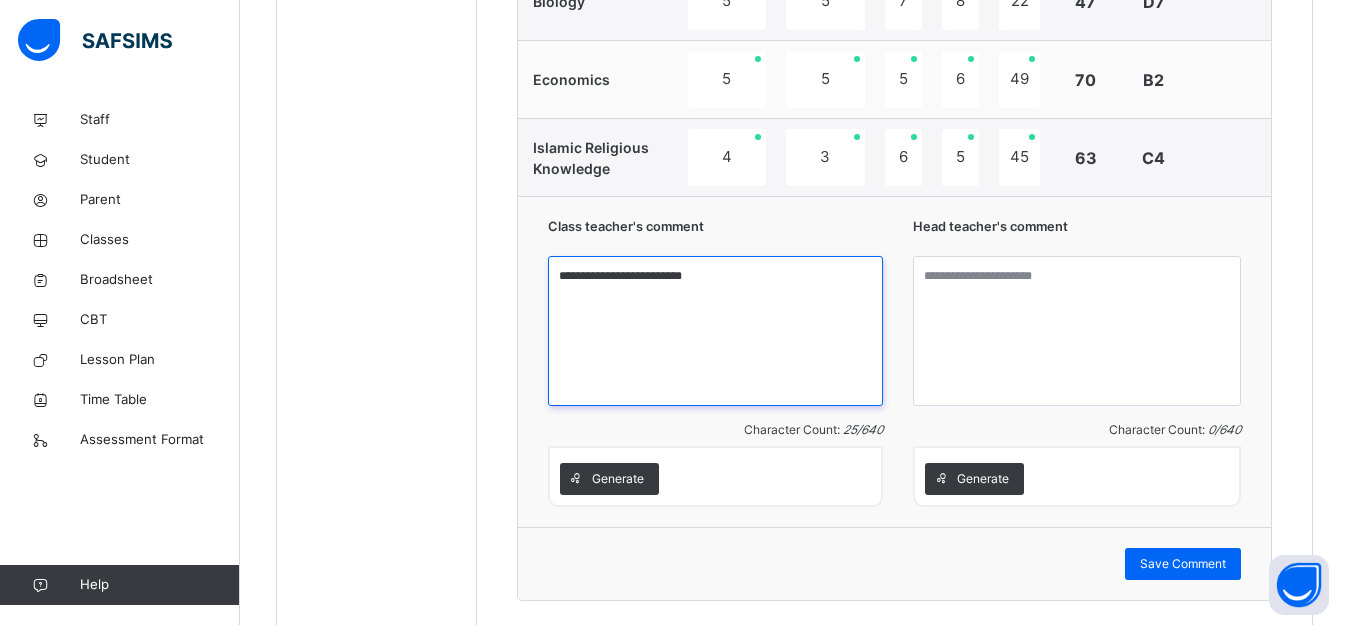 scroll, scrollTop: 1677, scrollLeft: 0, axis: vertical 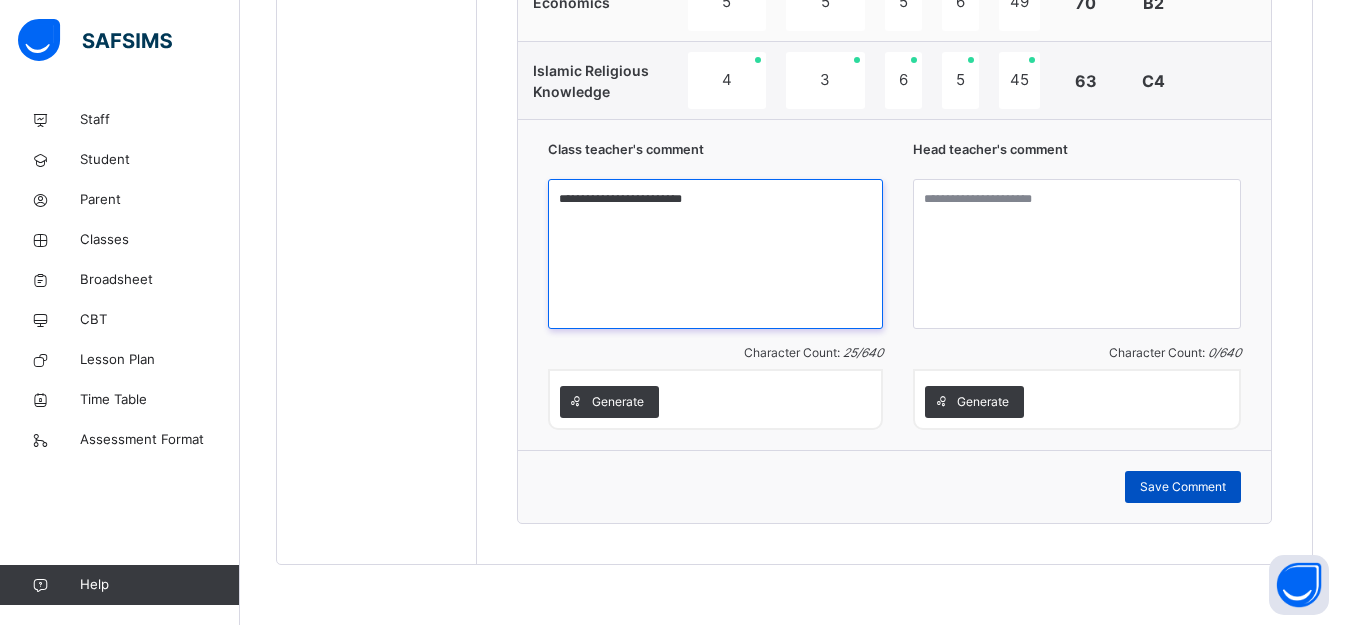 type on "**********" 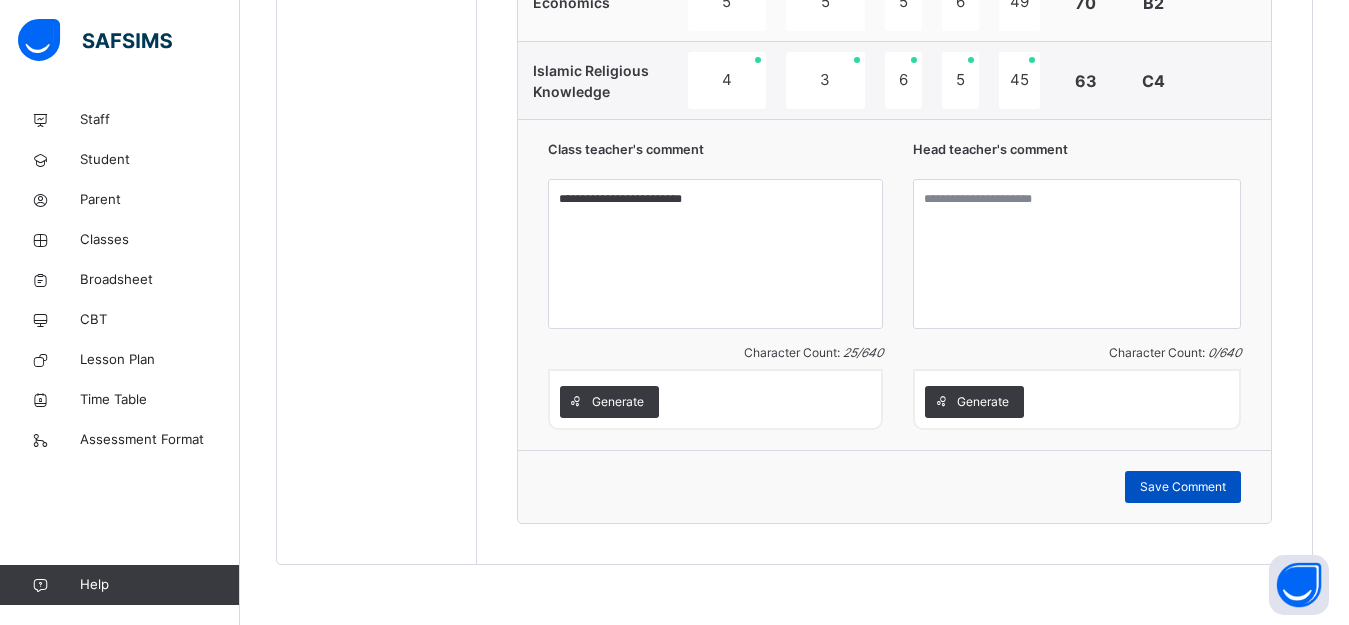 click on "Save Comment" at bounding box center [1183, 487] 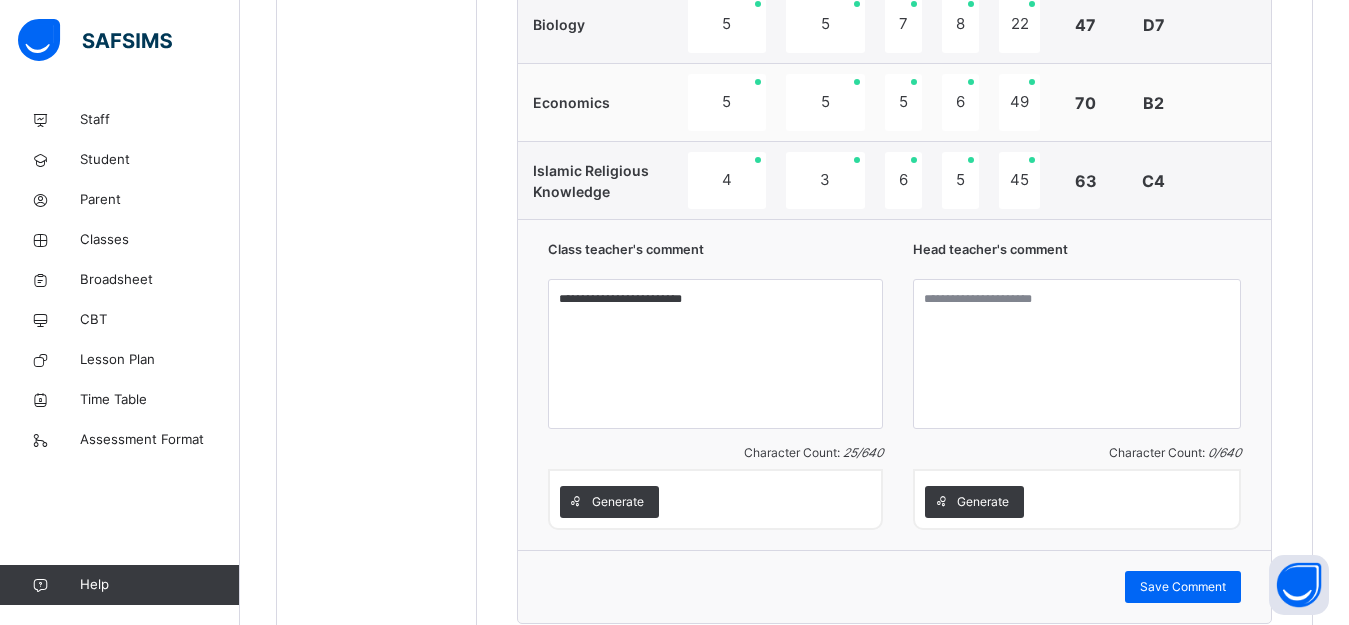 scroll, scrollTop: 1677, scrollLeft: 0, axis: vertical 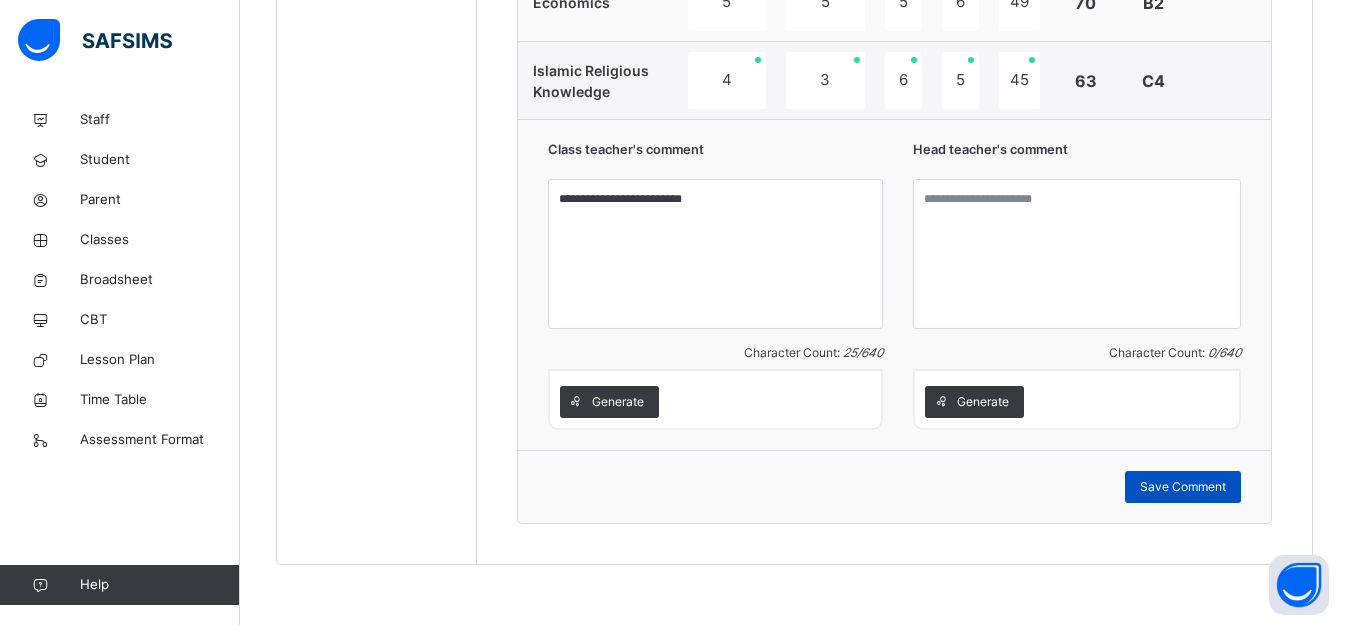 click on "Save Comment" at bounding box center (1183, 487) 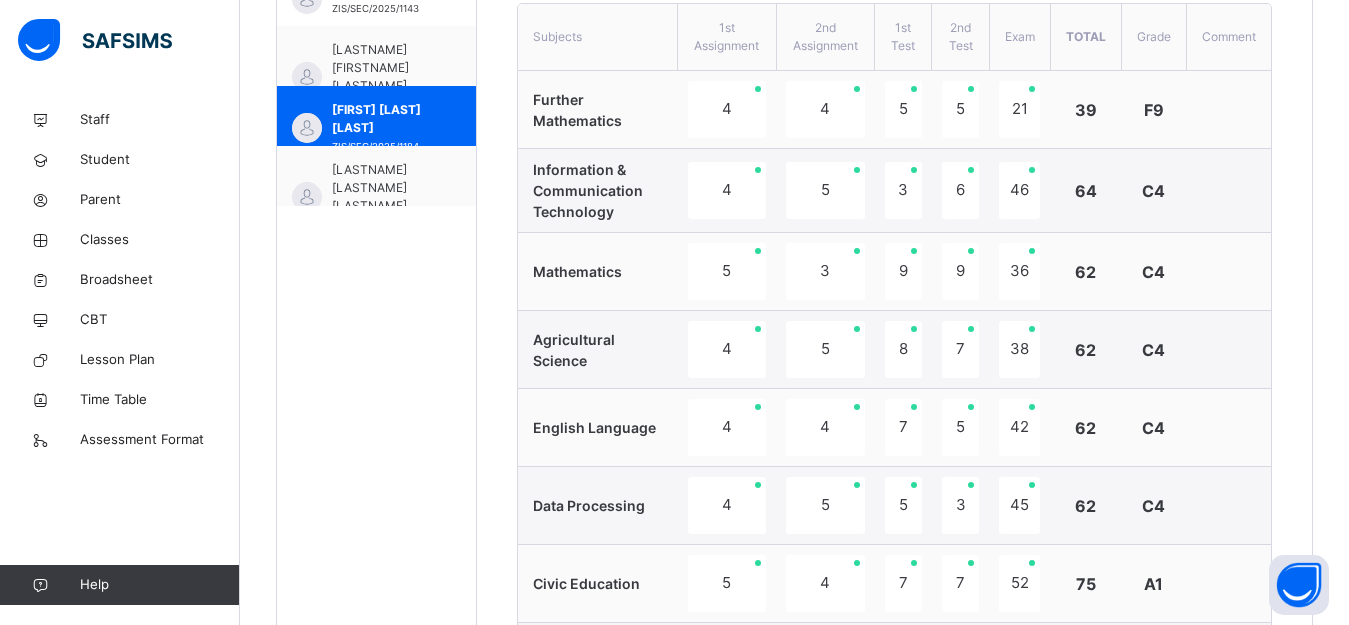 scroll, scrollTop: 777, scrollLeft: 0, axis: vertical 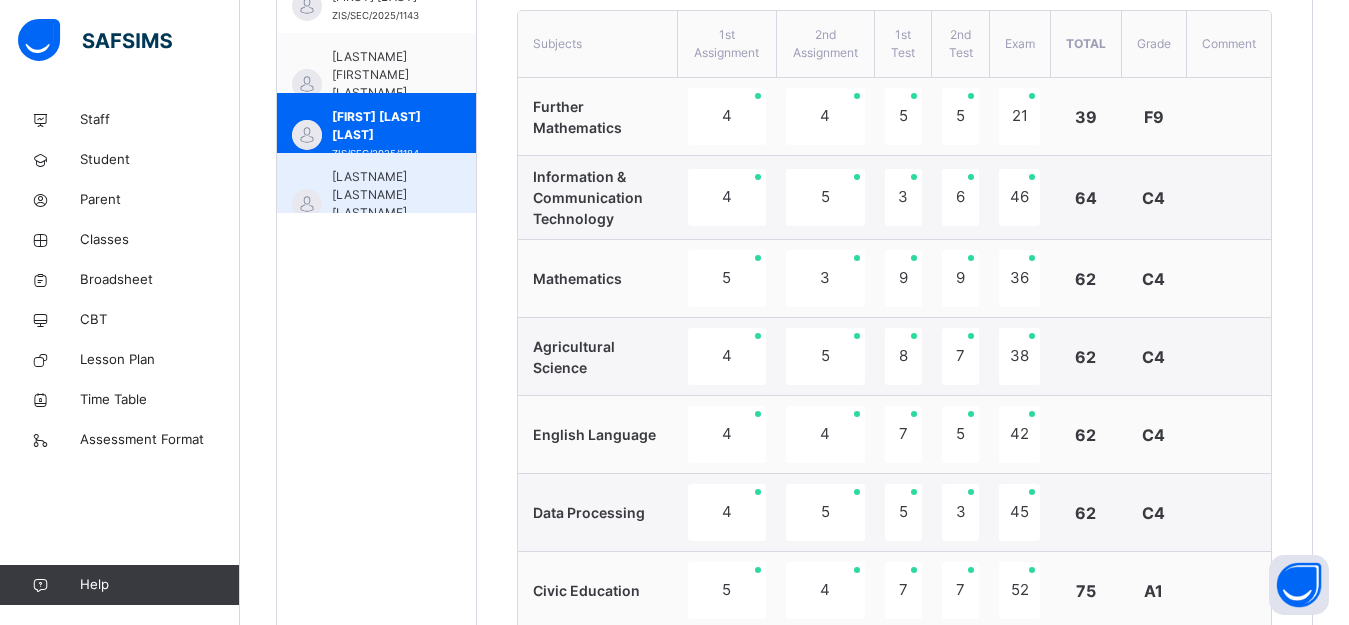 click on "[LASTNAME] [LASTNAME] [LASTNAME]" at bounding box center [381, 195] 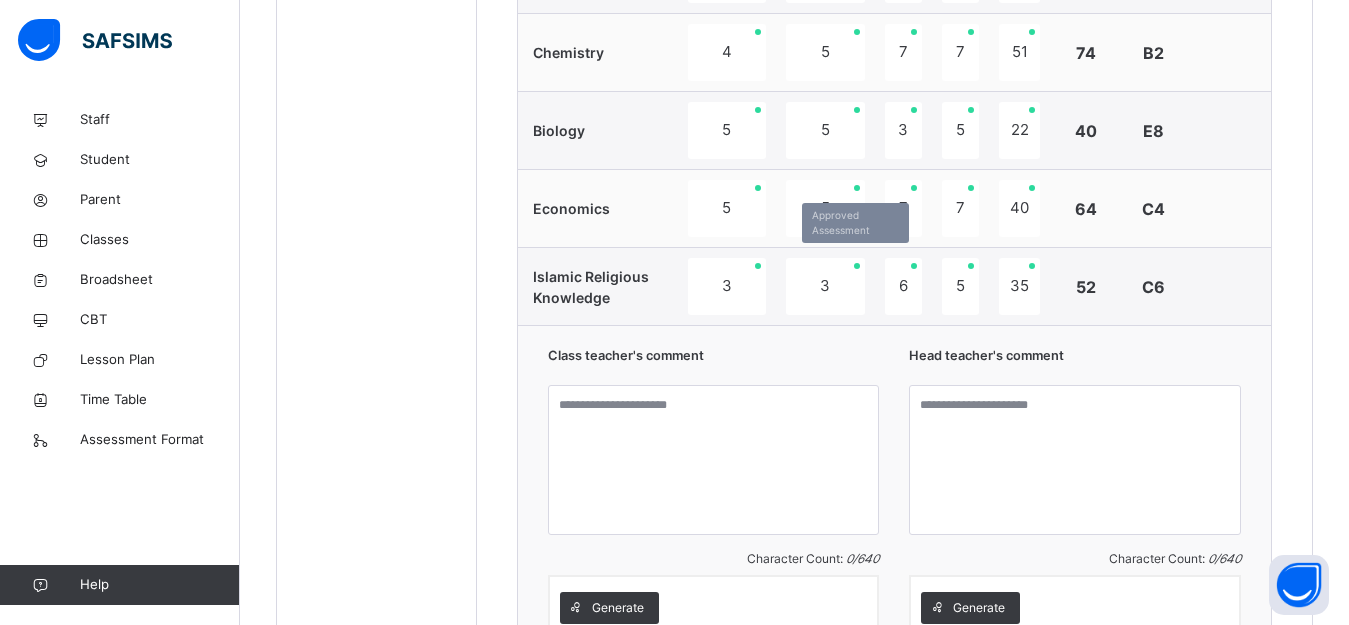 scroll, scrollTop: 1477, scrollLeft: 0, axis: vertical 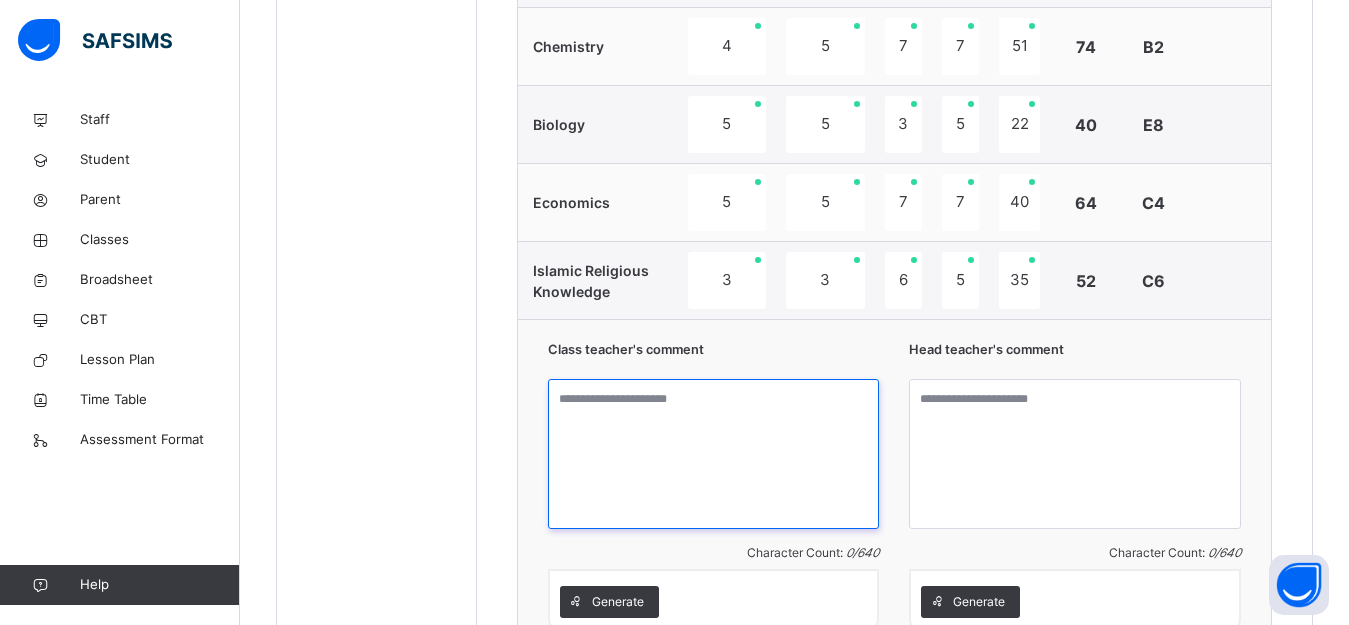 click at bounding box center [714, 454] 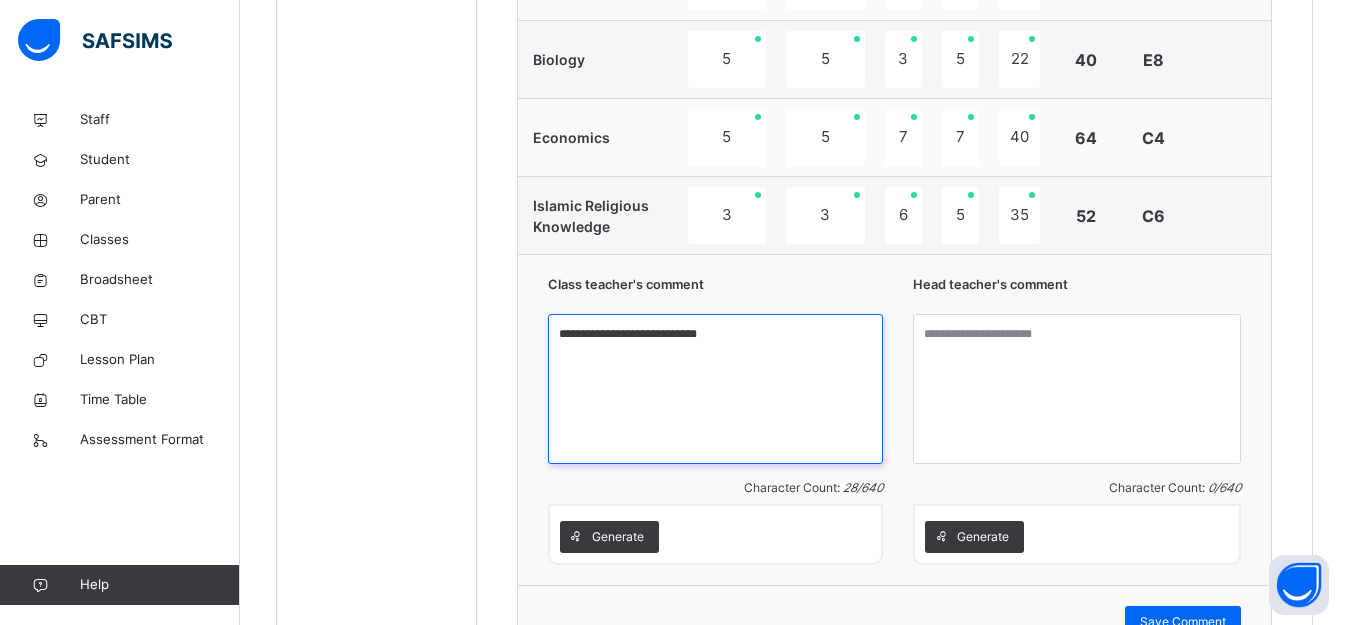 scroll, scrollTop: 1677, scrollLeft: 0, axis: vertical 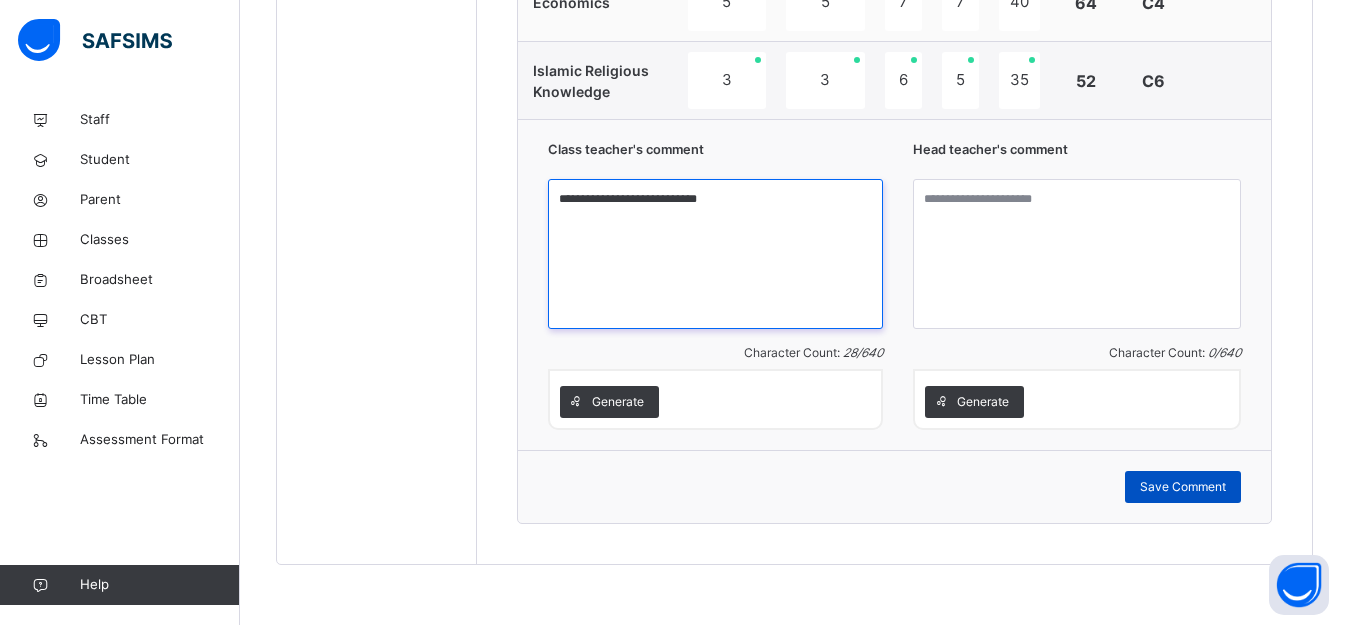 type on "**********" 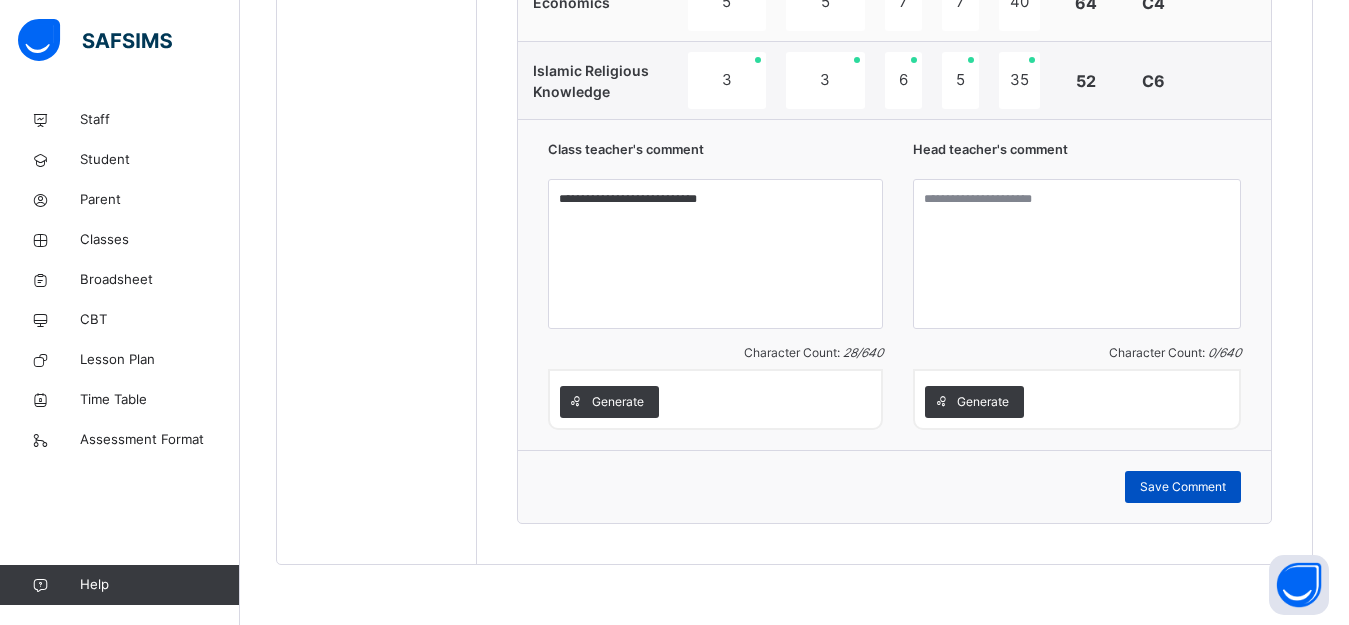 click on "Save Comment" at bounding box center (1183, 487) 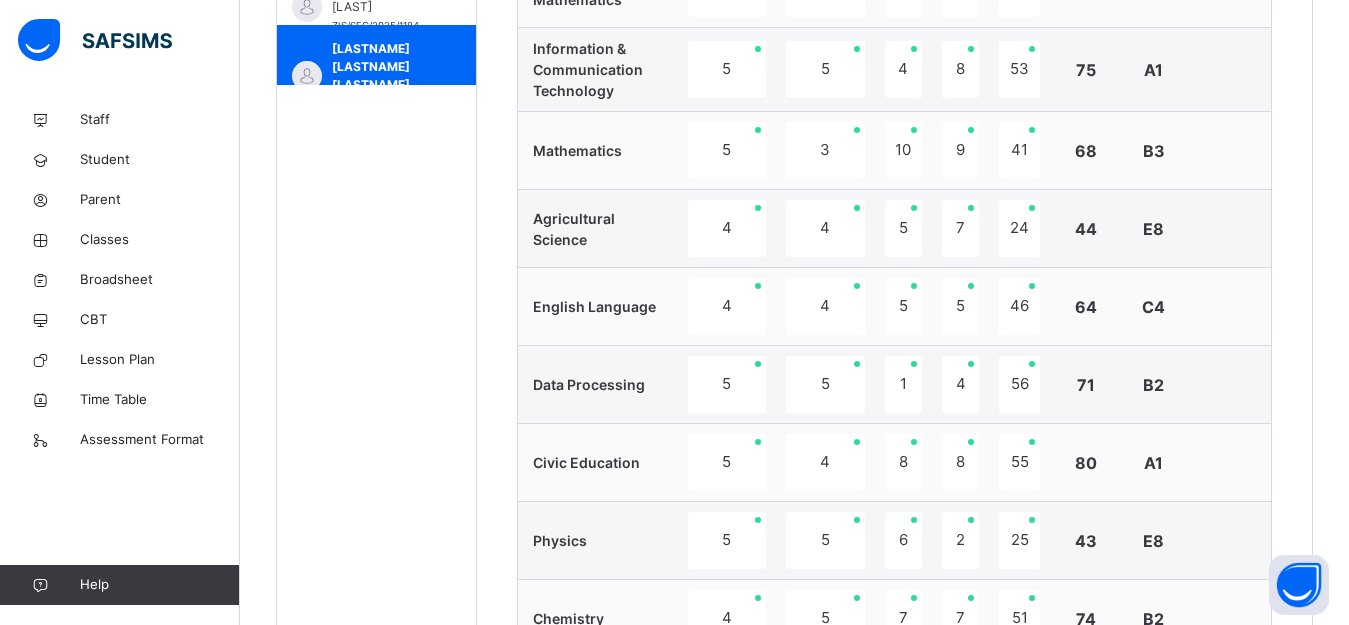 scroll, scrollTop: 677, scrollLeft: 0, axis: vertical 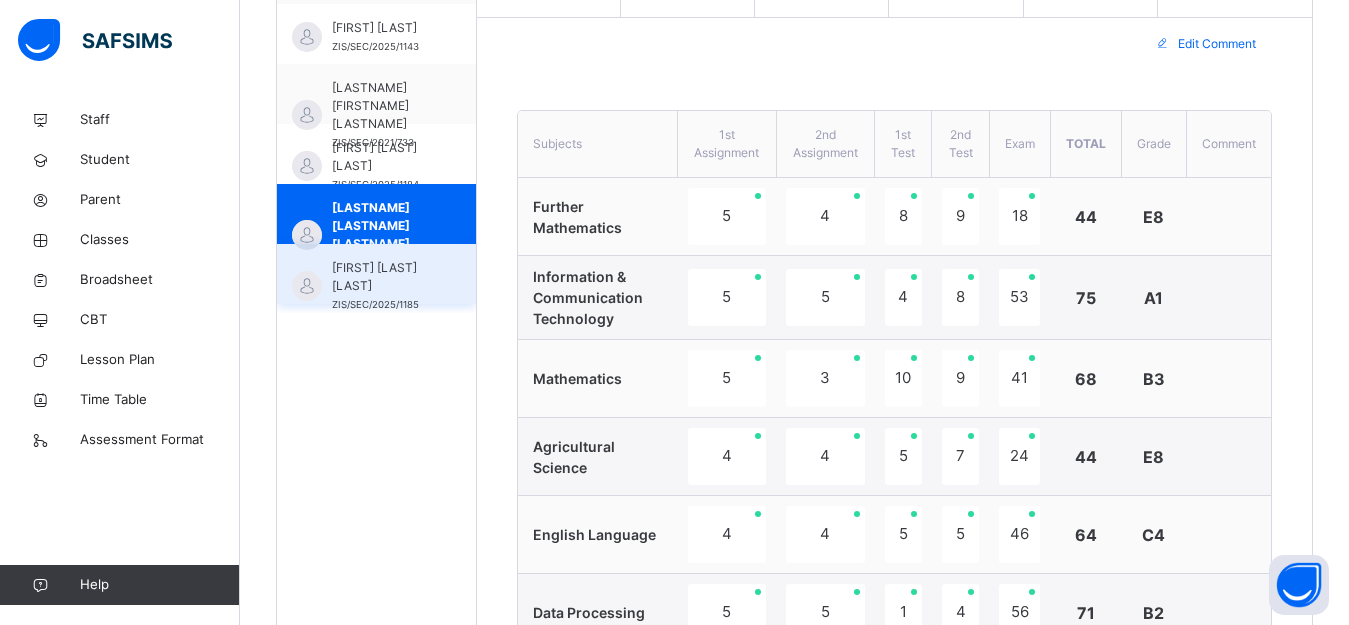 click on "[FIRST] [LAST] [ID]" at bounding box center (376, 274) 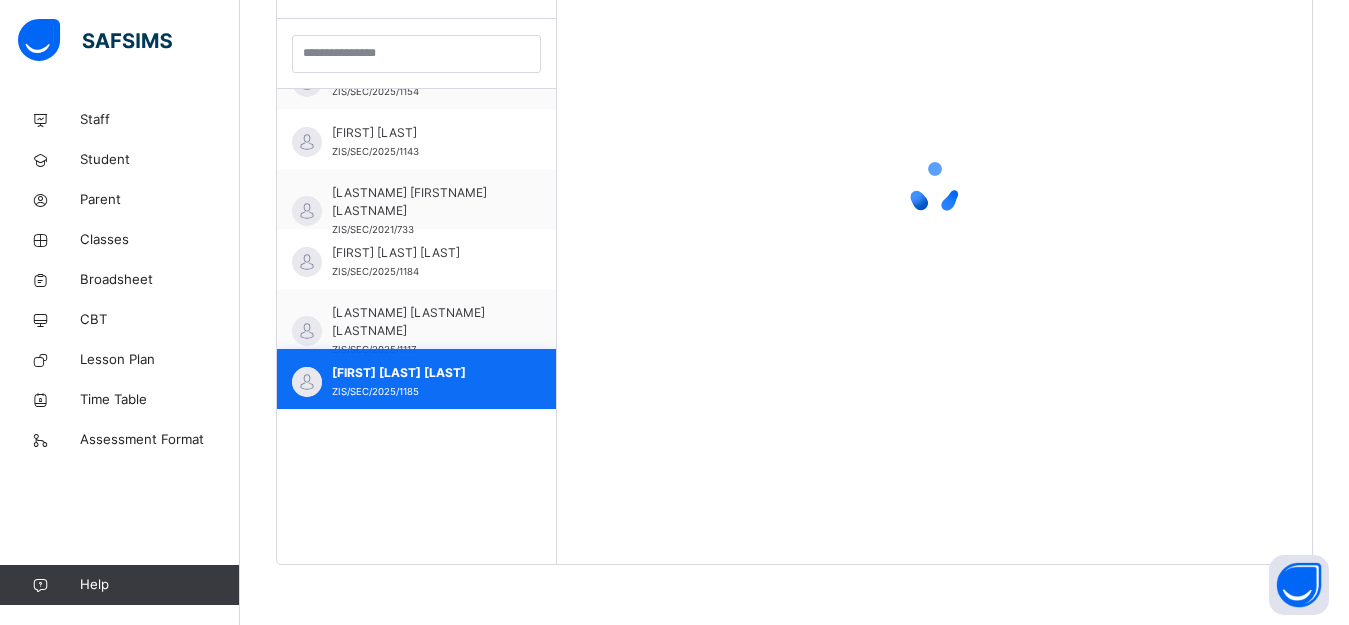 scroll, scrollTop: 581, scrollLeft: 0, axis: vertical 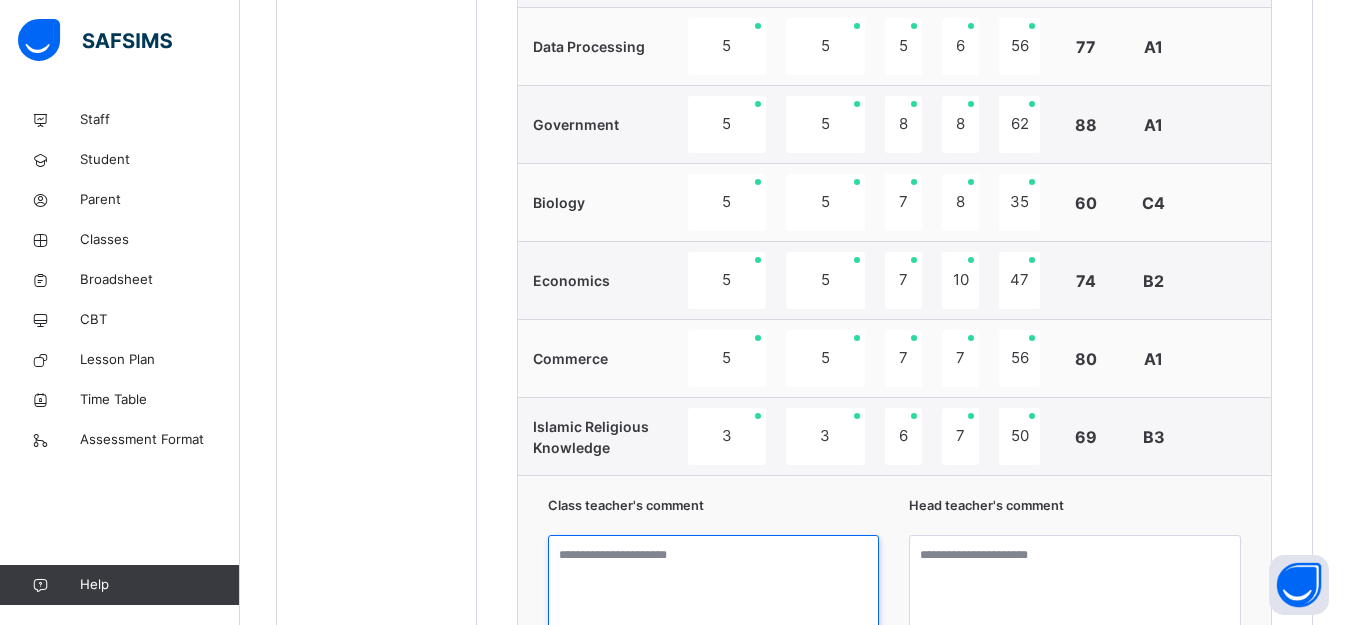 click at bounding box center (714, 610) 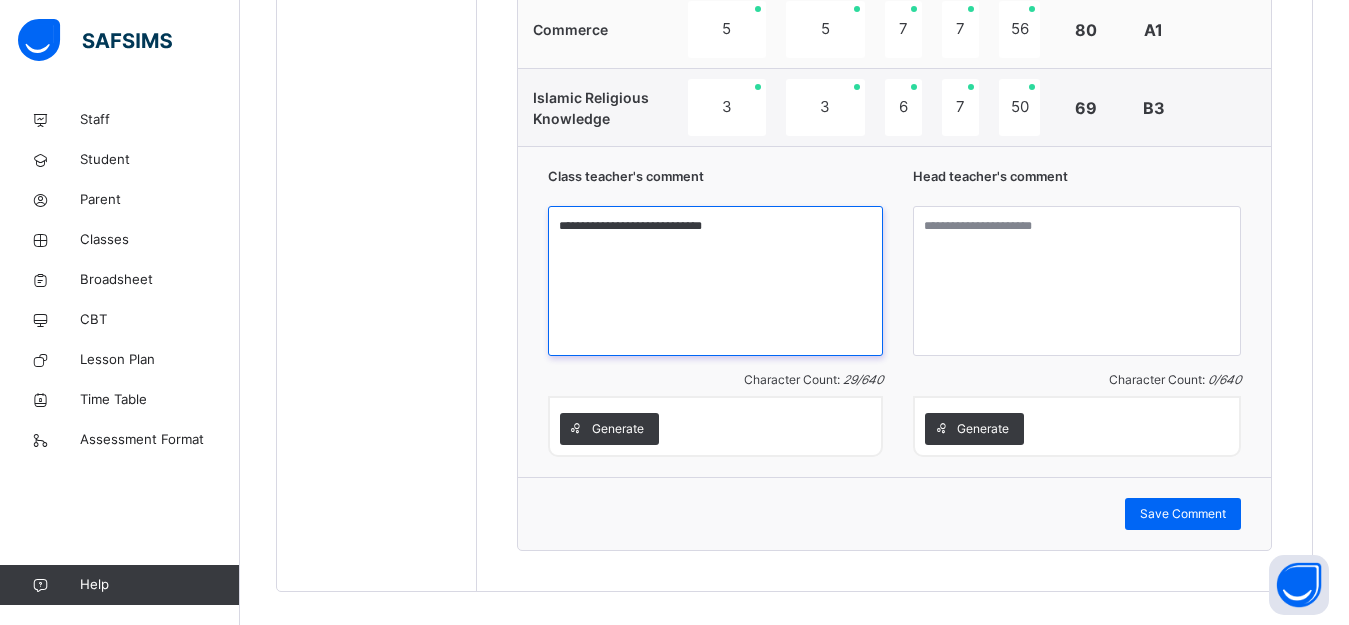 scroll, scrollTop: 1833, scrollLeft: 0, axis: vertical 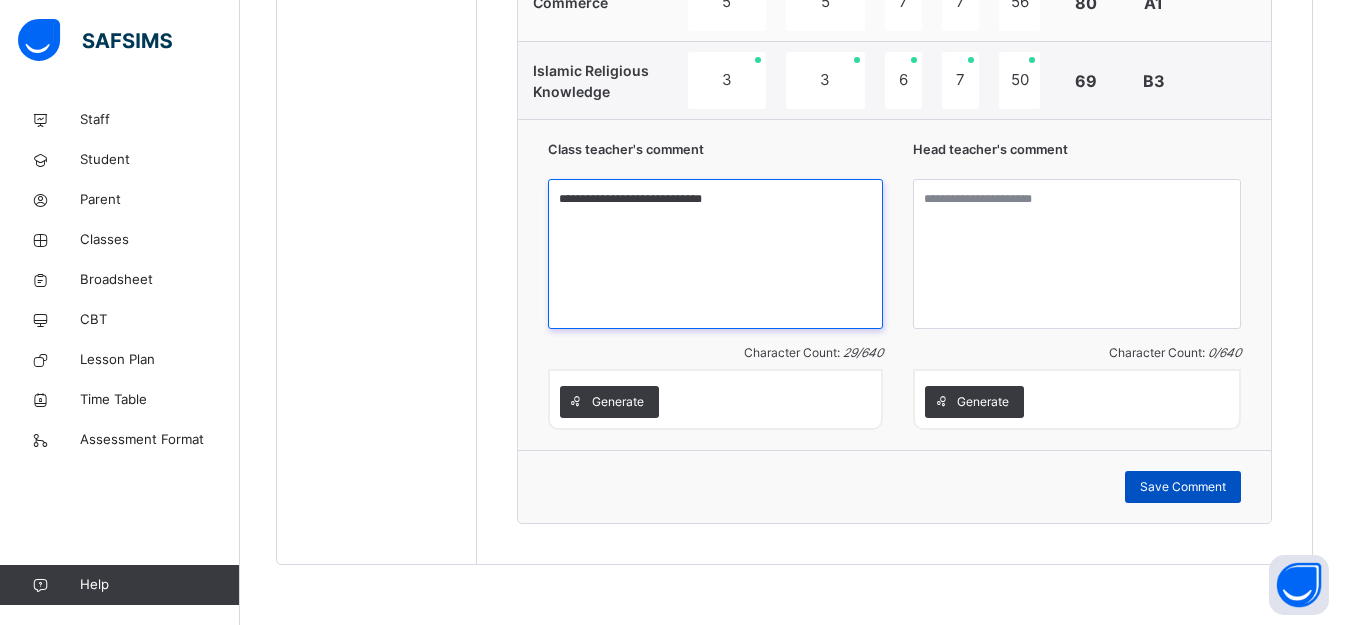type on "**********" 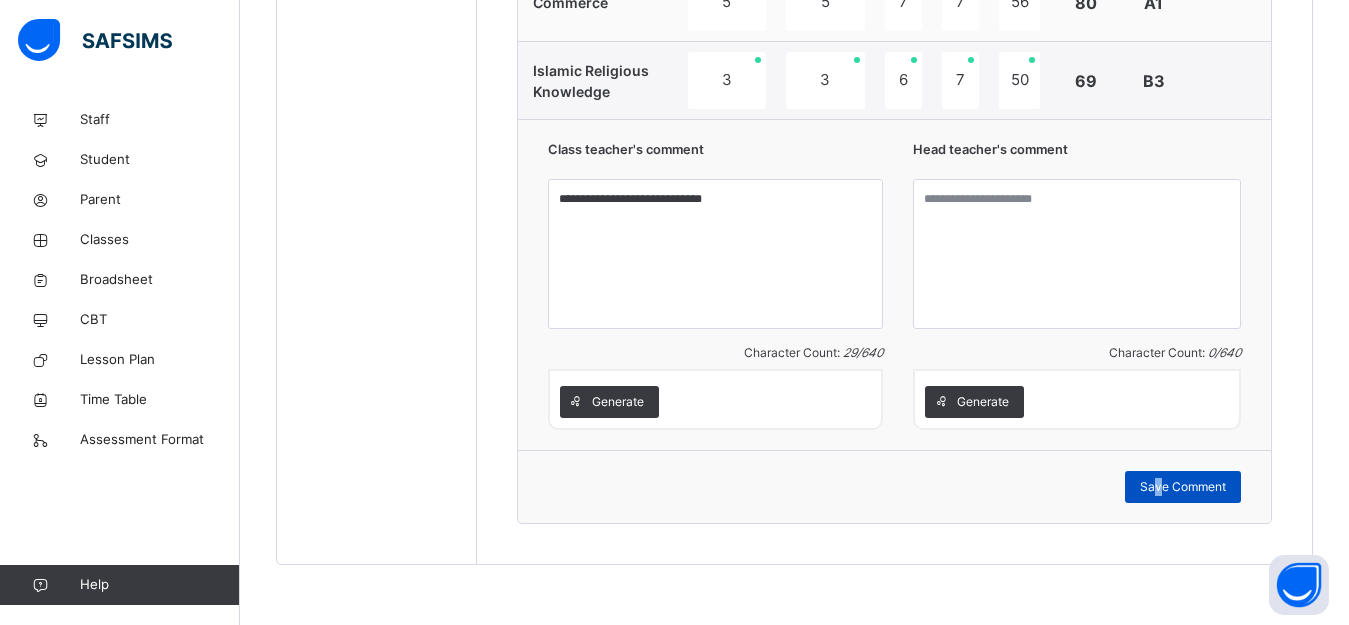 drag, startPoint x: 1173, startPoint y: 475, endPoint x: 1178, endPoint y: 488, distance: 13.928389 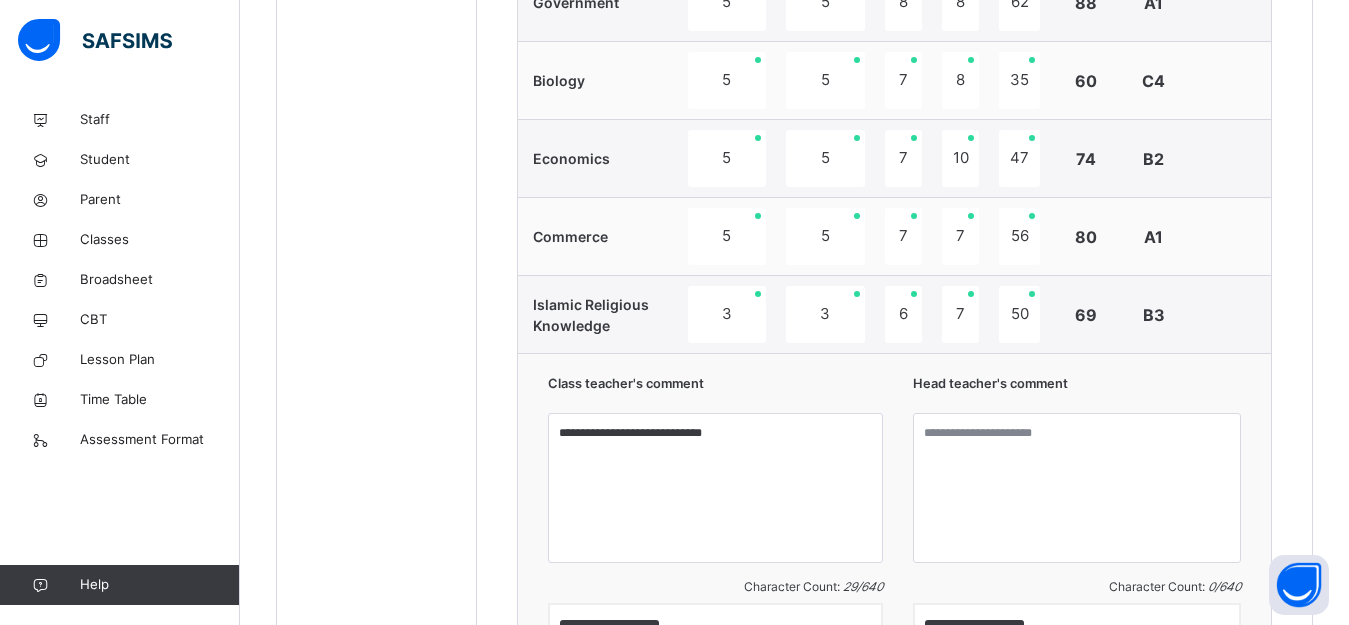 scroll, scrollTop: 1733, scrollLeft: 0, axis: vertical 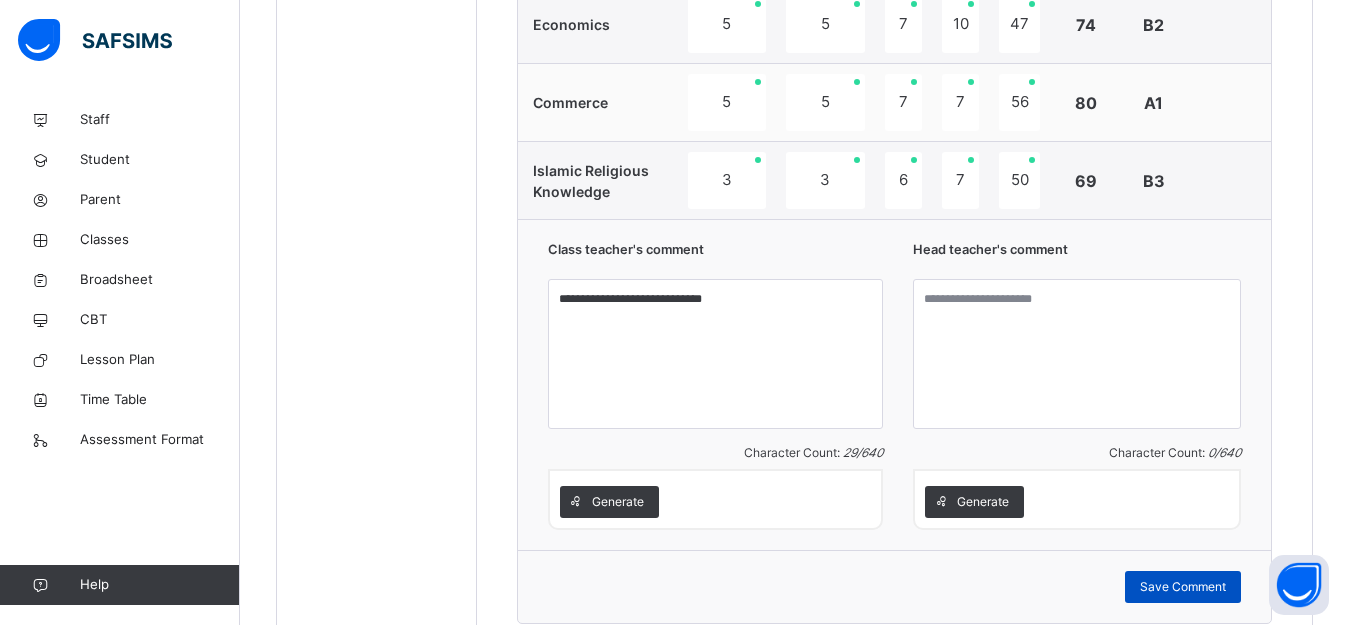 click on "Save Comment" at bounding box center [1183, 587] 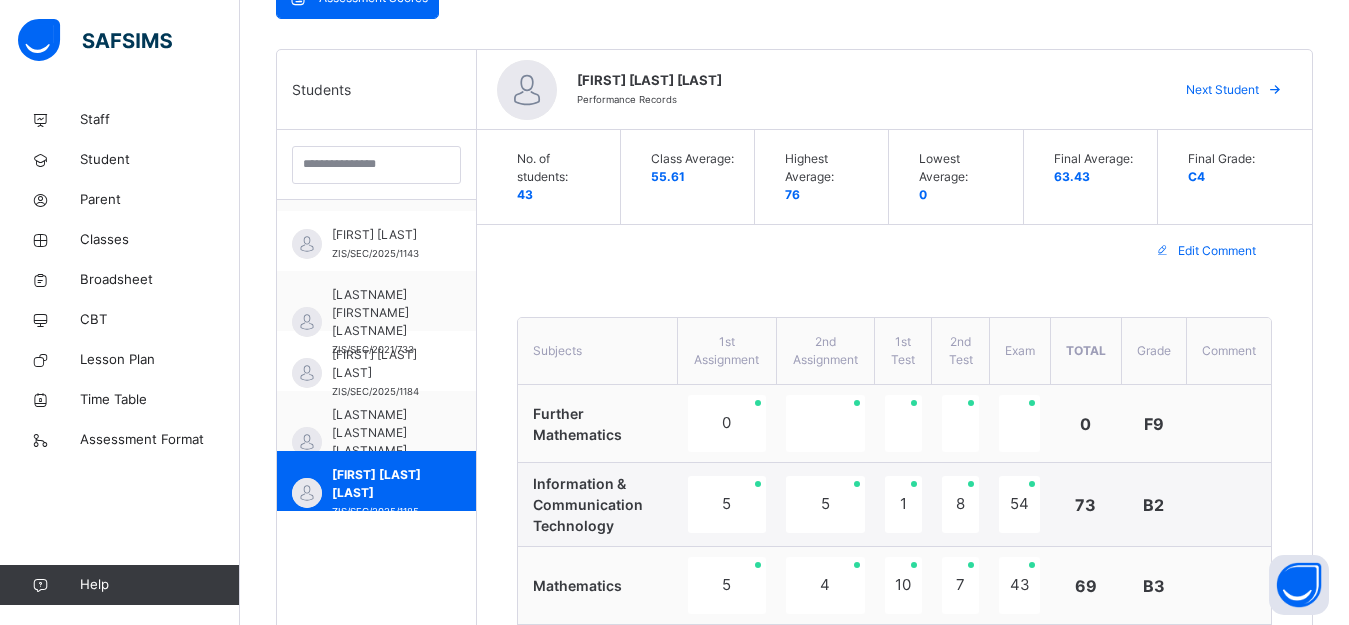 scroll, scrollTop: 433, scrollLeft: 0, axis: vertical 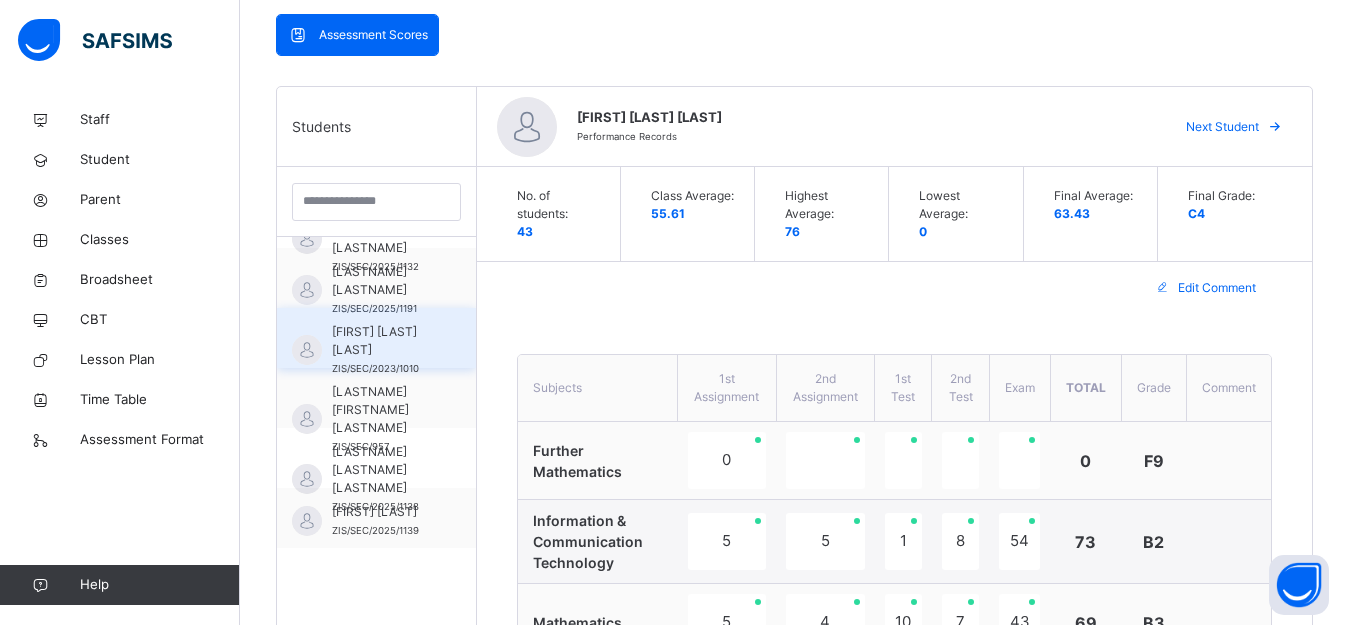 click on "[FIRST] [LAST] [ID]" at bounding box center (376, 338) 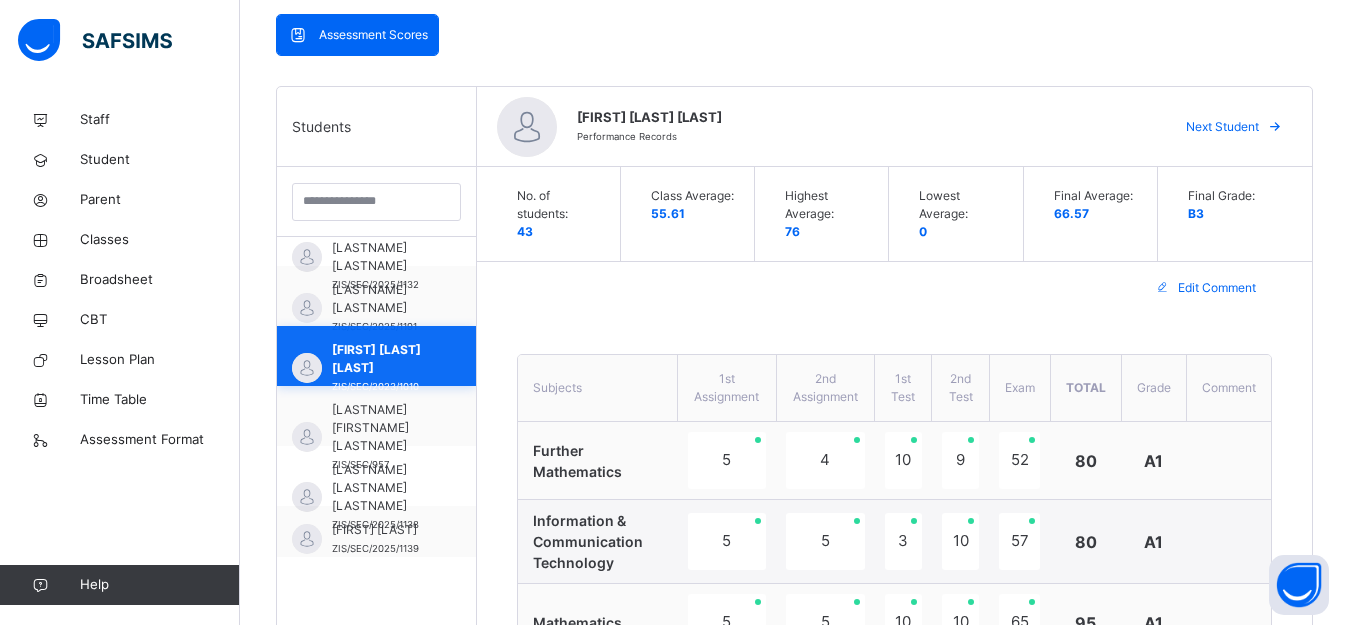 scroll, scrollTop: 1369, scrollLeft: 0, axis: vertical 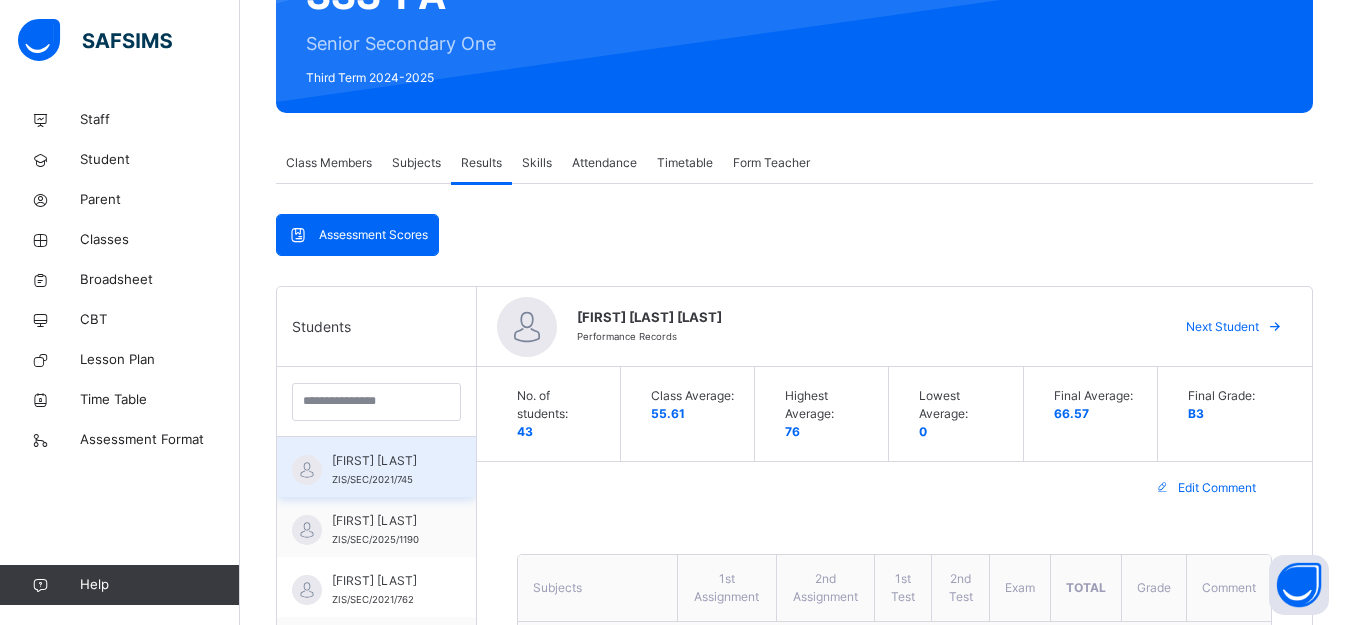 click on "[FIRST] [LAST]" at bounding box center [381, 461] 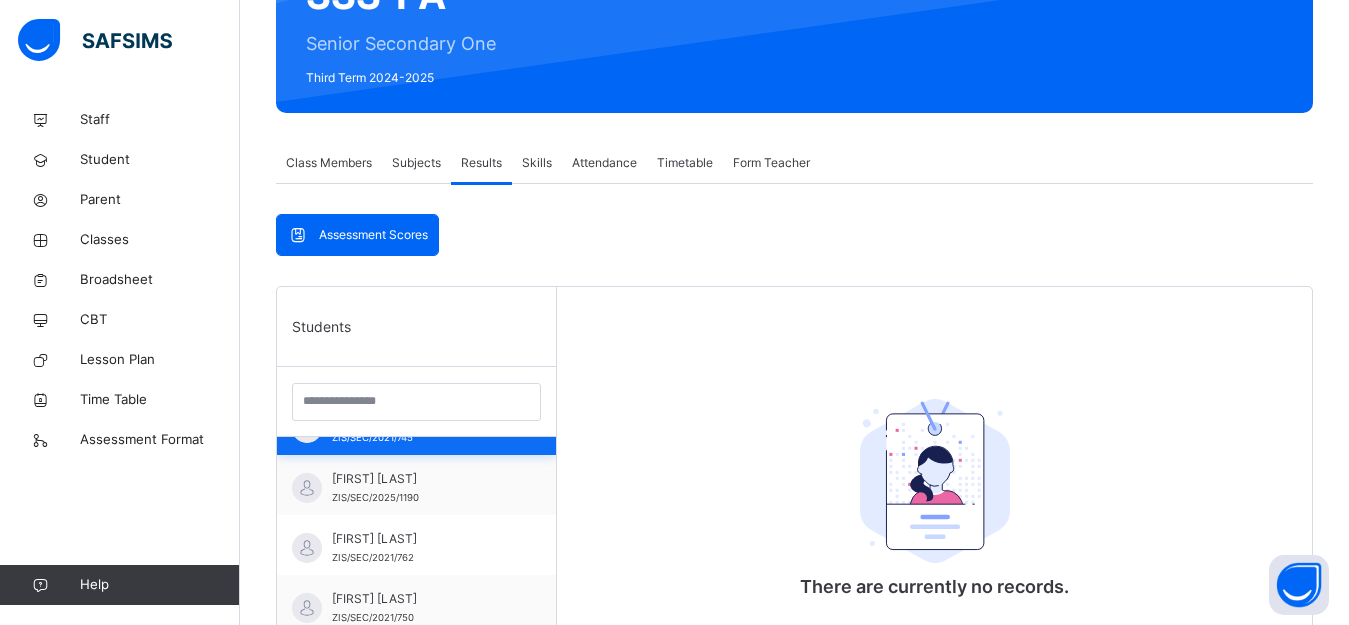 scroll, scrollTop: 0, scrollLeft: 0, axis: both 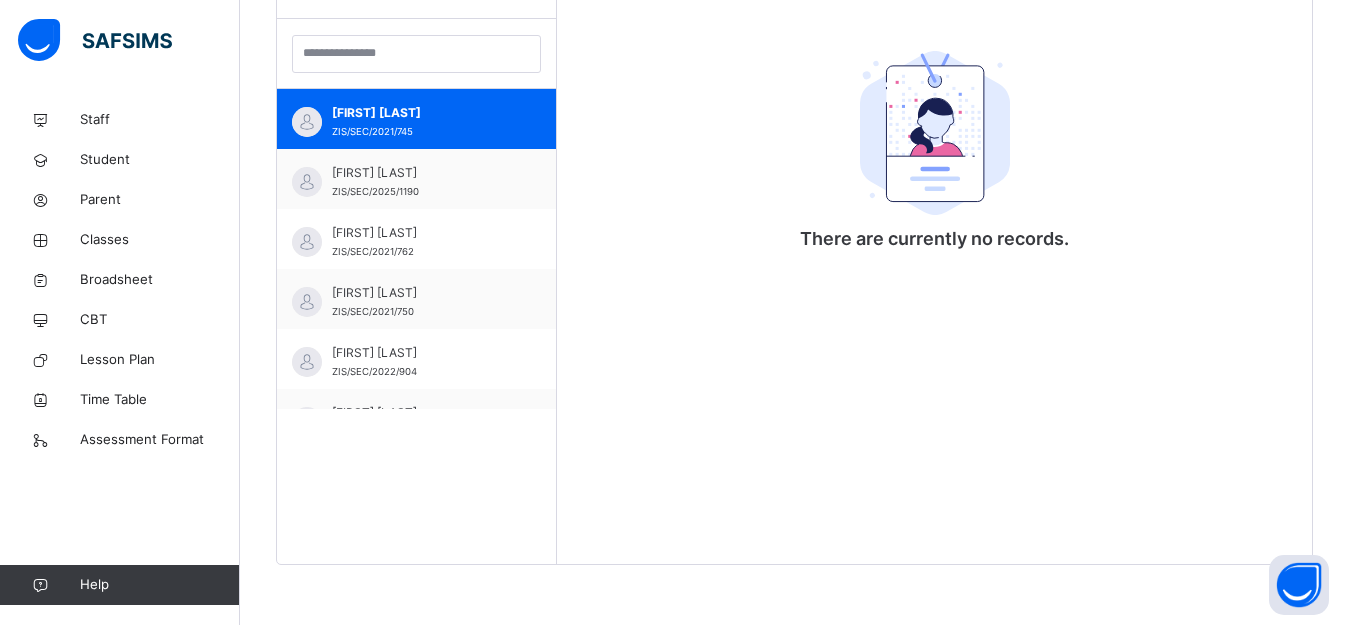 click on "Back  / SSS 1 A SSS 1 A Senior Secondary One Third Term 2024-2025 Class Members Subjects Results Skills Attendance Timetable Form Teacher Results More Options   43  Students in class Download Pdf Report Excel Report View subject profile Bulk upload Add Class Members Zinaria International School Date: [DATE], [TIME] Class Members Class:  SSS 1 A Total no. of Students:  43 Term:  Third Term Session:  2024-2025 S/NO Admission No. Last Name First Name Other Name 1 ZIS/SEC/2021/745 [LASTNAME] [LASTNAME] 2 ZIS/SEC/2025/1190 [LASTNAME] [LASTNAME] 3 ZIS/SEC/2021/762 [LASTNAME] [LASTNAME] 4 ZIS/SEC/2021/750 [LASTNAME] [LASTNAME] 5 ZIS/SEC/2022/904 [LASTNAME] [LASTNAME] 6 ZIS/SEC/2021/748 [LASTNAME] [LASTNAME] 7 ZIS/SEC/2022/906 [LASTNAME] [LASTNAME] [LASTNAME] 8 ZIS/SEC/2025/1160 [LASTNAME] [LASTNAME] [LASTNAME] 9 ZIS/SEC/2021/769 [LASTNAME] [LASTNAME] [LASTNAME] 10 ZIS/SEC/2022/779 [LASTNAME] [LASTNAME] 11 ZIS/SEC/2022/905 [FIRSTNAME] [LASTNAME] 12 ZIS/SEC/952 [LASTNAME] [LASTNAME]  [LASTNAME] 13 ZIS/SEC/2021/746 [LASTNAME] [LASTNAME] [LASTNAME] 14 ZIS/SEC/2021/740 [LASTNAME] [FIRSTNAME] [LASTNAME] 15" at bounding box center (794, 72) 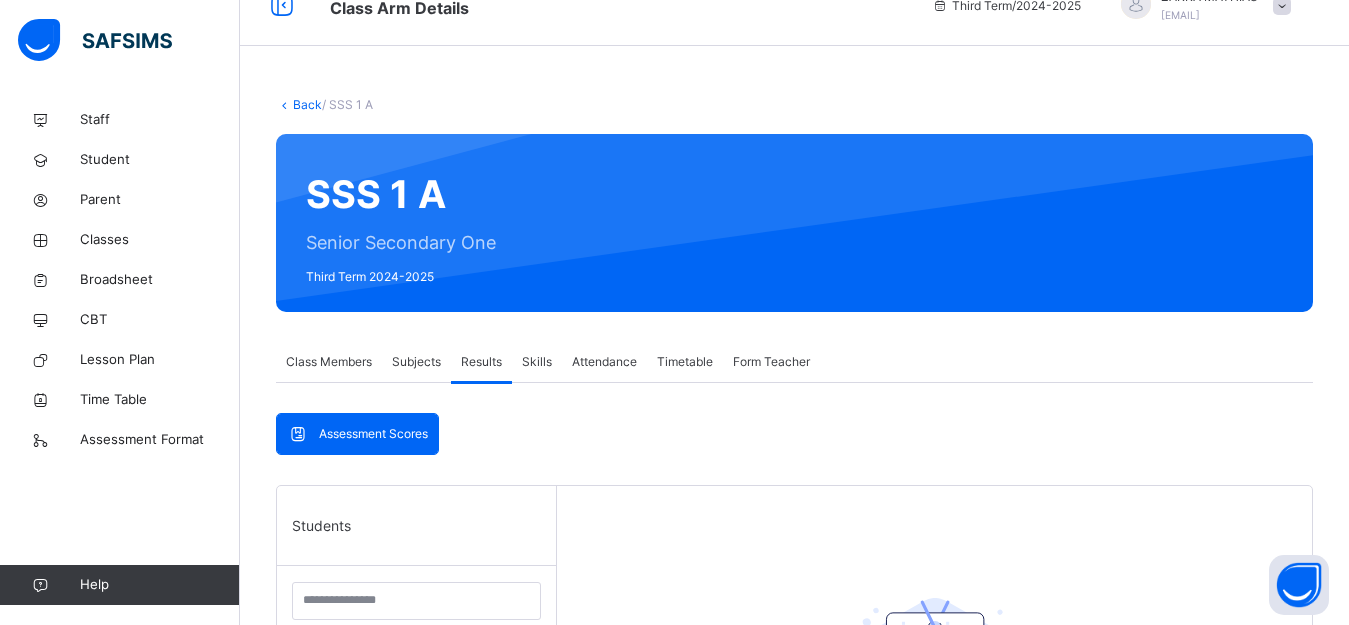 scroll, scrollTop: 581, scrollLeft: 0, axis: vertical 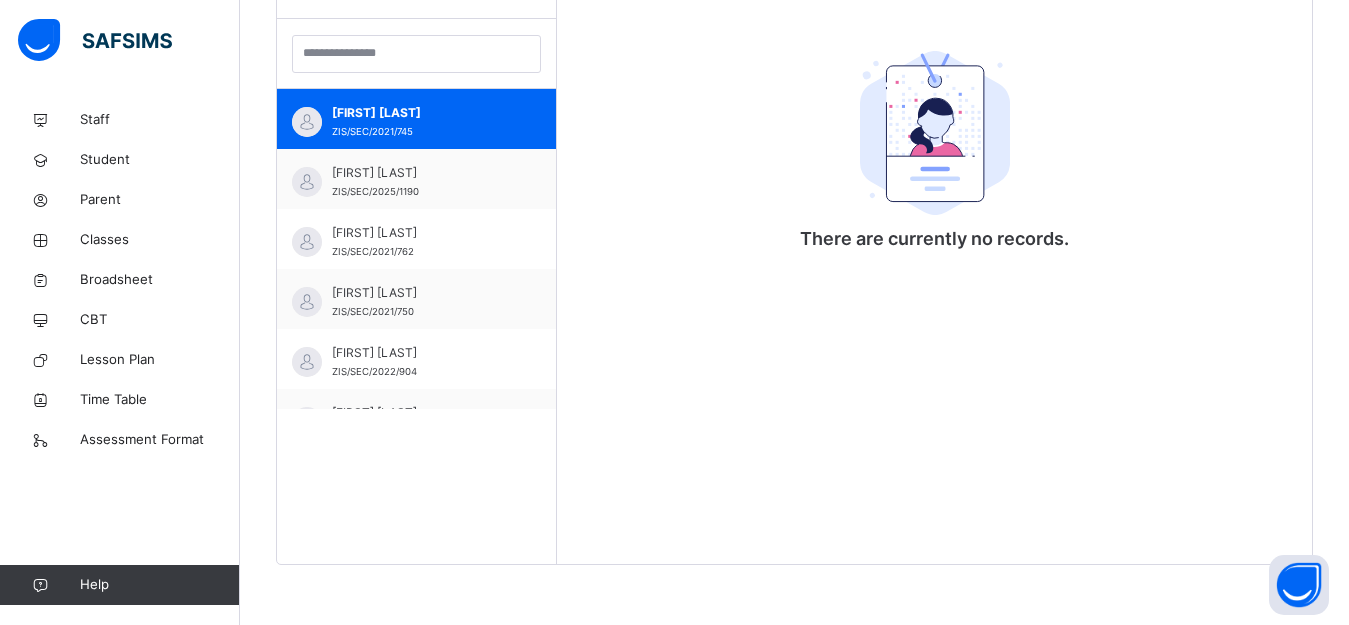 click on "There are currently no records." at bounding box center (934, 251) 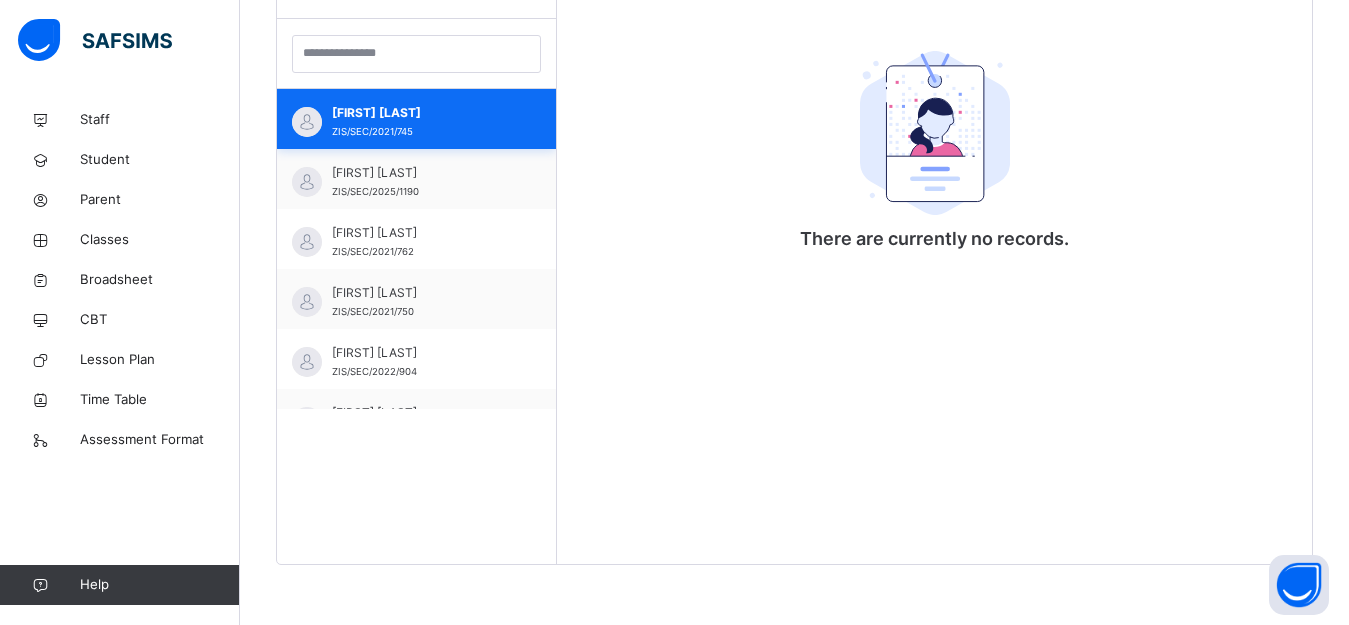 click on "[FIRST] [LAST]" at bounding box center [421, 113] 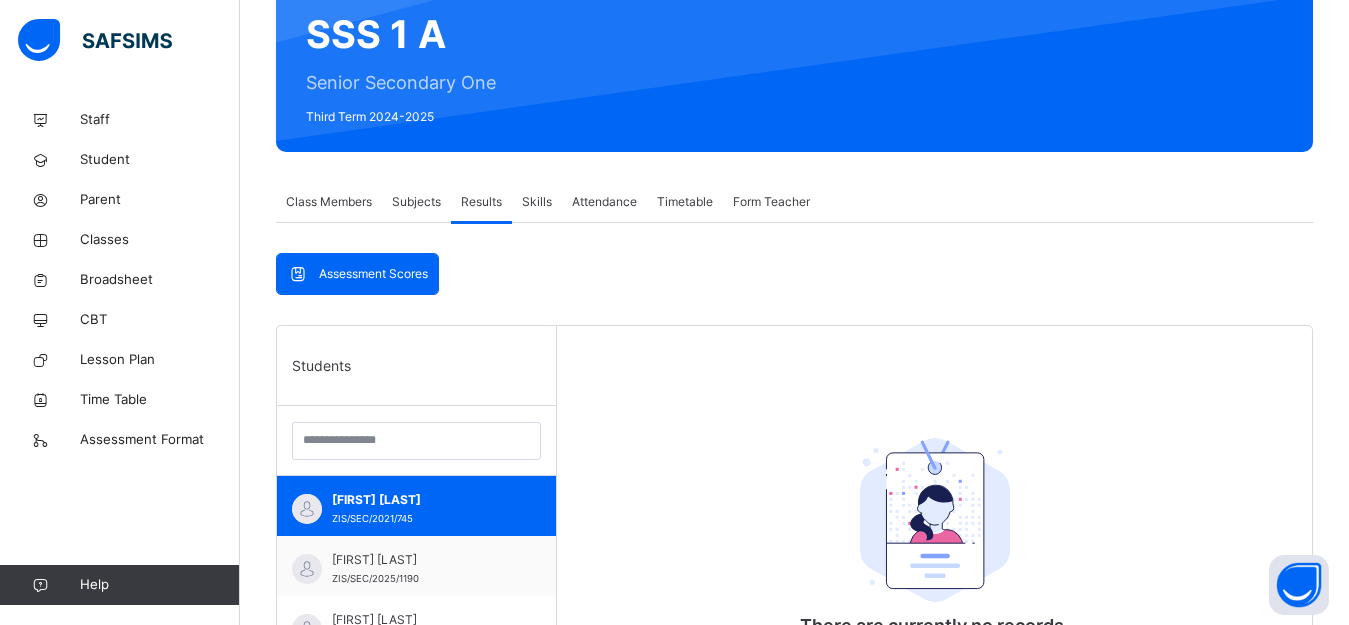 scroll, scrollTop: 200, scrollLeft: 0, axis: vertical 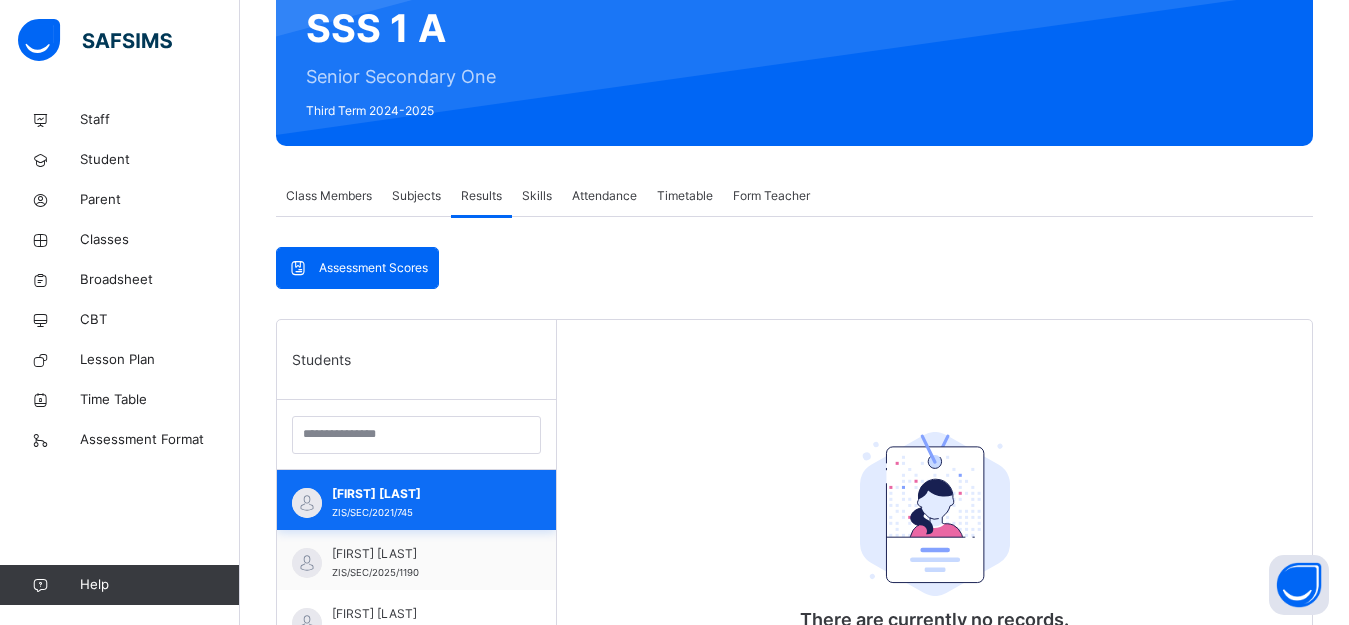 click on "[FIRST] [LAST]" at bounding box center (421, 494) 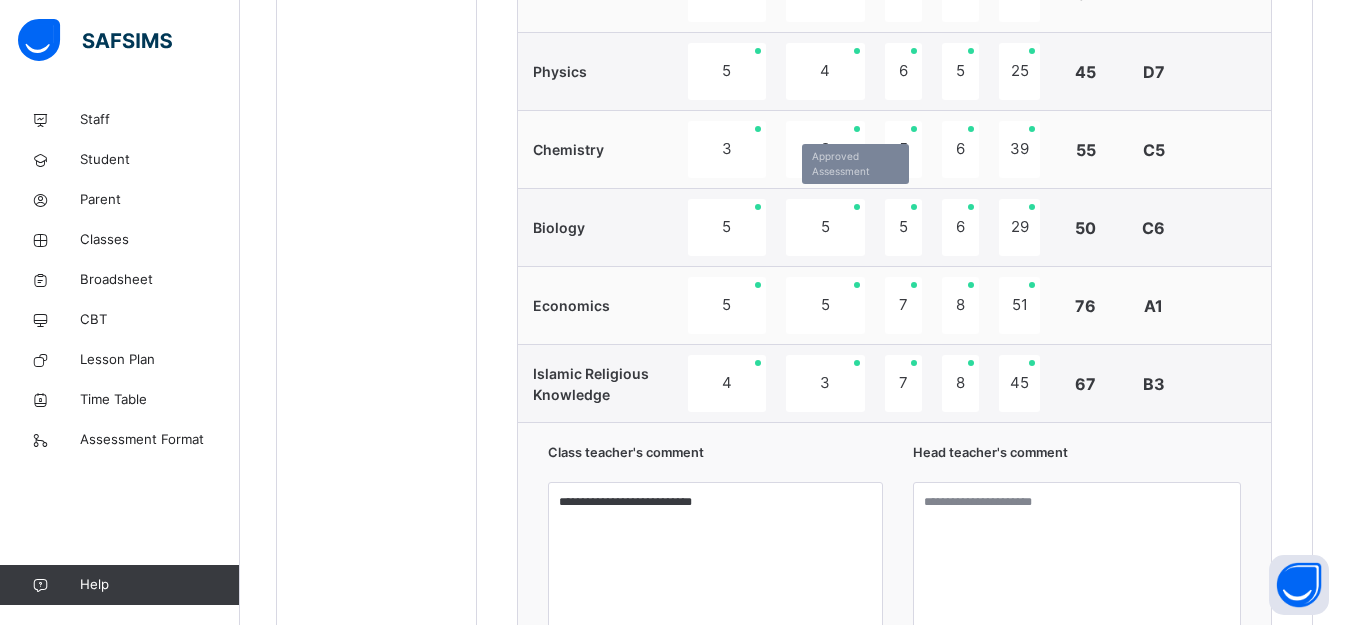 scroll, scrollTop: 1400, scrollLeft: 0, axis: vertical 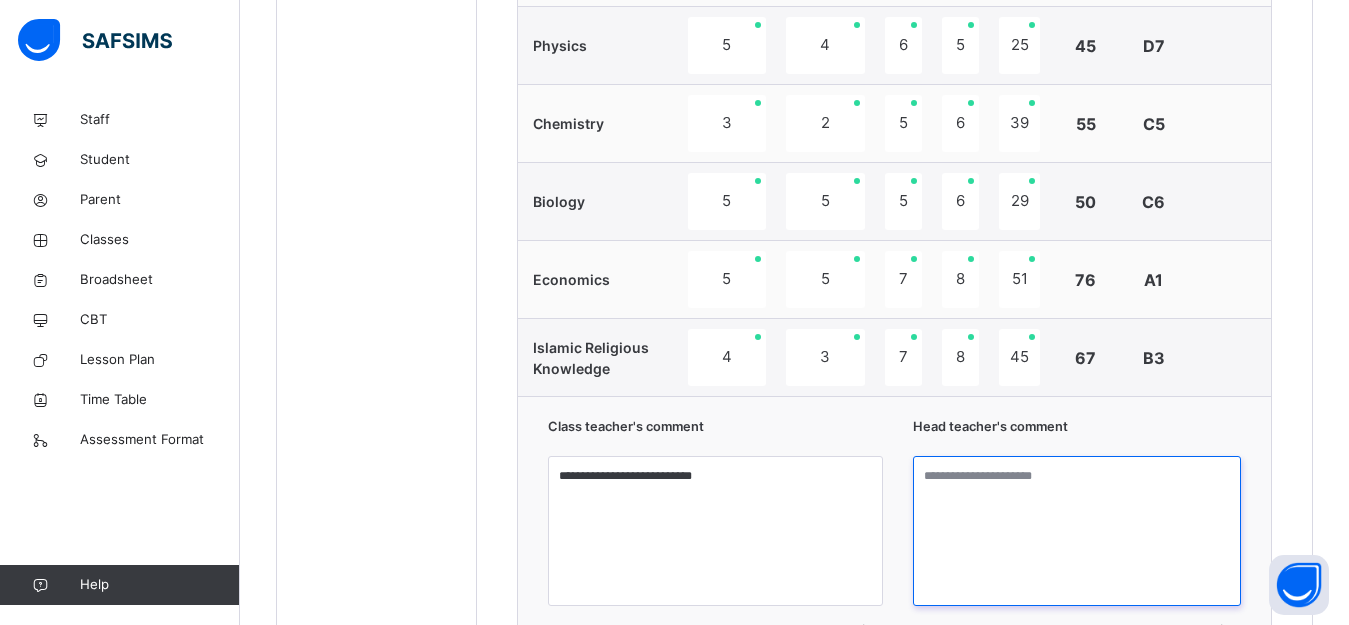 click at bounding box center [1077, 531] 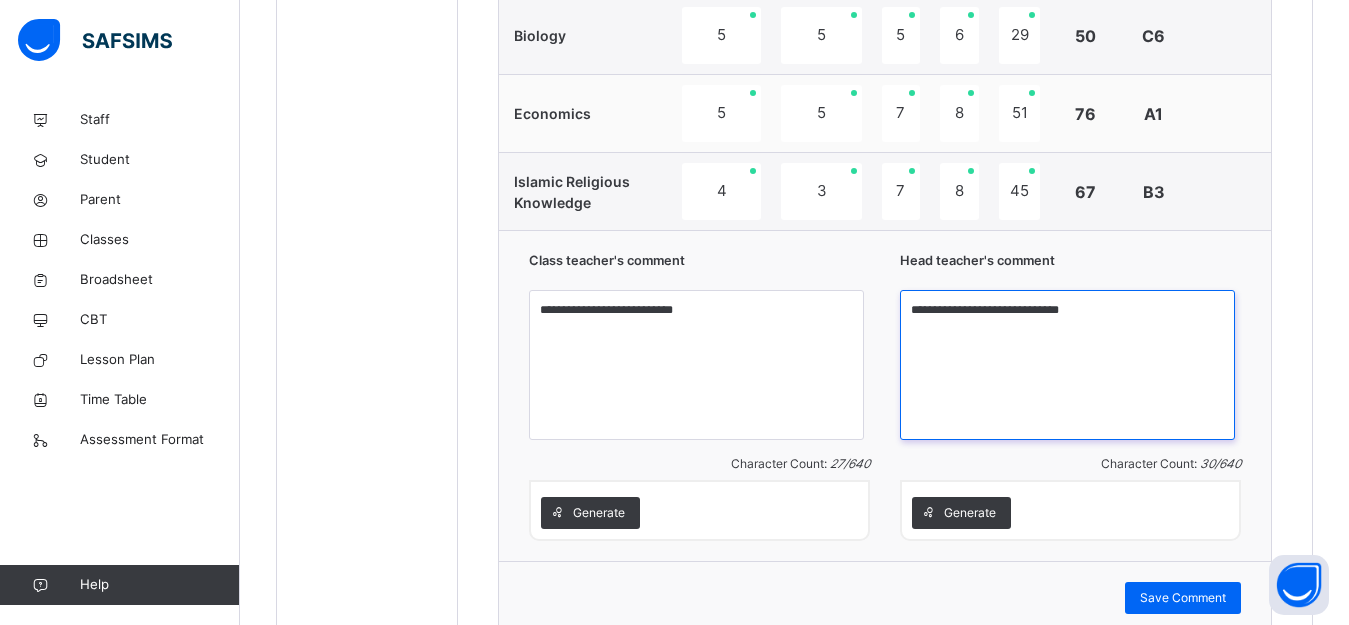 scroll, scrollTop: 1600, scrollLeft: 0, axis: vertical 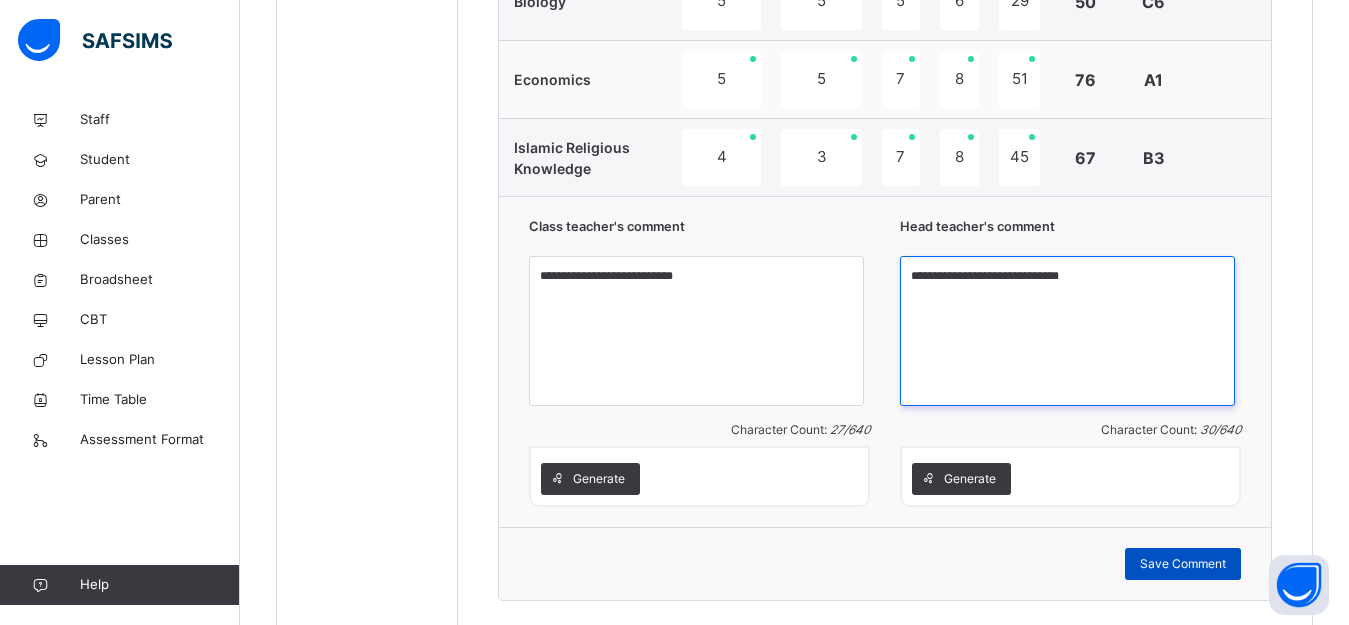 type on "**********" 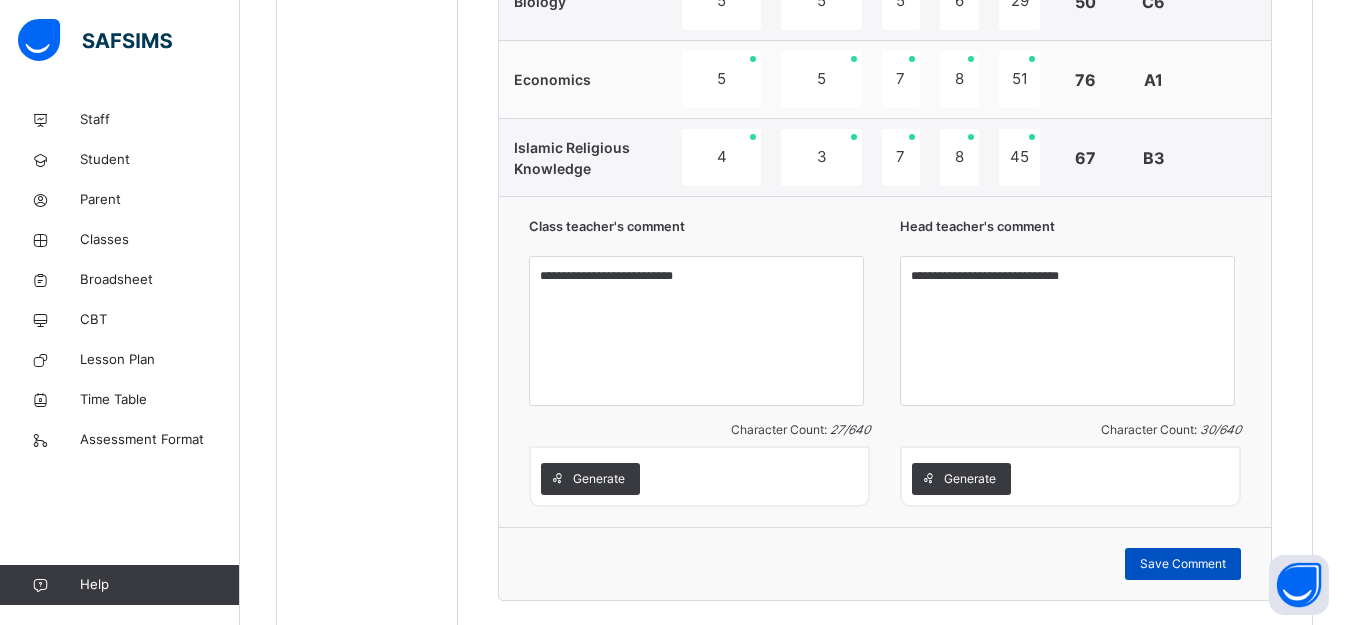 click on "Save Comment" at bounding box center [1183, 564] 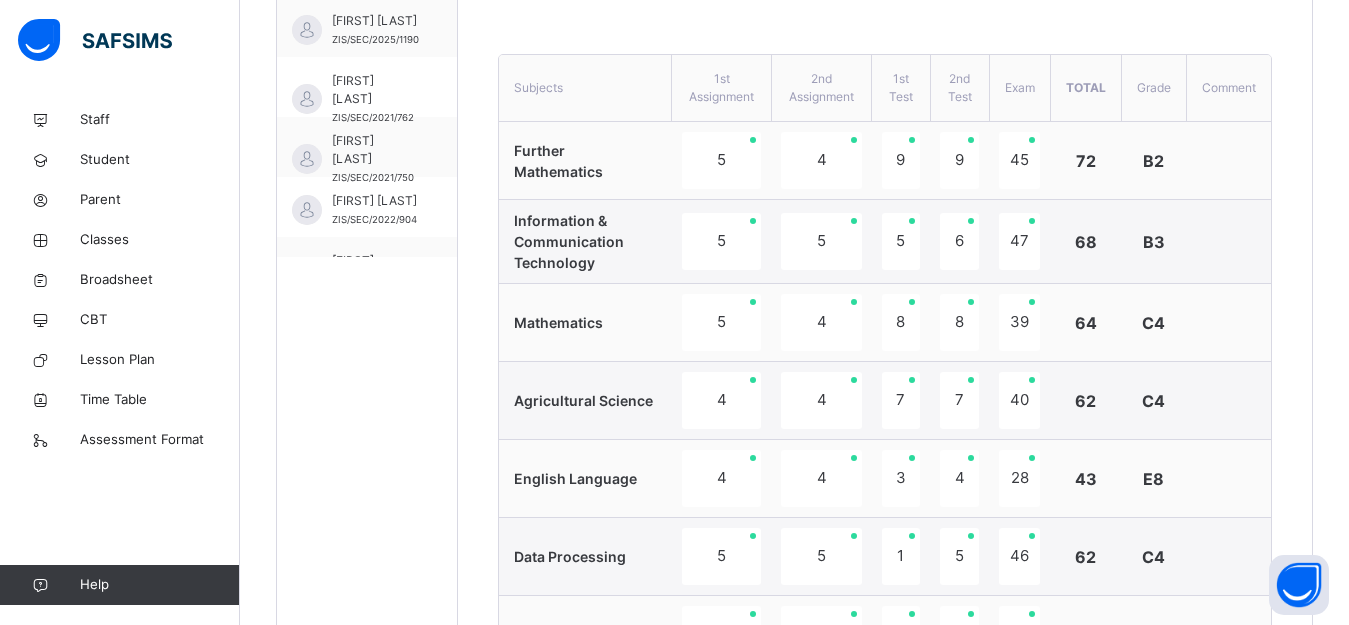 scroll, scrollTop: 700, scrollLeft: 0, axis: vertical 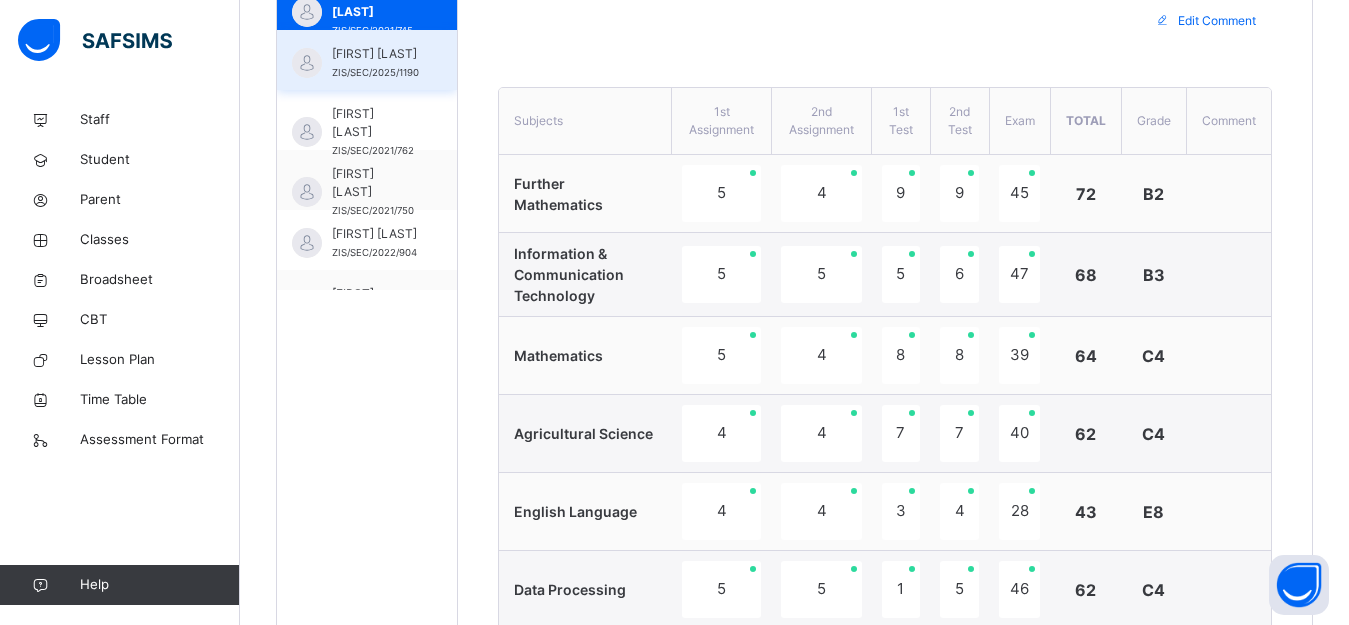 click on "[FIRST] [LAST]" at bounding box center (375, 54) 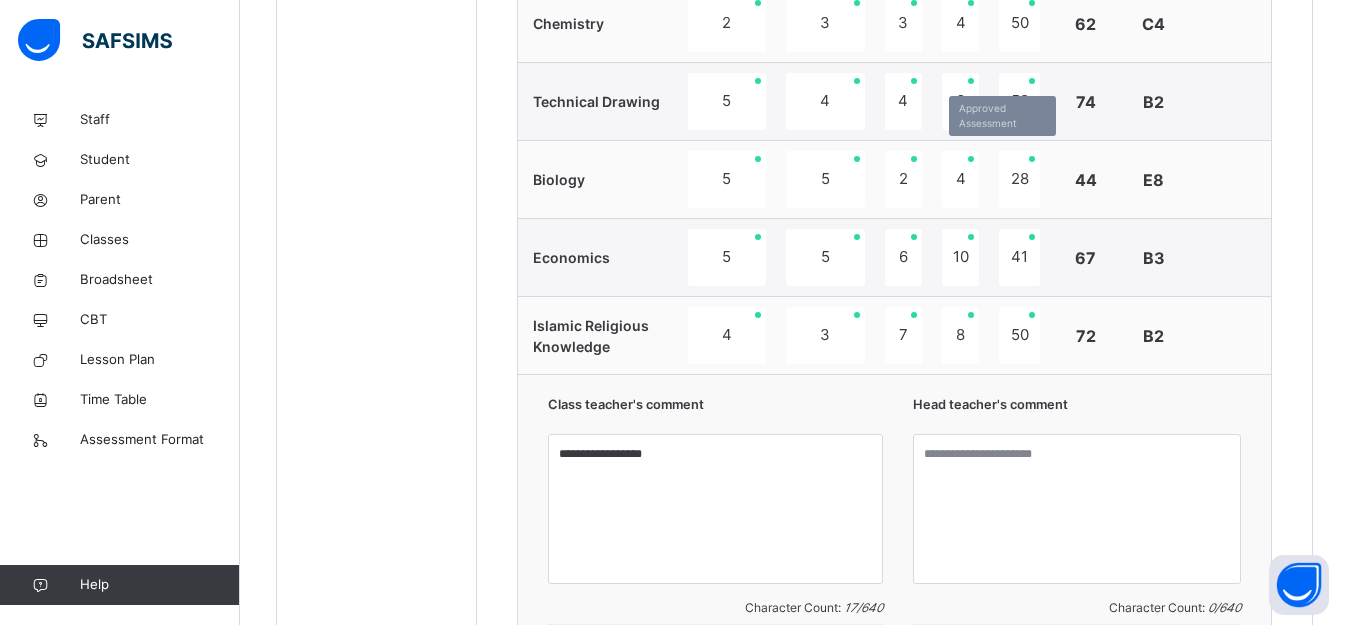 scroll, scrollTop: 1600, scrollLeft: 0, axis: vertical 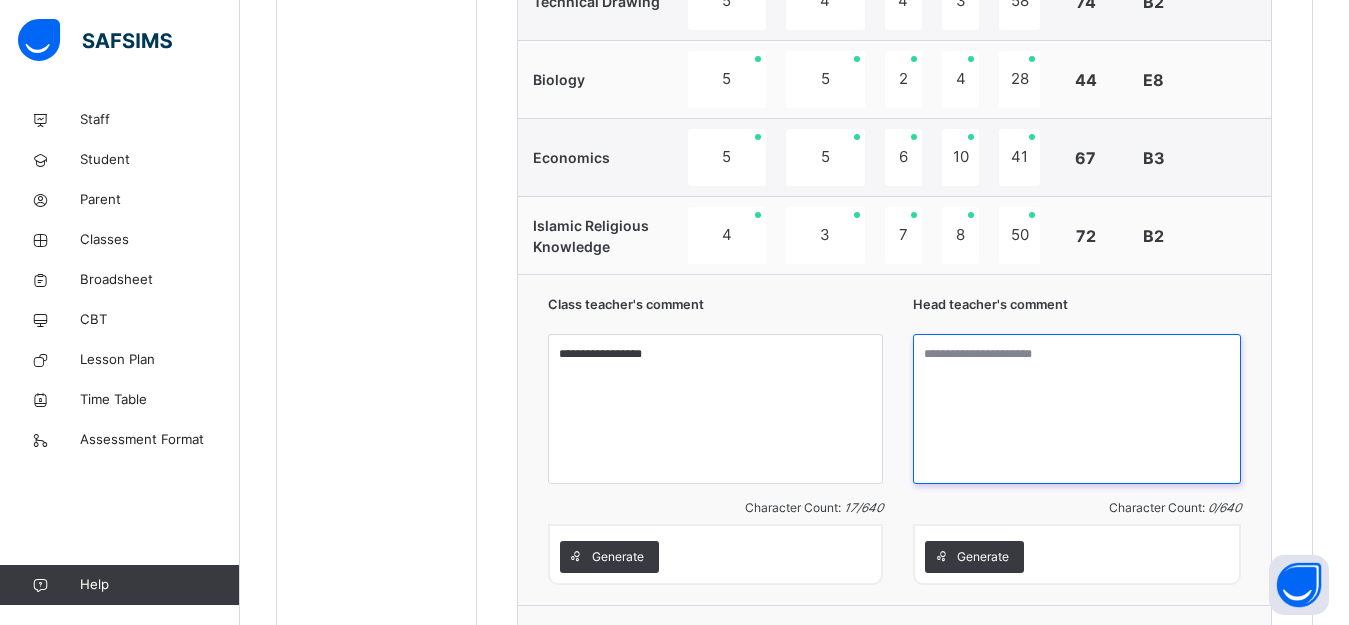 click at bounding box center (1077, 409) 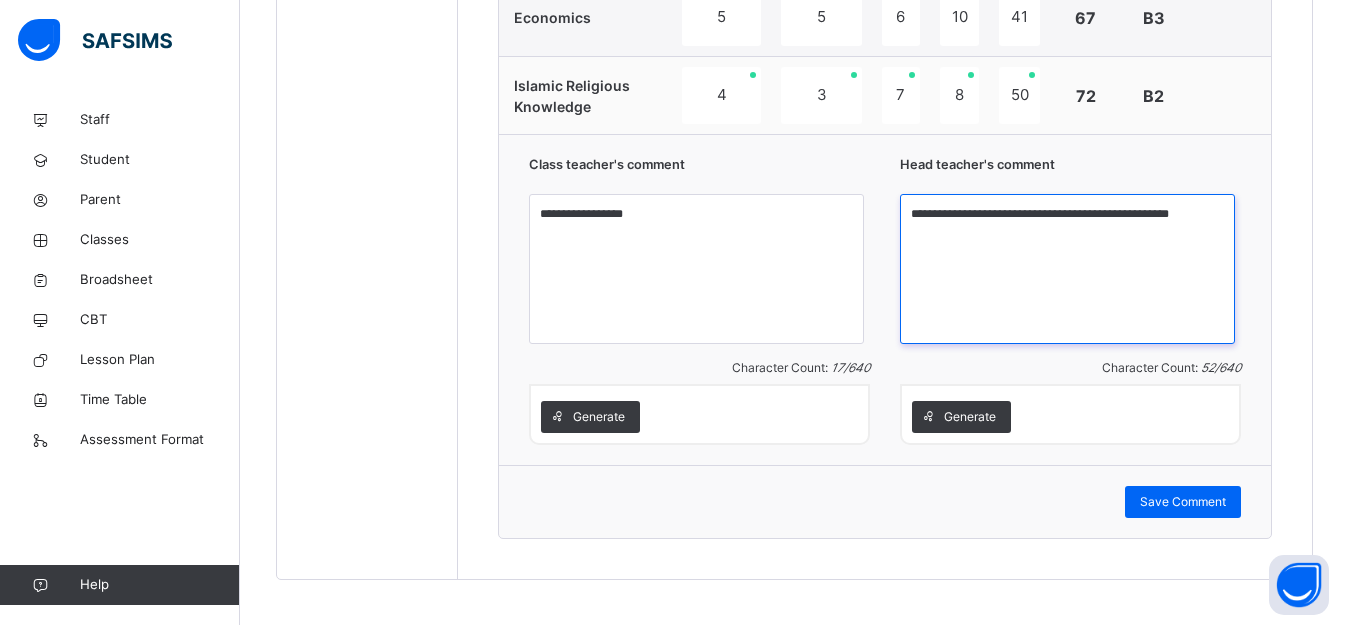 scroll, scrollTop: 1755, scrollLeft: 0, axis: vertical 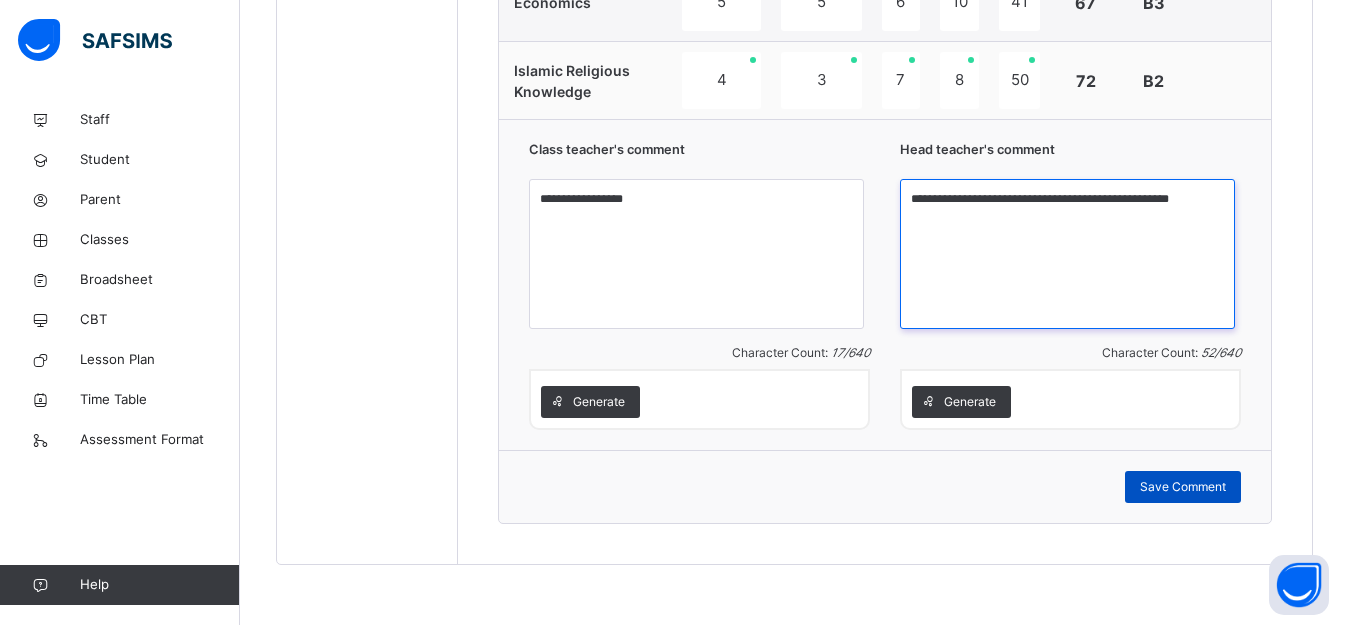 type on "**********" 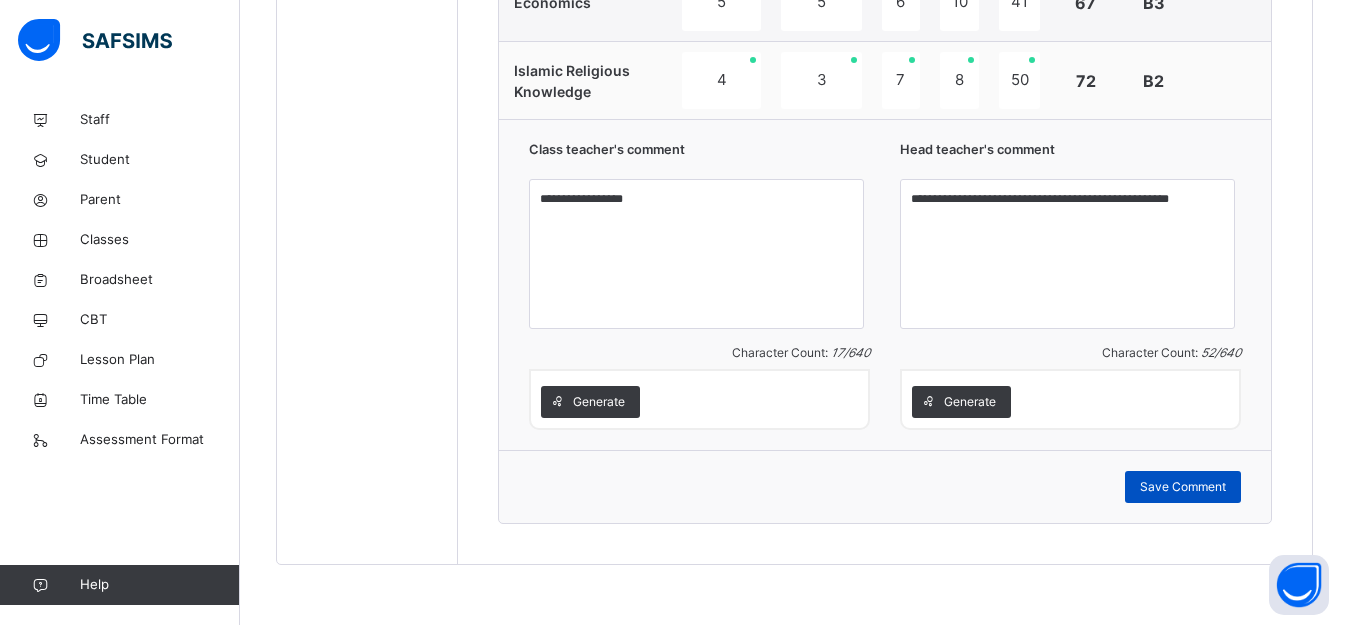 click on "Save Comment" at bounding box center [1183, 487] 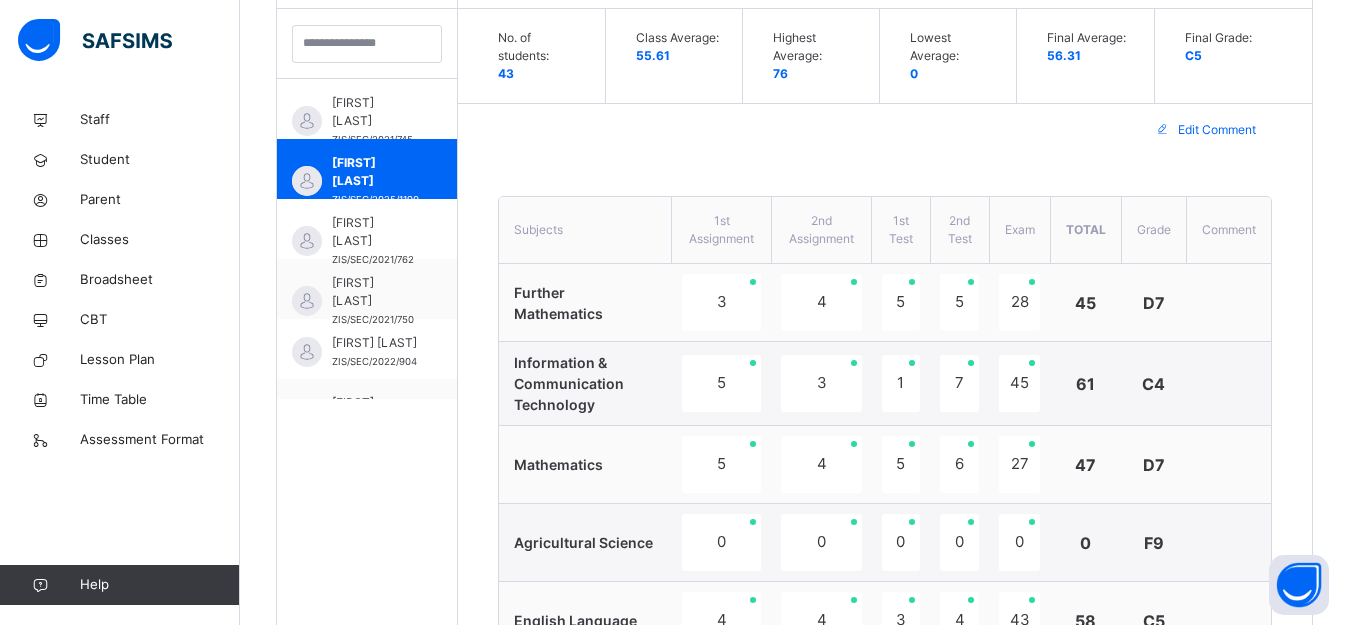 scroll, scrollTop: 555, scrollLeft: 0, axis: vertical 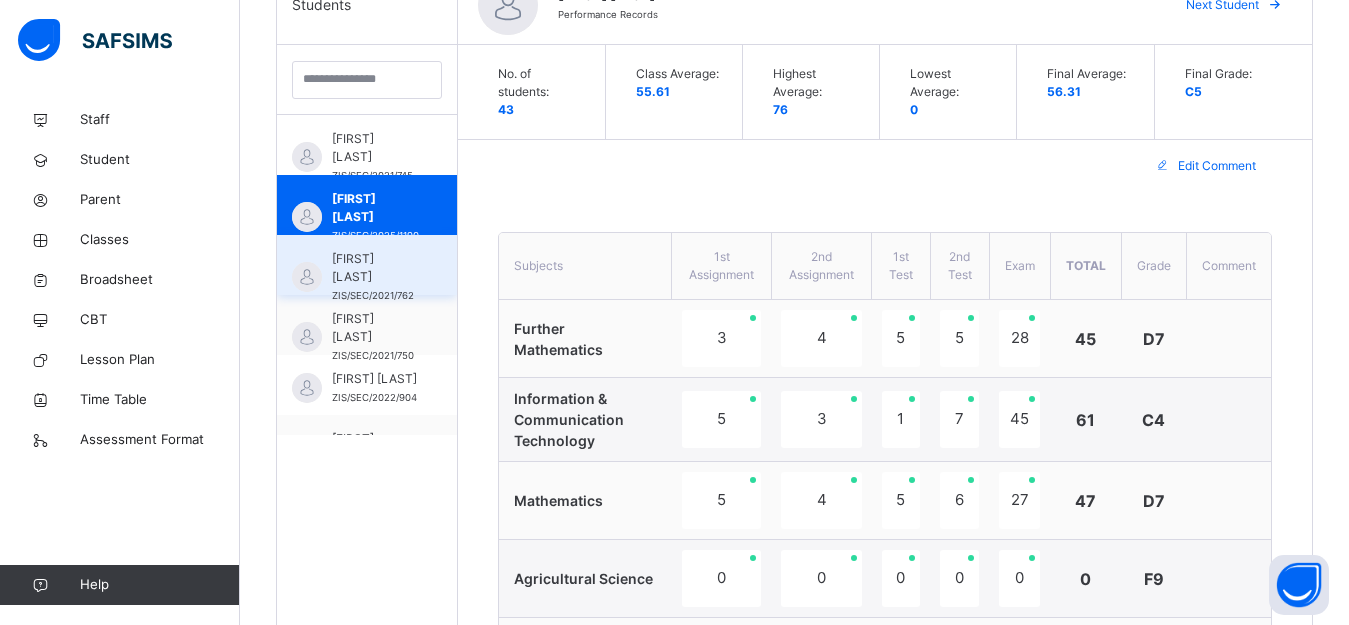 click on "[FIRST] [LAST]" at bounding box center (373, 268) 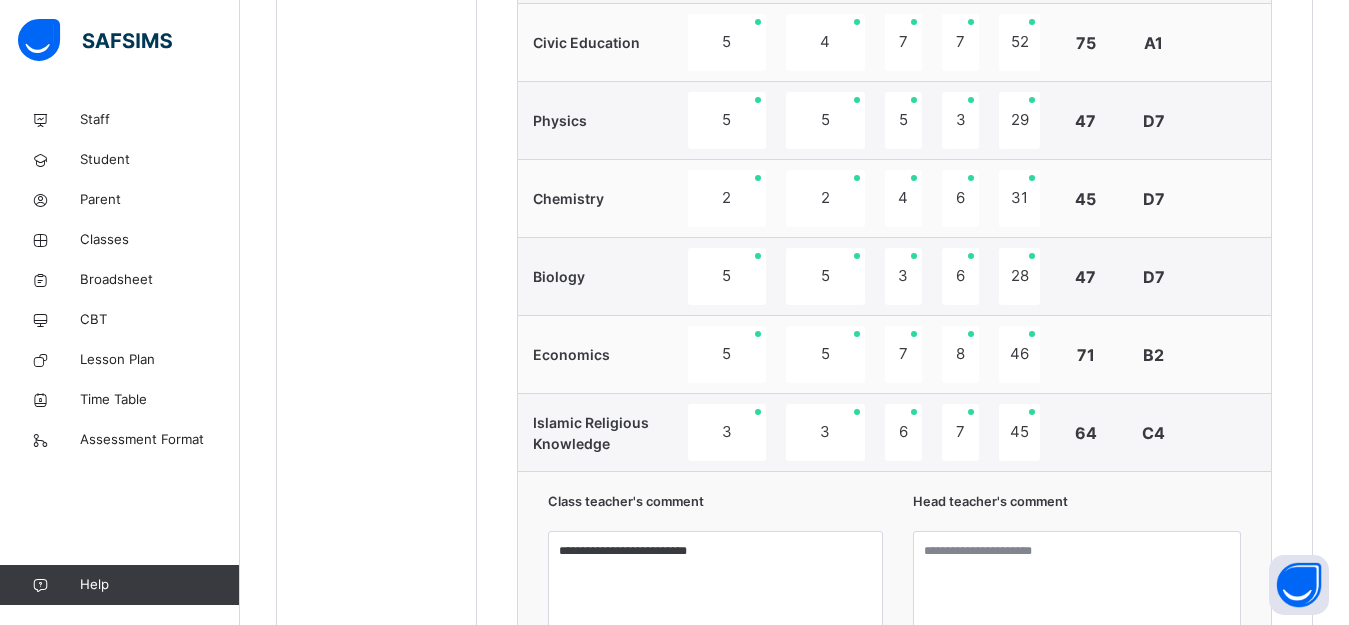 scroll, scrollTop: 1355, scrollLeft: 0, axis: vertical 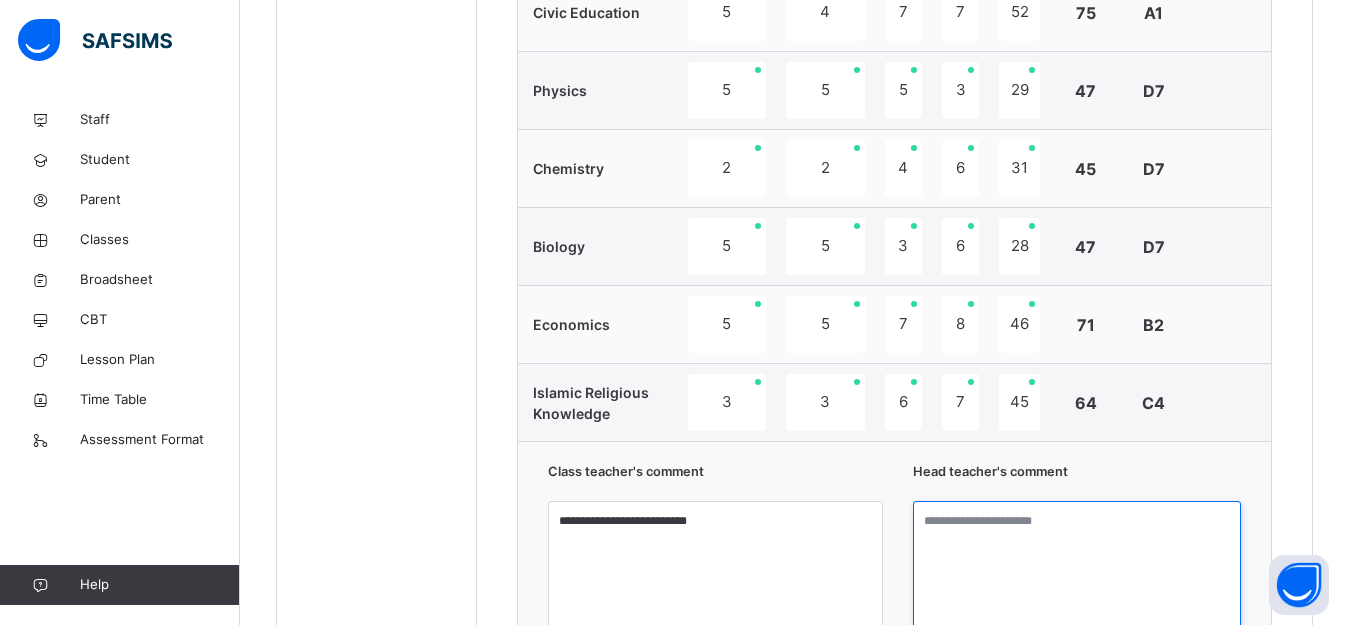 click at bounding box center [1077, 576] 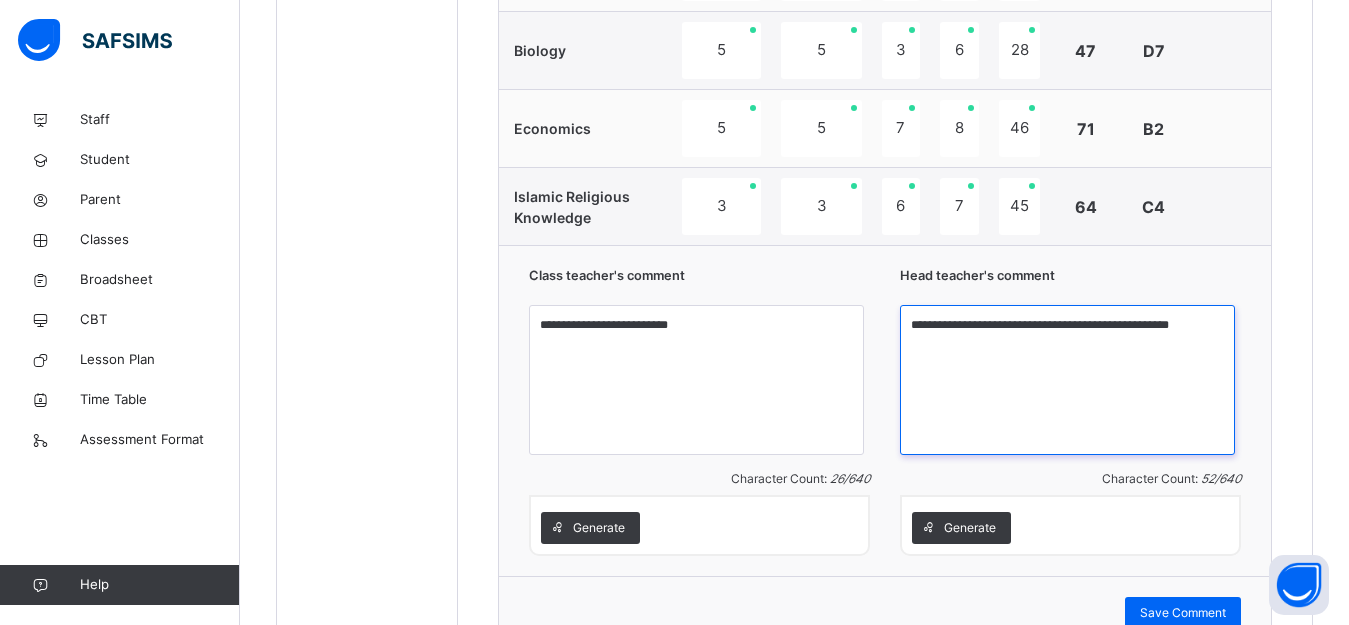 scroll, scrollTop: 1555, scrollLeft: 0, axis: vertical 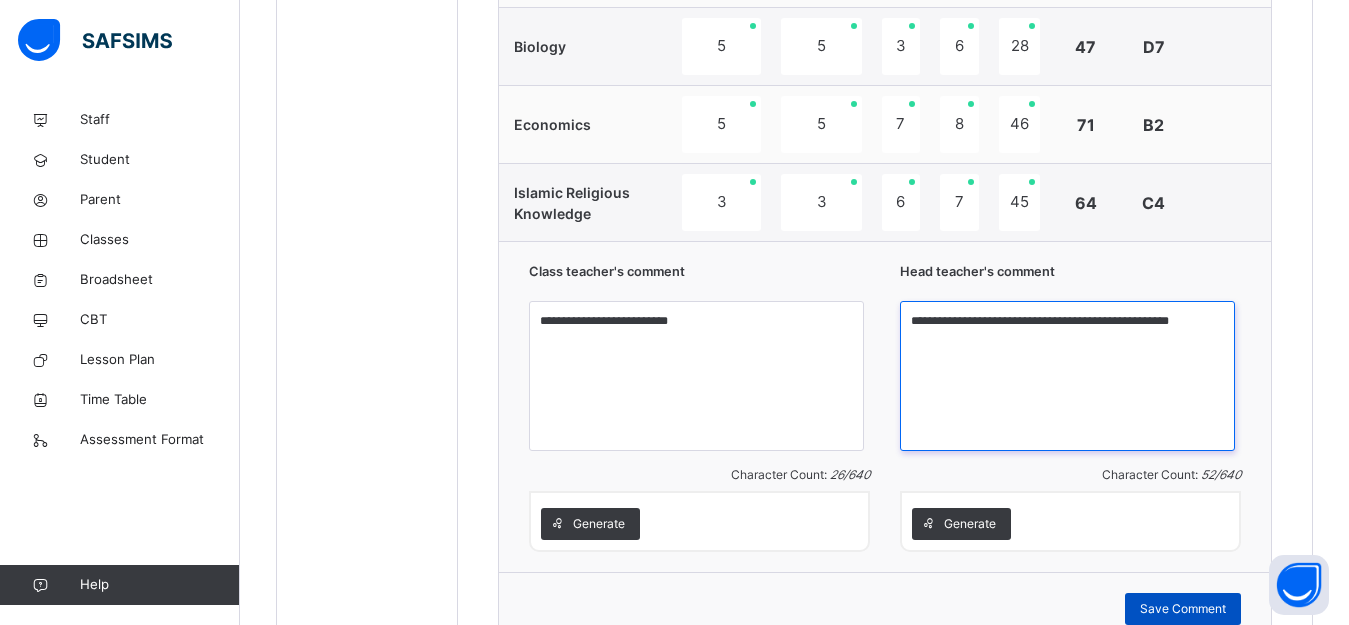type on "**********" 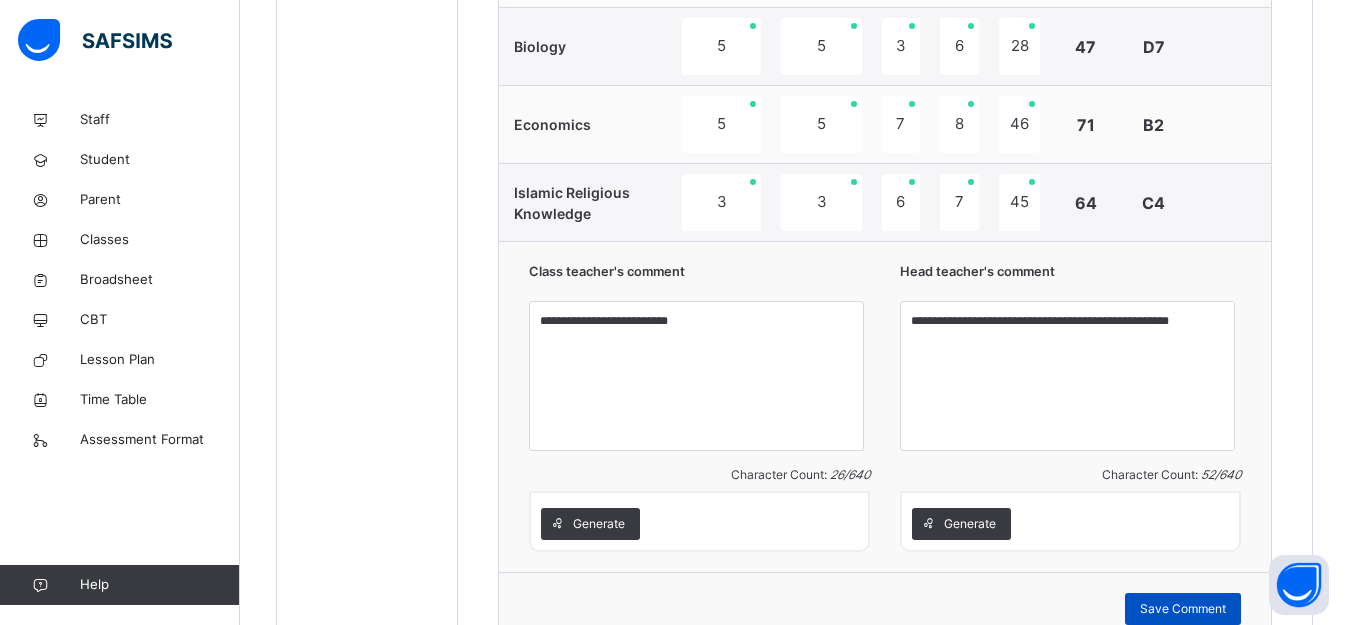 click on "Save Comment" at bounding box center [1183, 609] 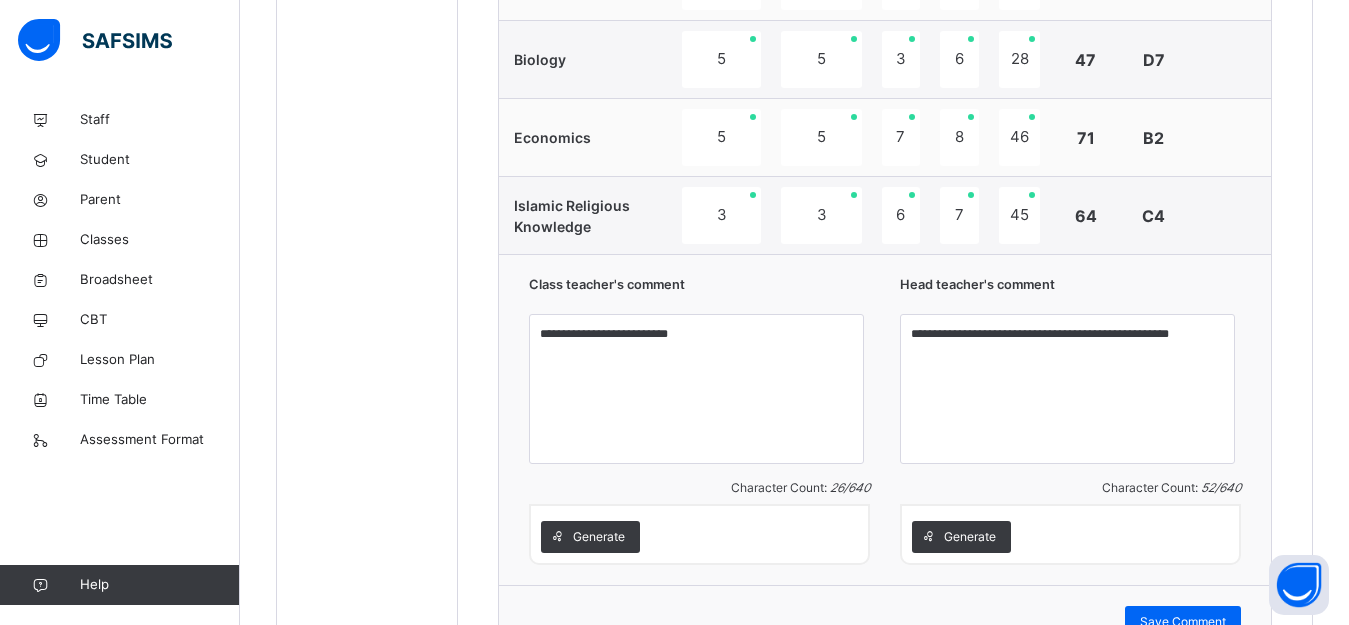 scroll, scrollTop: 1577, scrollLeft: 0, axis: vertical 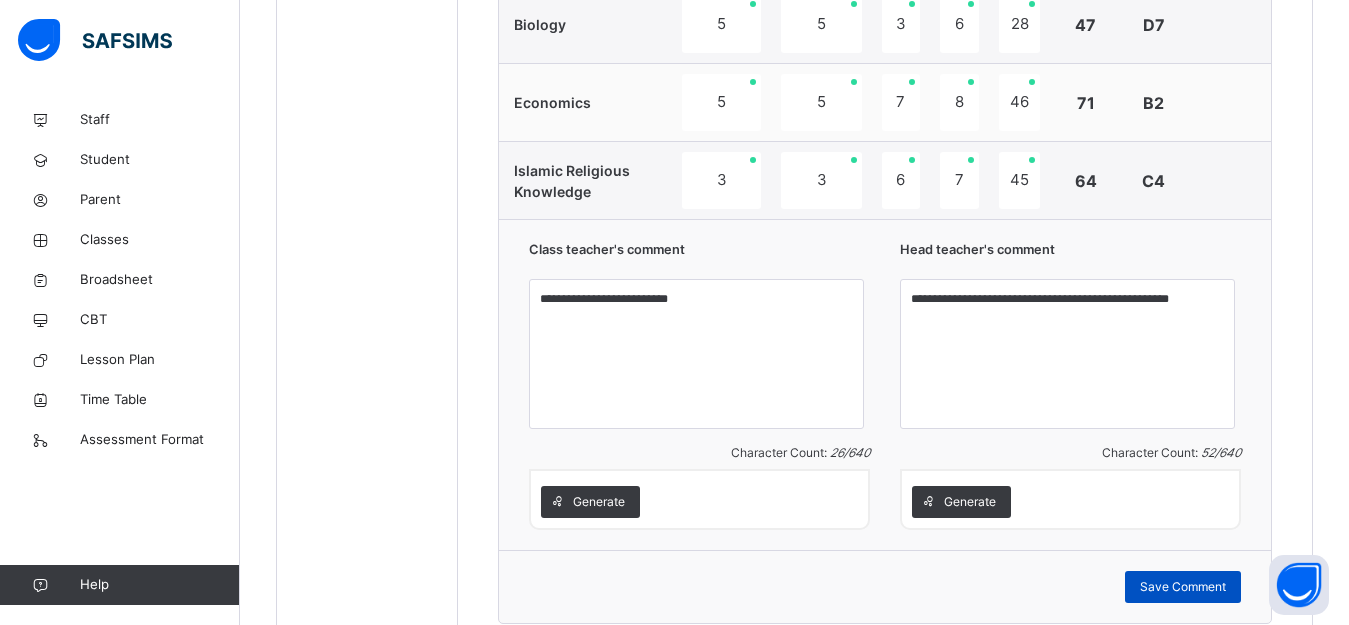 click on "Save Comment" at bounding box center (1183, 587) 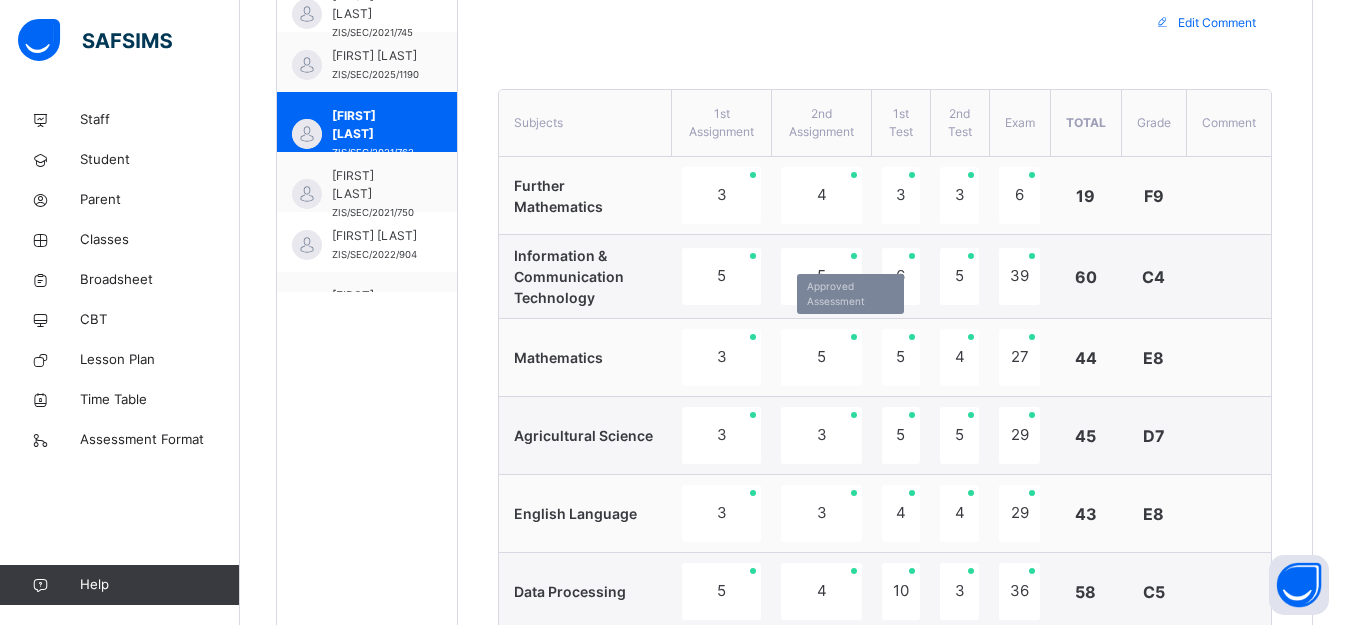 scroll, scrollTop: 677, scrollLeft: 0, axis: vertical 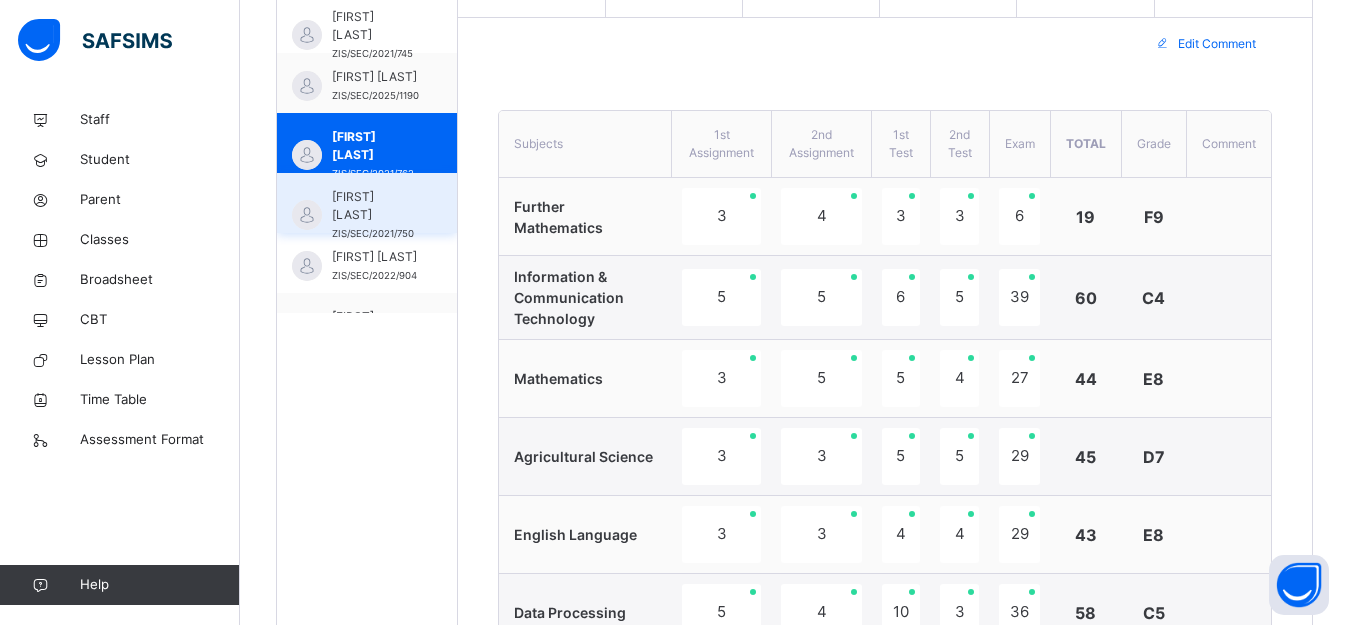 click on "[FIRST] [LAST] [SCHOOL_ID]" at bounding box center (367, 203) 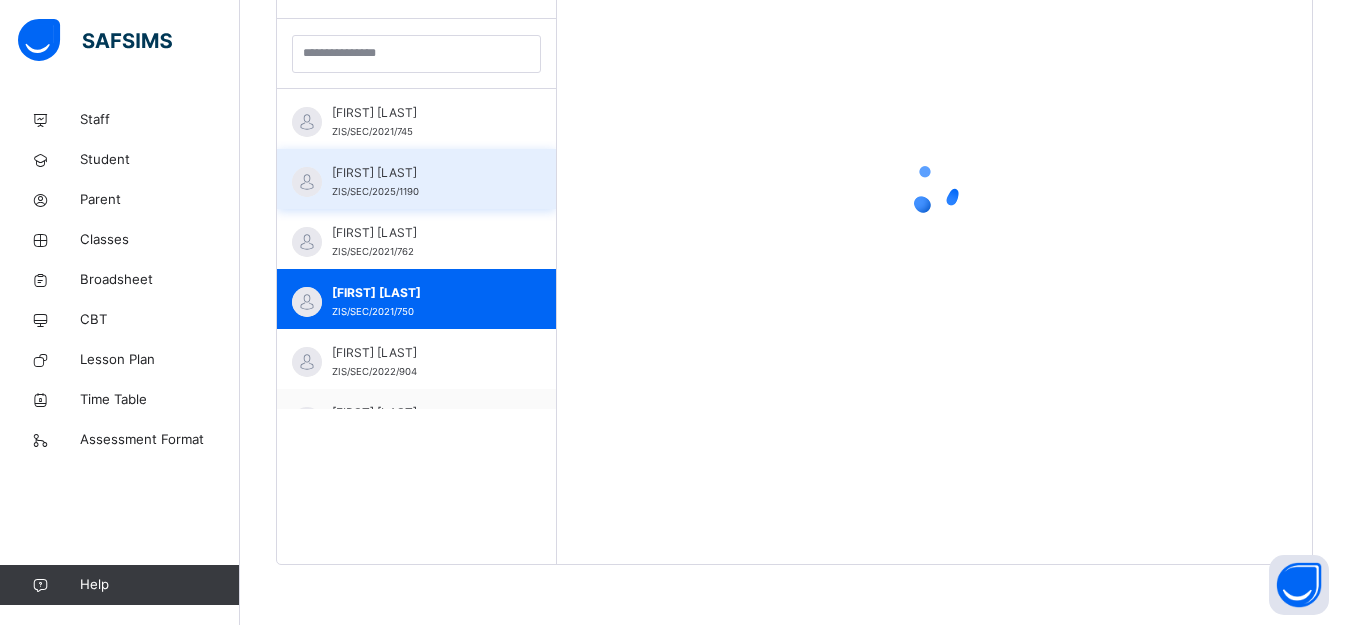 scroll, scrollTop: 581, scrollLeft: 0, axis: vertical 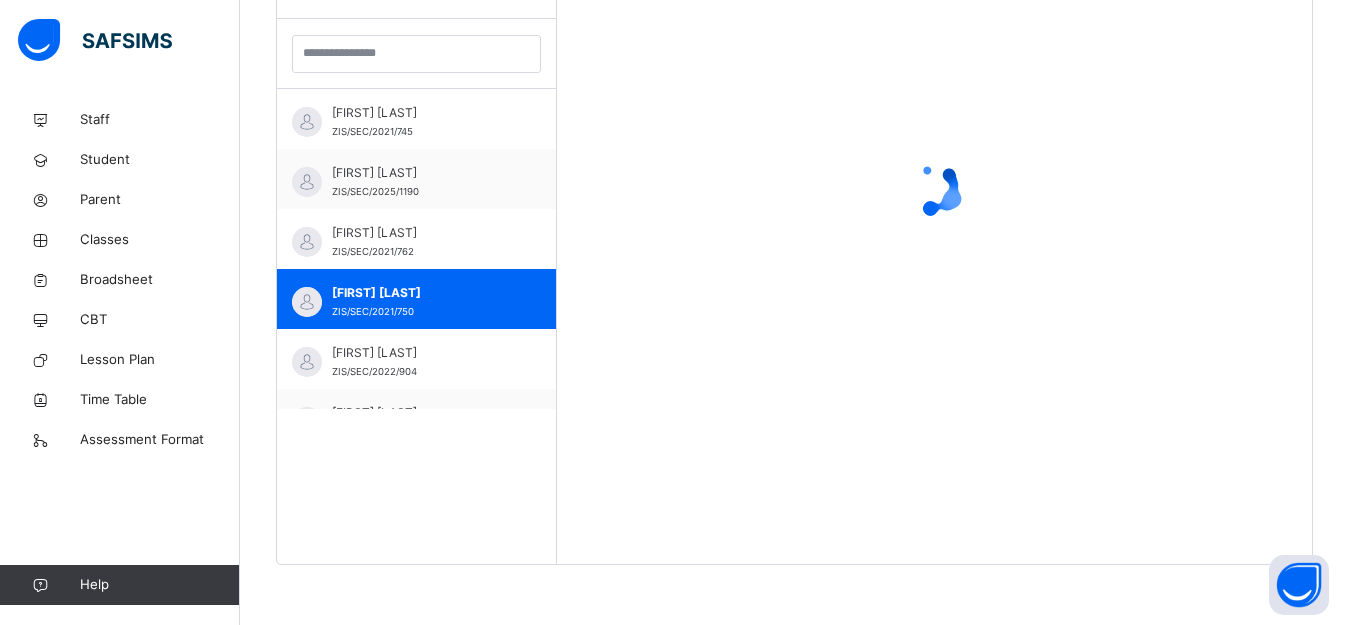 click at bounding box center (934, 189) 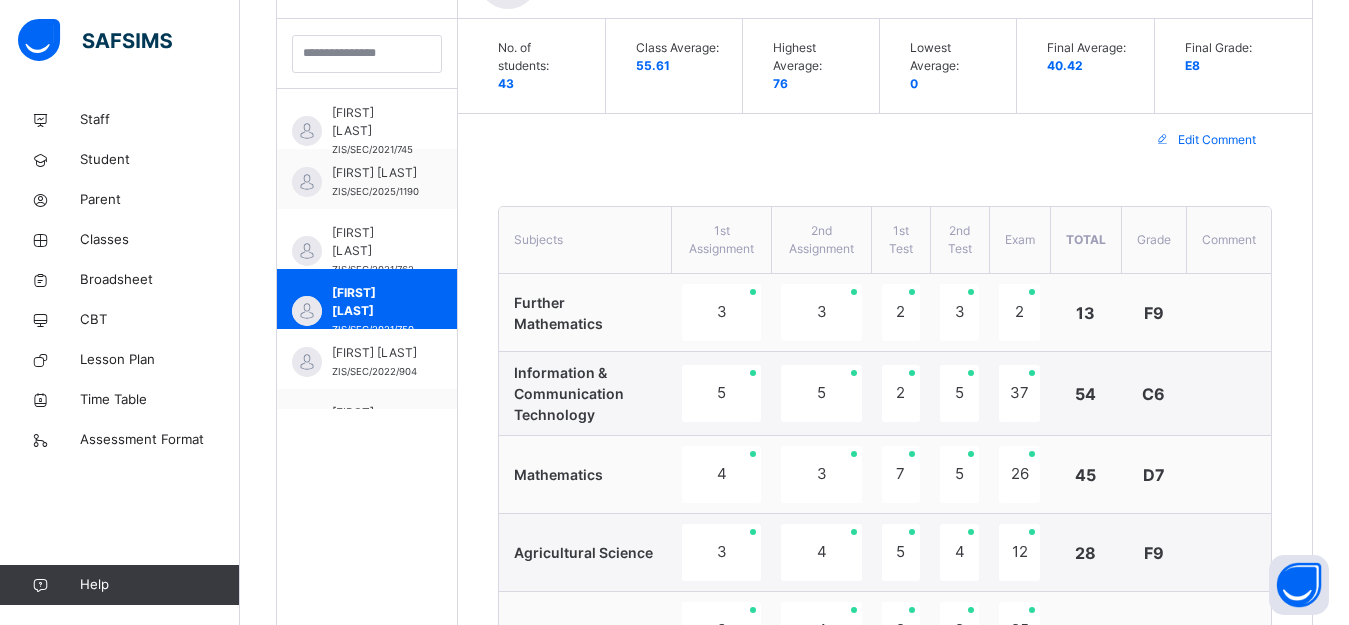 type on "**********" 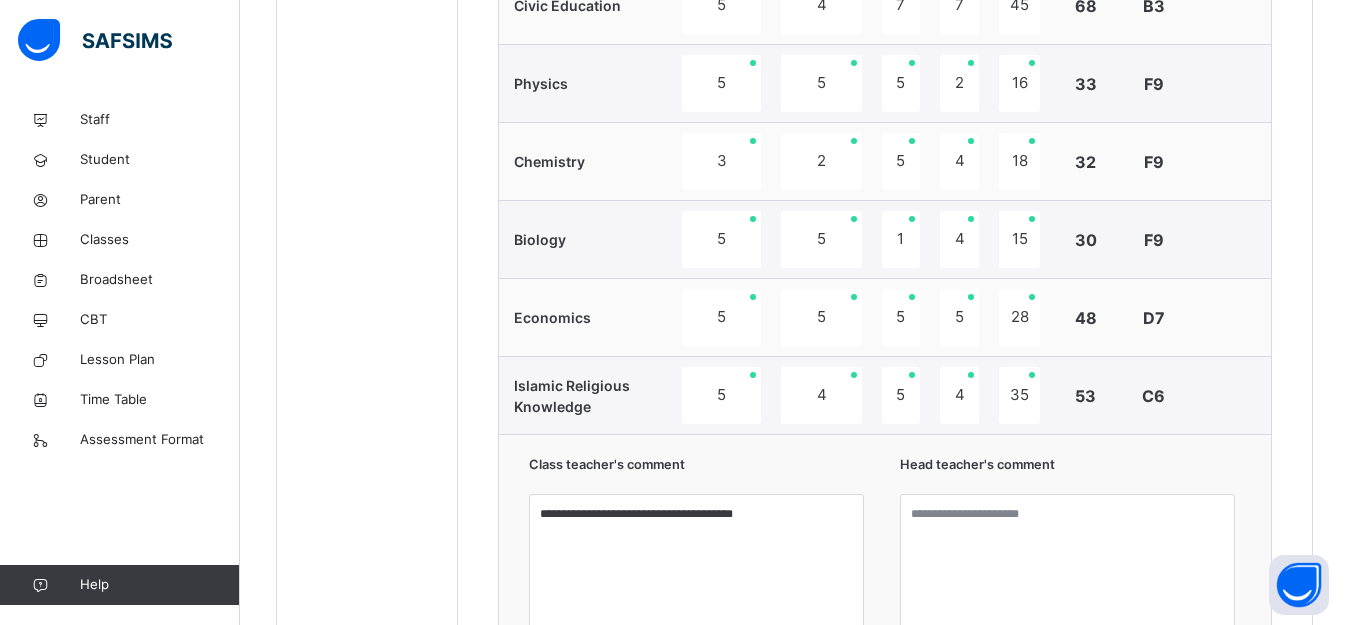 scroll, scrollTop: 1377, scrollLeft: 0, axis: vertical 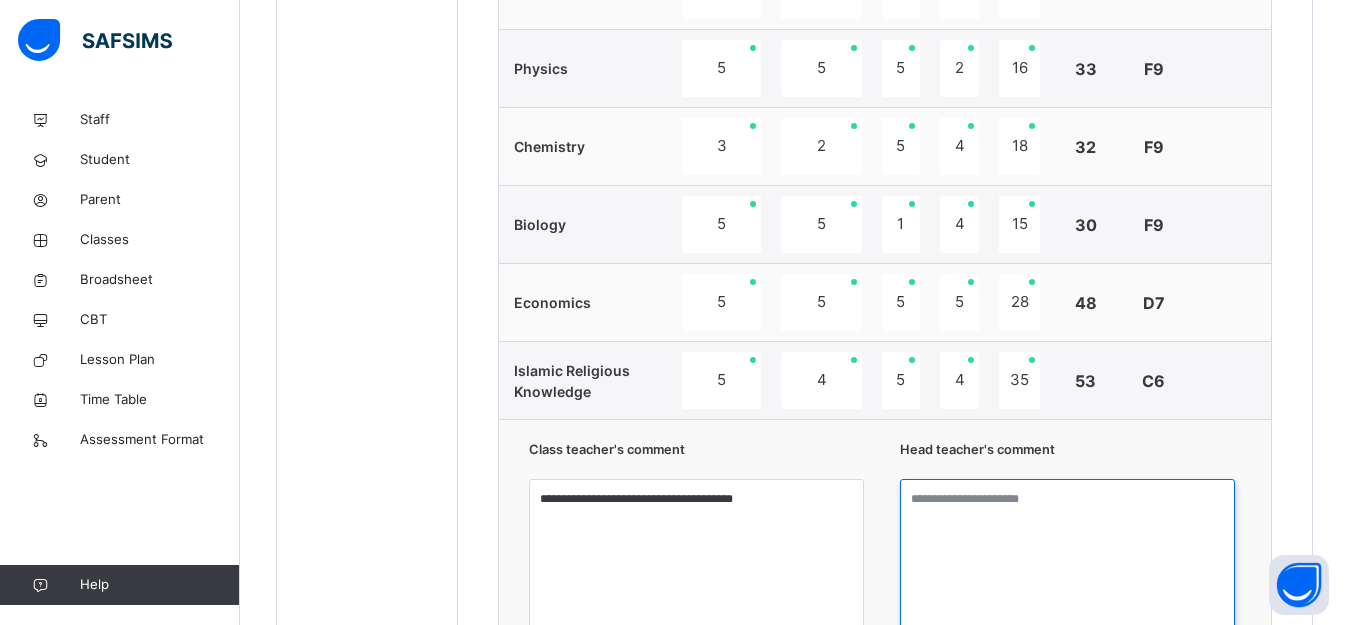 click at bounding box center (1067, 554) 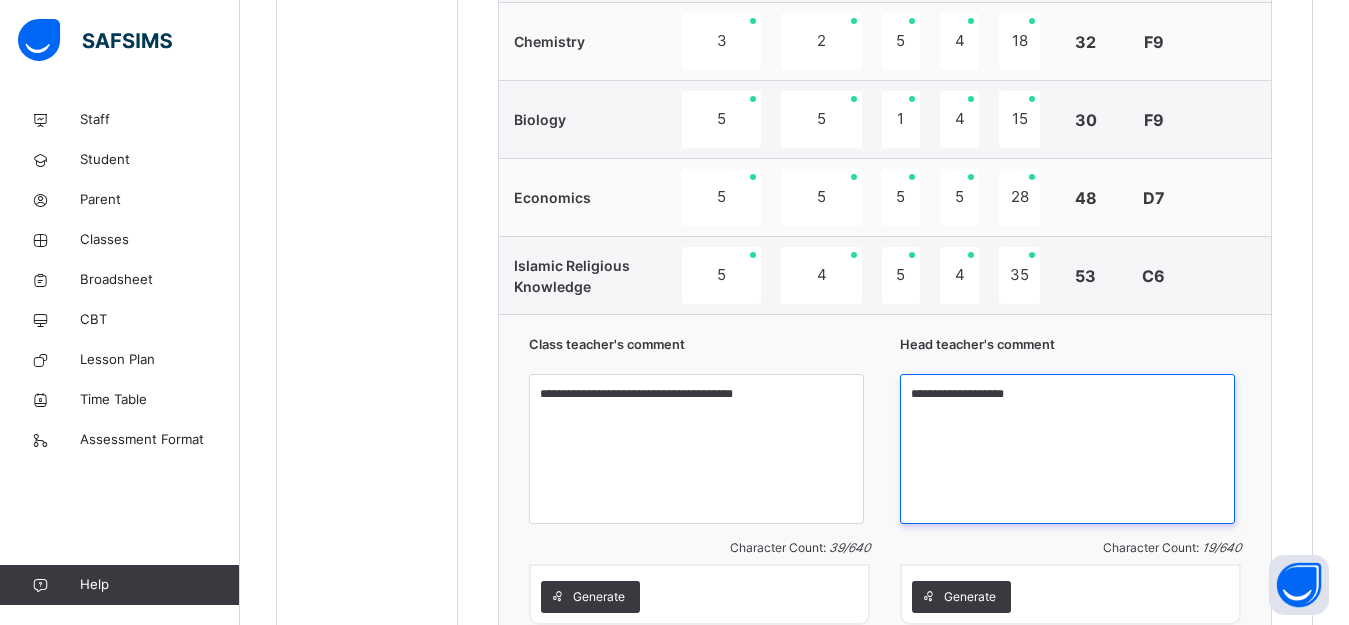 scroll, scrollTop: 1577, scrollLeft: 0, axis: vertical 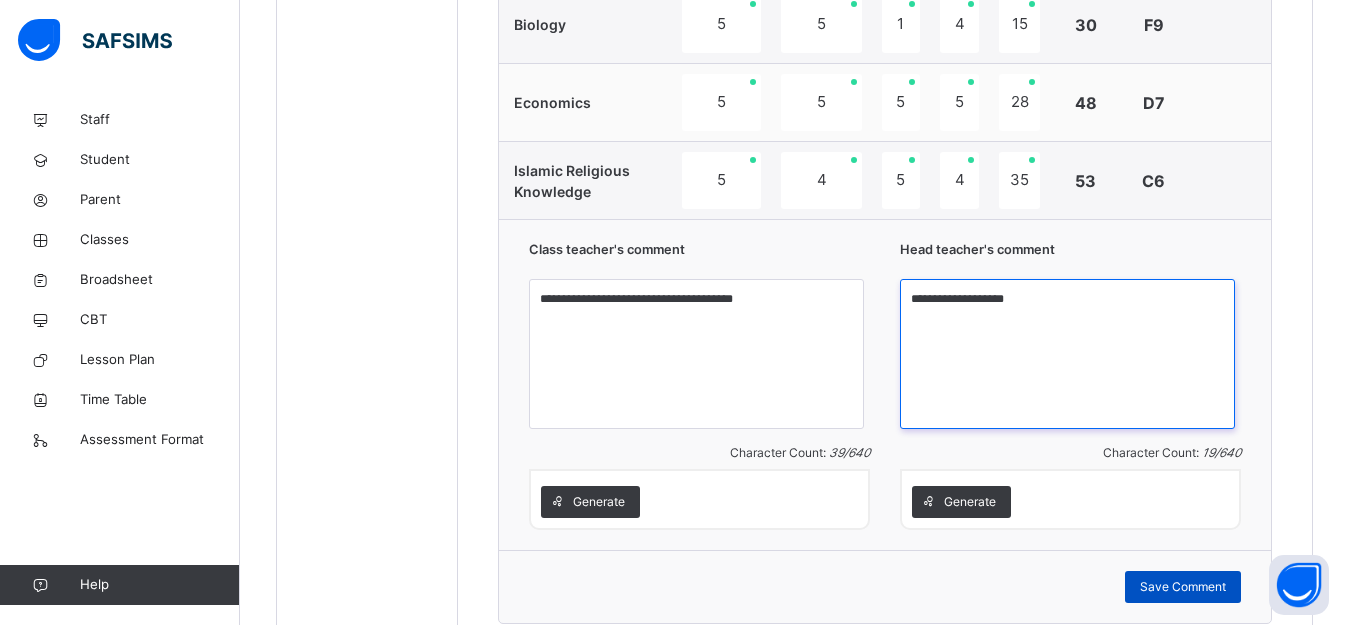 type on "**********" 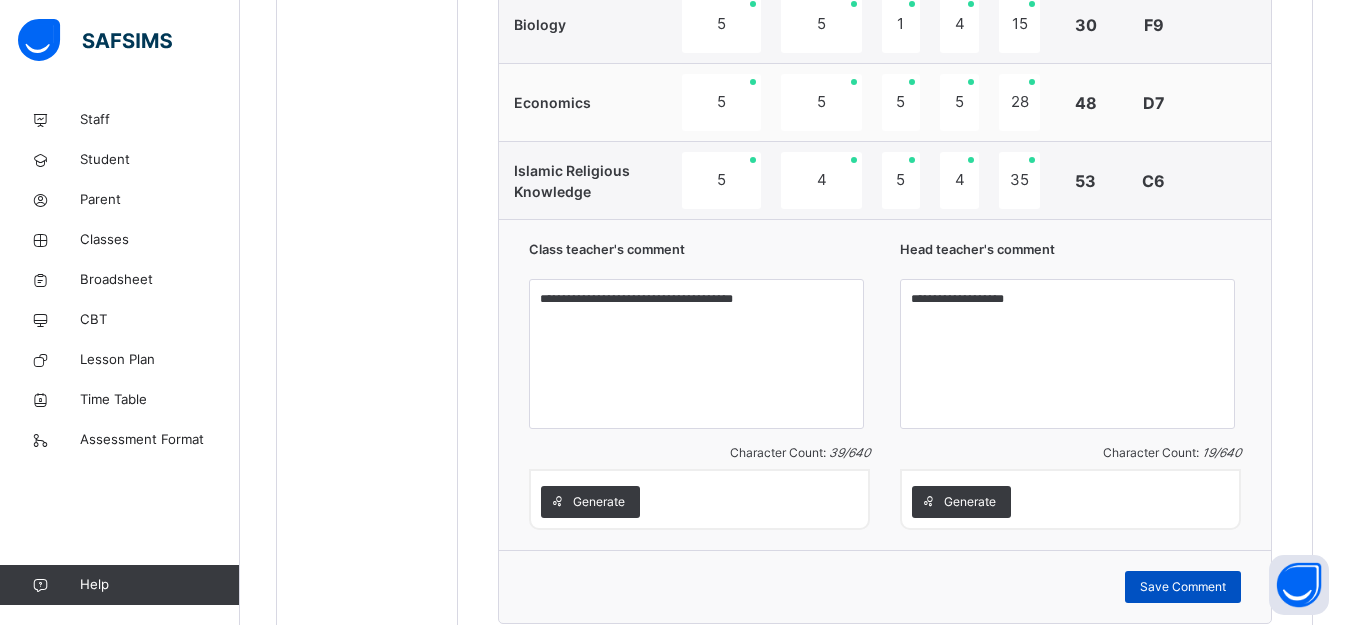 click on "Save Comment" at bounding box center (1183, 587) 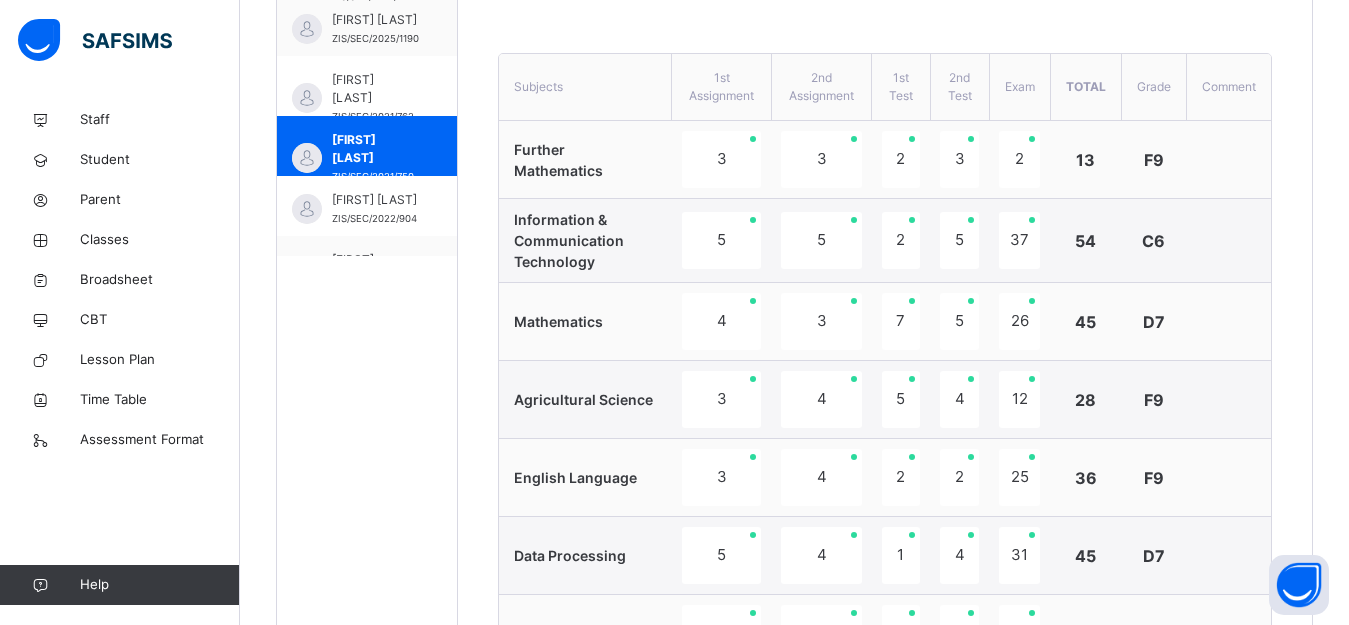 scroll, scrollTop: 677, scrollLeft: 0, axis: vertical 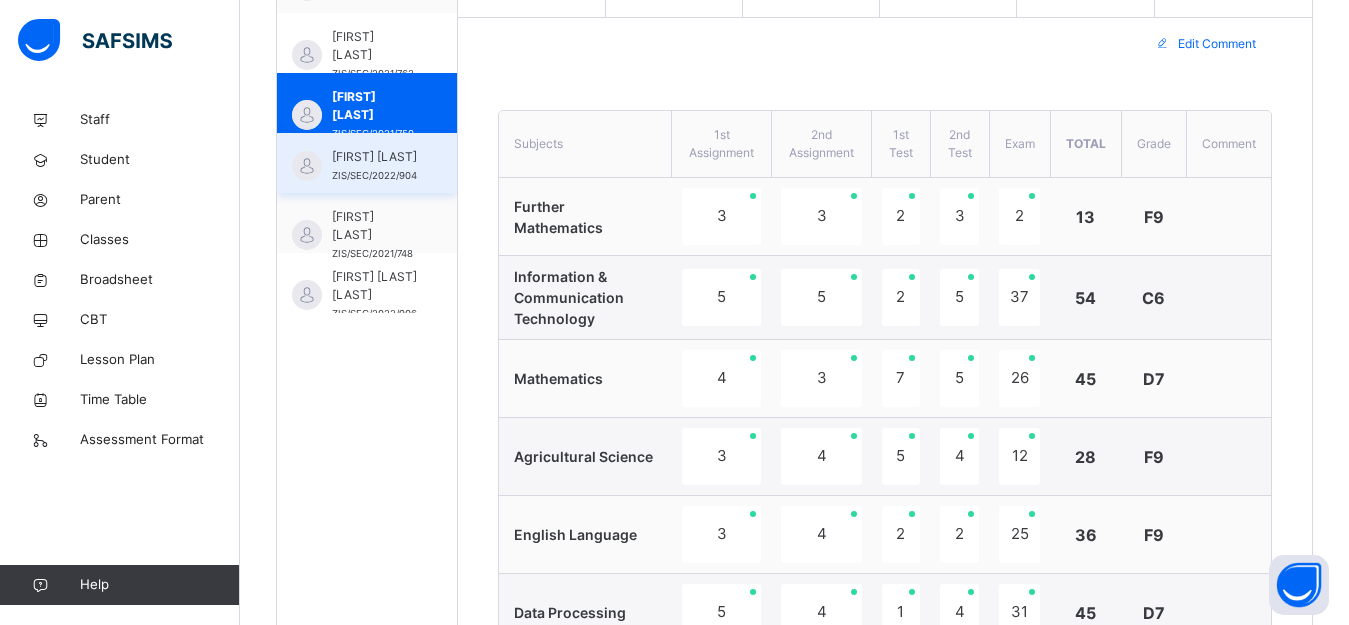 click on "[FIRST] [LAST] [SCHOOL_ID]" at bounding box center (367, 163) 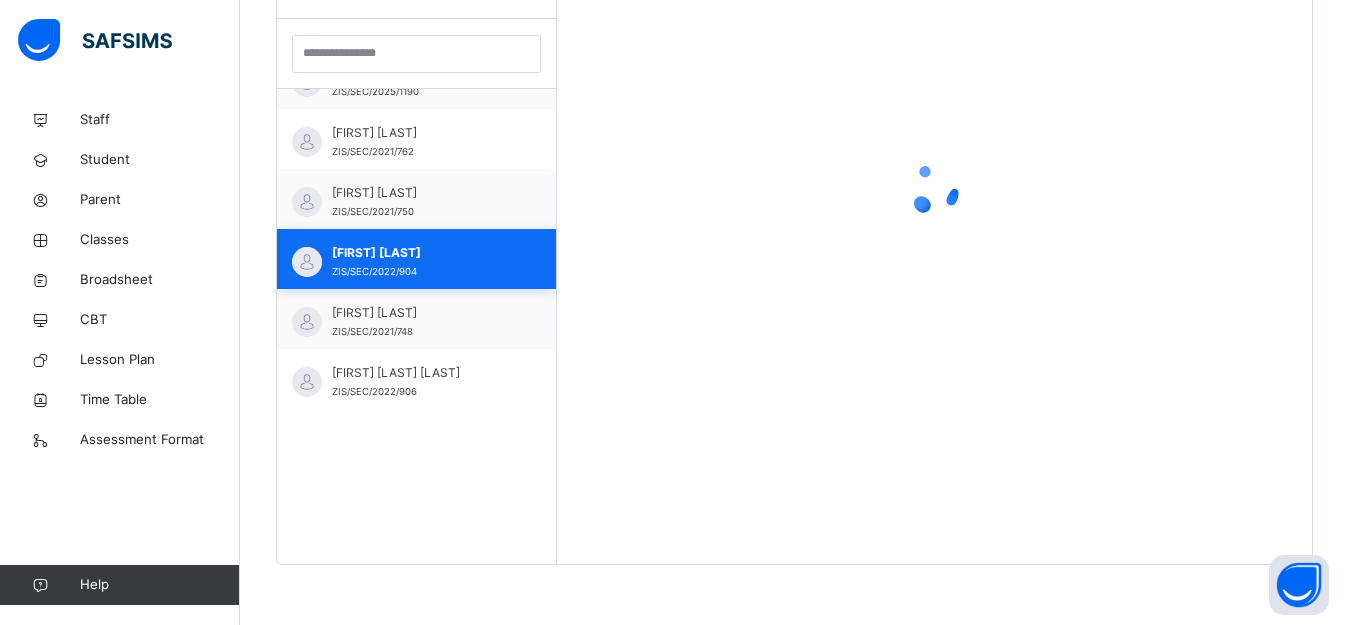 scroll, scrollTop: 581, scrollLeft: 0, axis: vertical 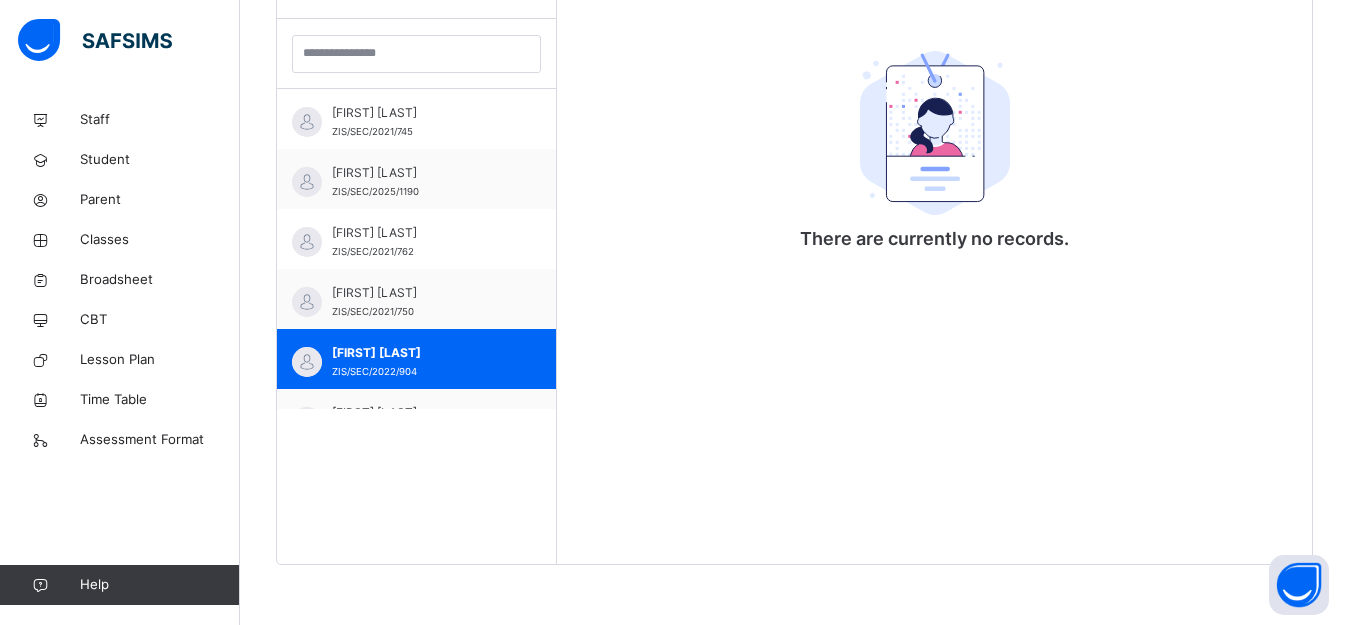 click on "There are currently no records." at bounding box center [934, 251] 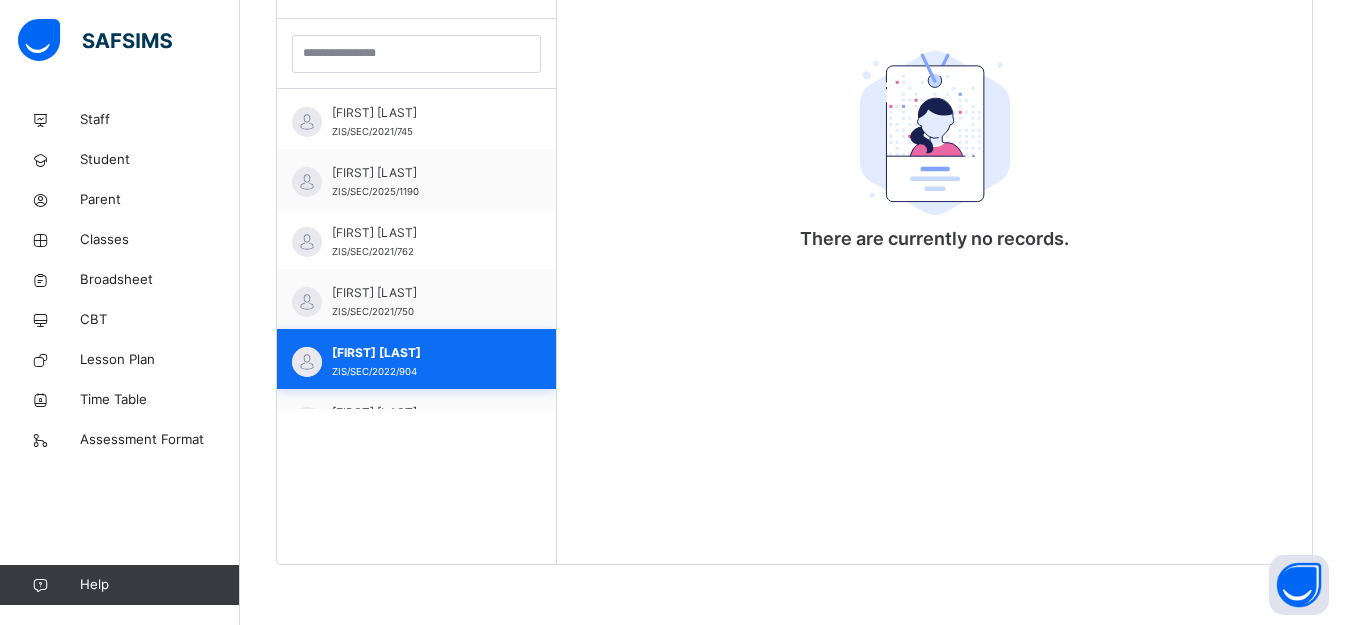 click on "[FIRST] [LAST] [SCHOOL_ID]" at bounding box center (416, 359) 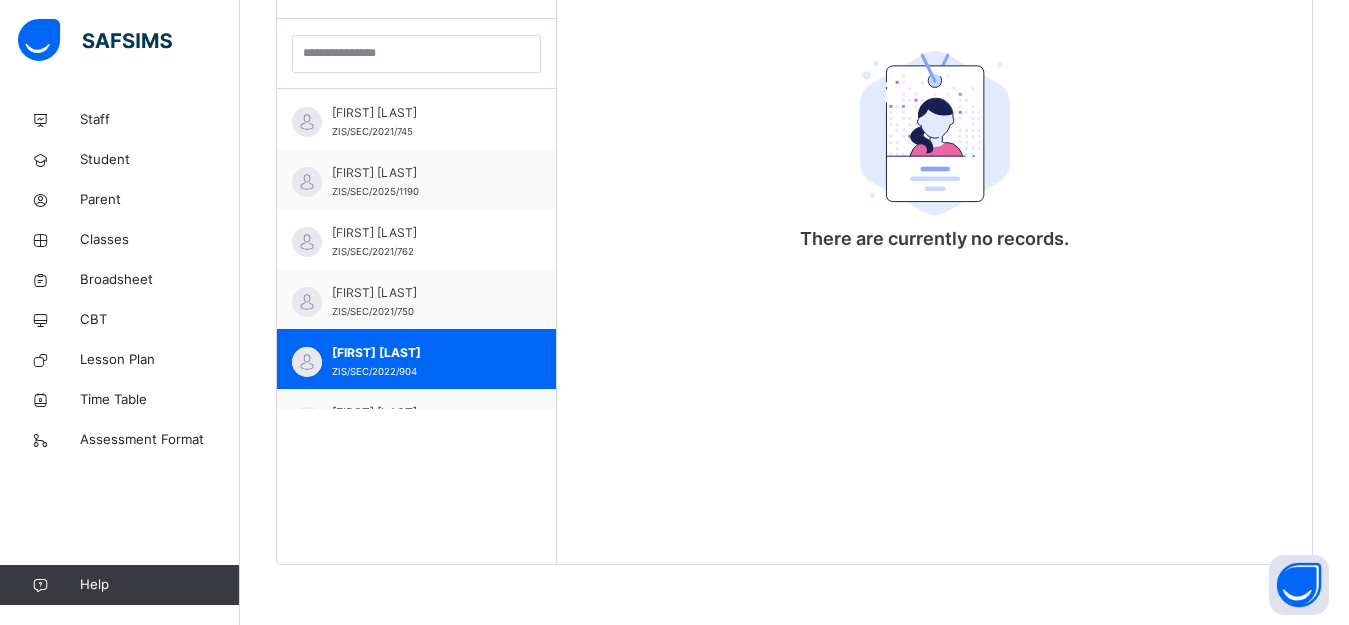 click on "There are currently no records." at bounding box center (934, 251) 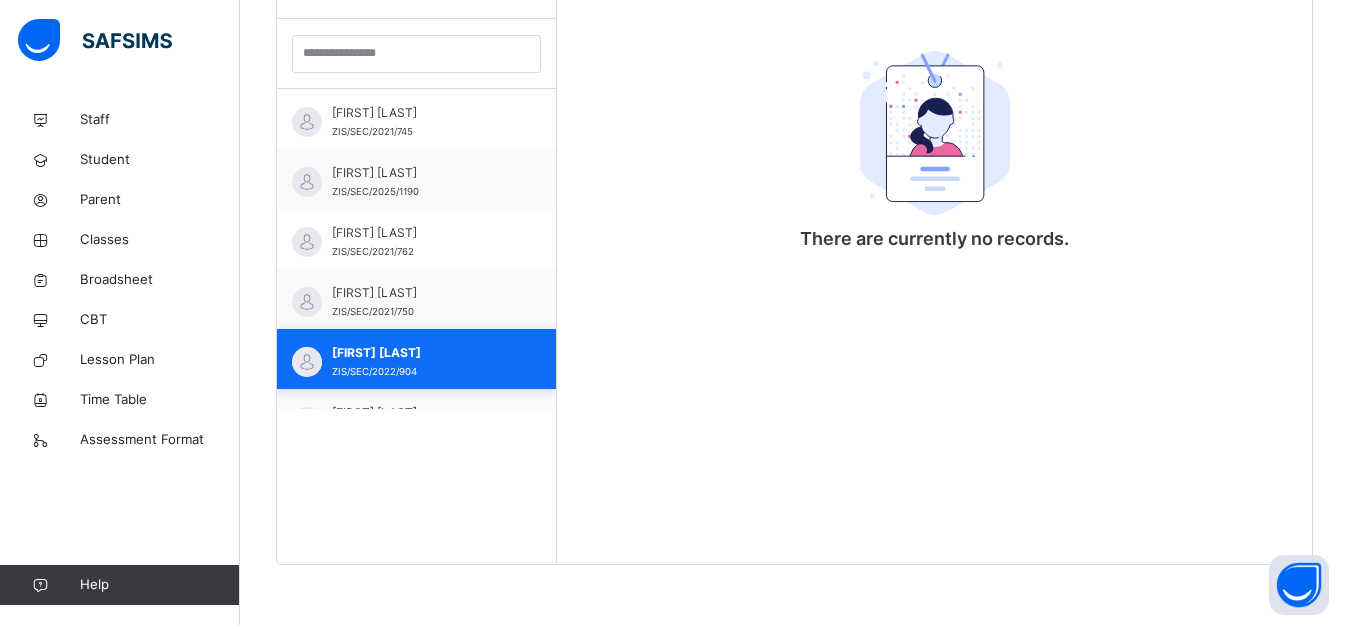click on "[FIRST] [LAST]" at bounding box center [421, 353] 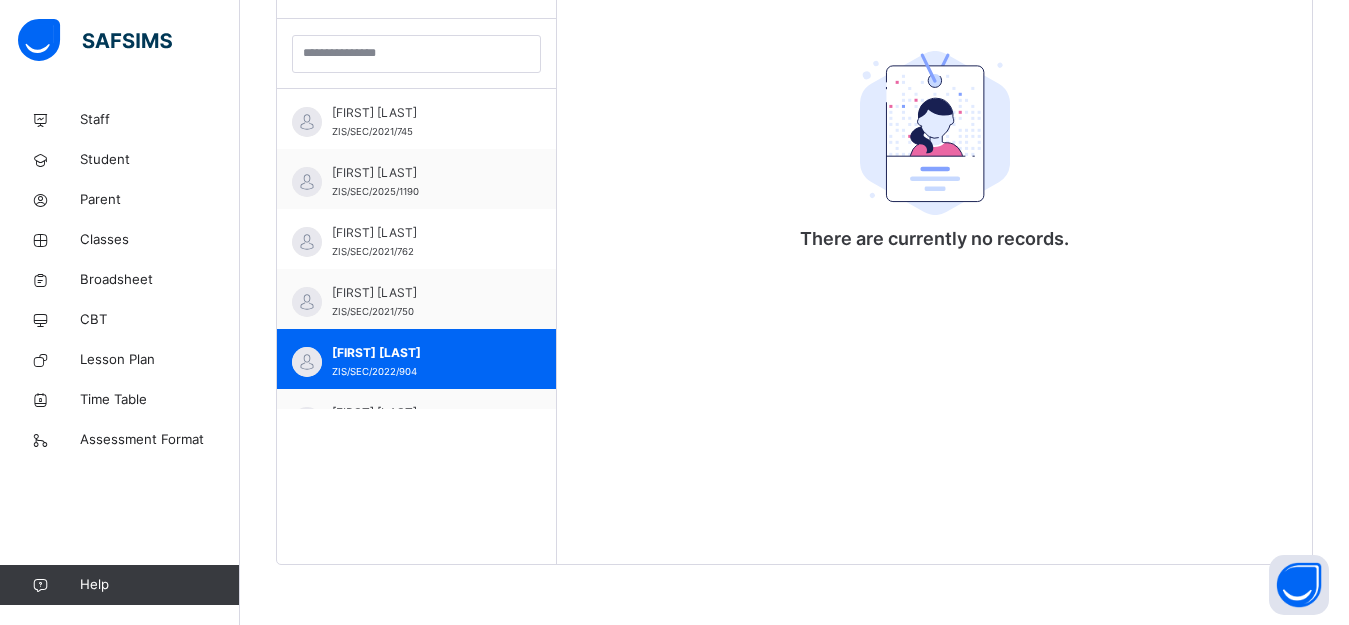 click on "There are currently no records." at bounding box center [934, 251] 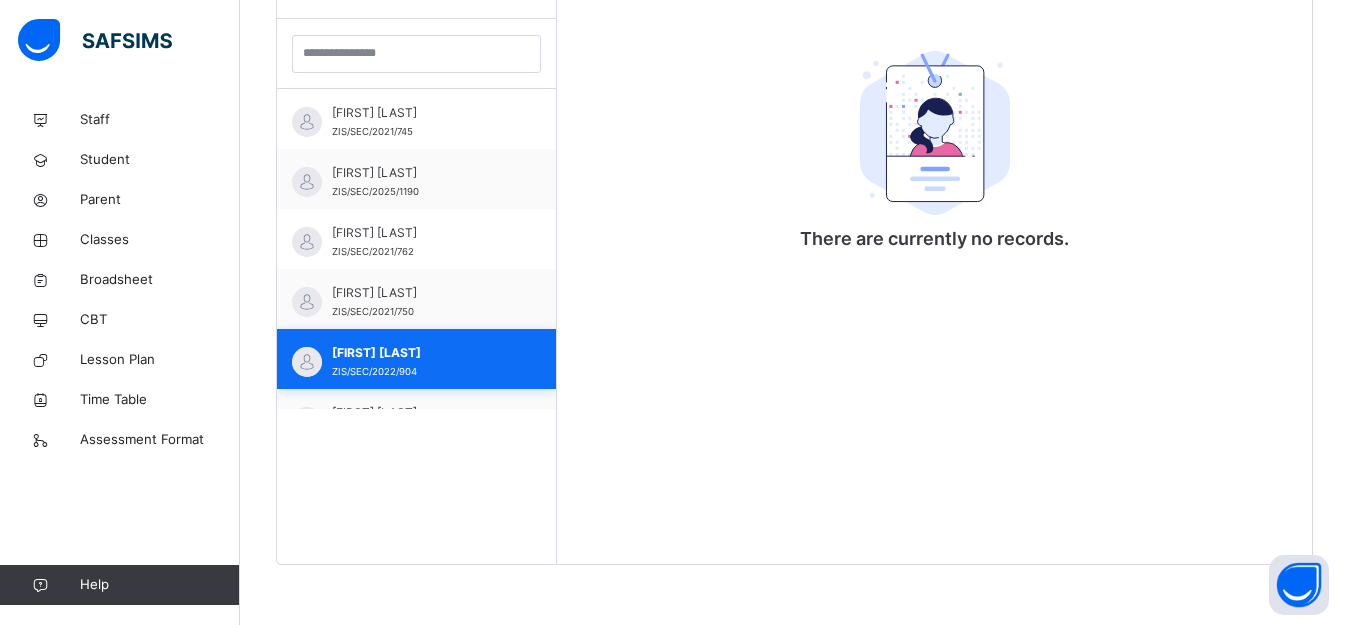 click on "[FIRST] [LAST] [SCHOOL_ID]" at bounding box center [416, 359] 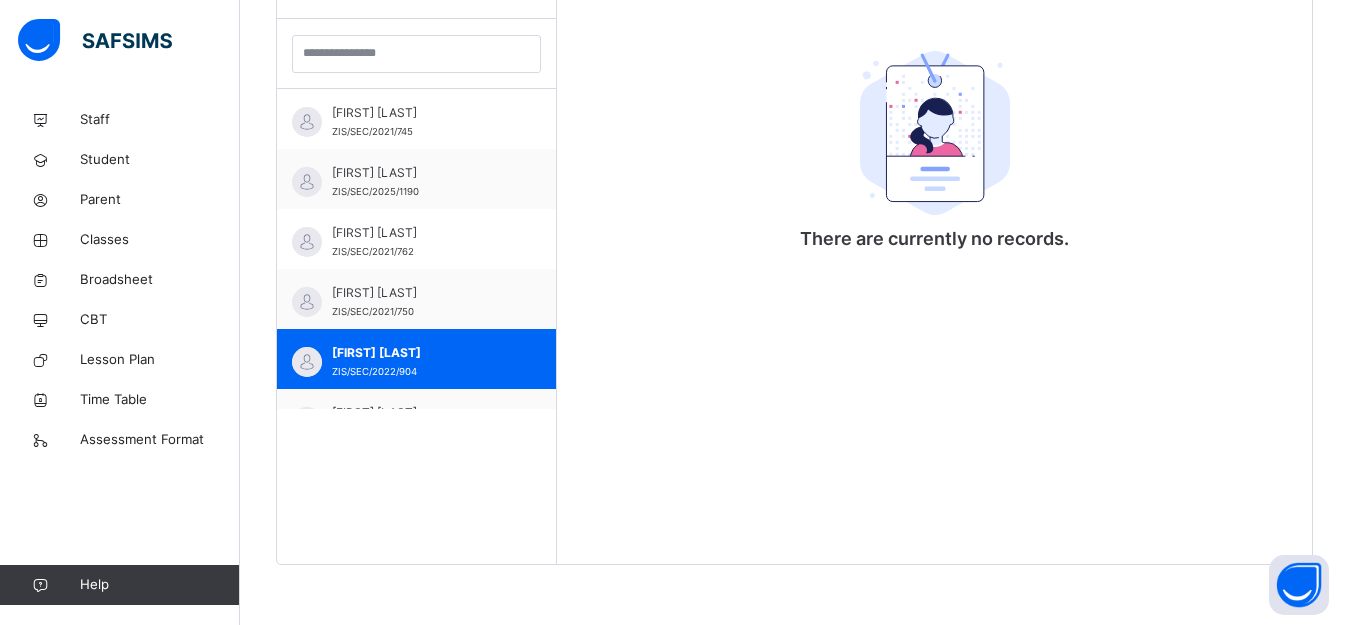 click on "There are currently no records." at bounding box center [934, 251] 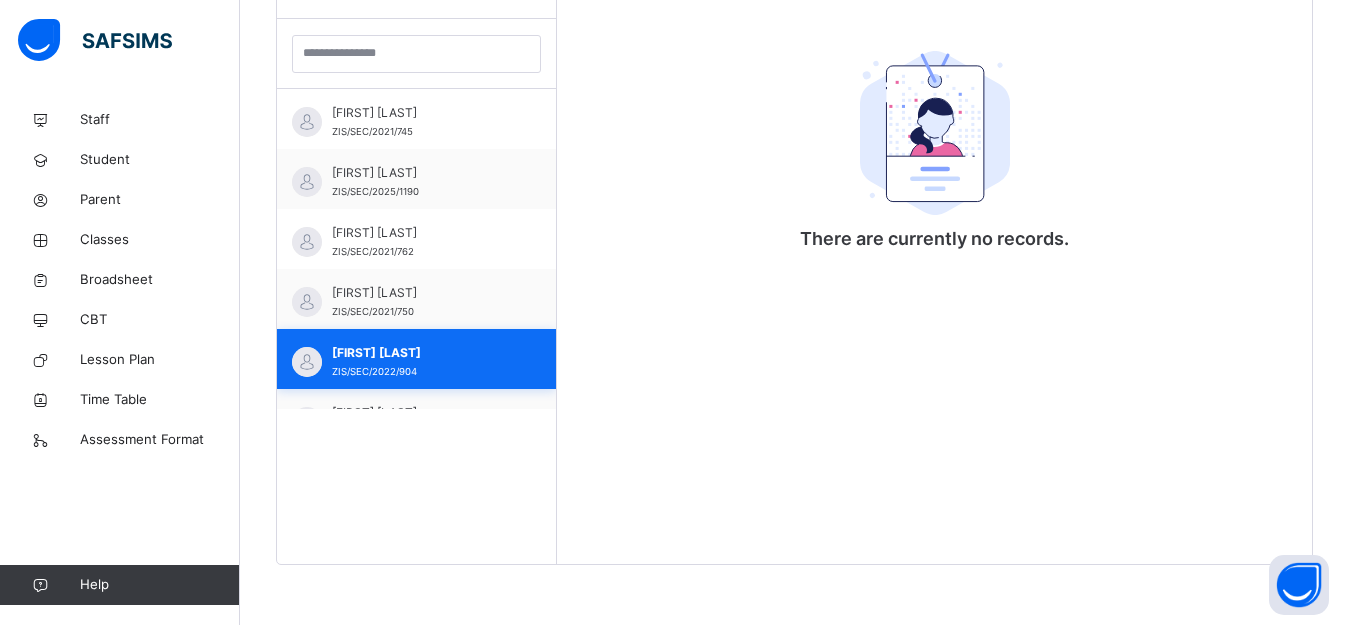 drag, startPoint x: 476, startPoint y: 342, endPoint x: 451, endPoint y: 353, distance: 27.313 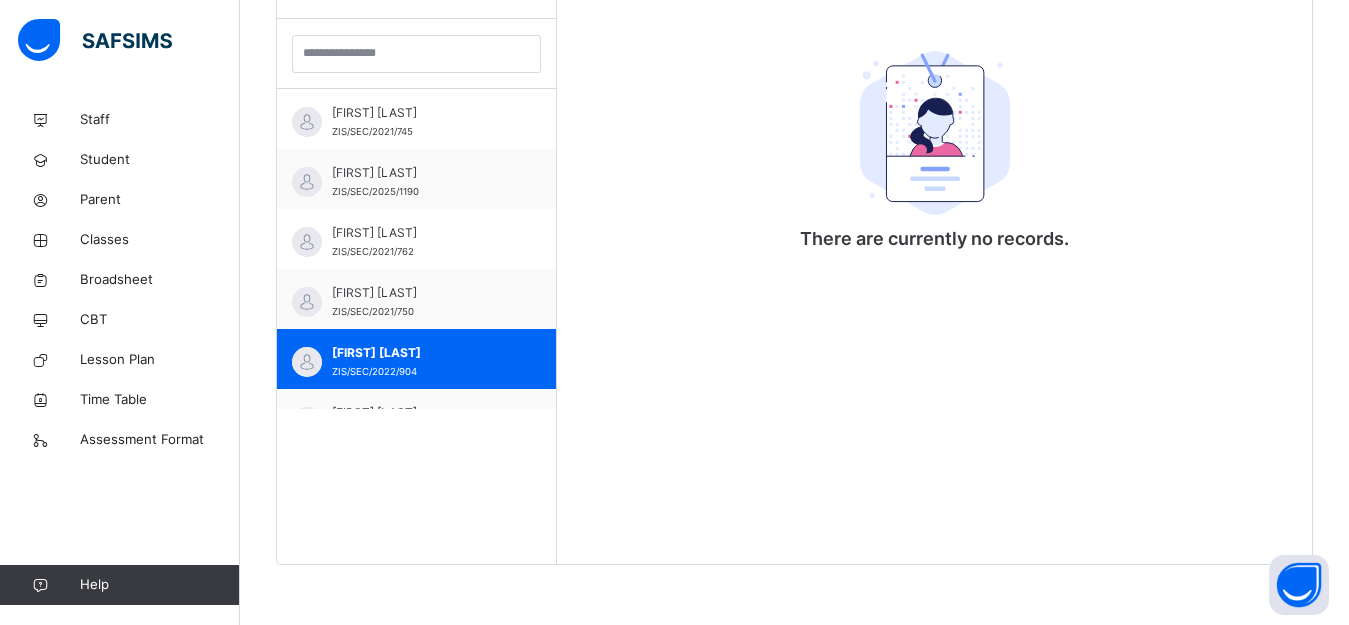 click on "There are currently no records." at bounding box center (934, 251) 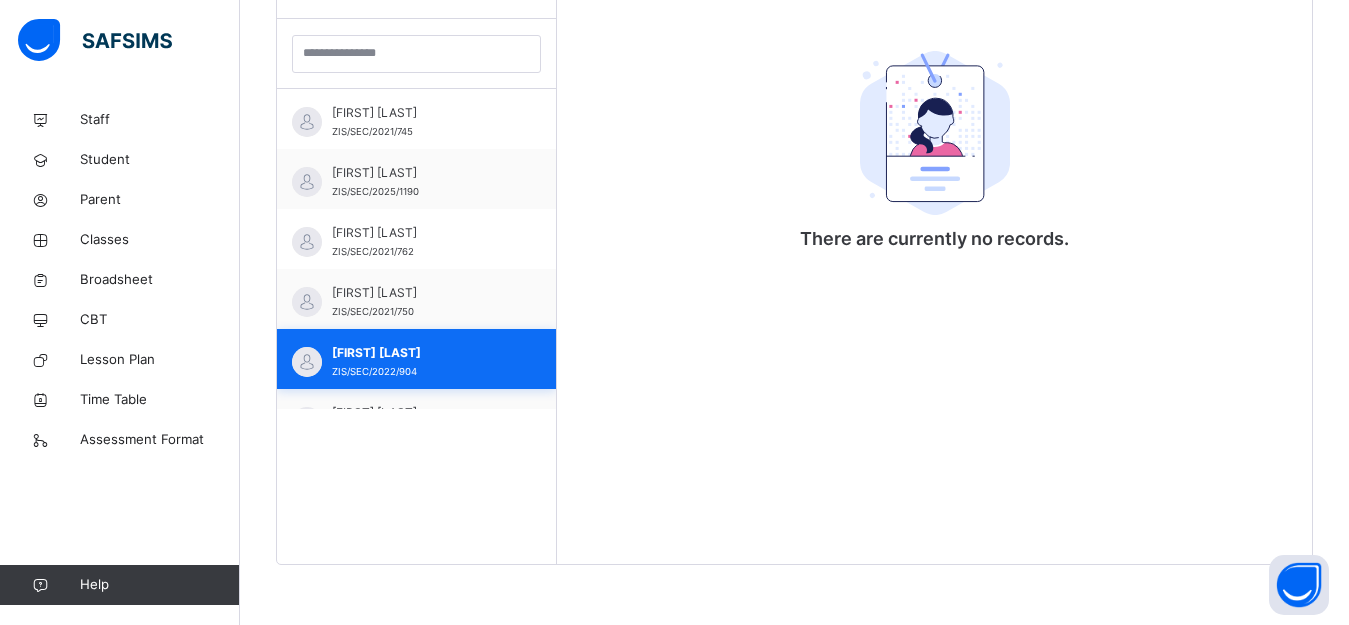 click on "[FIRST] [LAST] [SCHOOL_ID]" at bounding box center (416, 359) 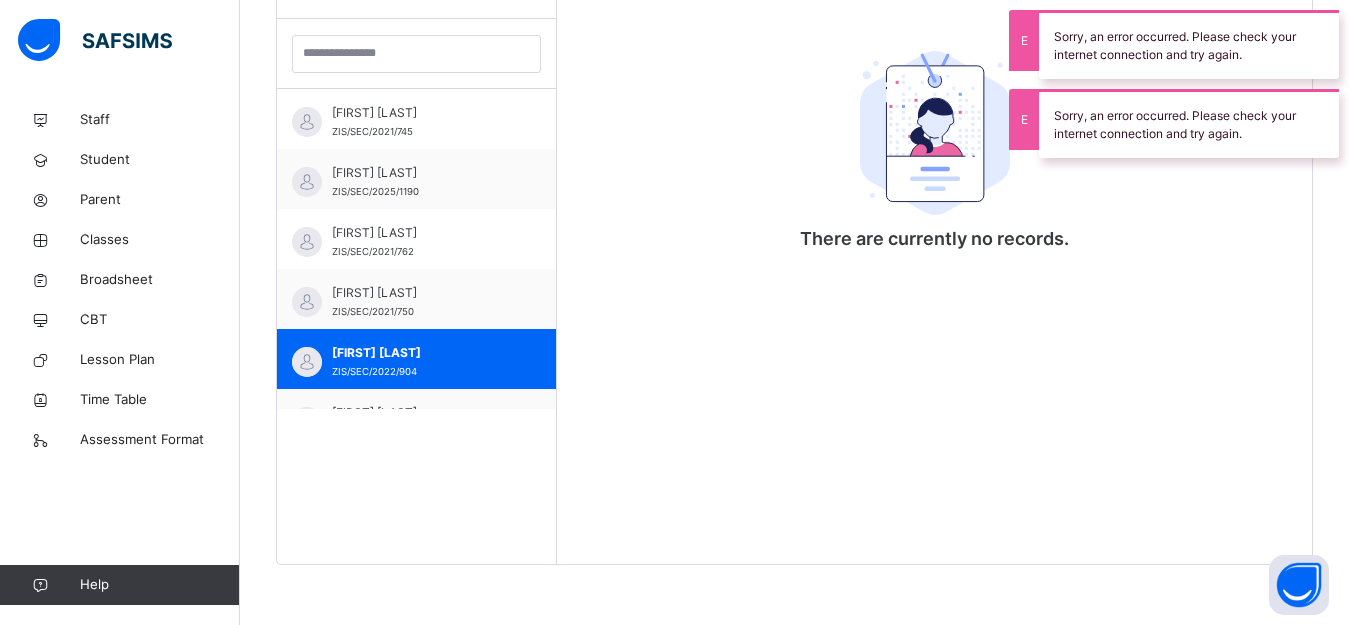 click on "There are currently no records." at bounding box center [934, 251] 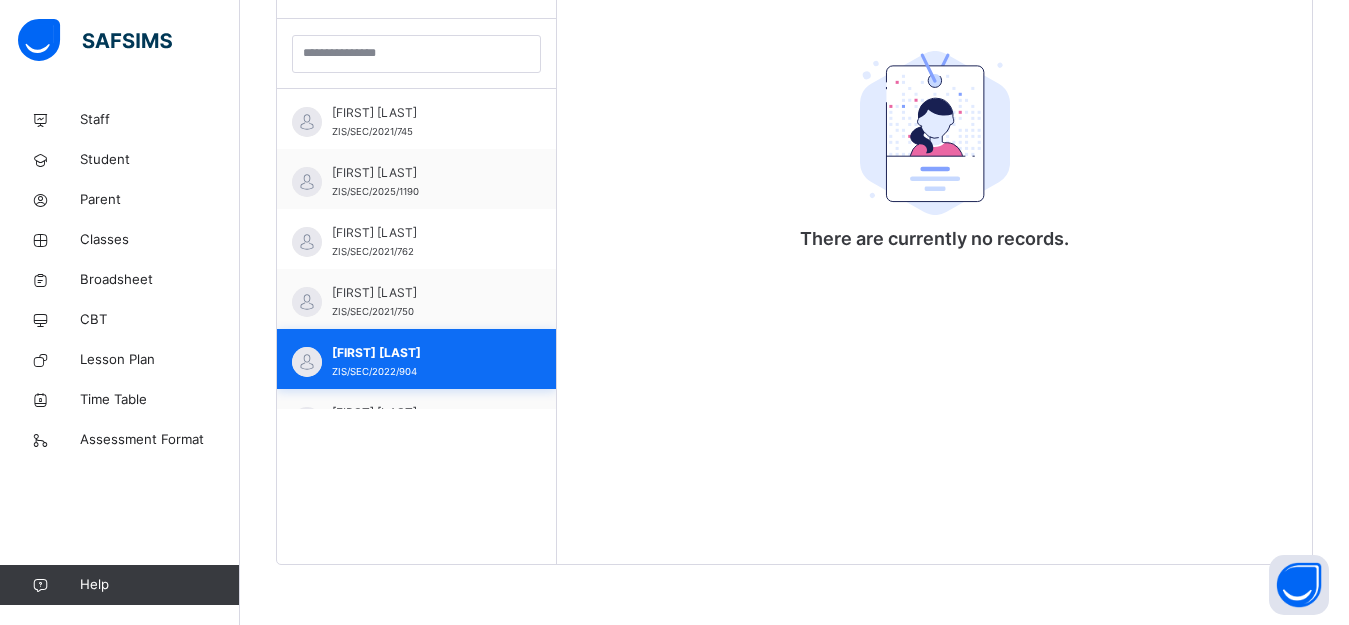 click on "[FIRST] [LAST]" at bounding box center (421, 353) 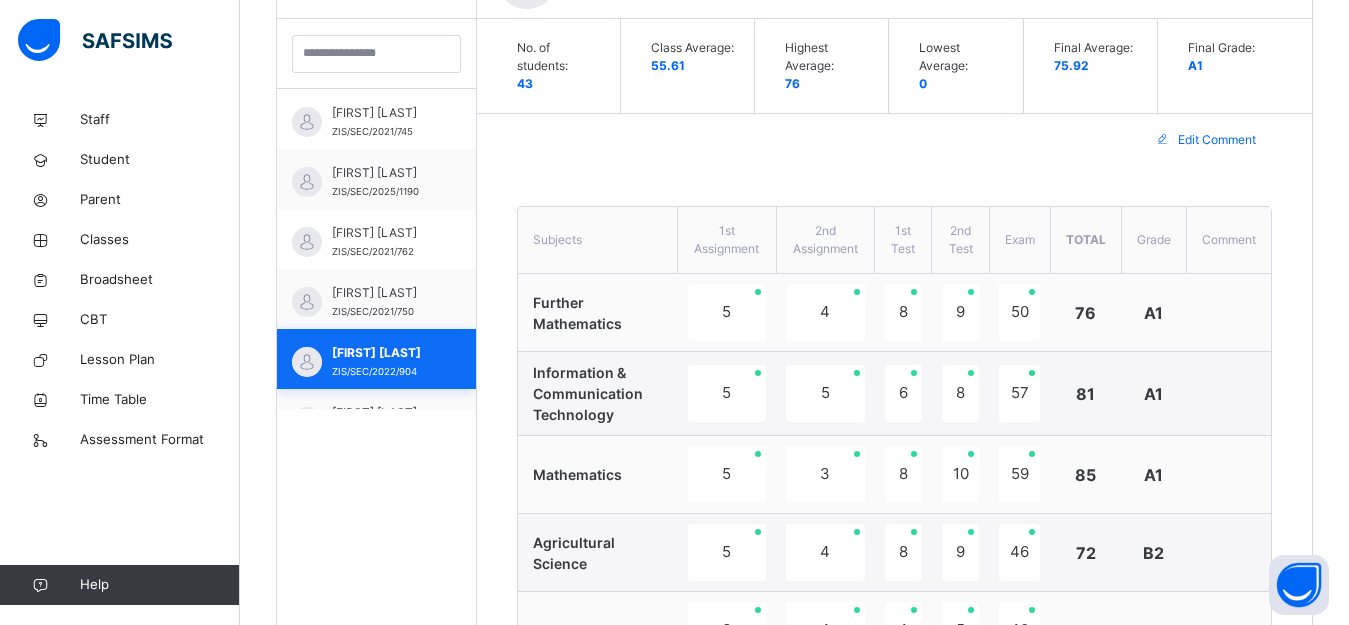 scroll, scrollTop: 100, scrollLeft: 0, axis: vertical 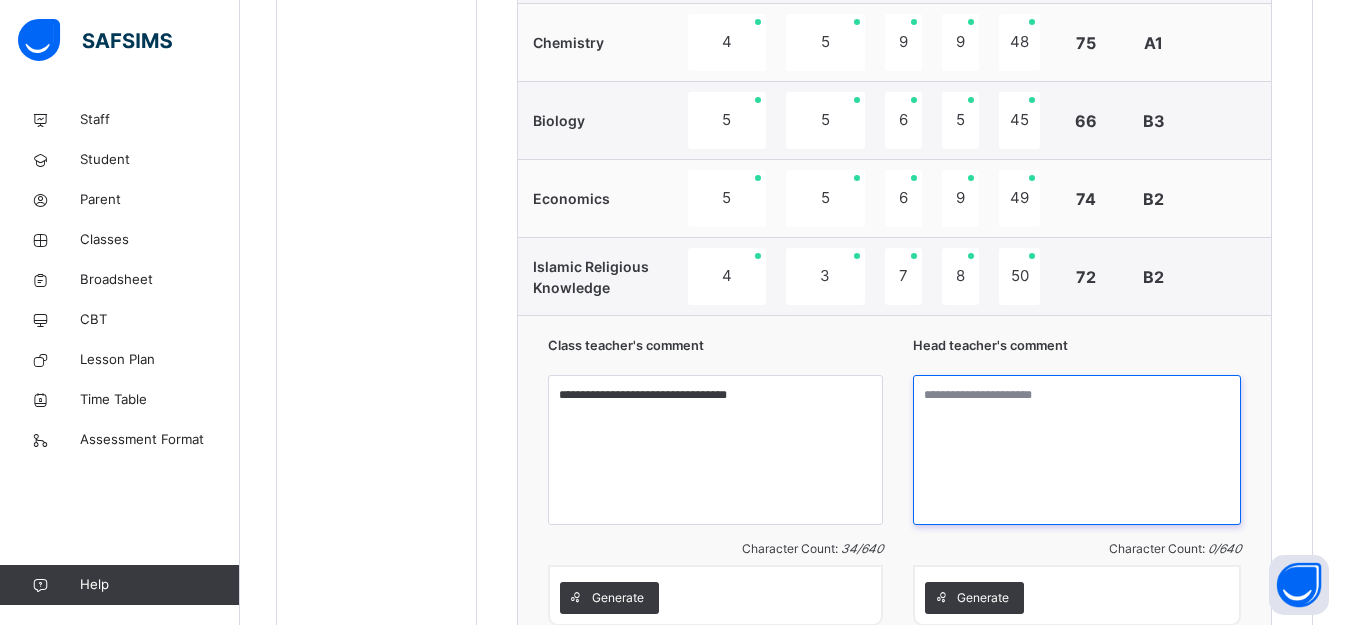 click at bounding box center [1077, 450] 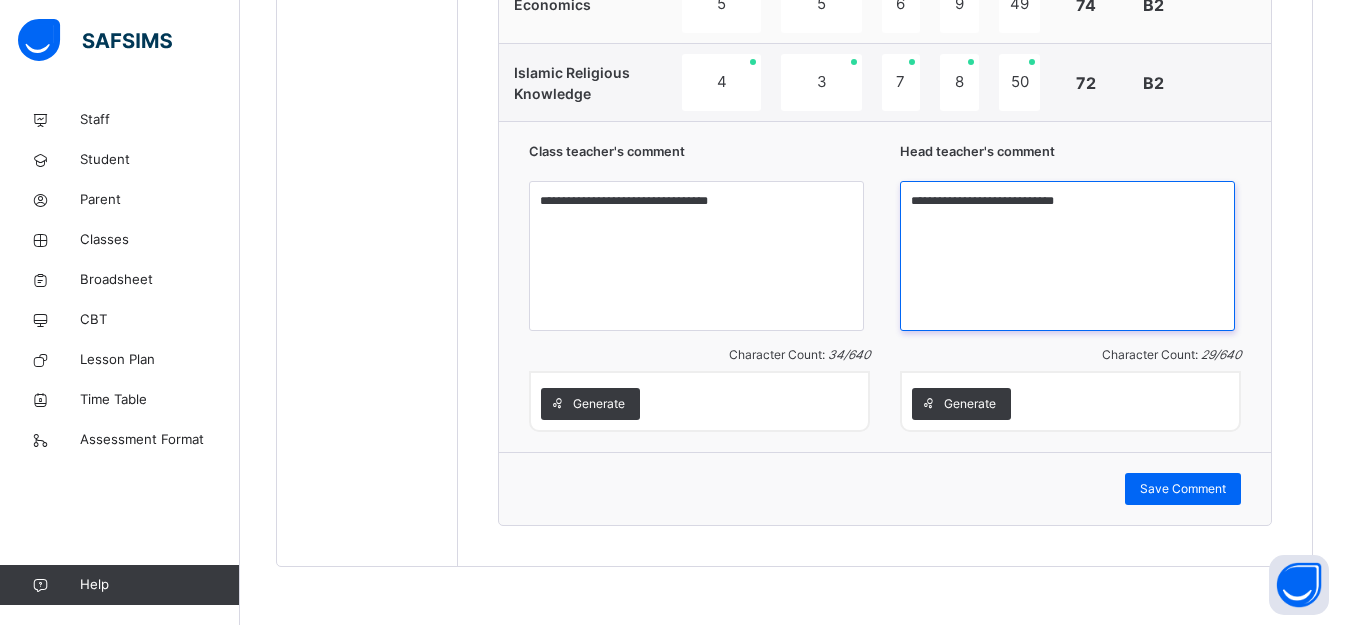 scroll, scrollTop: 1677, scrollLeft: 0, axis: vertical 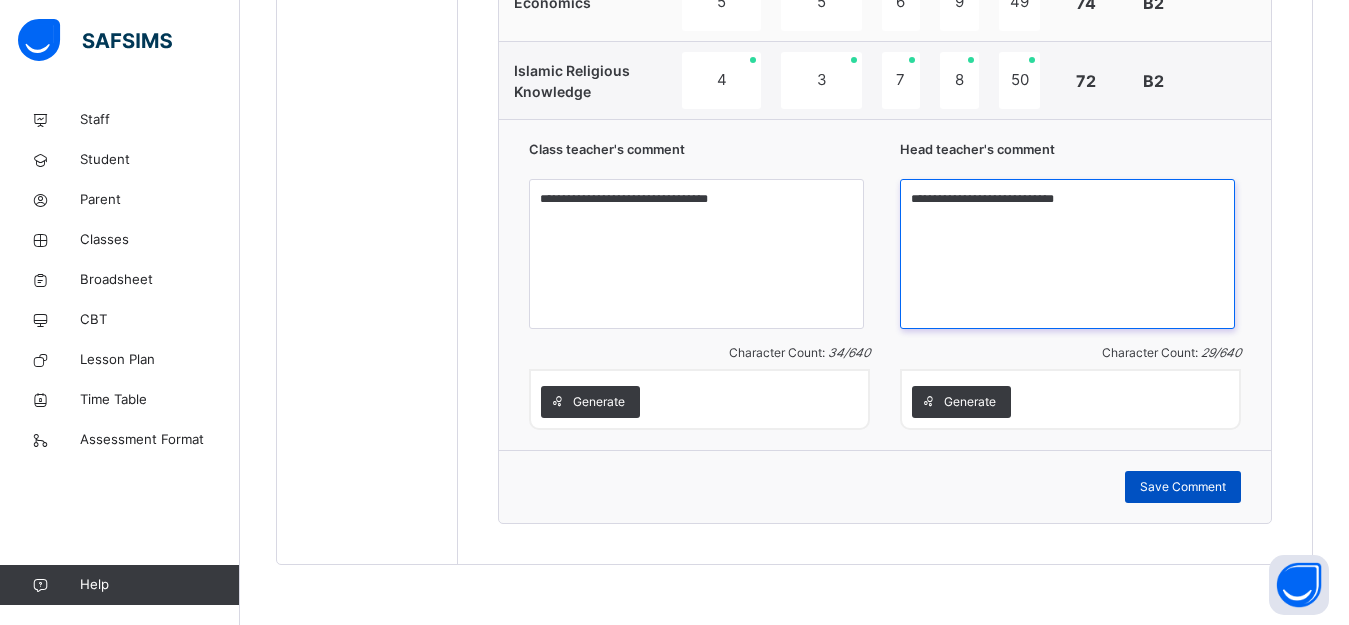 type on "**********" 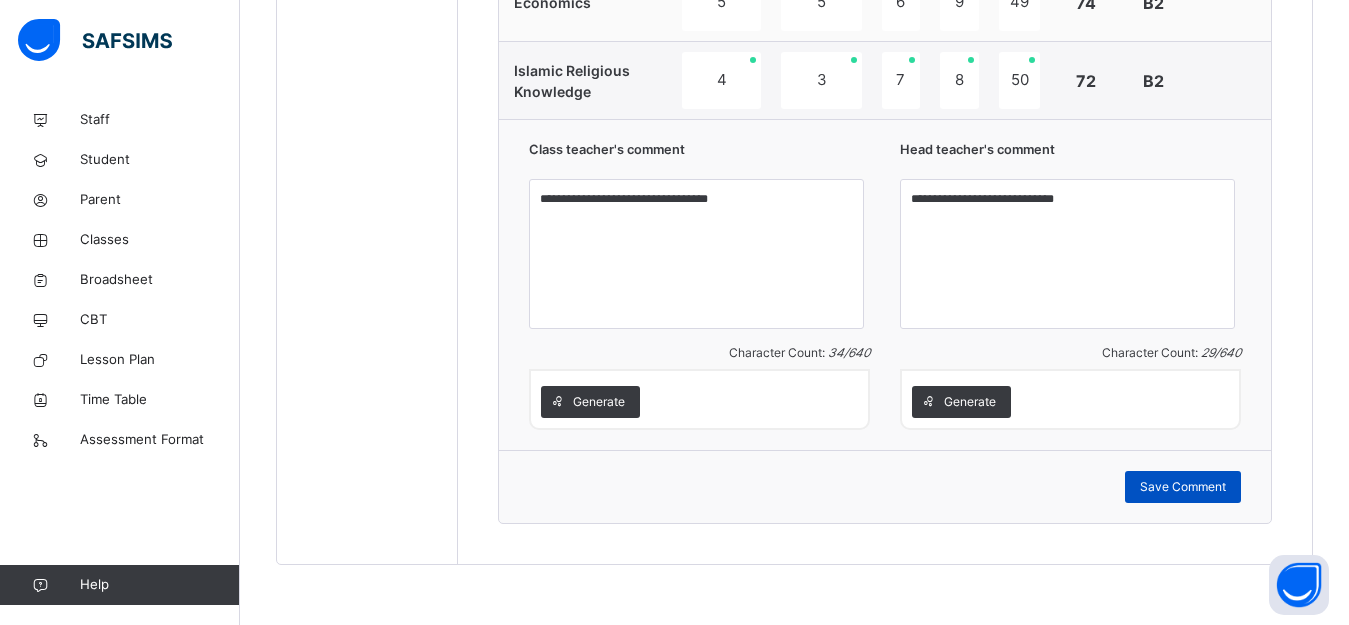 click on "Save Comment" at bounding box center [1183, 487] 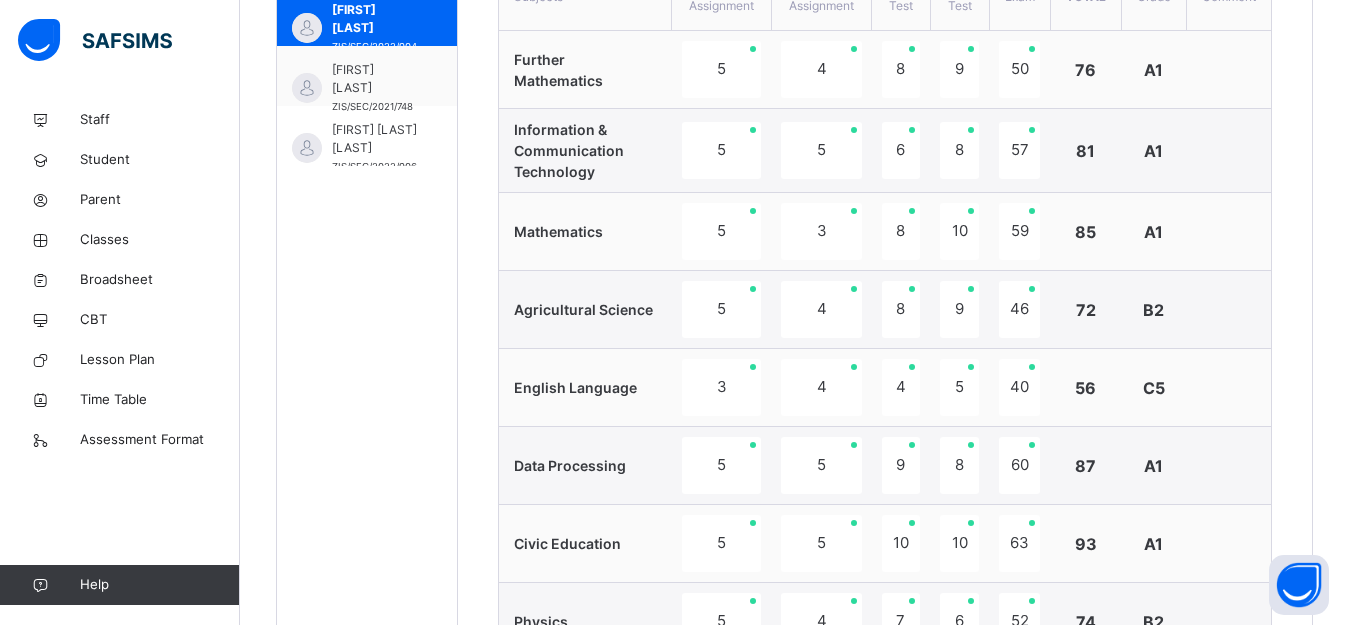 scroll, scrollTop: 777, scrollLeft: 0, axis: vertical 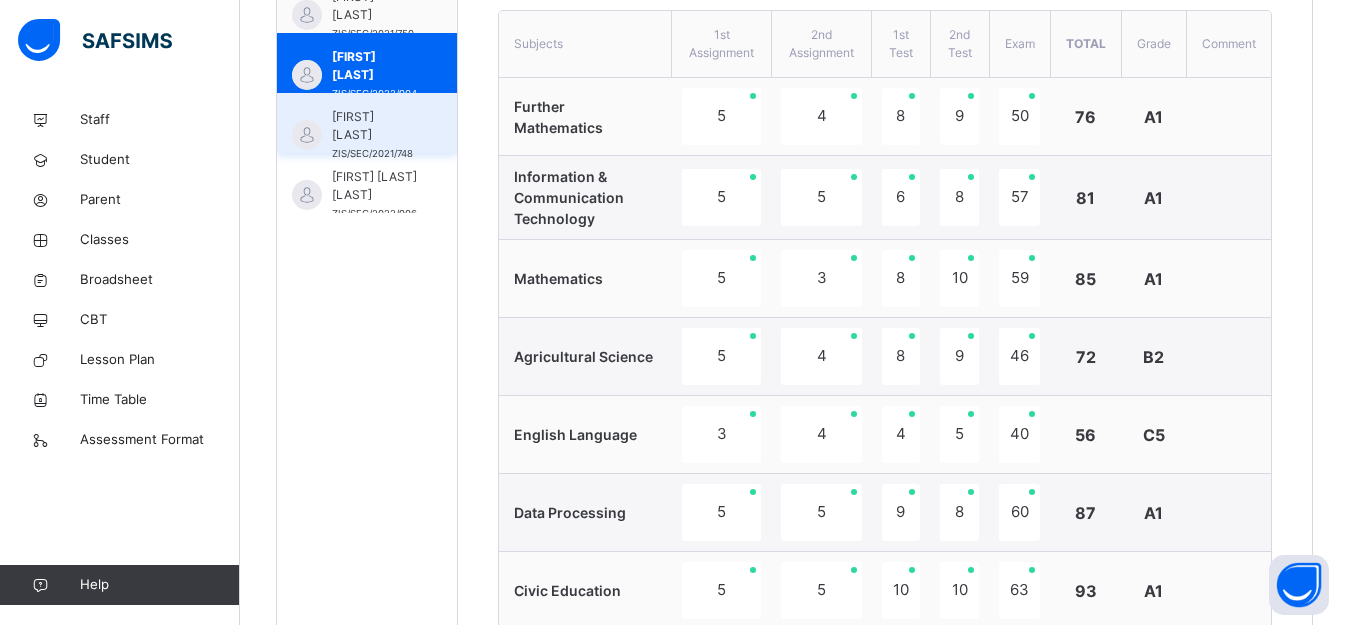 click on "[FIRST] [LAST]" at bounding box center [372, 126] 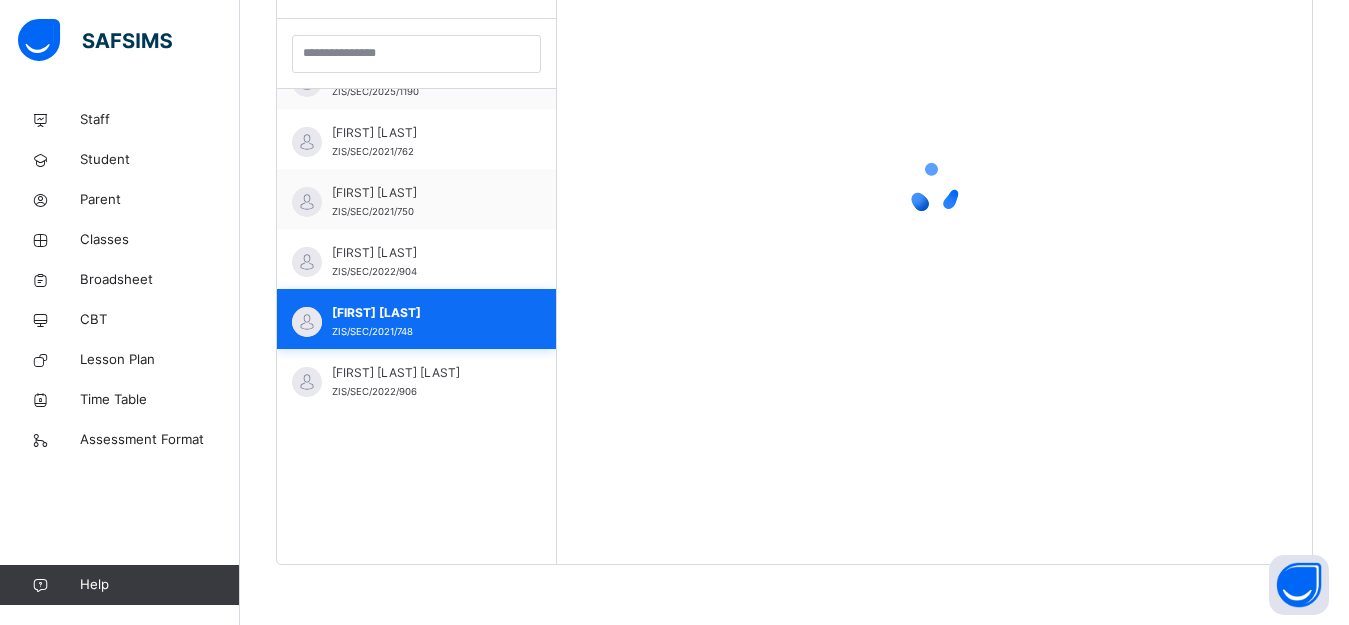 scroll, scrollTop: 581, scrollLeft: 0, axis: vertical 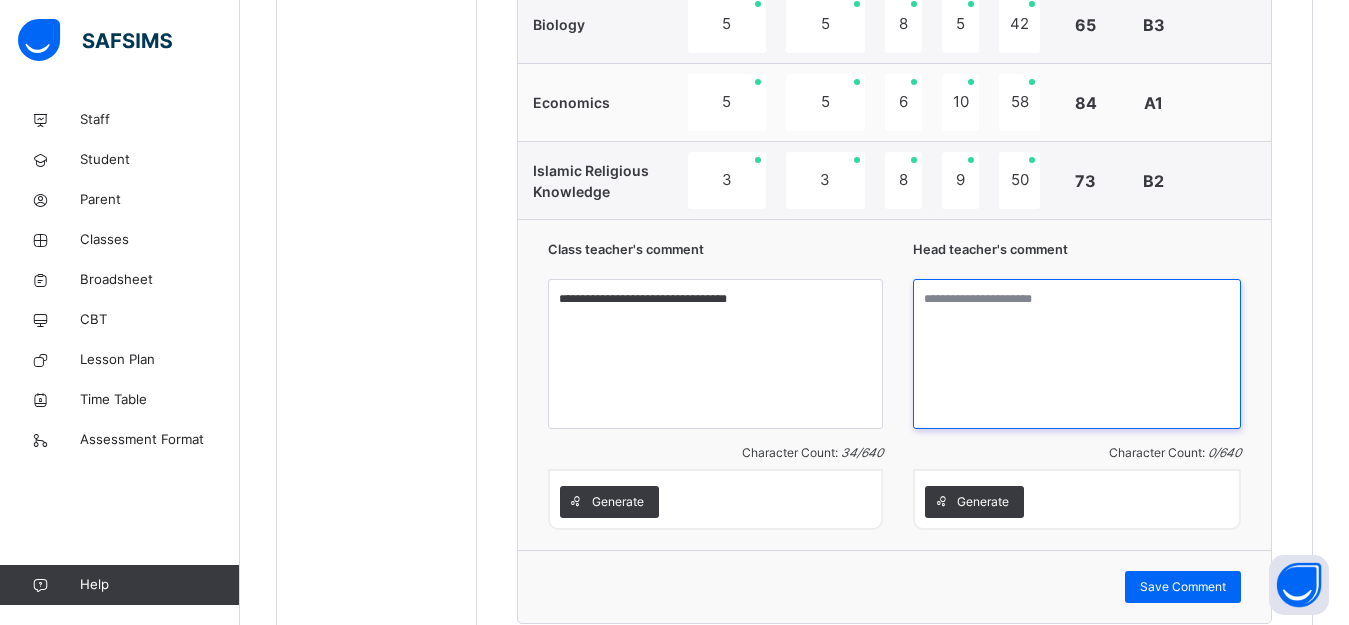 click at bounding box center (1077, 354) 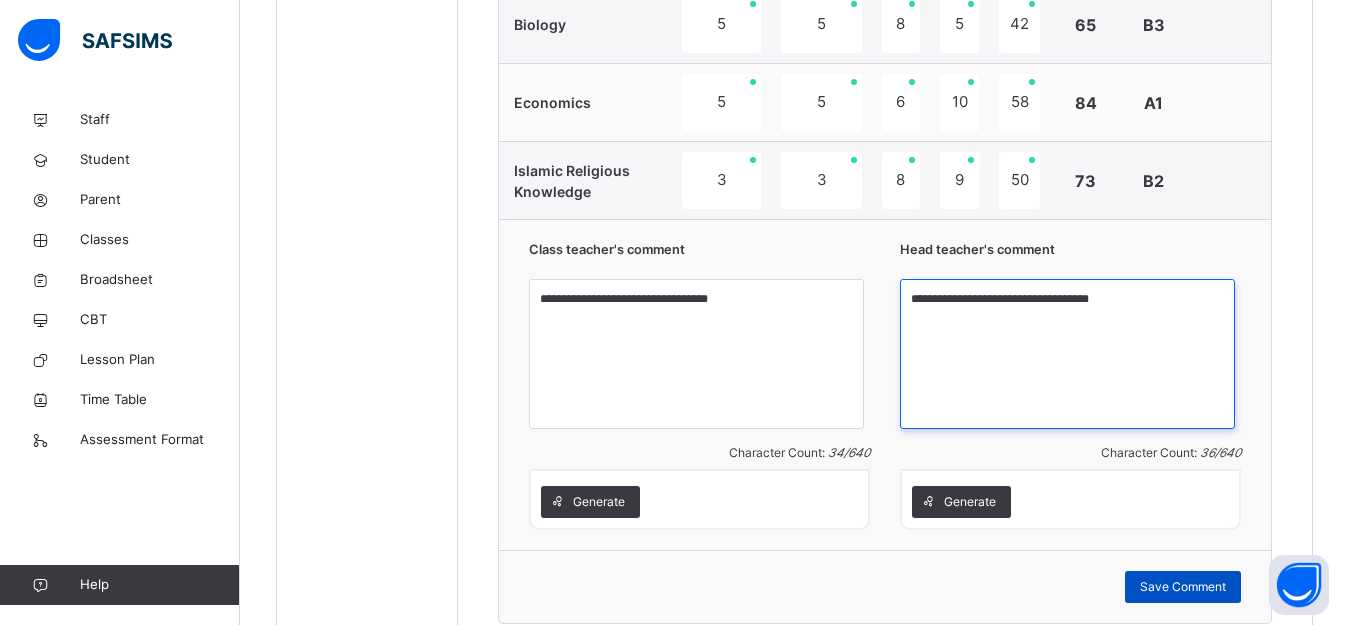 type on "**********" 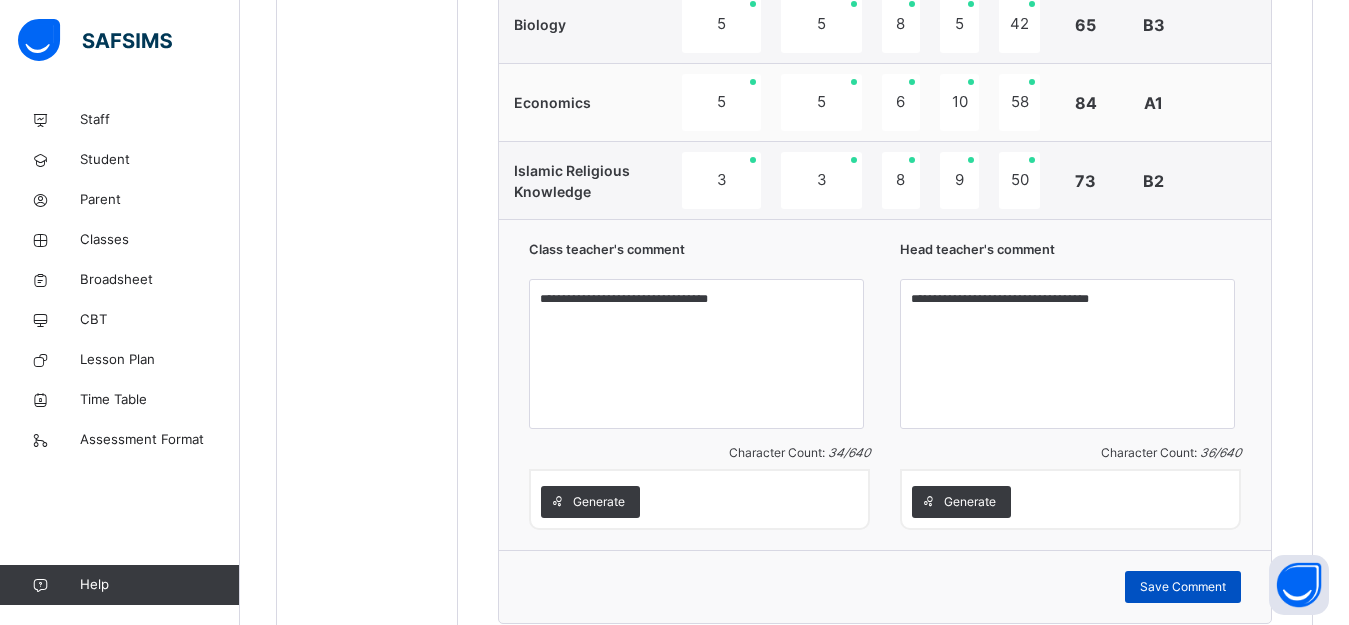 click on "Save Comment" at bounding box center [1183, 587] 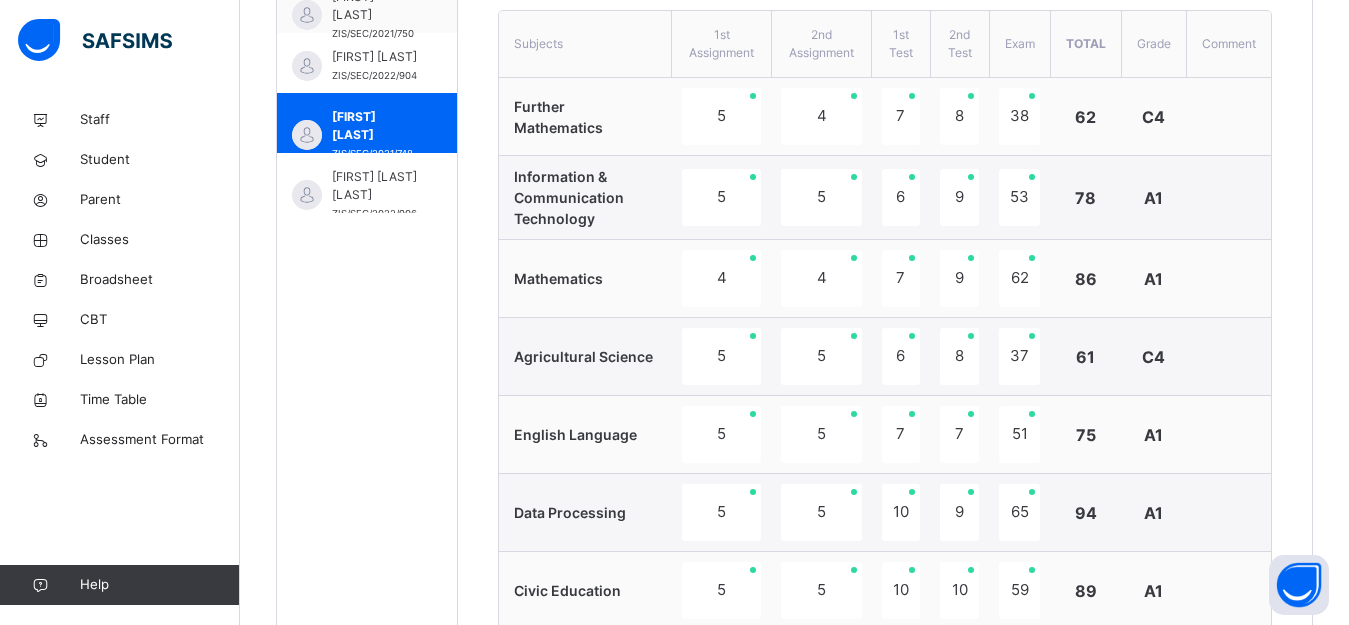 scroll, scrollTop: 677, scrollLeft: 0, axis: vertical 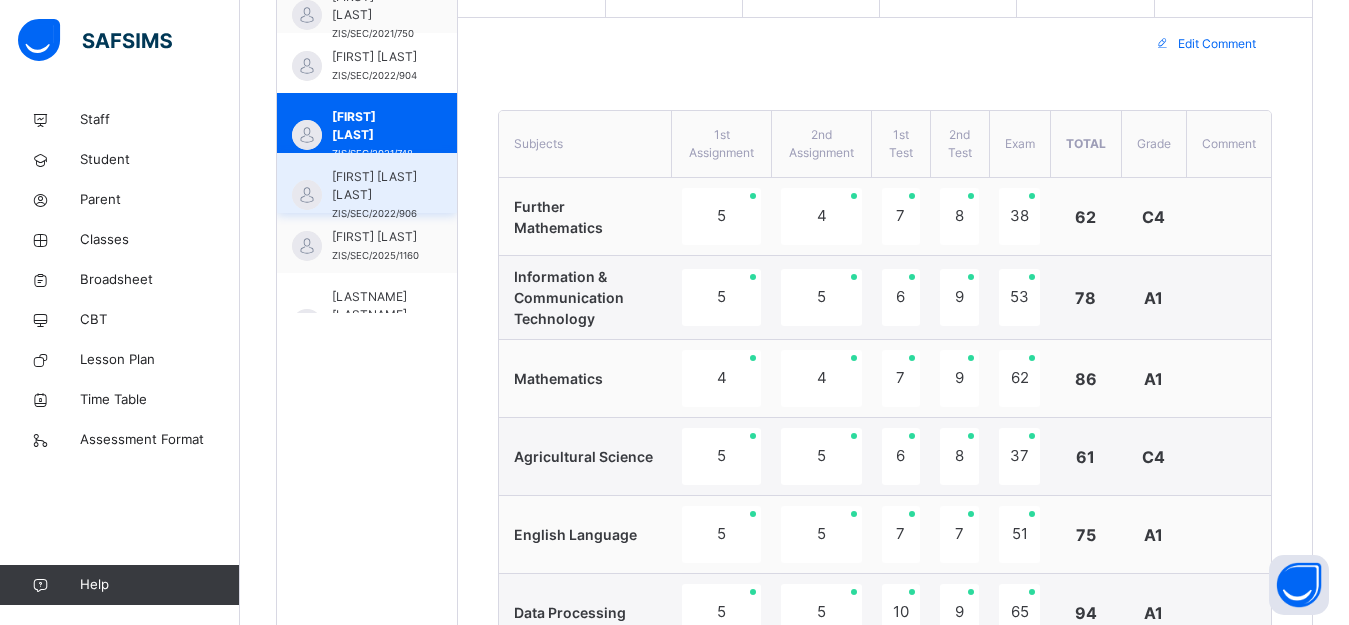 click on "[FIRST] [LAST] [LAST]" at bounding box center (374, 186) 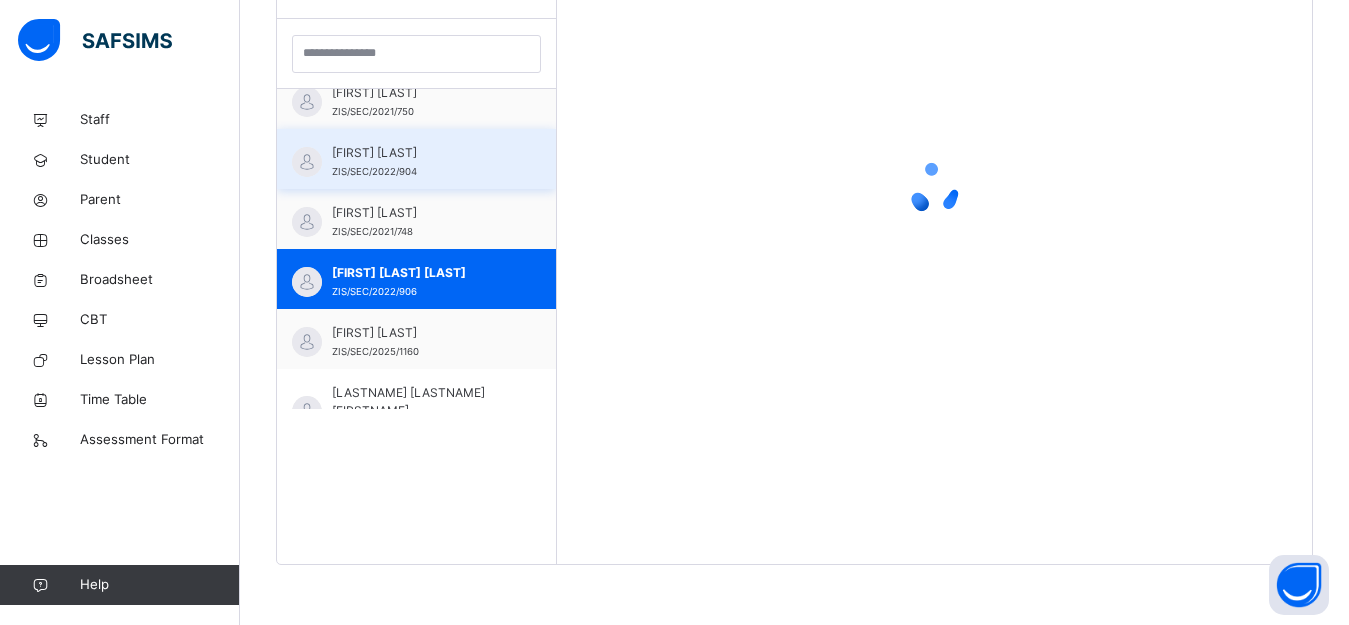 scroll, scrollTop: 581, scrollLeft: 0, axis: vertical 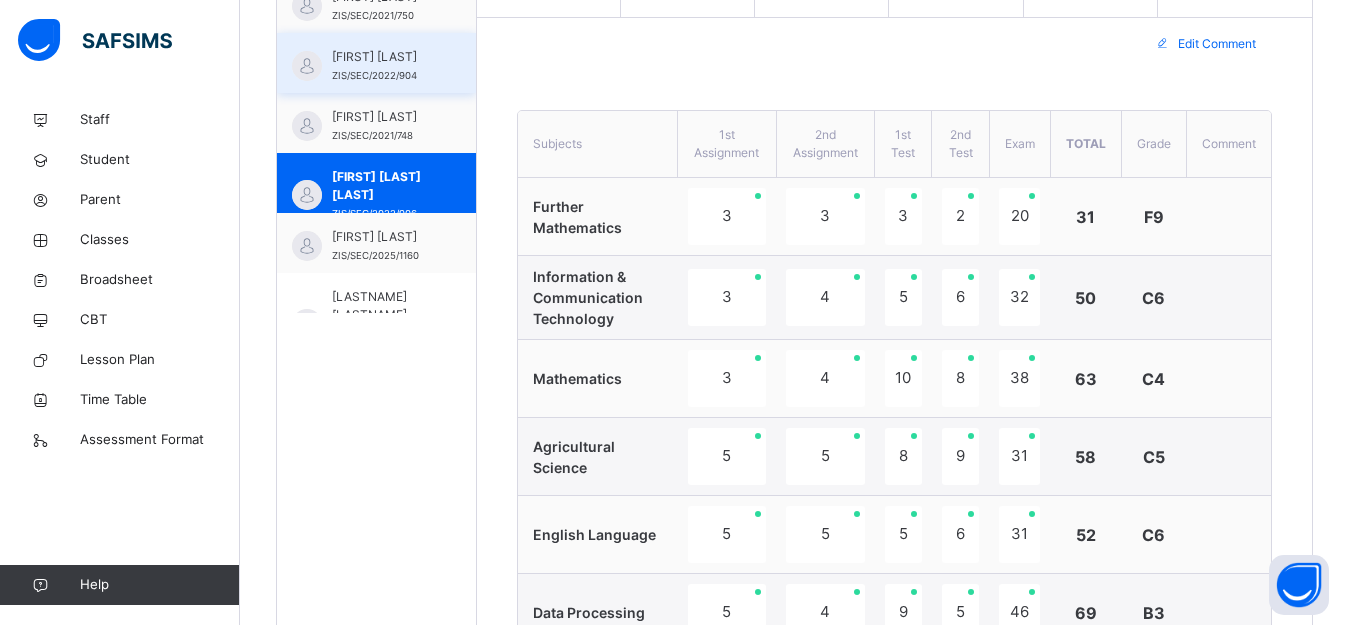 type on "**********" 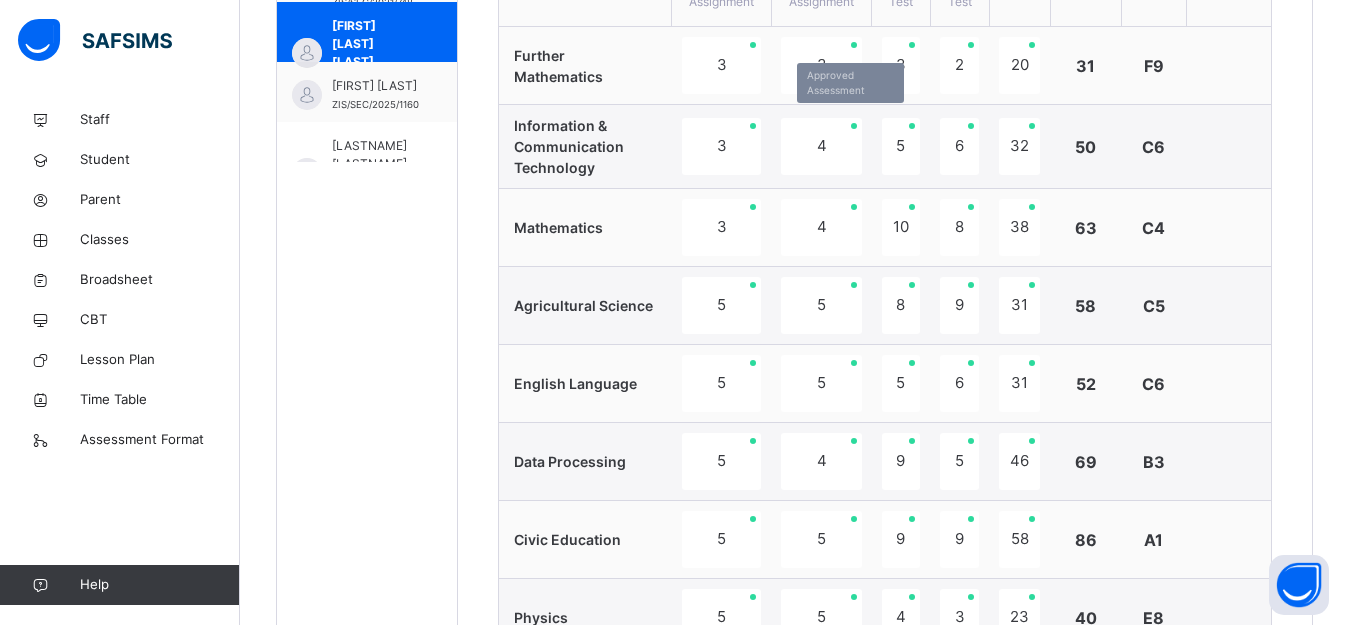 scroll, scrollTop: 777, scrollLeft: 0, axis: vertical 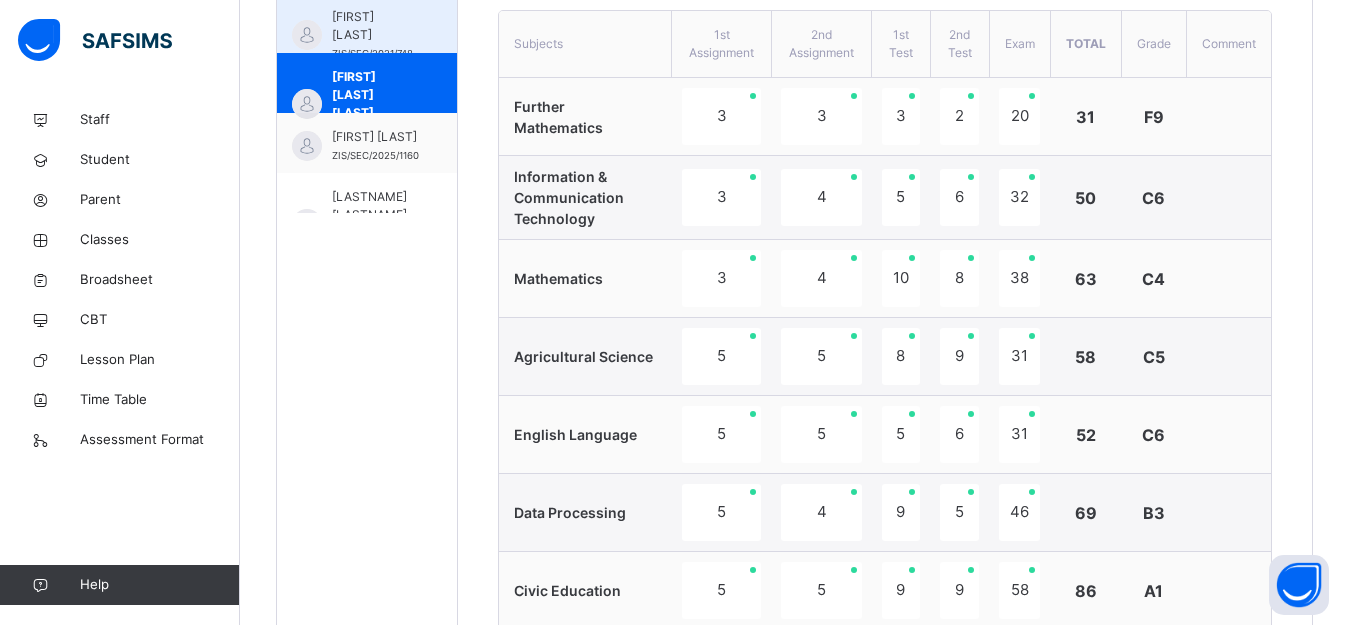 click on "[FIRST] [LAST]" at bounding box center [372, 26] 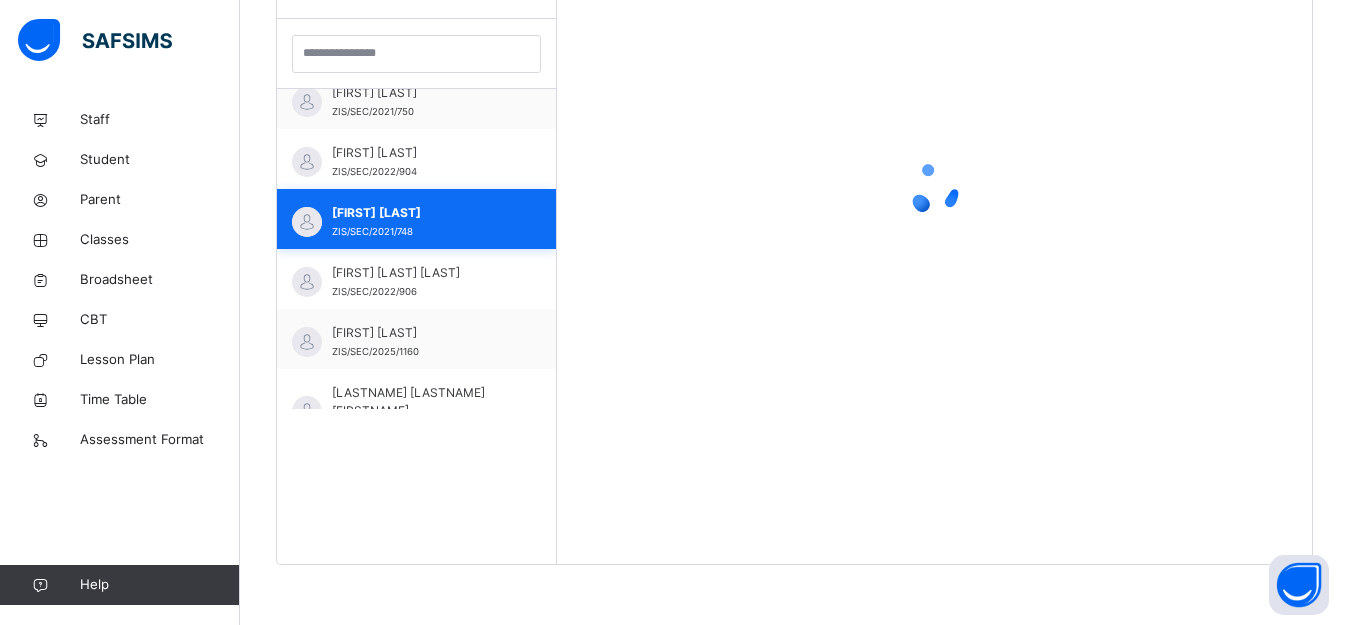 scroll, scrollTop: 581, scrollLeft: 0, axis: vertical 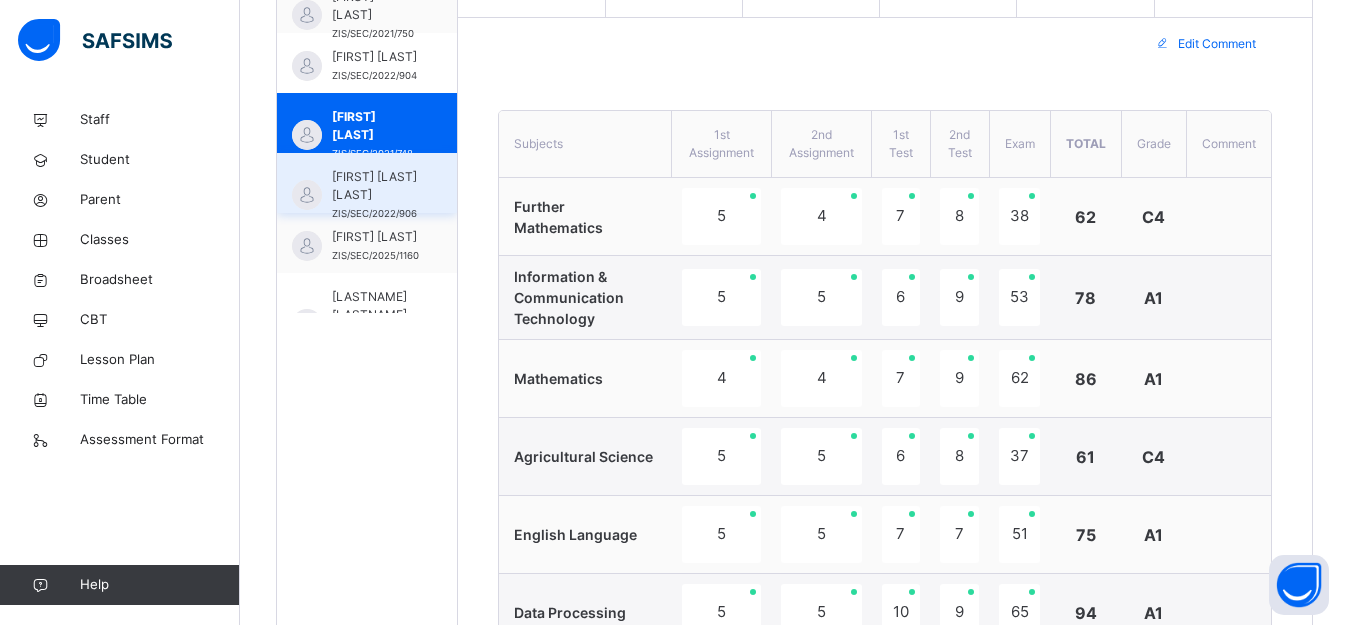 click on "[FIRST] [LAST] [LAST]" at bounding box center [374, 186] 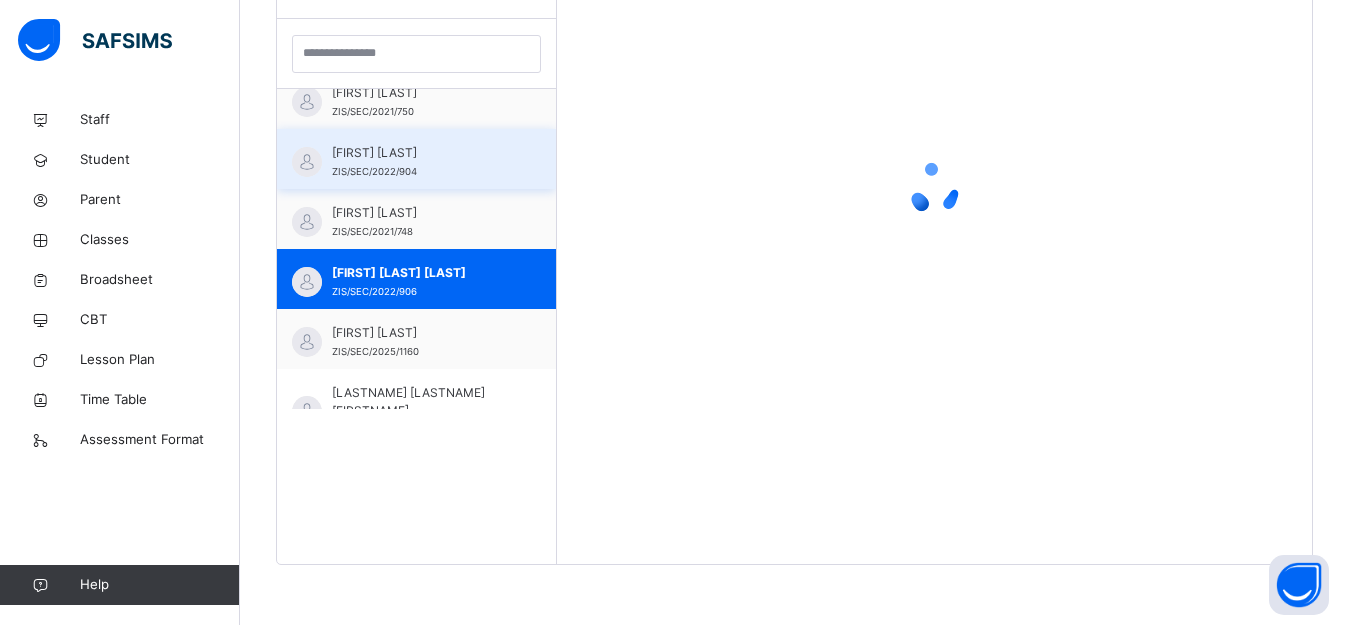 scroll, scrollTop: 581, scrollLeft: 0, axis: vertical 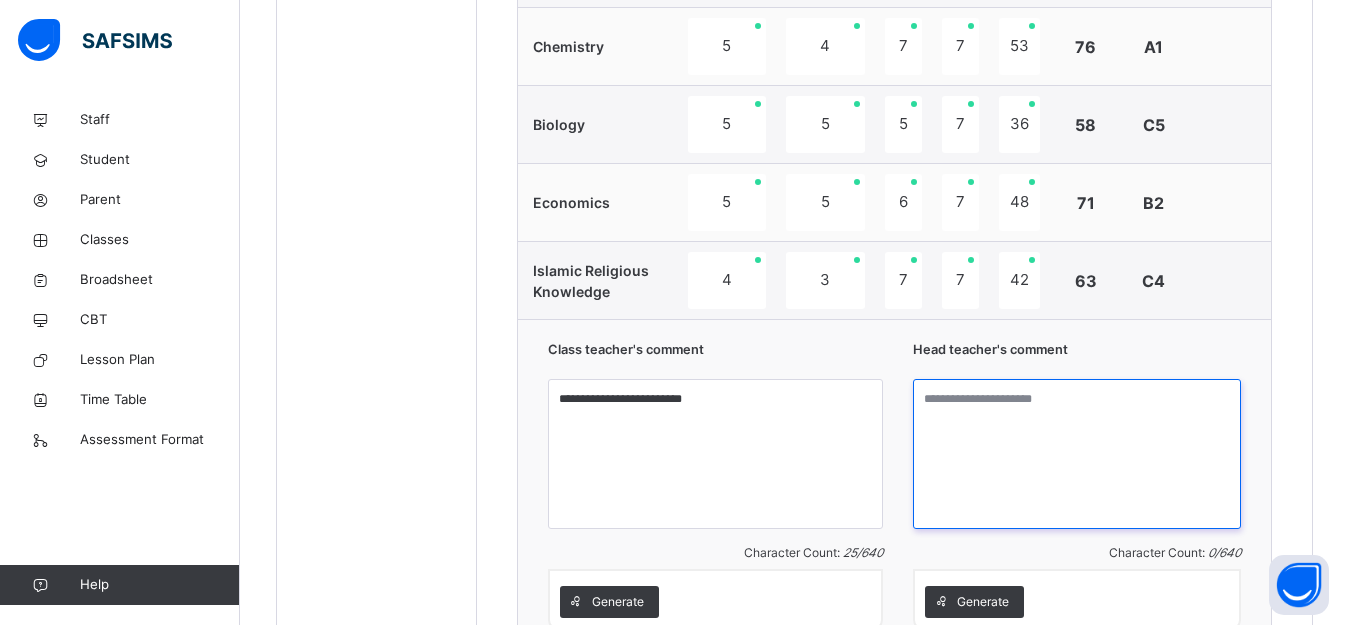 click at bounding box center [1077, 454] 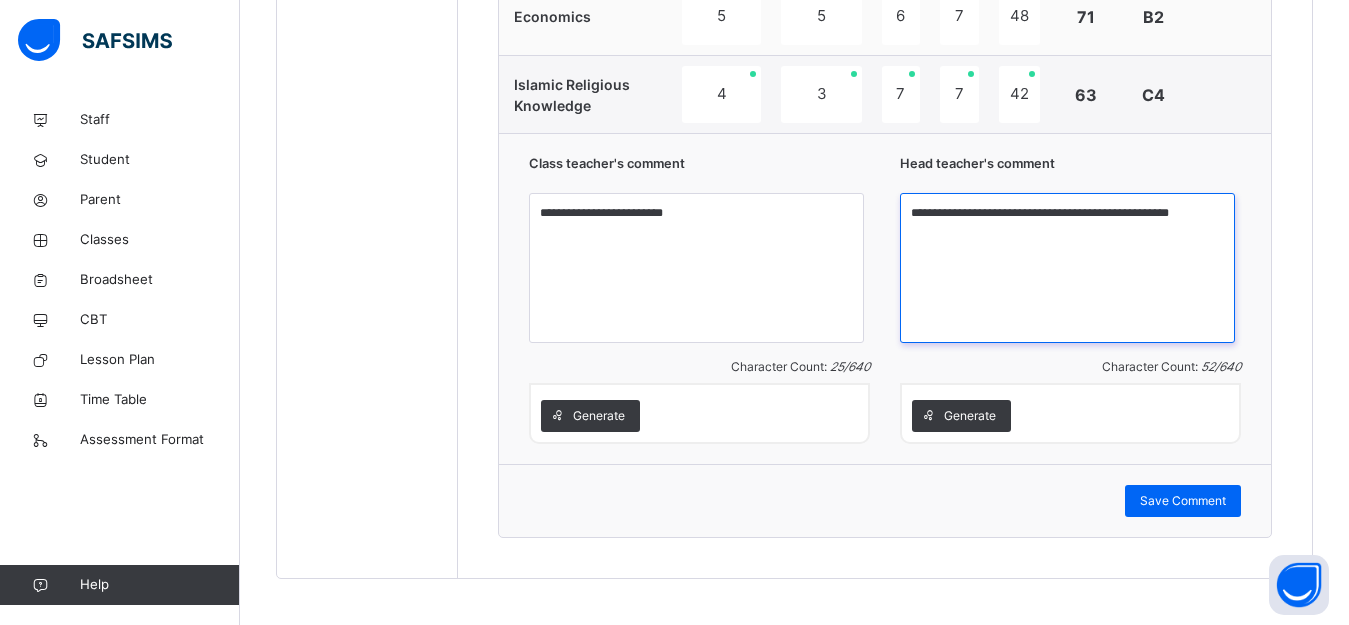 scroll, scrollTop: 1677, scrollLeft: 0, axis: vertical 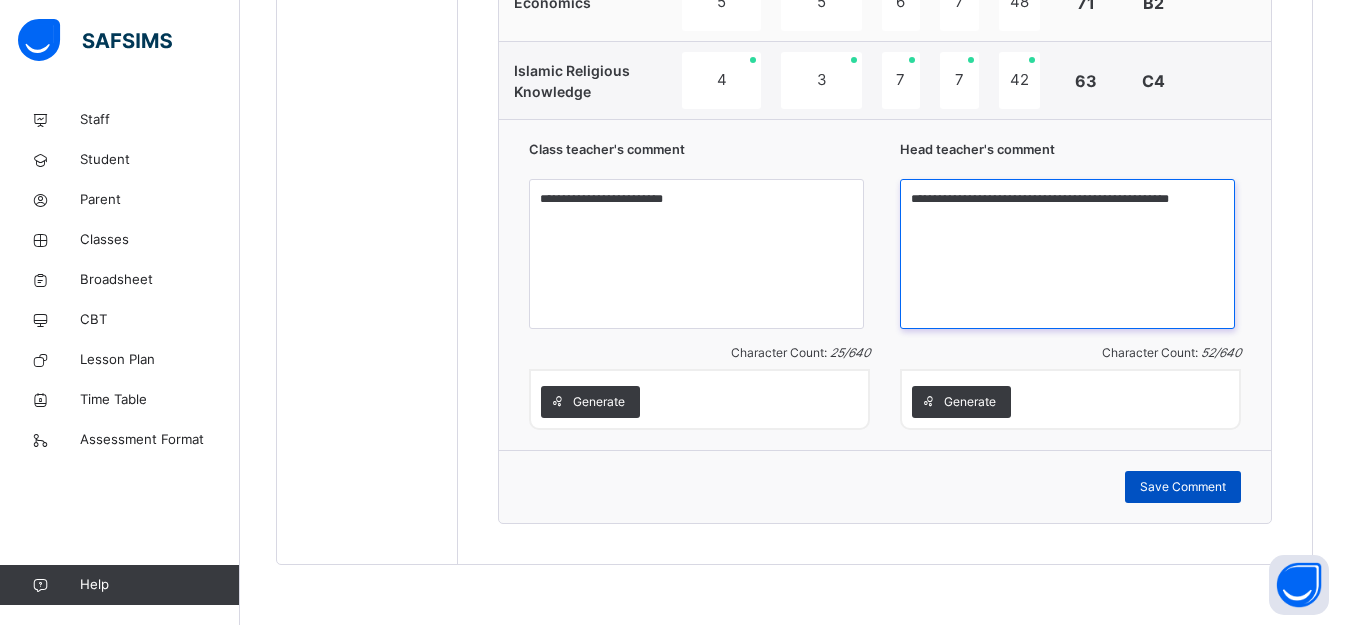 type on "**********" 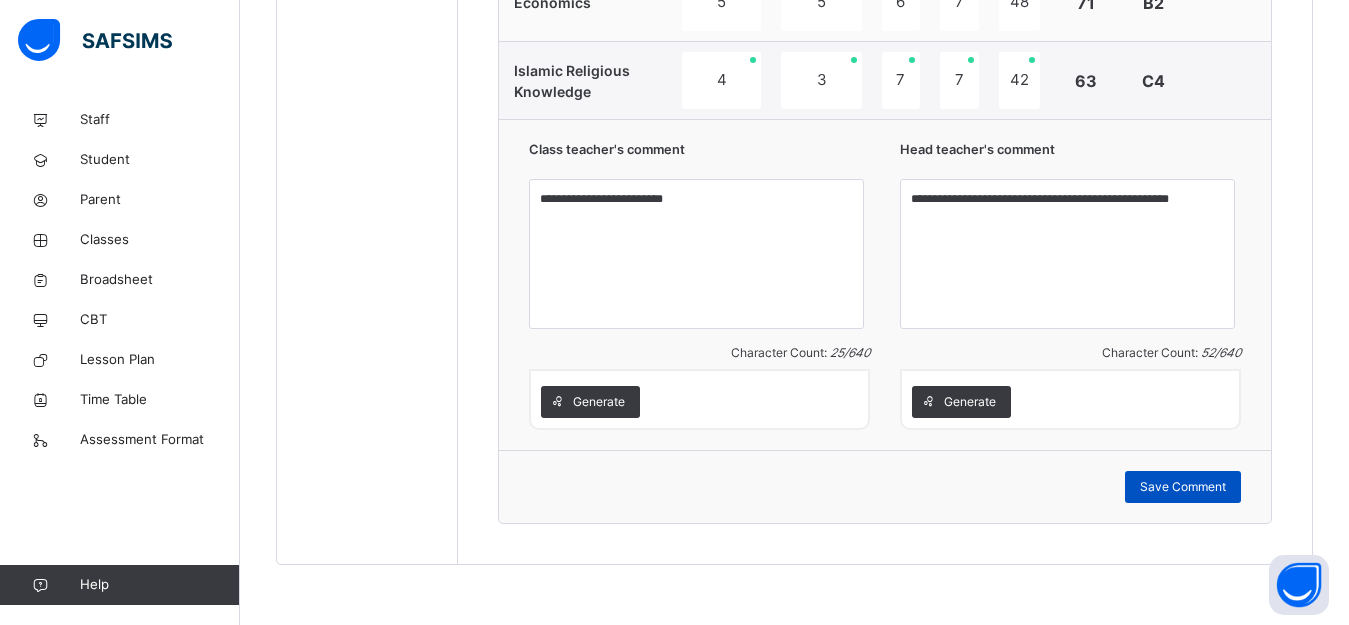 click on "Save Comment" at bounding box center (1183, 487) 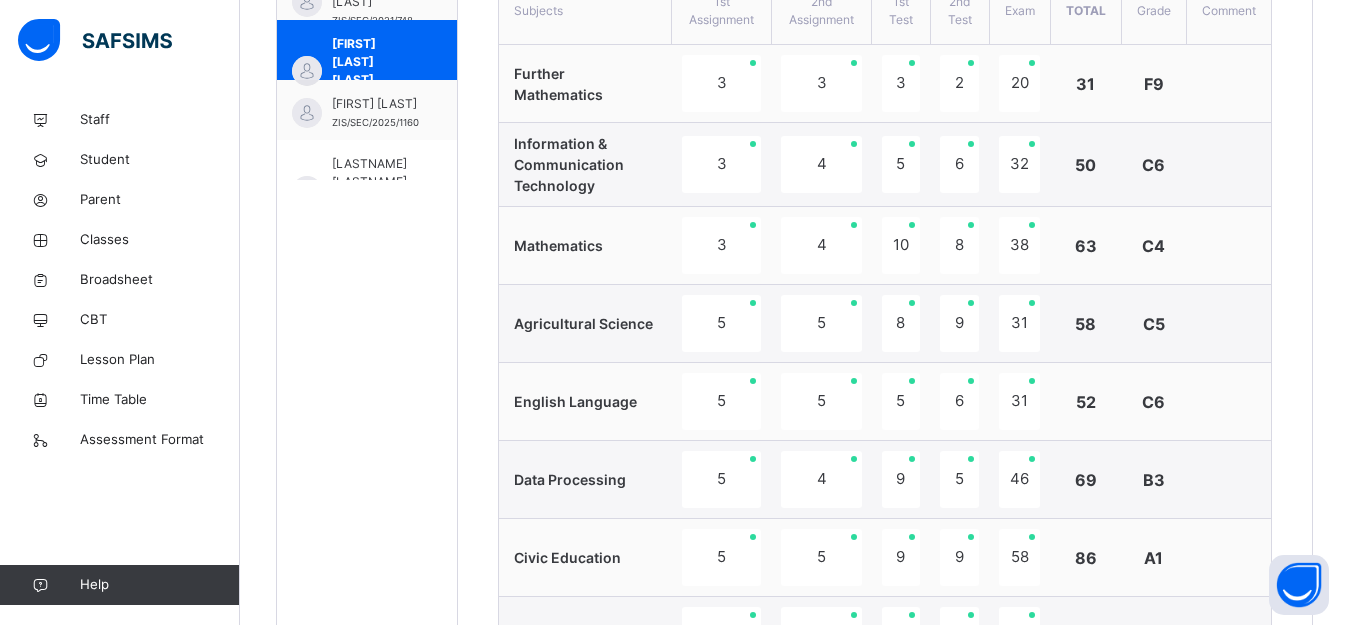 scroll, scrollTop: 677, scrollLeft: 0, axis: vertical 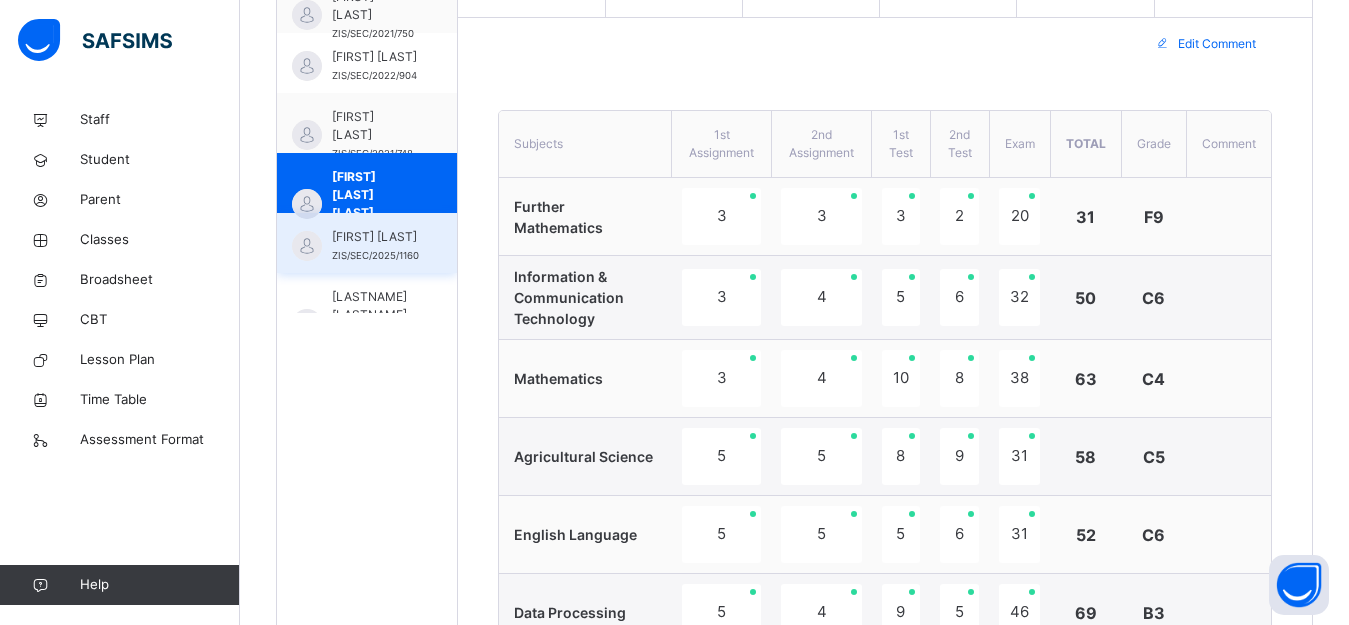 click on "[FIRST] [LAST]" at bounding box center [375, 237] 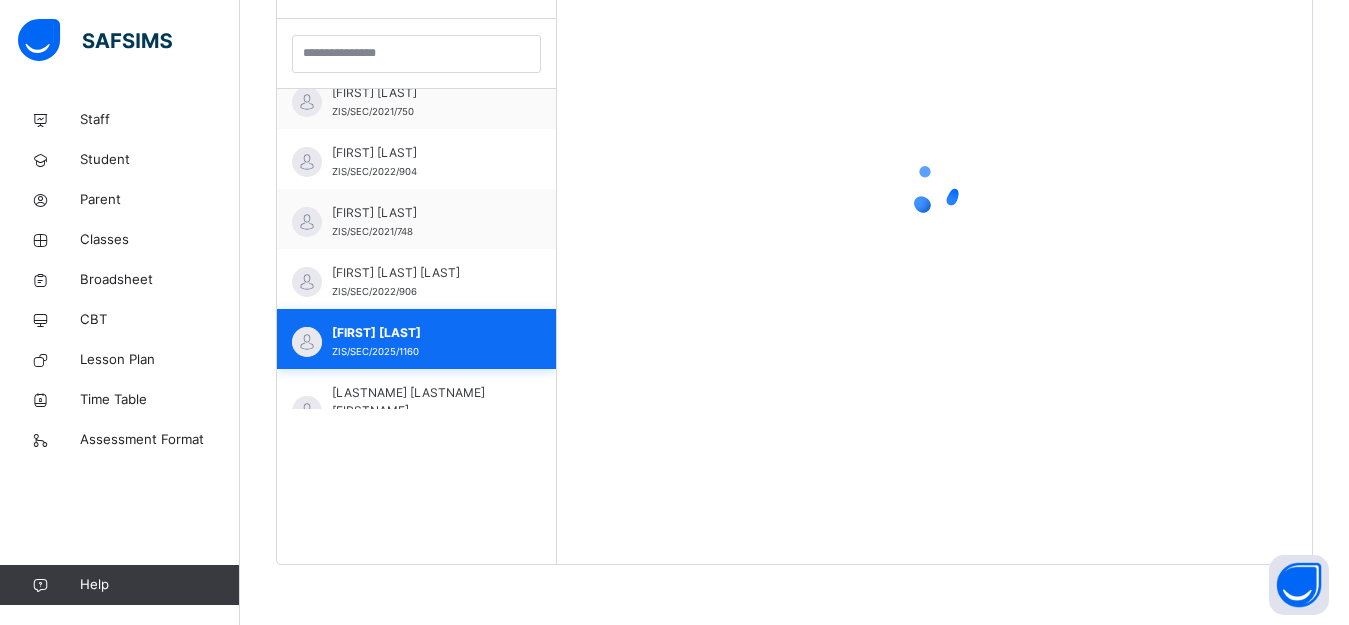 scroll, scrollTop: 581, scrollLeft: 0, axis: vertical 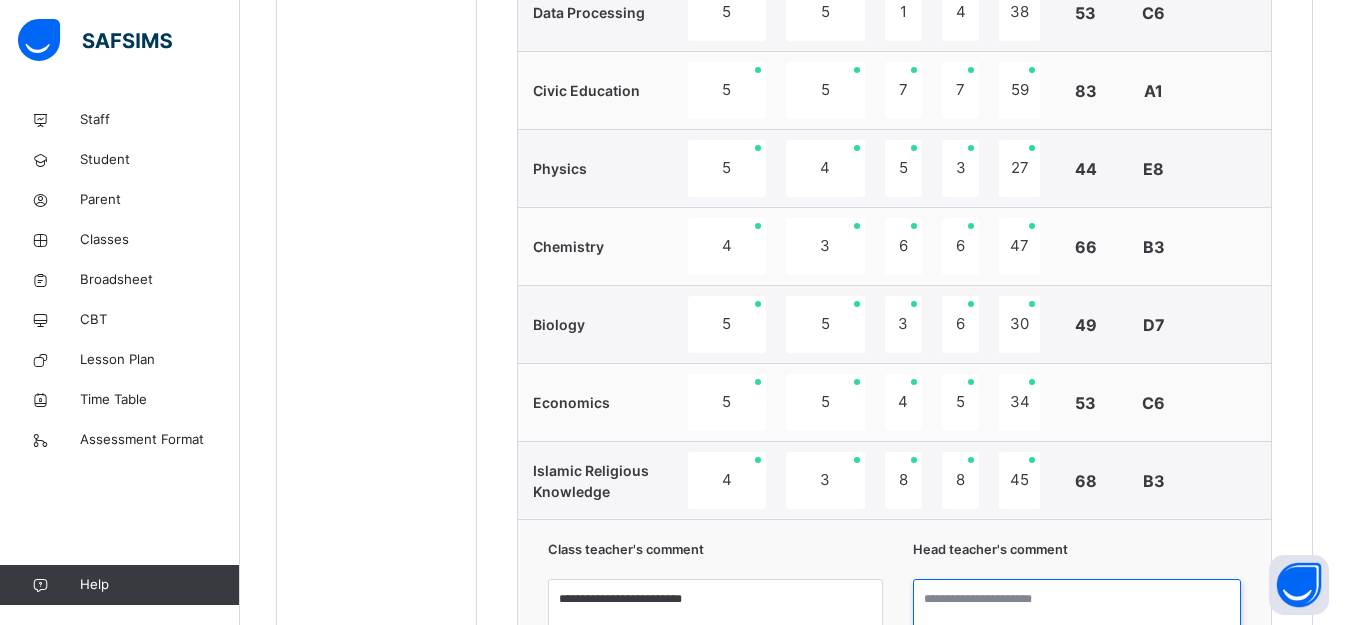 click at bounding box center [1077, 654] 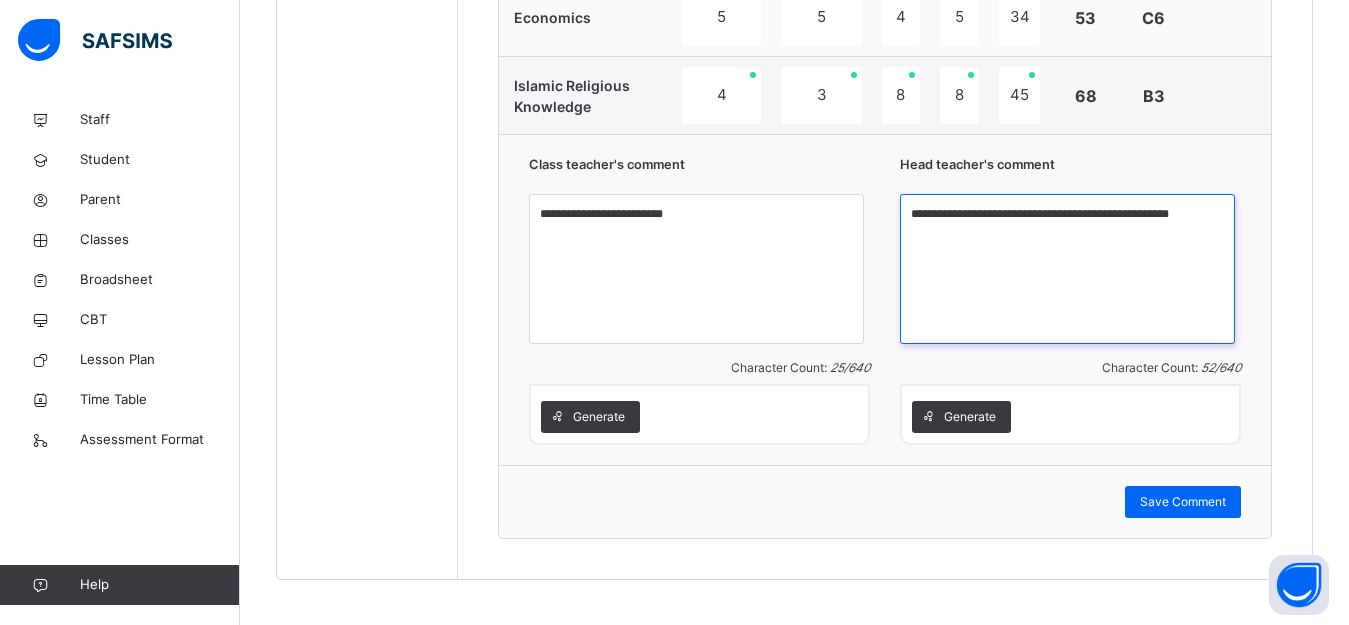 scroll, scrollTop: 1677, scrollLeft: 0, axis: vertical 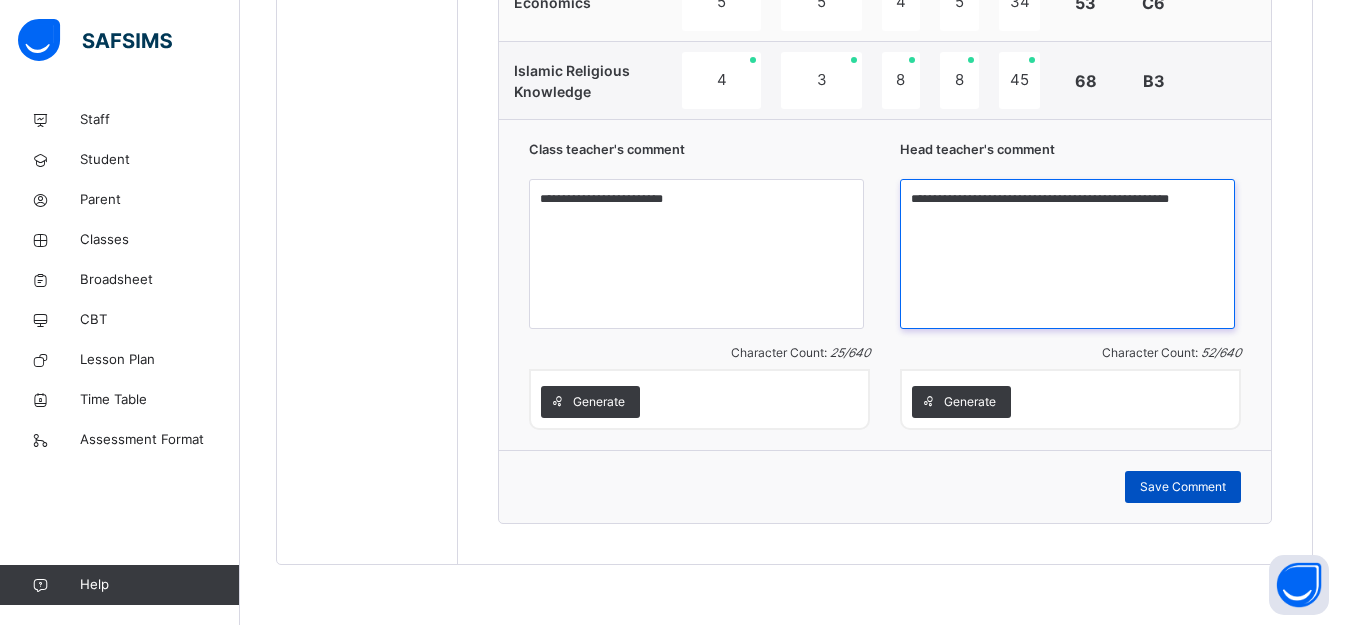type on "**********" 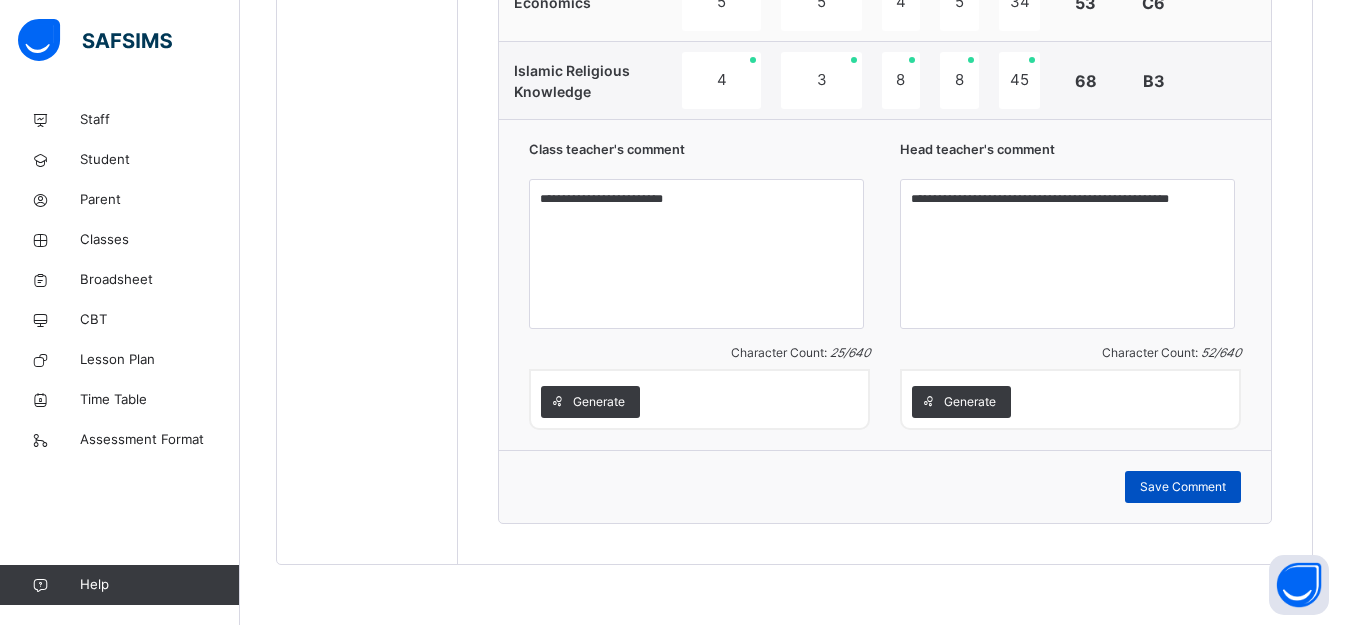 click on "Save Comment" at bounding box center [1183, 487] 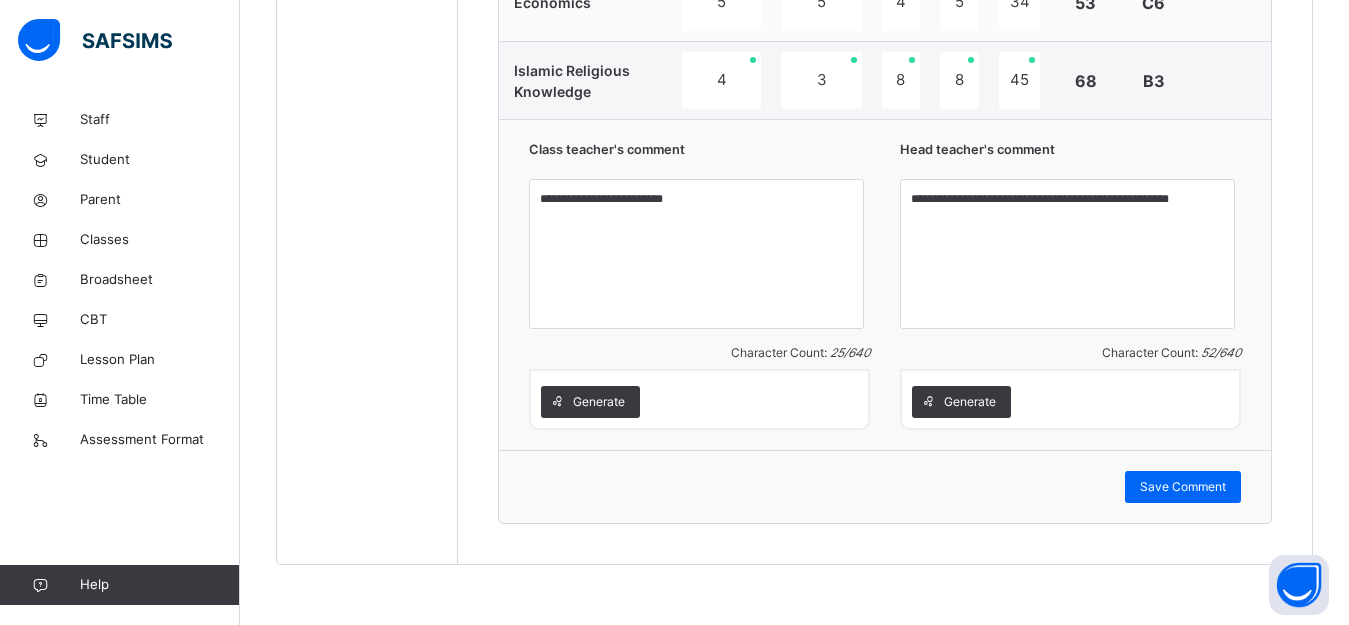 click on "Students ABDULKADIR  JUNAIDU ZIS/SEC/2021/745 ABDULLAHI  ALIYU ZIS/SEC/2025/1190 ABDULLAHI  HUSSENA ZIS/SEC/2021/762 ABDULLAHI  ZAKIYA ZIS/SEC/2021/750 ABDURRAHMAN  HASSAN ZIS/SEC/2022/904 ADEMOLA  MOOHIBAT ZIS/SEC/2021/748 AISHA KACHALLA ADAMU ZIS/SEC/2022/906 AISHA OPEYEMI IDRIS ZIS/SEC/2025/1160 AMINU OMOLOLA FAUZIYA ZIS/SEC/2021/769 ASHIRU  SHAIMA'U ZIS/SEC/2022/779 Augustine  Dooshima ZIS/SEC/2022/905 AUWAL  SARKI MUHAMMED ZIS/SEC/952 EMMANUEL SILLA-NESKA ALLAH-YAFI ZIS/SEC/2021/746 FARIDA SADIQ ABUBAKAR ZIS/SEC/2021/740 FATIMA ABDULLAHI MAGAJI ZIS/SEC/2025/1189 FATIMA MUHAMMAD AUWAL ZIS/SEC/2023/945 HALIMA KAWUWA TIJANI ZIS/SEC/2025/1121 HANNATU AYUBA ILYASU ZIS/SEC/2025/1161 IDENUDIA  FAVOUR ZIS/SEC/2023/940 IDRIS  SULEIMAN ZIS/SEC/2021/760 IMRAN  KABIRU ZIS/SEC/2021/766 ISAH  ABDULMUMIN ZIS/SEC/2025/1137 KHADIJA SULAIMAN UMAR ZIS/SEC/2025/1132 KHALIFA  USMAN ZIS/SEC/2025/1191 MARVIN OWARA BALA ZIS/SEC/2023/1010 MARYAM AMIRA ALHASSAN ZIS/SEC/957 MUBARAK IBRAHIM ABUBAKAR ZIS/SEC/2025/1138 SANI  ALIYU" at bounding box center [794, -297] 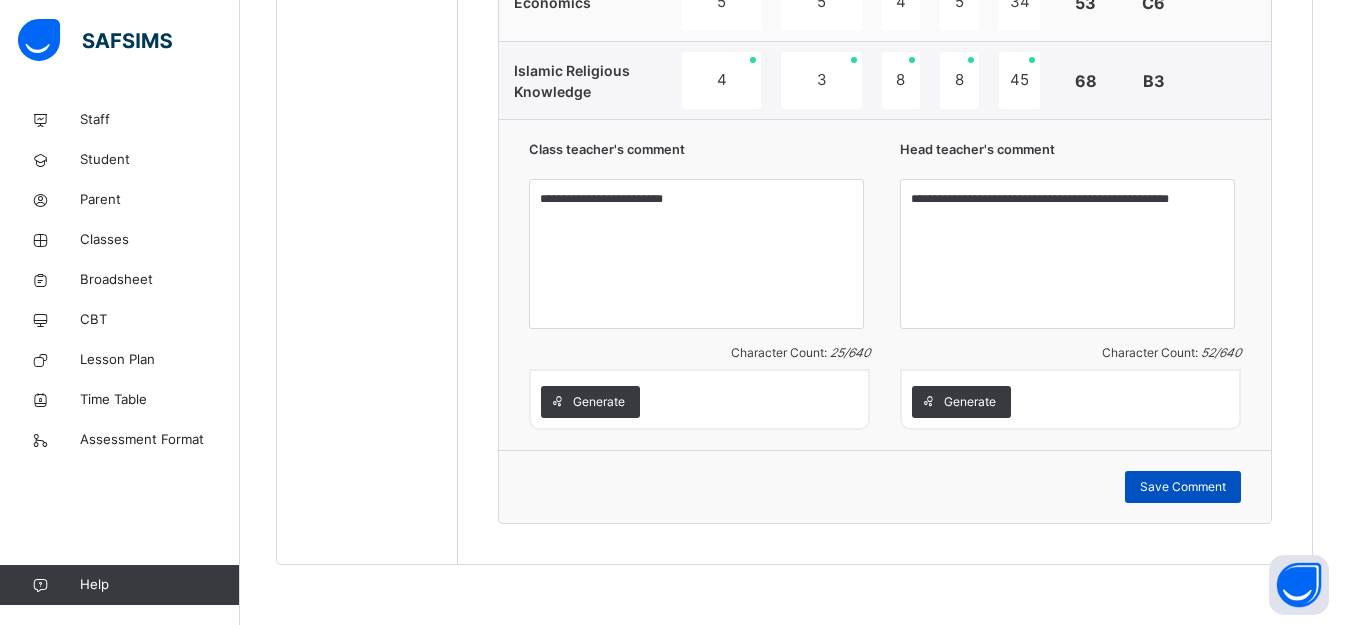 click on "Save Comment" at bounding box center (1183, 487) 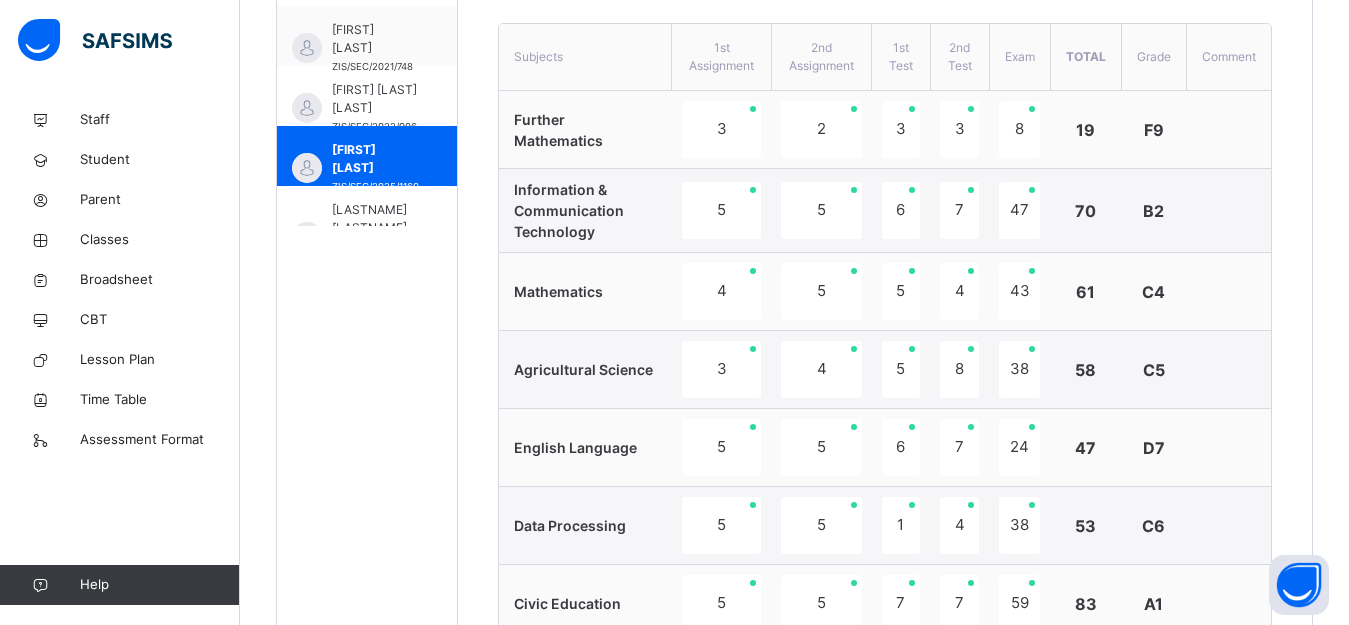 scroll, scrollTop: 677, scrollLeft: 0, axis: vertical 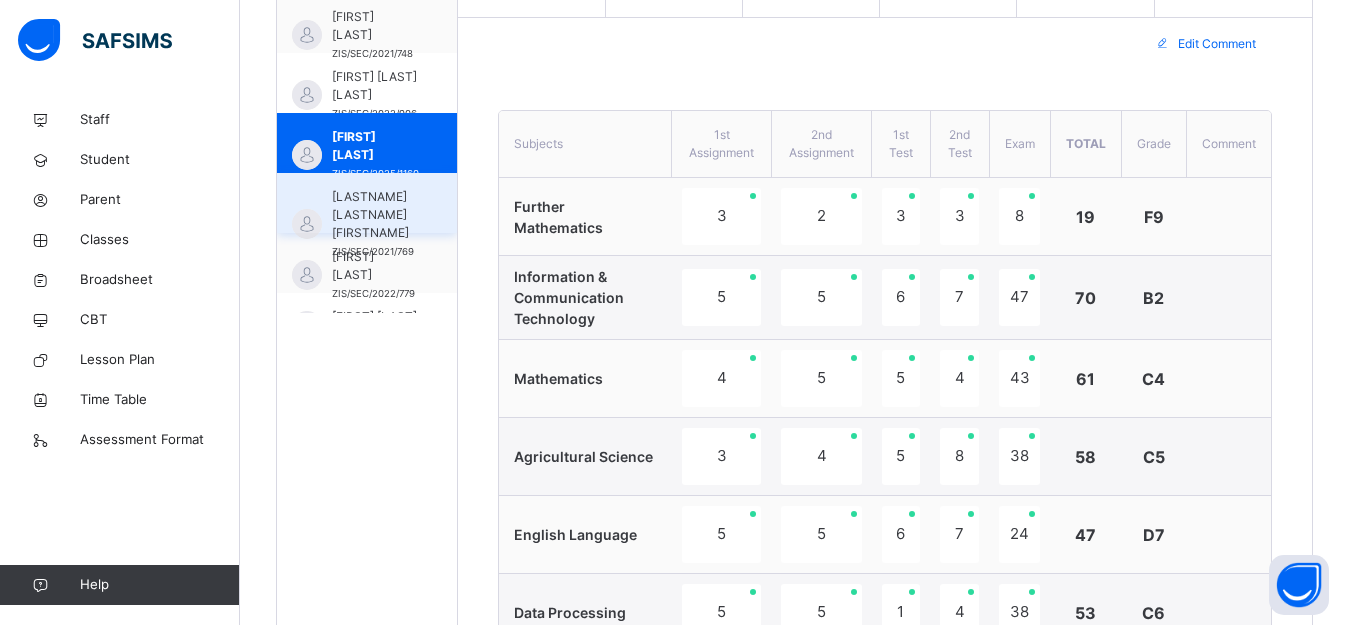 click on "[LASTNAME] [LASTNAME] [FIRSTNAME]" at bounding box center (373, 215) 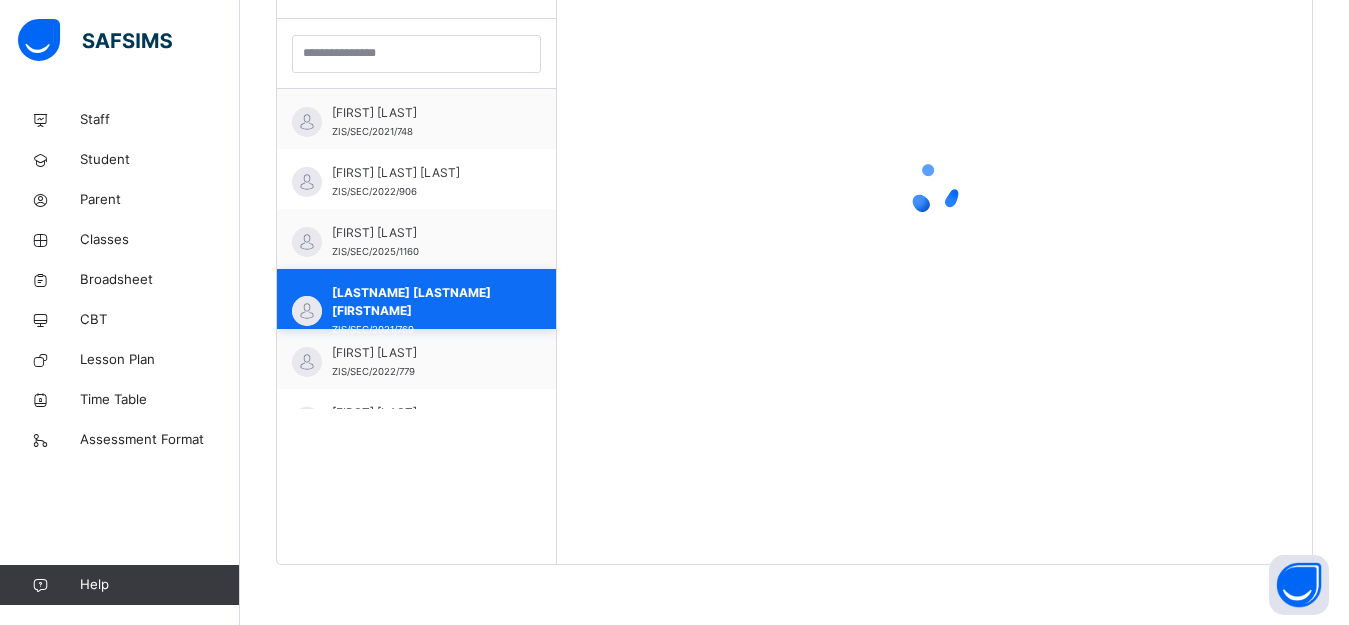 scroll, scrollTop: 581, scrollLeft: 0, axis: vertical 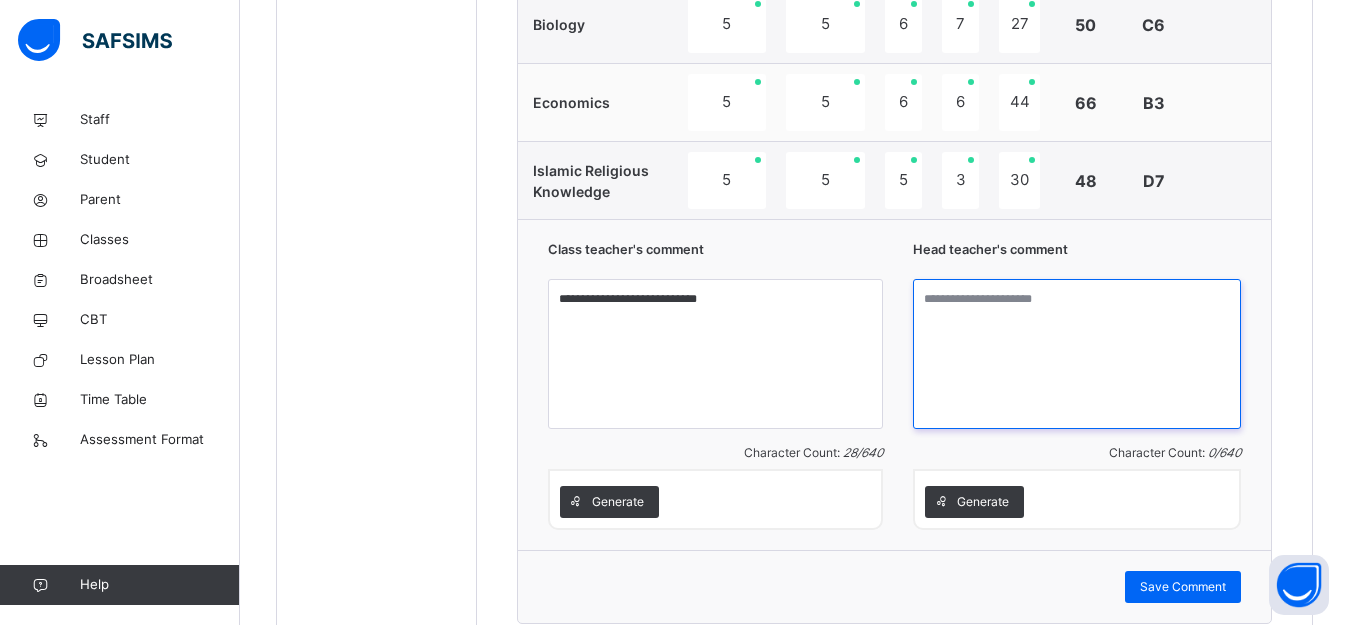 click at bounding box center (1077, 354) 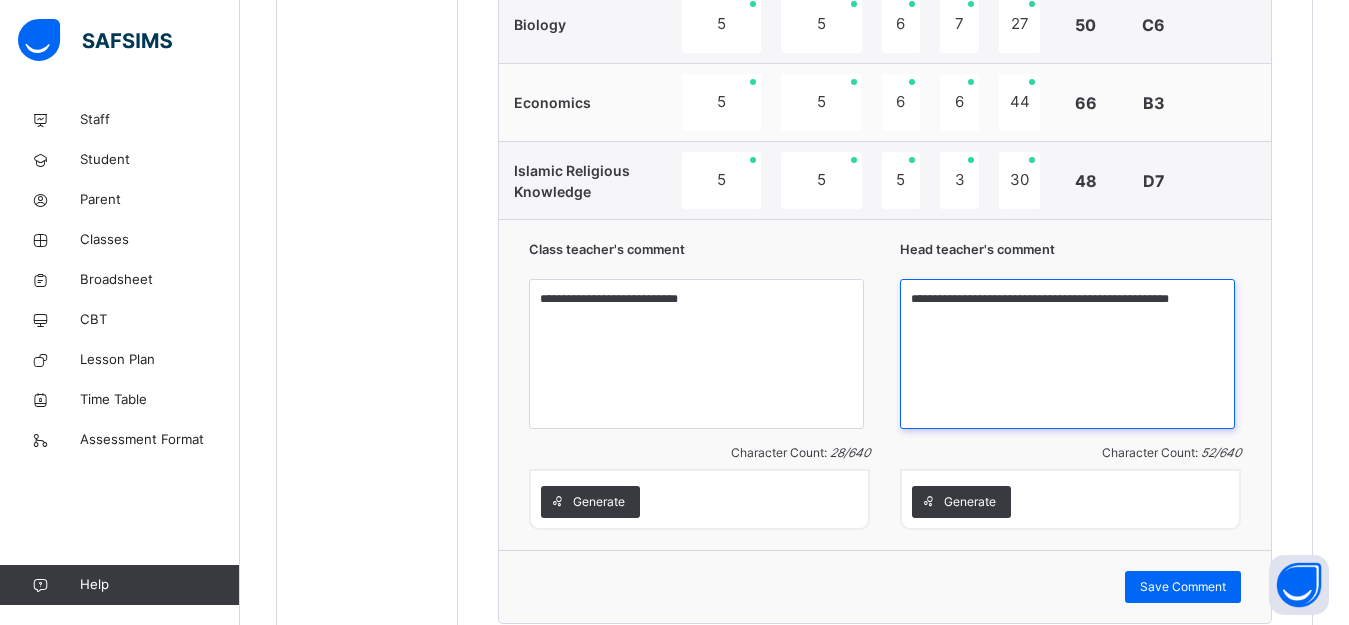 scroll, scrollTop: 1677, scrollLeft: 0, axis: vertical 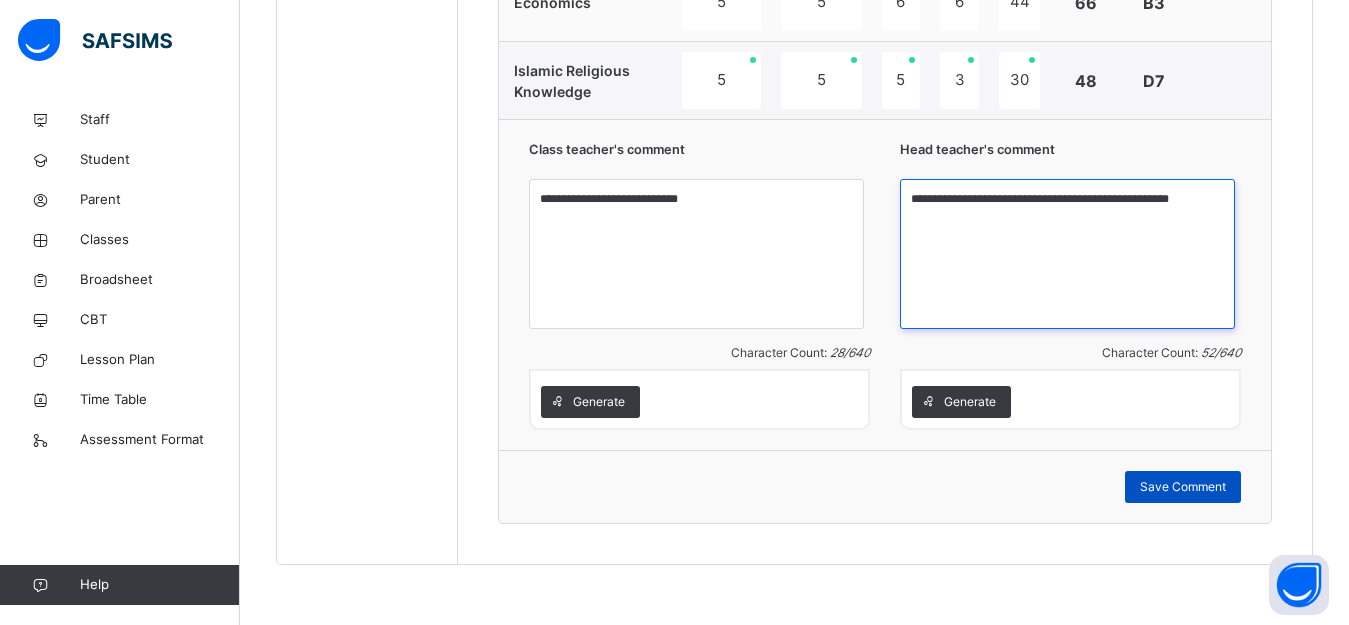 type on "**********" 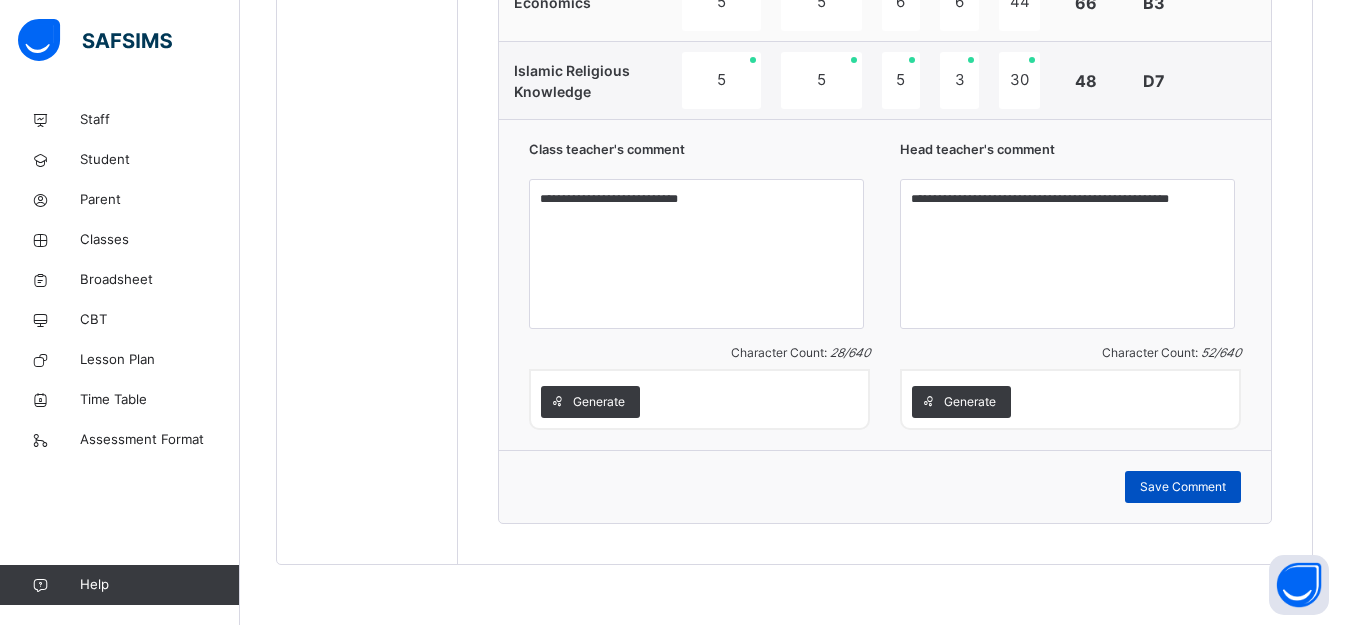 click on "Save Comment" at bounding box center (1183, 487) 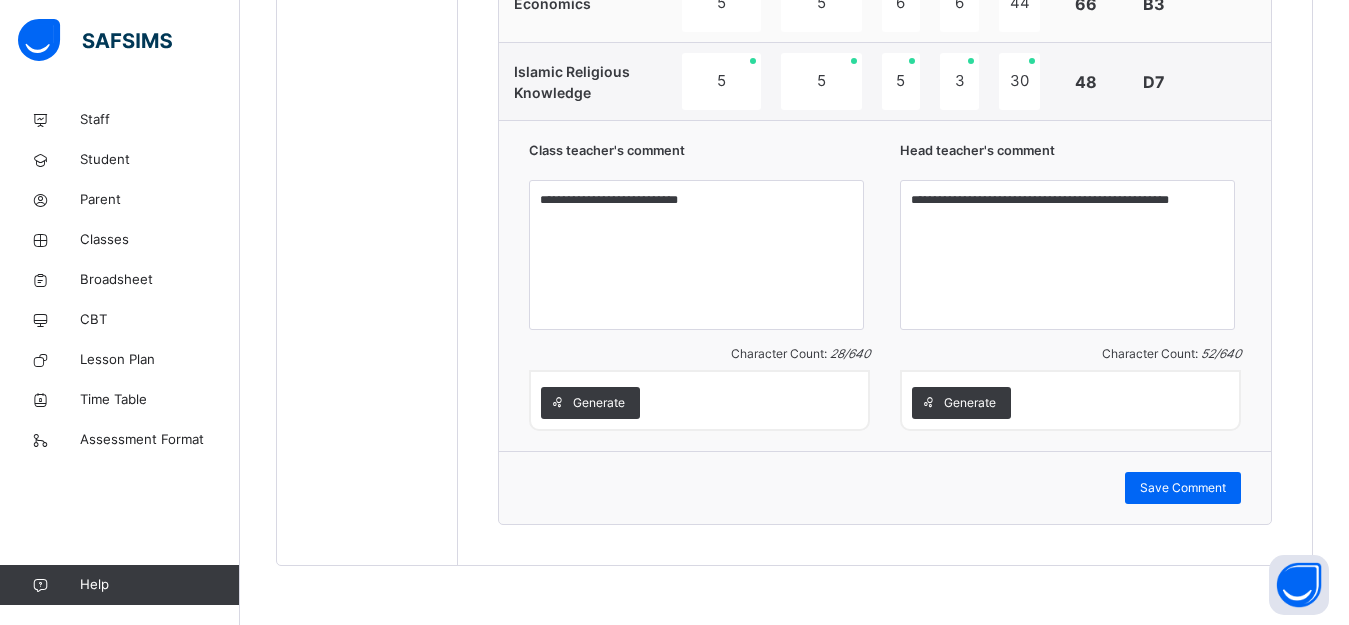 scroll, scrollTop: 1677, scrollLeft: 0, axis: vertical 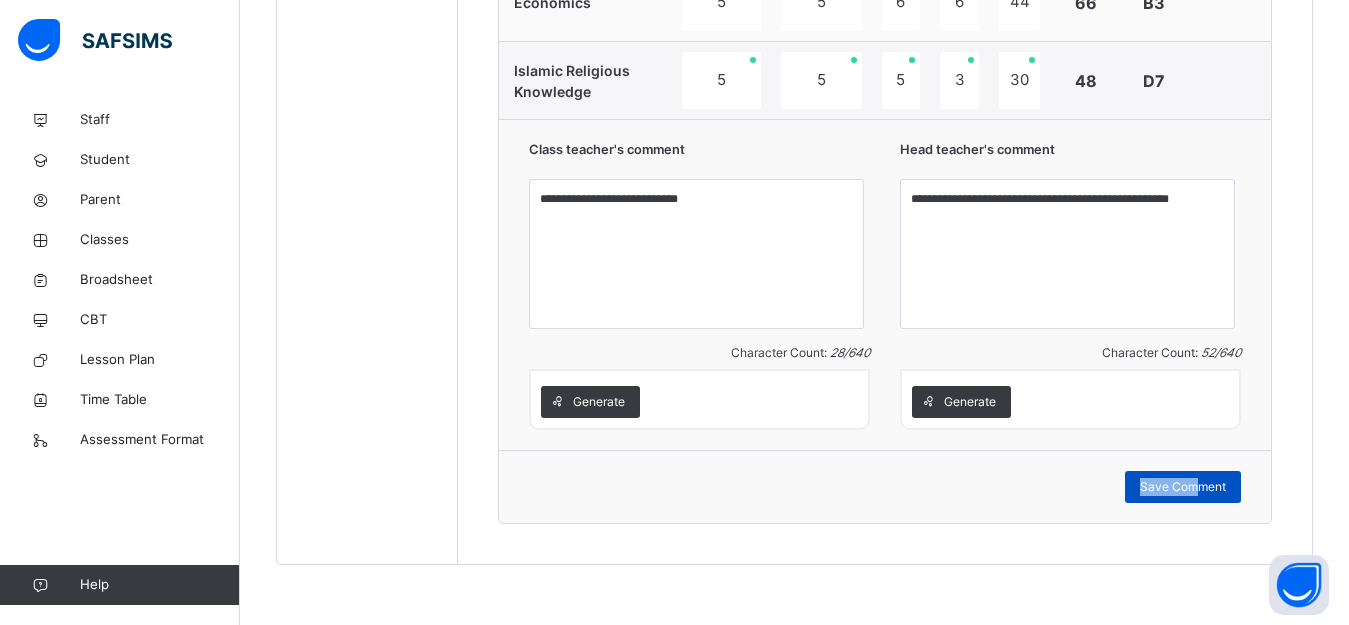 drag, startPoint x: 1203, startPoint y: 471, endPoint x: 1213, endPoint y: 484, distance: 16.40122 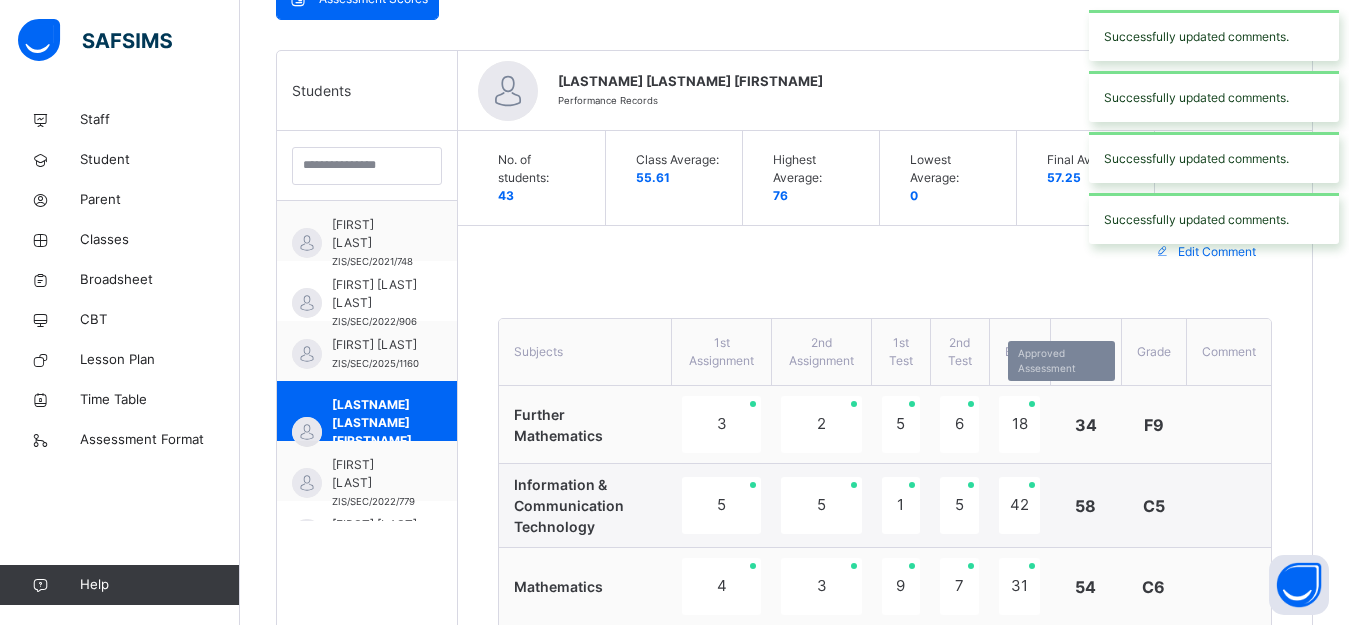 scroll, scrollTop: 500, scrollLeft: 0, axis: vertical 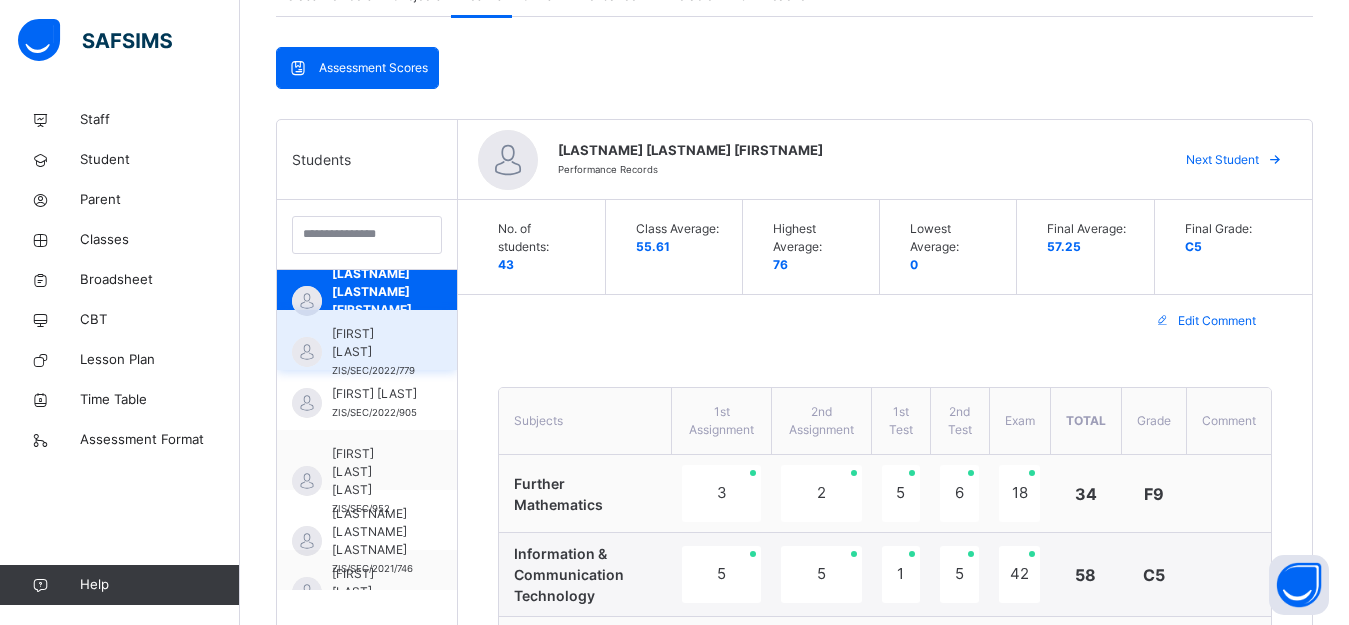 click on "[FIRST] [LAST]" at bounding box center (373, 343) 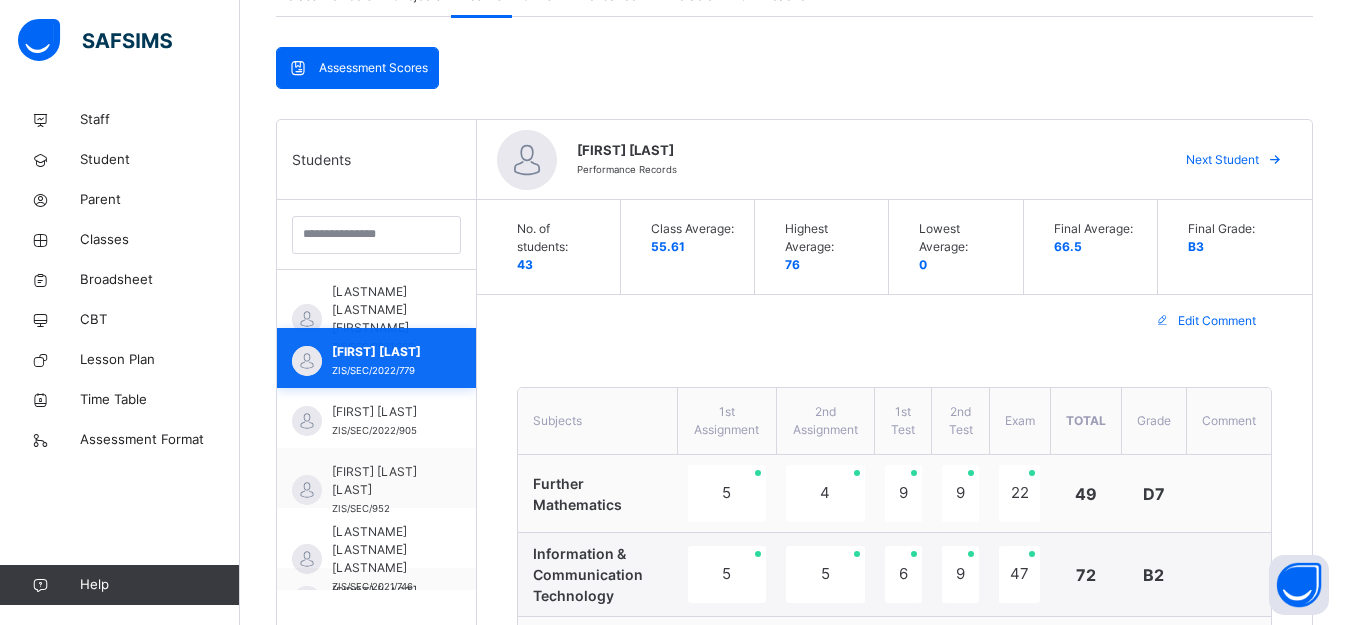 scroll, scrollTop: 500, scrollLeft: 0, axis: vertical 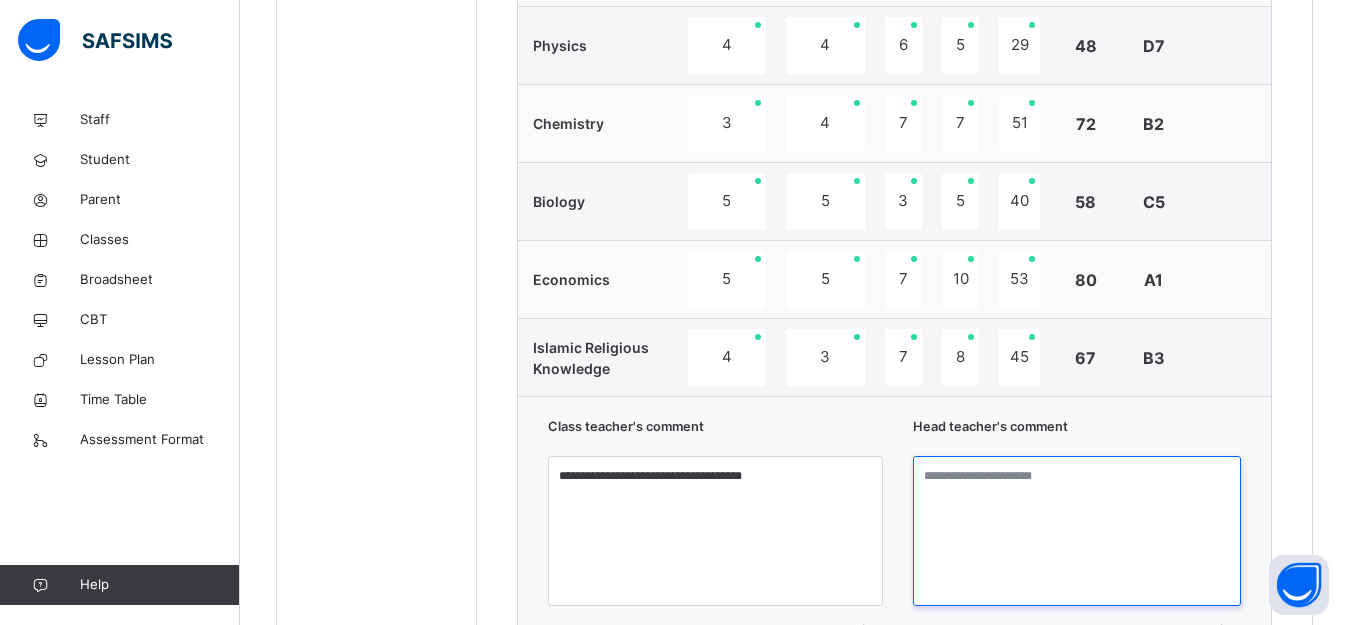 click at bounding box center [1077, 531] 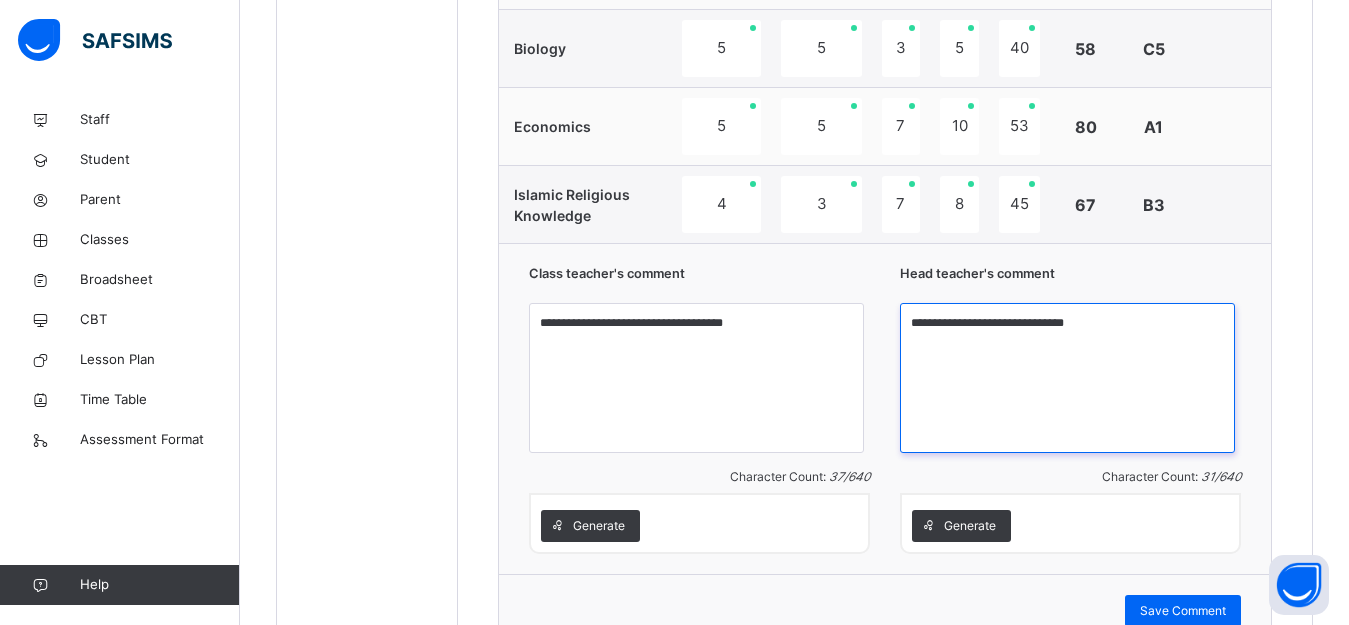 scroll, scrollTop: 1600, scrollLeft: 0, axis: vertical 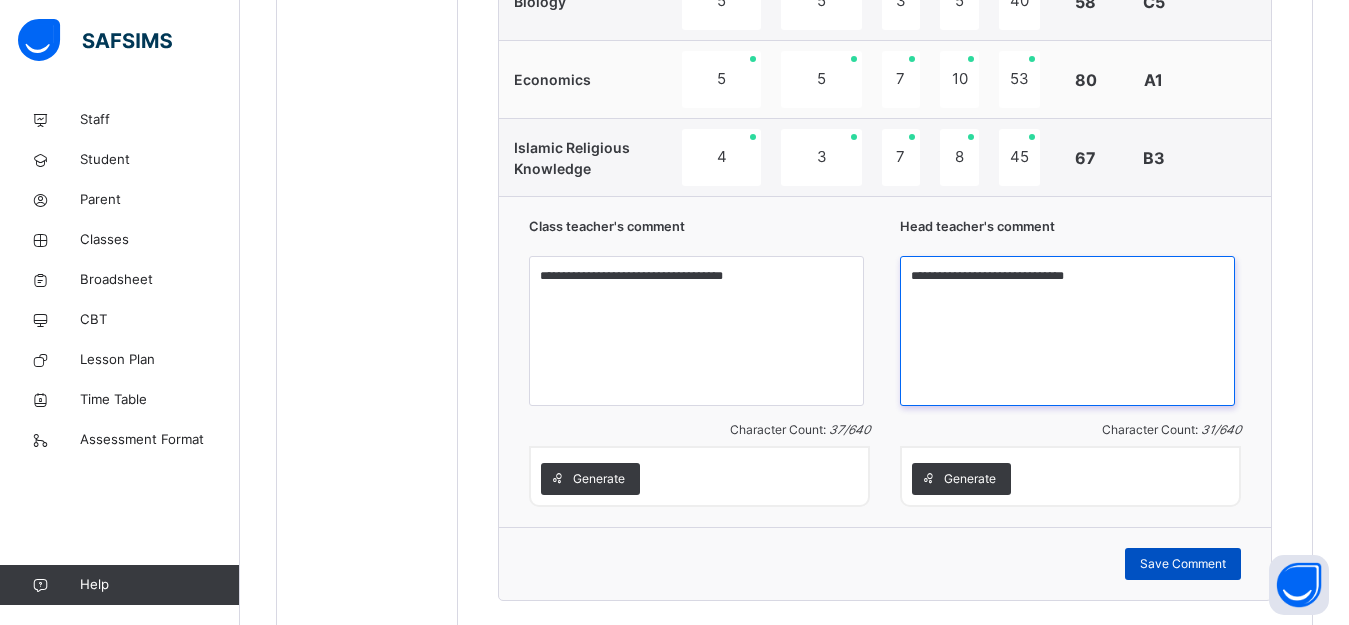 type on "**********" 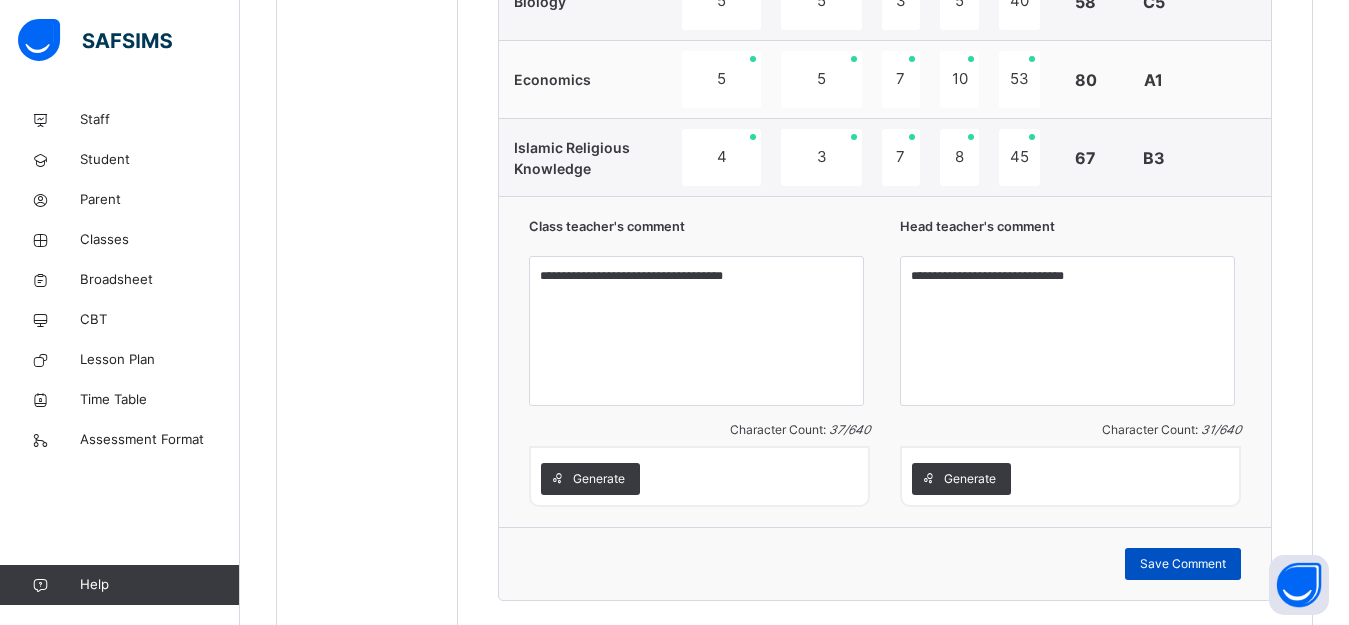 click on "Save Comment" at bounding box center (1183, 564) 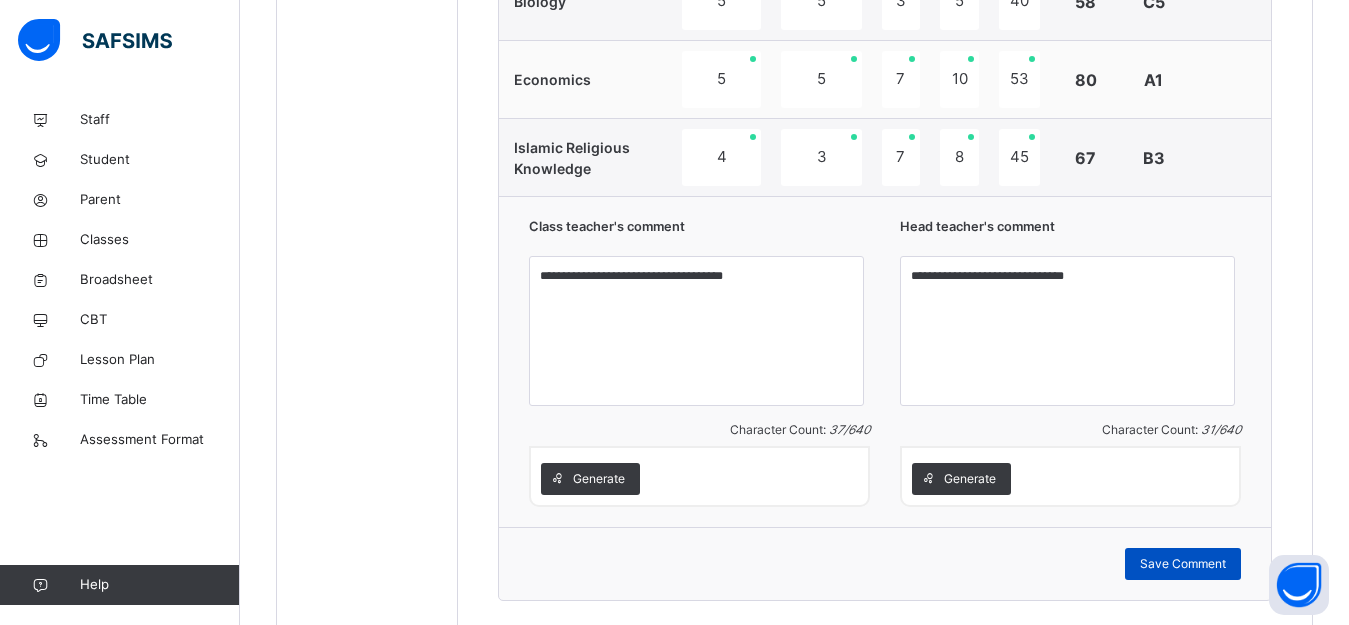 click on "Save Comment" at bounding box center [1183, 564] 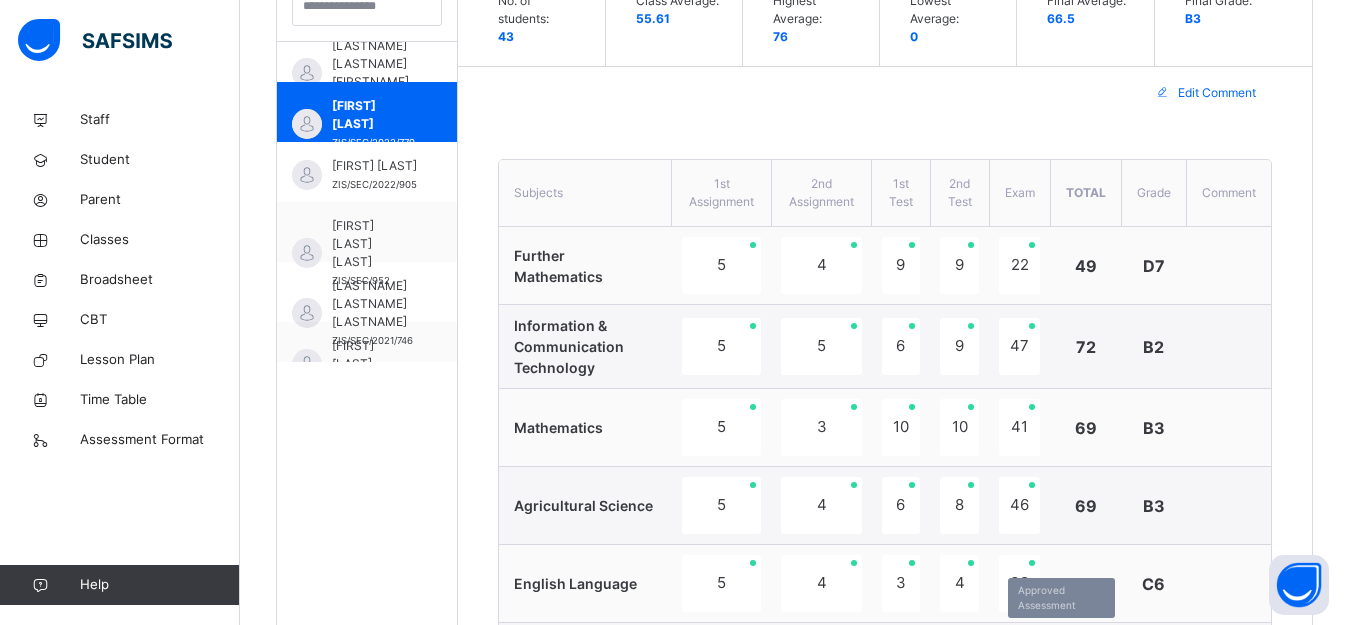 scroll, scrollTop: 600, scrollLeft: 0, axis: vertical 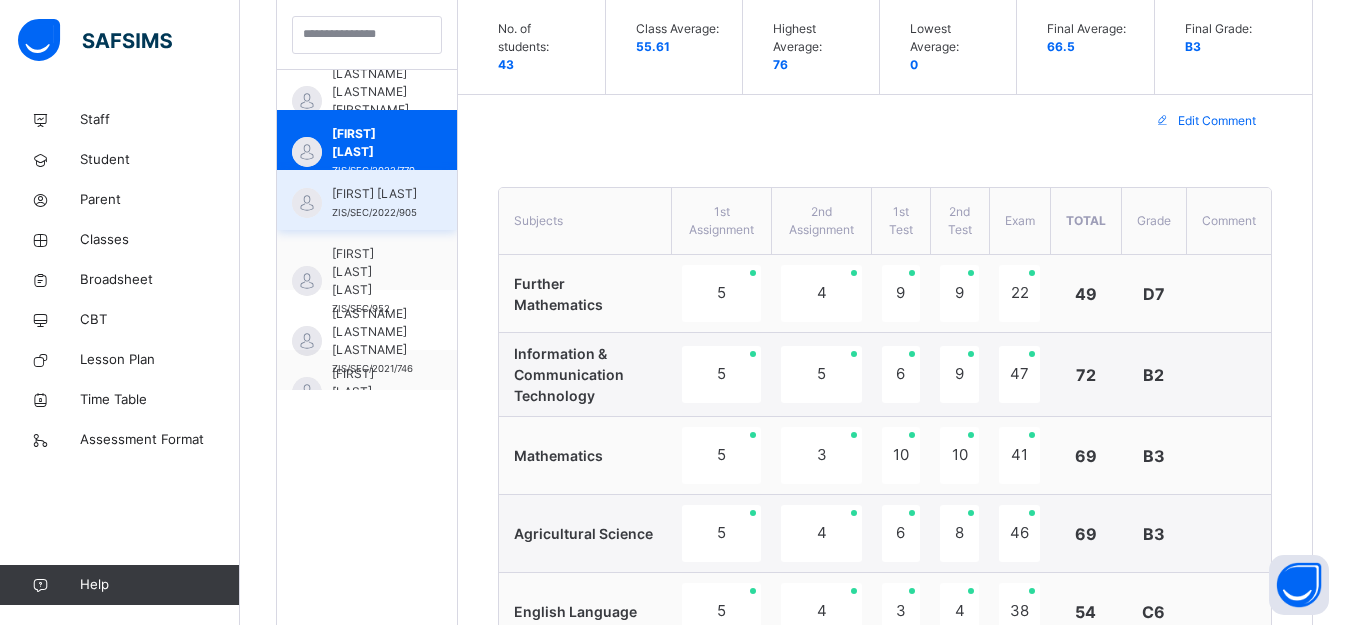 click on "[FIRST]  [LAST] ZIS/SEC/2022/905" at bounding box center (367, 200) 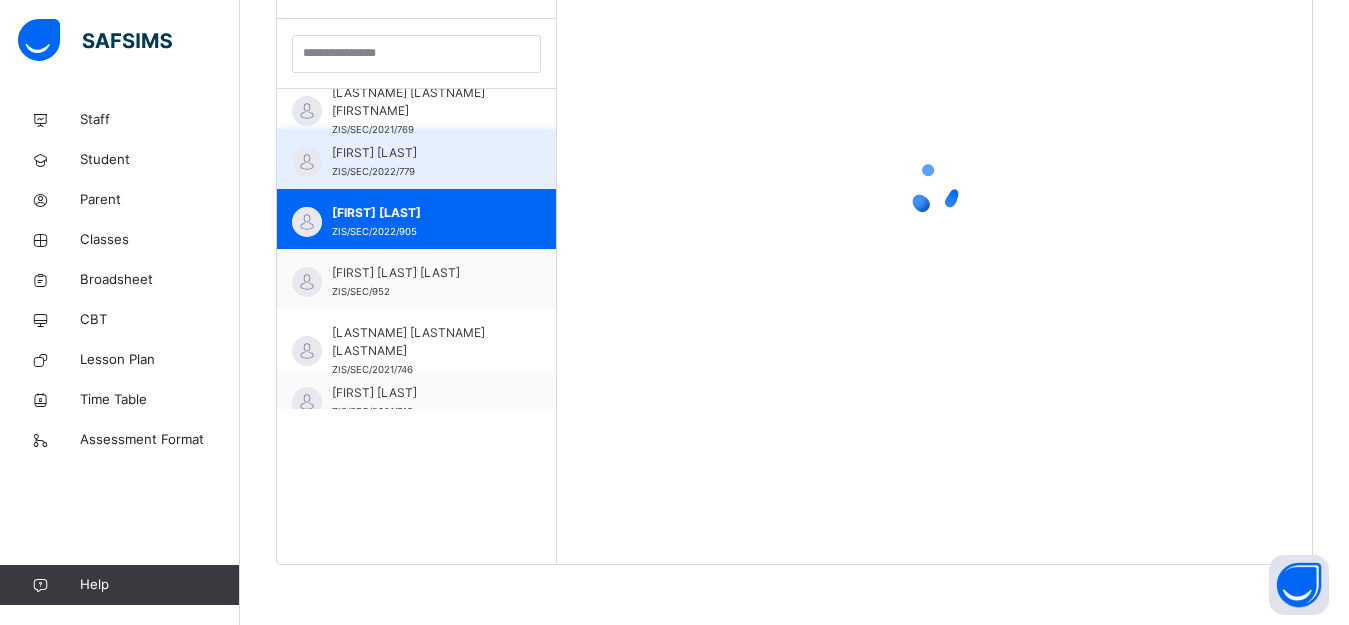 scroll, scrollTop: 581, scrollLeft: 0, axis: vertical 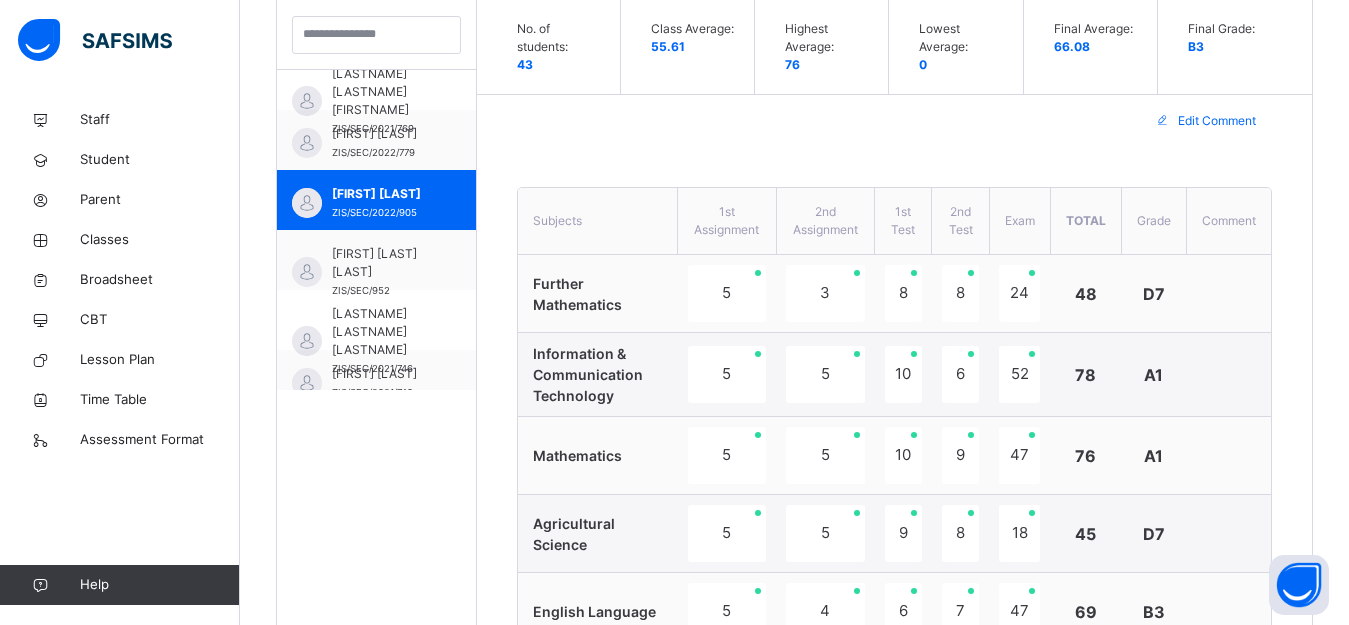 type on "**********" 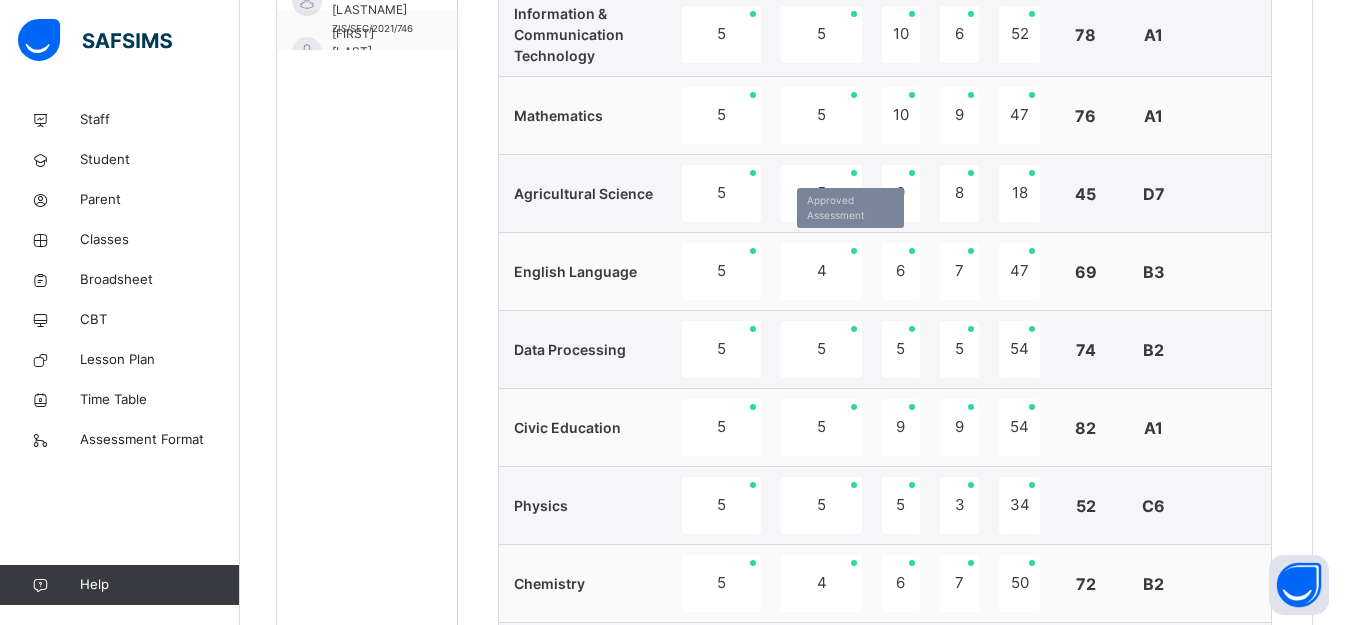 scroll, scrollTop: 900, scrollLeft: 0, axis: vertical 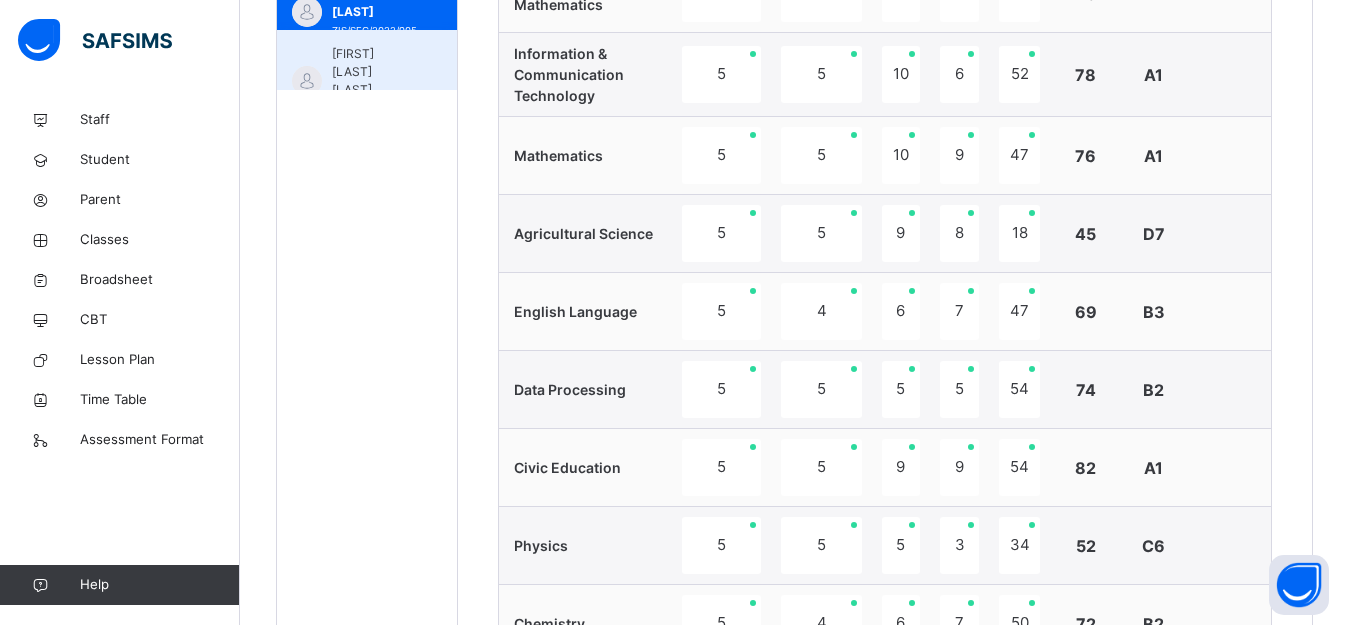 click on "[FIRST] [LAST] [LAST]" at bounding box center (372, 72) 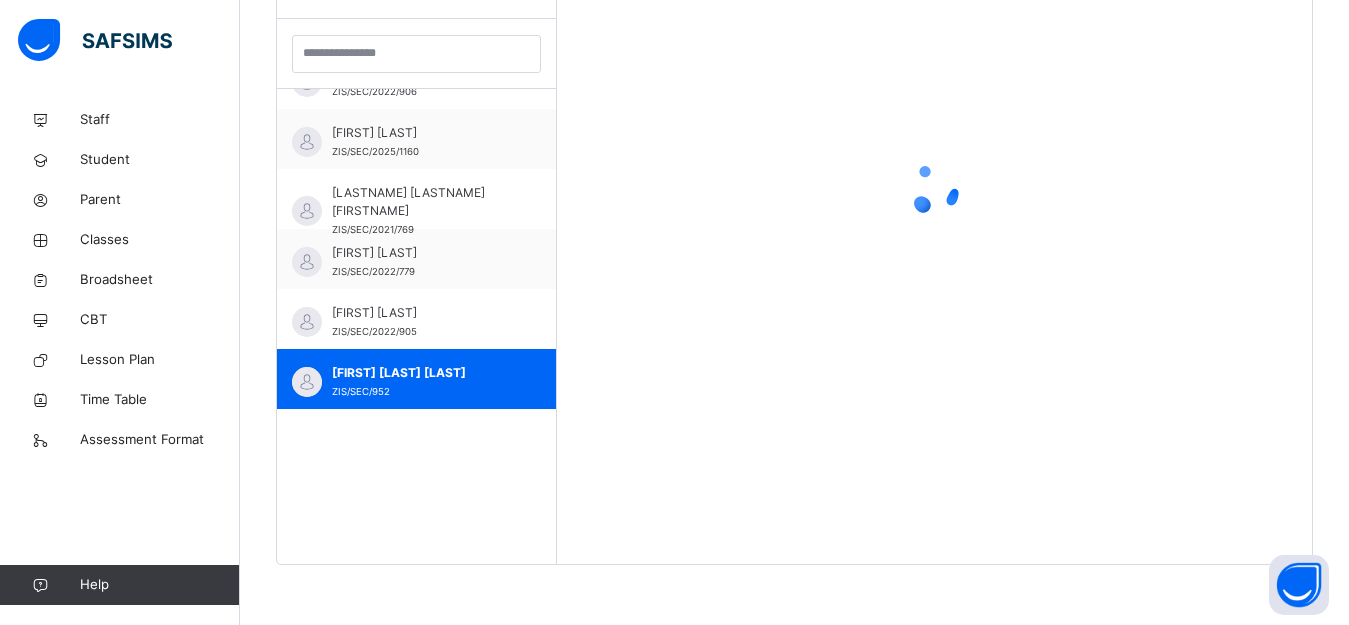 scroll, scrollTop: 581, scrollLeft: 0, axis: vertical 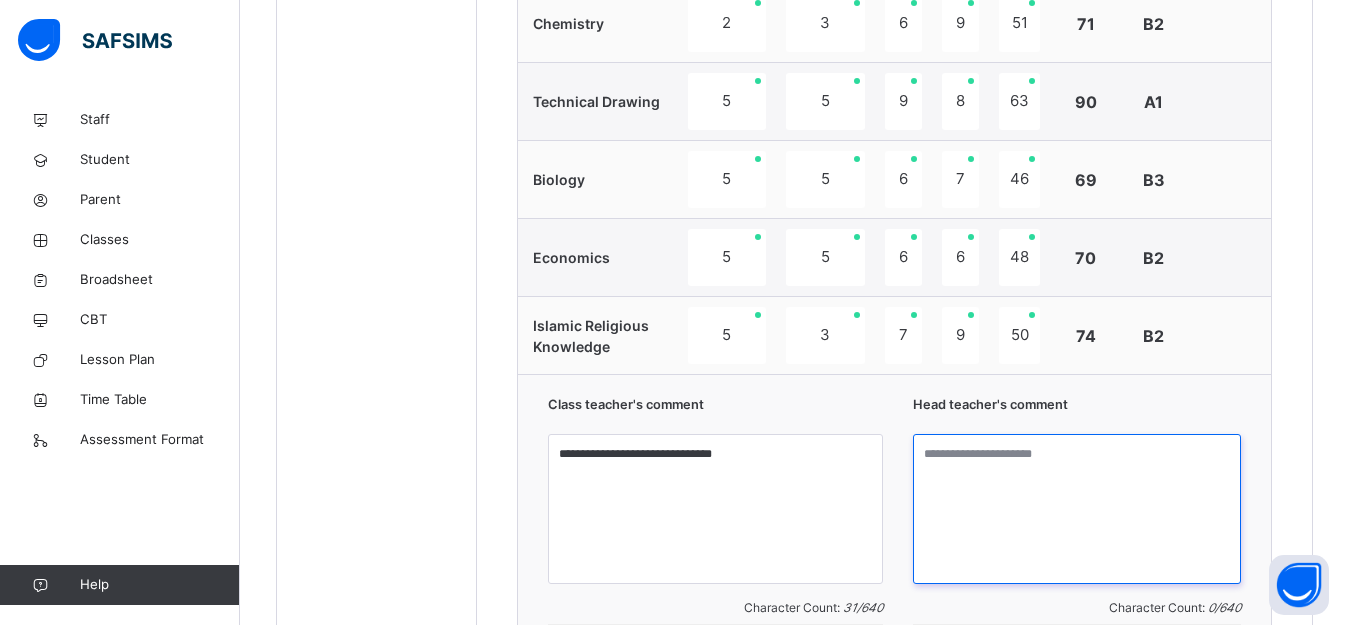 click at bounding box center [1077, 509] 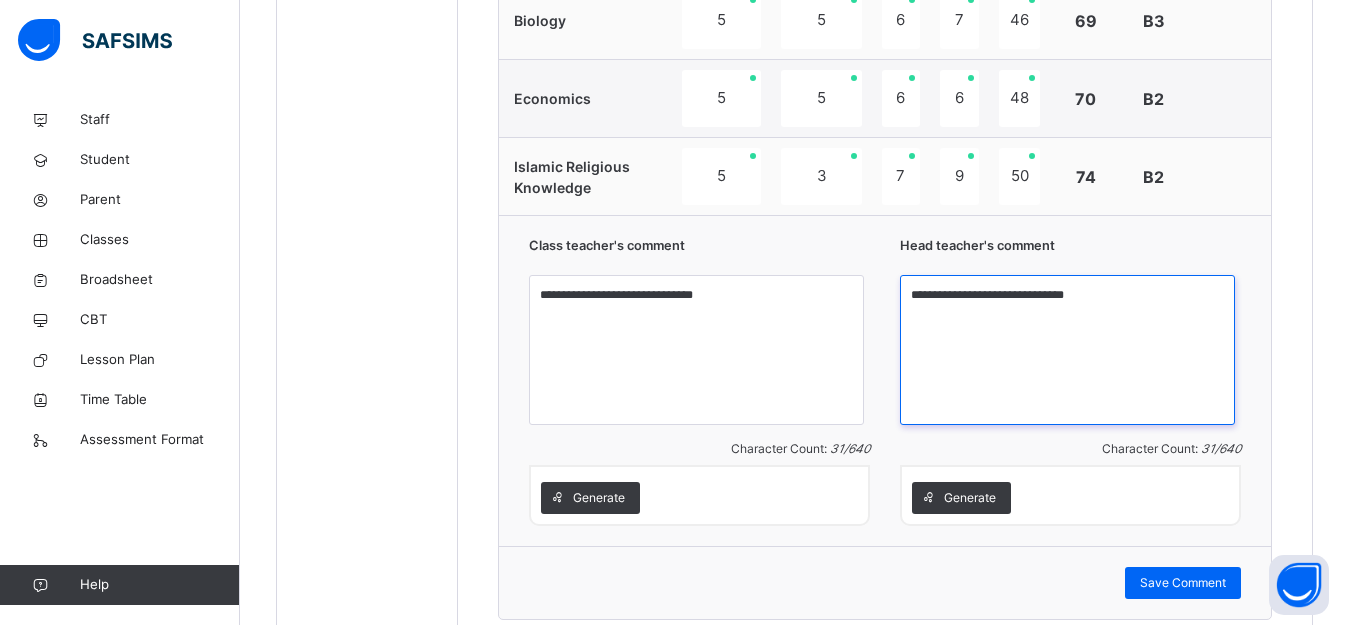 scroll, scrollTop: 1700, scrollLeft: 0, axis: vertical 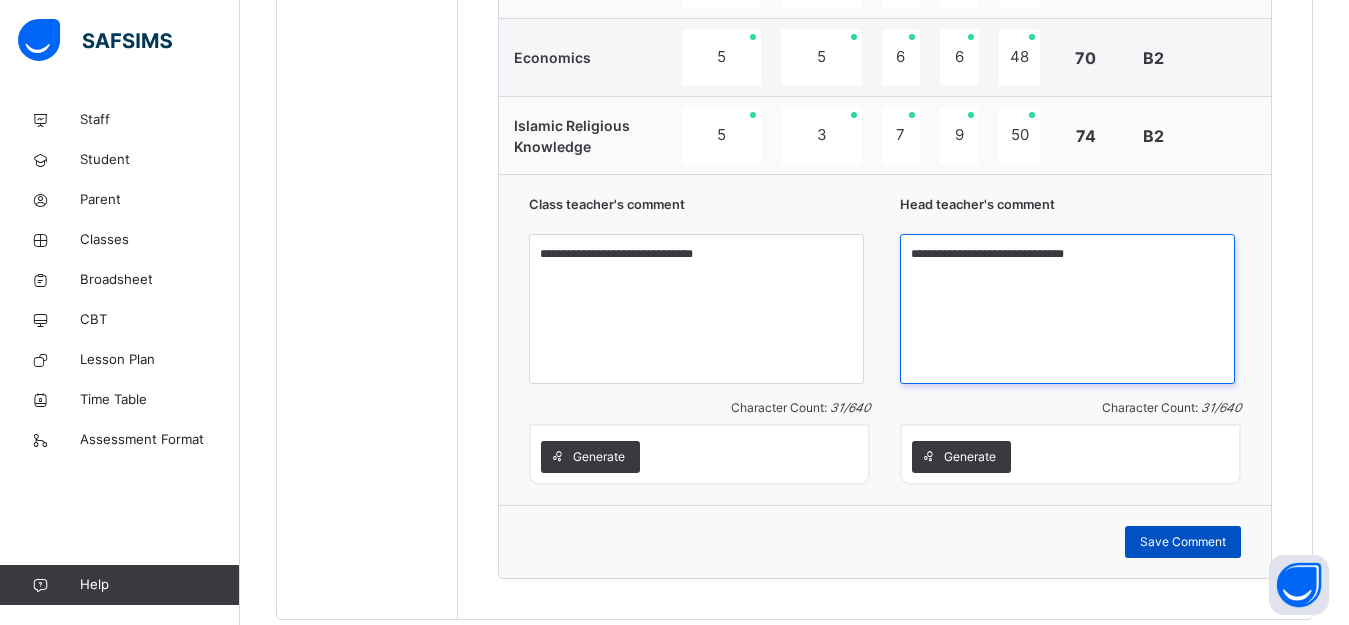 type on "**********" 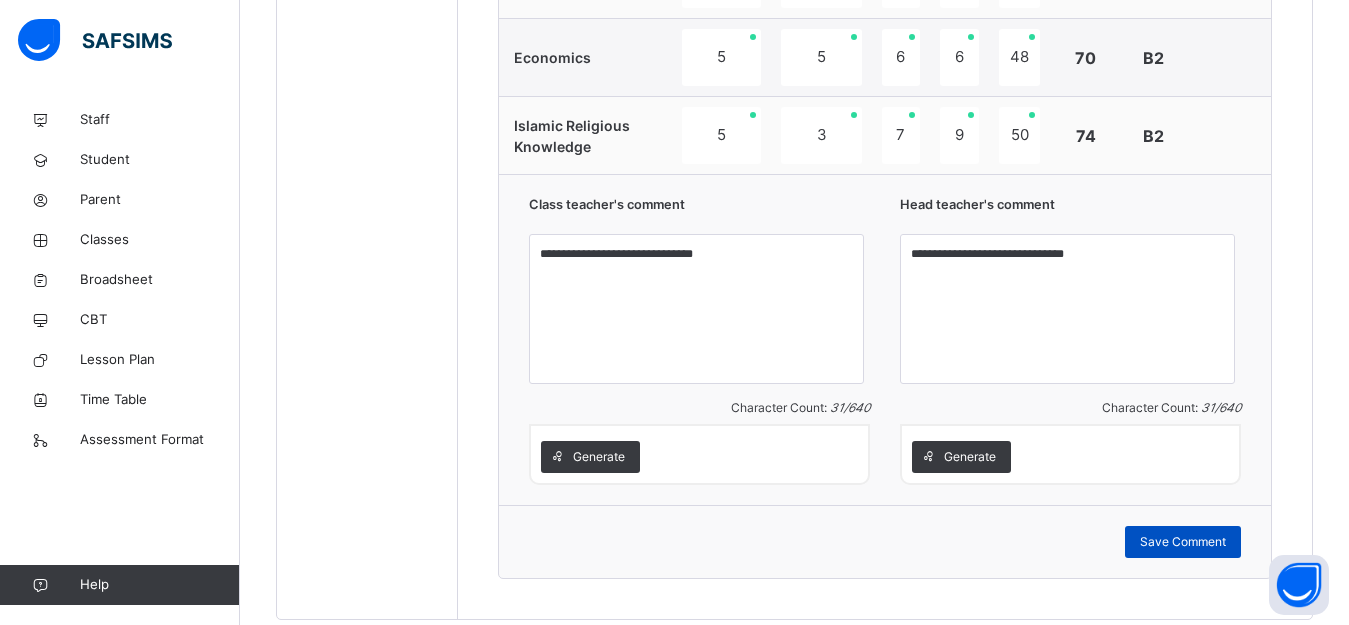 click on "Save Comment" at bounding box center [1183, 542] 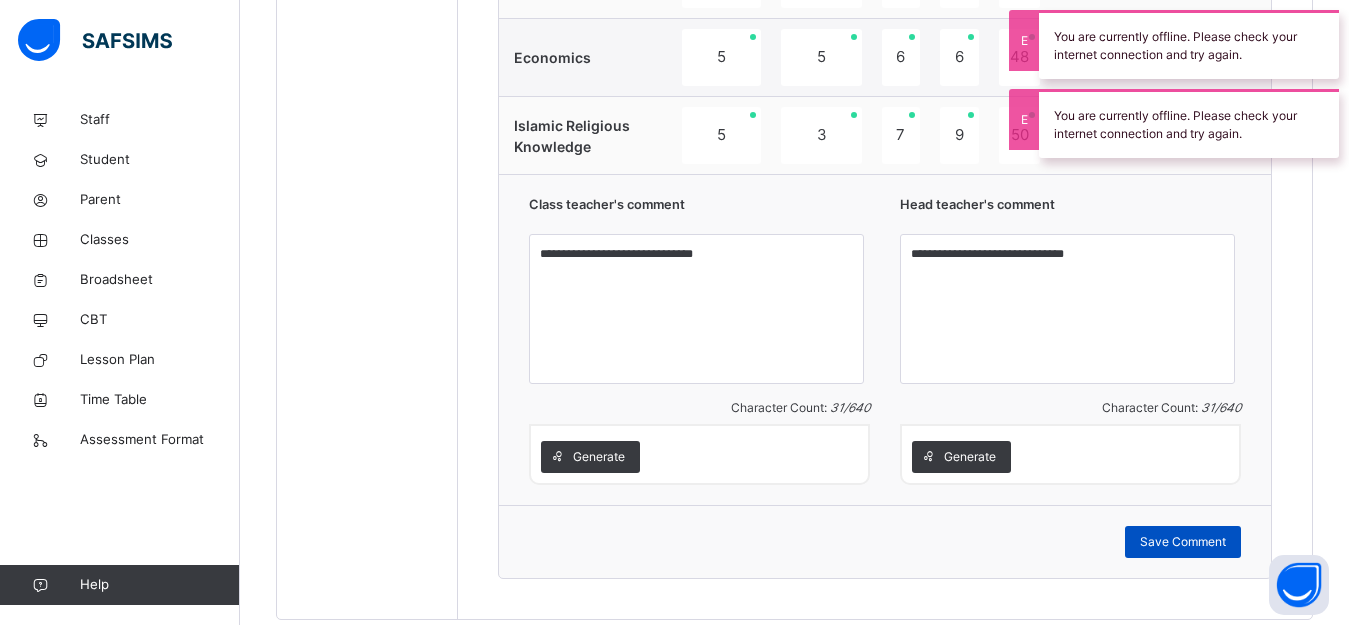 scroll, scrollTop: 1755, scrollLeft: 0, axis: vertical 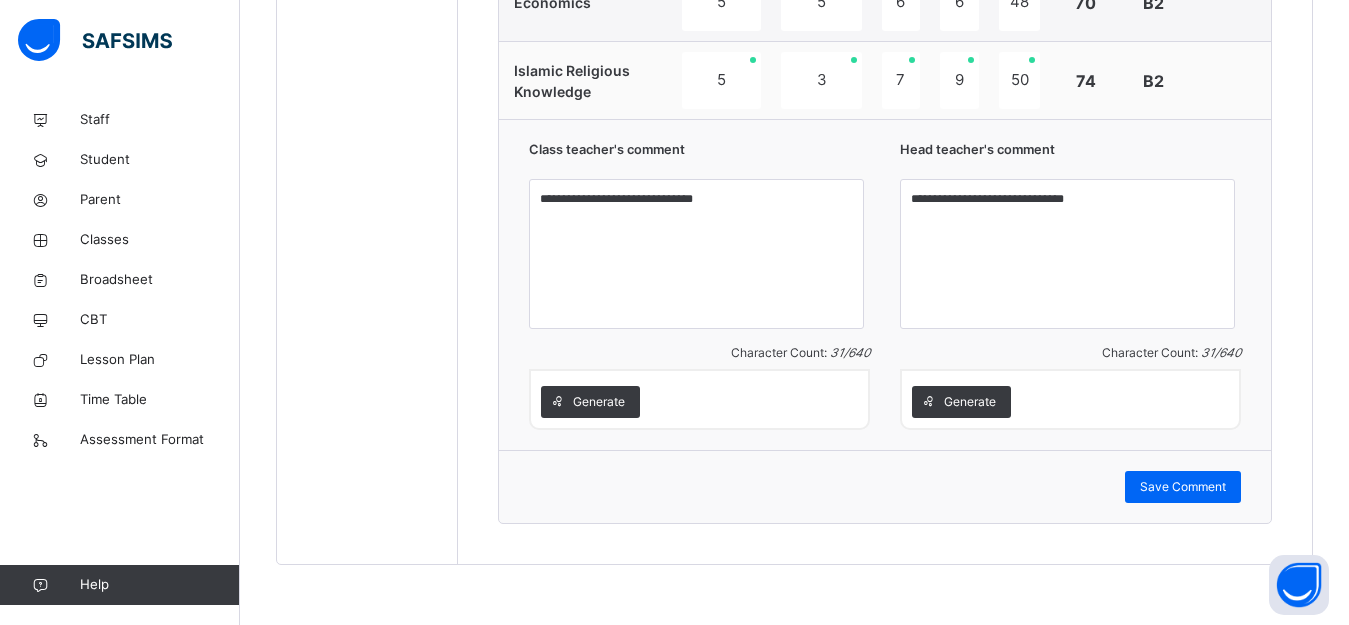 click on "**********" at bounding box center [885, -296] 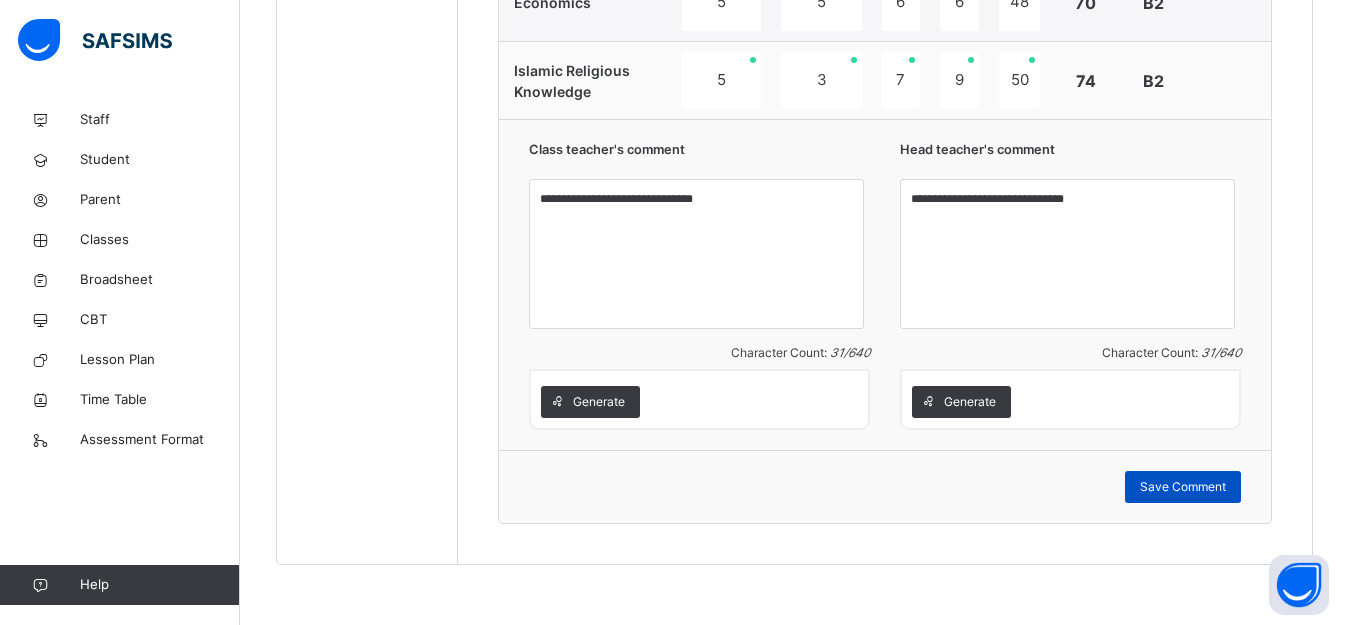 click on "Save Comment" at bounding box center (1183, 487) 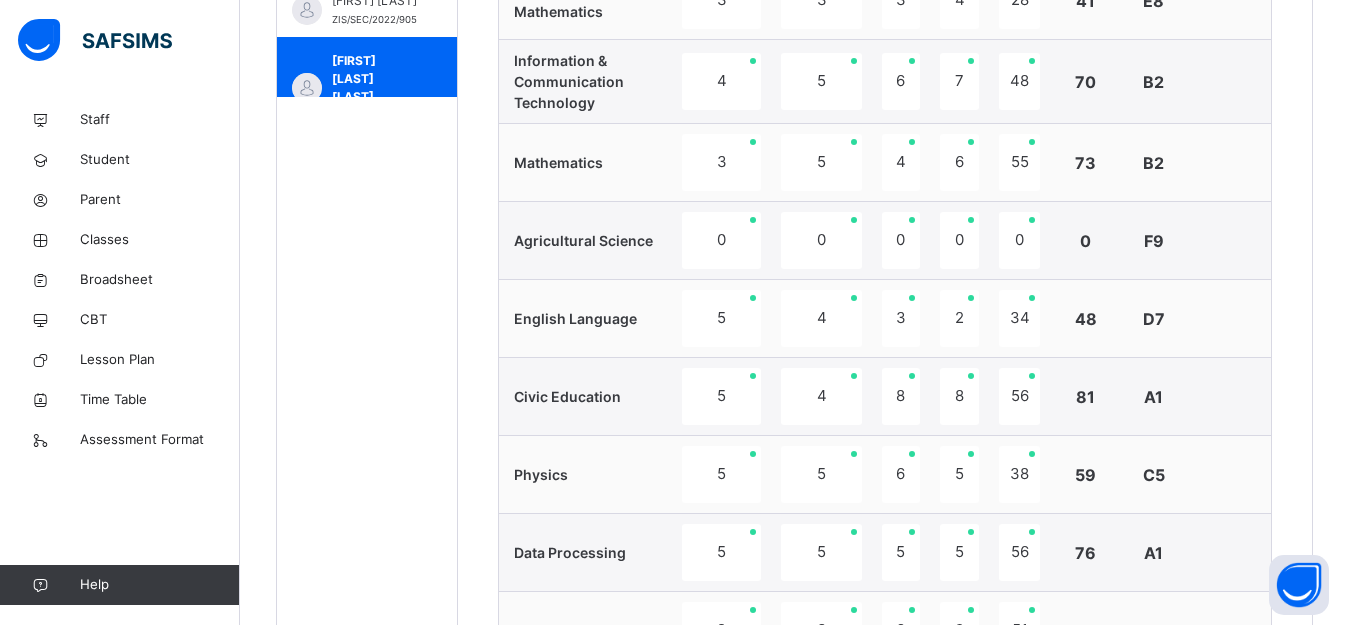 scroll, scrollTop: 855, scrollLeft: 0, axis: vertical 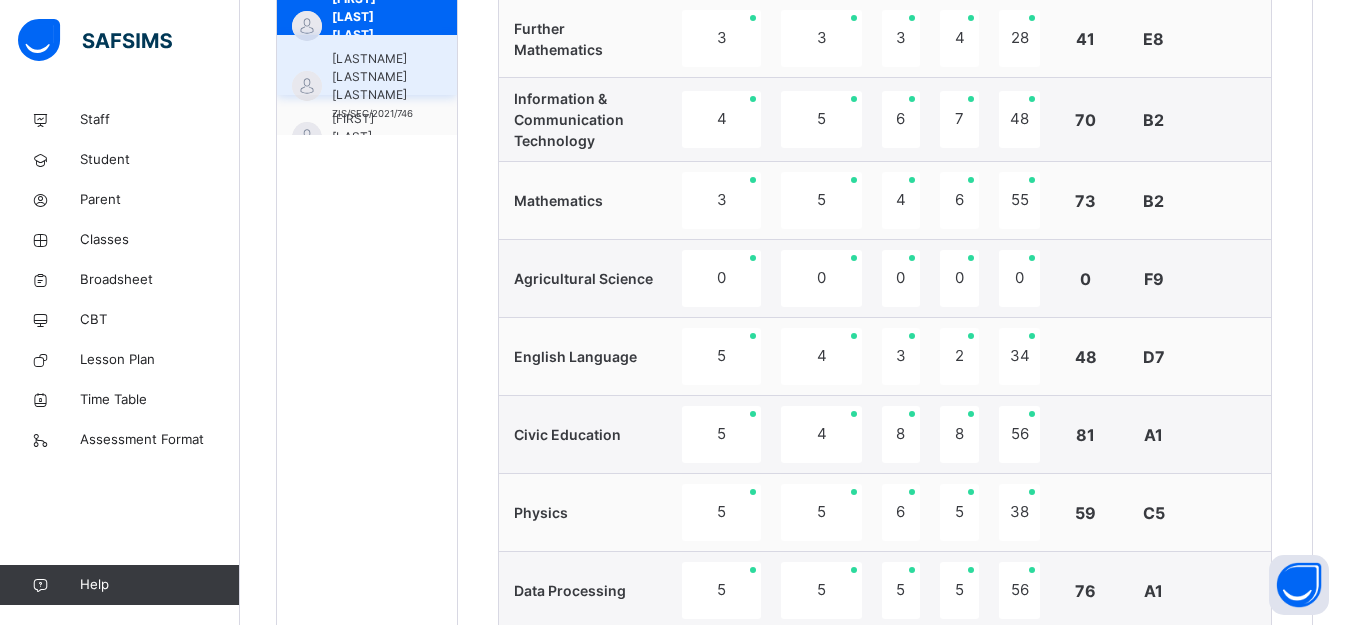 click on "[LASTNAME] [LASTNAME] [LASTNAME]" at bounding box center [372, 77] 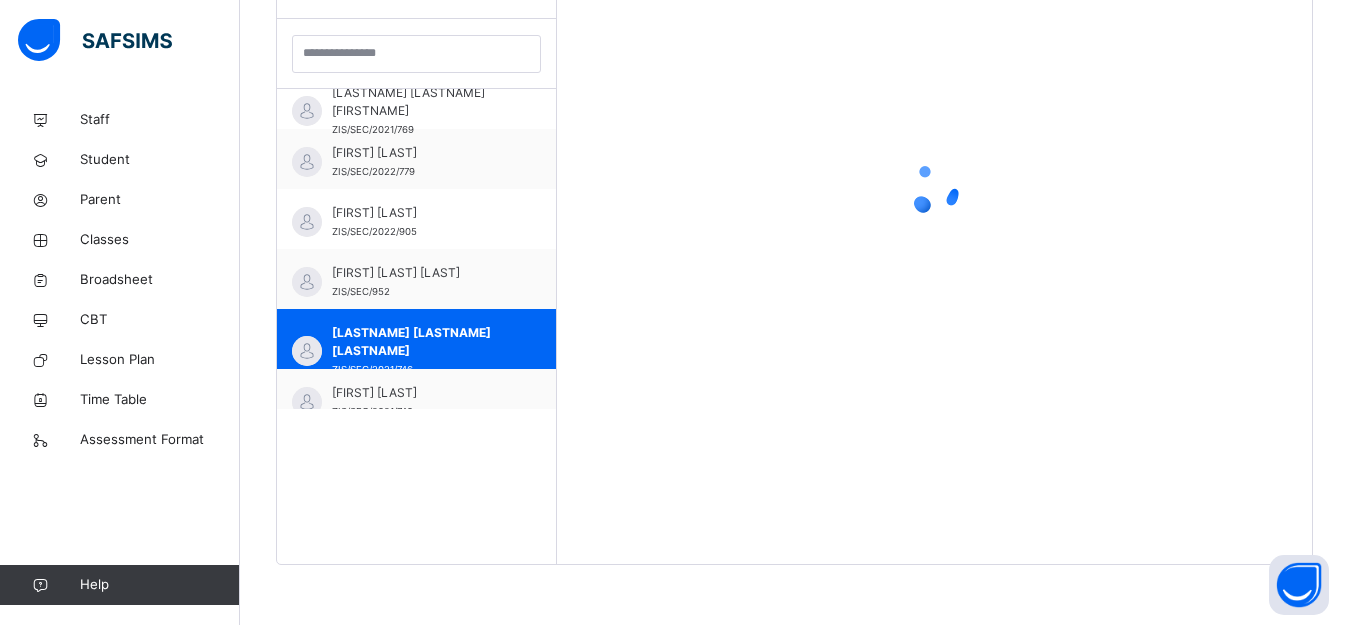 scroll, scrollTop: 581, scrollLeft: 0, axis: vertical 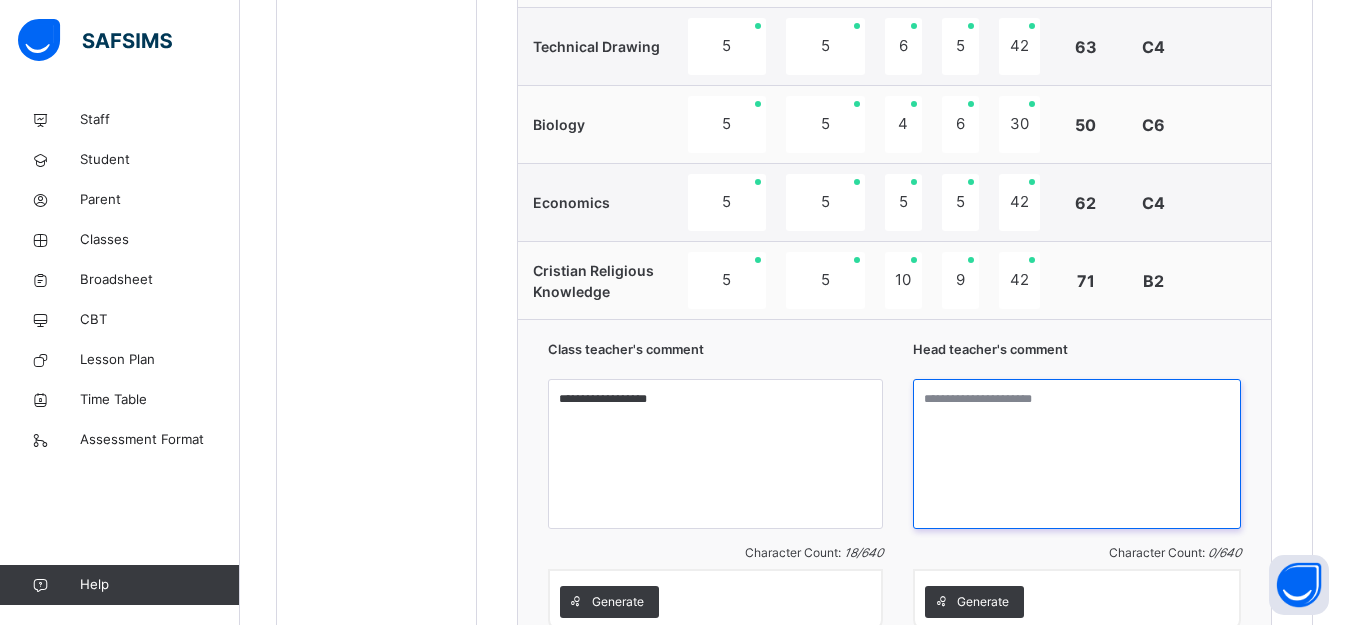 click at bounding box center [1077, 454] 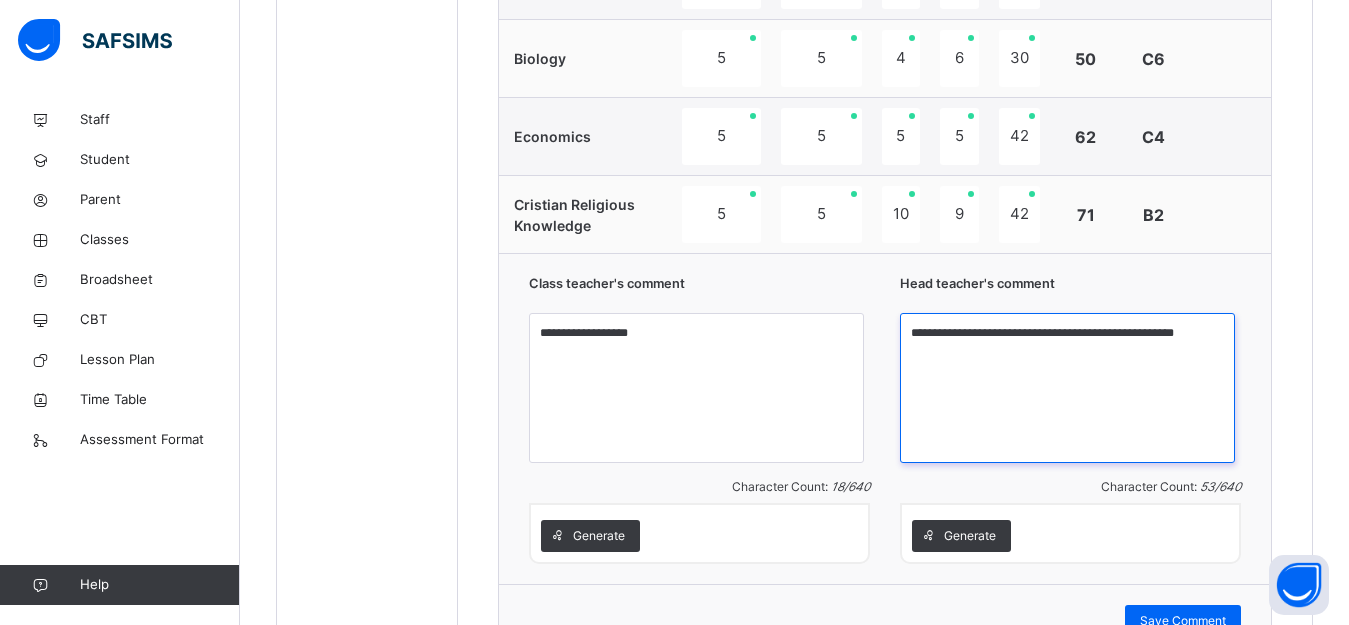 scroll, scrollTop: 1755, scrollLeft: 0, axis: vertical 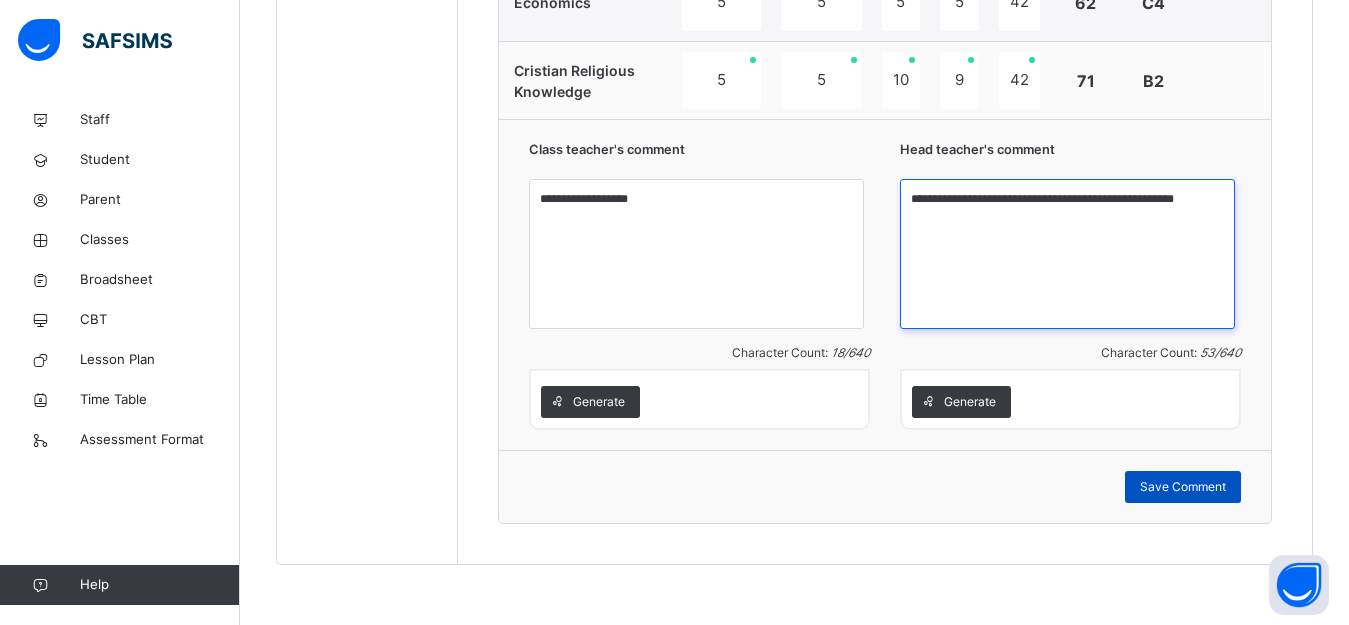 type on "**********" 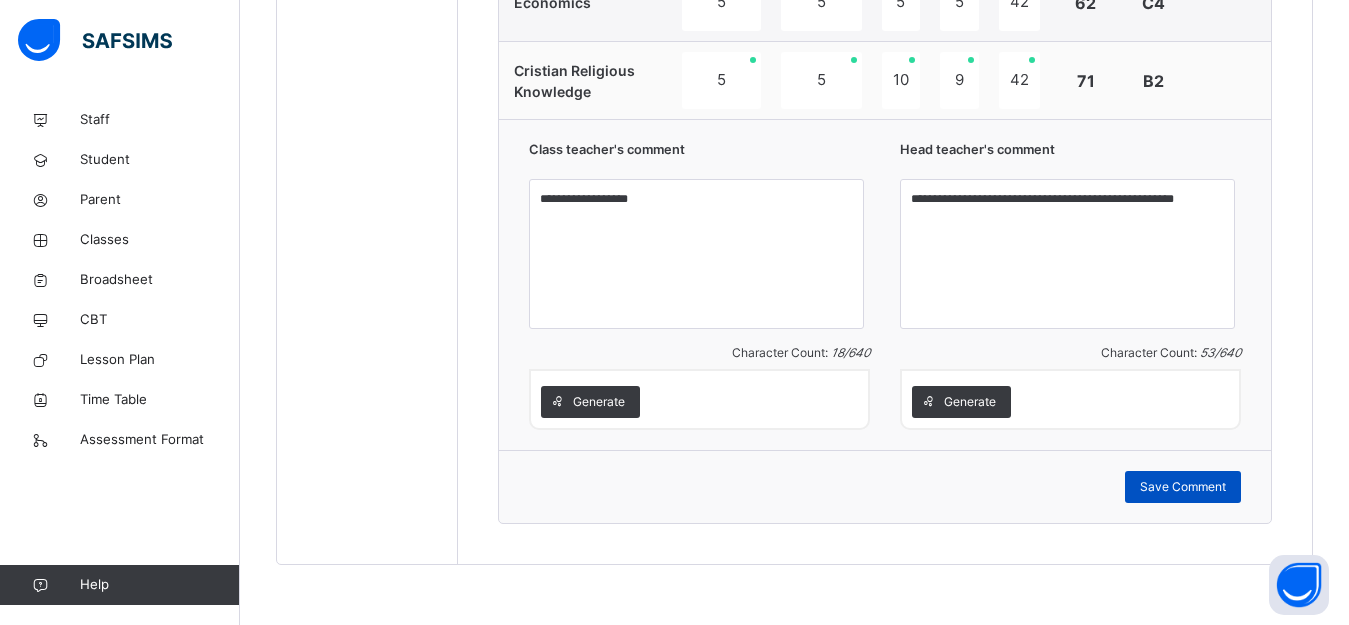 click on "Save Comment" at bounding box center [1183, 487] 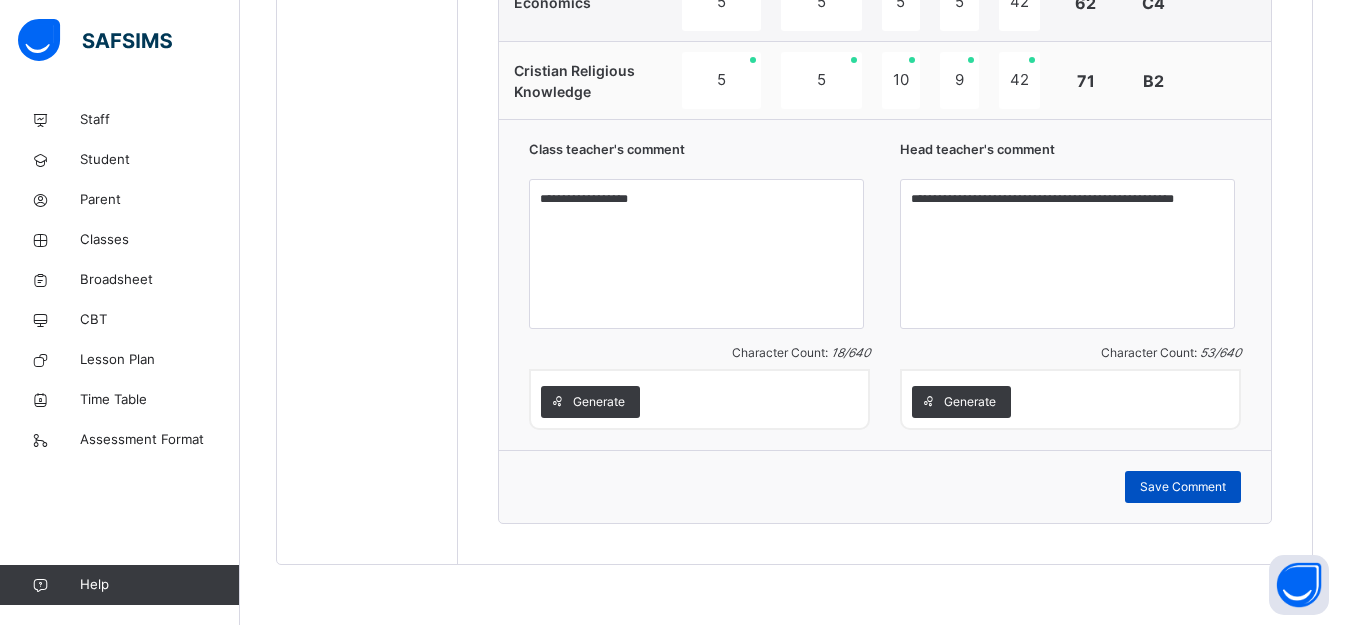 click on "Save Comment" at bounding box center (1183, 487) 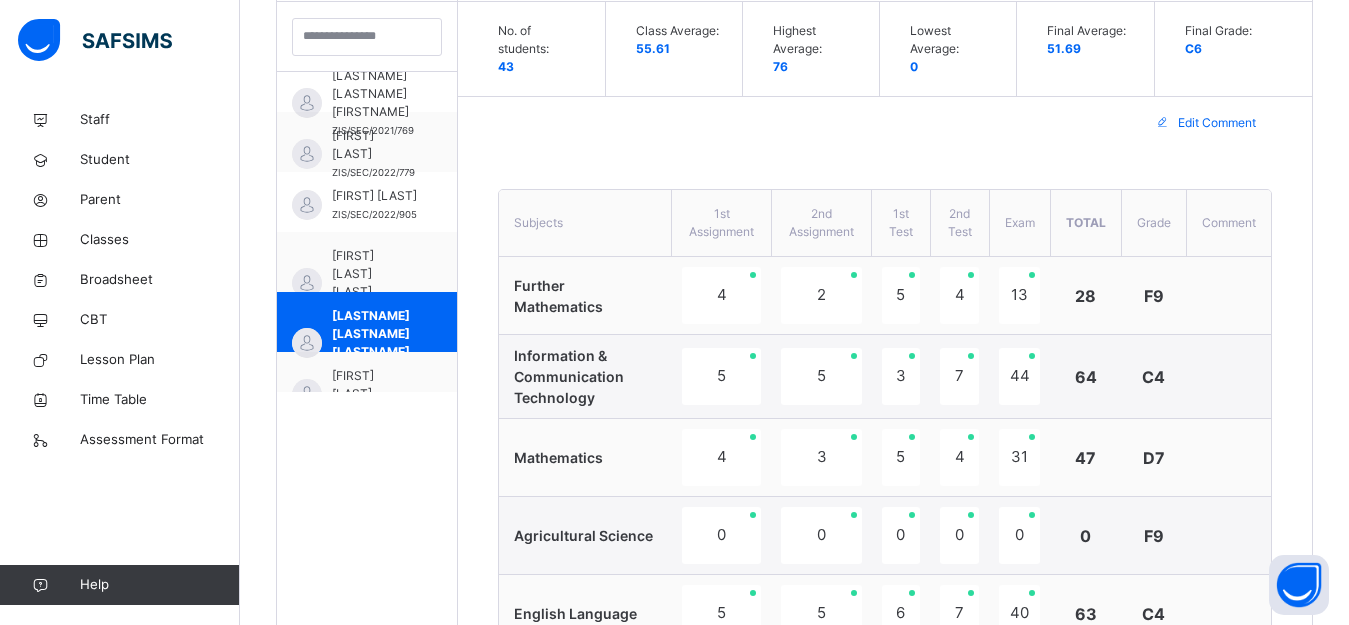scroll, scrollTop: 555, scrollLeft: 0, axis: vertical 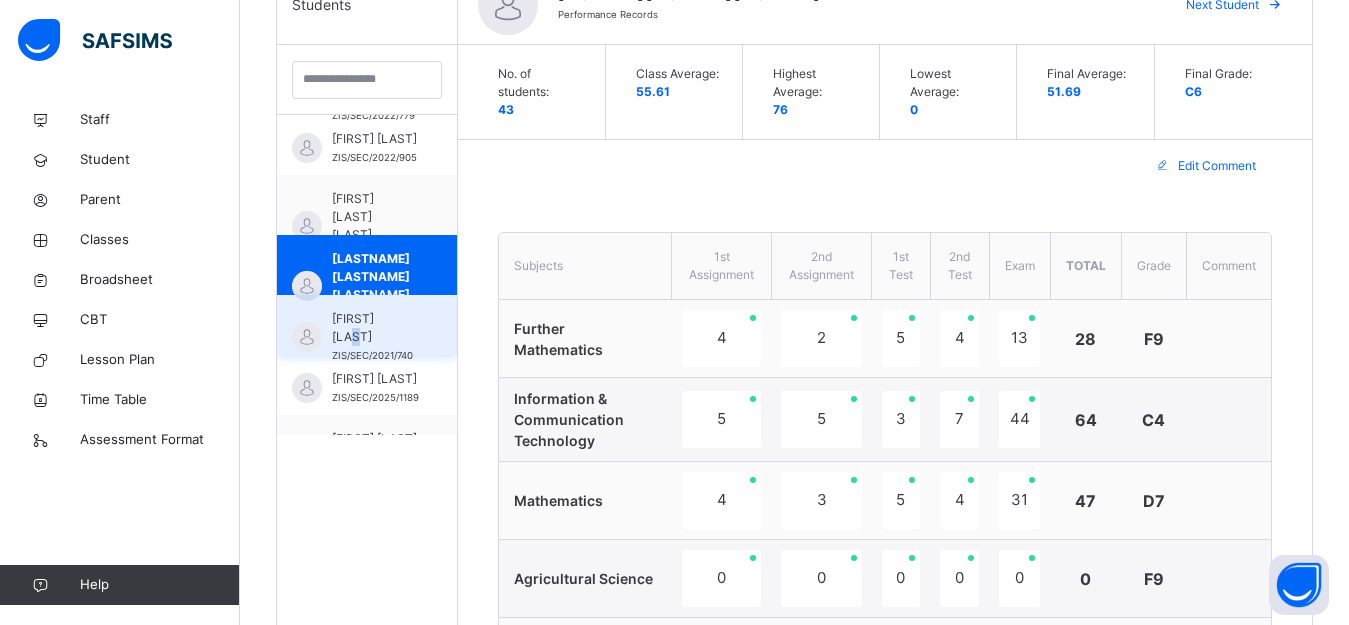 click on "[FIRST] [LAST]" at bounding box center [372, 328] 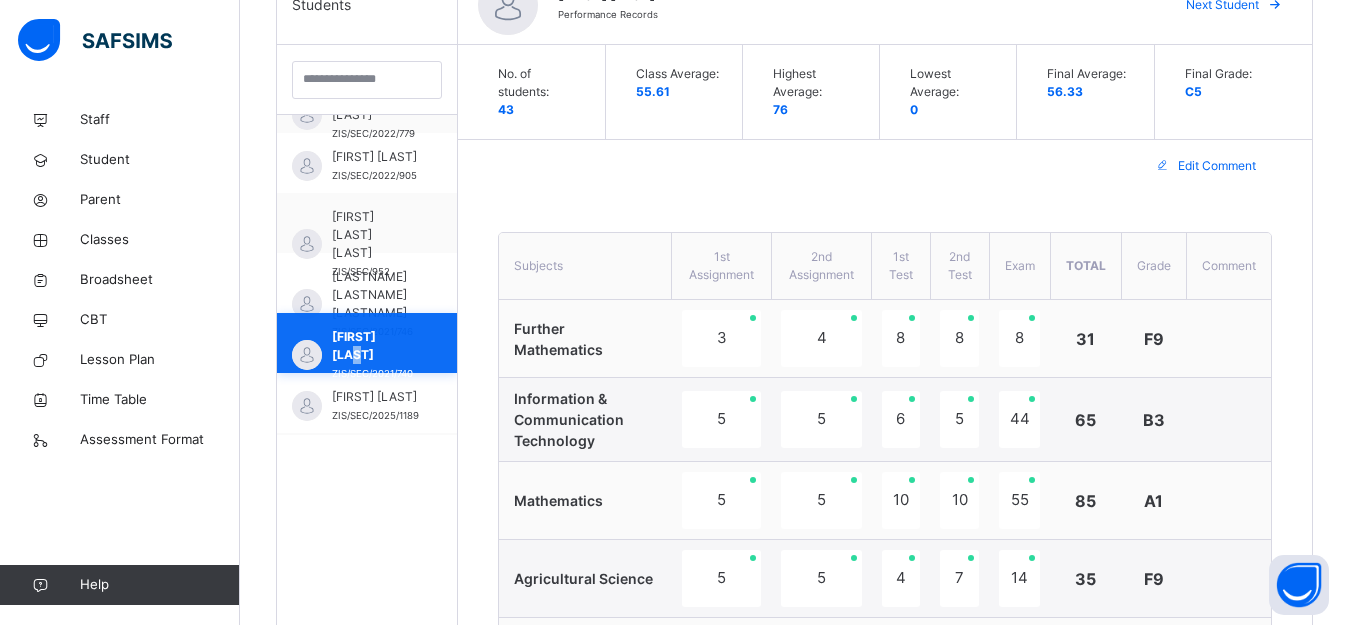 scroll, scrollTop: 600, scrollLeft: 0, axis: vertical 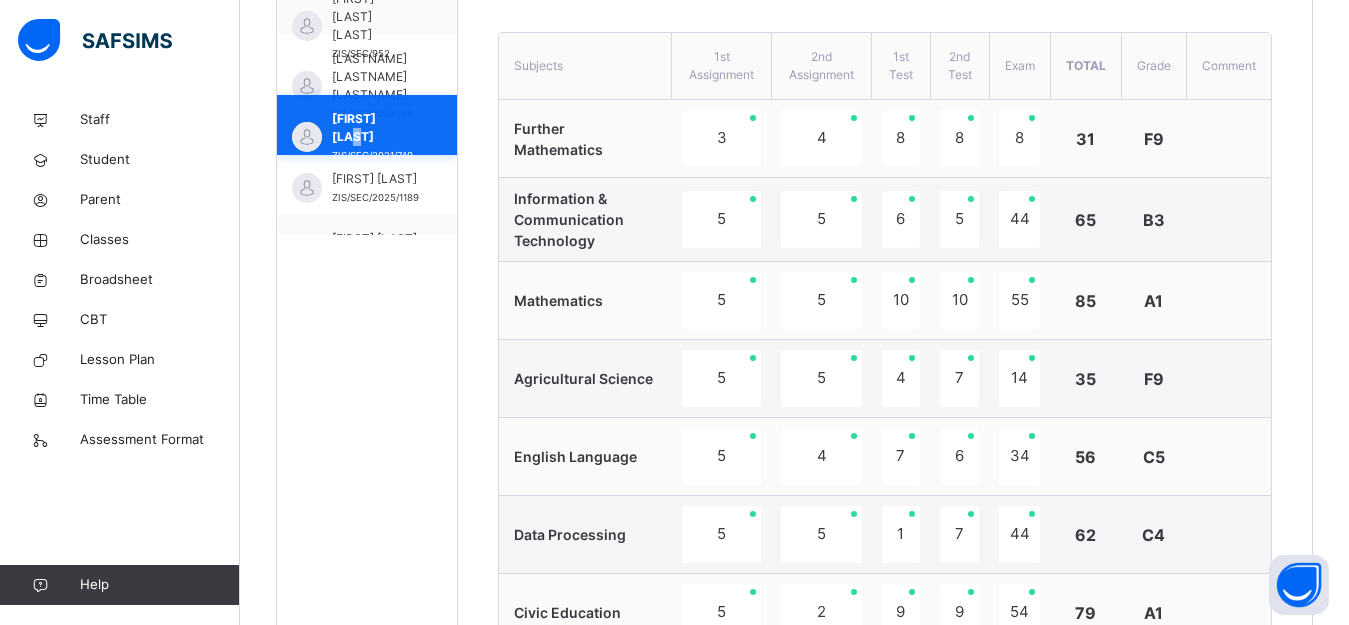 click on "[LASTNAME] [FIRSTNAME] [LASTNAME]/[CODE]" at bounding box center [367, 125] 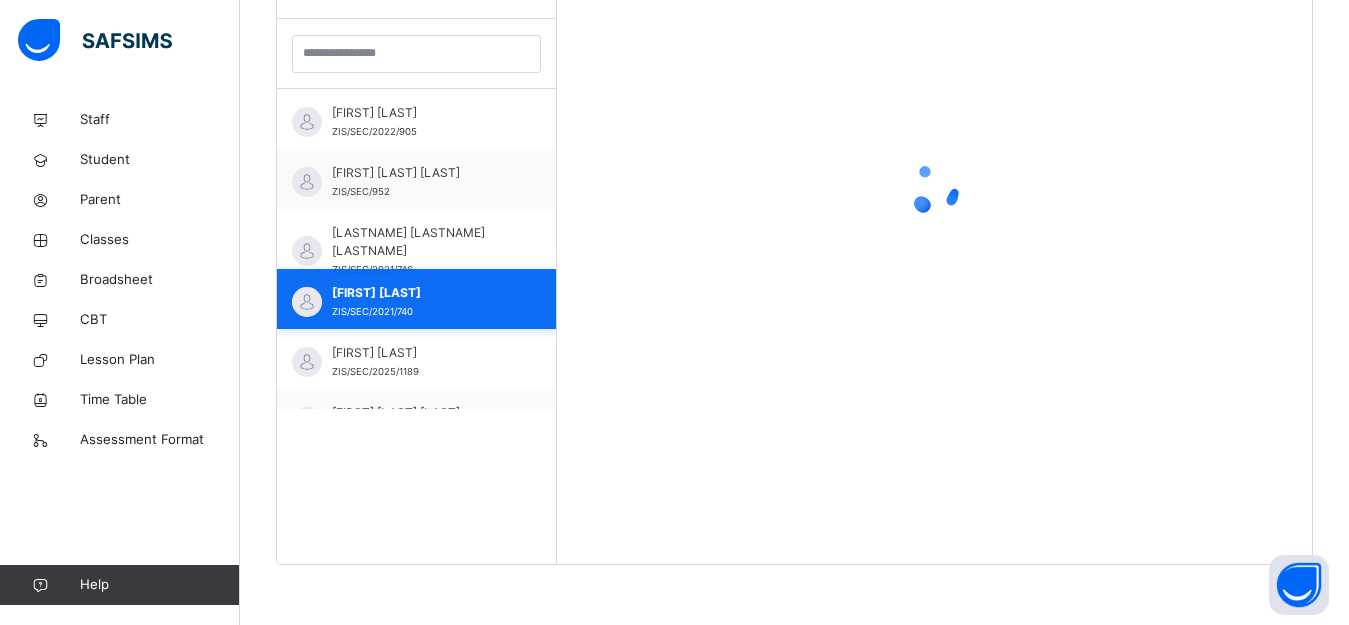 scroll, scrollTop: 581, scrollLeft: 0, axis: vertical 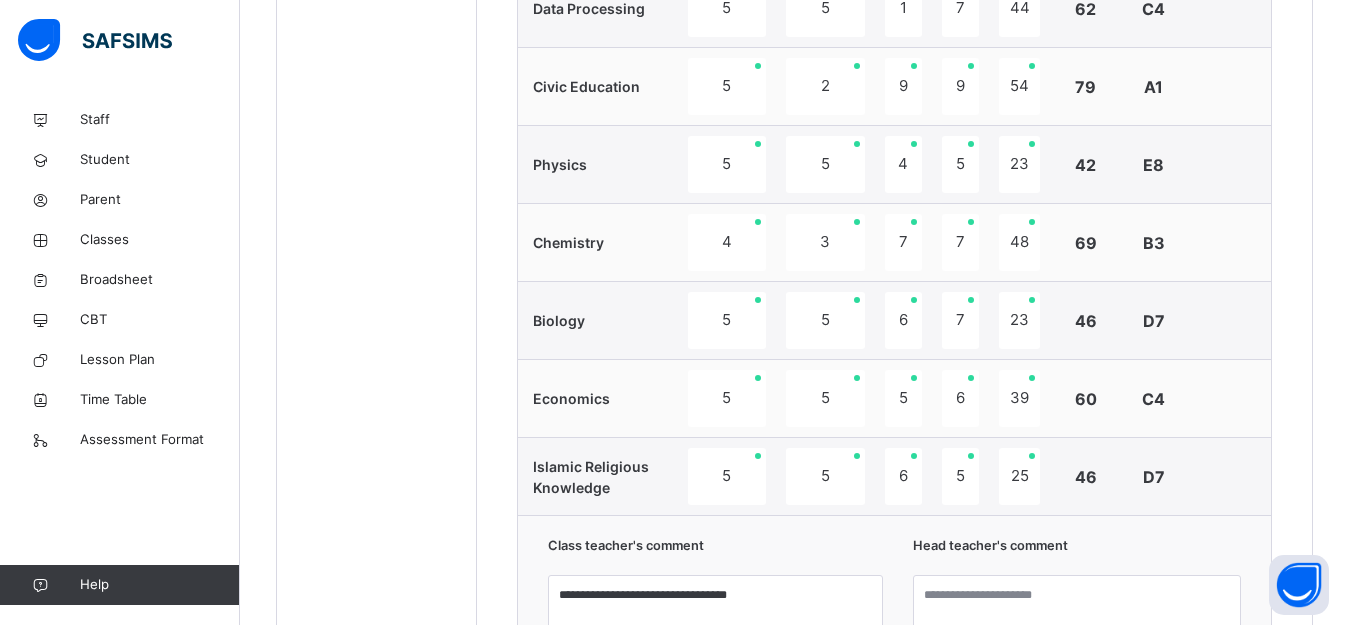 click on "**********" at bounding box center [894, 680] 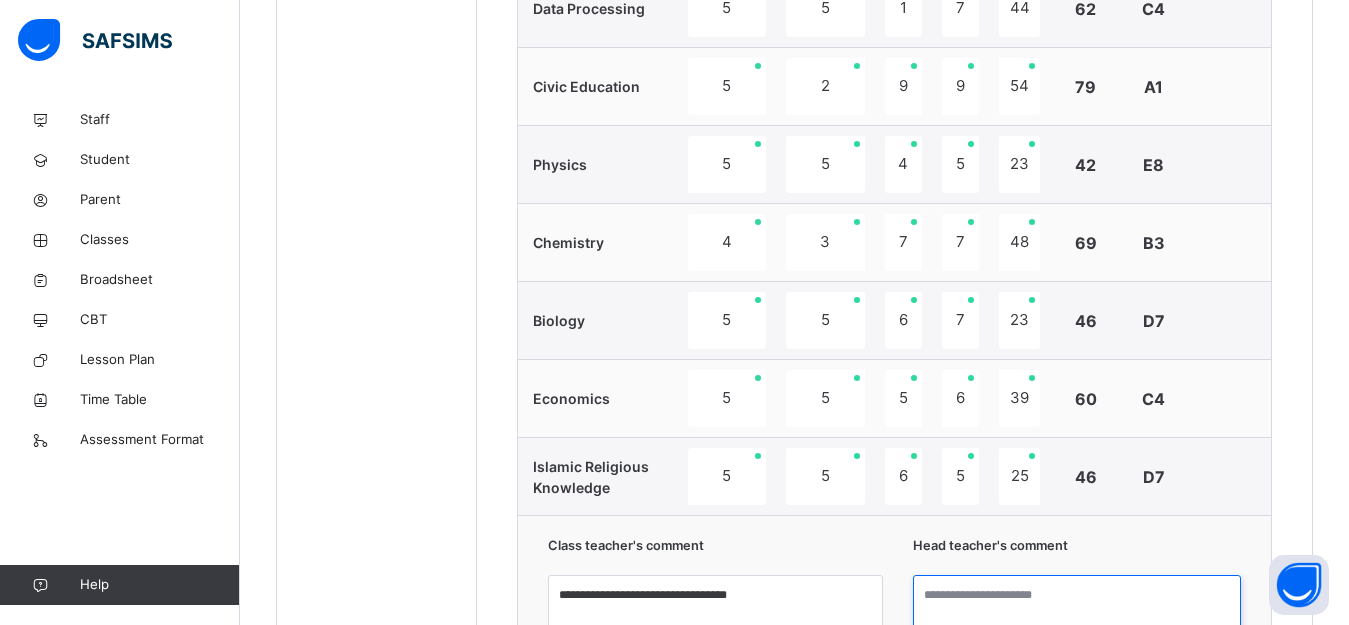 click at bounding box center (1077, 650) 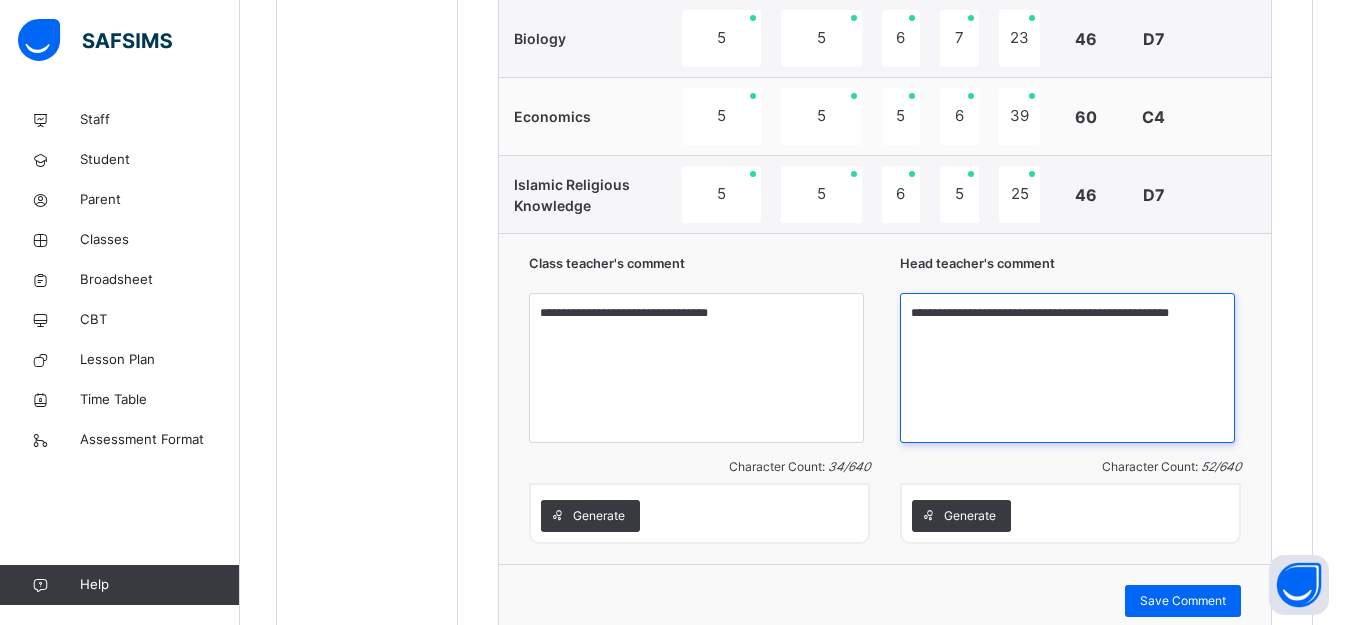 scroll, scrollTop: 1581, scrollLeft: 0, axis: vertical 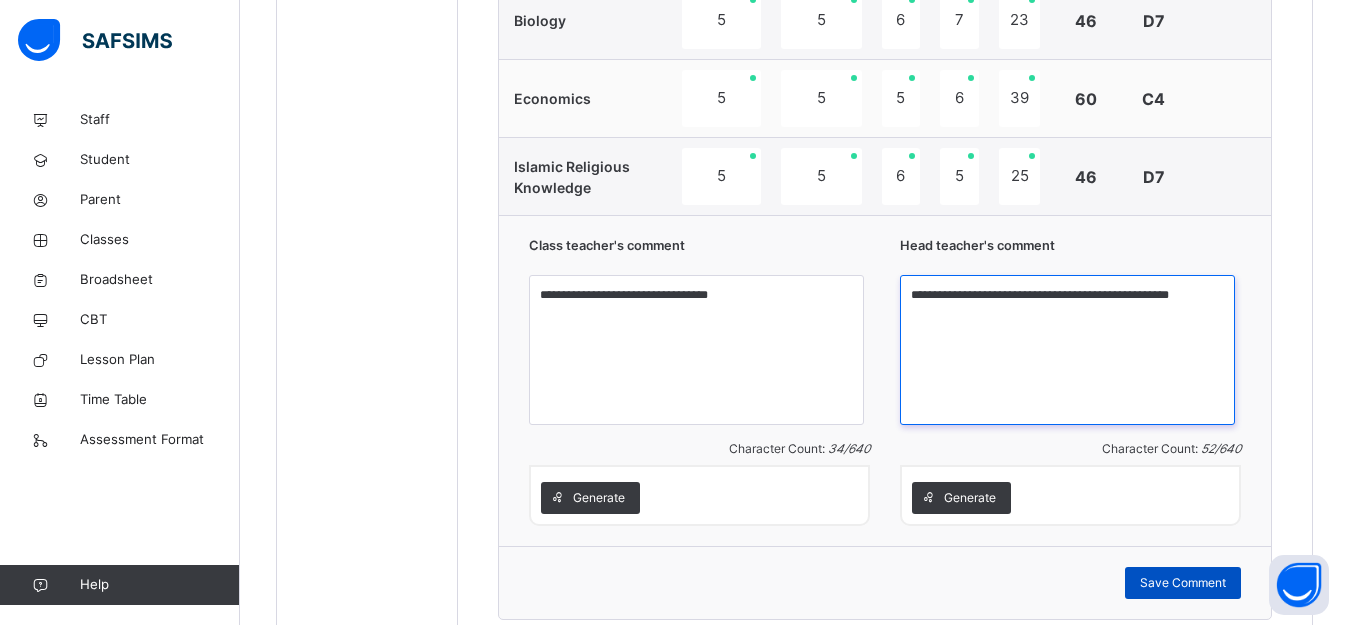 type on "**********" 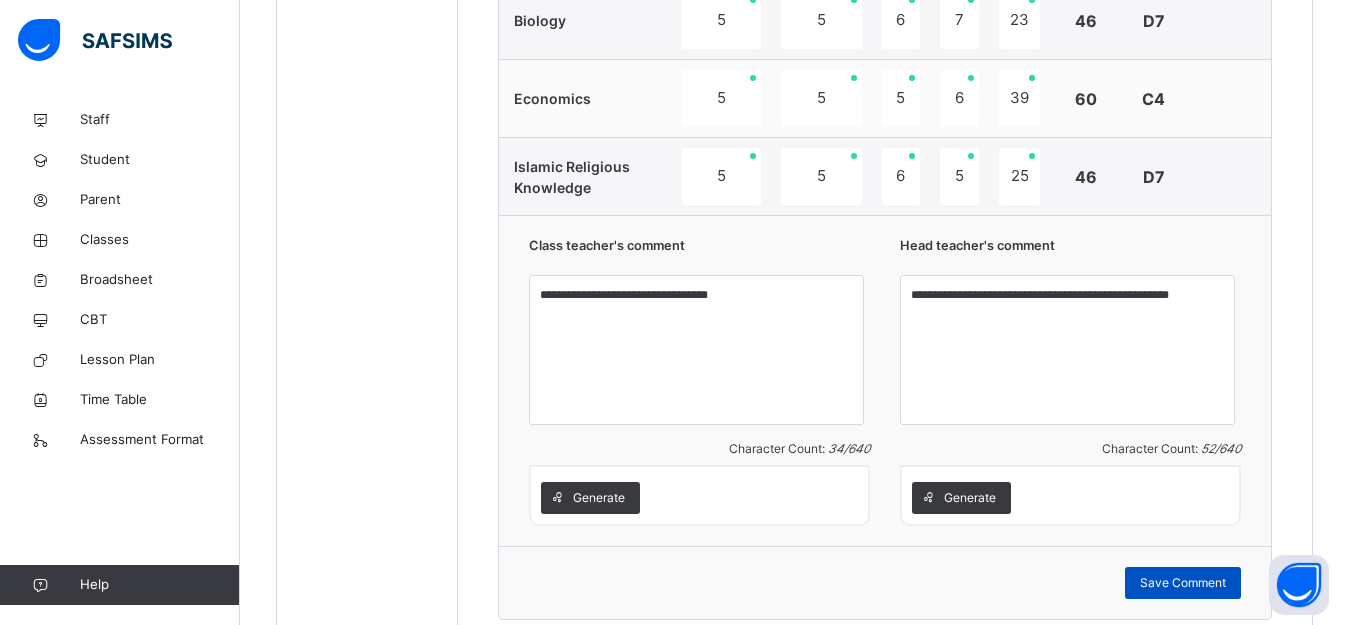 click on "Save Comment" at bounding box center (1183, 583) 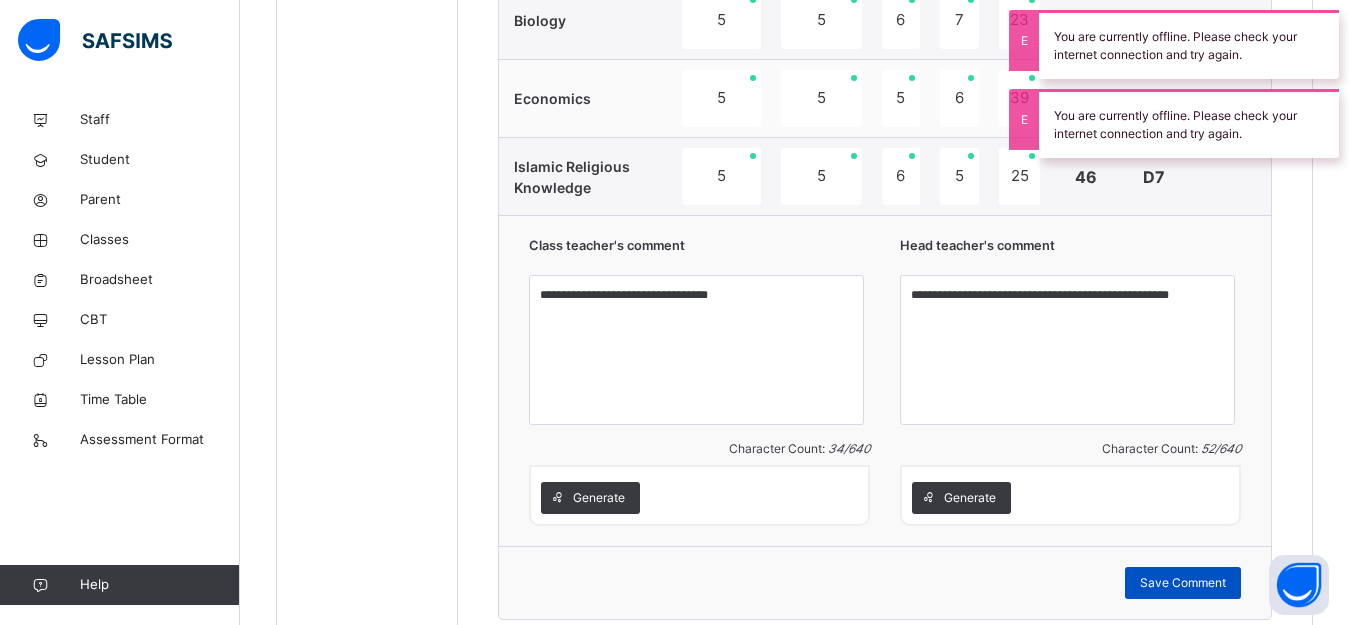 scroll, scrollTop: 1677, scrollLeft: 0, axis: vertical 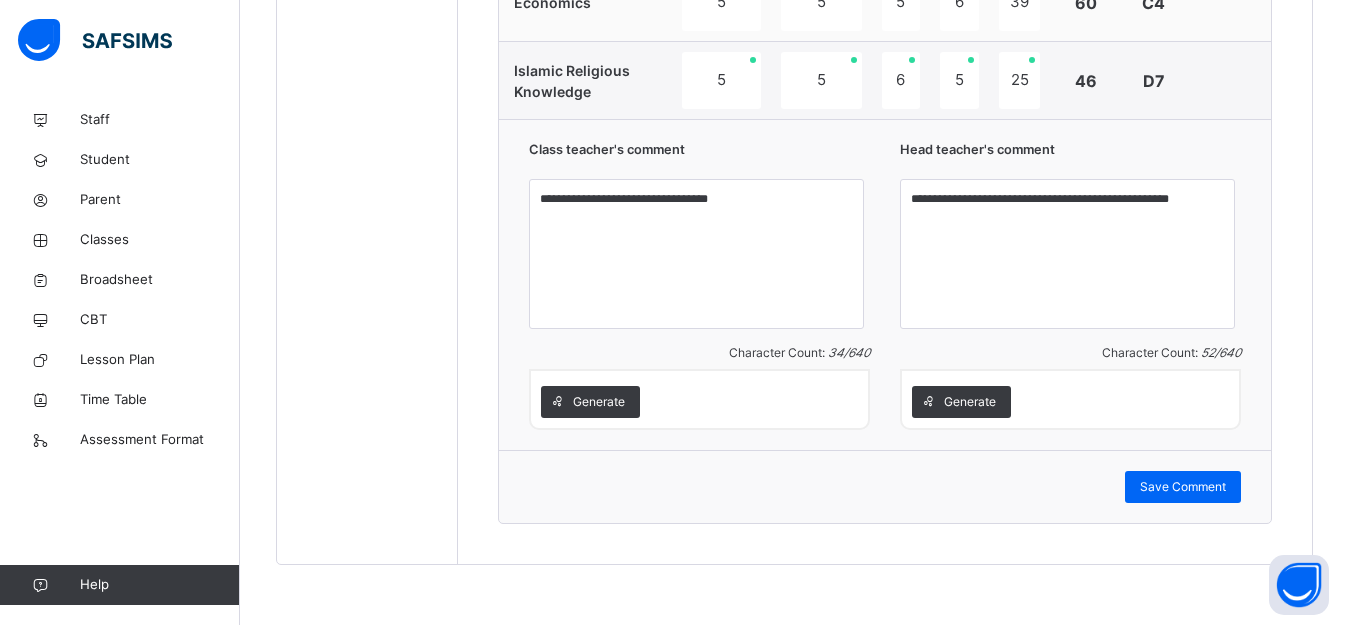 click on "Students ABDULKADIR  JUNAIDU ZIS/SEC/2021/745 ABDULLAHI  ALIYU ZIS/SEC/2025/1190 ABDULLAHI  HUSSENA ZIS/SEC/2021/762 ABDULLAHI  ZAKIYA ZIS/SEC/2021/750 ABDURRAHMAN  HASSAN ZIS/SEC/2022/904 ADEMOLA  MOOHIBAT ZIS/SEC/2021/748 AISHA KACHALLA ADAMU ZIS/SEC/2022/906 AISHA OPEYEMI IDRIS ZIS/SEC/2025/1160 AMINU OMOLOLA FAUZIYA ZIS/SEC/2021/769 ASHIRU  SHAIMA'U ZIS/SEC/2022/779 Augustine  Dooshima ZIS/SEC/2022/905 AUWAL  SARKI MUHAMMED ZIS/SEC/952 EMMANUEL SILLA-NESKA ALLAH-YAFI ZIS/SEC/2021/746 FARIDA SADIQ ABUBAKAR ZIS/SEC/2021/740 FATIMA ABDULLAHI MAGAJI ZIS/SEC/2025/1189 FATIMA MUHAMMAD AUWAL ZIS/SEC/2023/945 HALIMA KAWUWA TIJANI ZIS/SEC/2025/1121 HANNATU AYUBA ILYASU ZIS/SEC/2025/1161 IDENUDIA  FAVOUR ZIS/SEC/2023/940 IDRIS  SULEIMAN ZIS/SEC/2021/760 IMRAN  KABIRU ZIS/SEC/2021/766 ISAH  ABDULMUMIN ZIS/SEC/2025/1137 KHADIJA SULAIMAN UMAR ZIS/SEC/2025/1132 KHALIFA  USMAN ZIS/SEC/2025/1191 MARVIN OWARA BALA ZIS/SEC/2023/1010 MARYAM AMIRA ALHASSAN ZIS/SEC/957 MUBARAK IBRAHIM ABUBAKAR ZIS/SEC/2025/1138 SANI  ALIYU" at bounding box center (794, -297) 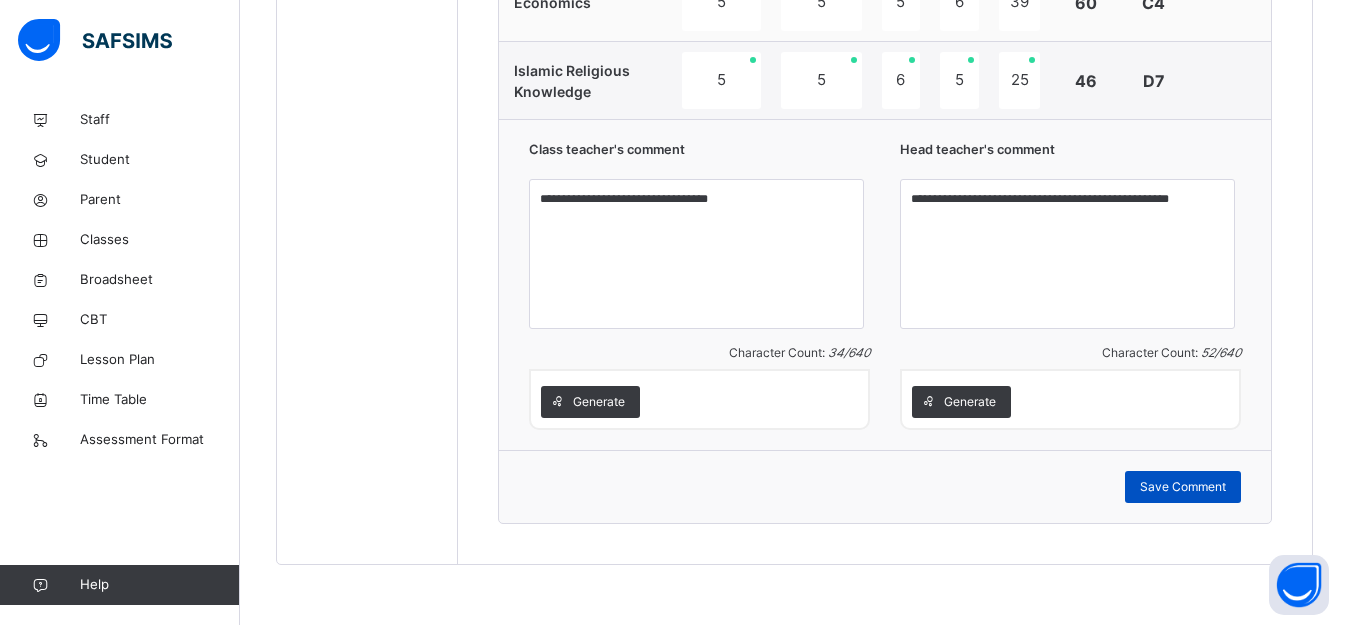 click on "Save Comment" at bounding box center [1183, 487] 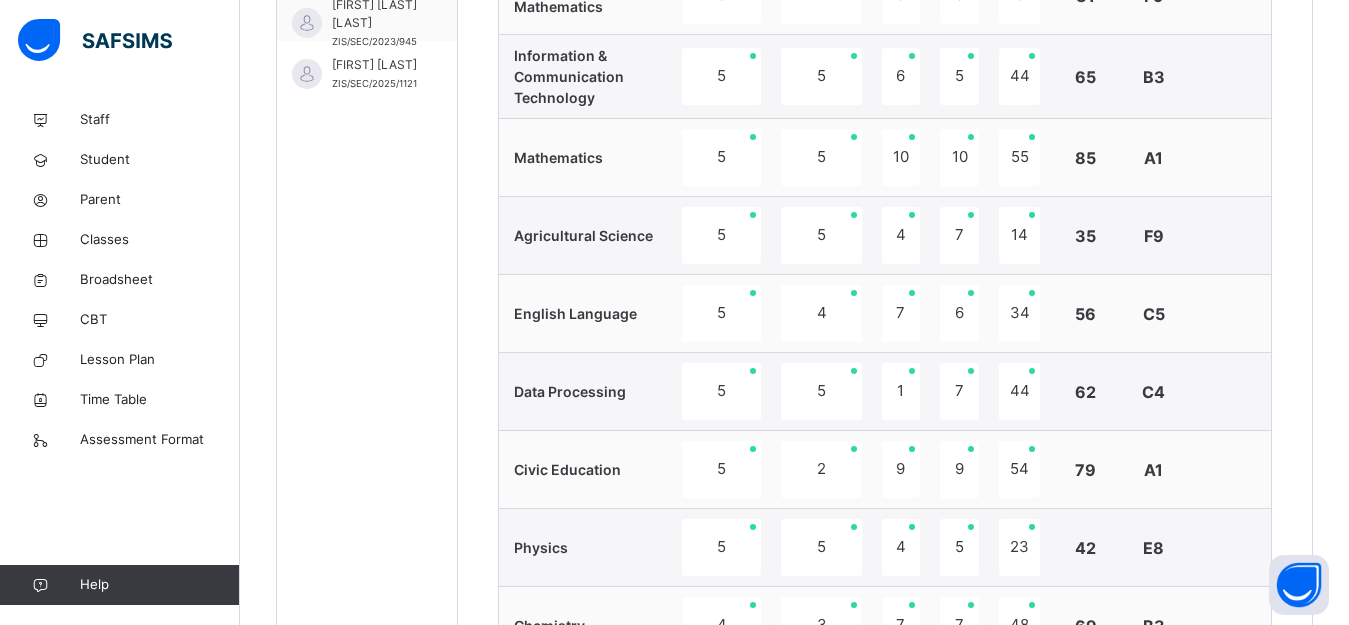 scroll, scrollTop: 677, scrollLeft: 0, axis: vertical 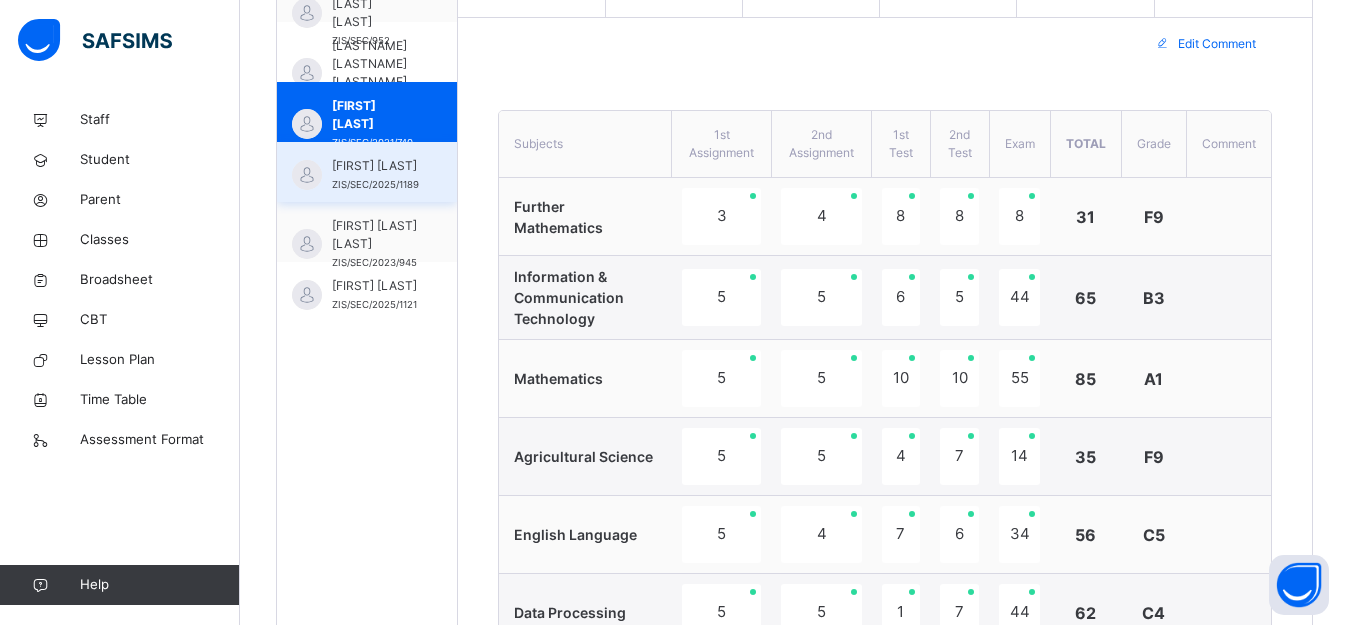 click on "[FIRST] [LAST]" at bounding box center [375, 166] 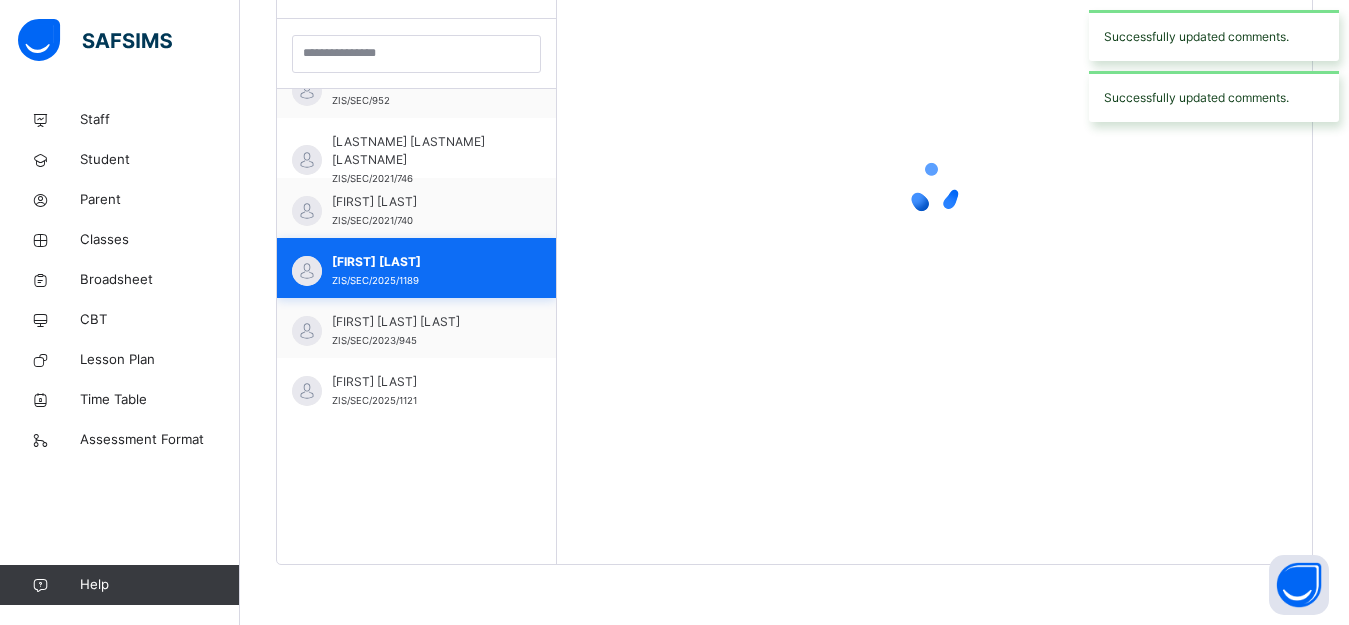scroll, scrollTop: 581, scrollLeft: 0, axis: vertical 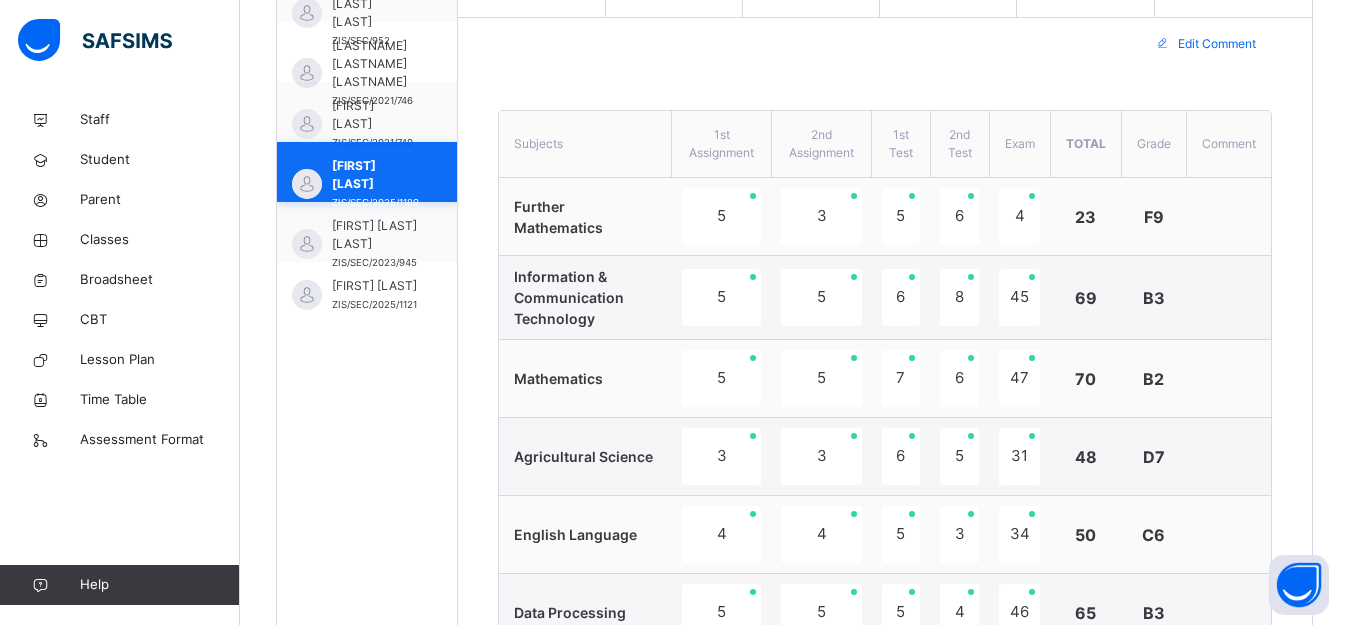 click on "[FIRST] [LAST]" at bounding box center (375, 175) 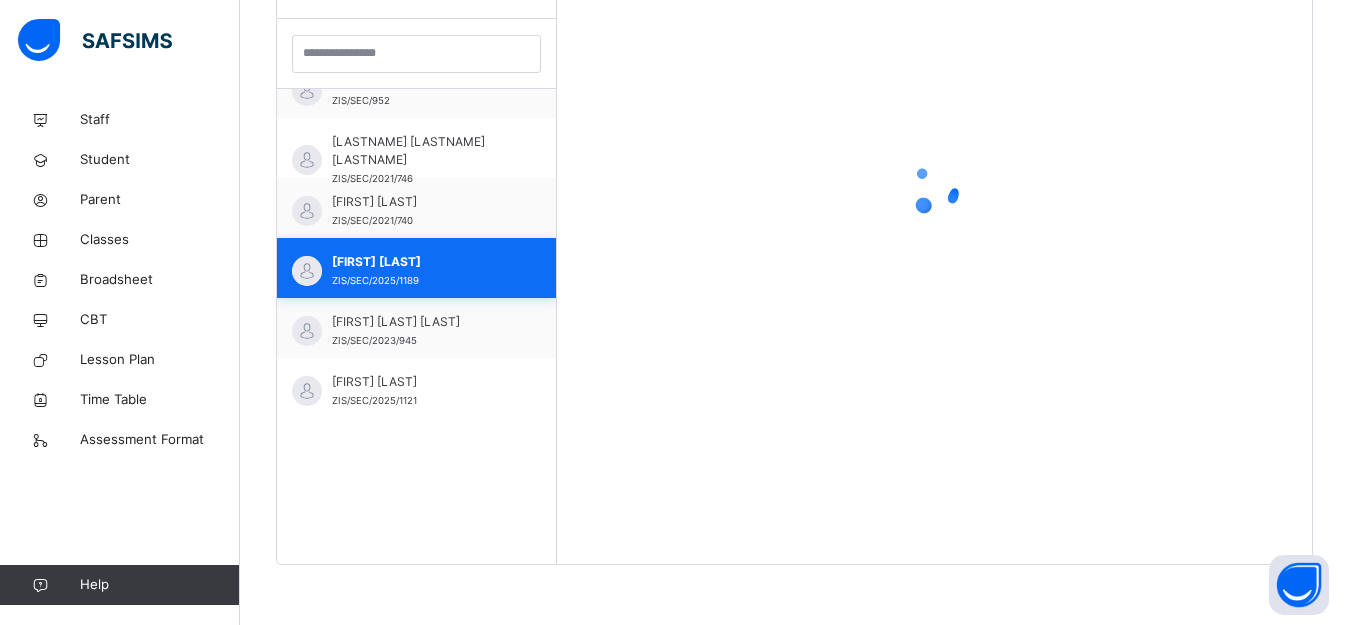scroll, scrollTop: 581, scrollLeft: 0, axis: vertical 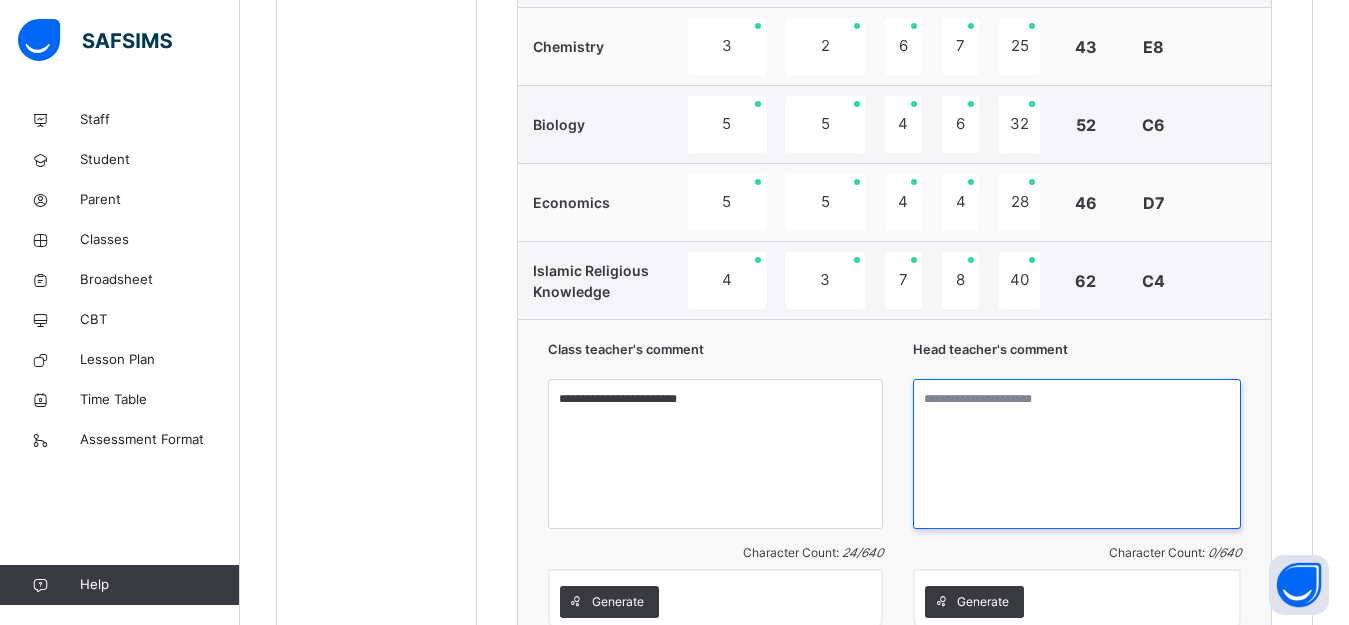click at bounding box center (1077, 454) 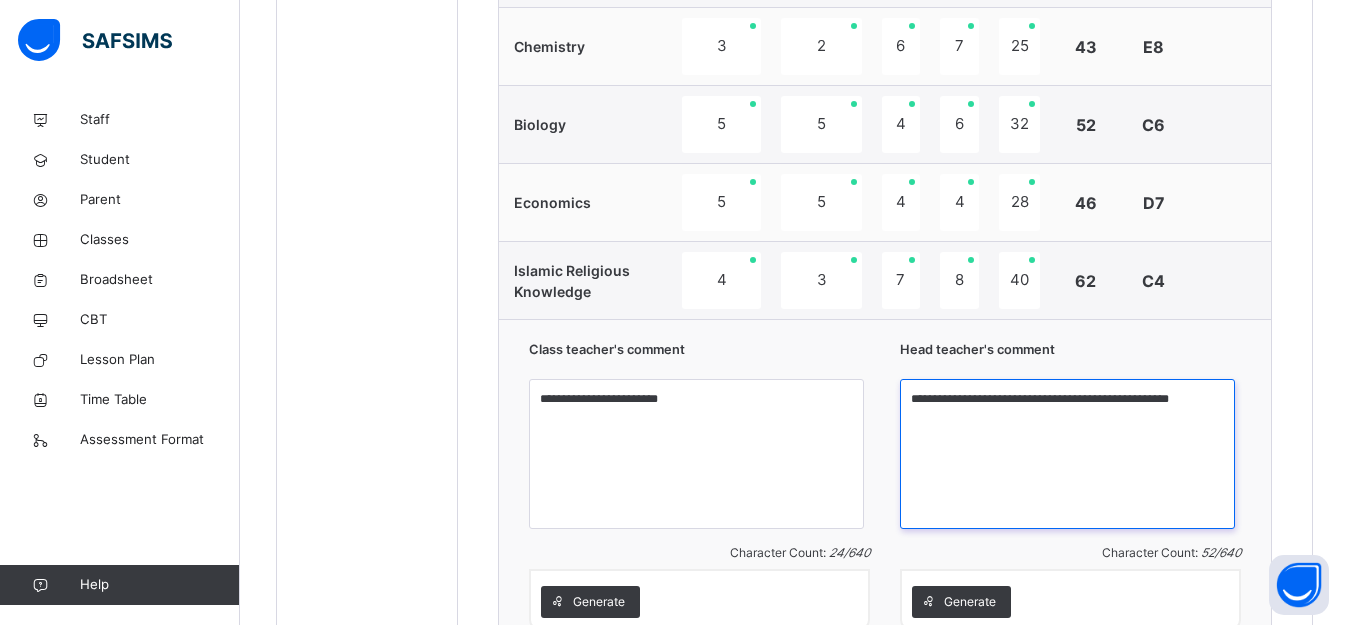 scroll, scrollTop: 1577, scrollLeft: 0, axis: vertical 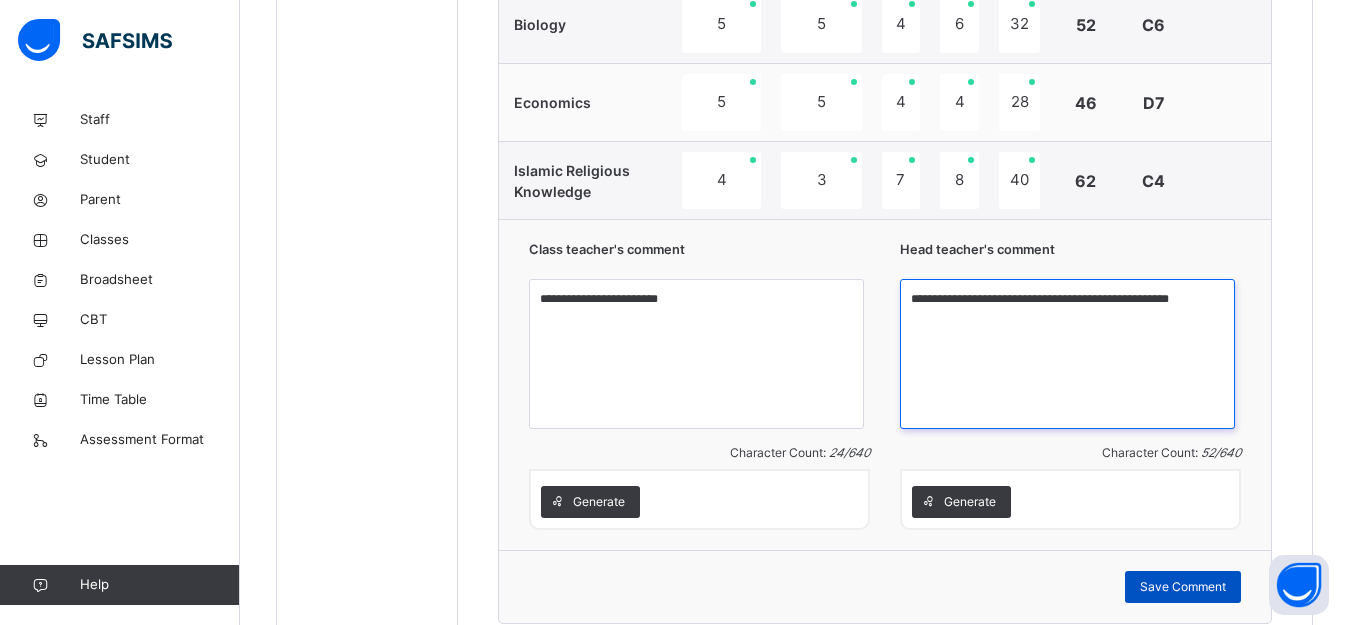 type on "**********" 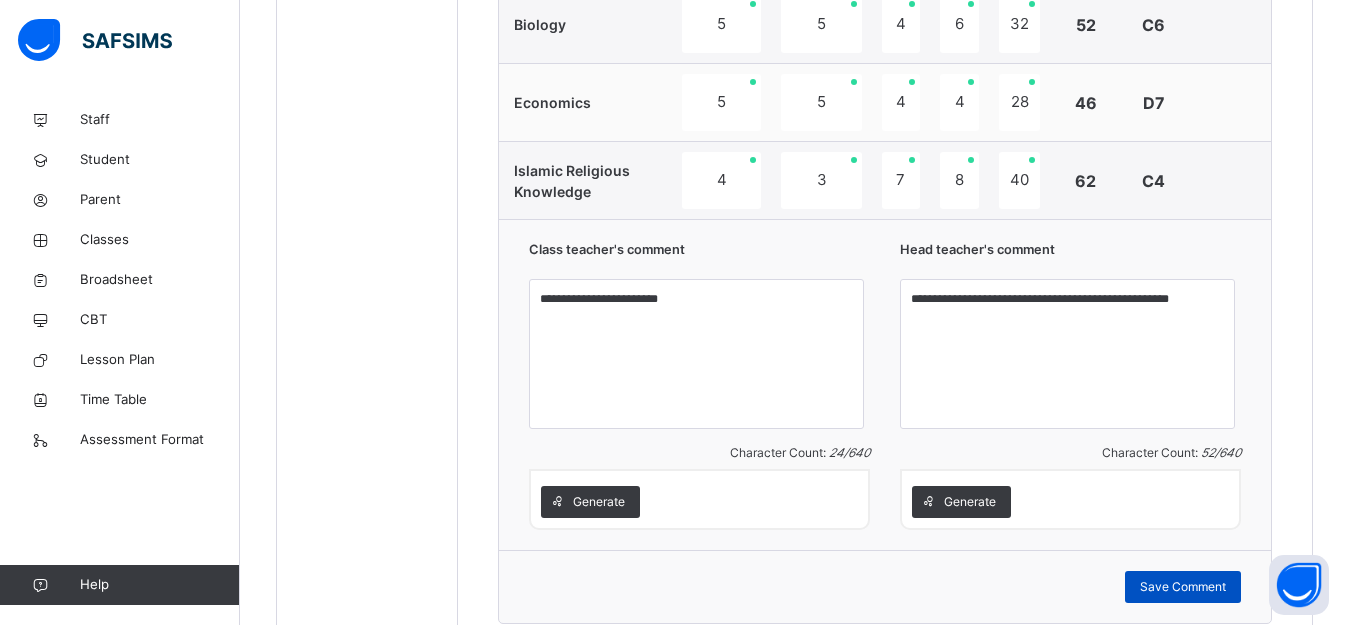 click on "Save Comment" at bounding box center [1183, 587] 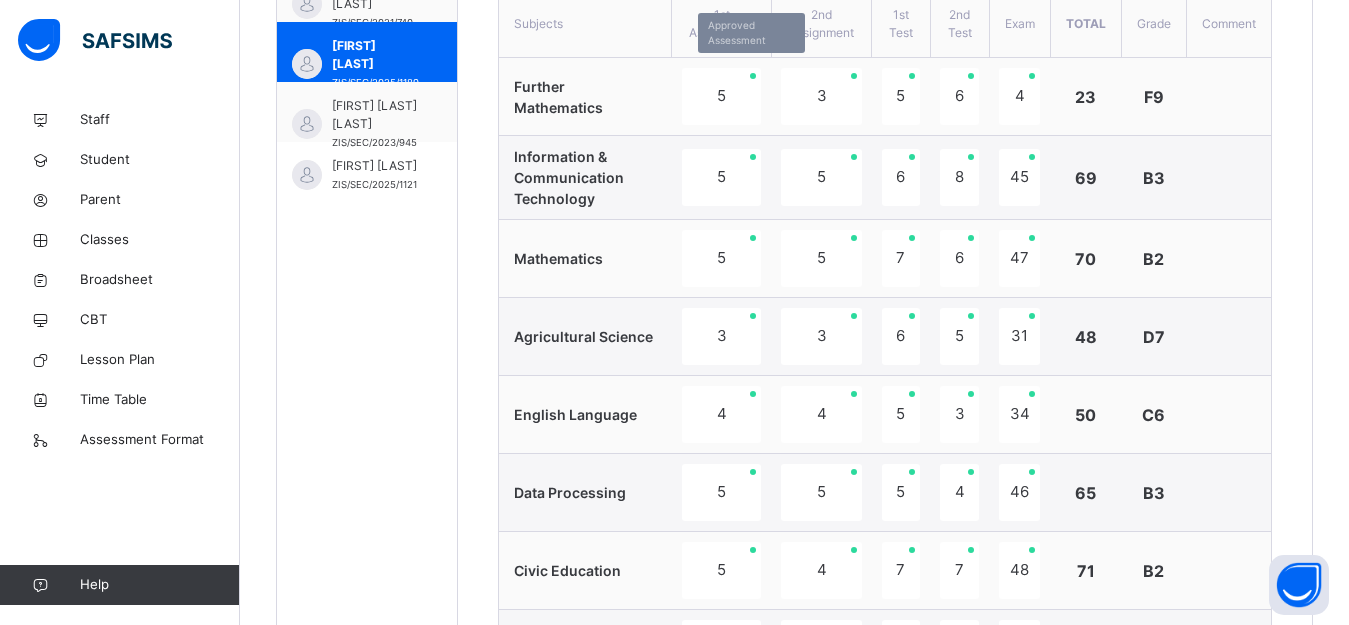 scroll, scrollTop: 777, scrollLeft: 0, axis: vertical 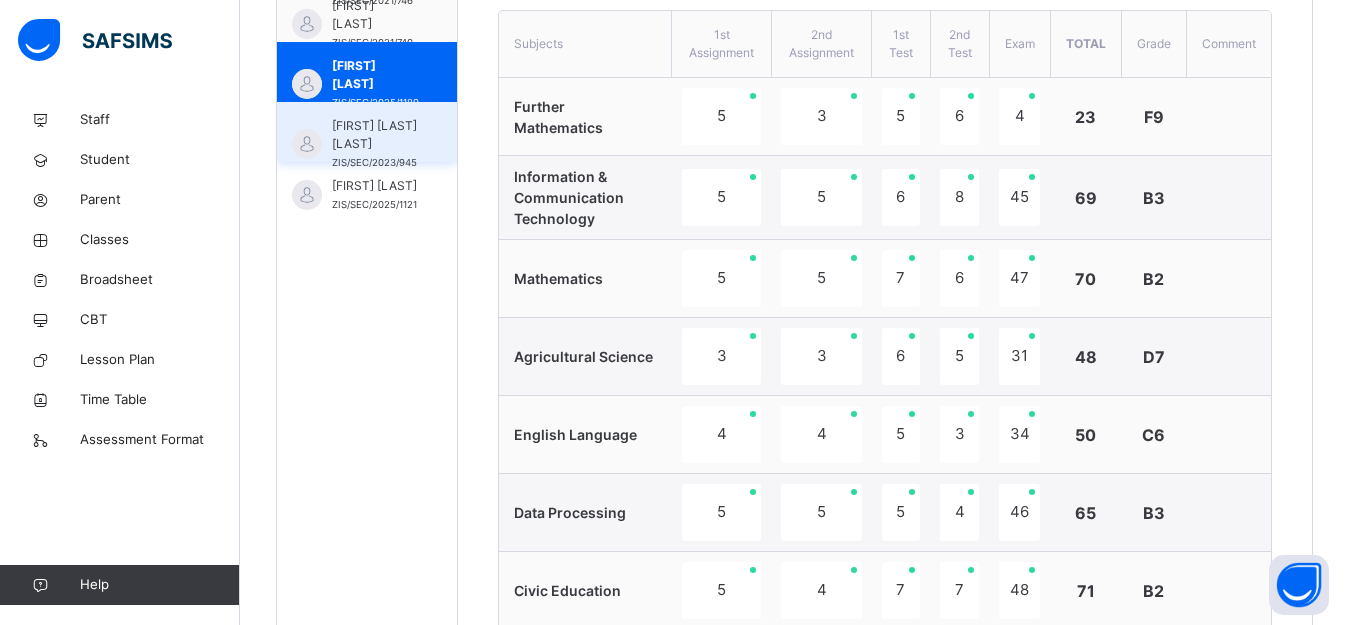 click on "[FIRST] [LAST] [LAST]" at bounding box center [374, 135] 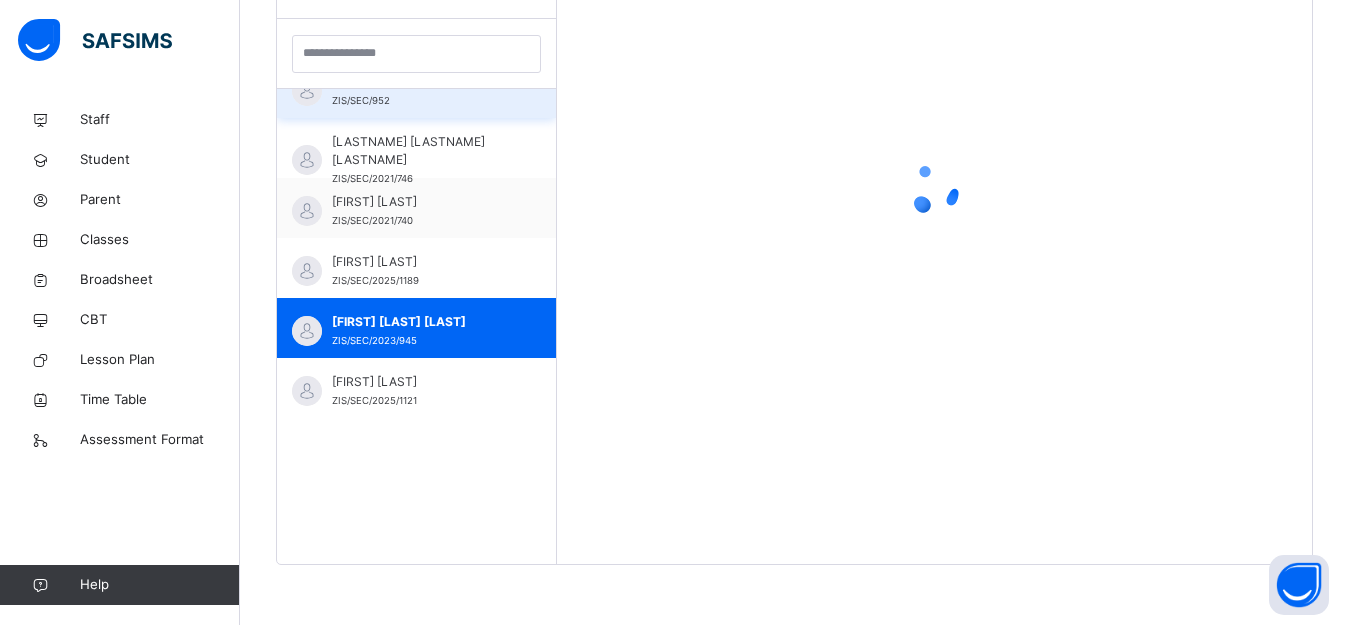 scroll, scrollTop: 581, scrollLeft: 0, axis: vertical 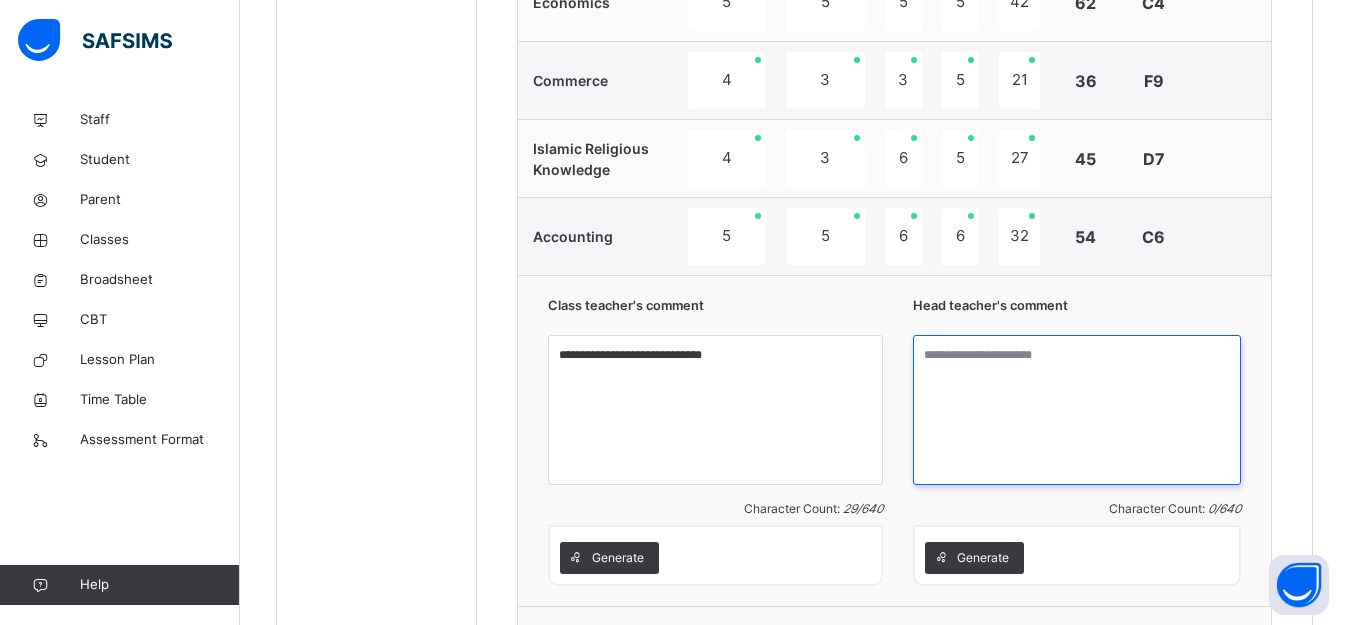 click at bounding box center (1077, 410) 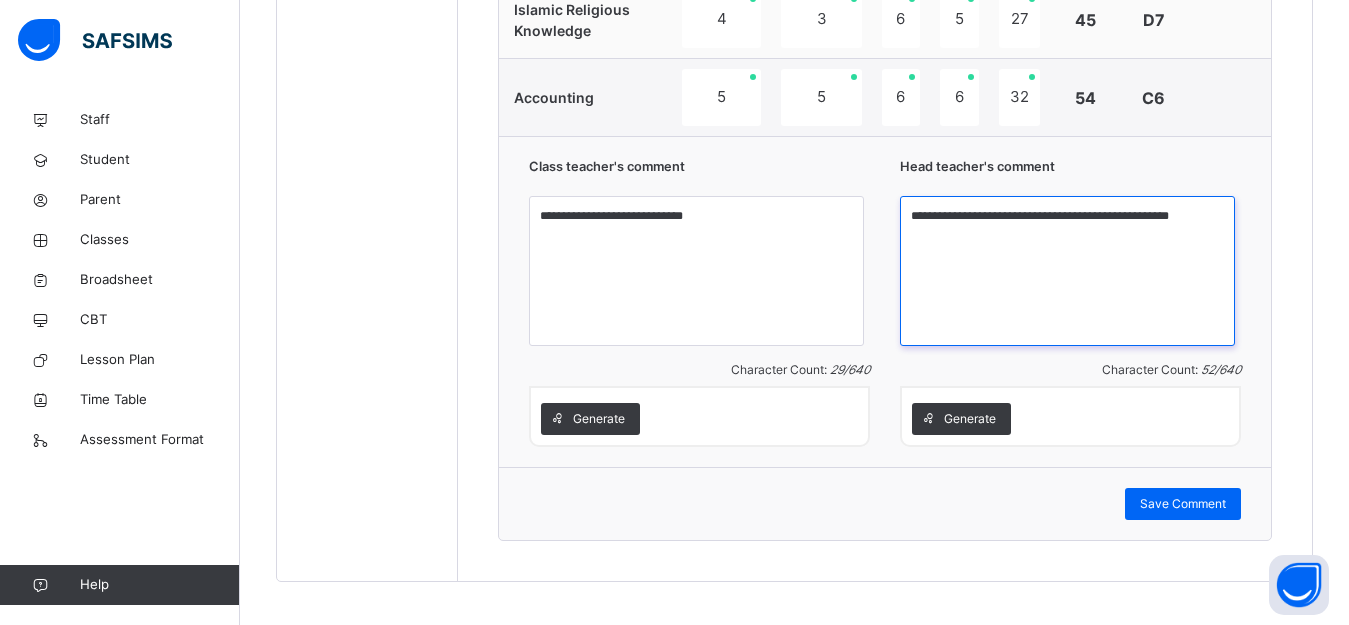 scroll, scrollTop: 1833, scrollLeft: 0, axis: vertical 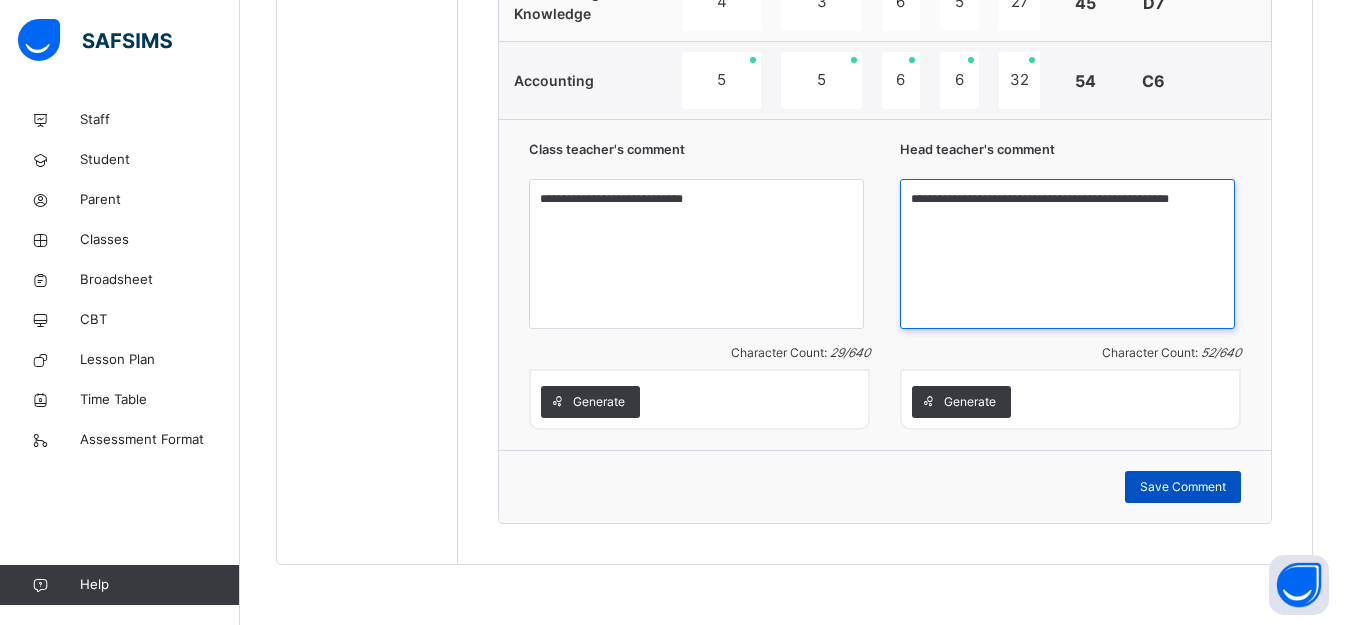 type on "**********" 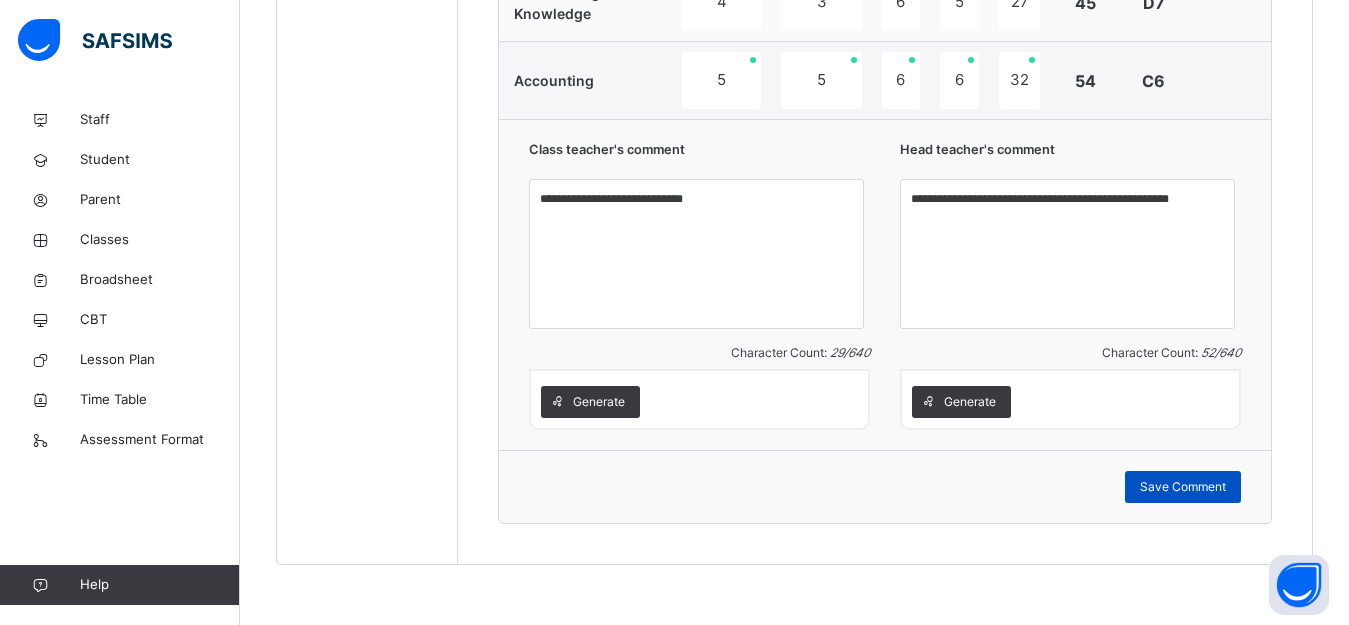 click on "Save Comment" at bounding box center (1183, 487) 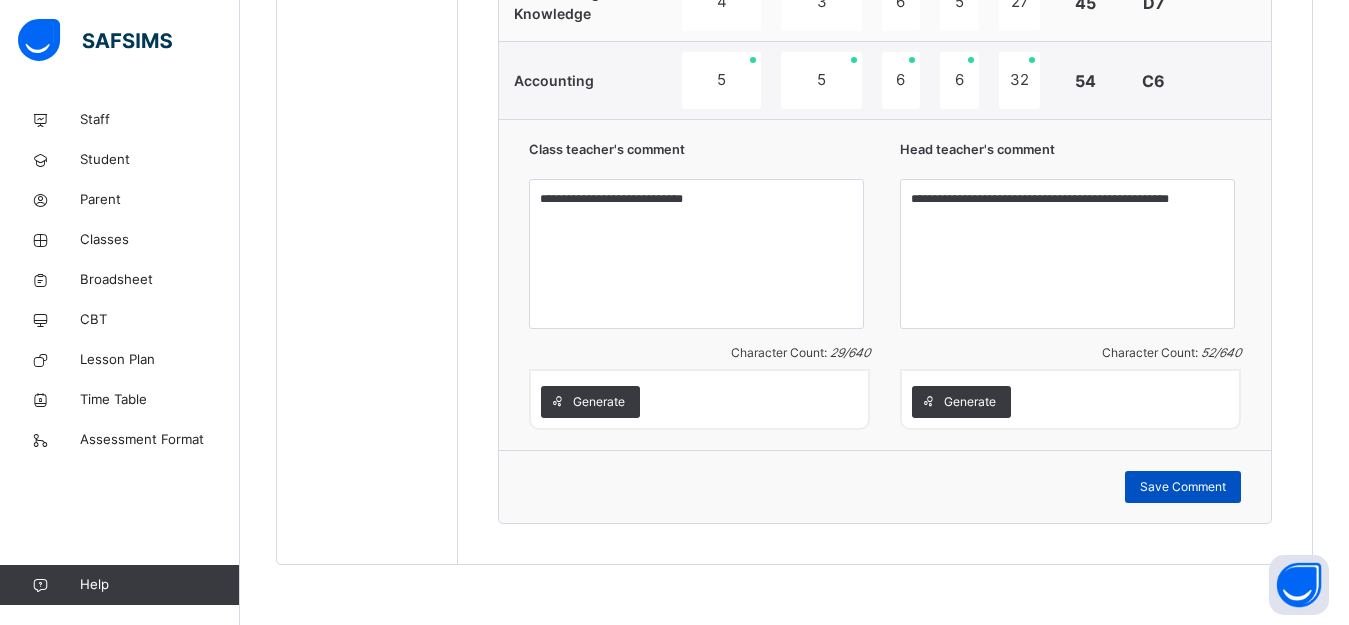 click on "Save Comment" at bounding box center (1183, 487) 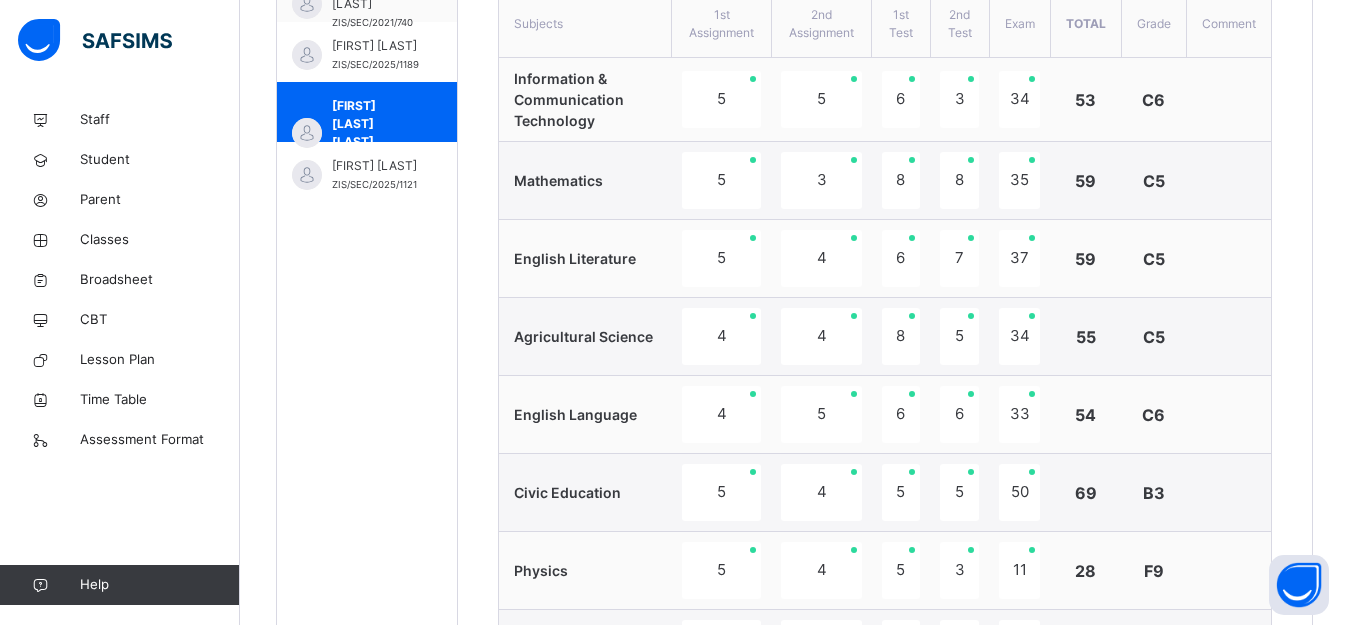scroll, scrollTop: 733, scrollLeft: 0, axis: vertical 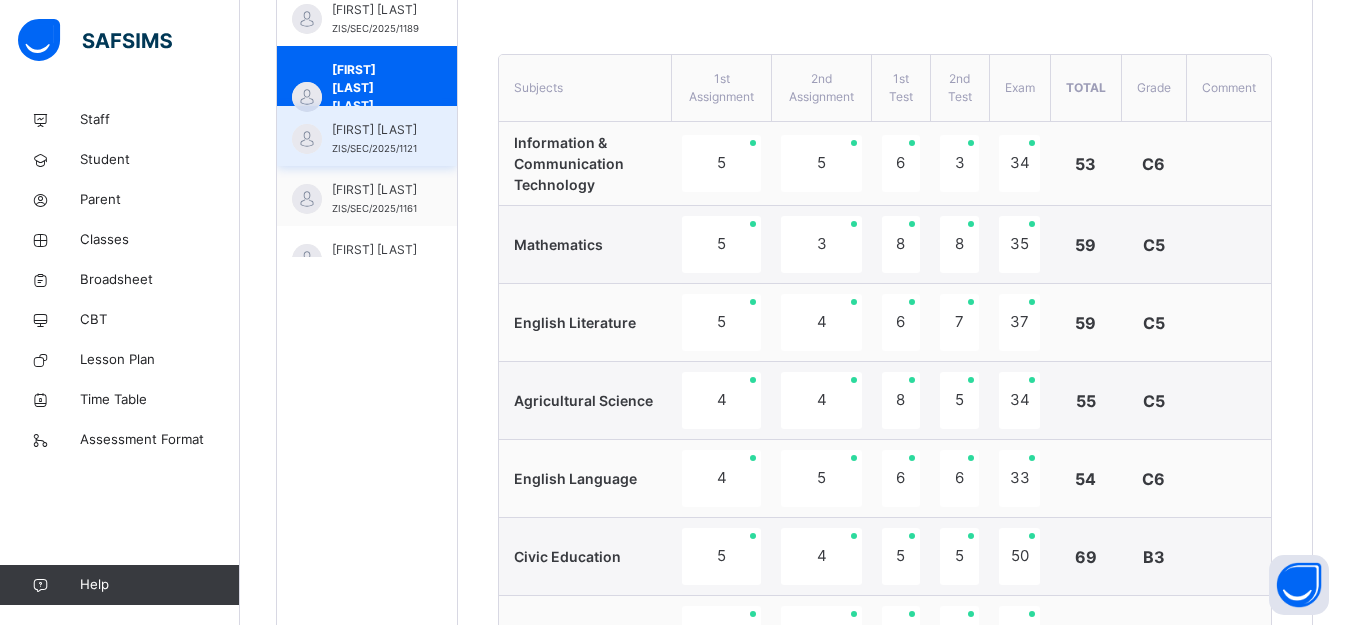 click on "[FIRST] [LAST] [ID]" at bounding box center (367, 136) 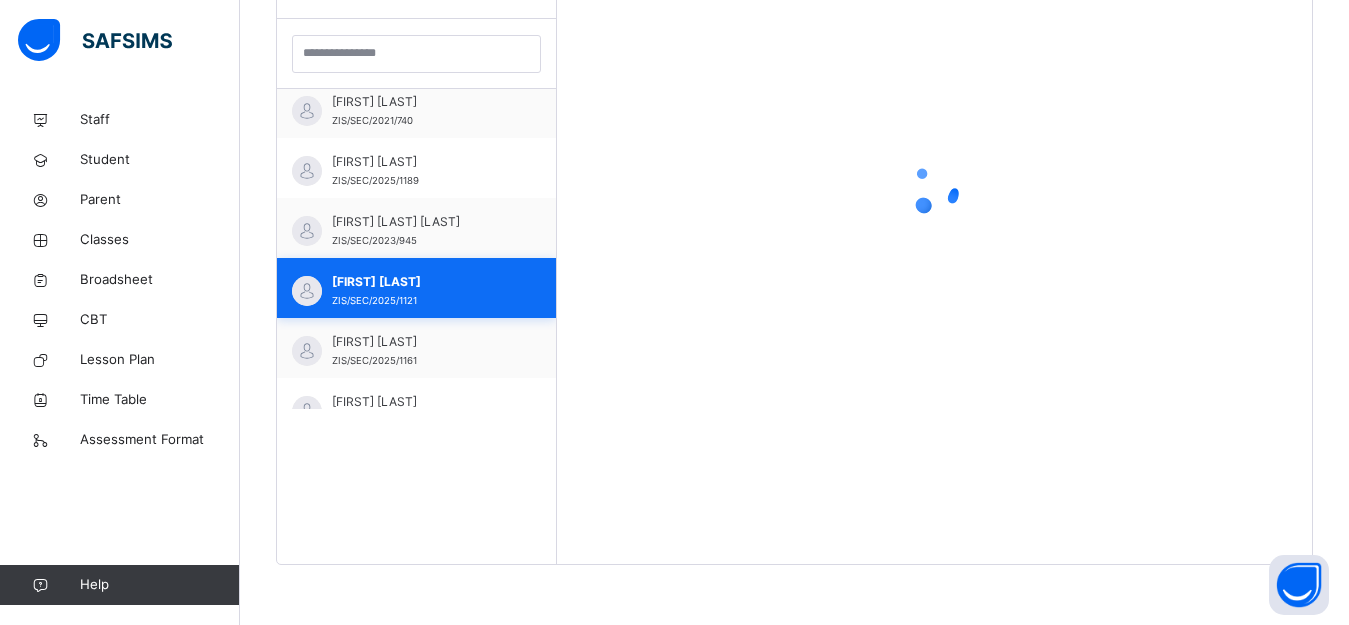 scroll, scrollTop: 581, scrollLeft: 0, axis: vertical 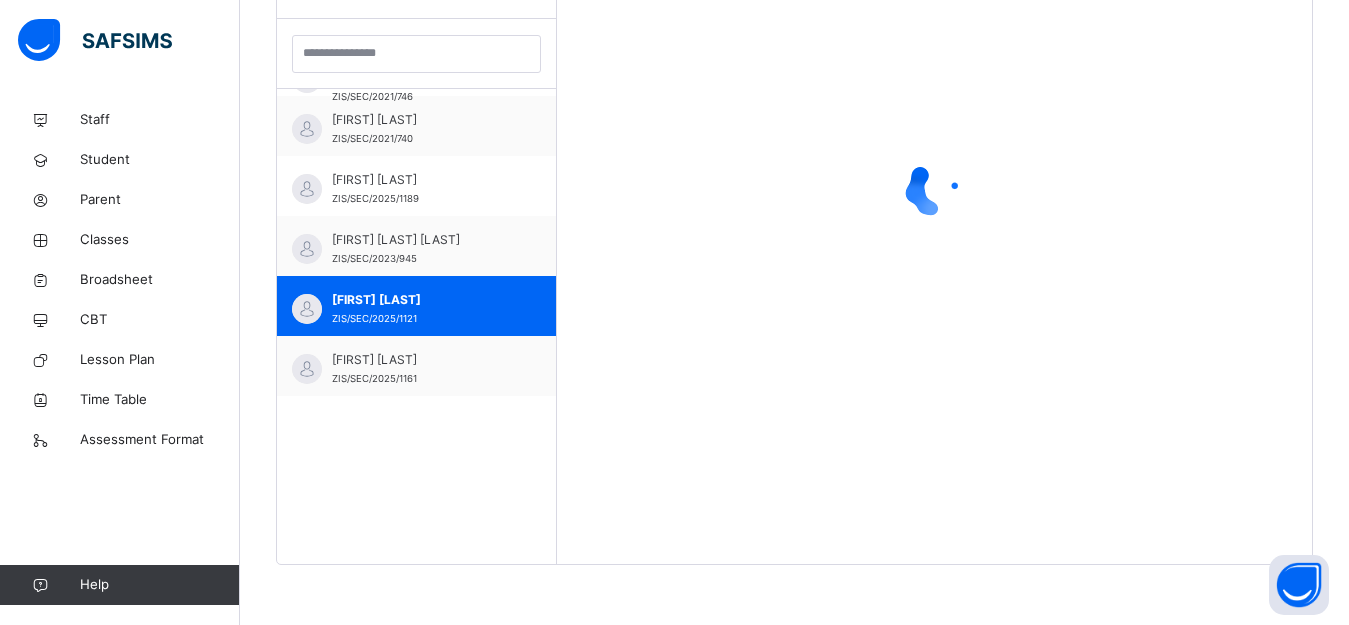 click on "Students ABDULKADIR  JUNAIDU ZIS/SEC/2021/745 ABDULLAHI  ALIYU ZIS/SEC/2025/1190 ABDULLAHI  HUSSENA ZIS/SEC/2021/762 ABDULLAHI  ZAKIYA ZIS/SEC/2021/750 ABDURRAHMAN  HASSAN ZIS/SEC/2022/904 ADEMOLA  MOOHIBAT ZIS/SEC/2021/748 AISHA KACHALLA ADAMU ZIS/SEC/2022/906 AISHA OPEYEMI IDRIS ZIS/SEC/2025/1160 AMINU OMOLOLA FAUZIYA ZIS/SEC/2021/769 ASHIRU  SHAIMA'U ZIS/SEC/2022/779 Augustine  Dooshima ZIS/SEC/2022/905 AUWAL  SARKI MUHAMMED ZIS/SEC/952 EMMANUEL SILLA-NESKA ALLAH-YAFI ZIS/SEC/2021/746 FARIDA SADIQ ABUBAKAR ZIS/SEC/2021/740 FATIMA ABDULLAHI MAGAJI ZIS/SEC/2025/1189 FATIMA MUHAMMAD AUWAL ZIS/SEC/2023/945 HALIMA KAWUWA TIJANI ZIS/SEC/2025/1121 HANNATU AYUBA ILYASU ZIS/SEC/2025/1161 IDENUDIA  FAVOUR ZIS/SEC/2023/940 IDRIS  SULEIMAN ZIS/SEC/2021/760 IMRAN  KABIRU ZIS/SEC/2021/766 ISAH  ABDULMUMIN ZIS/SEC/2025/1137 KHADIJA SULAIMAN UMAR ZIS/SEC/2025/1132 KHALIFA  USMAN ZIS/SEC/2025/1191 MARVIN OWARA BALA ZIS/SEC/2023/1010 MARYAM AMIRA ALHASSAN ZIS/SEC/957 MUBARAK IBRAHIM ABUBAKAR ZIS/SEC/2025/1138 SANI  ALIYU" at bounding box center [794, 251] 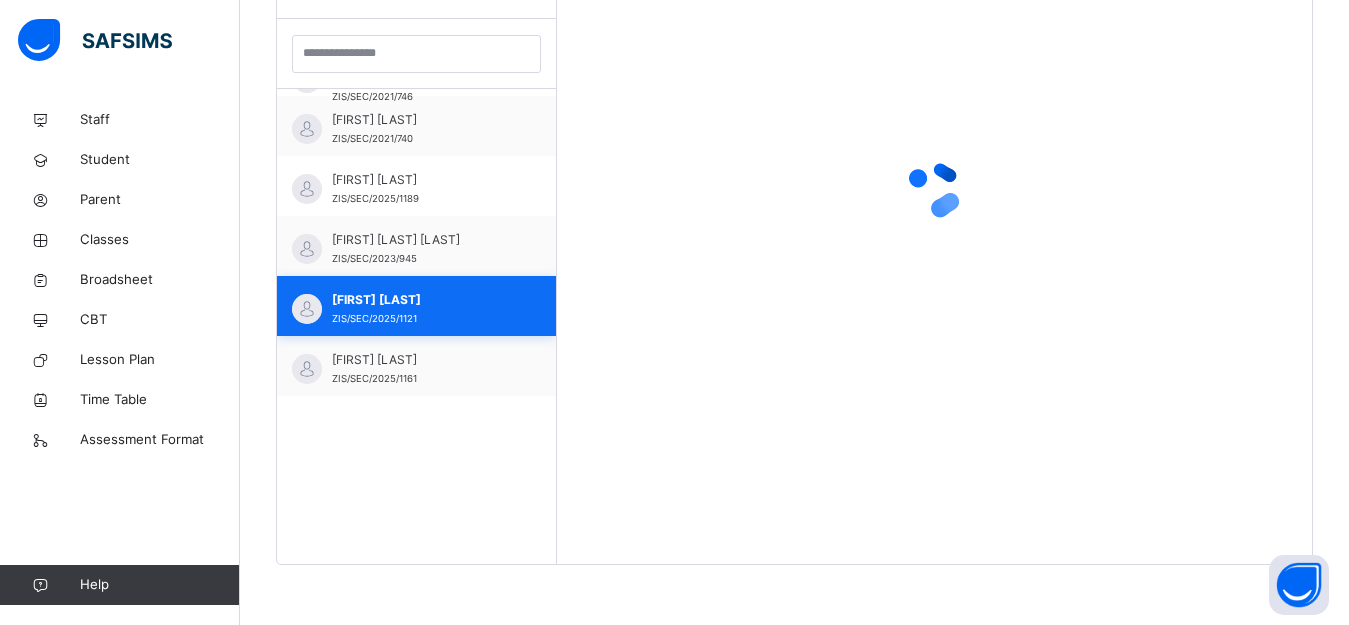 click on "[FIRST] [LAST]" at bounding box center (421, 300) 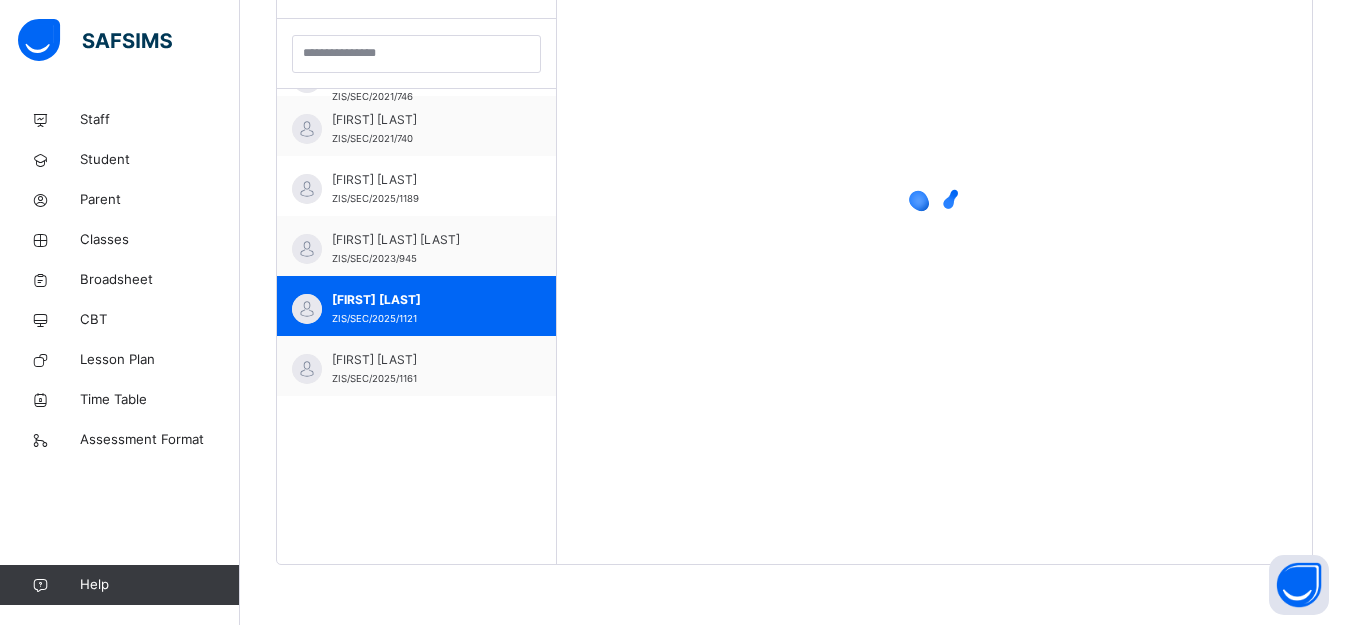 click on "Back  / SSS 1 A SSS 1 A Senior Secondary One Third Term 2024-2025 Class Members Subjects Results Skills Attendance Timetable Form Teacher Results More Options   43  Students in class Download Pdf Report Excel Report View subject profile Bulk upload Add Class Members Zinaria International School Date: 6th Aug 2025, 5:13:06 am Class Members Class:  SSS 1 A Total no. of Students:  43 Term:  Third Term Session:  2024-2025 S/NO Admission No. Last Name First Name Other Name 1 ZIS/SEC/2021/745 [LAST] [FIRST] 2 ZIS/SEC/2025/1190 [LAST] [FIRST] 3 ZIS/SEC/2021/762 [LAST] [FIRST] 4 ZIS/SEC/2021/750 [LAST] [FIRST] 5 ZIS/SEC/2022/904 [LAST] [FIRST] 6 ZIS/SEC/2021/748 [LAST] [FIRST] 7 ZIS/SEC/2022/906 [LAST] [FIRST] [OTHER] 8 ZIS/SEC/2025/1160 [LAST] [FIRST] [OTHER] 9 ZIS/SEC/2021/769 [LAST] [FIRST] [OTHER] 10 ZIS/SEC/2022/779 [LAST] [FIRST] 11 ZIS/SEC/2022/905 [OTHER] [FIRST]  SARKI 13 ZIS/SEC/2021/746 [LAST] [FIRST] [OTHER] 14 ZIS/SEC/2021/740 [LAST] [FIRST] [OTHER] 15" at bounding box center (794, 72) 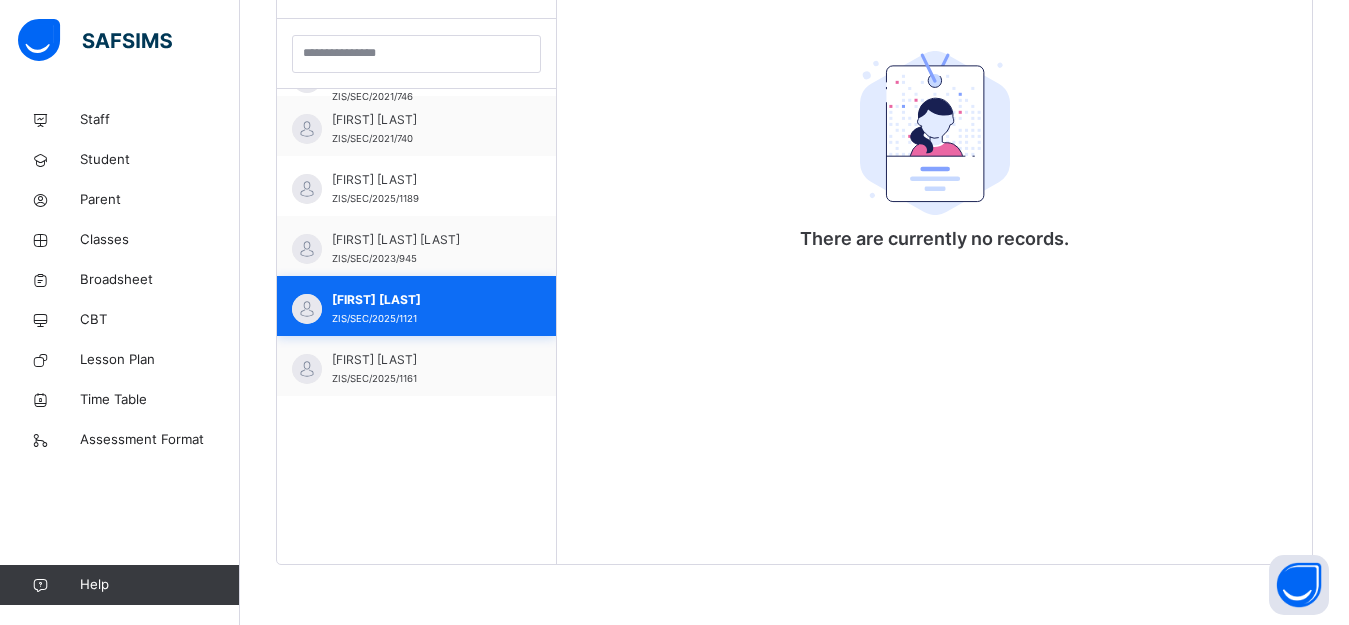 click on "[FIRST] [LAST] [ID]" at bounding box center (416, 306) 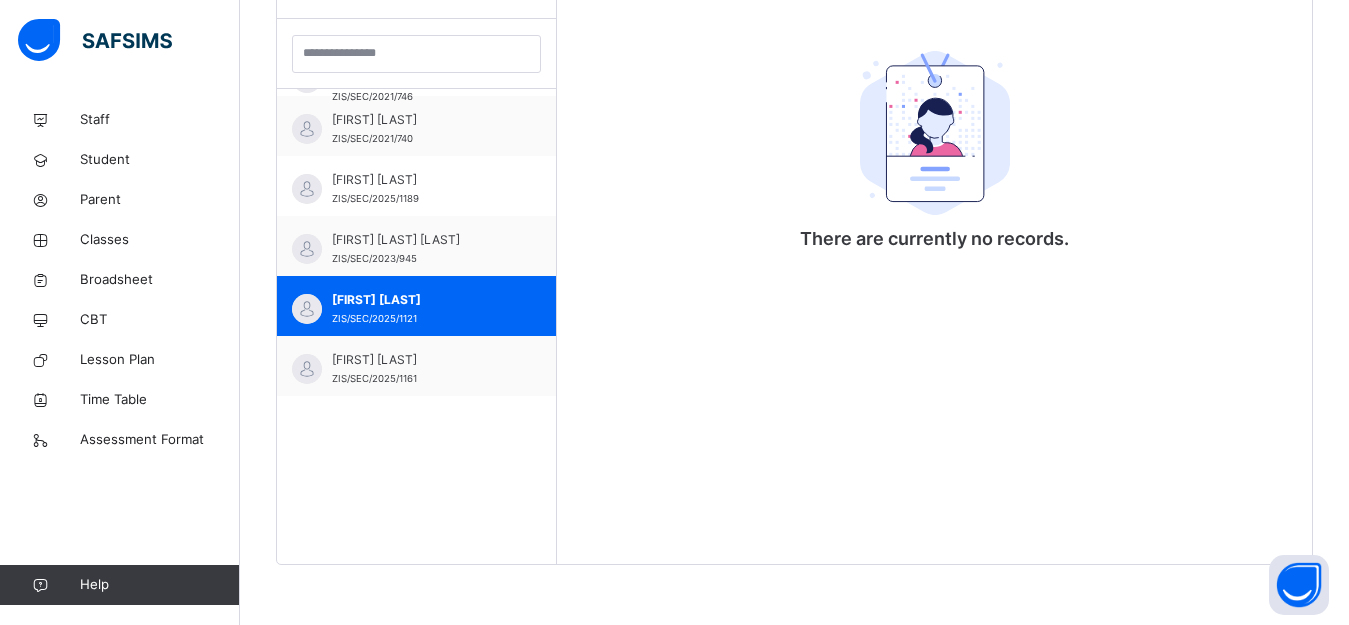 click on "Back  / SSS 1 A SSS 1 A Senior Secondary One Third Term 2024-2025 Class Members Subjects Results Skills Attendance Timetable Form Teacher Results More Options   43  Students in class Download Pdf Report Excel Report View subject profile Bulk upload Add Class Members Zinaria International School Date: 6th Aug 2025, 5:17:27 am Class Members Class:  SSS 1 A Total no. of Students:  43 Term:  Third Term Session:  2024-2025 S/NO Admission No. Last Name First Name Other Name 1 ZIS/SEC/2021/745 [LAST] [FIRST] 2 ZIS/SEC/2025/1190 [LAST] [FIRST] 3 ZIS/SEC/2021/762 [LAST] [FIRST] 4 ZIS/SEC/2021/750 [LAST] [FIRST] 5 ZIS/SEC/2022/904 [LAST] [FIRST] 6 ZIS/SEC/2021/748 [LAST] [FIRST] 7 ZIS/SEC/2022/906 [LAST] [FIRST] [OTHER] 8 ZIS/SEC/2025/1160 [LAST] [FIRST] [OTHER] 9 ZIS/SEC/2021/769 [LAST] [FIRST] [OTHER] 10 ZIS/SEC/2022/779 [LAST] [FIRST] 11 ZIS/SEC/2022/905 [OTHER] [FIRST]  SARKI 13 ZIS/SEC/2021/746 [LAST] [FIRST] [OTHER] 14 ZIS/SEC/2021/740 [LAST] [FIRST] [OTHER] 15" at bounding box center (794, 72) 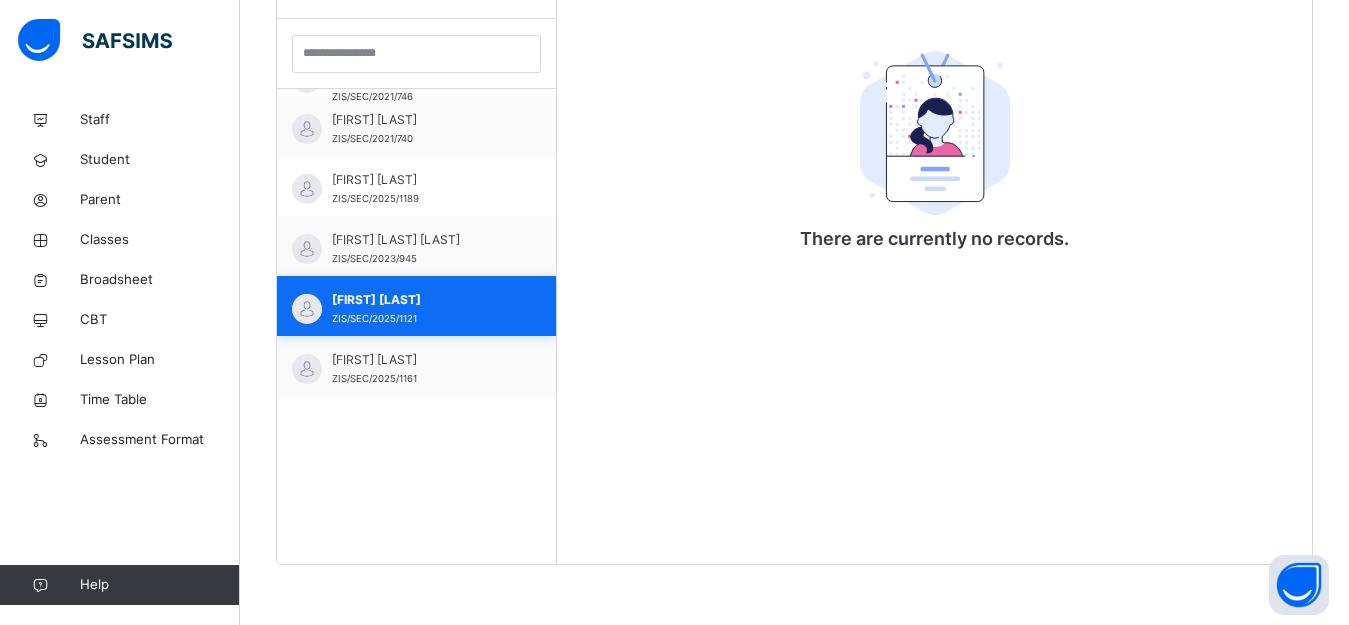 click on "[FIRST] [LAST] [ID]" at bounding box center (416, 306) 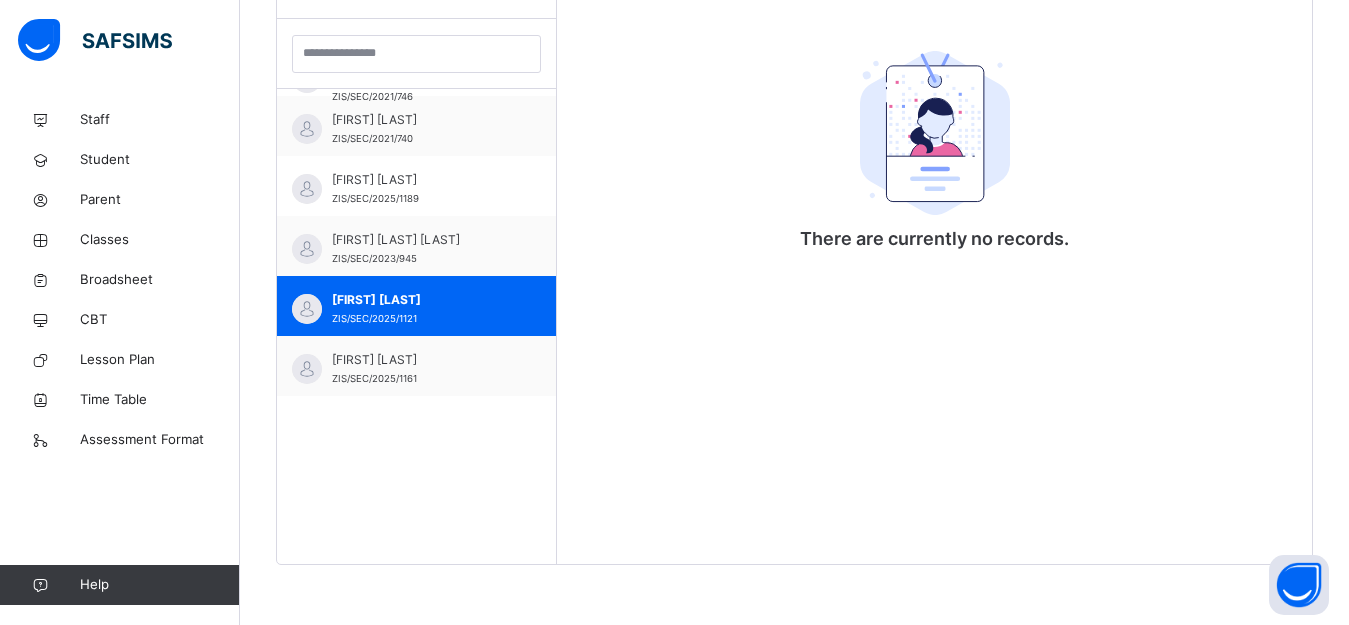 click on "Back  / SSS 1 A SSS 1 A Senior Secondary One Third Term 2024-2025 Class Members Subjects Results Skills Attendance Timetable Form Teacher Results More Options   43  Students in class Download Pdf Report Excel Report View subject profile Bulk upload Add Class Members Zinaria International School Date: [DATE], [TIME] Class Members Class:  SSS 1 A Total no. of Students:  43 Term:  Third Term Session:  2024-2025 S/NO Admission No. Last Name First Name Other Name 1 ZIS/SEC/2021/745 JUNAIDU ABDULKADIR 2 ZIS/SEC/2025/1190 ALIYU ABDULLAHI 3 ZIS/SEC/2021/762 HUSSENA ABDULLAHI 4 ZIS/SEC/2021/750 ZAKIYA ABDULLAHI 5 ZIS/SEC/2022/904 HASSAN ABDURRAHMAN 6 ZIS/SEC/2021/748 MOOHIBAT ADEMOLA 7 ZIS/SEC/2022/906 ADAMU AISHA KACHALLA 8 ZIS/SEC/2025/1160 IDRIS AISHA OPEYEMI 9 ZIS/SEC/2021/769 FAUZIYA AMINU OMOLOLA 10 ZIS/SEC/2022/779 SHAIMA'U ASHIRU 11 ZIS/SEC/2022/905 Dooshima Augustine 12 ZIS/SEC/952 MUHAMMED AUWAL  SARKI 13 ZIS/SEC/2021/746 ALLAH-YAFI EMMANUEL SILLA-NESKA 14 ZIS/SEC/2021/740 ABUBAKAR FARIDA SADIQ 15" at bounding box center [794, 72] 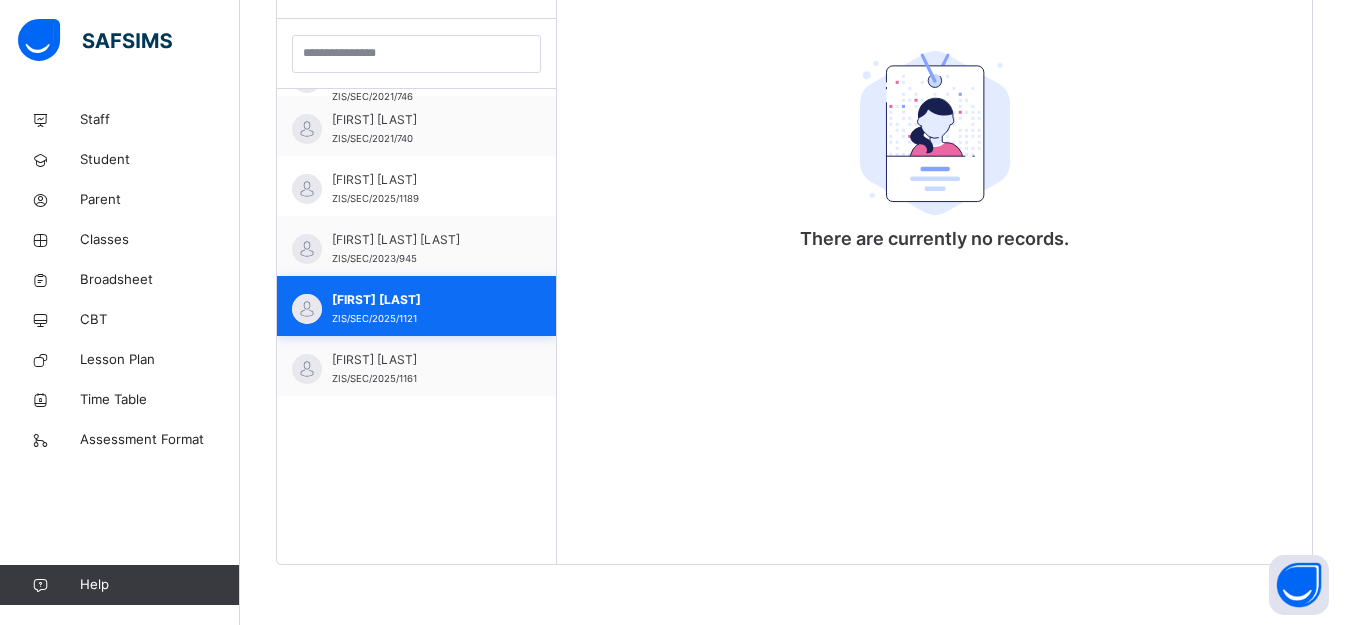 click on "[FIRST] [LAST]" at bounding box center (421, 300) 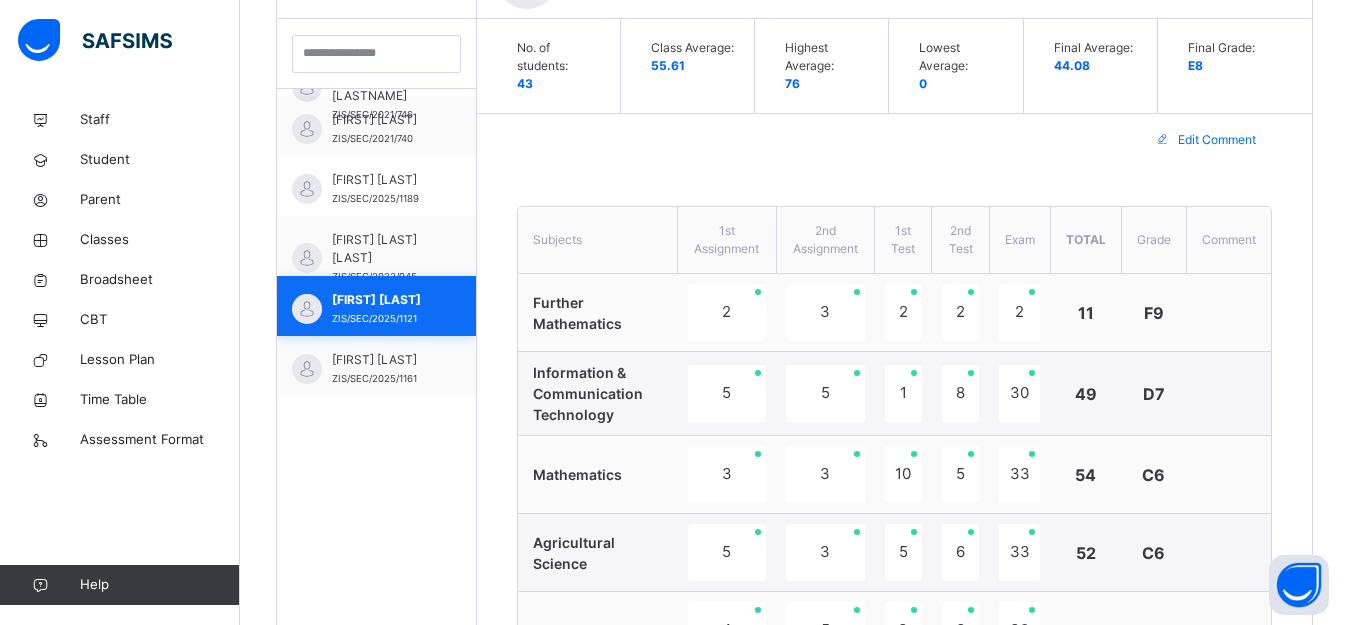 scroll, scrollTop: 733, scrollLeft: 0, axis: vertical 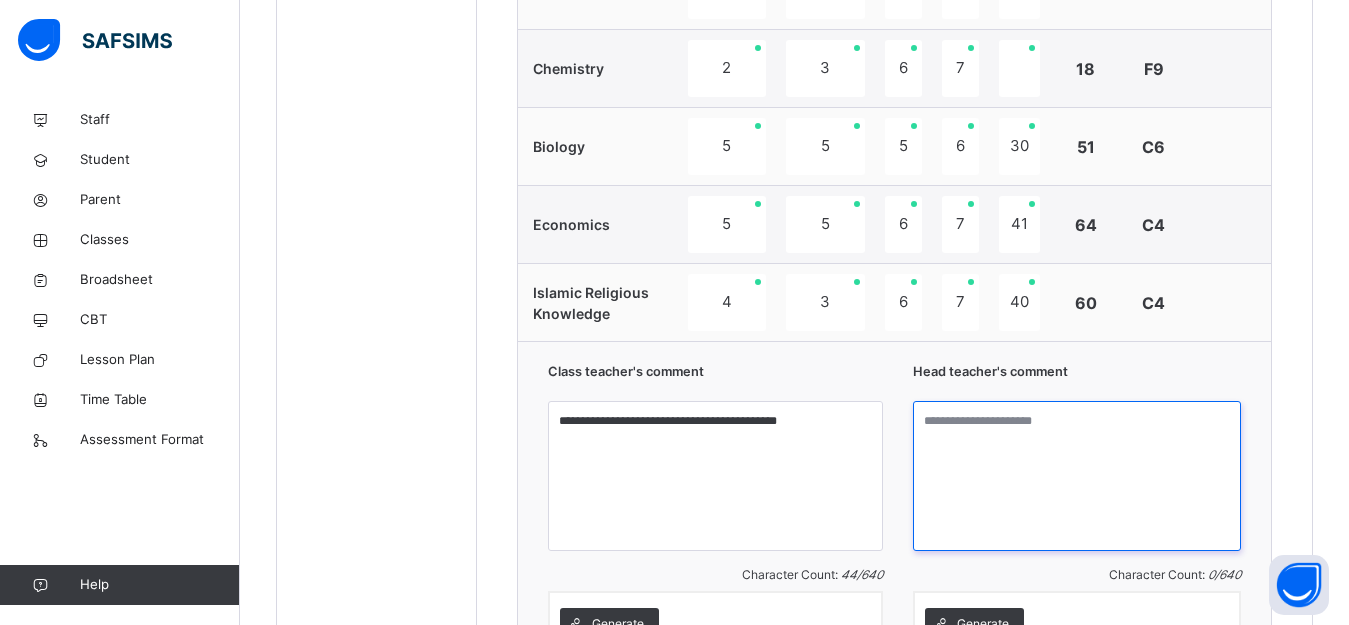 click at bounding box center [1077, 476] 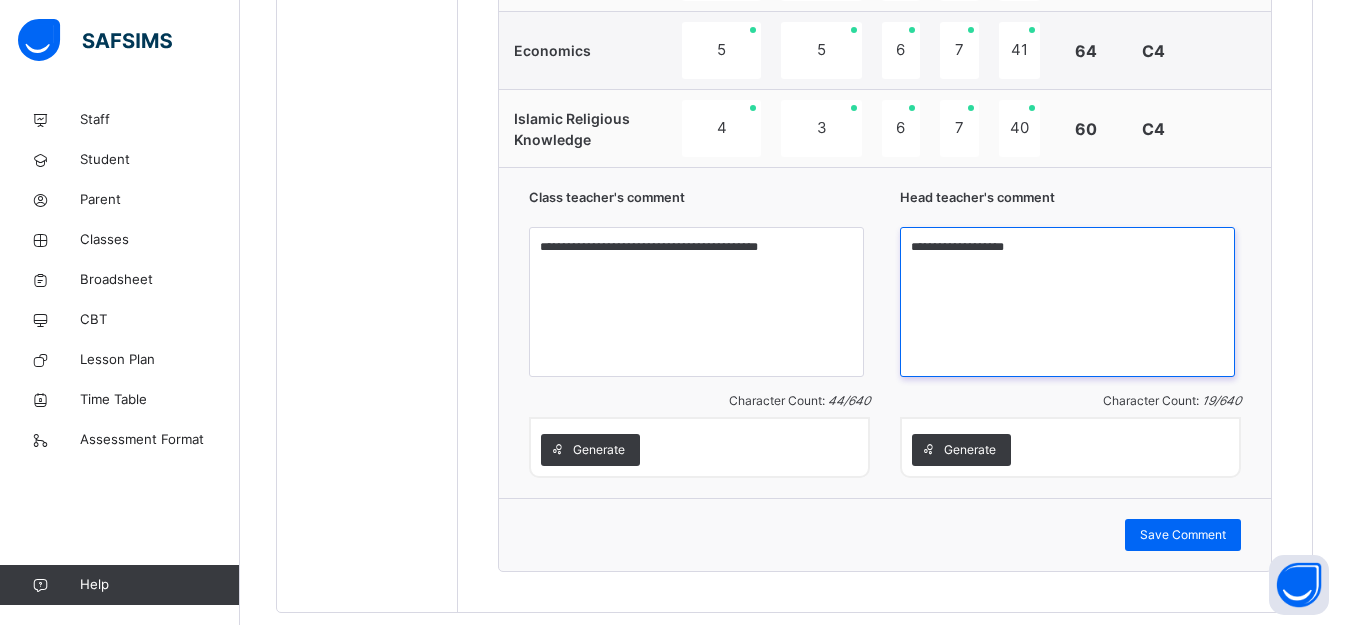 scroll, scrollTop: 1733, scrollLeft: 0, axis: vertical 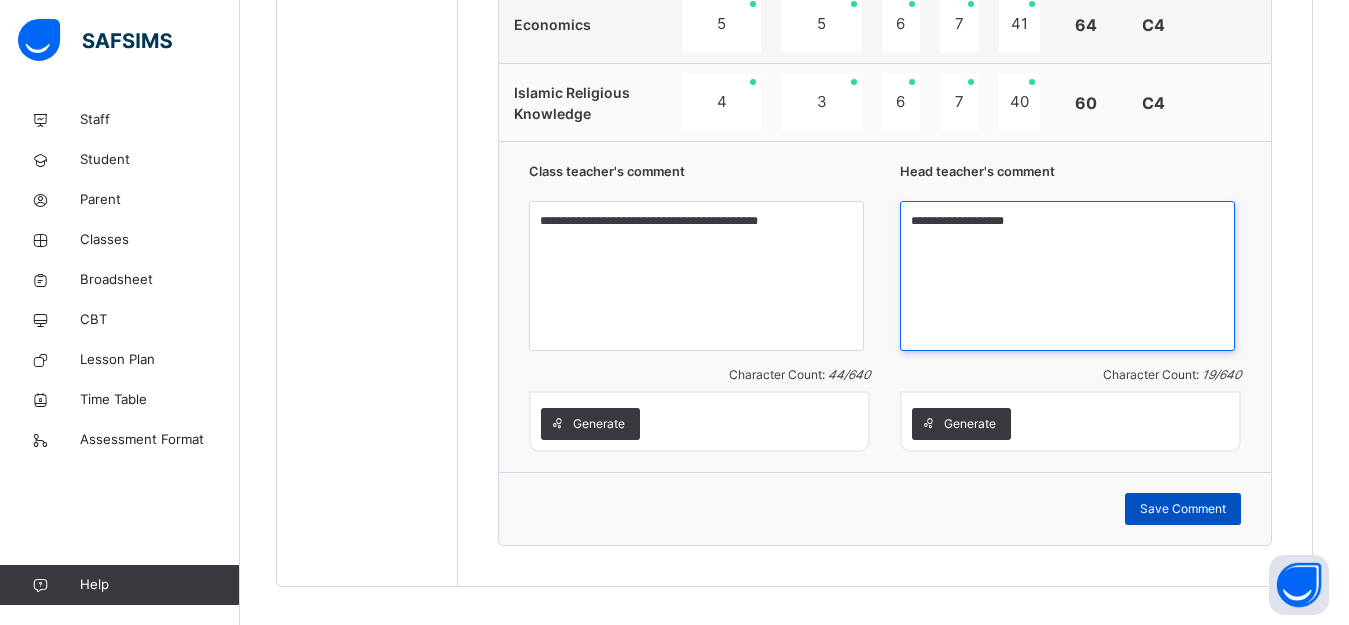 type on "**********" 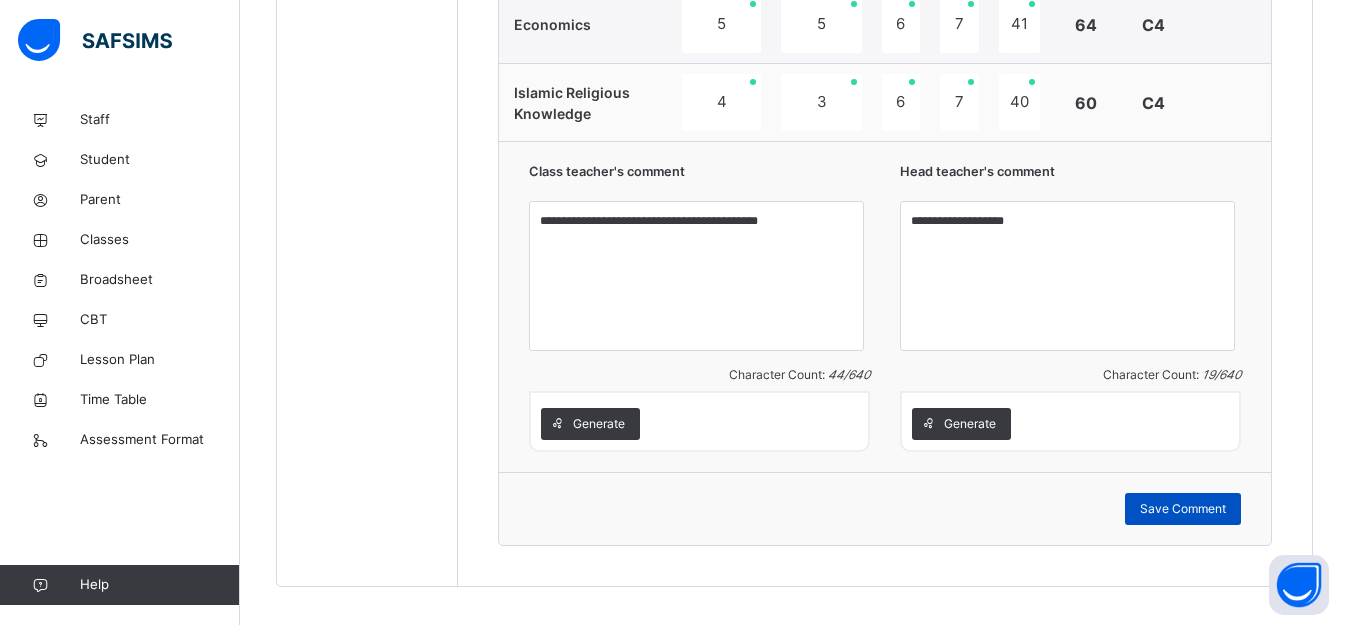 click on "Save Comment" at bounding box center [1183, 509] 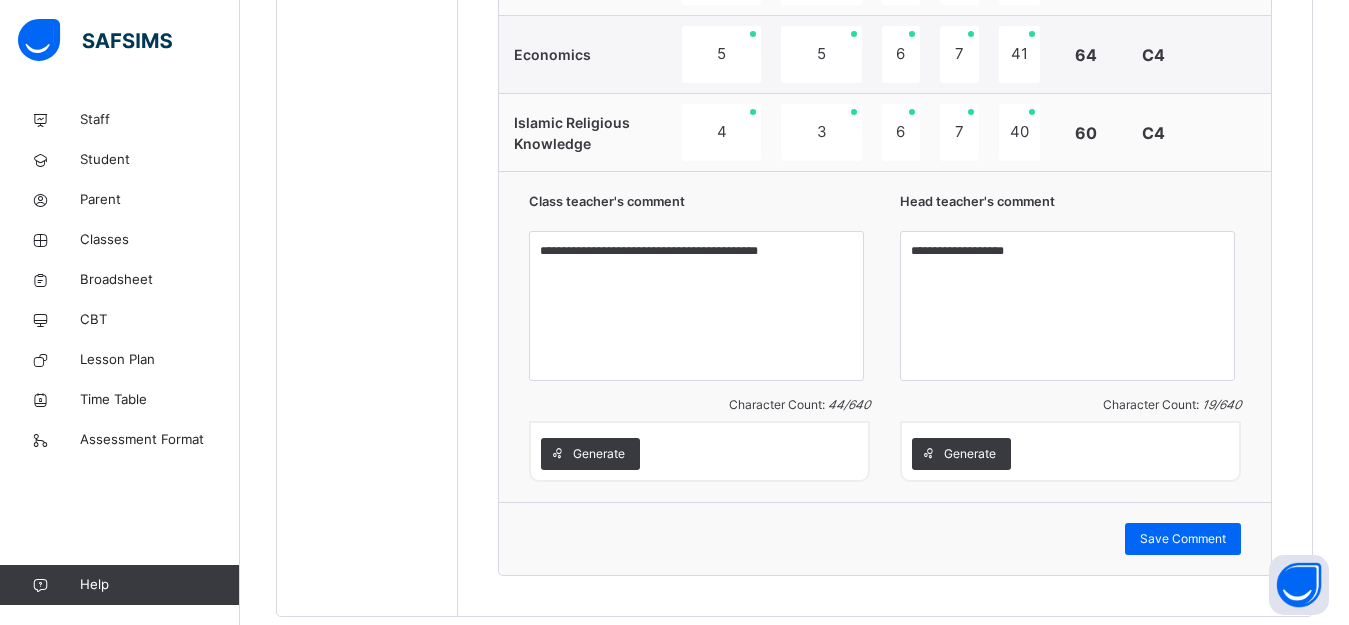 scroll, scrollTop: 1733, scrollLeft: 0, axis: vertical 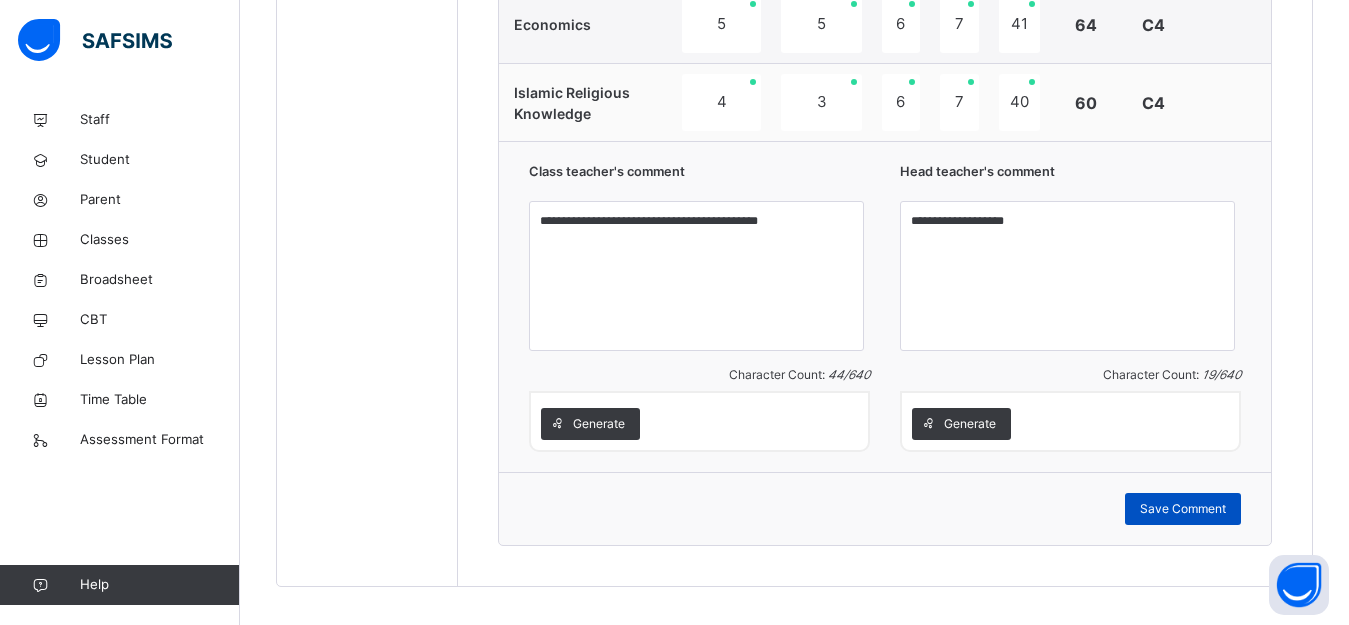 drag, startPoint x: 1185, startPoint y: 502, endPoint x: 1179, endPoint y: 517, distance: 16.155495 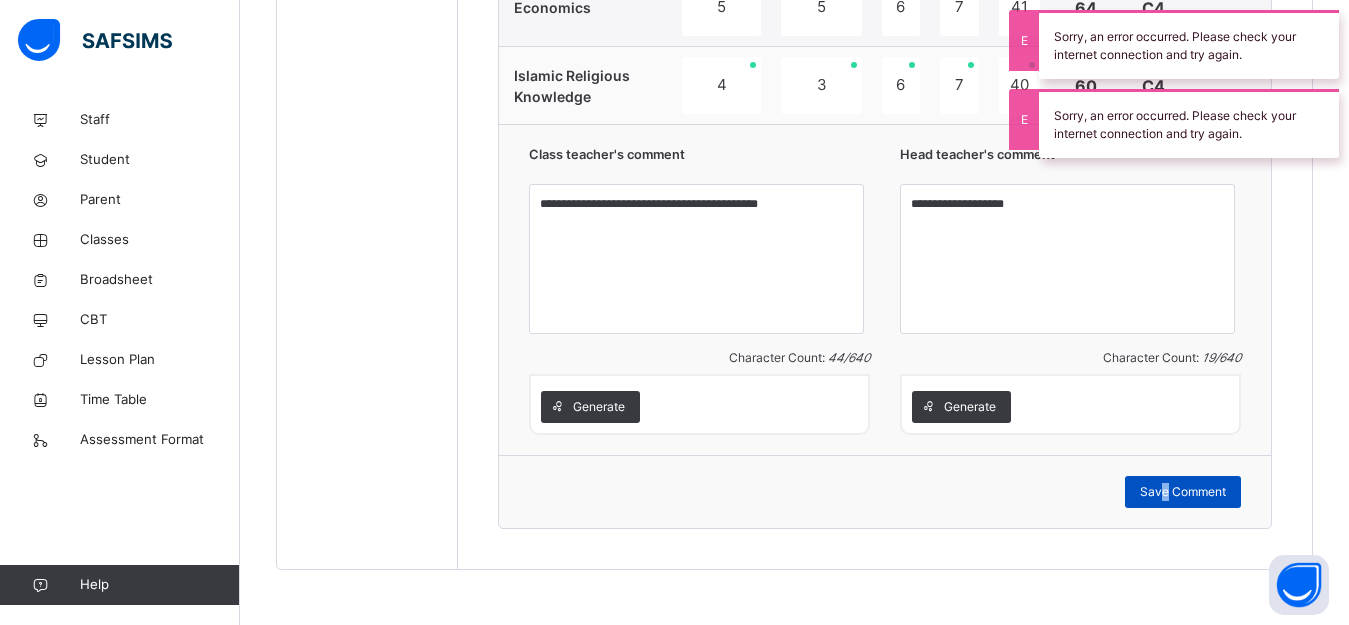 scroll, scrollTop: 1755, scrollLeft: 0, axis: vertical 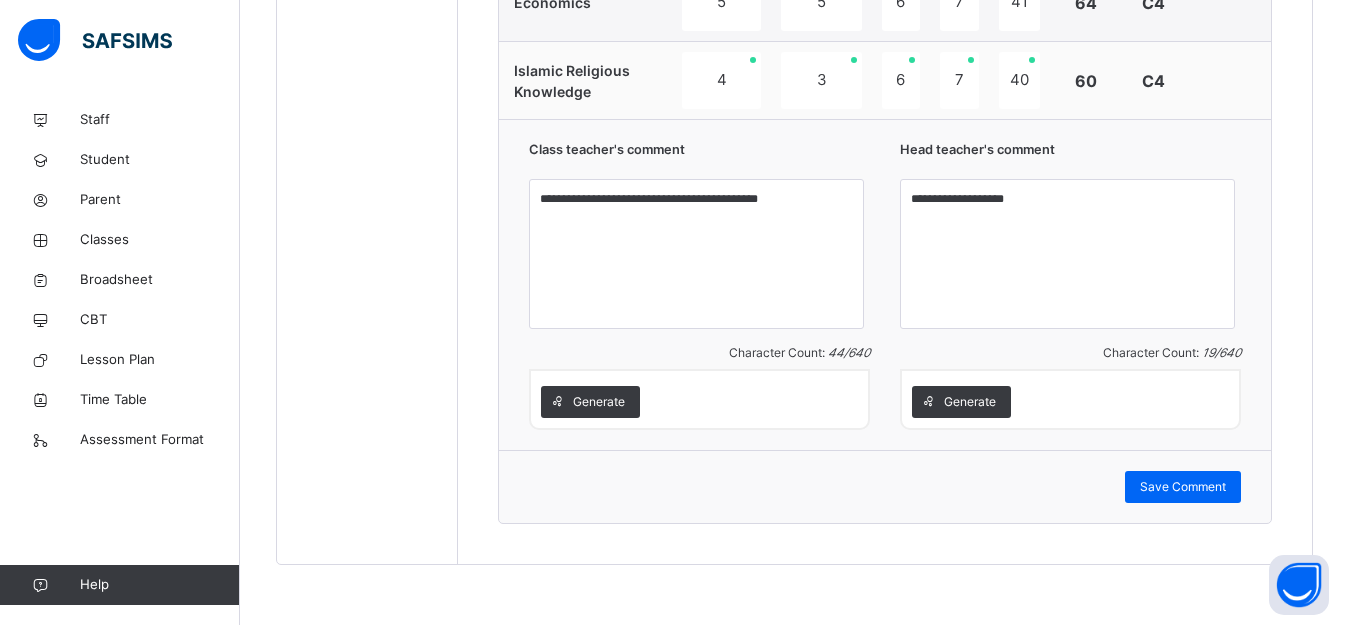 click on "Back  / SSS 1 A SSS 1 A Senior Secondary One Third Term 2024-2025 Class Members Subjects Results Skills Attendance Timetable Form Teacher Results More Options   43  Students in class Download Pdf Report Excel Report View subject profile Bulk upload Add Class Members Zinaria International School Date: [DATE], [TIME] Class Members Class:  SSS 1 A Total no. of Students:  43 Term:  Third Term Session:  2024-2025 S/NO Admission No. Last Name First Name Other Name 1 ZIS/SEC/2021/745 [LASTNAME] [LASTNAME] 2 ZIS/SEC/2025/1190 [LASTNAME] [LASTNAME] 3 ZIS/SEC/2021/762 [LASTNAME] [LASTNAME] 4 ZIS/SEC/2021/750 [LASTNAME] [LASTNAME] 5 ZIS/SEC/2022/904 [LASTNAME] [LASTNAME] 6 ZIS/SEC/2021/748 [LASTNAME] [LASTNAME] 7 ZIS/SEC/2022/906 [LASTNAME] [LASTNAME] [LASTNAME] 8 ZIS/SEC/2025/1160 [LASTNAME] [LASTNAME] [LASTNAME] 9 ZIS/SEC/2021/769 [LASTNAME] [LASTNAME] [LASTNAME] 10 ZIS/SEC/2022/779 [LASTNAME] [LASTNAME] 11 ZIS/SEC/2022/905 [FIRSTNAME] [LASTNAME] 12 ZIS/SEC/952 [LASTNAME] [LASTNAME]  [LASTNAME] 13 ZIS/SEC/2021/746 [LASTNAME] [LASTNAME] [LASTNAME] 14 ZIS/SEC/2021/740 [LASTNAME] [FIRSTNAME] [LASTNAME] 15" at bounding box center (794, -515) 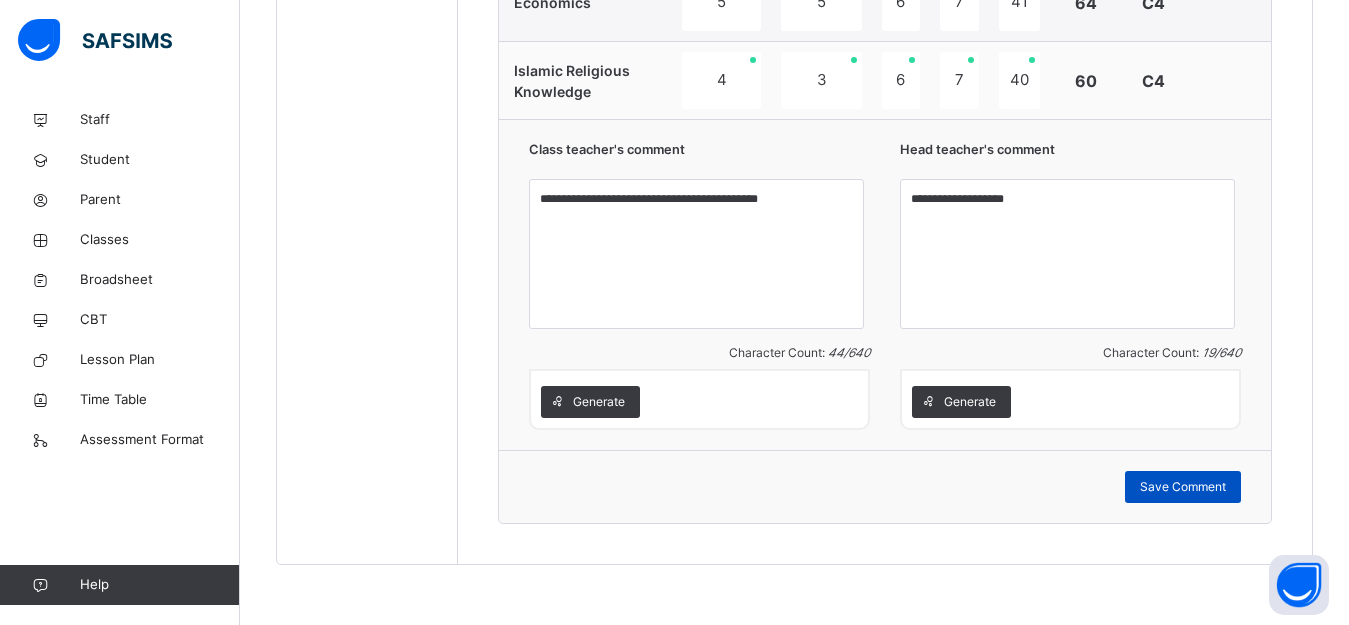 click on "Save Comment" at bounding box center [1183, 487] 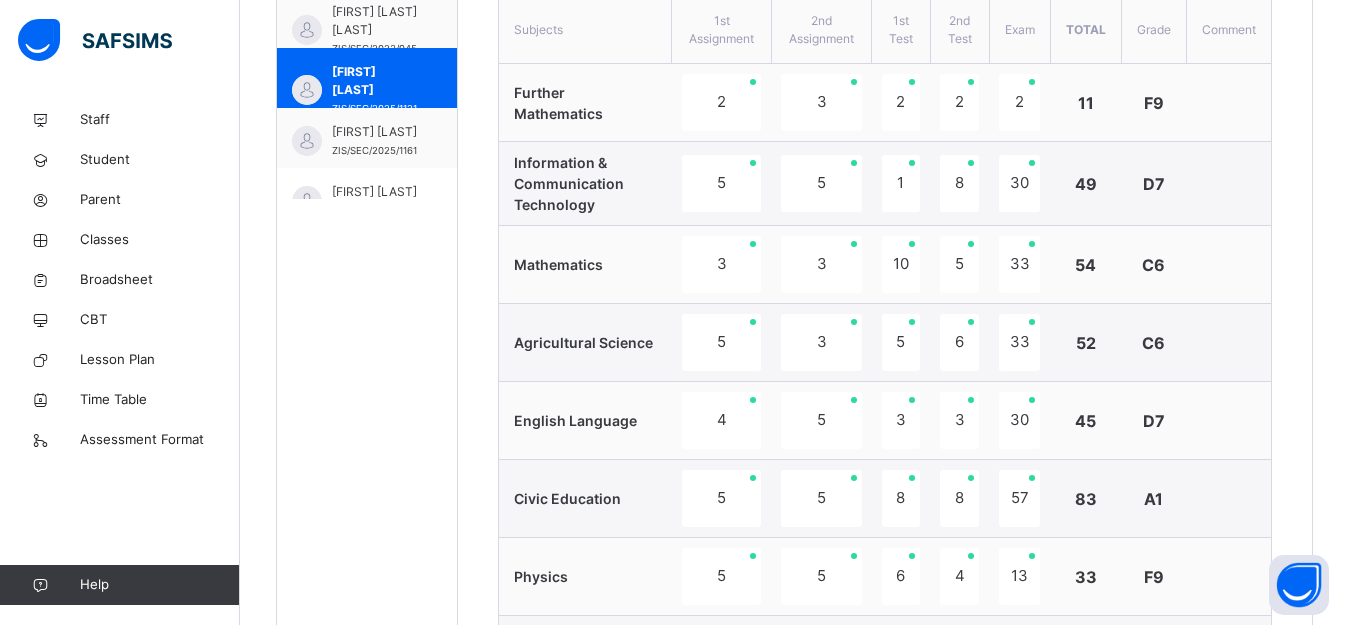 scroll, scrollTop: 755, scrollLeft: 0, axis: vertical 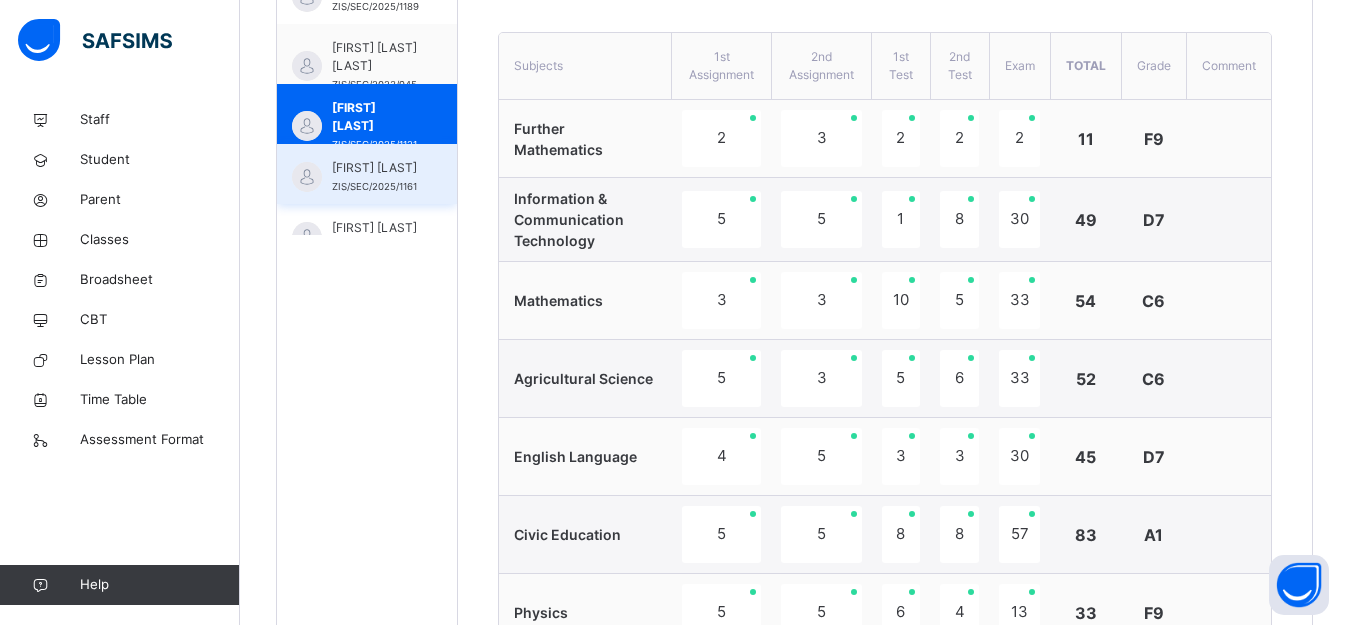 click on "[FIRST] [LAST]" at bounding box center [374, 168] 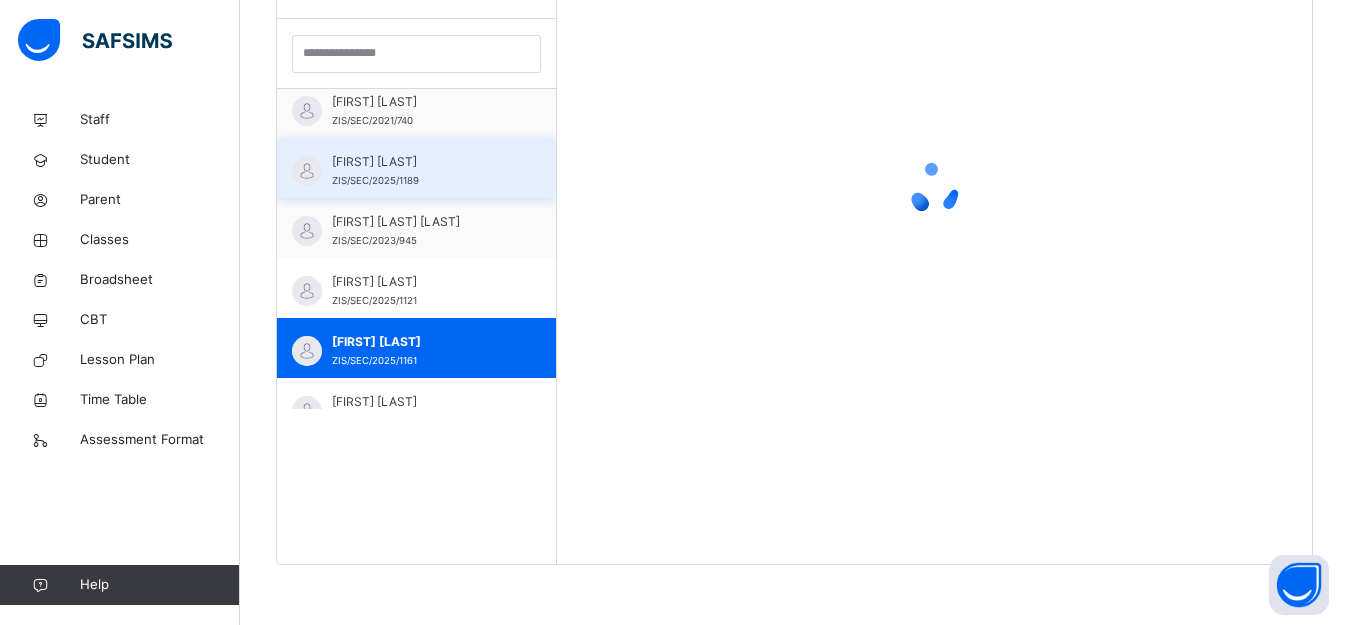 scroll, scrollTop: 581, scrollLeft: 0, axis: vertical 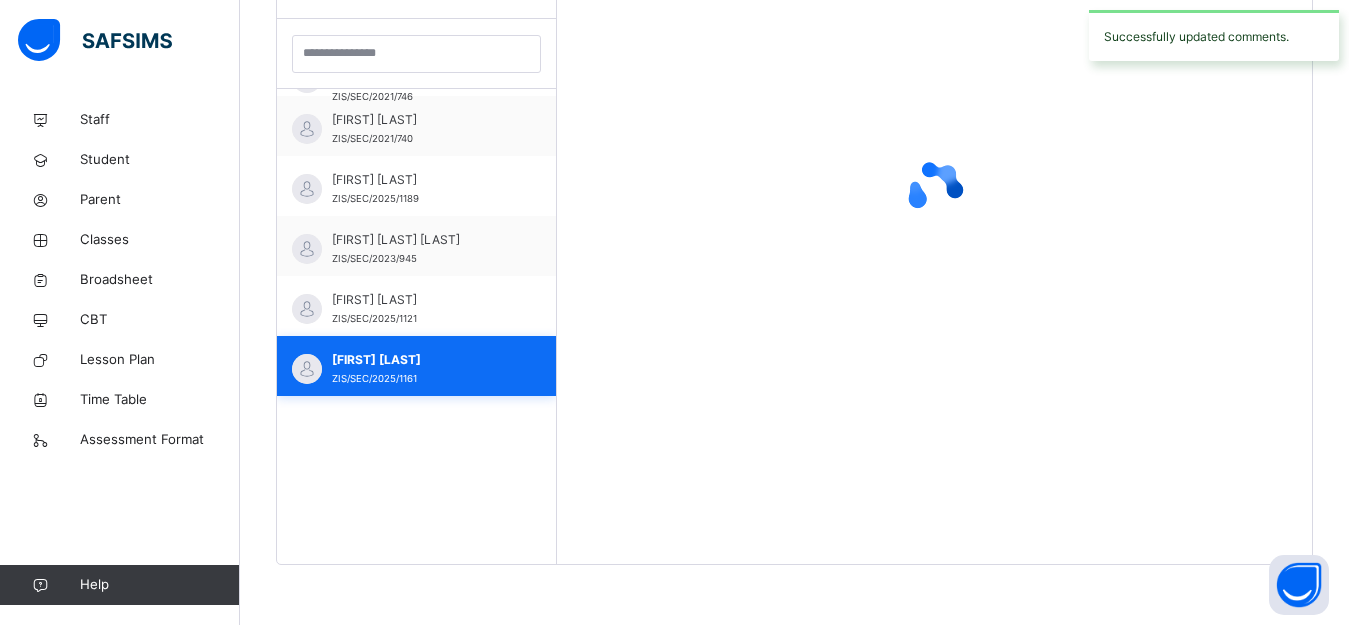 click on "[FIRST] [LAST]" at bounding box center [421, 360] 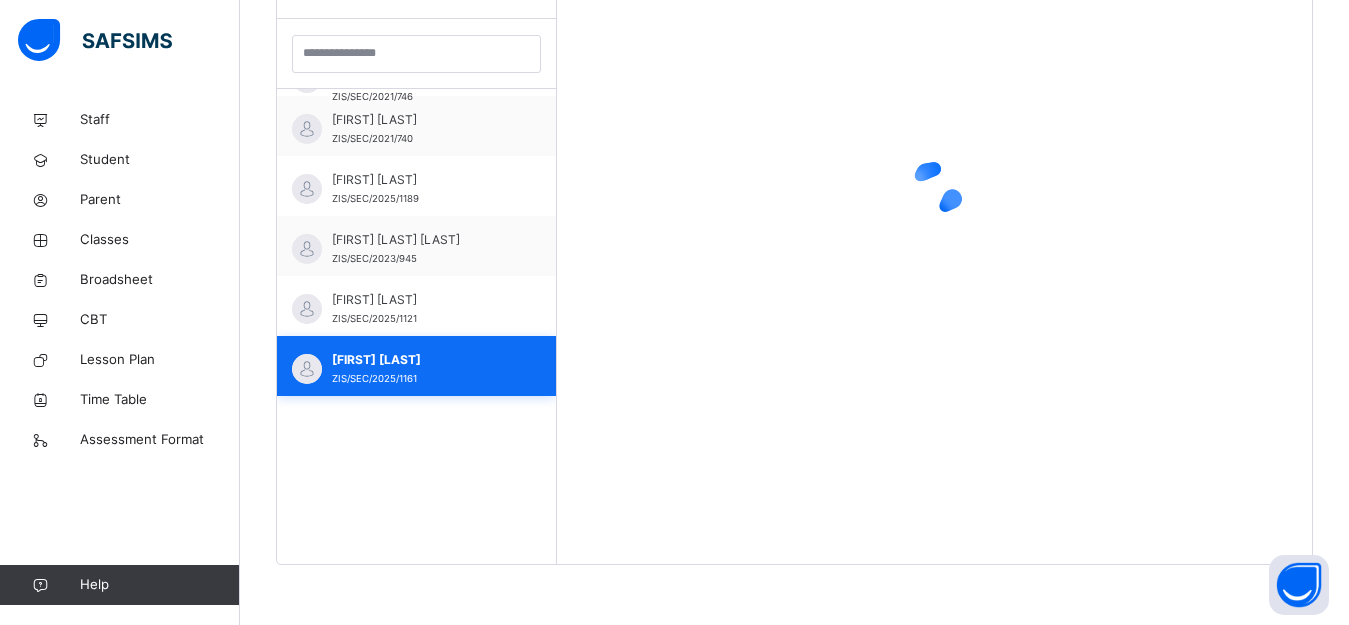 click on "[FIRST] [LAST]" at bounding box center (421, 360) 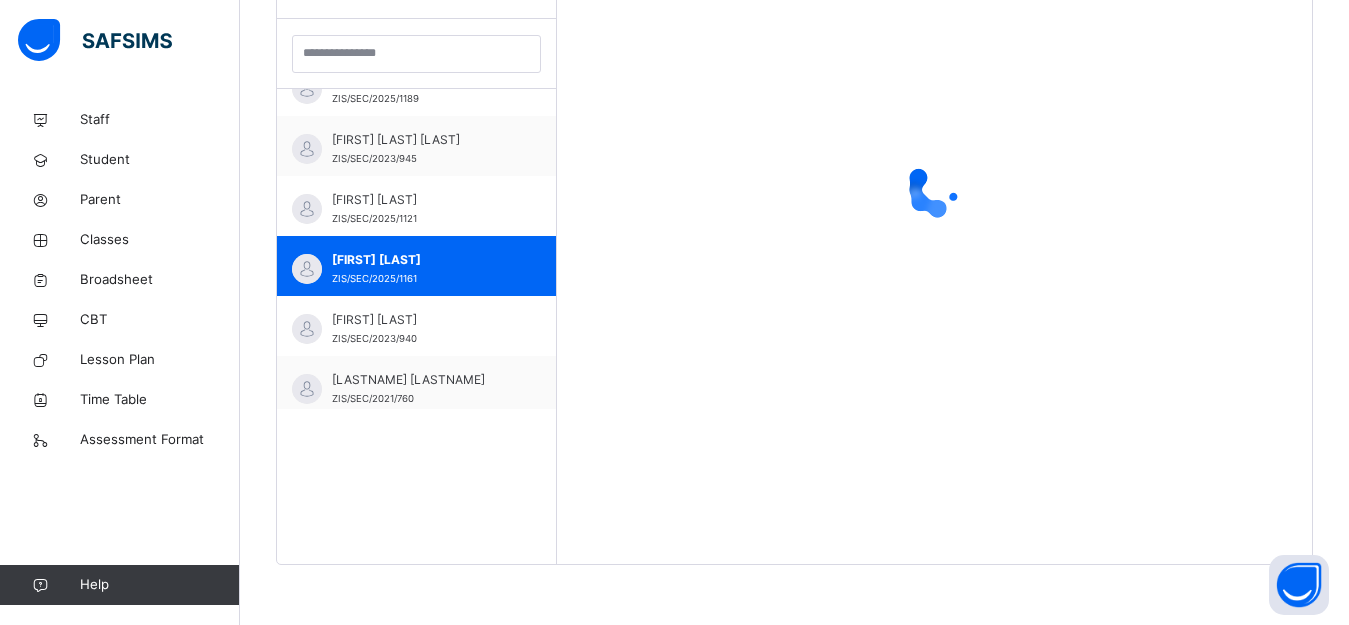 scroll, scrollTop: 973, scrollLeft: 0, axis: vertical 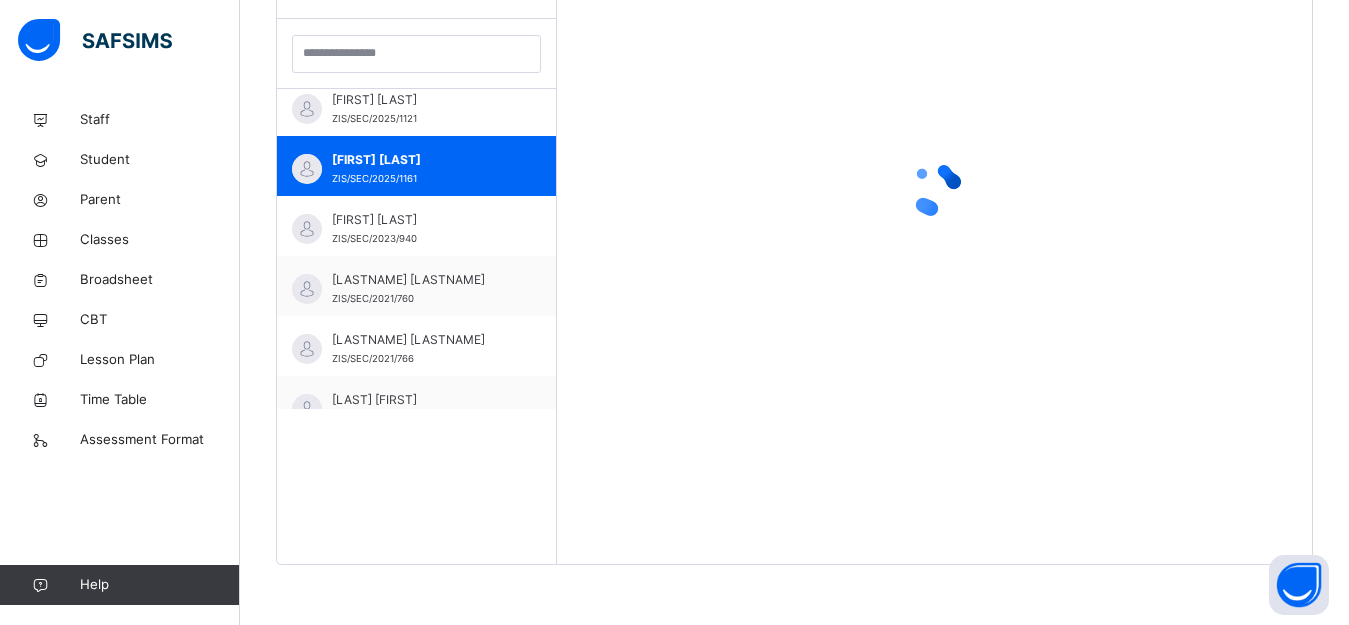 click on "Back  / SSS 1 A SSS 1 A Senior Secondary One Third Term 2024-2025 Class Members Subjects Results Skills Attendance Timetable Form Teacher Results More Options   43  Students in class Download Pdf Report Excel Report View subject profile Bulk upload Add Class Members Zinaria International School Date: [DATE], [TIME] Class Members Class:  SSS 1 A Total no. of Students:  43 Term:  Third Term Session:  2024-2025 S/NO Admission No. Last Name First Name Other Name 1 ZIS/SEC/2021/745 [LASTNAME] [LASTNAME] 2 ZIS/SEC/2025/1190 [LASTNAME] [LASTNAME] 3 ZIS/SEC/2021/762 [LASTNAME] [LASTNAME] 4 ZIS/SEC/2021/750 [LASTNAME] [LASTNAME] 5 ZIS/SEC/2022/904 [LASTNAME] [LASTNAME] 6 ZIS/SEC/2021/748 [LASTNAME] [LASTNAME] 7 ZIS/SEC/2022/906 [LASTNAME] [LASTNAME] [LASTNAME] 8 ZIS/SEC/2025/1160 [LASTNAME] [LASTNAME] [LASTNAME] 9 ZIS/SEC/2021/769 [LASTNAME] [LASTNAME] [LASTNAME] 10 ZIS/SEC/2022/779 [LASTNAME] [LASTNAME] 11 ZIS/SEC/2022/905 [FIRSTNAME] [LASTNAME] 12 ZIS/SEC/952 [LASTNAME] [LASTNAME]  [LASTNAME] 13 ZIS/SEC/2021/746 [LASTNAME] [LASTNAME] [LASTNAME] 14 ZIS/SEC/2021/740 [LASTNAME] [FIRSTNAME] [LASTNAME] 15" at bounding box center [794, 72] 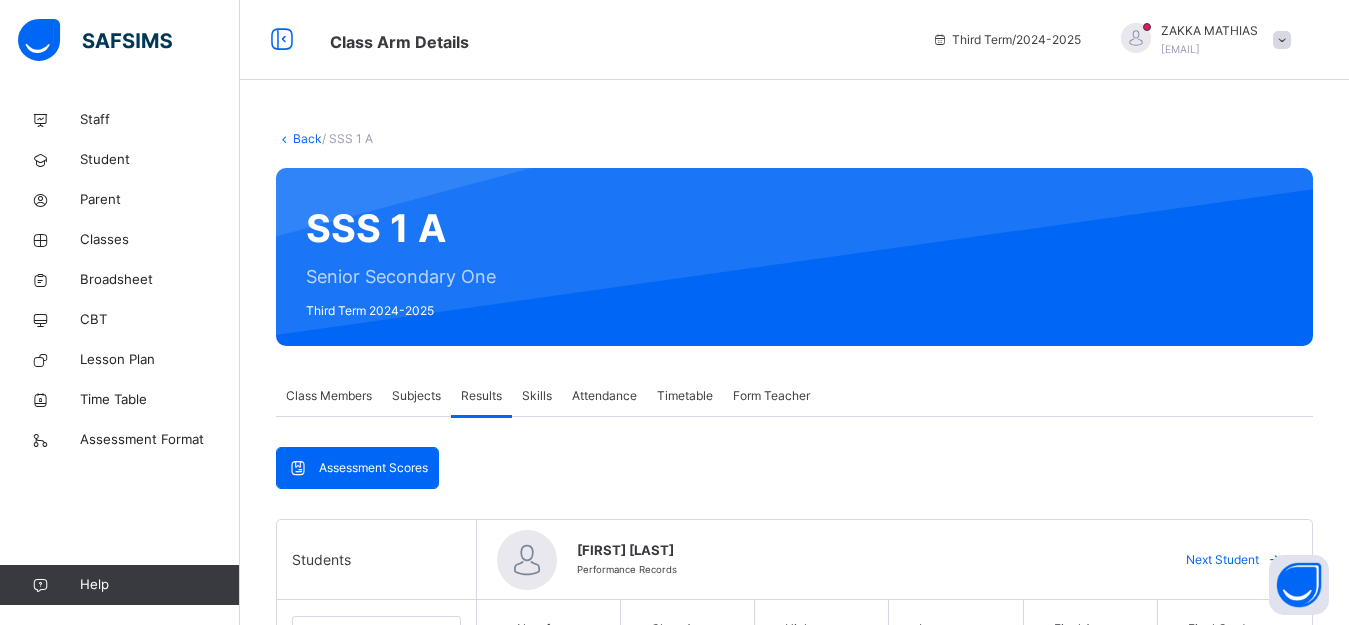 scroll, scrollTop: 200, scrollLeft: 0, axis: vertical 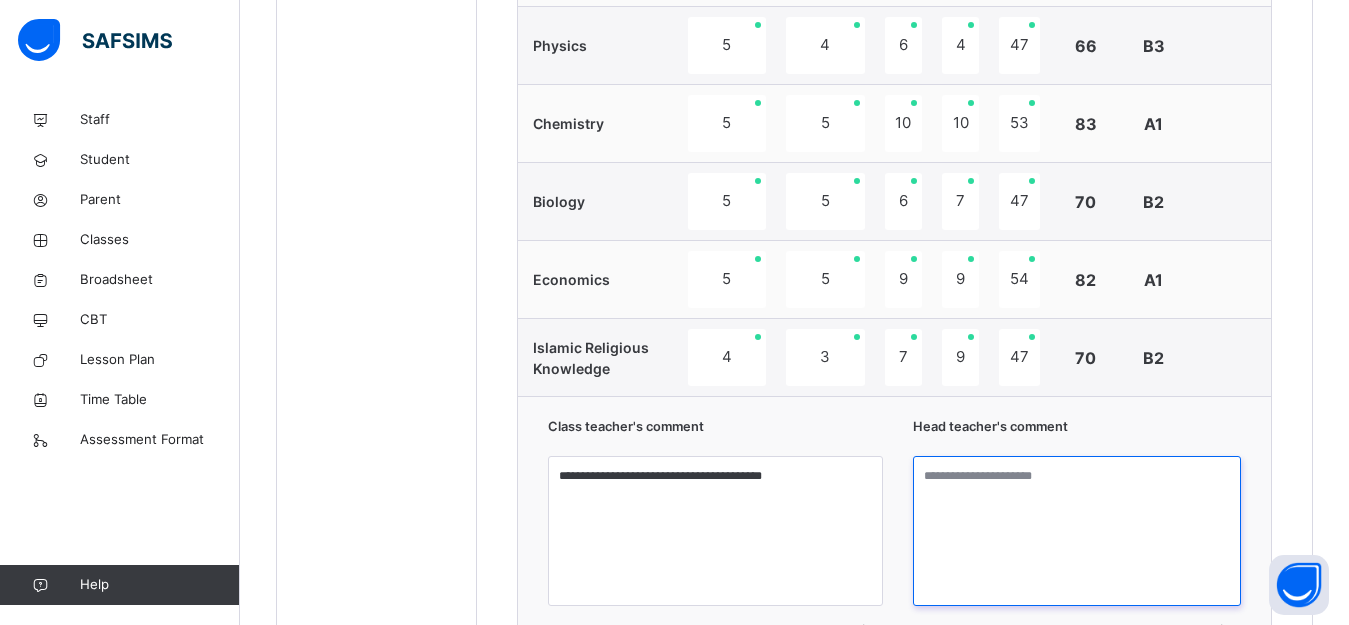 click at bounding box center [1077, 531] 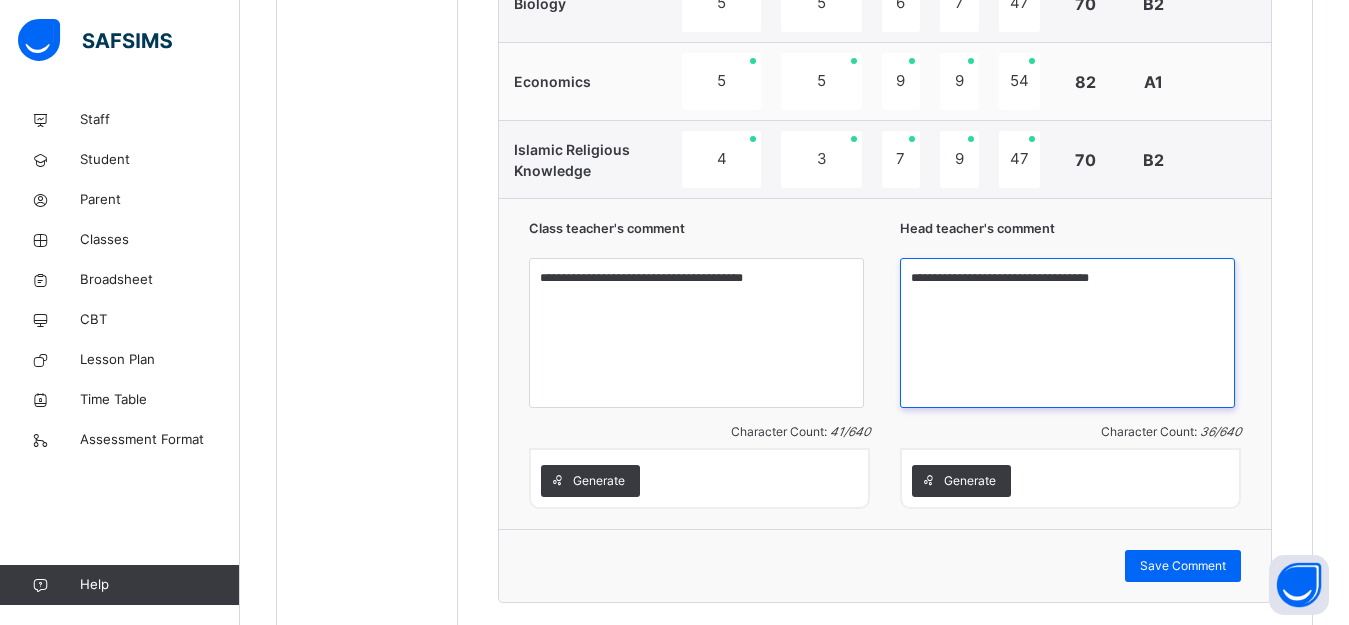 scroll, scrollTop: 1600, scrollLeft: 0, axis: vertical 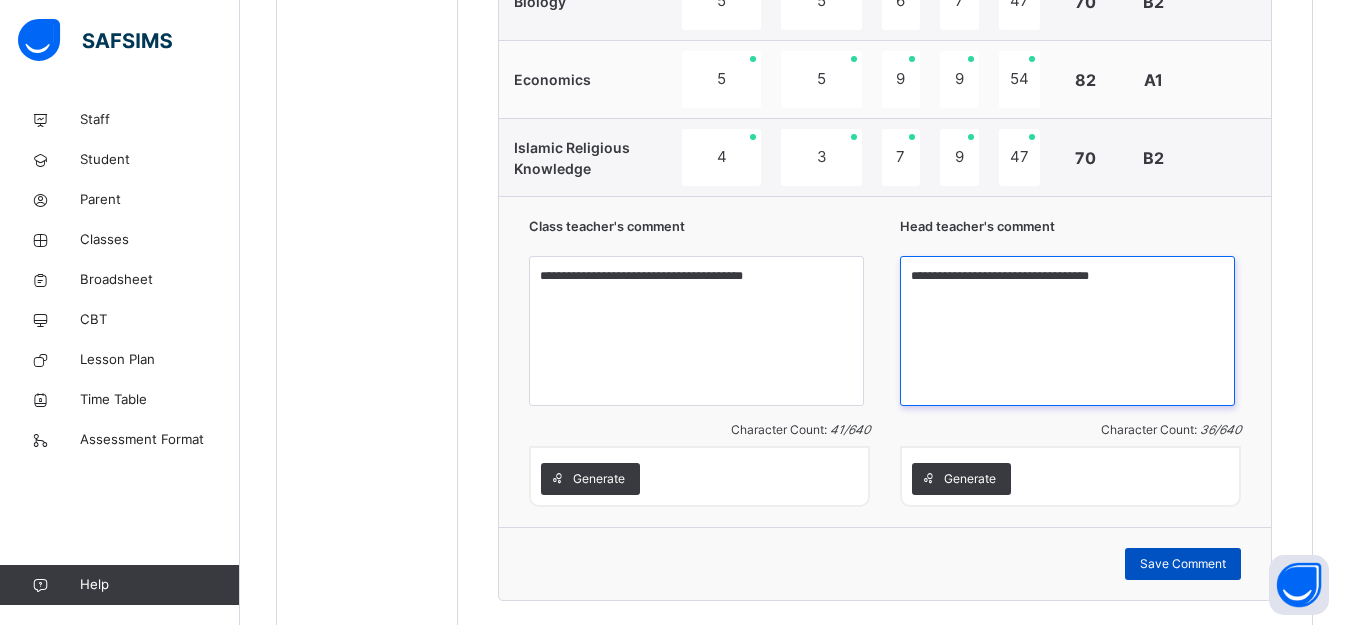 type on "**********" 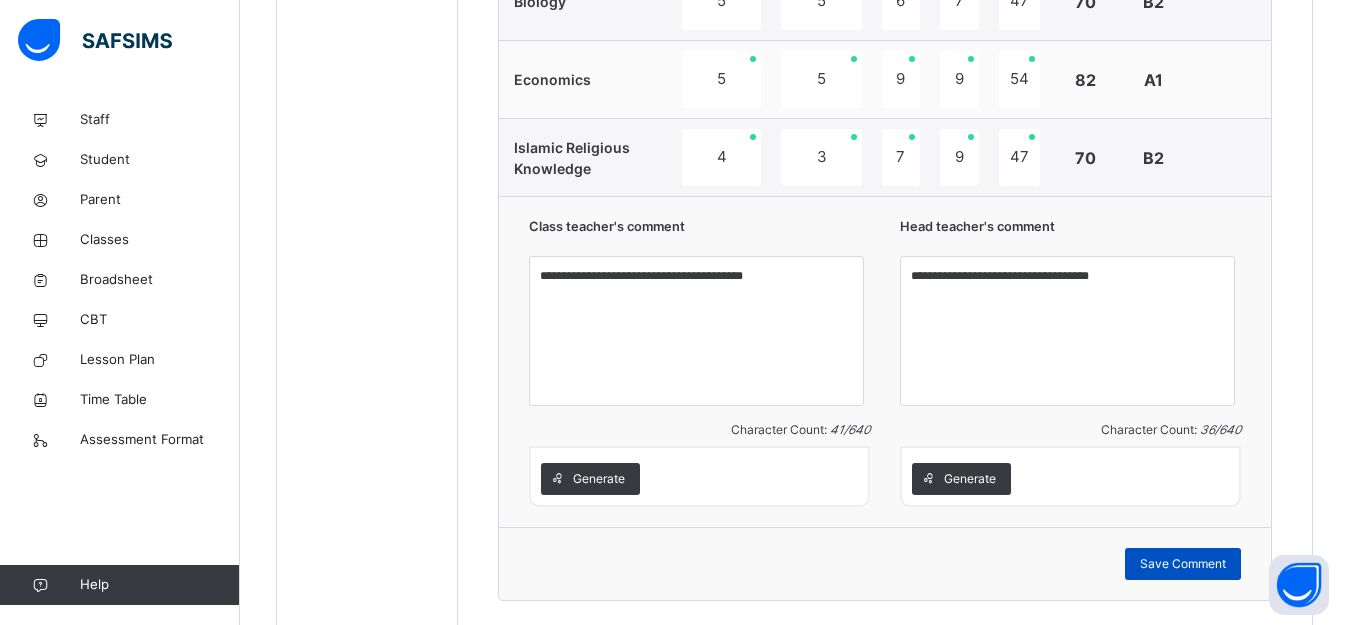 click on "Save Comment" at bounding box center [1183, 564] 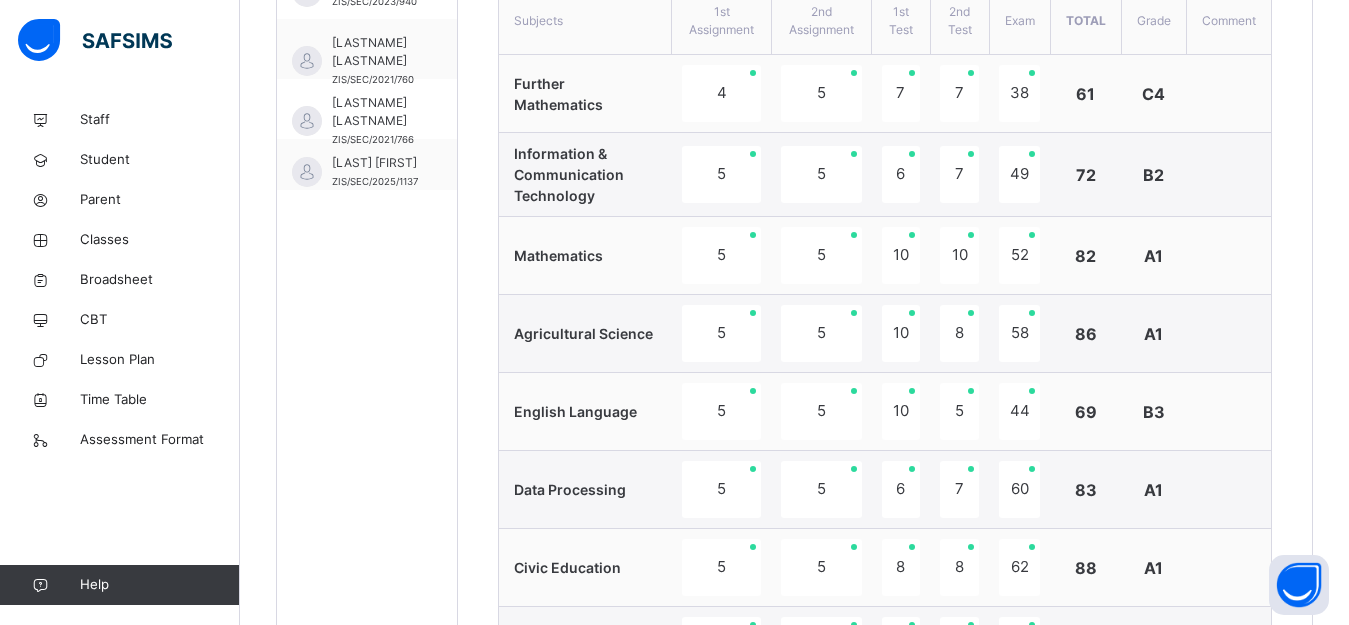 scroll, scrollTop: 700, scrollLeft: 0, axis: vertical 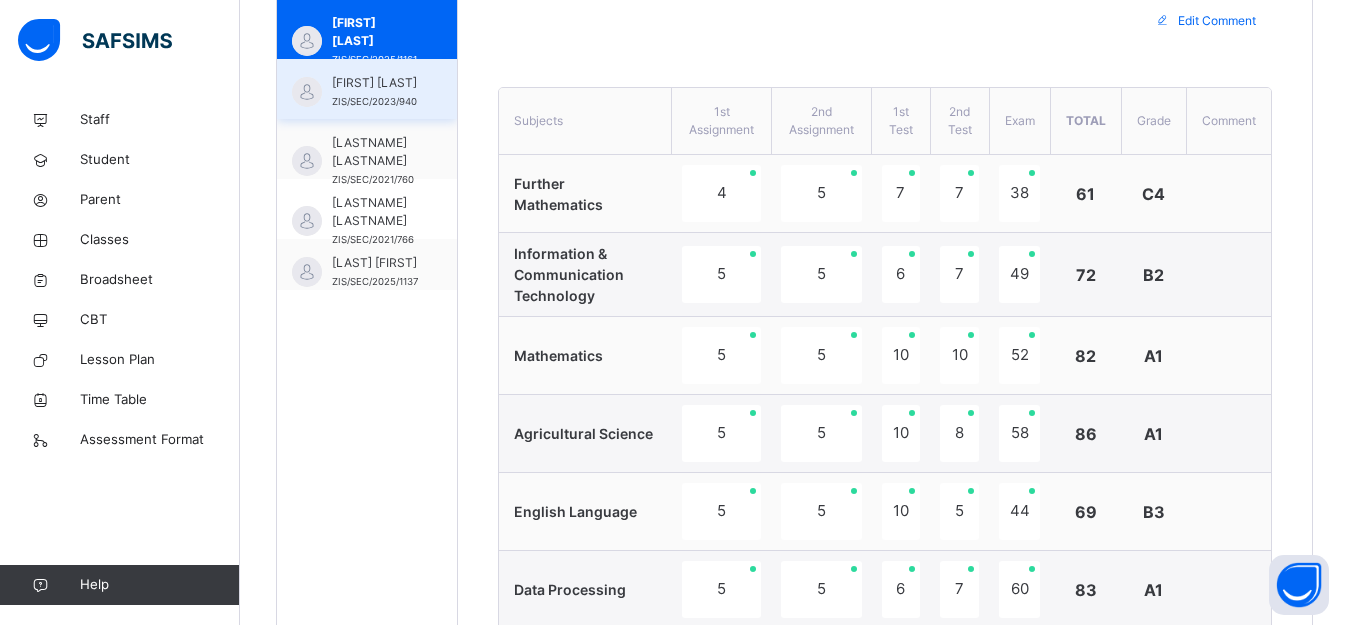 click on "[FIRST] [LAST]" at bounding box center (374, 83) 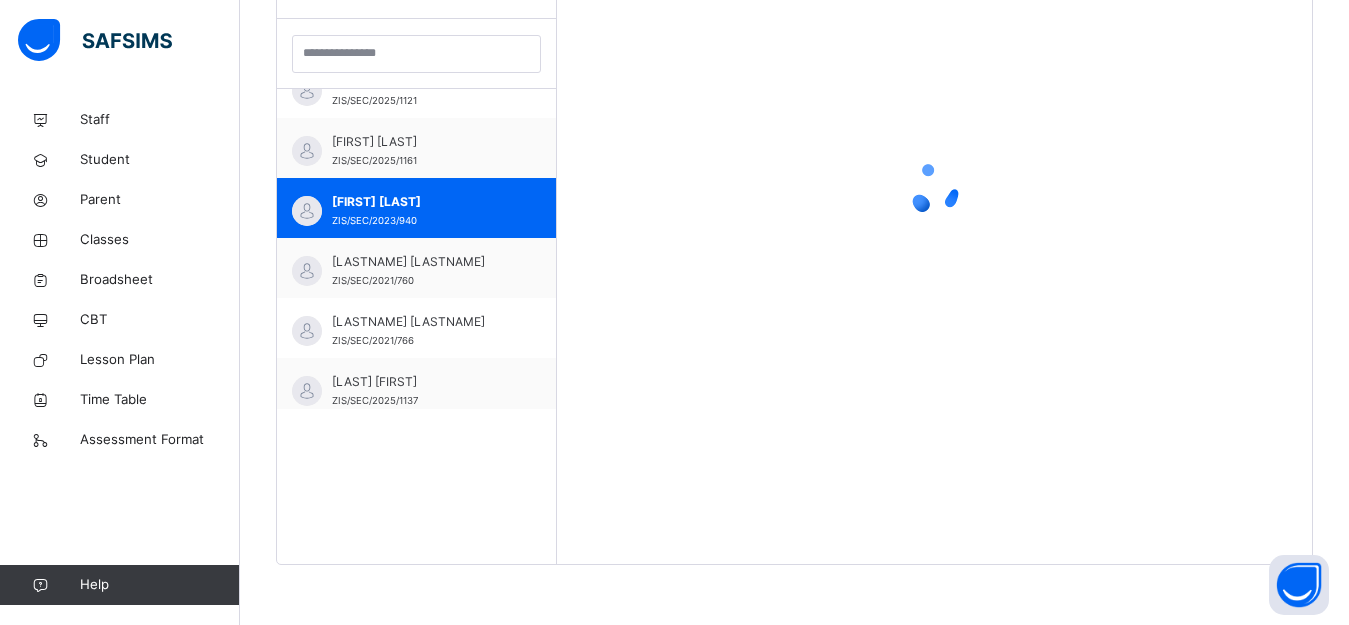 scroll, scrollTop: 581, scrollLeft: 0, axis: vertical 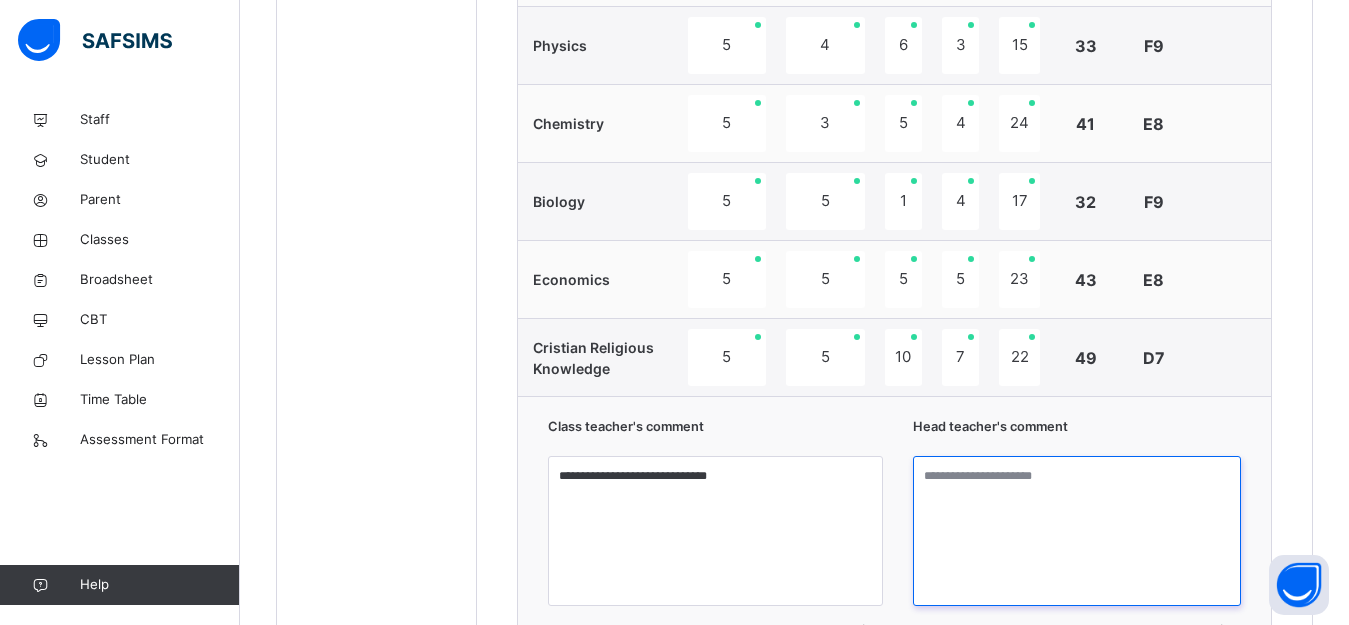 click at bounding box center [1077, 531] 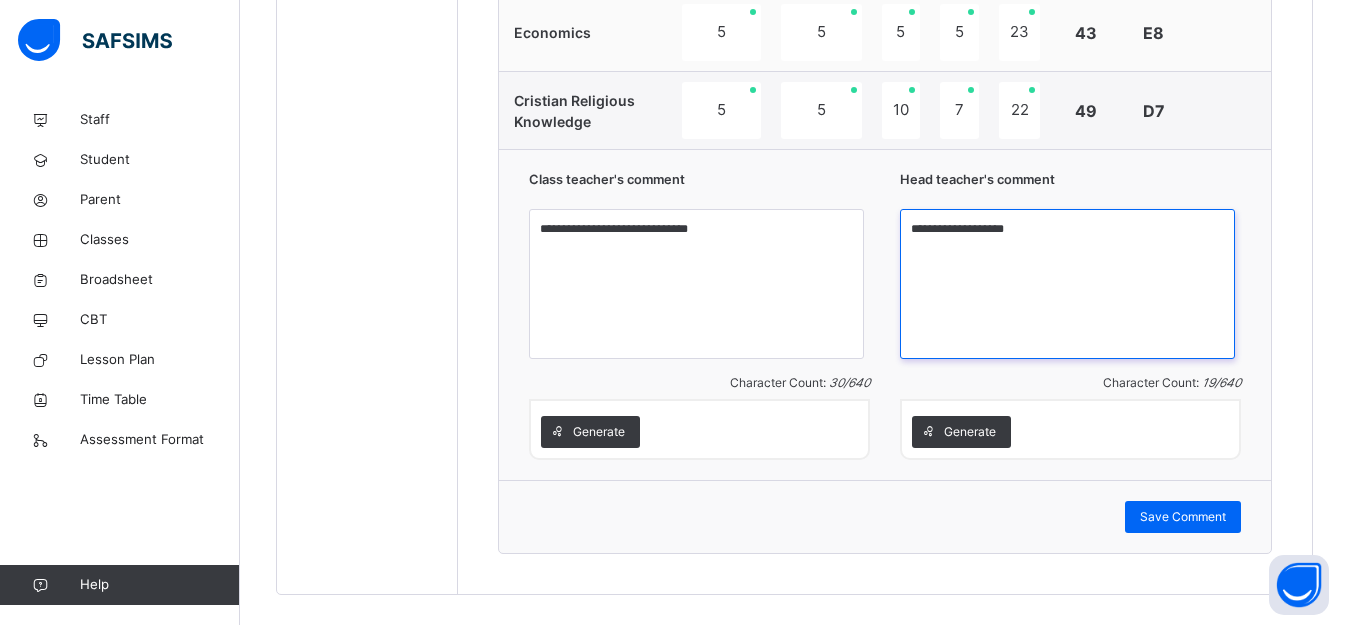 scroll, scrollTop: 1677, scrollLeft: 0, axis: vertical 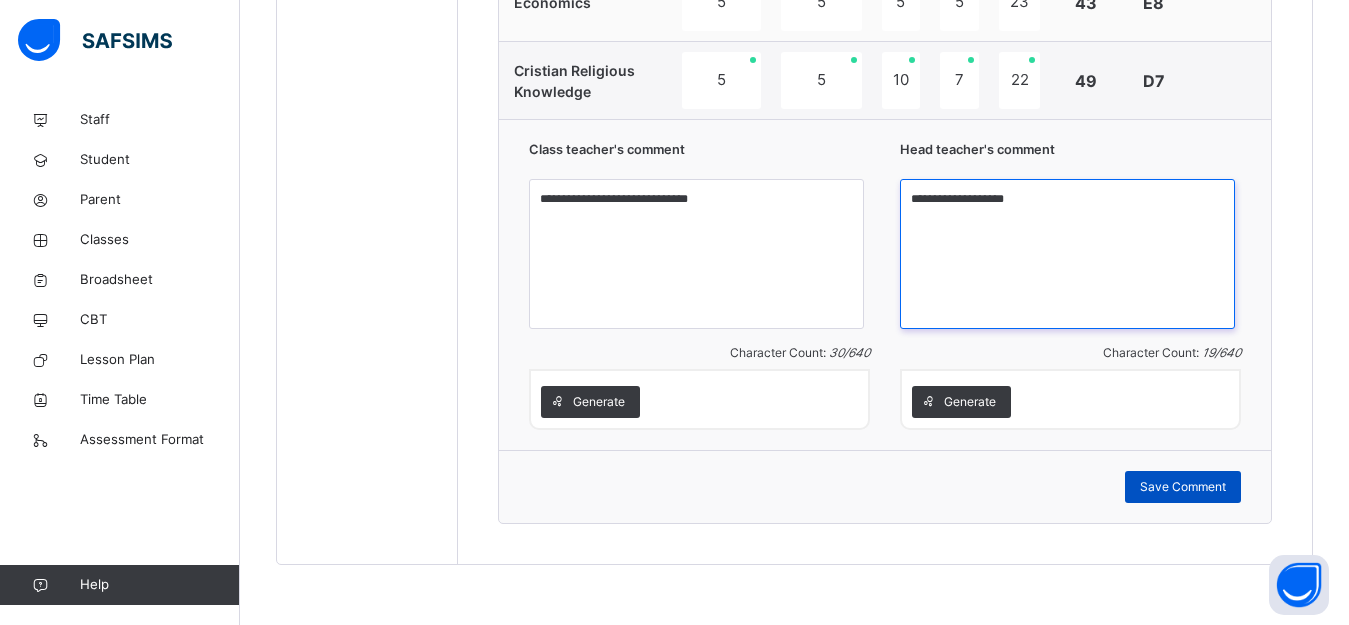 type on "**********" 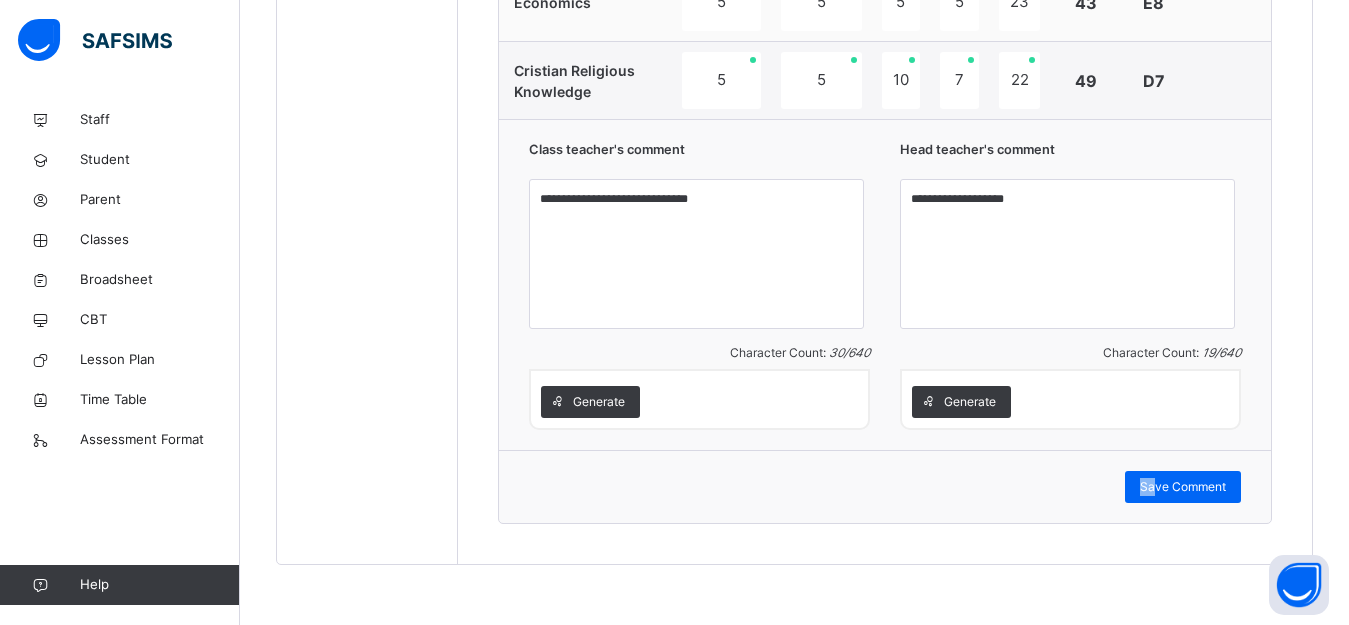 click on "Save Comment" at bounding box center [885, 486] 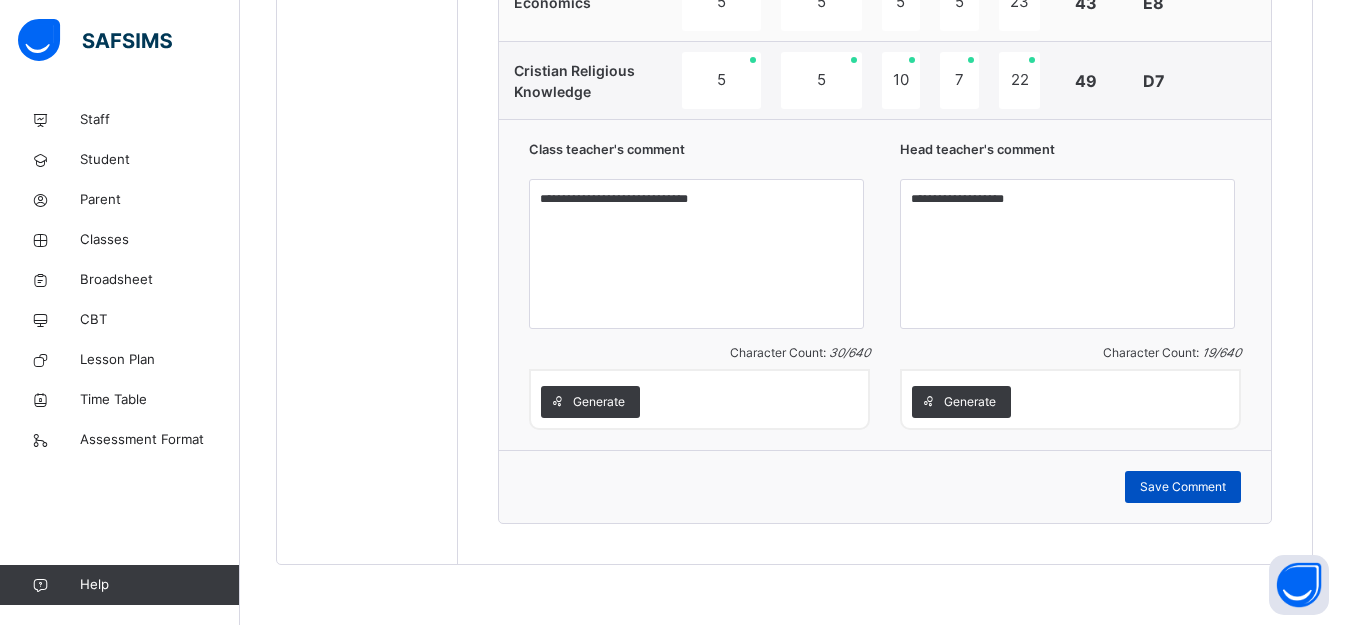 click on "Save Comment" at bounding box center [1183, 487] 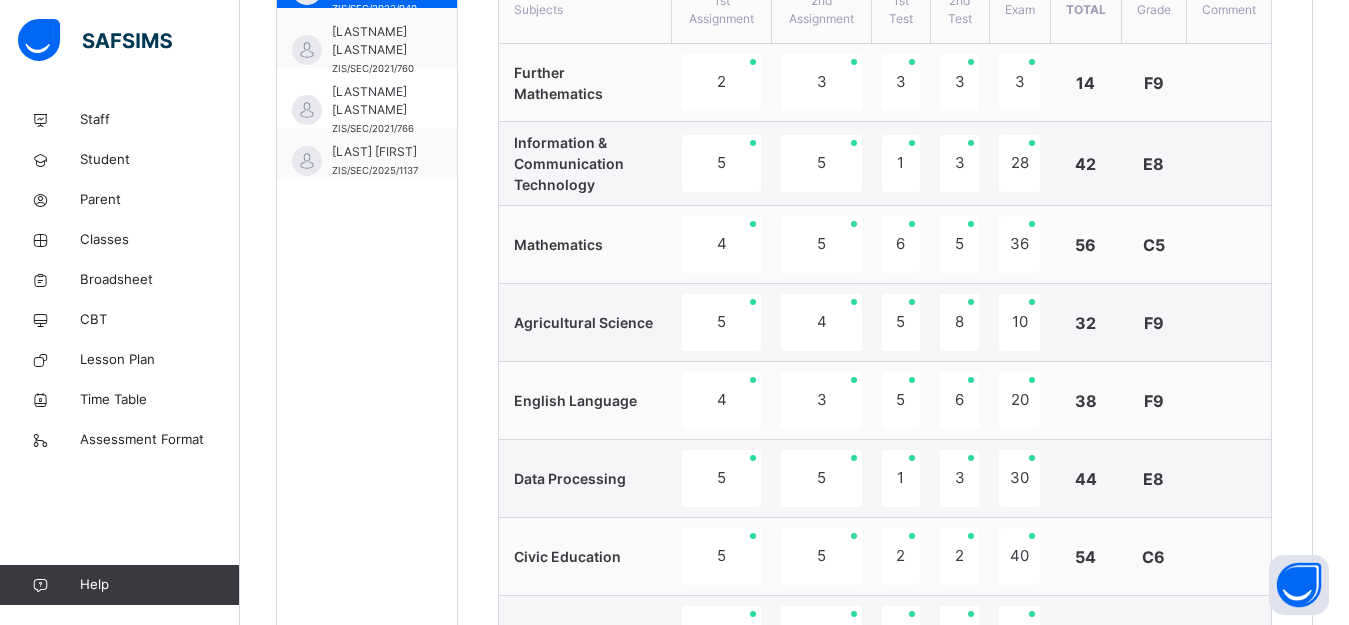scroll, scrollTop: 777, scrollLeft: 0, axis: vertical 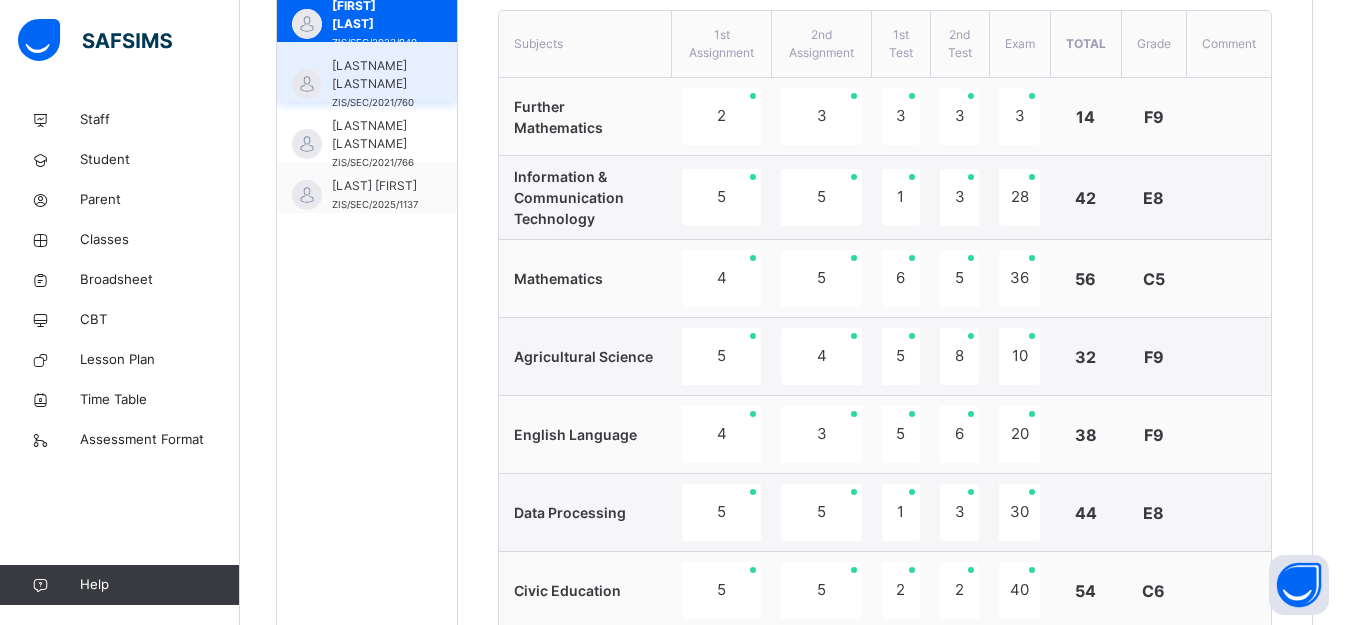 click on "[LASTNAME]  [LASTNAME]" at bounding box center [373, 75] 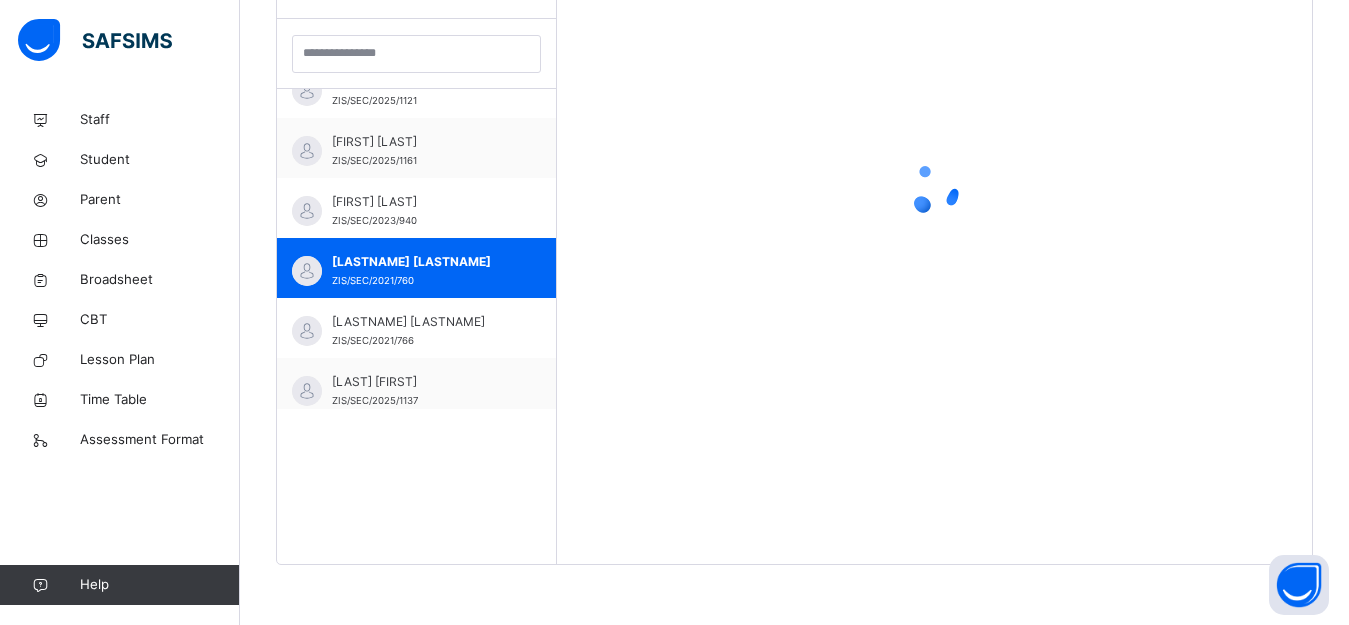 scroll, scrollTop: 581, scrollLeft: 0, axis: vertical 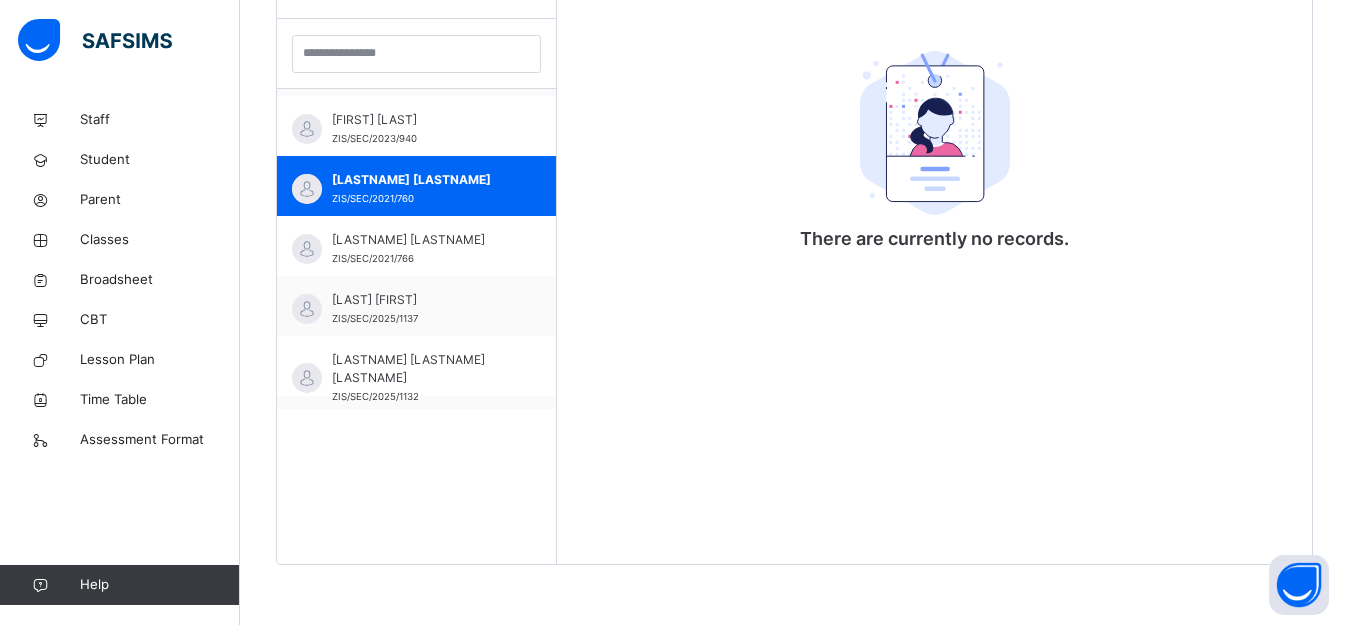click on "There are currently no records." at bounding box center [934, 251] 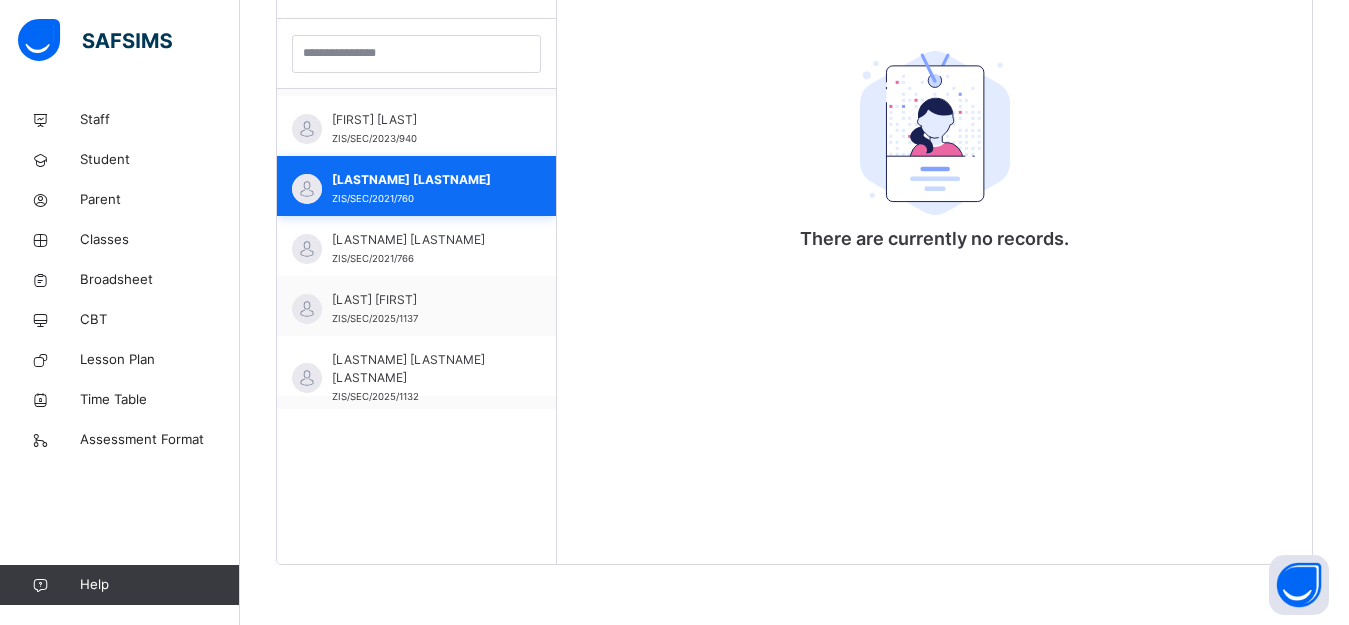 click on "[LASTNAME]  [LASTNAME]" at bounding box center [421, 180] 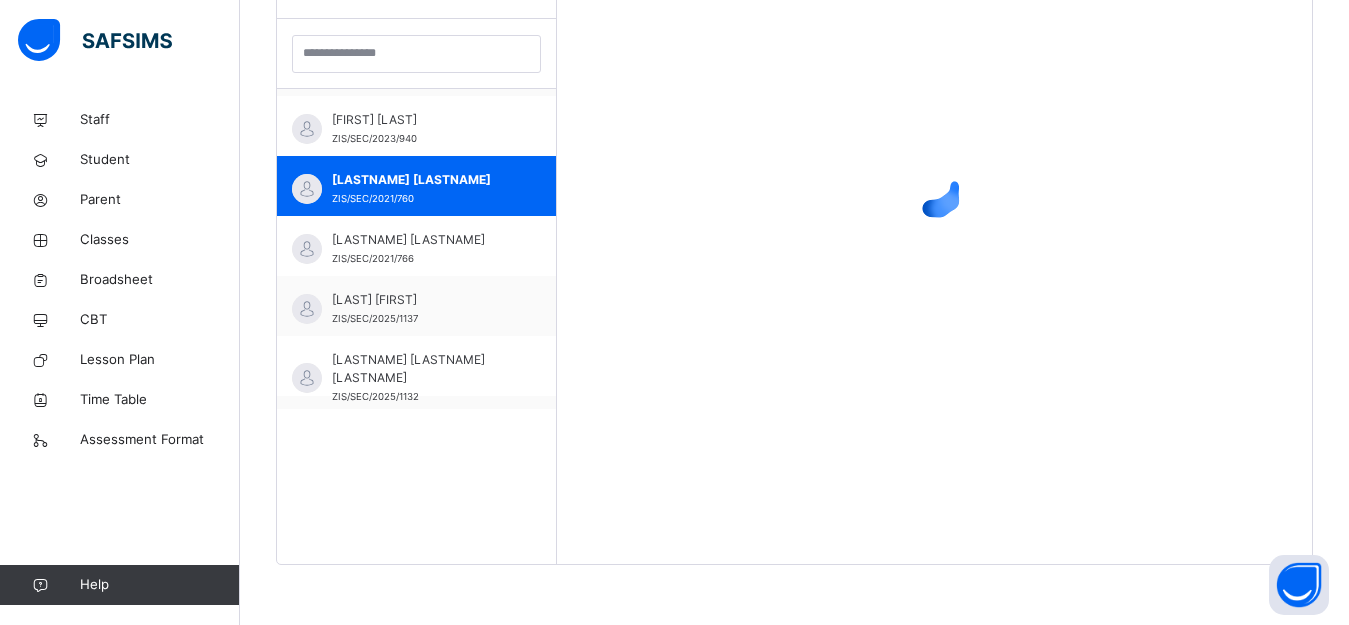 click at bounding box center [934, 251] 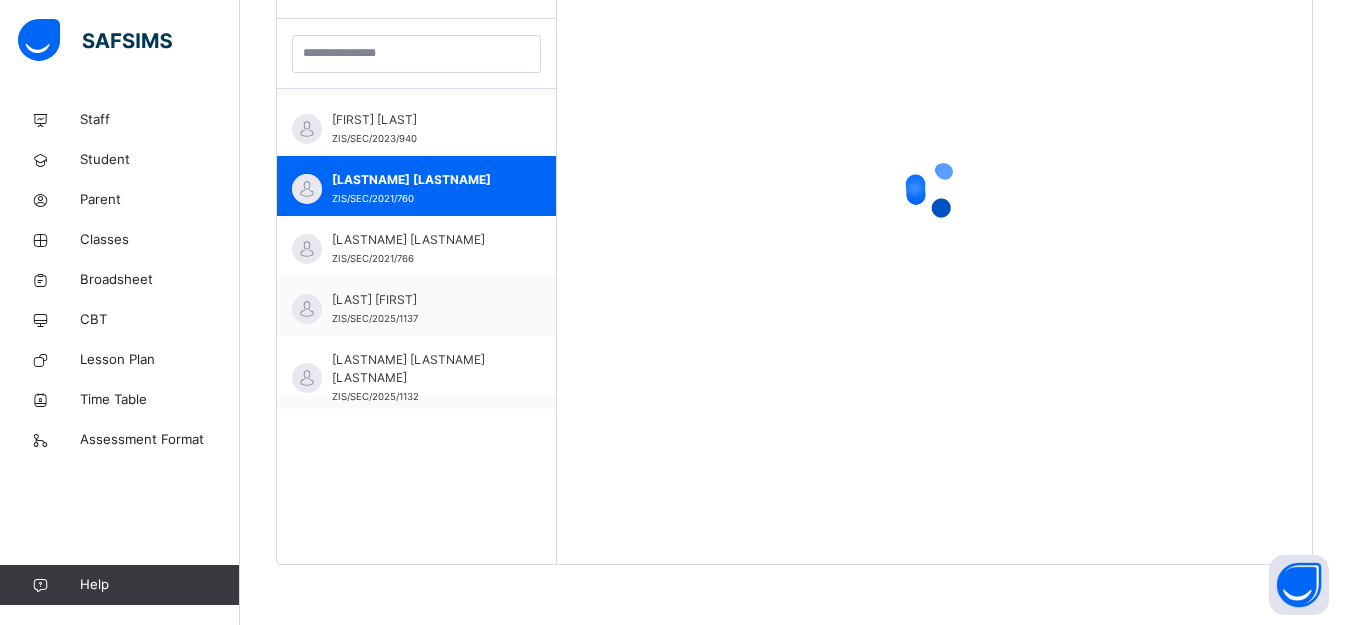 click on "Back  / SSS 1 A SSS 1 A Senior Secondary One Third Term 2024-2025 Class Members Subjects Results Skills Attendance Timetable Form Teacher Results More Options   43  Students in class Download Pdf Report Excel Report View subject profile Bulk upload Add Class Members Zinaria International School Date: 6th Aug 2025, 5:36:31 am Class Members Class:  SSS 1 A Total no. of Students:  43 Term:  Third Term Session:  2024-2025 S/NO Admission No. Last Name First Name Other Name 1 ZIS/SEC/2021/745 JUNAIDU [LAST] 2 ZIS/SEC/2025/1190 ALIYU [LAST] 3 ZIS/SEC/2021/762 HUSSENA [LAST] 4 ZIS/SEC/2021/750 ZAKIYA [LAST] 5 ZIS/SEC/2022/904 HASSAN [FIRST] 6 ZIS/SEC/2021/748 MOOHIBAT [FIRST] 7 ZIS/SEC/2022/906 ADAMU [FIRST] [LAST] 8 ZIS/SEC/2025/1160 IDRIS [FIRST] [LAST] 9 ZIS/SEC/2021/769 FAUZIYA AMINU OMOLOLA 10 ZIS/SEC/2022/779 SHAIMA'U ASHIRU 11 ZIS/SEC/2022/905 Dooshima Augustine 12 ZIS/SEC/952 MUHAMMED AUWAL  SARKI 13 ZIS/SEC/2021/746 ALLAH-YAFI EMMANUEL SILLA-NESKA 14 ZIS/SEC/2021/740 ABUBAKAR FARIDA SADIQ 15" at bounding box center [794, 72] 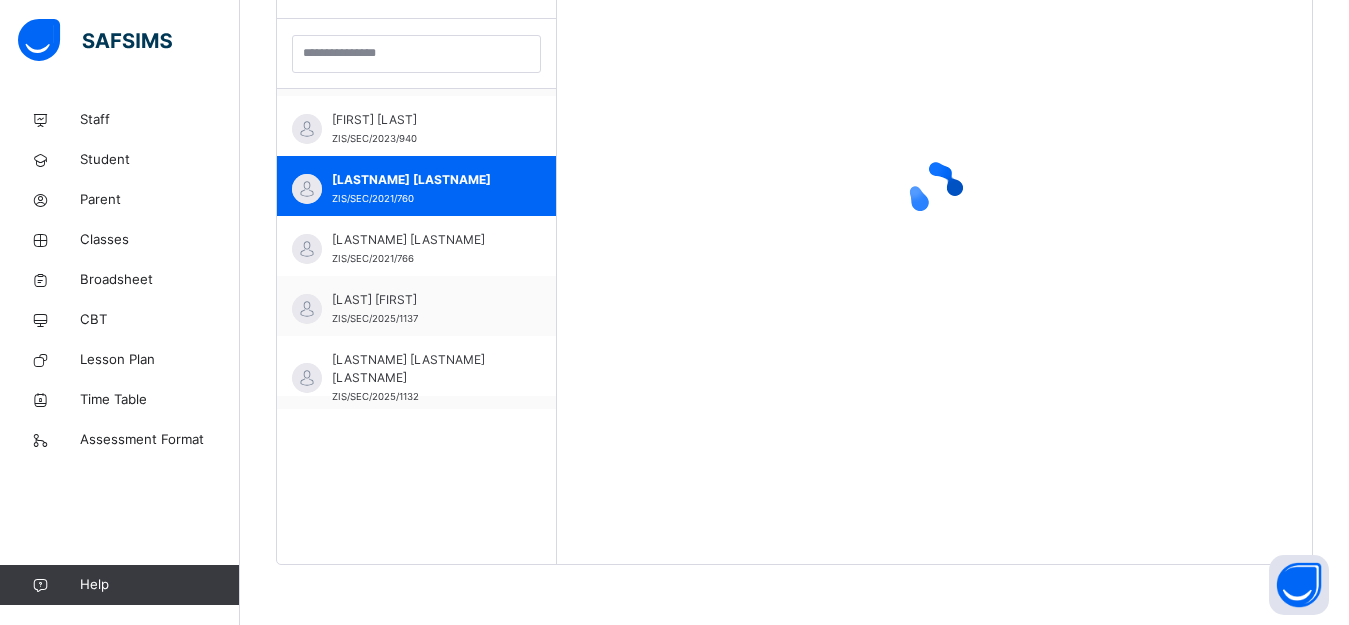 scroll, scrollTop: 481, scrollLeft: 0, axis: vertical 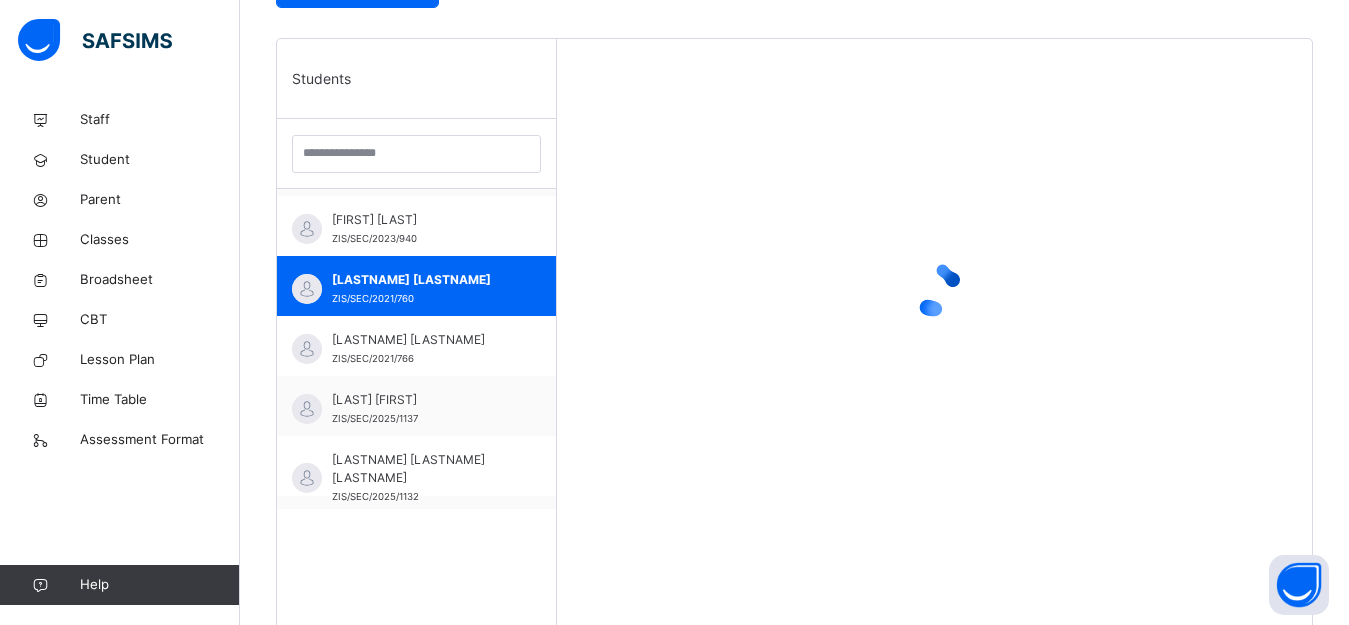 click at bounding box center [934, 289] 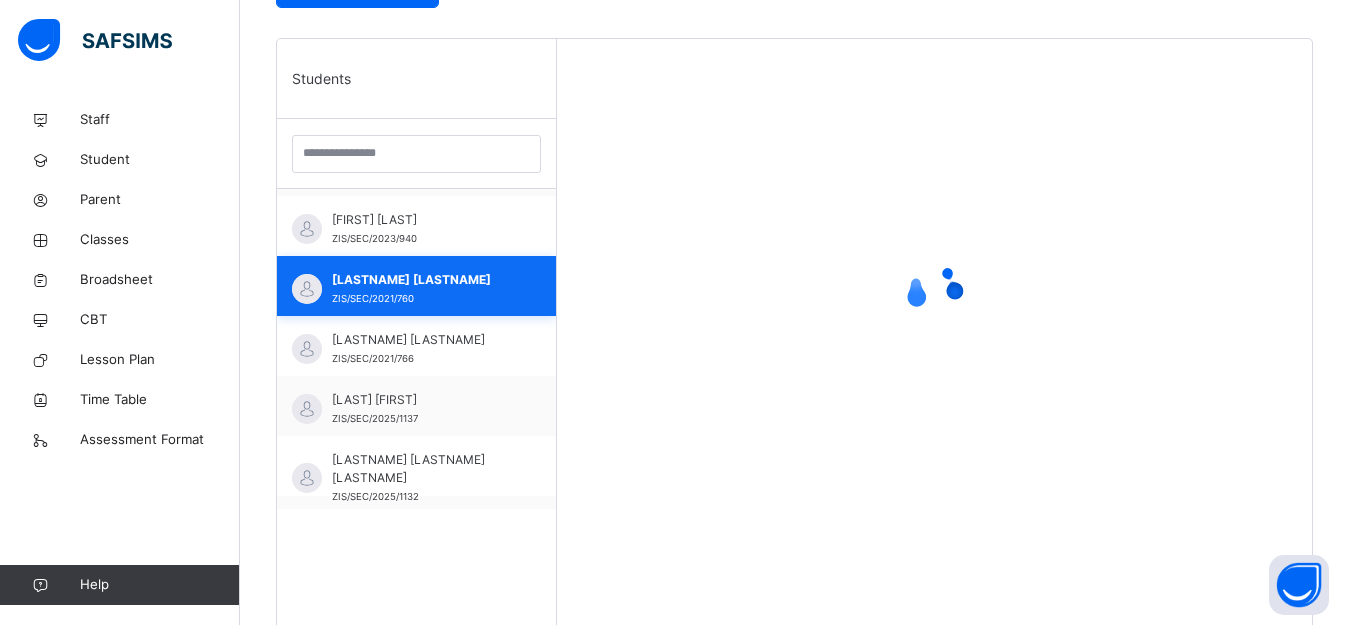 click on "[FIRST] [LAST] [ID]" at bounding box center (416, 286) 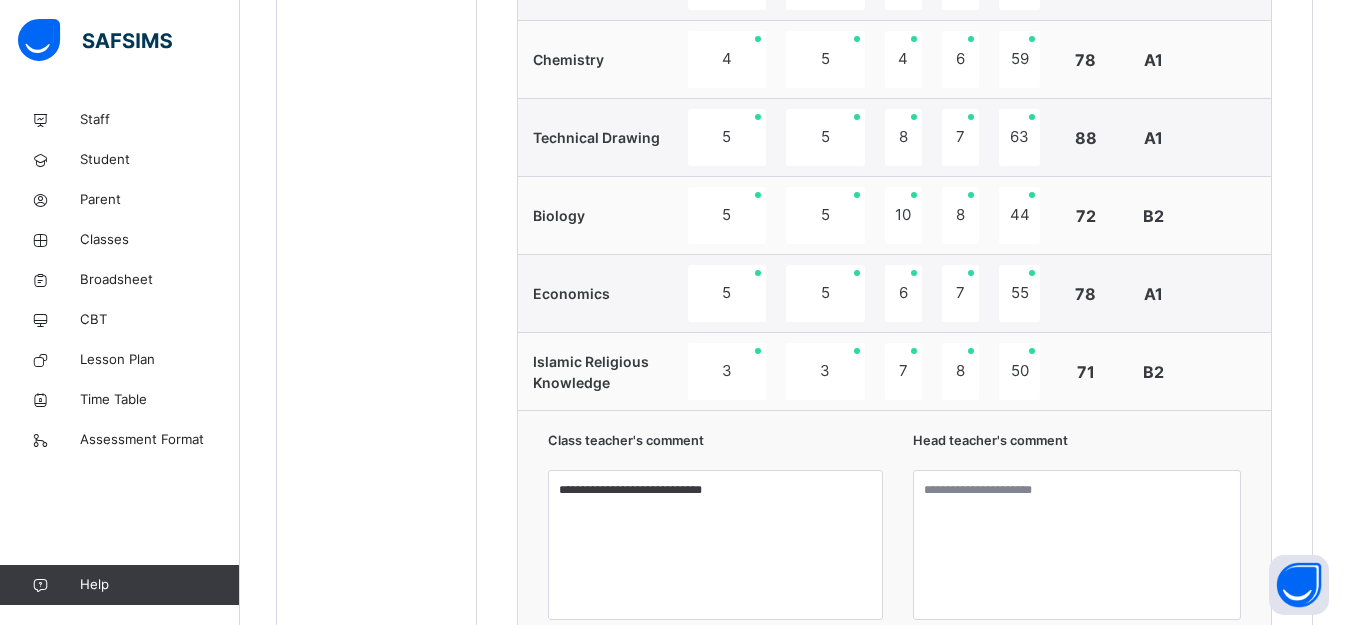 scroll, scrollTop: 1481, scrollLeft: 0, axis: vertical 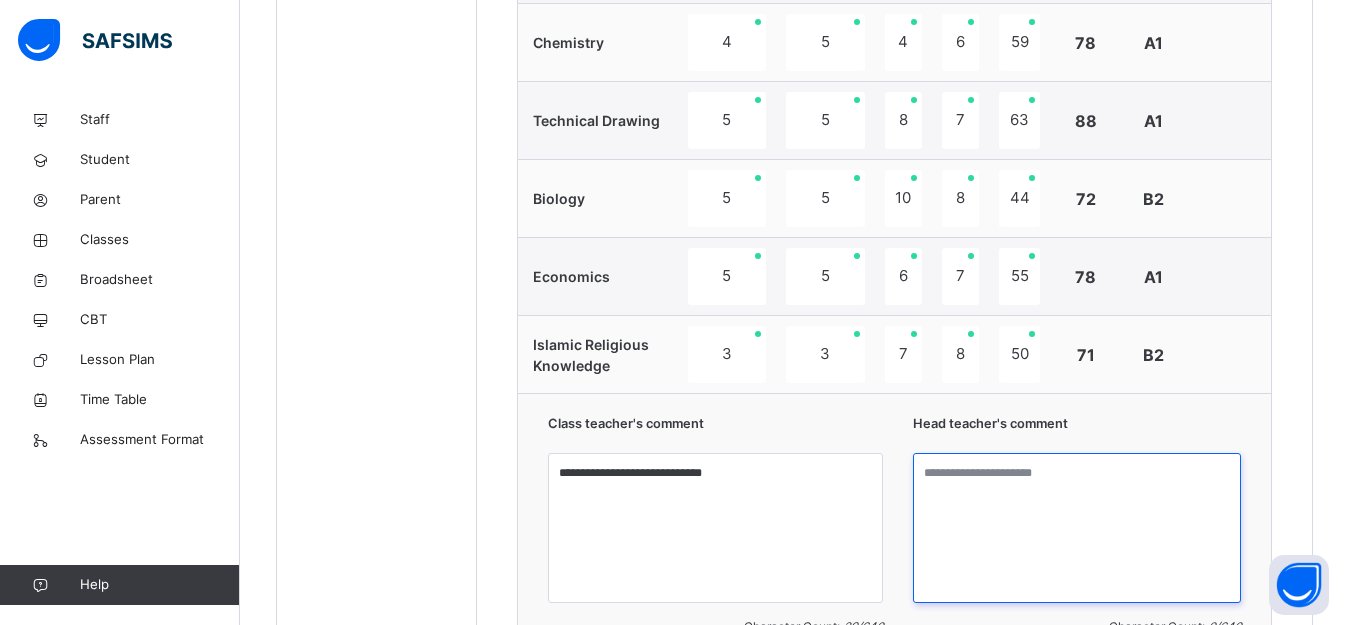 click at bounding box center (1077, 528) 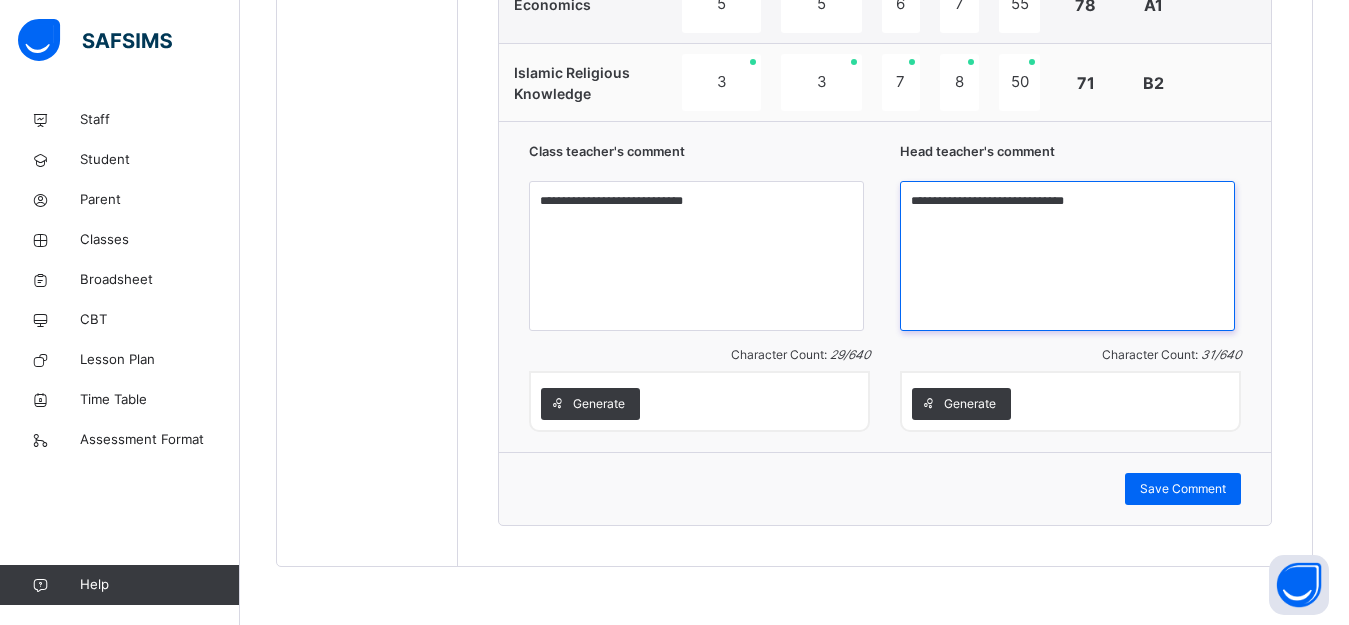 scroll, scrollTop: 1755, scrollLeft: 0, axis: vertical 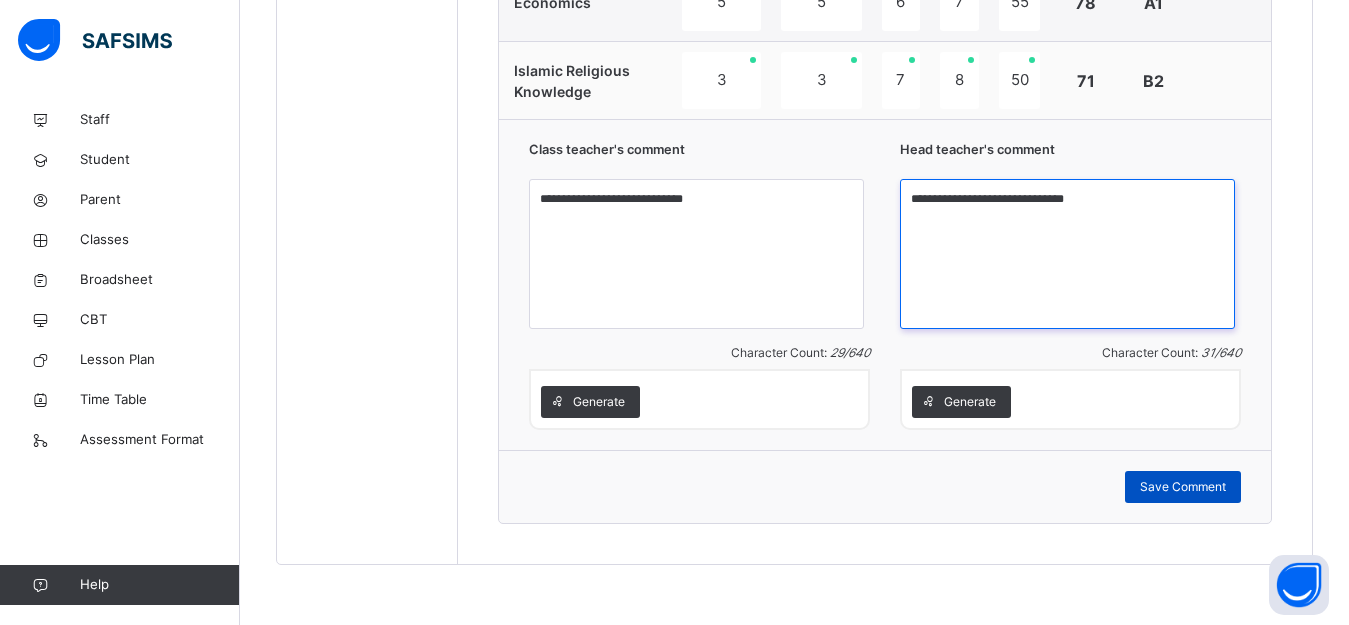 type on "**********" 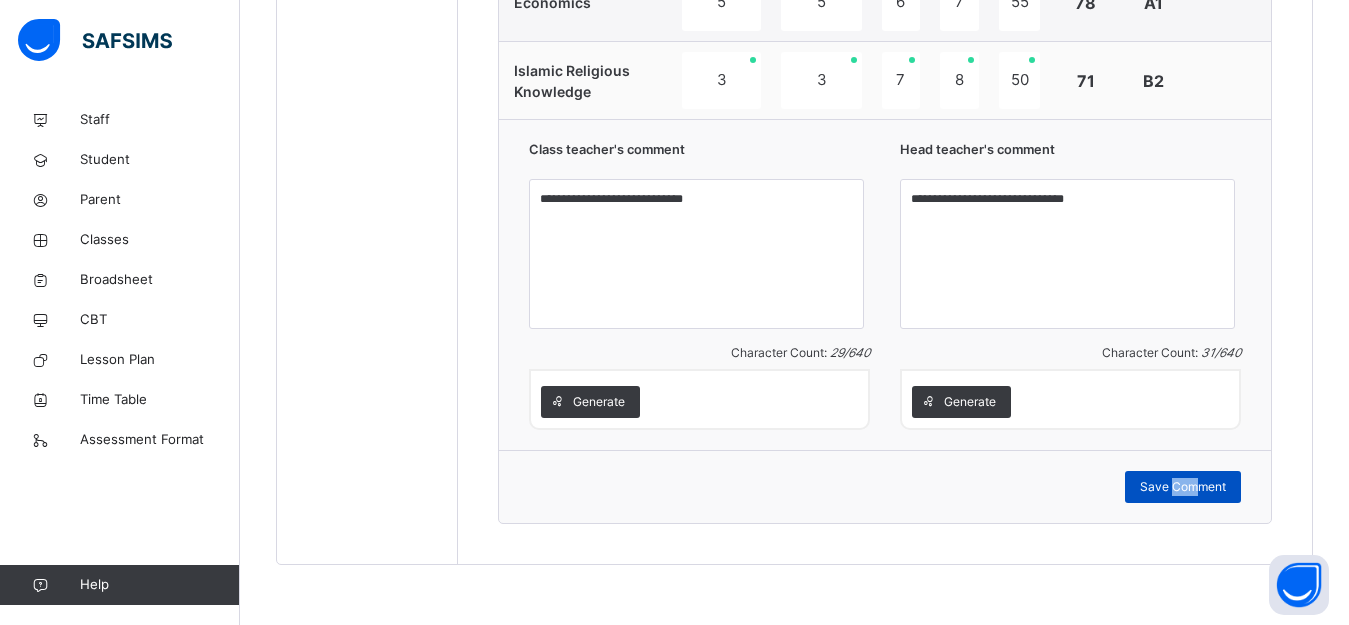 drag, startPoint x: 1188, startPoint y: 473, endPoint x: 1212, endPoint y: 472, distance: 24.020824 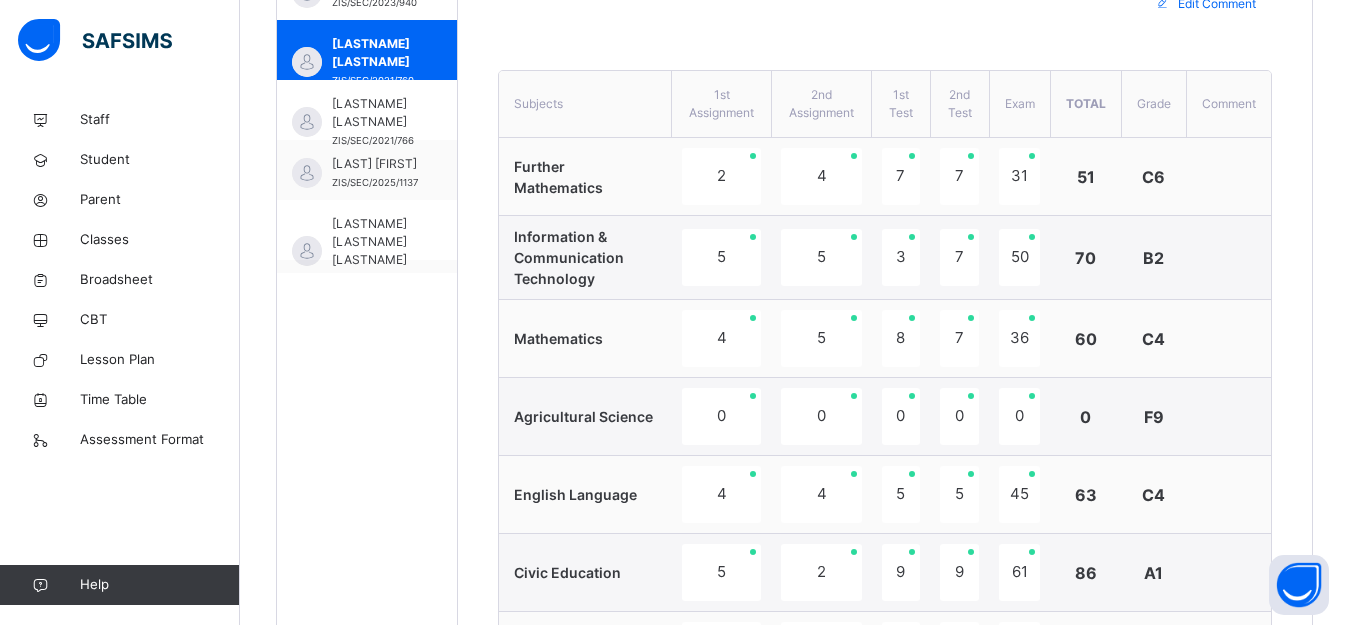 scroll, scrollTop: 655, scrollLeft: 0, axis: vertical 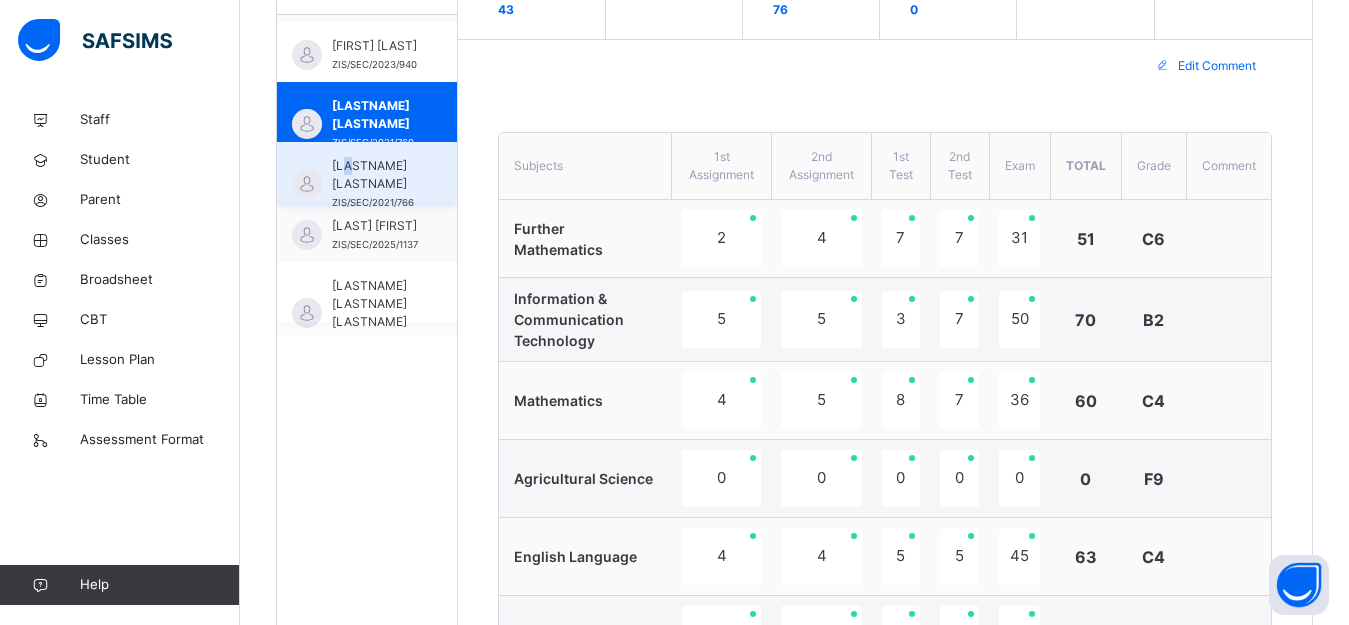 click on "[FIRST] [LAST] [ID]" at bounding box center (367, 172) 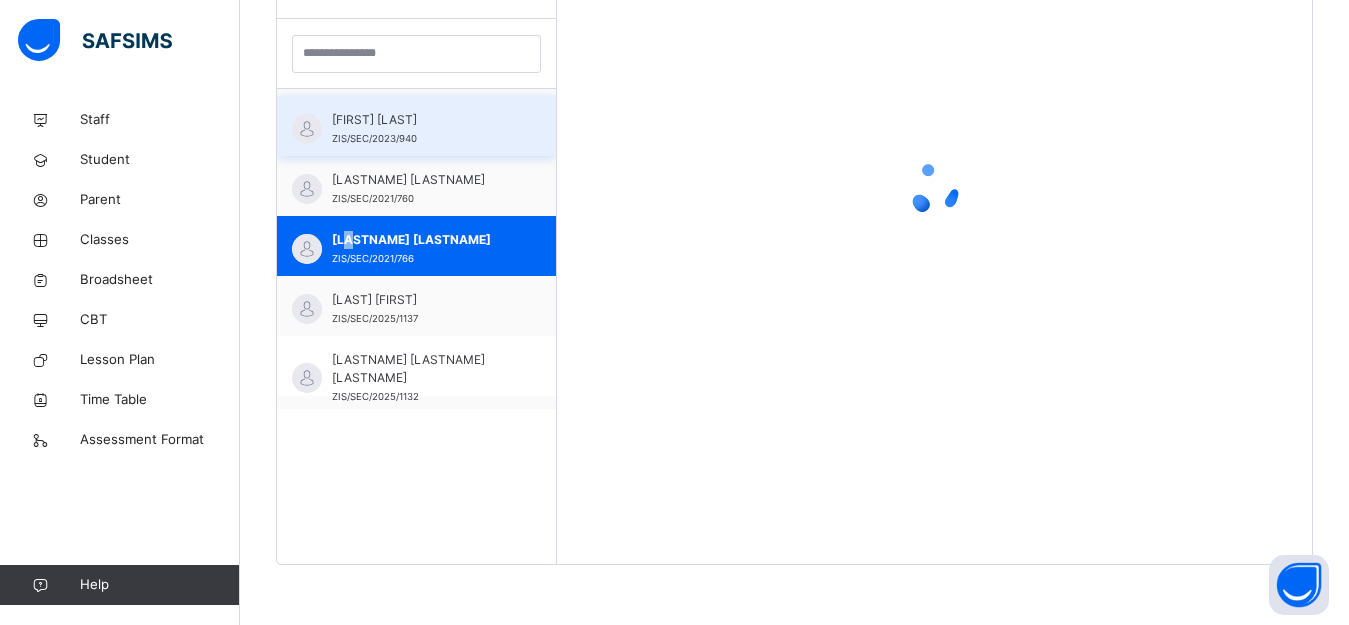 scroll, scrollTop: 581, scrollLeft: 0, axis: vertical 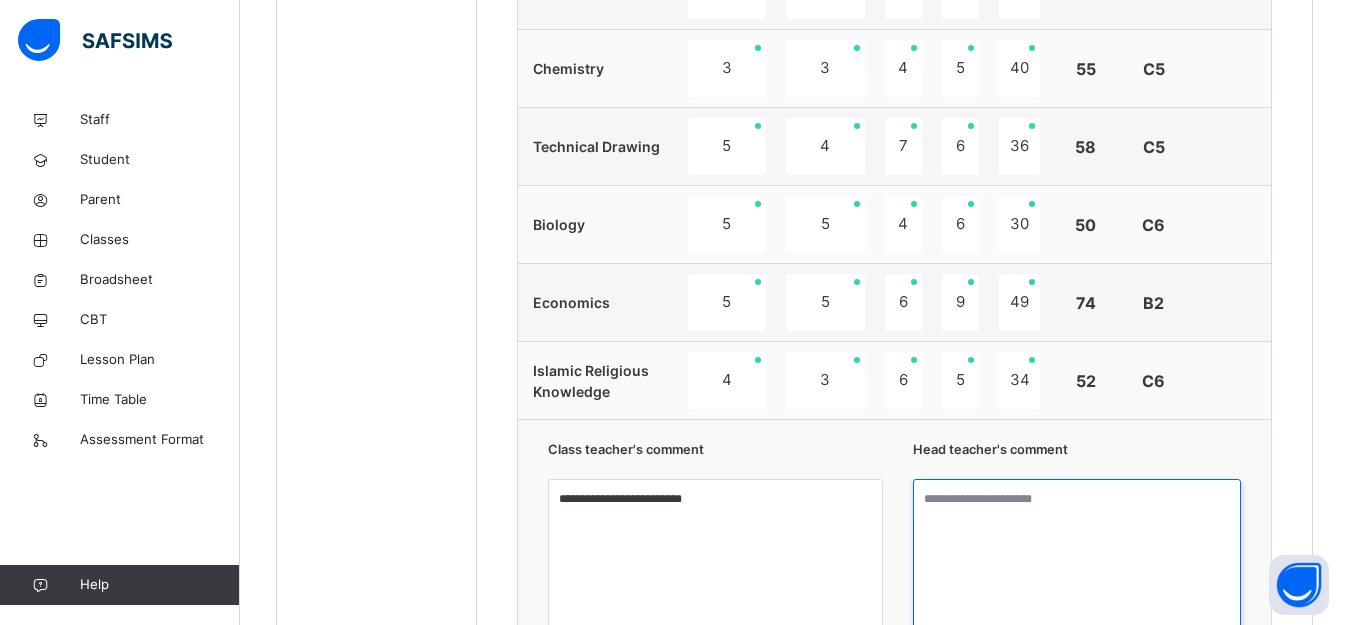 click at bounding box center (1077, 554) 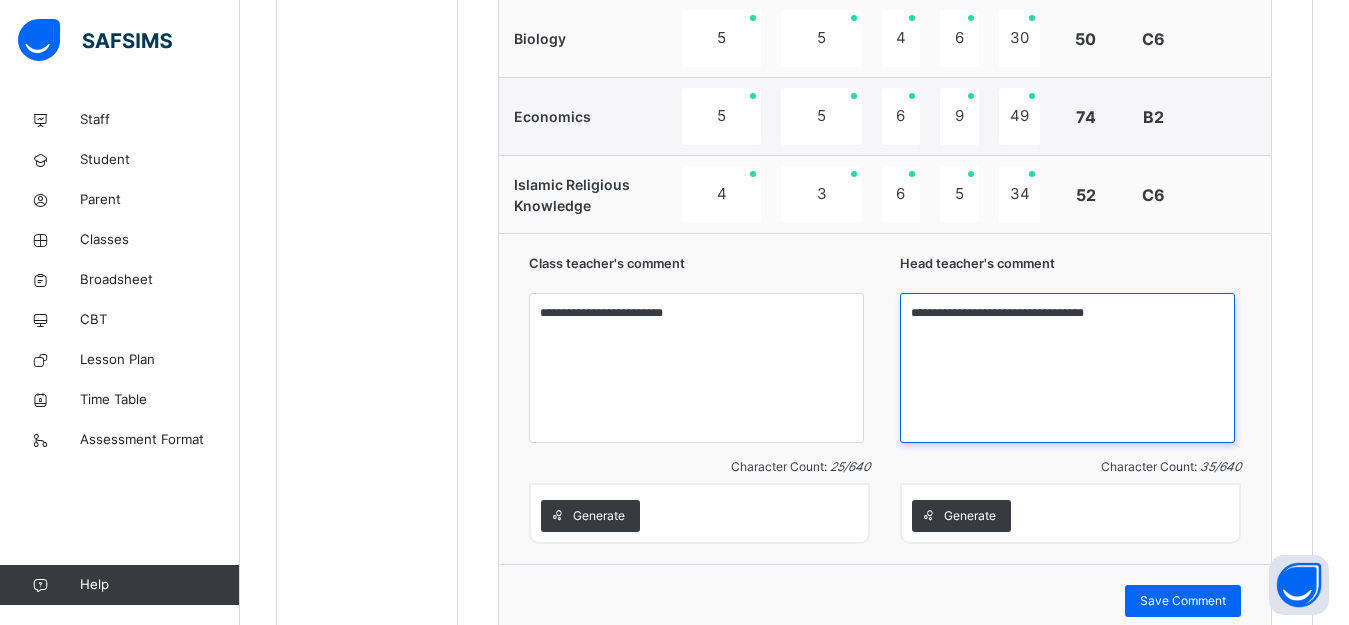 scroll, scrollTop: 1655, scrollLeft: 0, axis: vertical 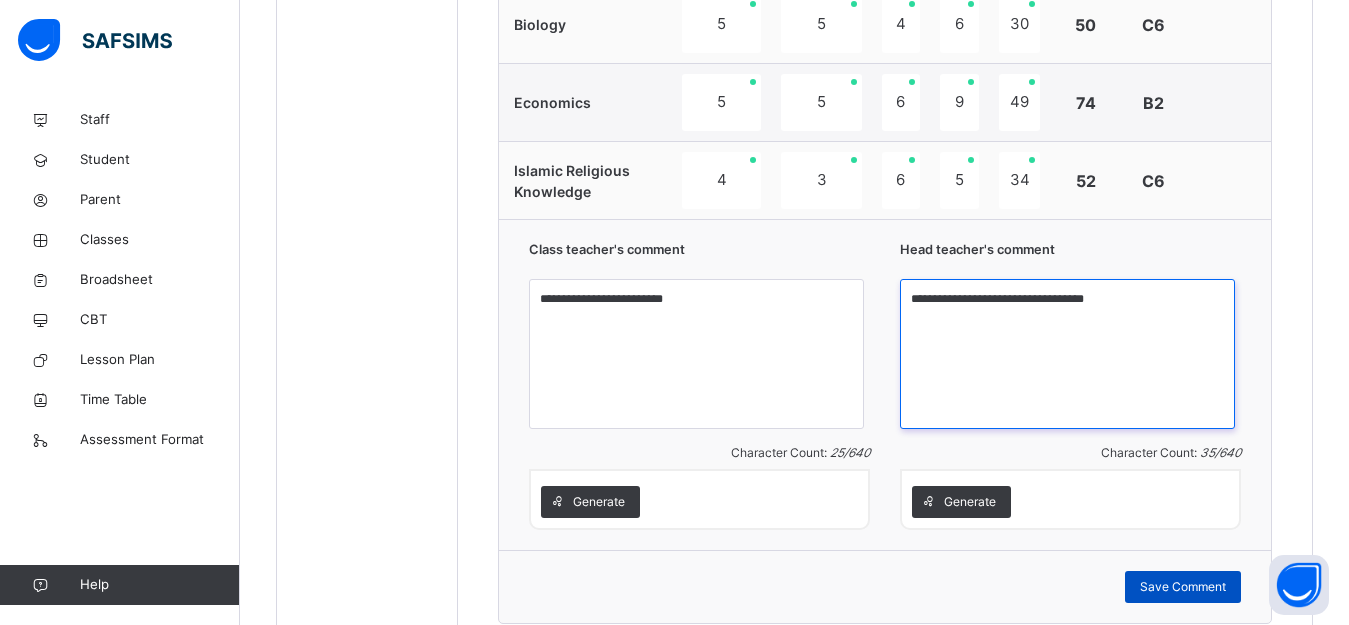 type on "**********" 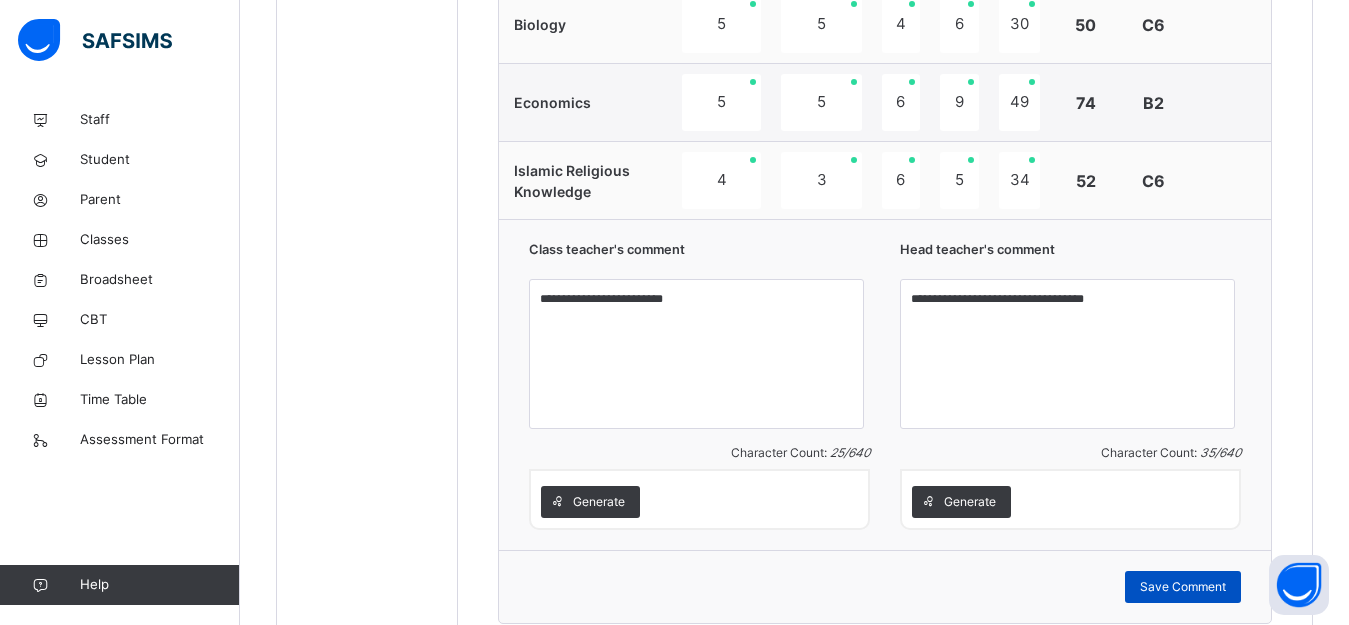 click on "Save Comment" at bounding box center [1183, 587] 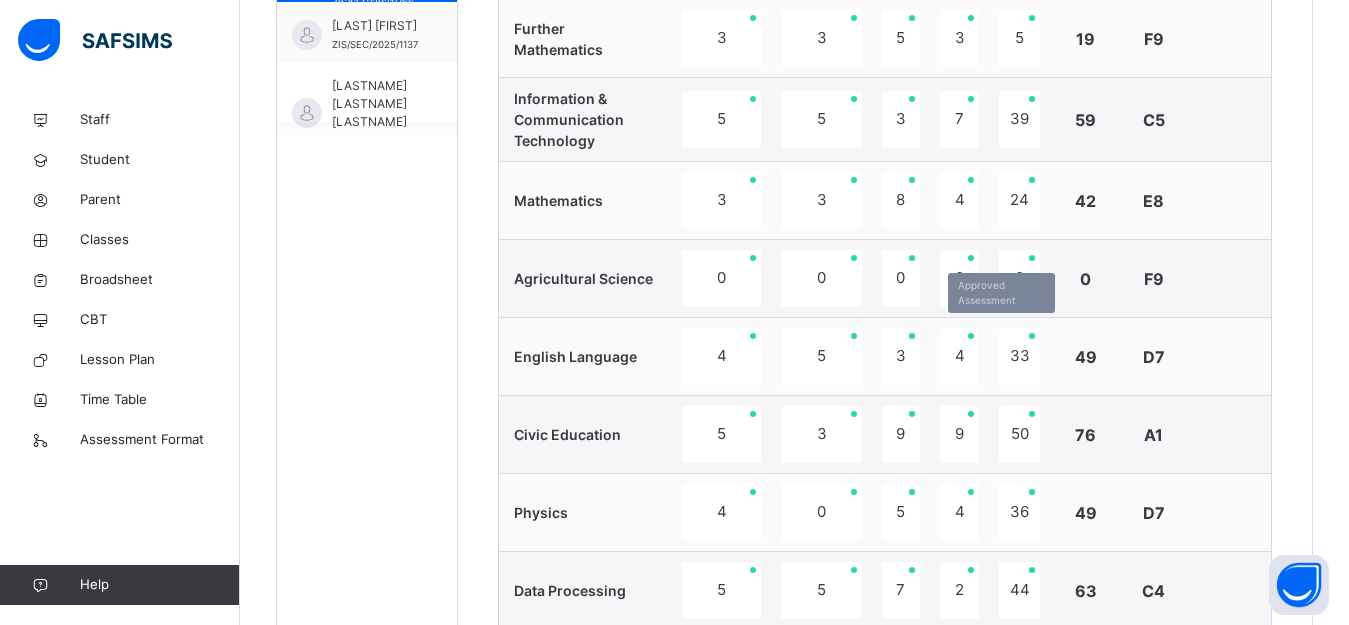 scroll, scrollTop: 755, scrollLeft: 0, axis: vertical 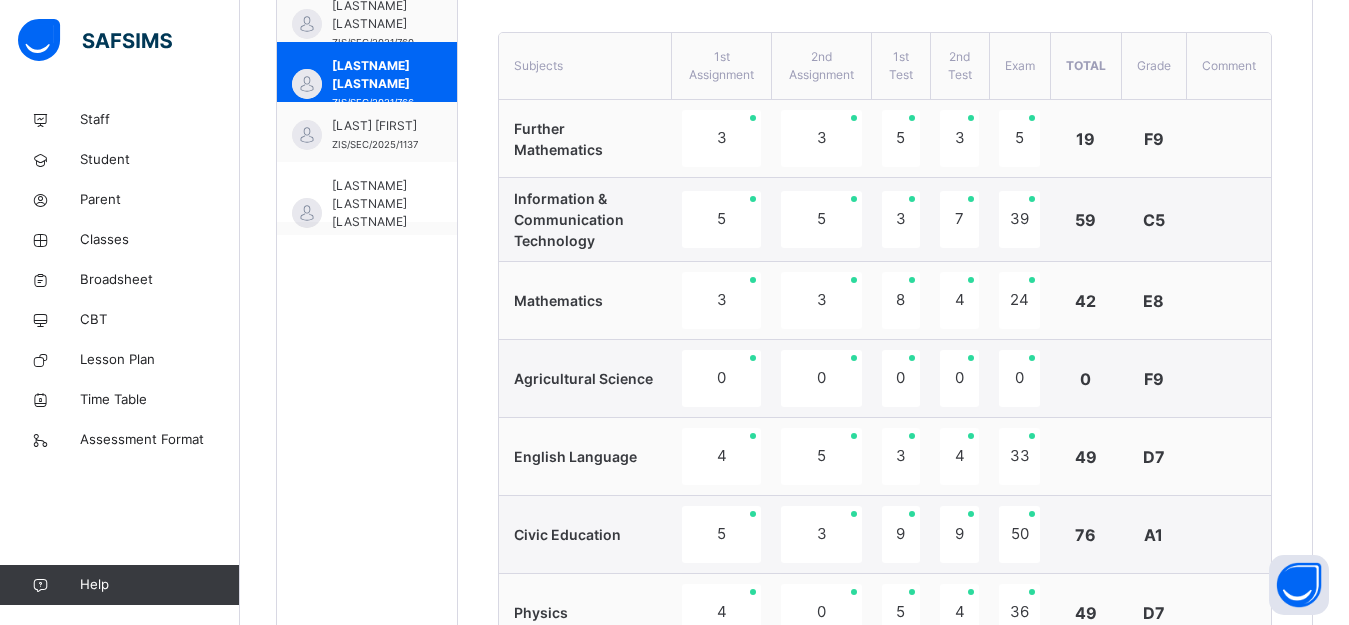 click on "[LAST]  [FIRST]" at bounding box center (375, 126) 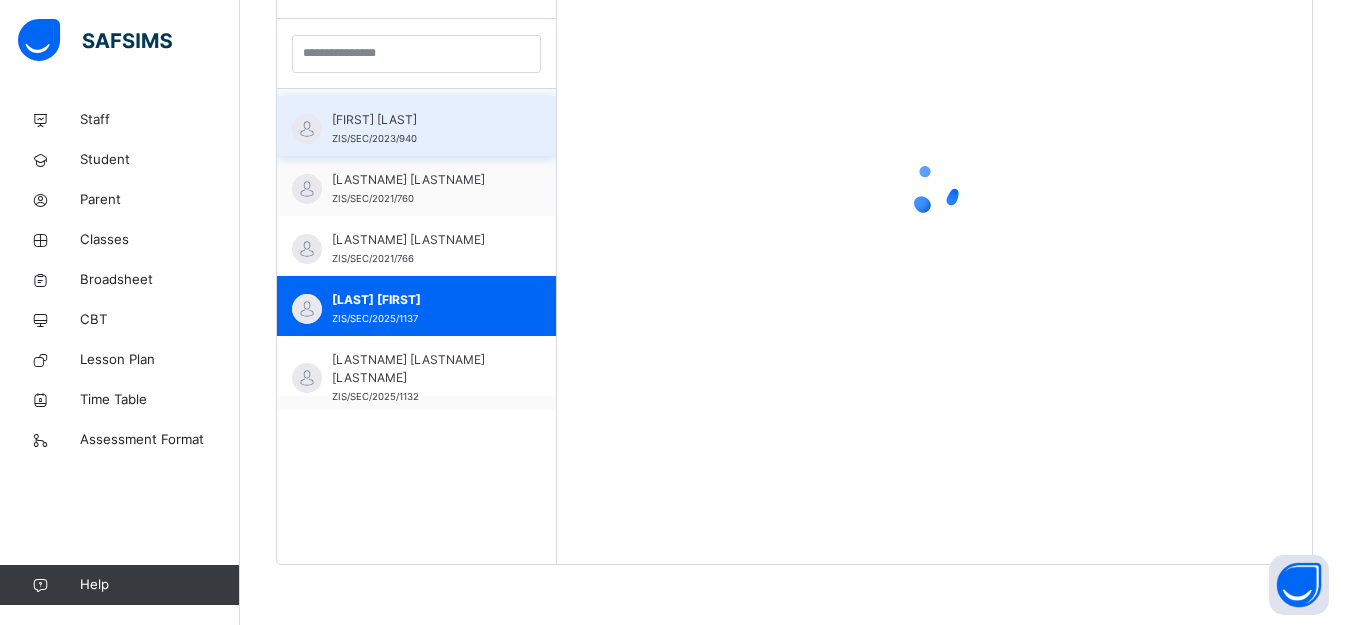 scroll, scrollTop: 581, scrollLeft: 0, axis: vertical 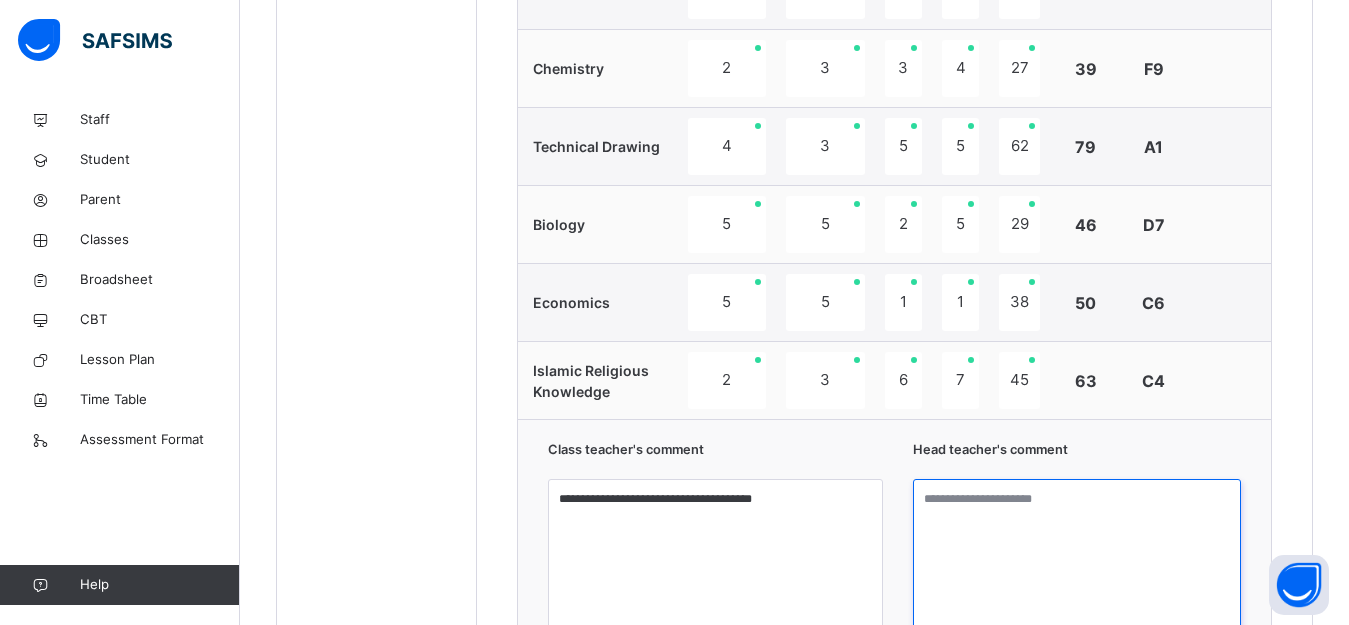 click at bounding box center (1077, 554) 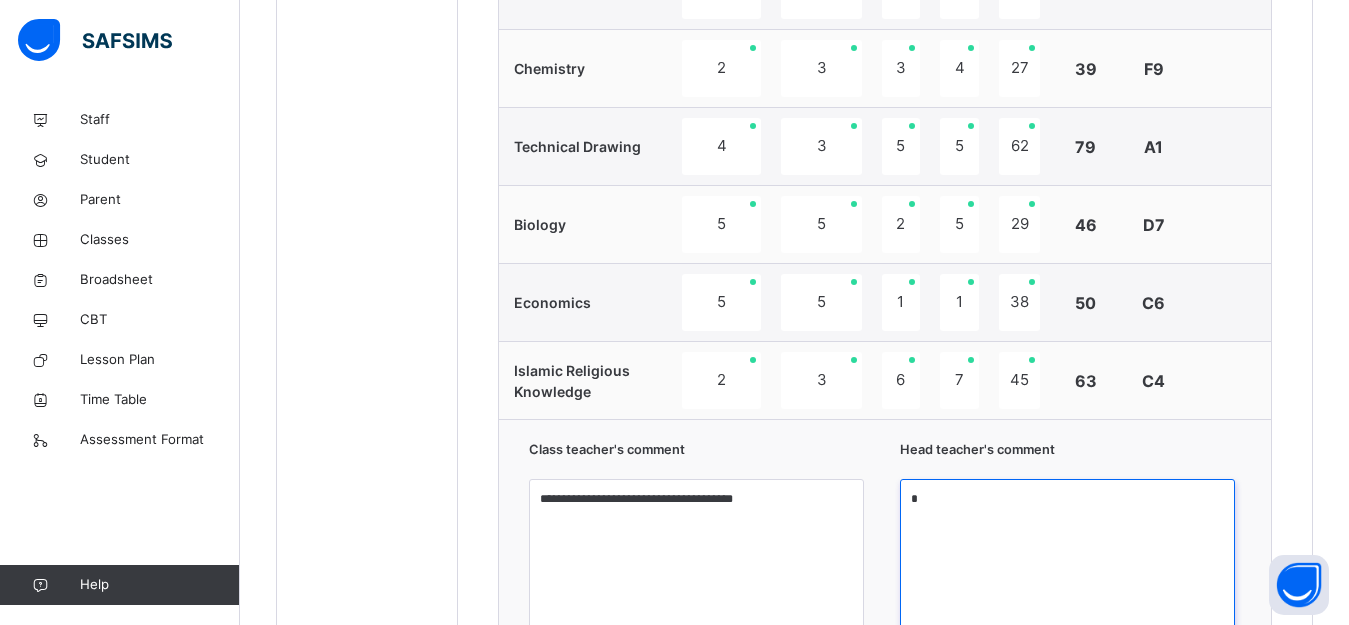 type on "*" 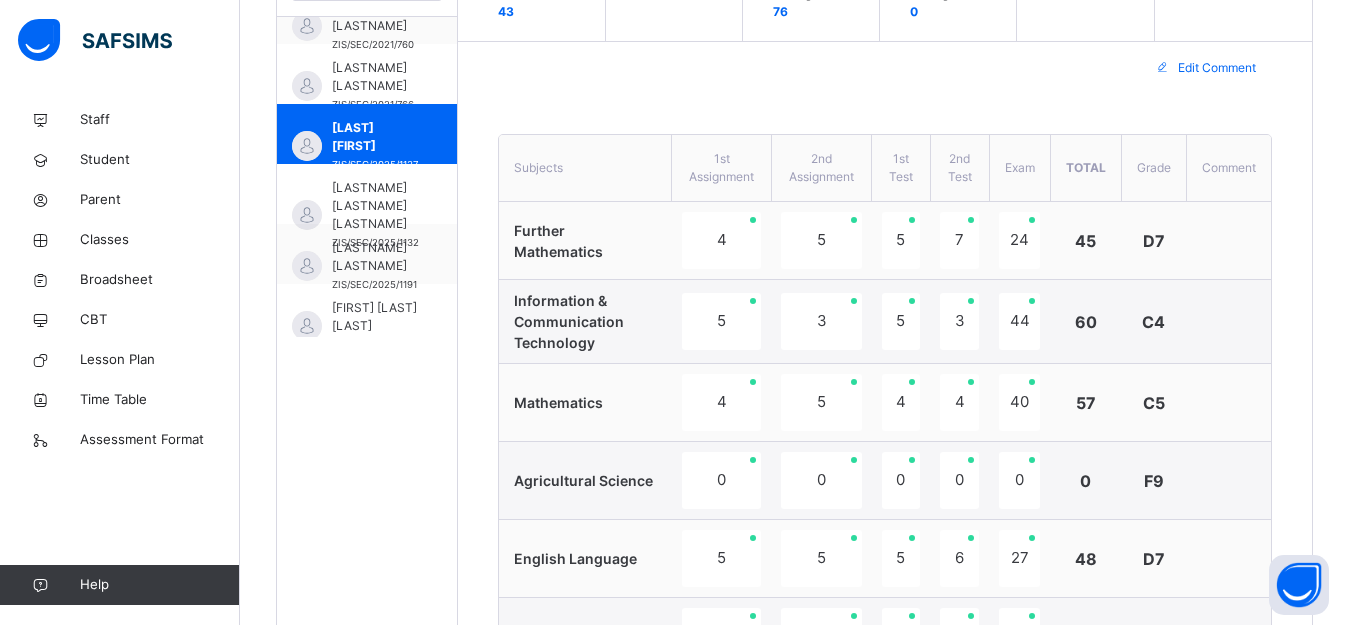 scroll, scrollTop: 655, scrollLeft: 0, axis: vertical 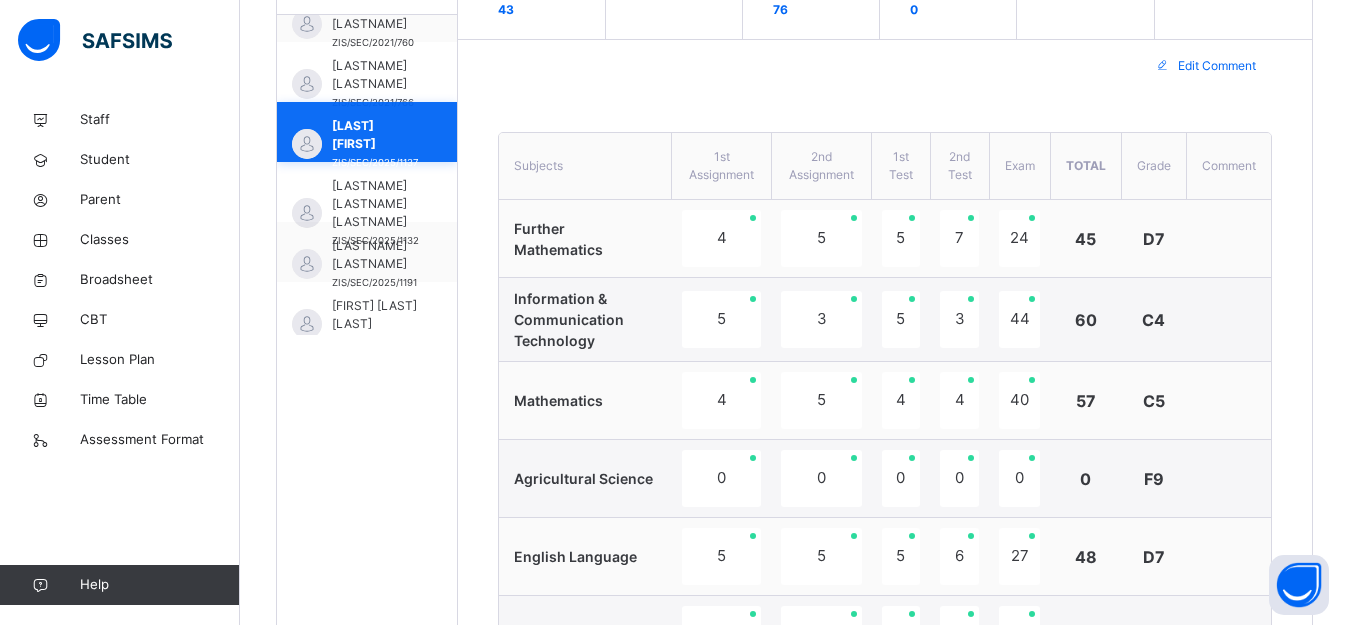 click on "[LAST]  [FIRST]" at bounding box center (375, 135) 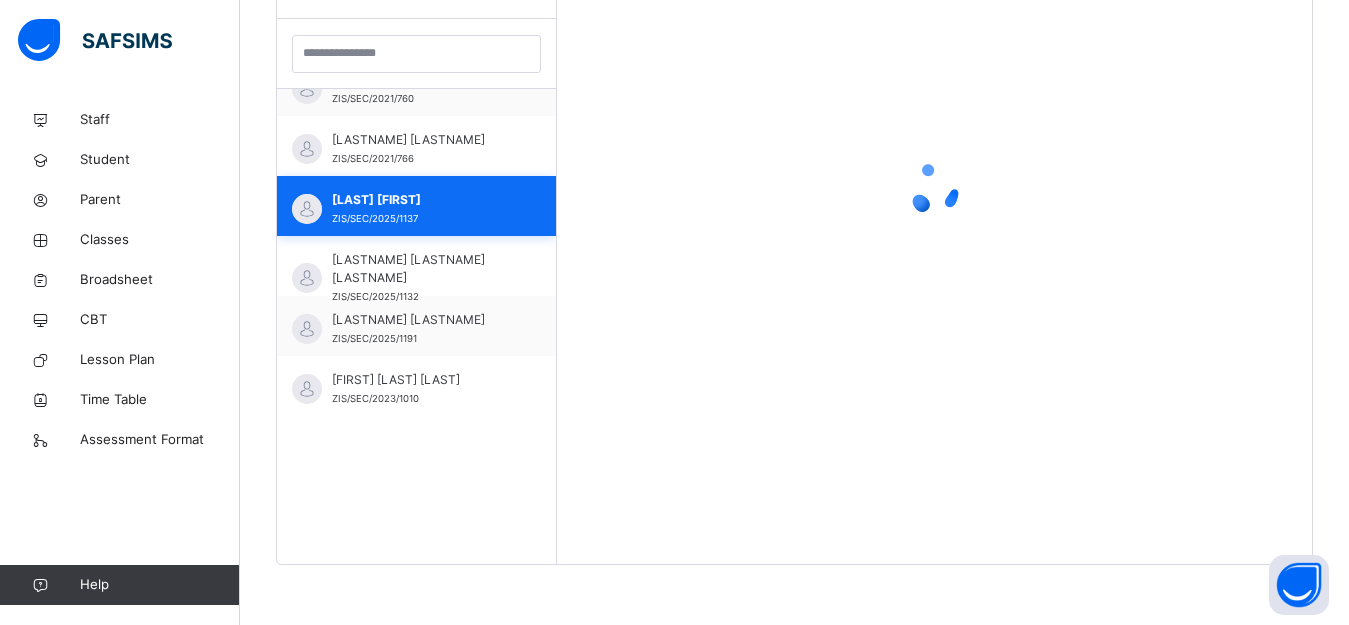 scroll, scrollTop: 581, scrollLeft: 0, axis: vertical 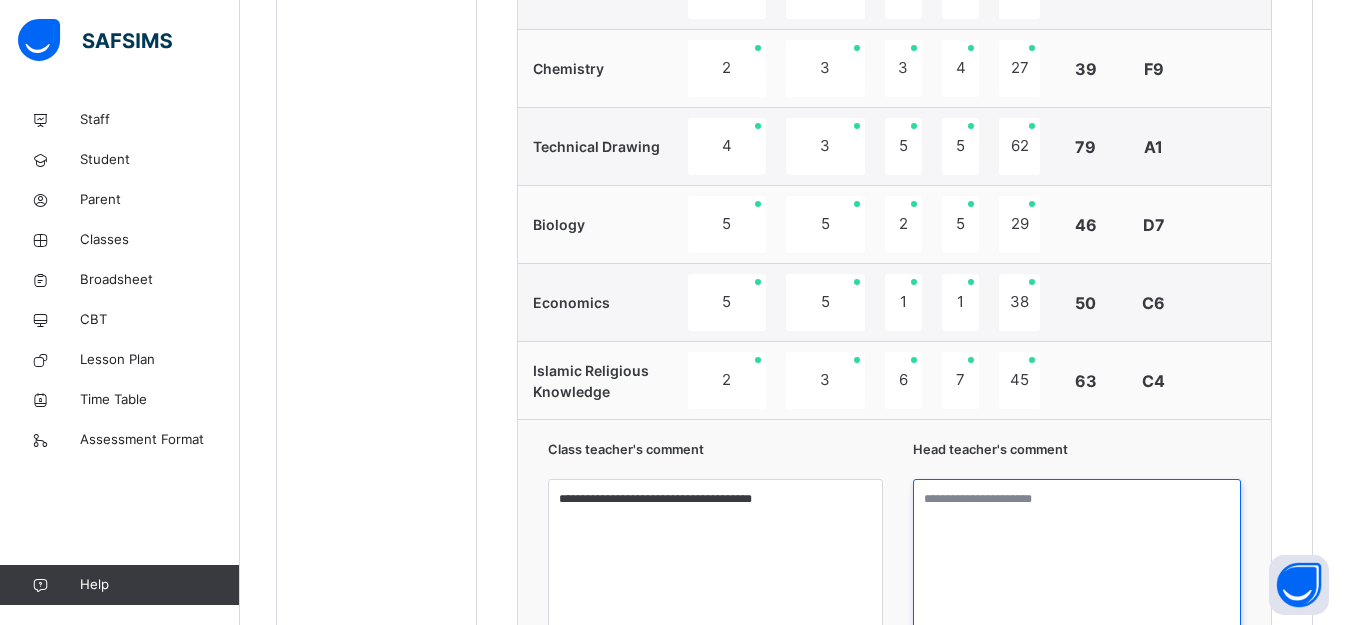 click at bounding box center [1077, 554] 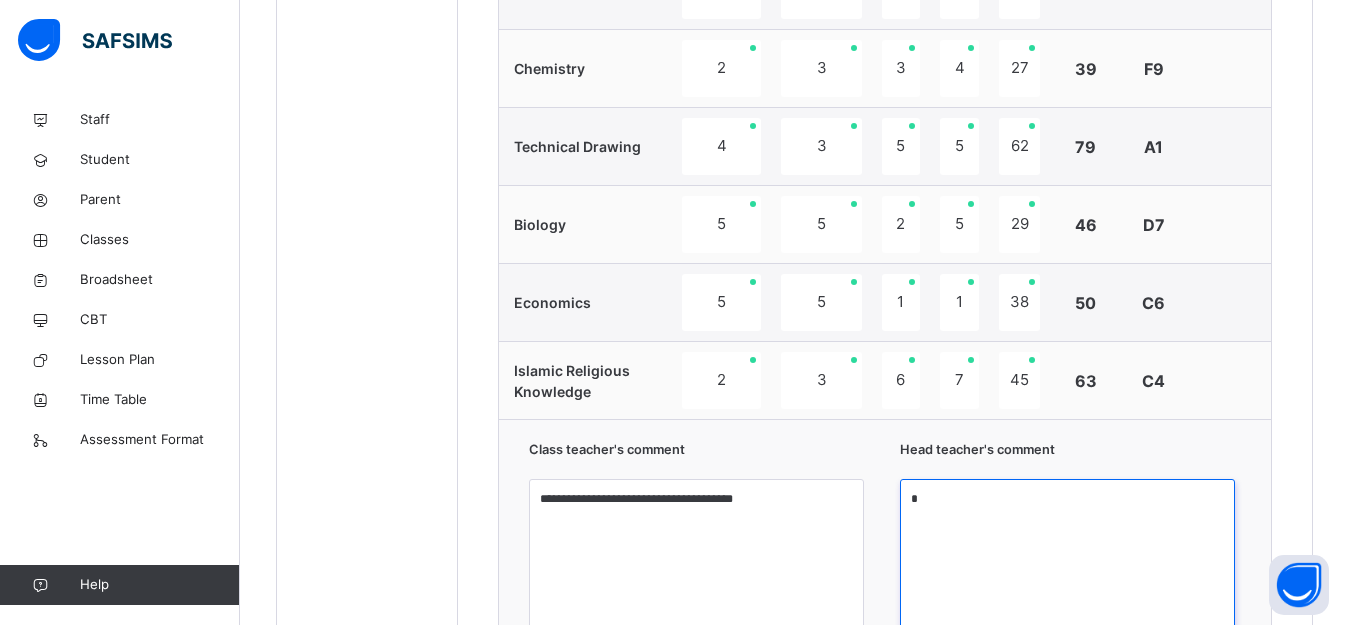 type on "*" 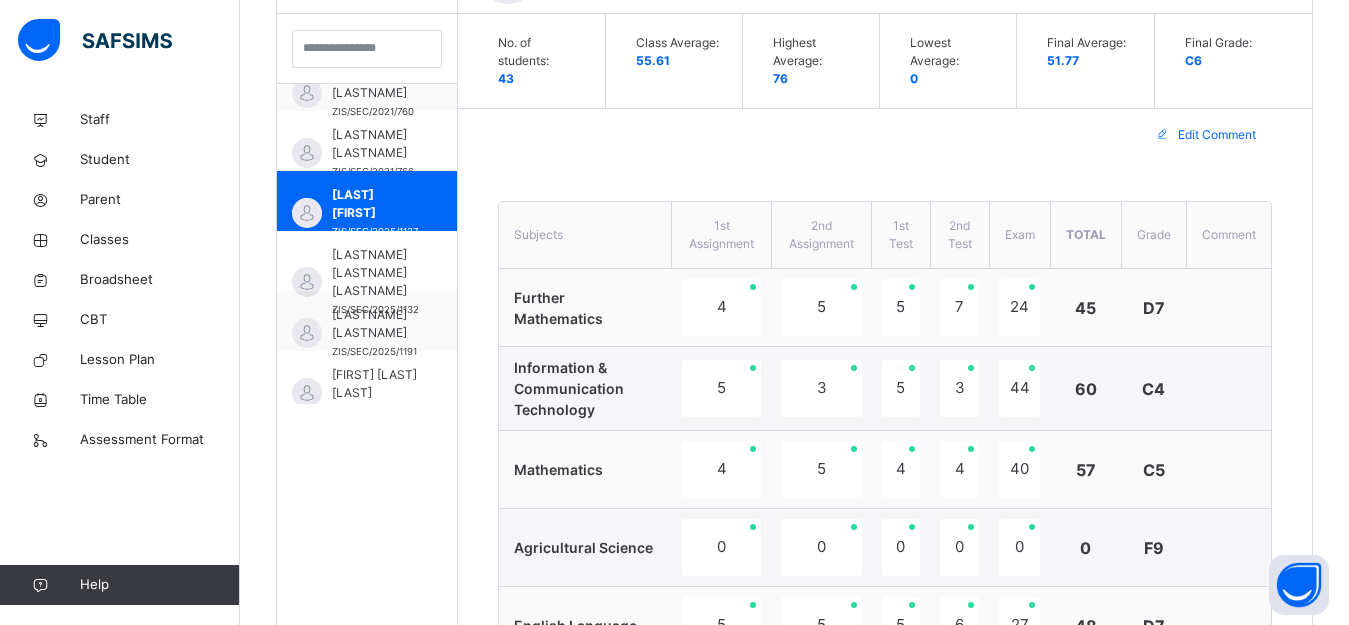 scroll, scrollTop: 555, scrollLeft: 0, axis: vertical 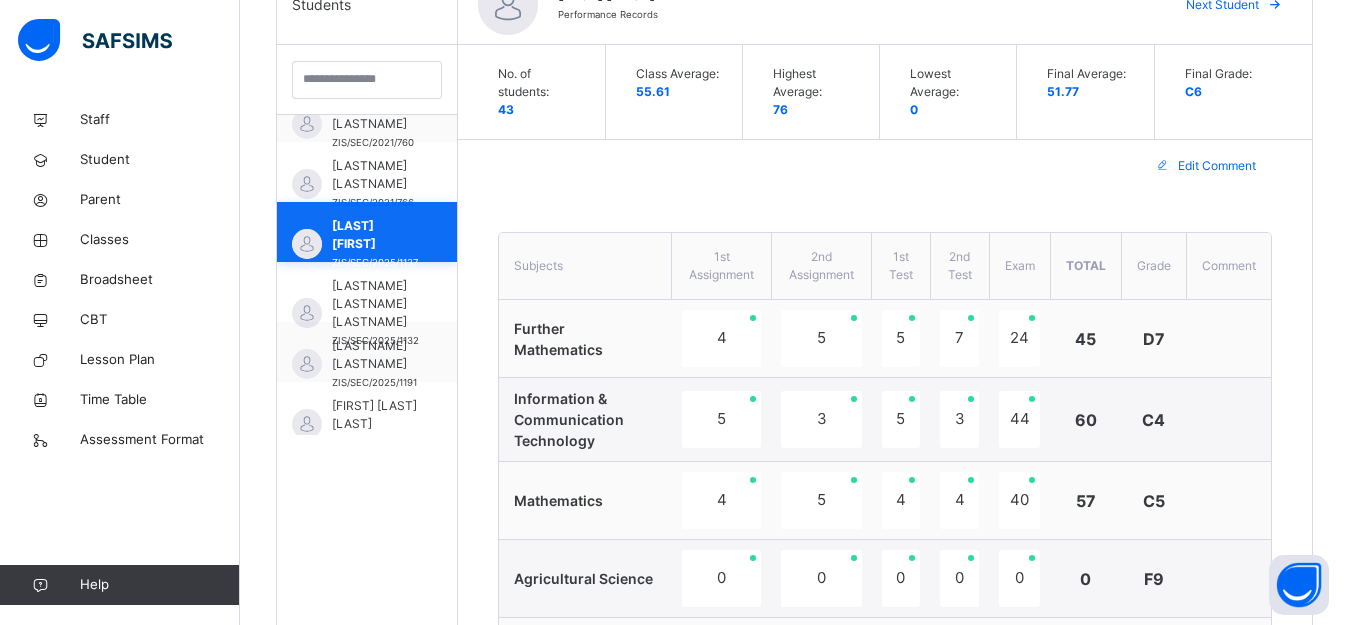 click on "[LAST]  [FIRST]" at bounding box center [375, 235] 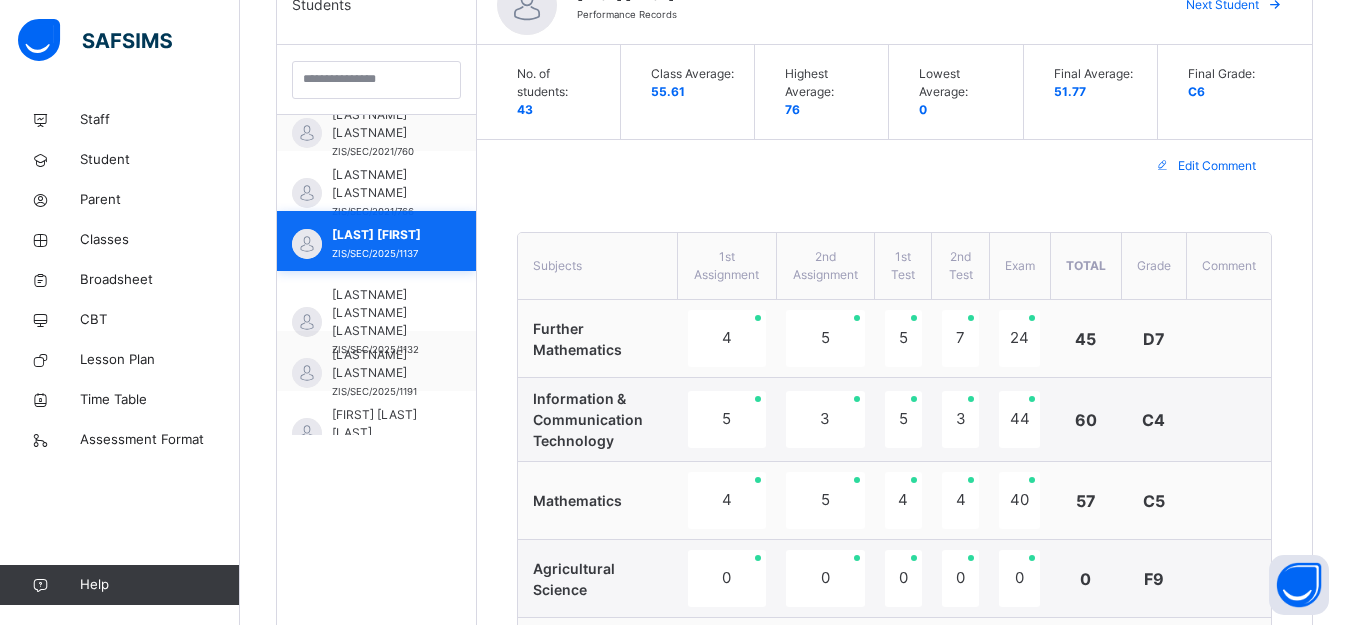 scroll, scrollTop: 1173, scrollLeft: 0, axis: vertical 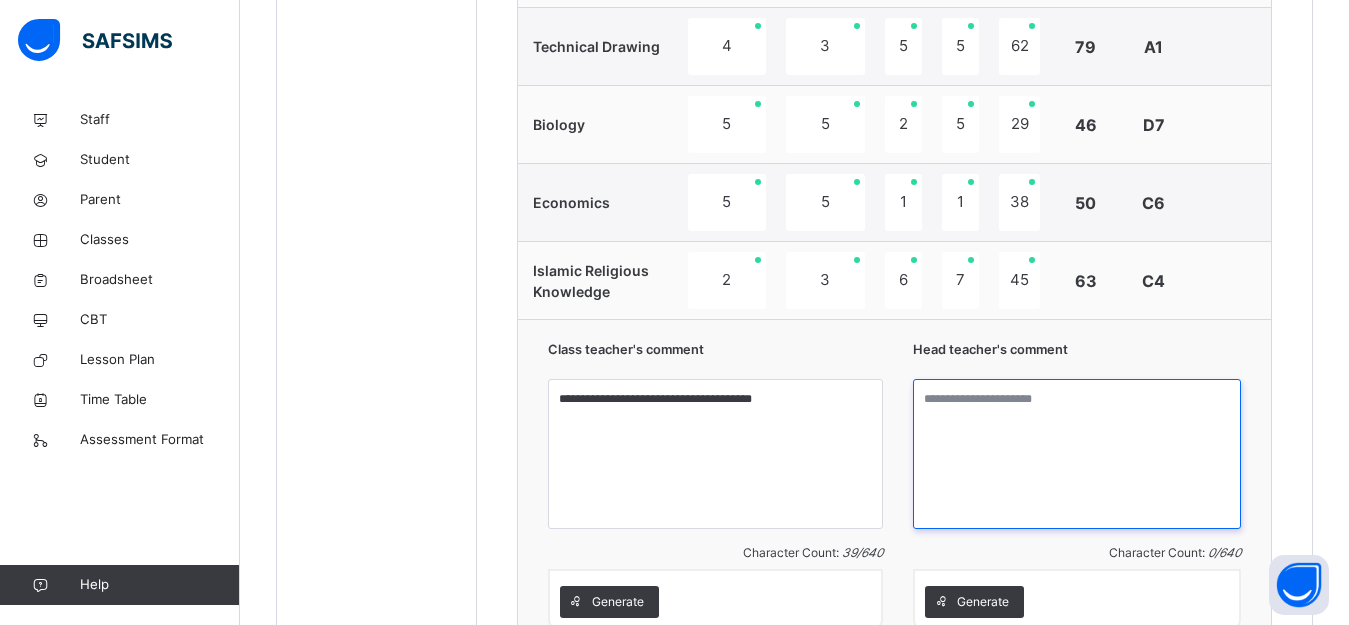 click at bounding box center (1077, 454) 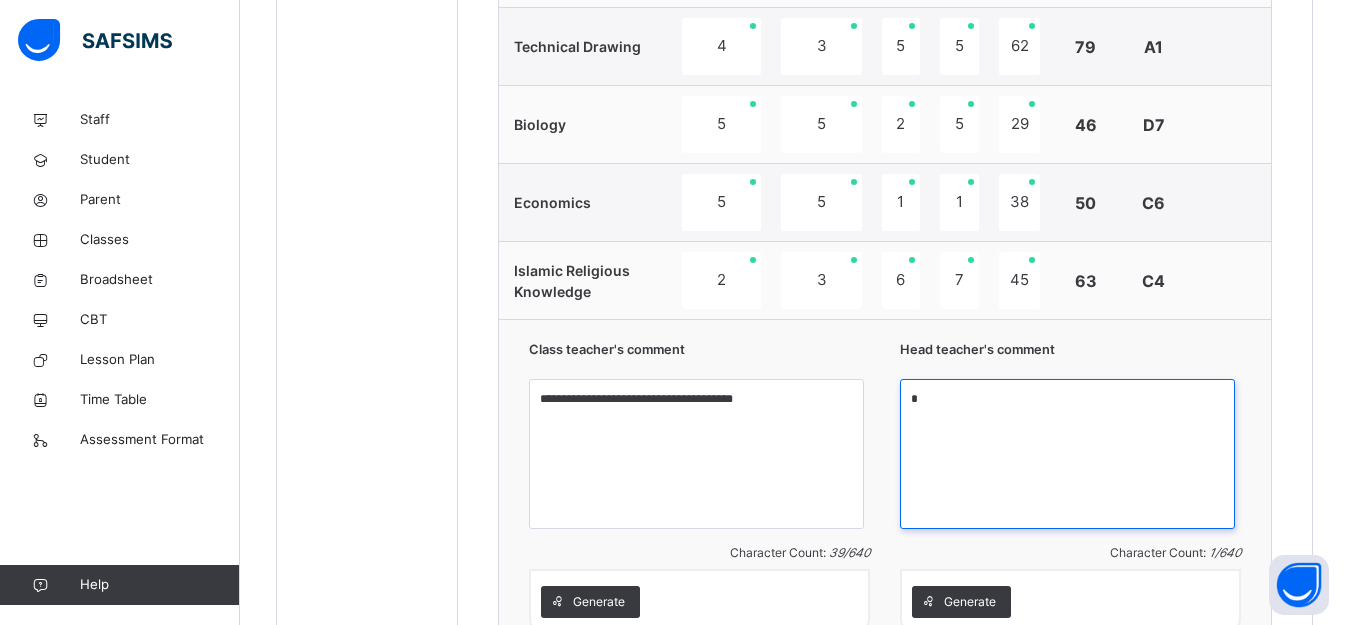 type on "*" 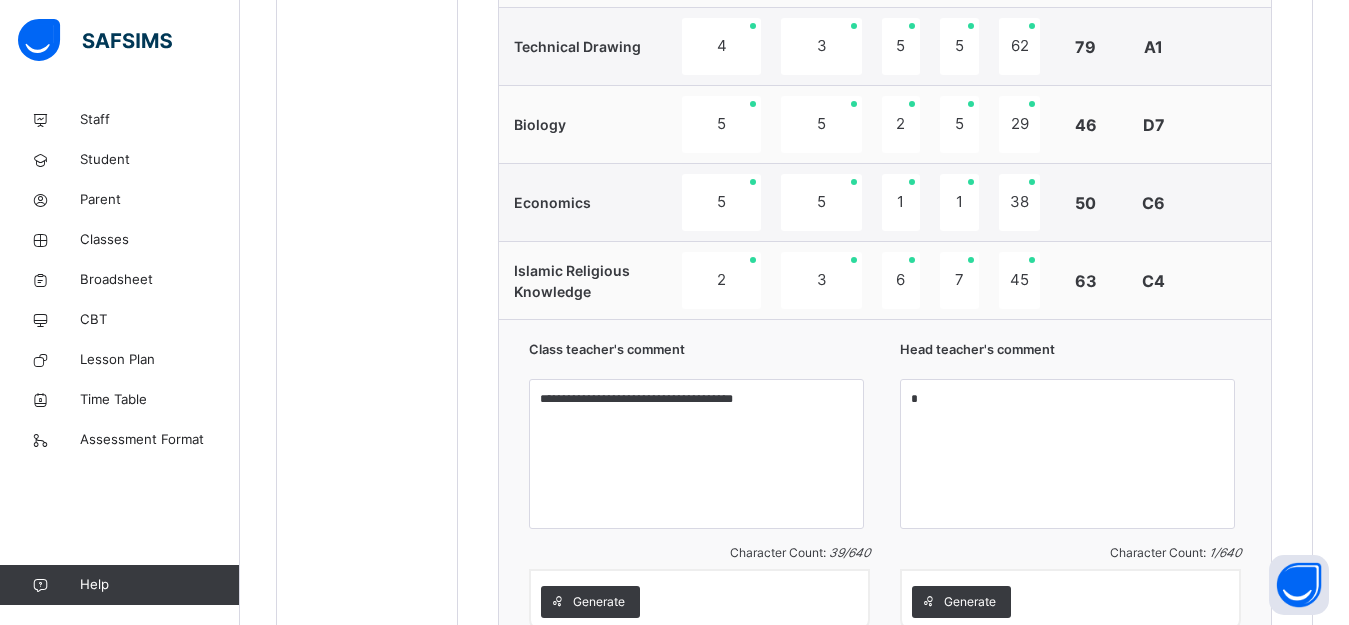 click on "**********" at bounding box center [885, 484] 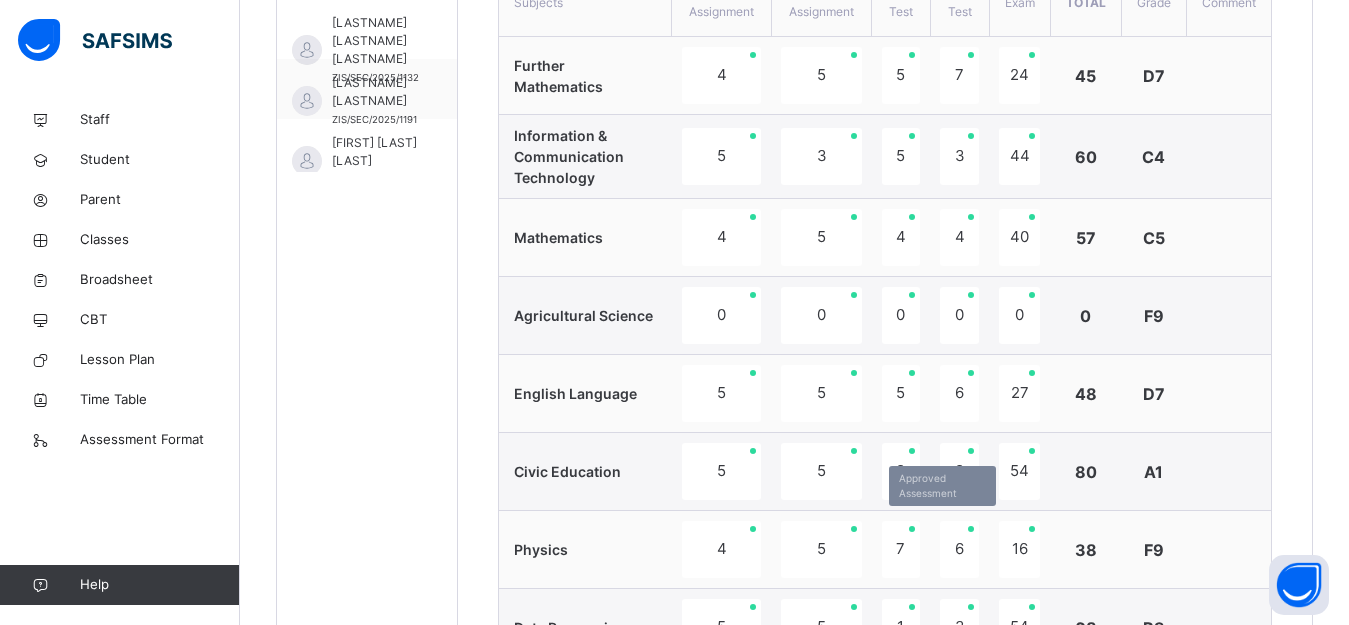scroll, scrollTop: 755, scrollLeft: 0, axis: vertical 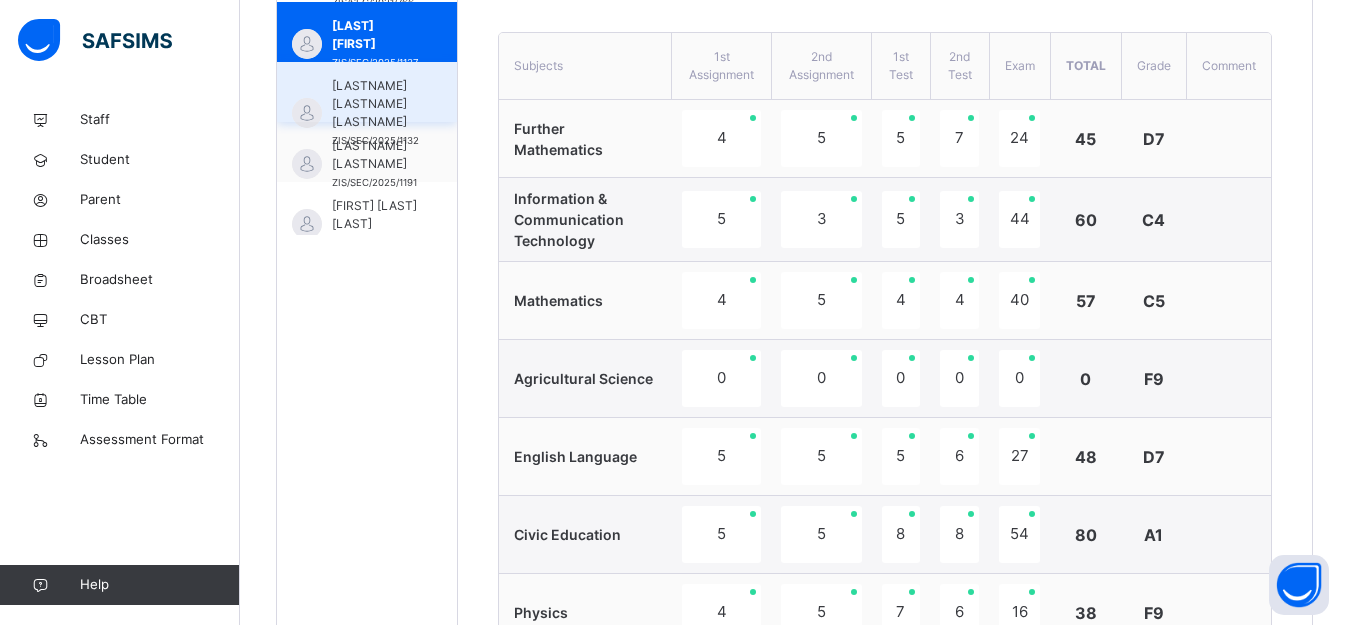 click on "[LASTNAME] [LASTNAME] [LASTNAME]" at bounding box center [375, 104] 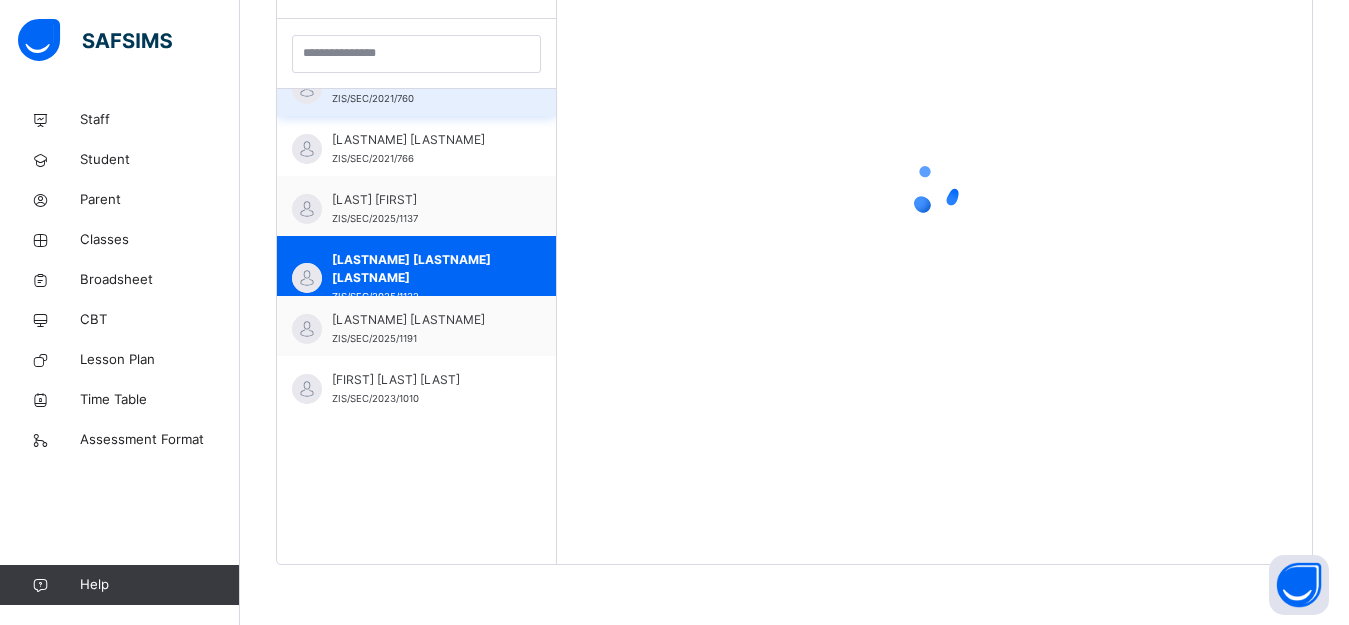 scroll, scrollTop: 581, scrollLeft: 0, axis: vertical 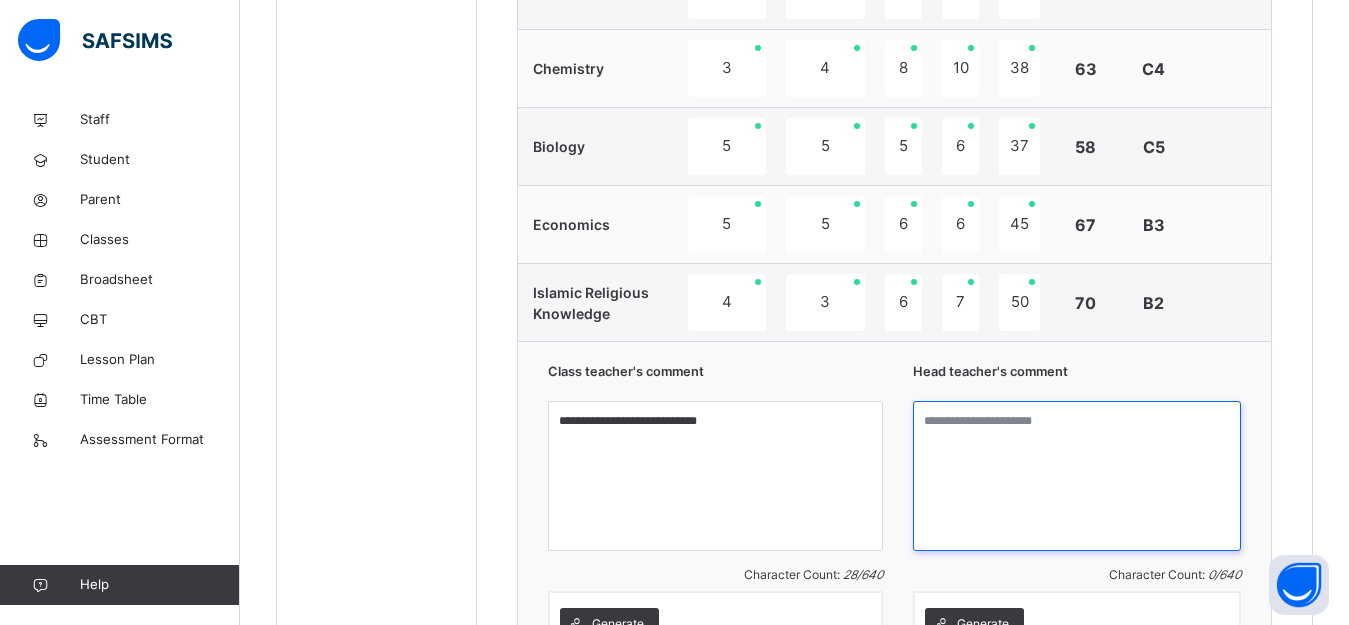 click at bounding box center (1077, 476) 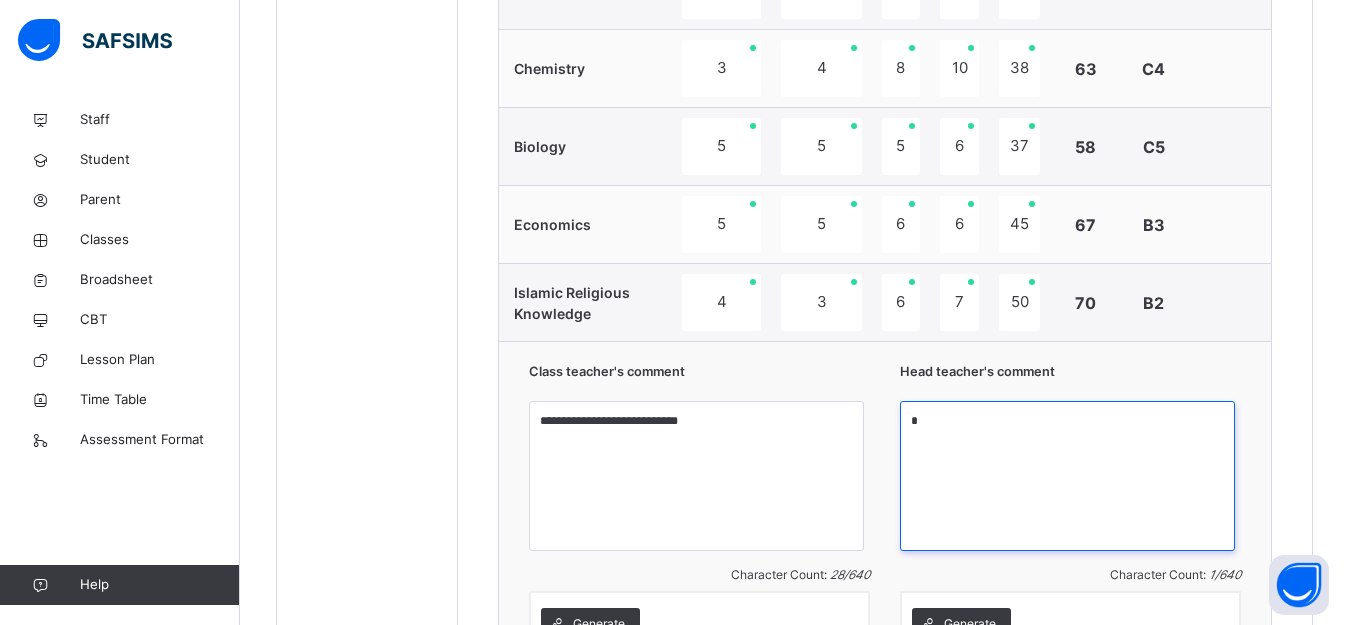 type on "*" 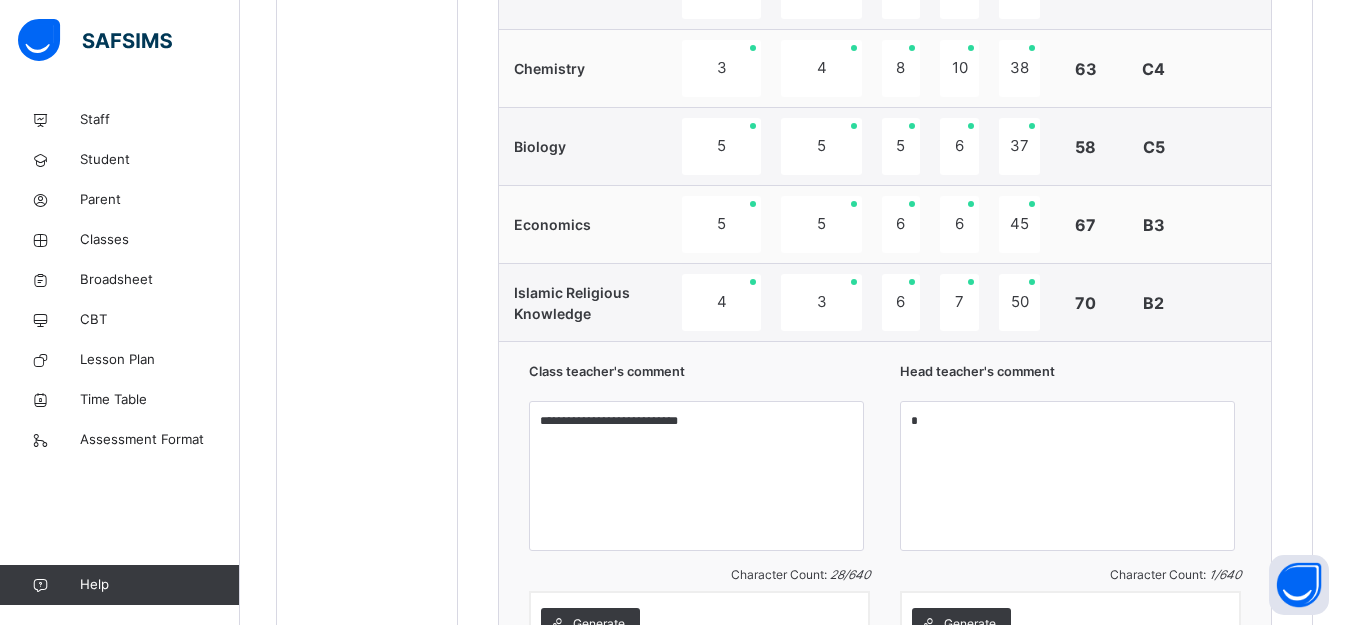 click on "**********" at bounding box center [885, 506] 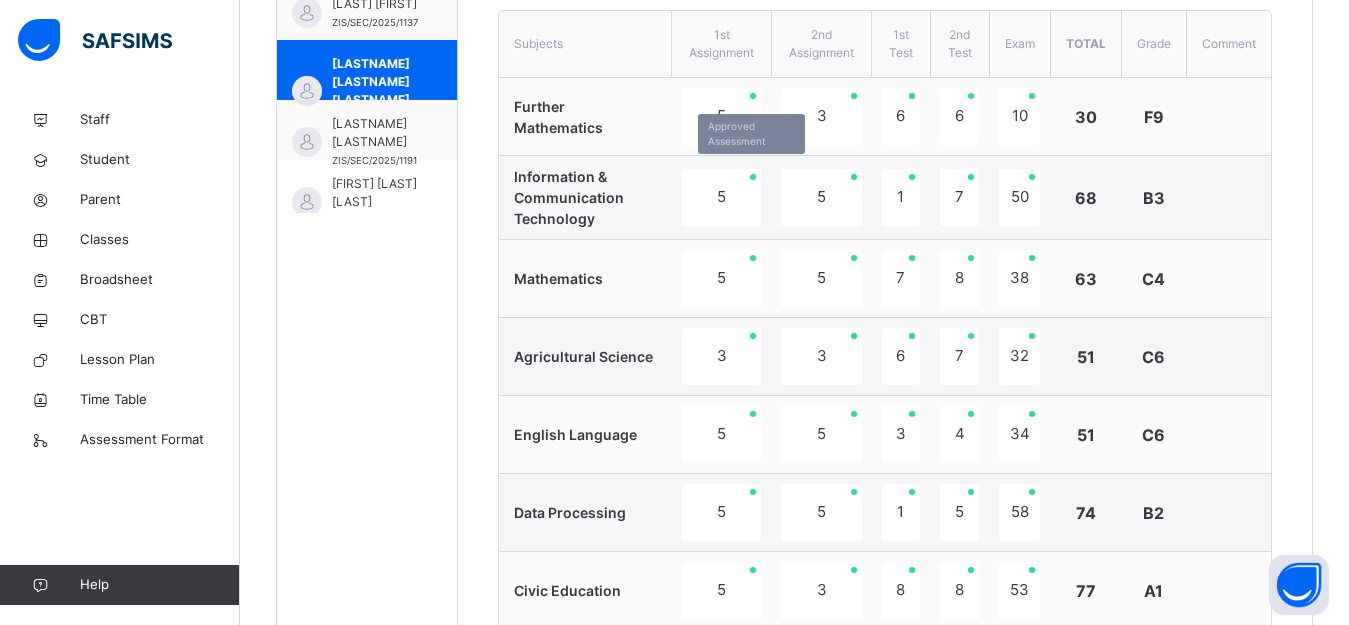 scroll, scrollTop: 755, scrollLeft: 0, axis: vertical 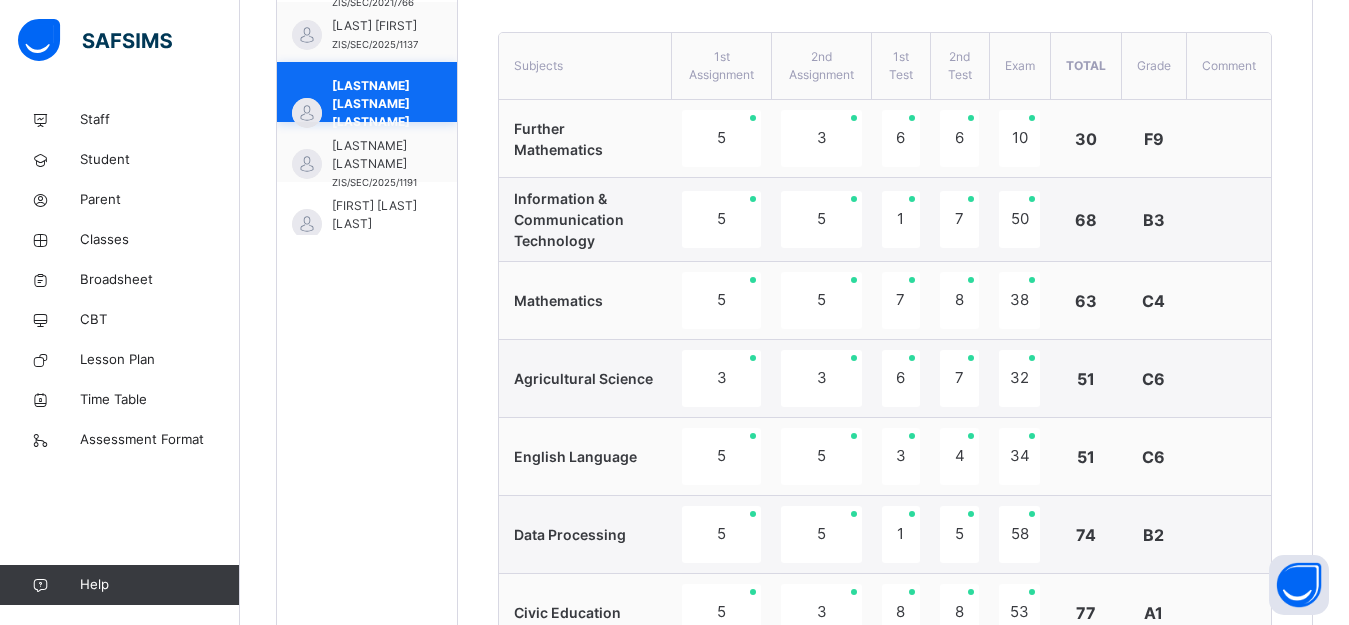 click on "[LASTNAME] [LASTNAME] [LASTNAME]" at bounding box center [375, 104] 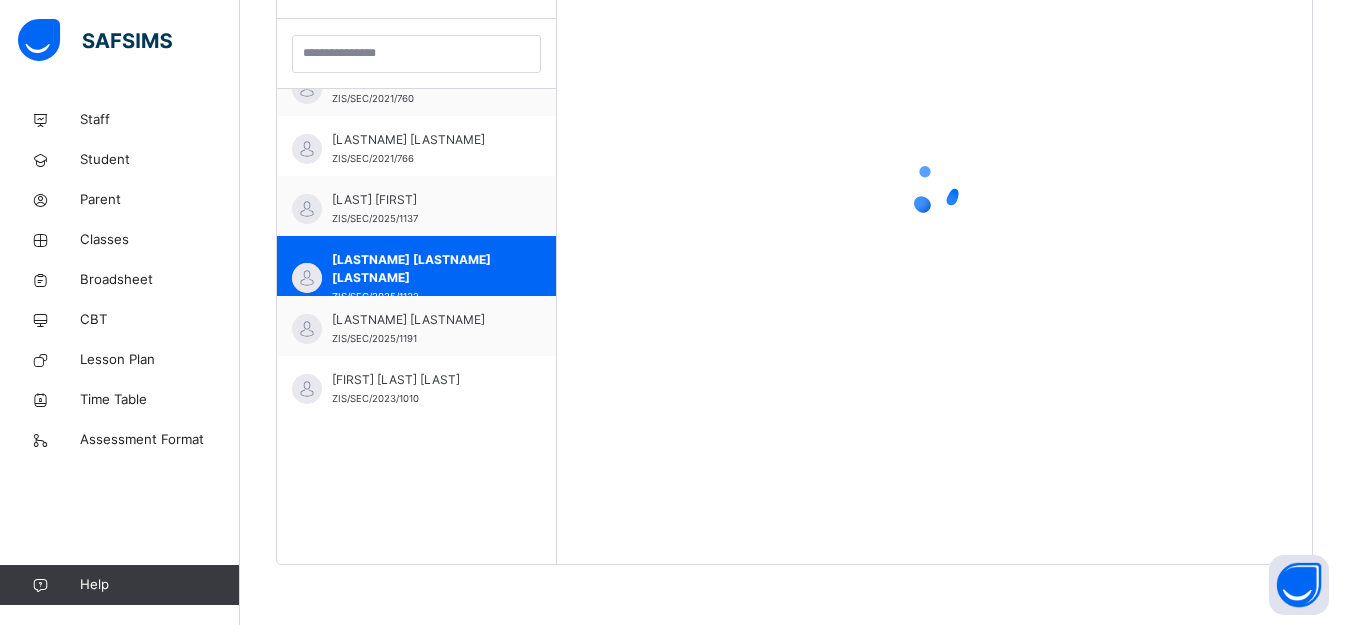 scroll, scrollTop: 581, scrollLeft: 0, axis: vertical 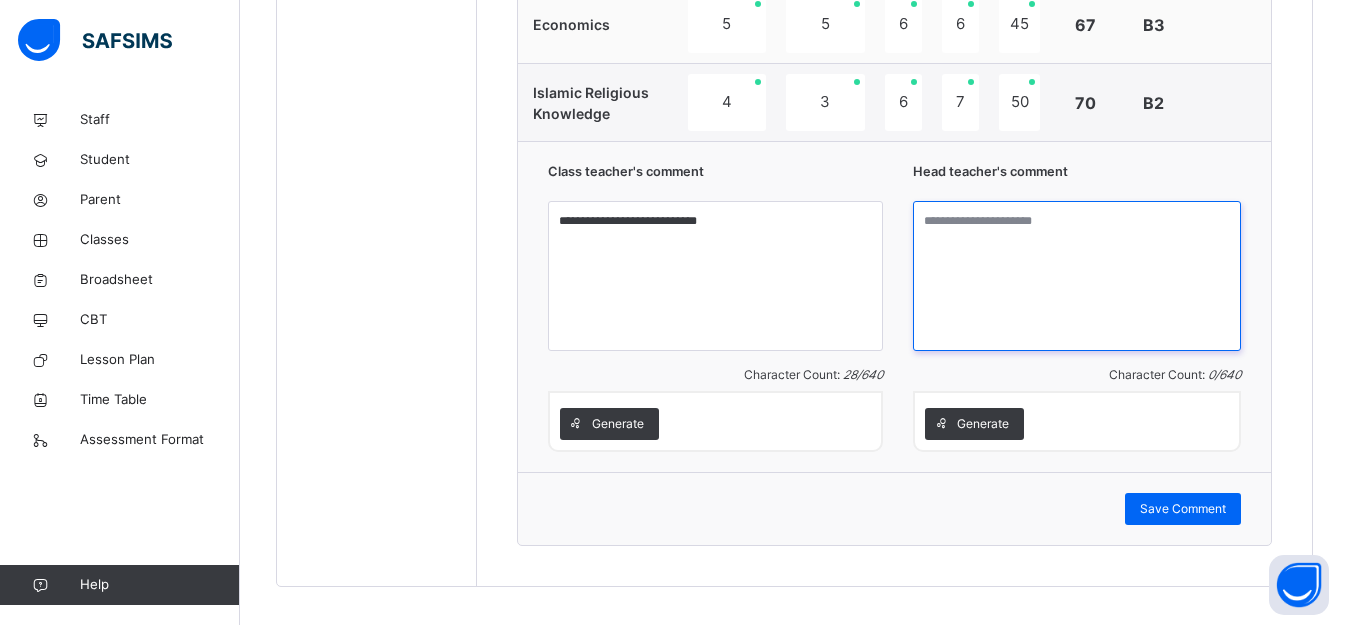 click at bounding box center [1077, 276] 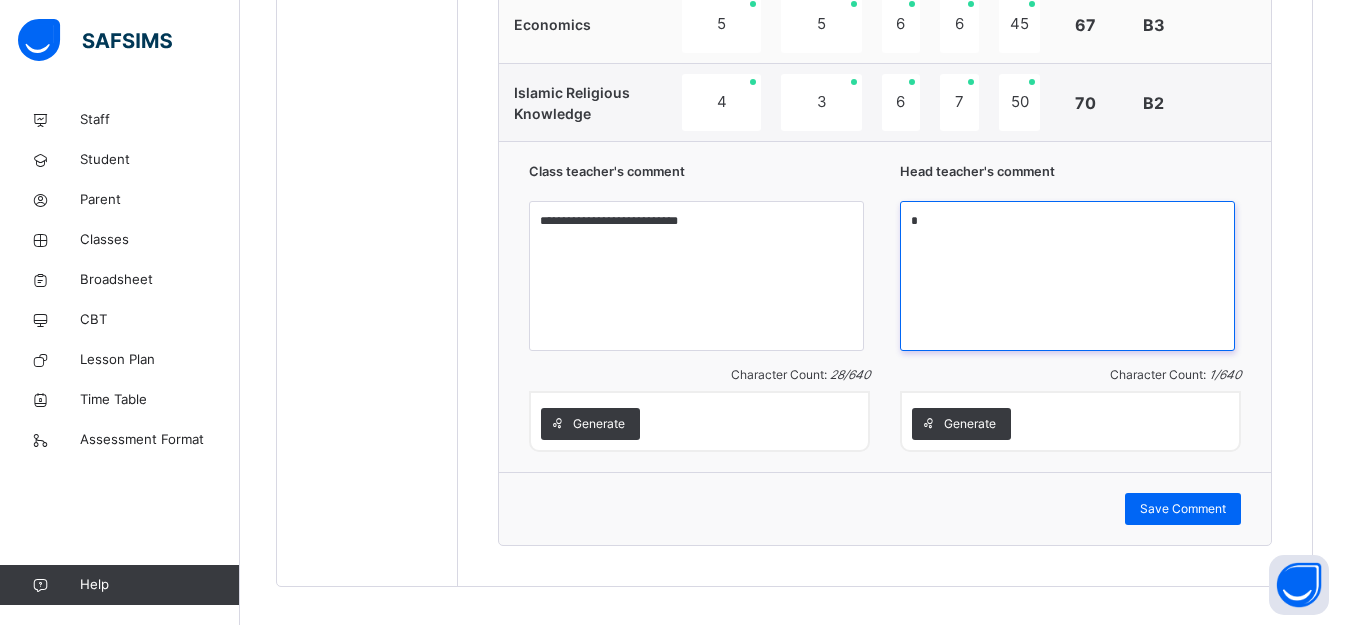type on "*" 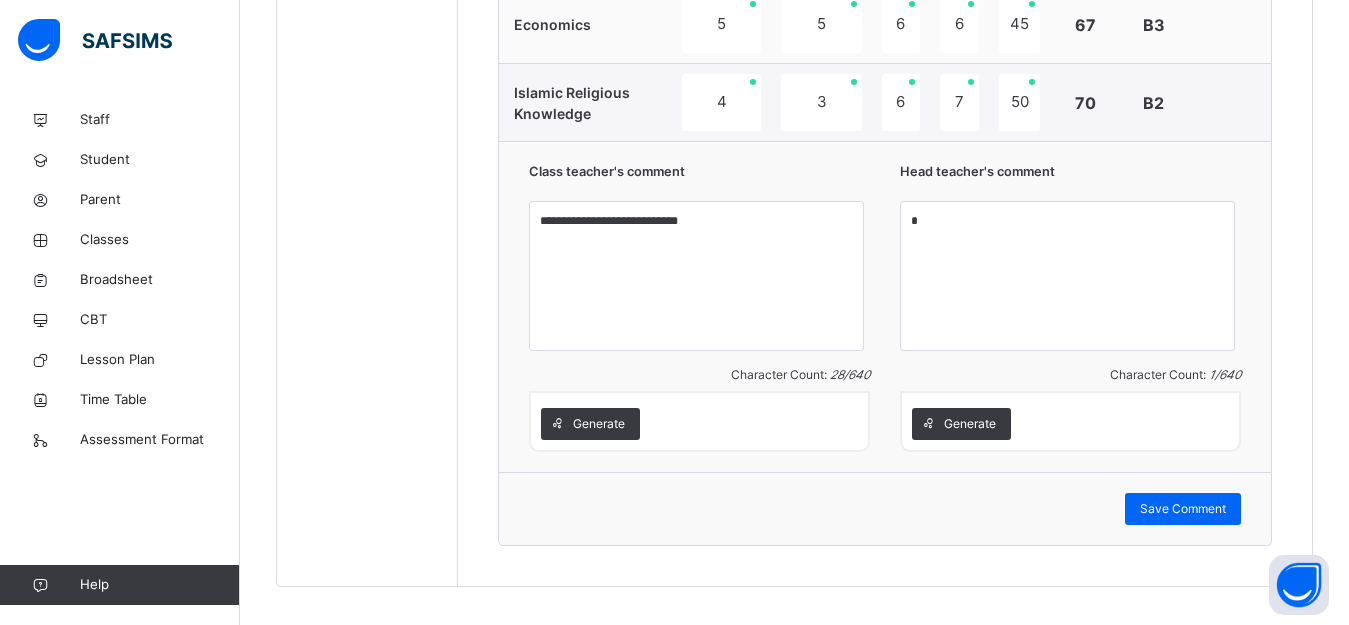 click on "**********" at bounding box center (885, 306) 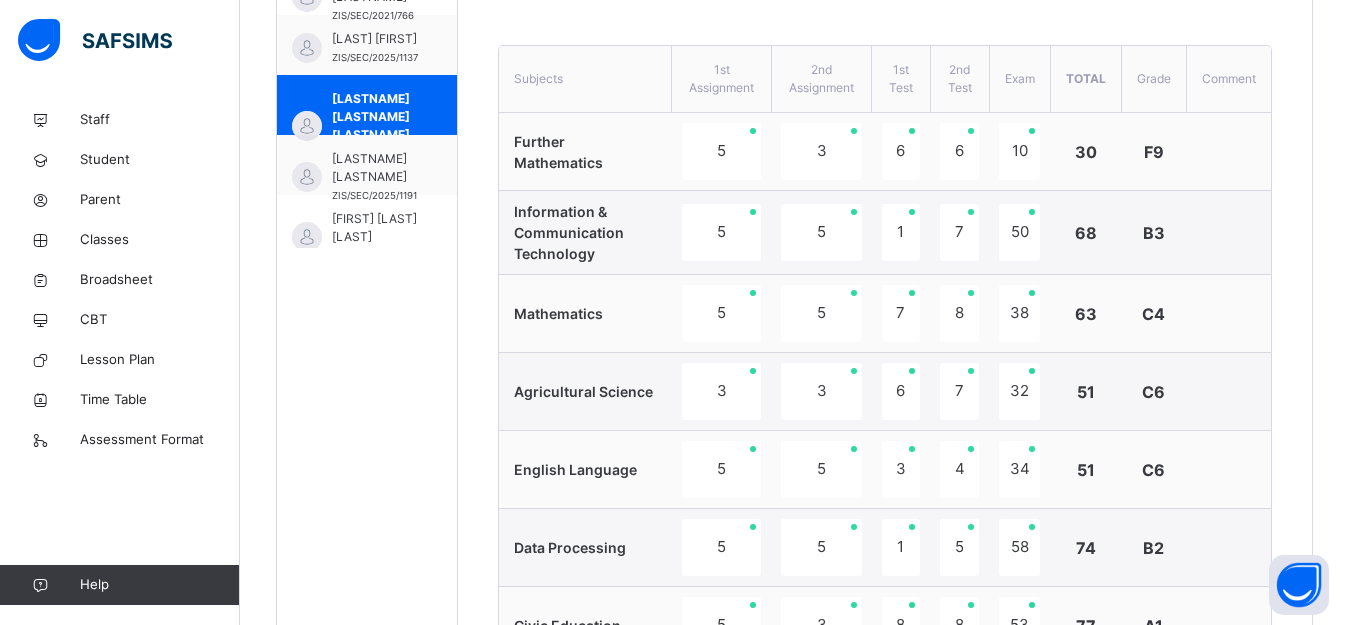 scroll, scrollTop: 655, scrollLeft: 0, axis: vertical 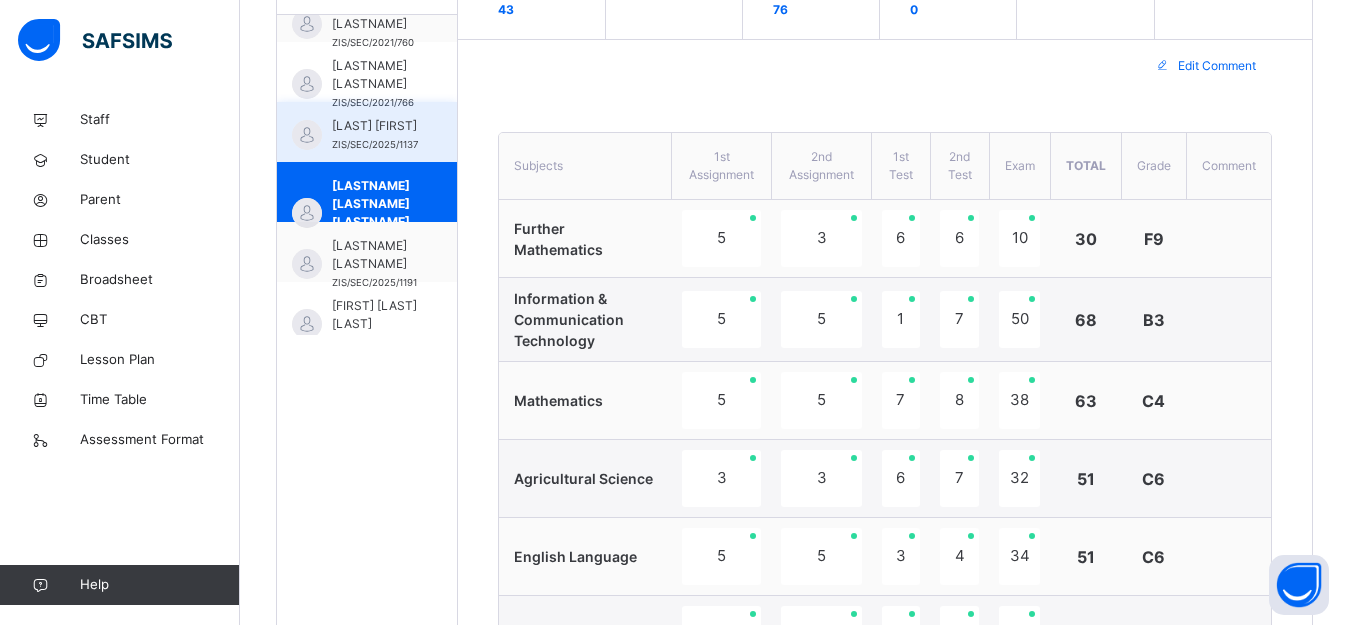 click on "[FIRST] [LAST] [SCHOOL_ID]" at bounding box center [367, 132] 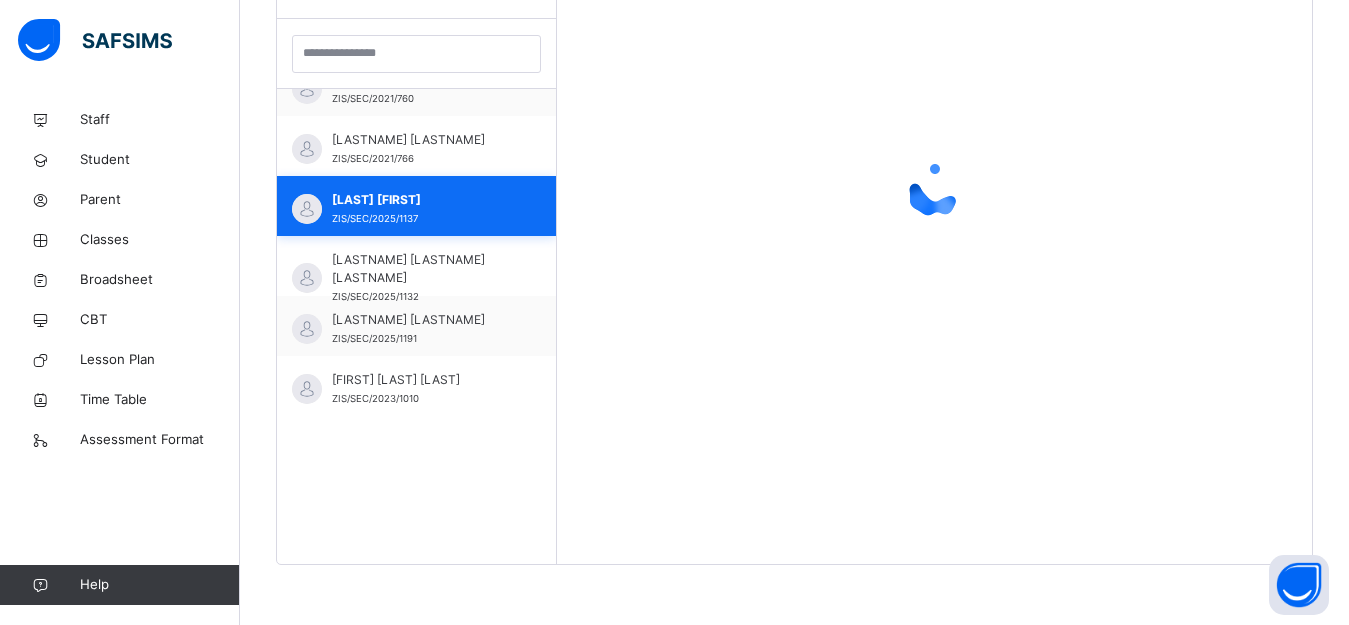 scroll, scrollTop: 581, scrollLeft: 0, axis: vertical 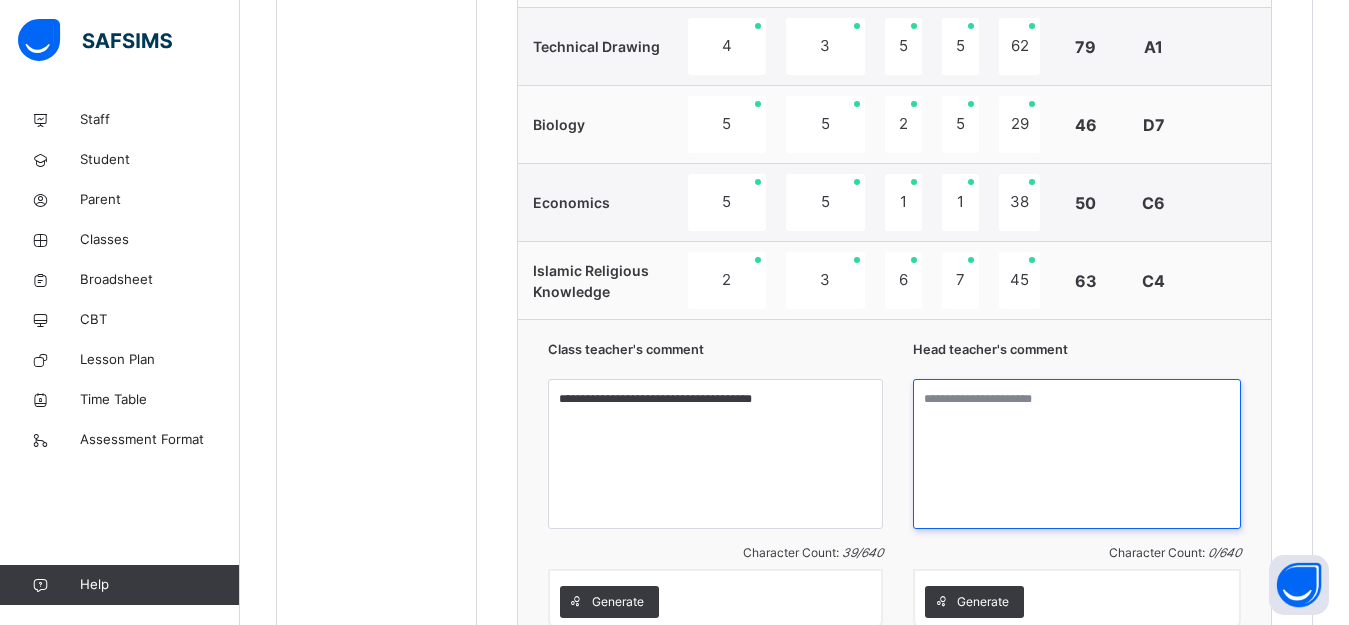 click at bounding box center [1077, 454] 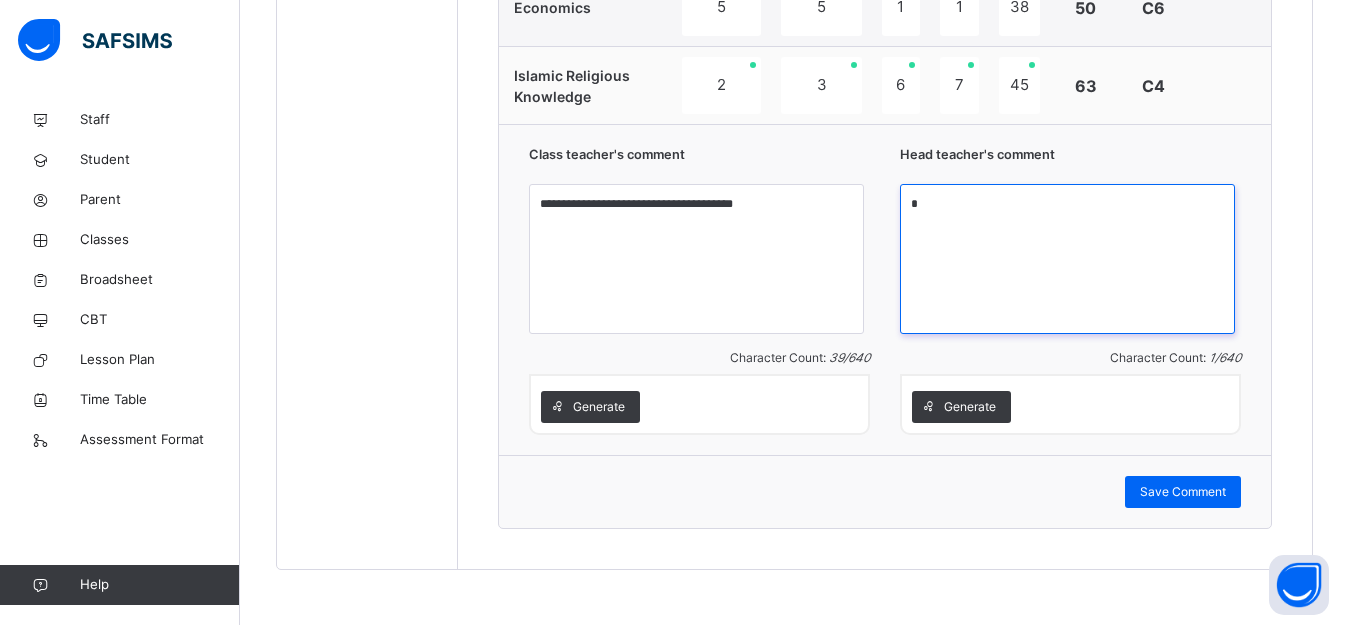 scroll, scrollTop: 1755, scrollLeft: 0, axis: vertical 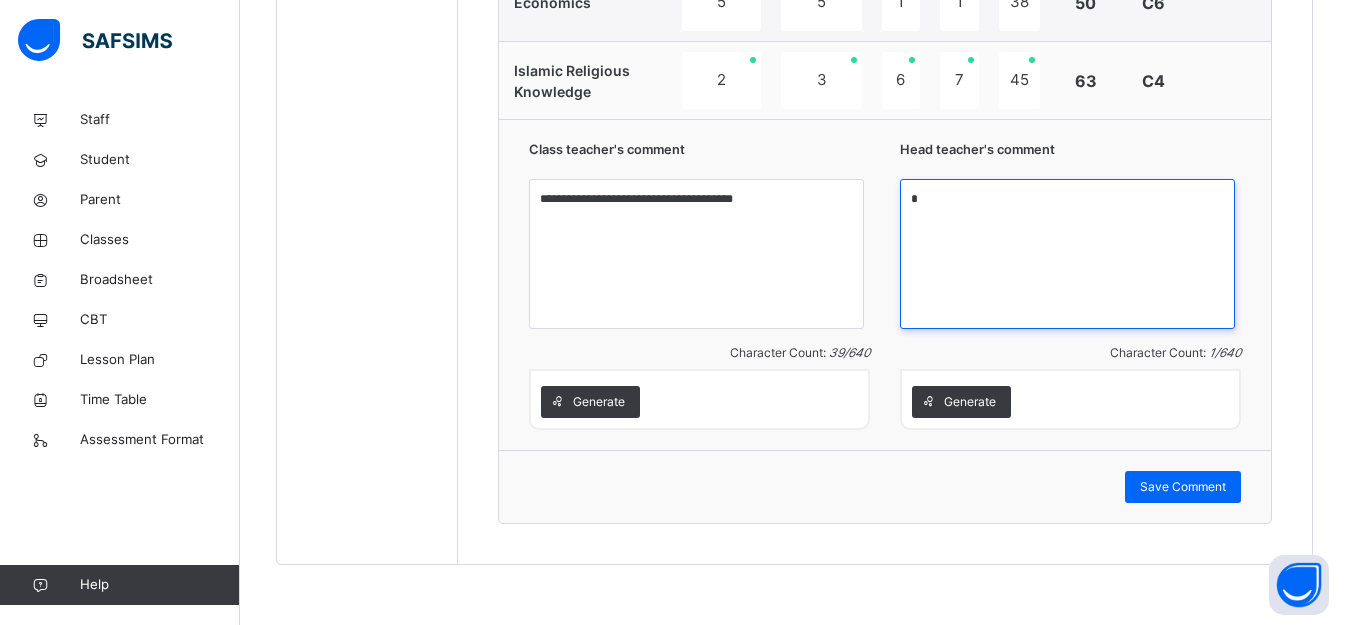 drag, startPoint x: 968, startPoint y: 181, endPoint x: 945, endPoint y: 189, distance: 24.351591 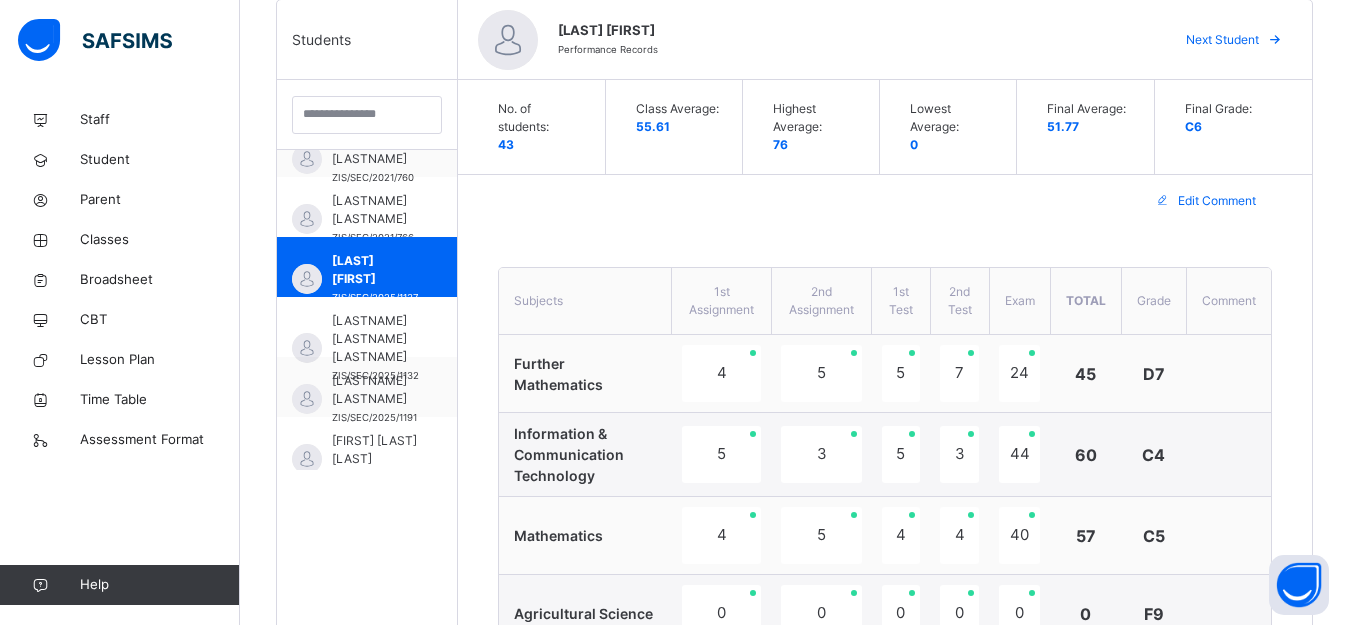 scroll, scrollTop: 255, scrollLeft: 0, axis: vertical 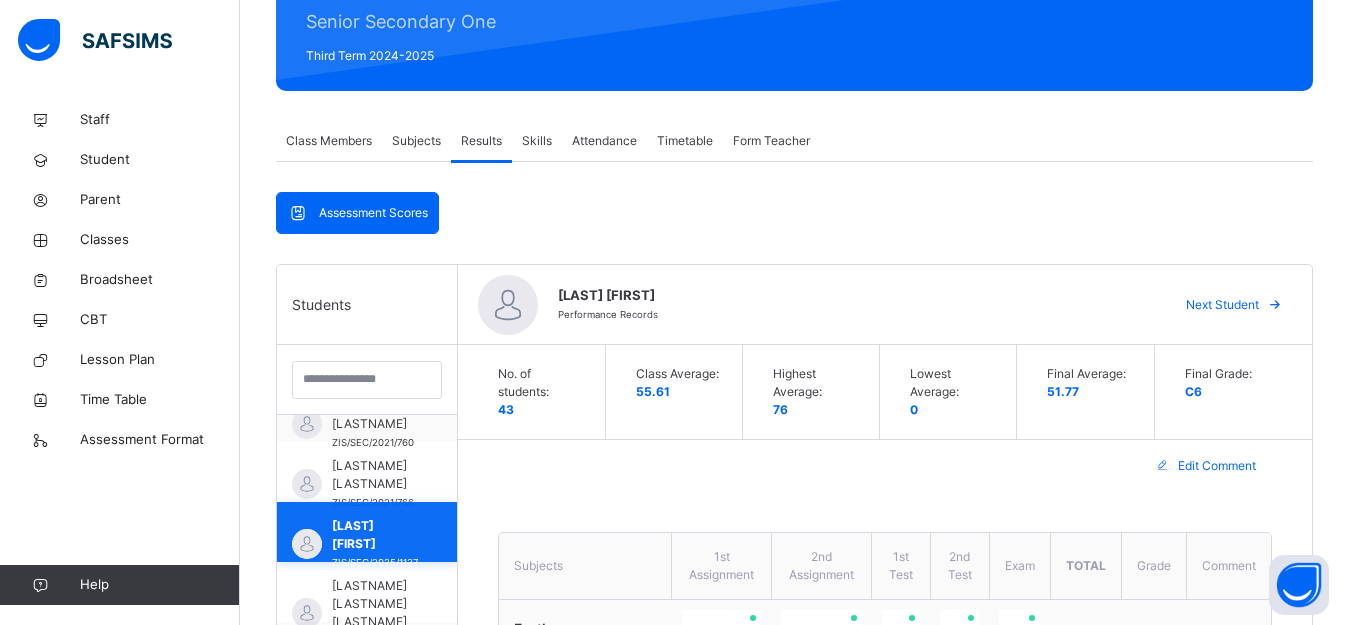 click on "[LAST]  [FIRST]" at bounding box center [375, 535] 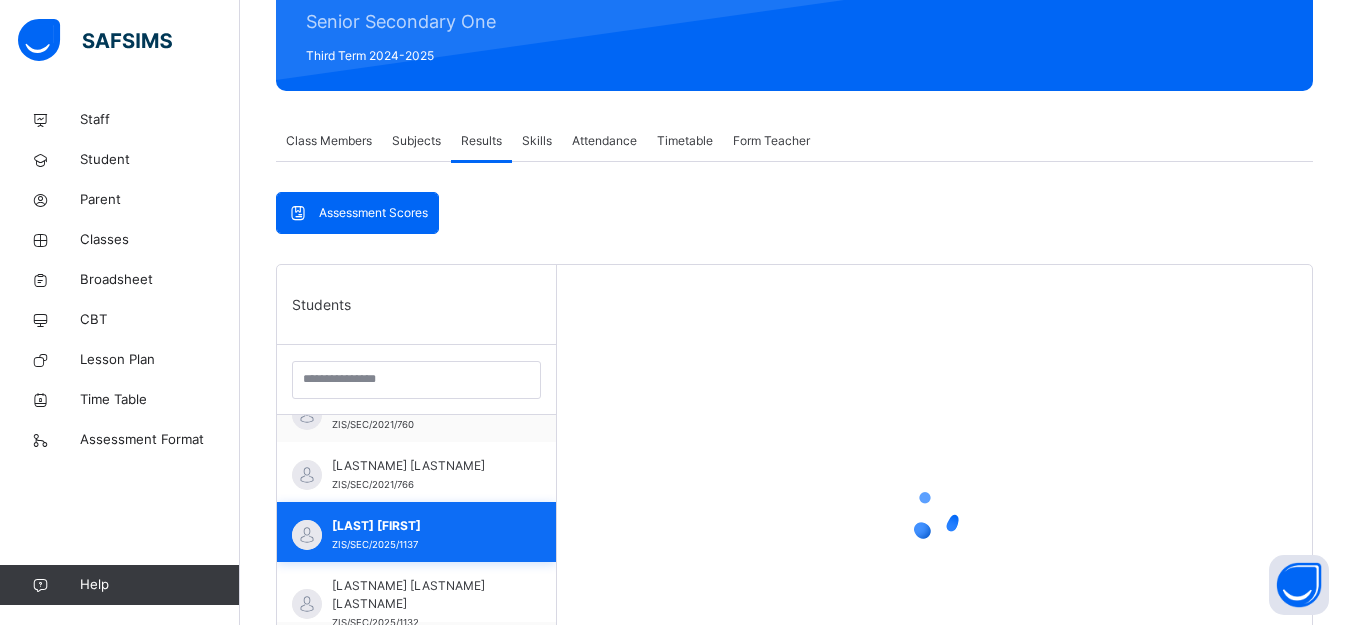 scroll, scrollTop: 1164, scrollLeft: 0, axis: vertical 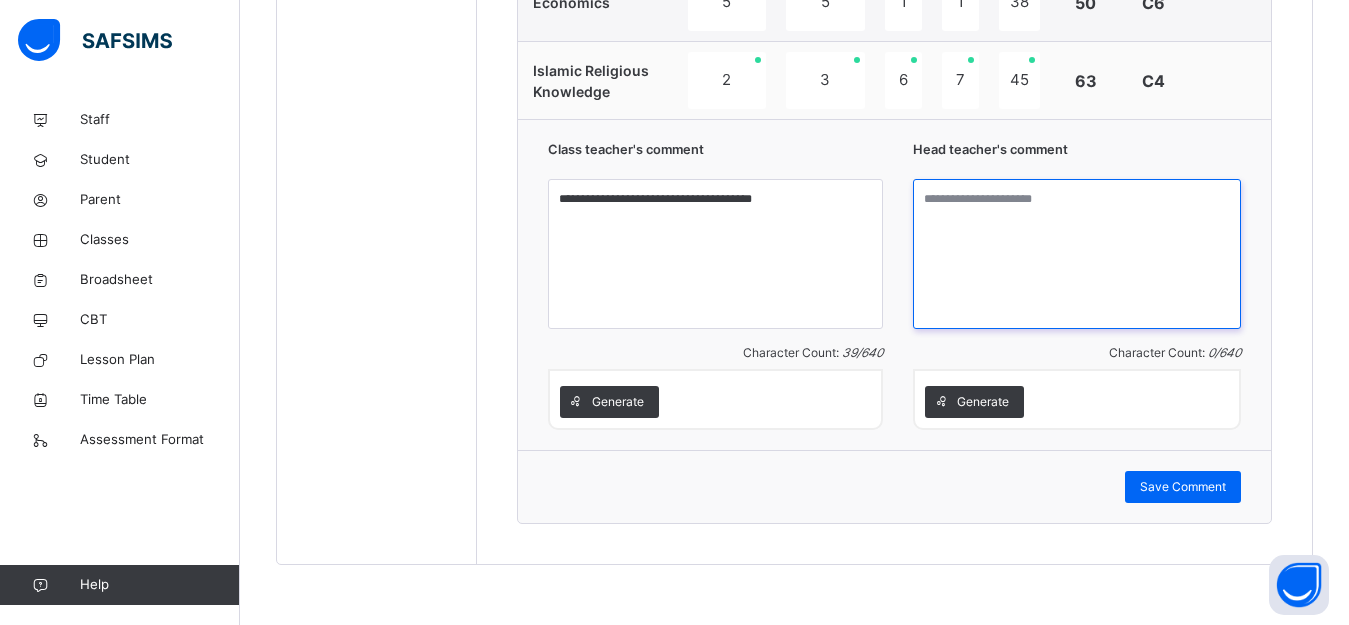 click at bounding box center [1077, 254] 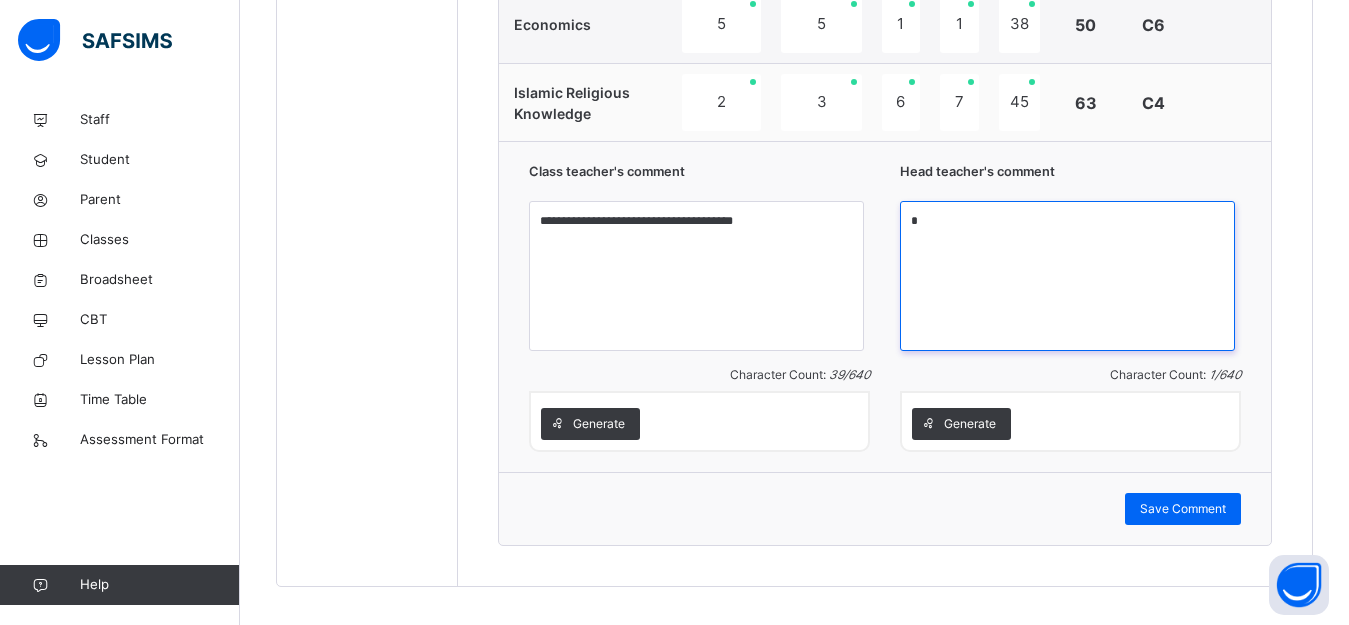 scroll, scrollTop: 1755, scrollLeft: 0, axis: vertical 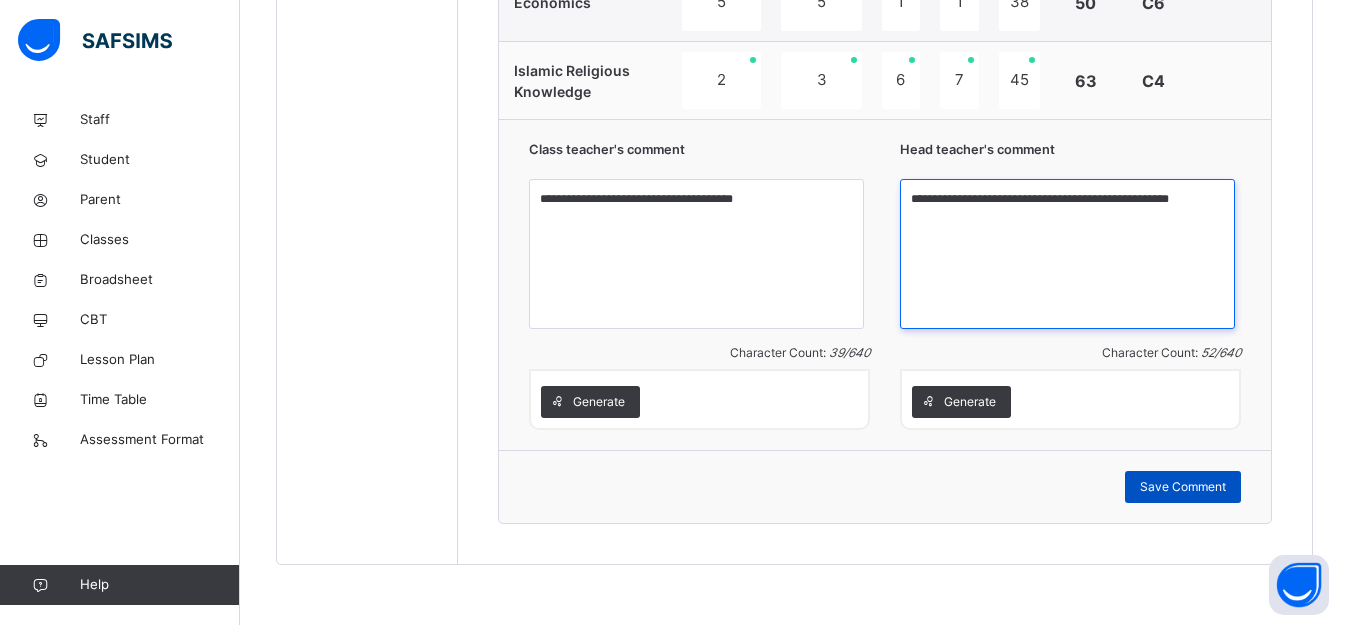type on "**********" 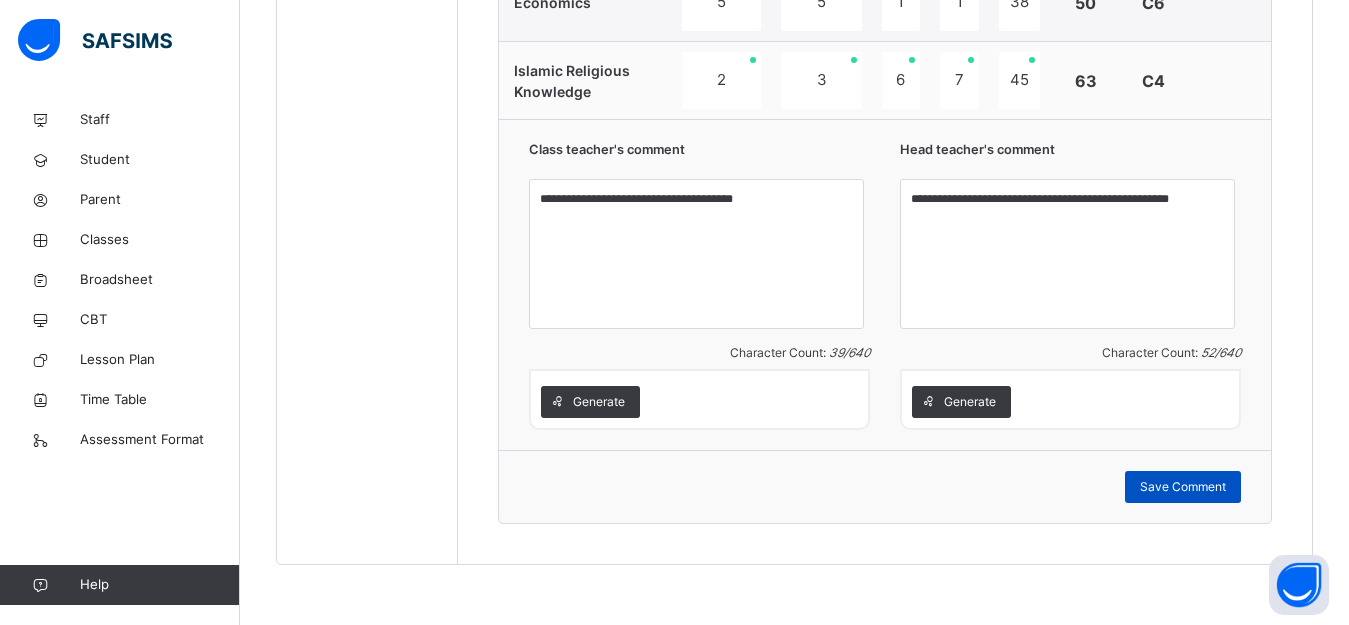 click on "Save Comment" at bounding box center (1183, 487) 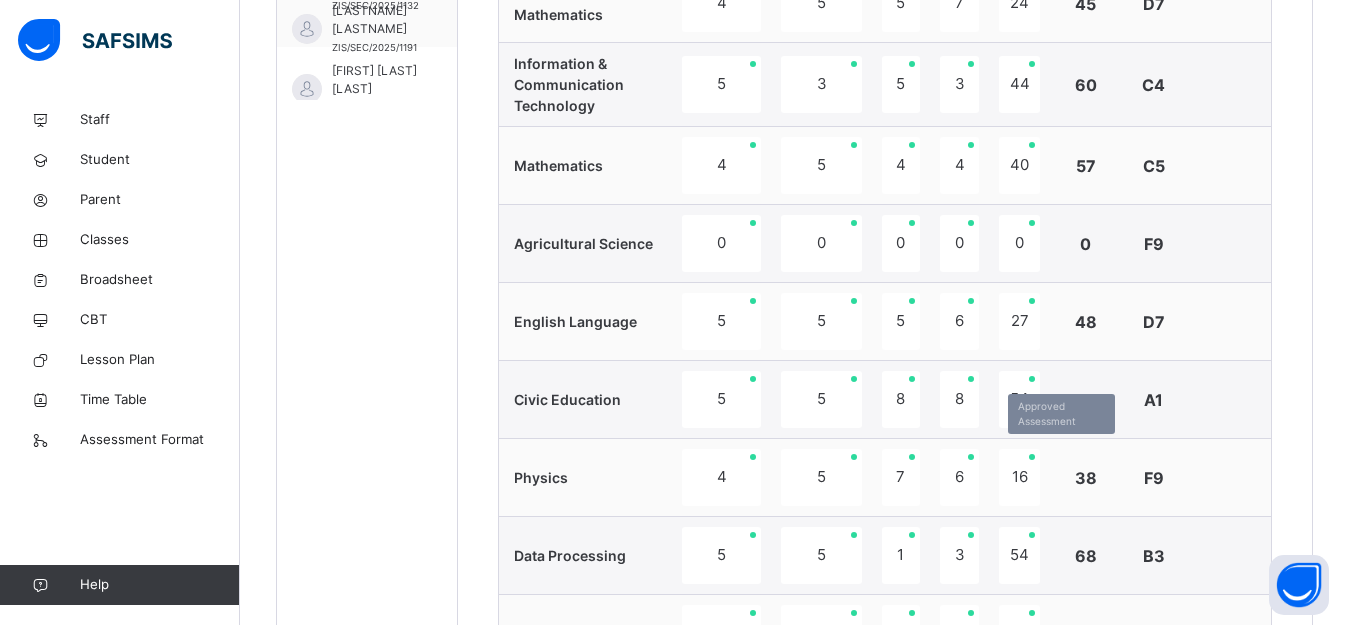 scroll, scrollTop: 755, scrollLeft: 0, axis: vertical 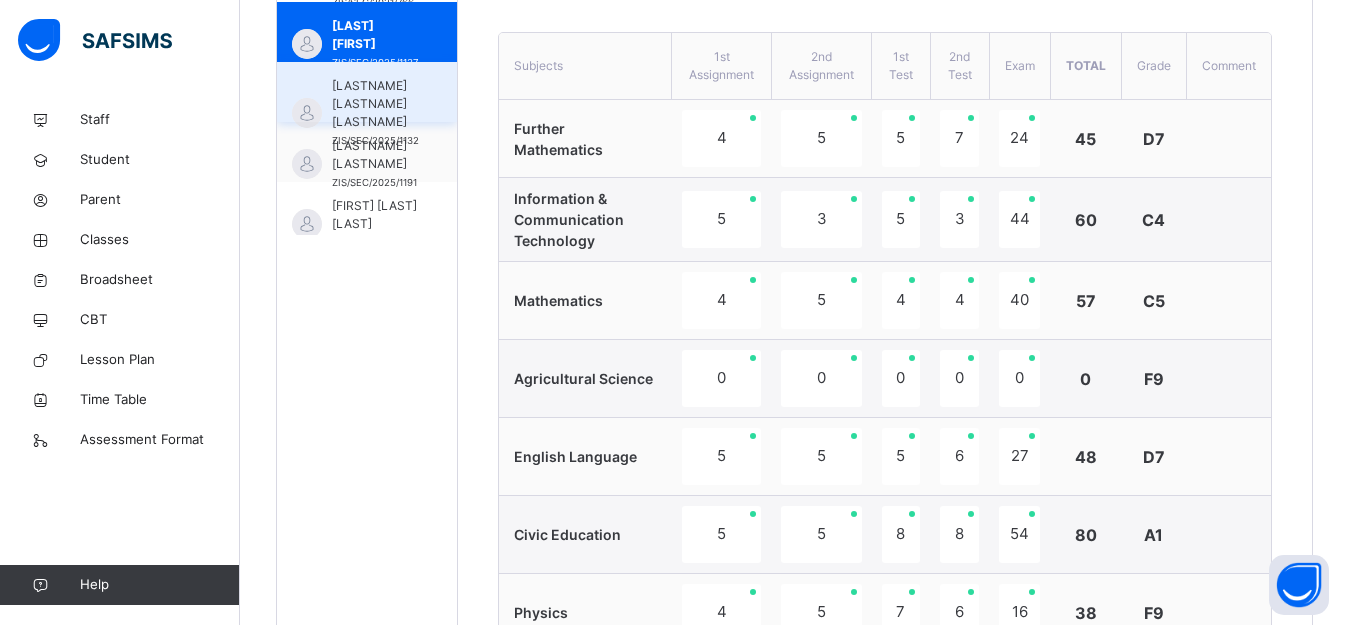 click on "[LAST] [FIRST] [OTHER] ZIS/SEC/2025/1132" at bounding box center [367, 92] 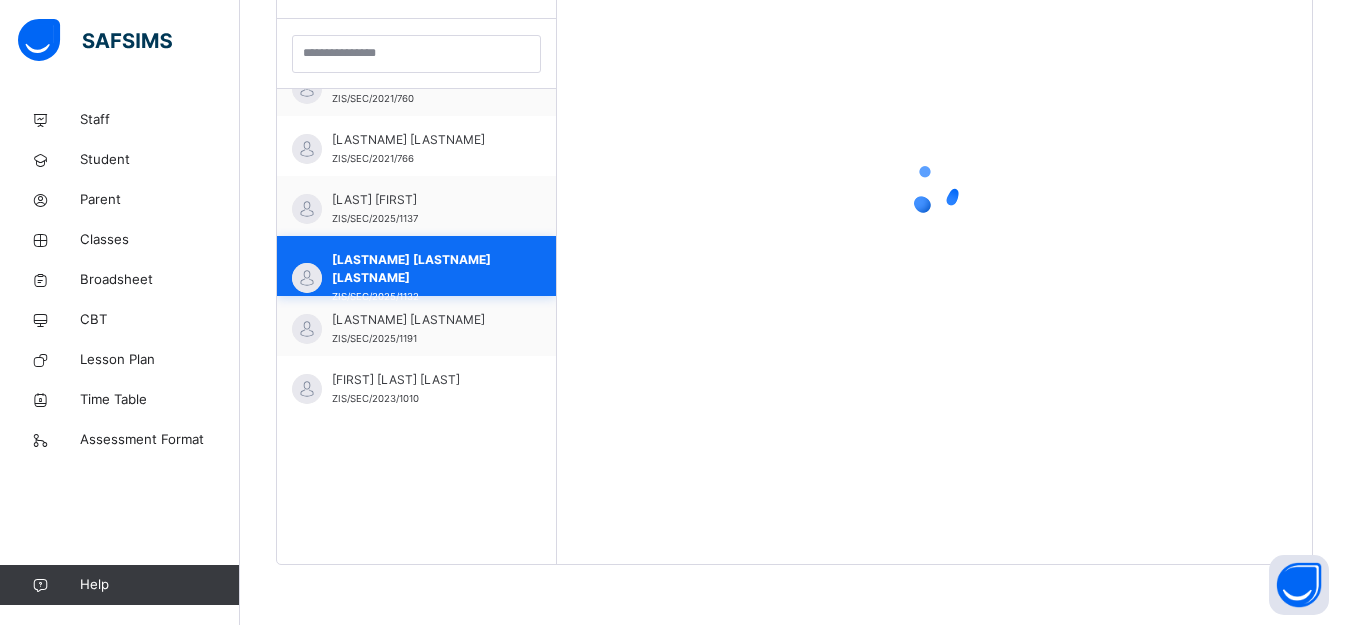 scroll, scrollTop: 581, scrollLeft: 0, axis: vertical 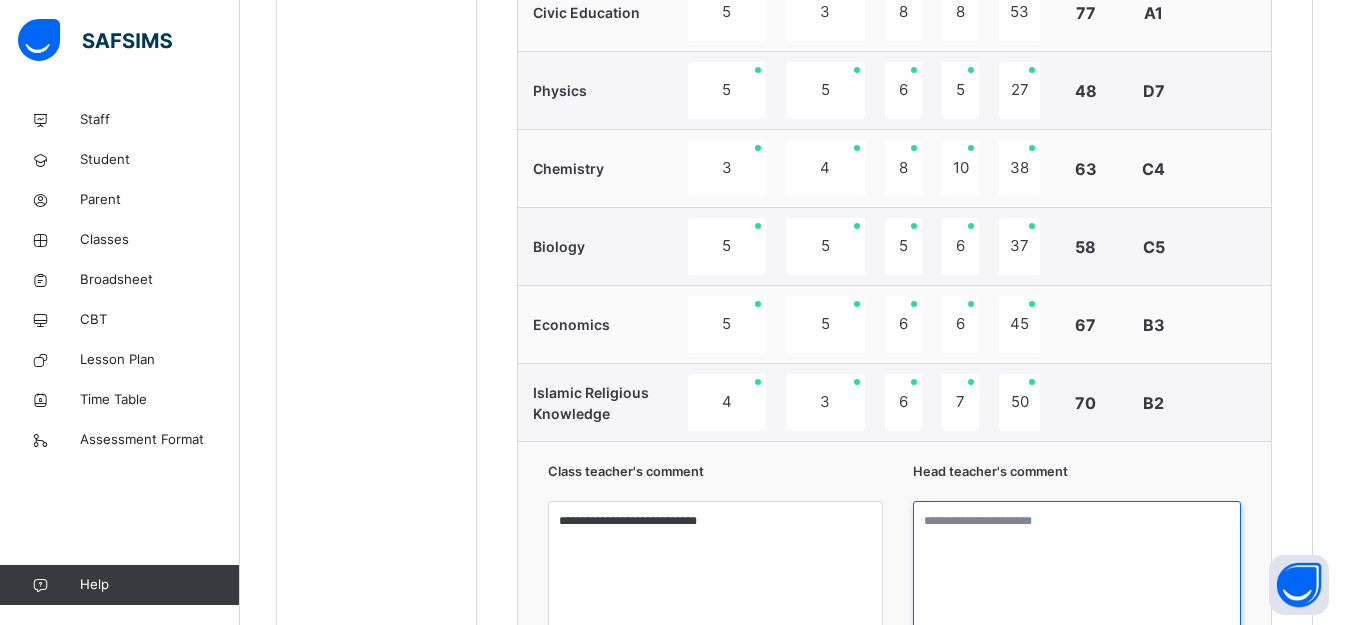 click at bounding box center (1077, 576) 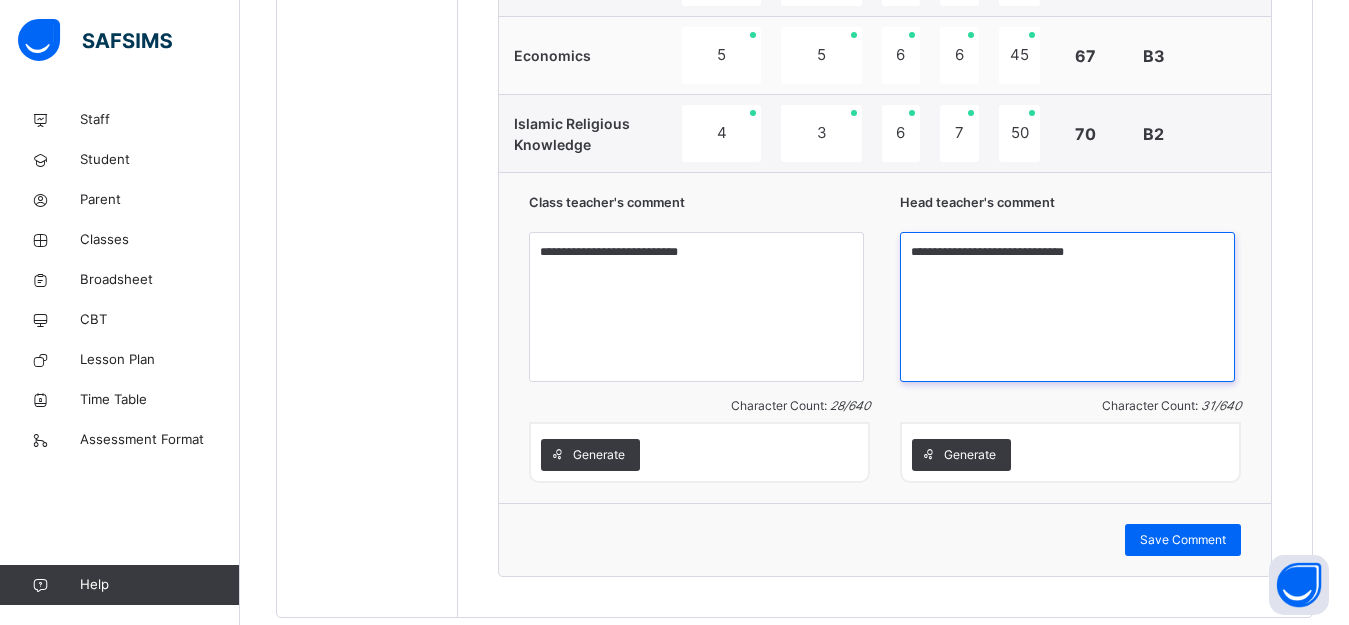 scroll, scrollTop: 1655, scrollLeft: 0, axis: vertical 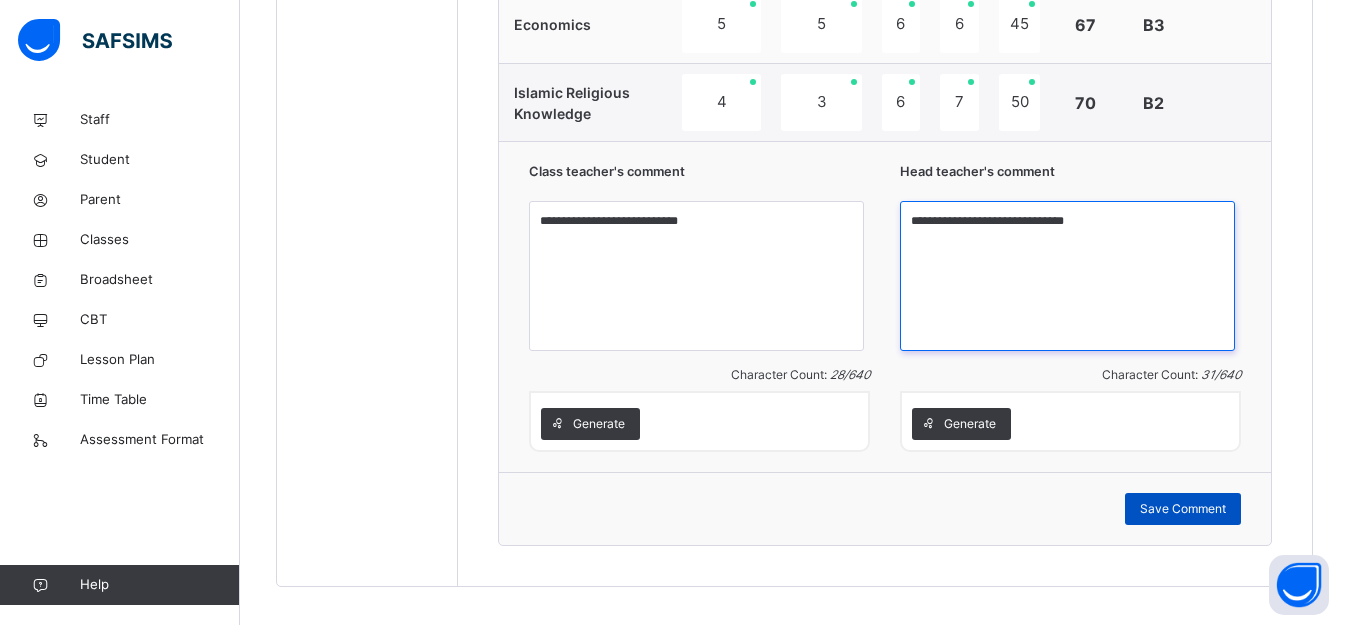 type on "**********" 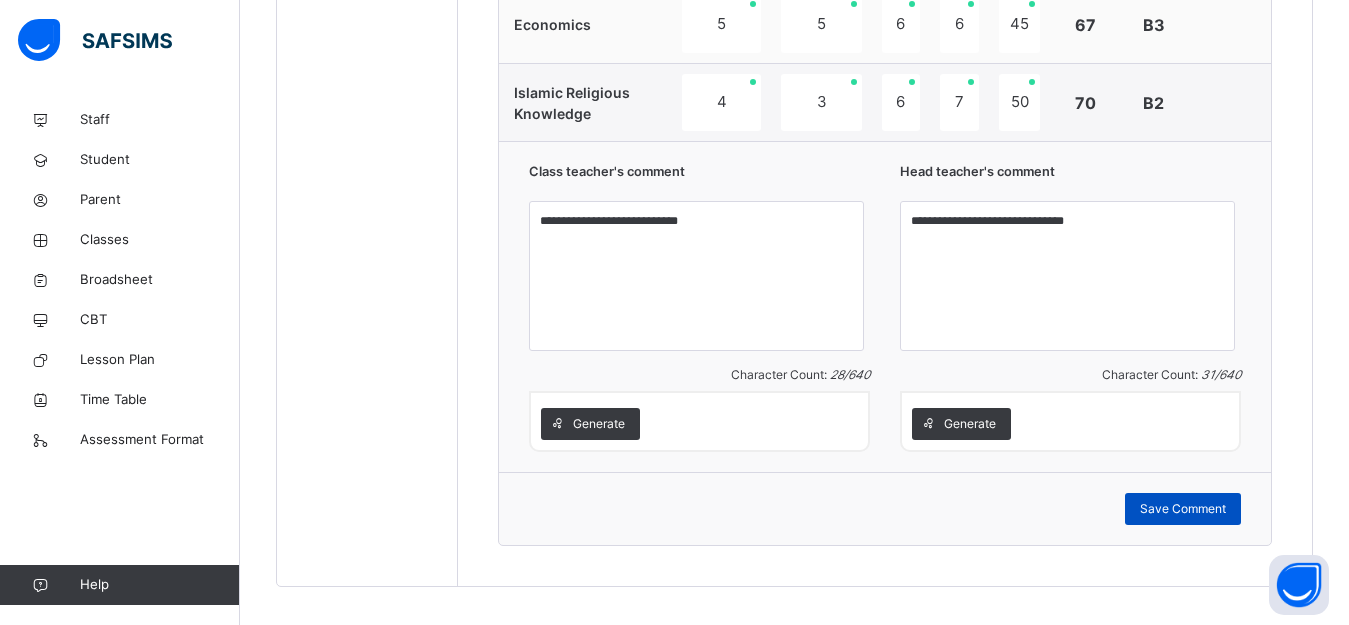 click on "Save Comment" at bounding box center (1183, 509) 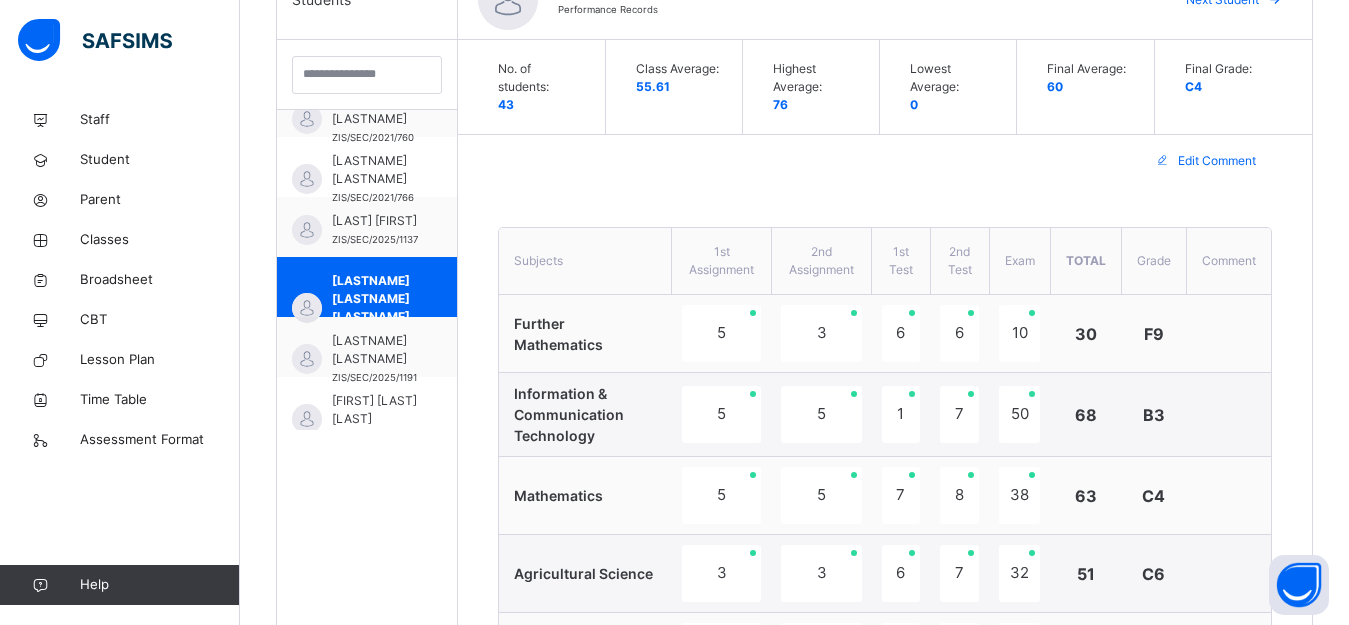 scroll, scrollTop: 655, scrollLeft: 0, axis: vertical 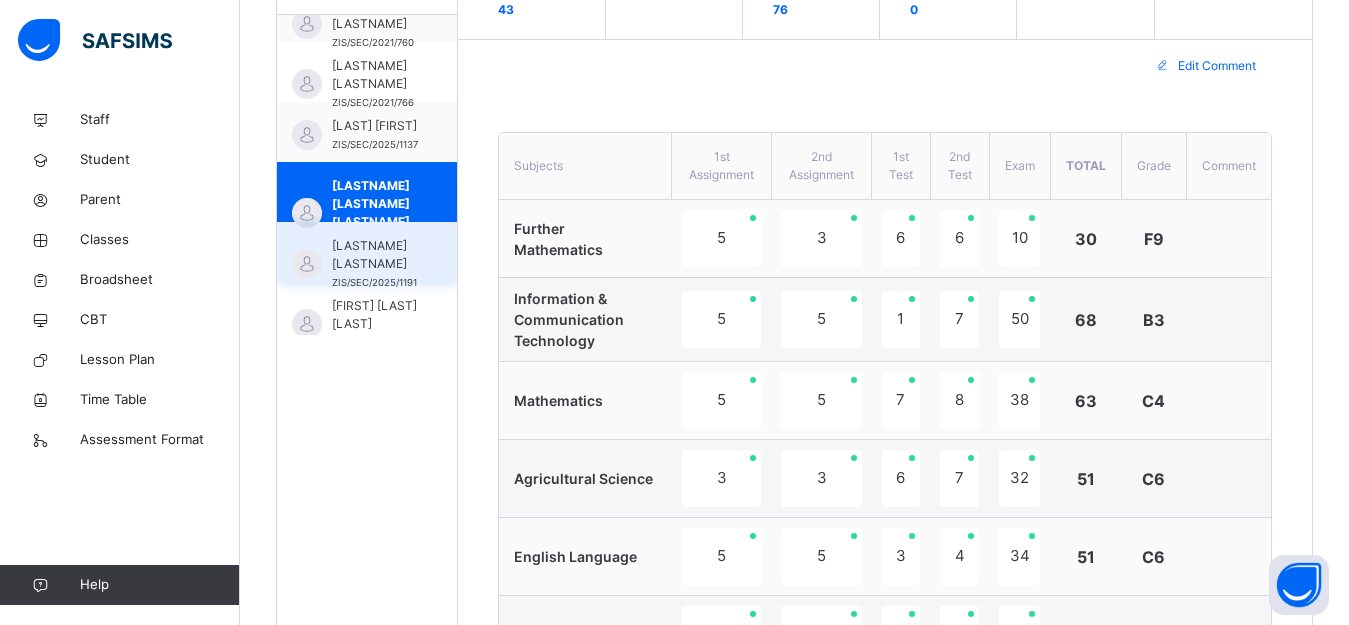 click on "[LASTNAME] [LASTNAME]" at bounding box center (374, 255) 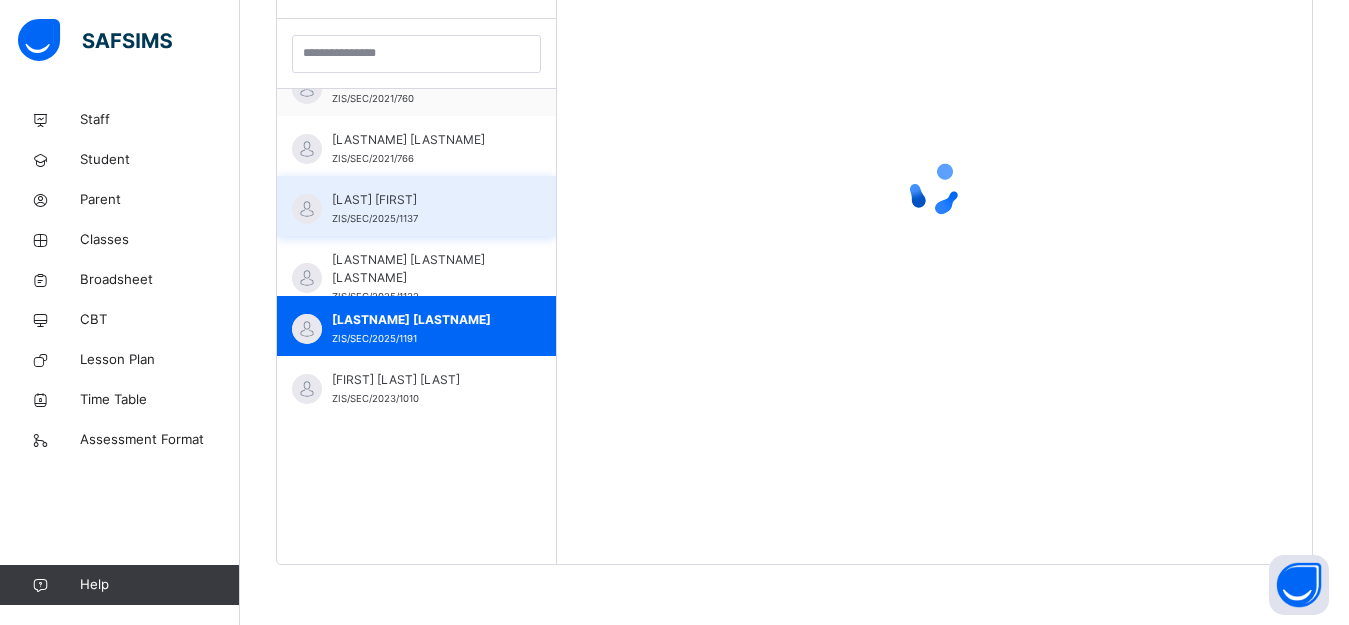 scroll, scrollTop: 581, scrollLeft: 0, axis: vertical 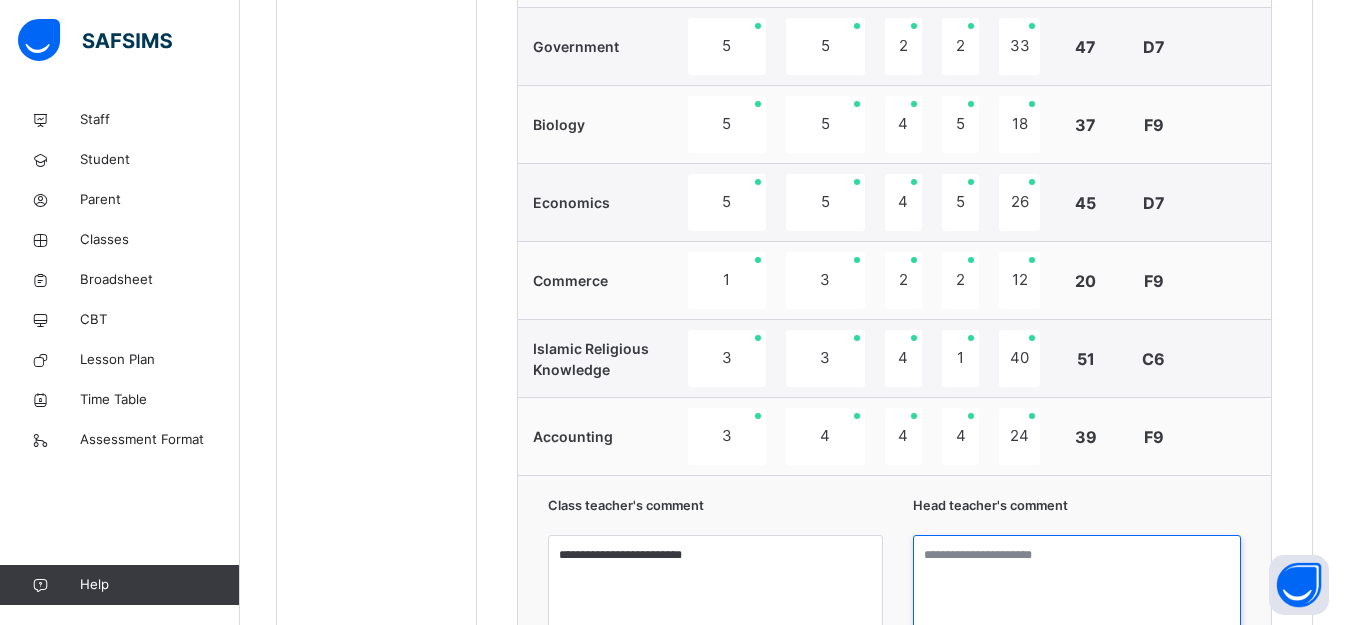 click at bounding box center (1077, 610) 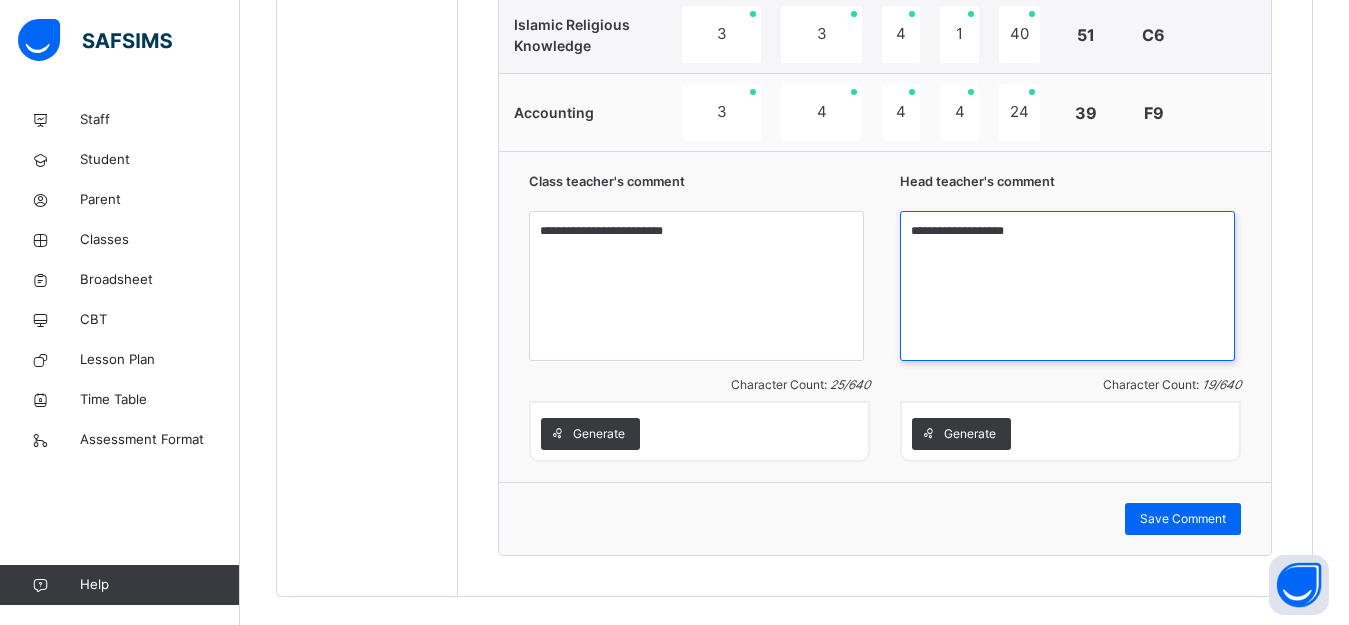 scroll, scrollTop: 1911, scrollLeft: 0, axis: vertical 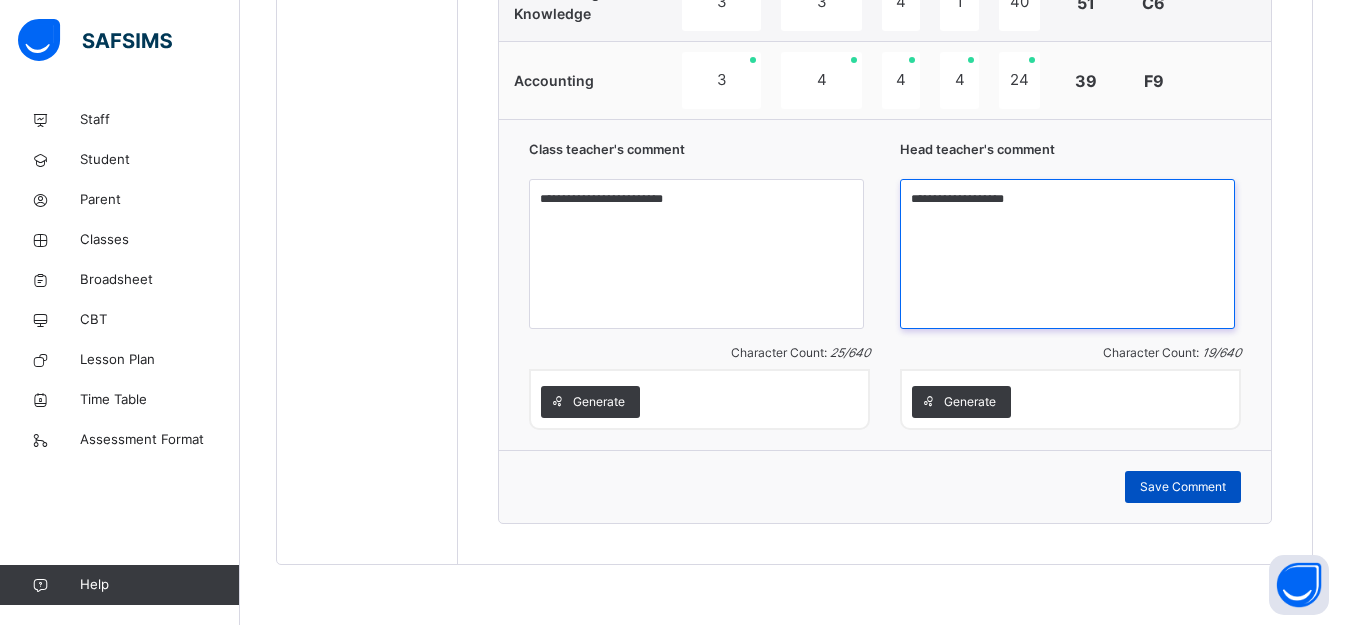 type on "**********" 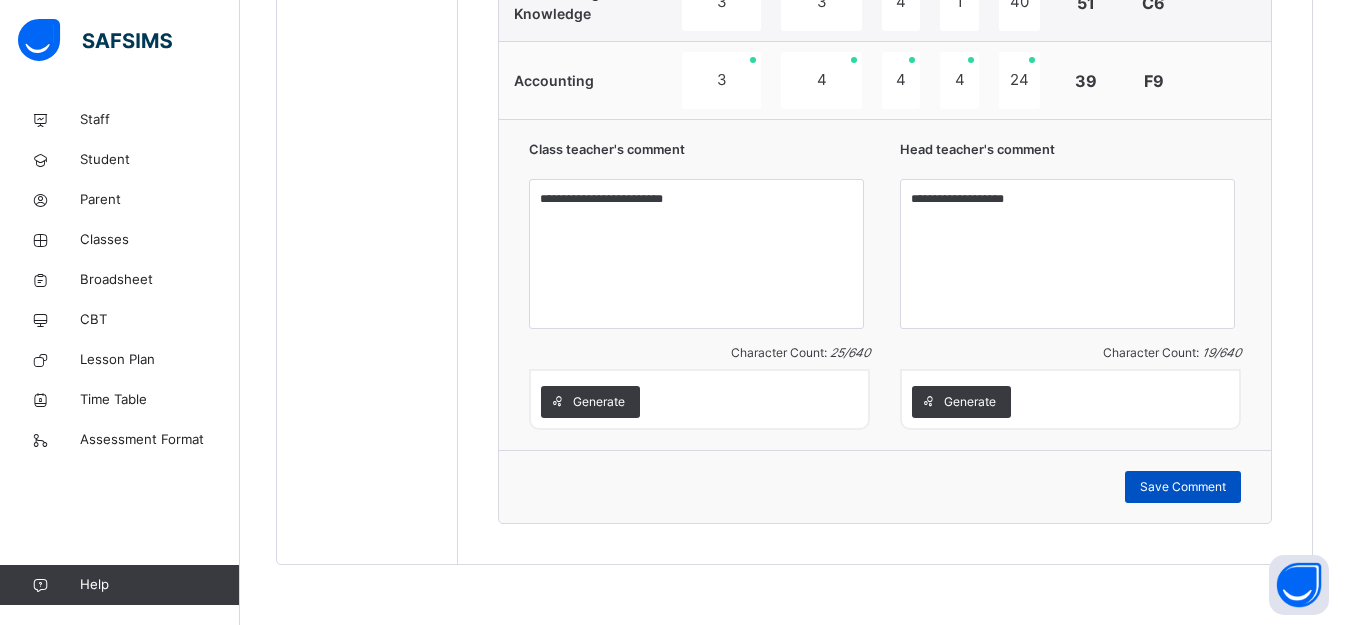 click on "Save Comment" at bounding box center (1183, 487) 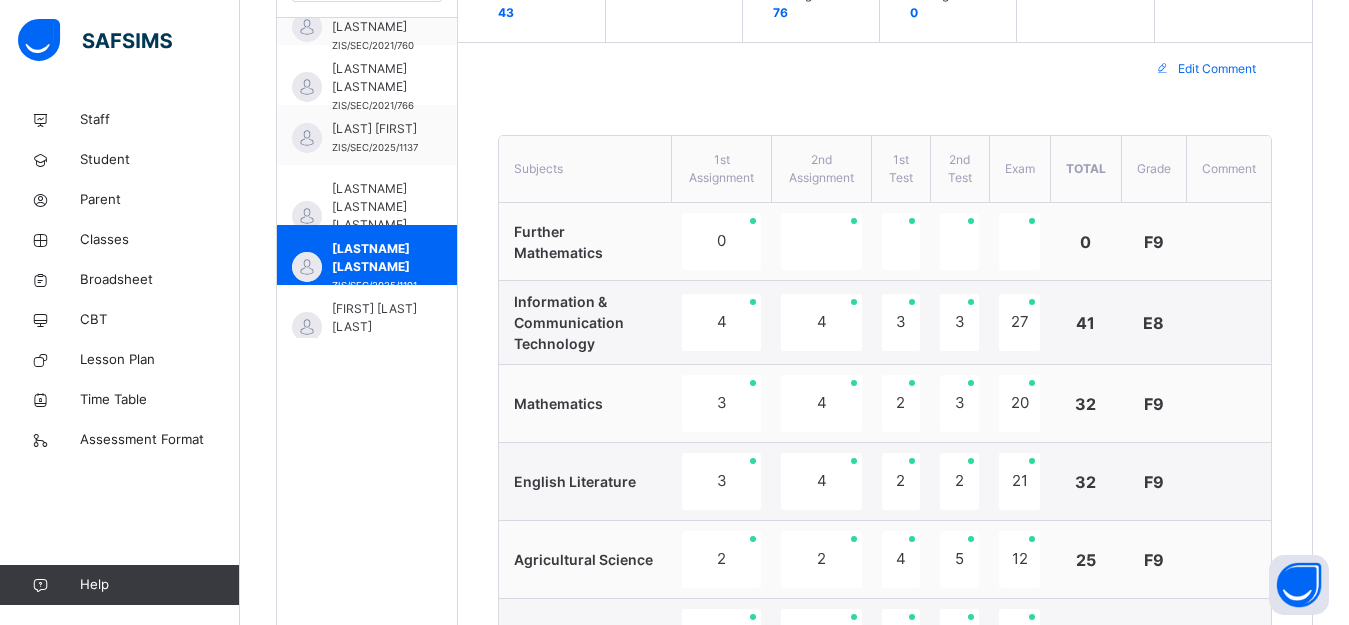 scroll, scrollTop: 611, scrollLeft: 0, axis: vertical 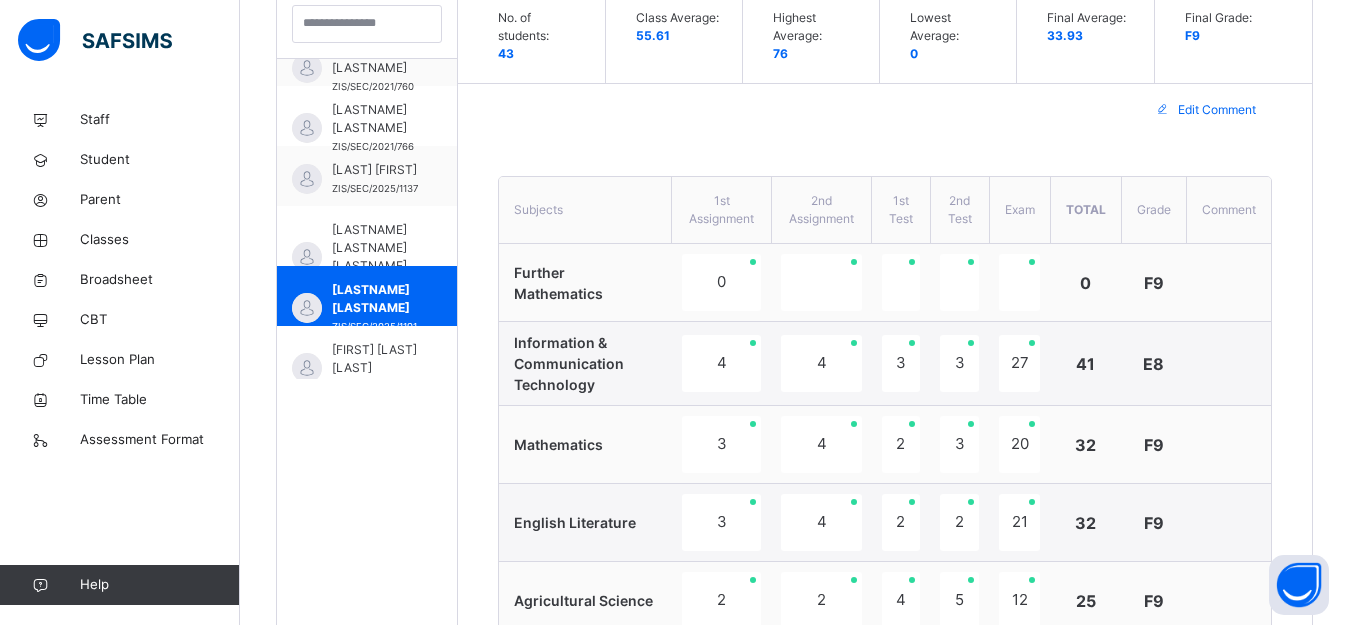 click on "4" at bounding box center (821, 445) 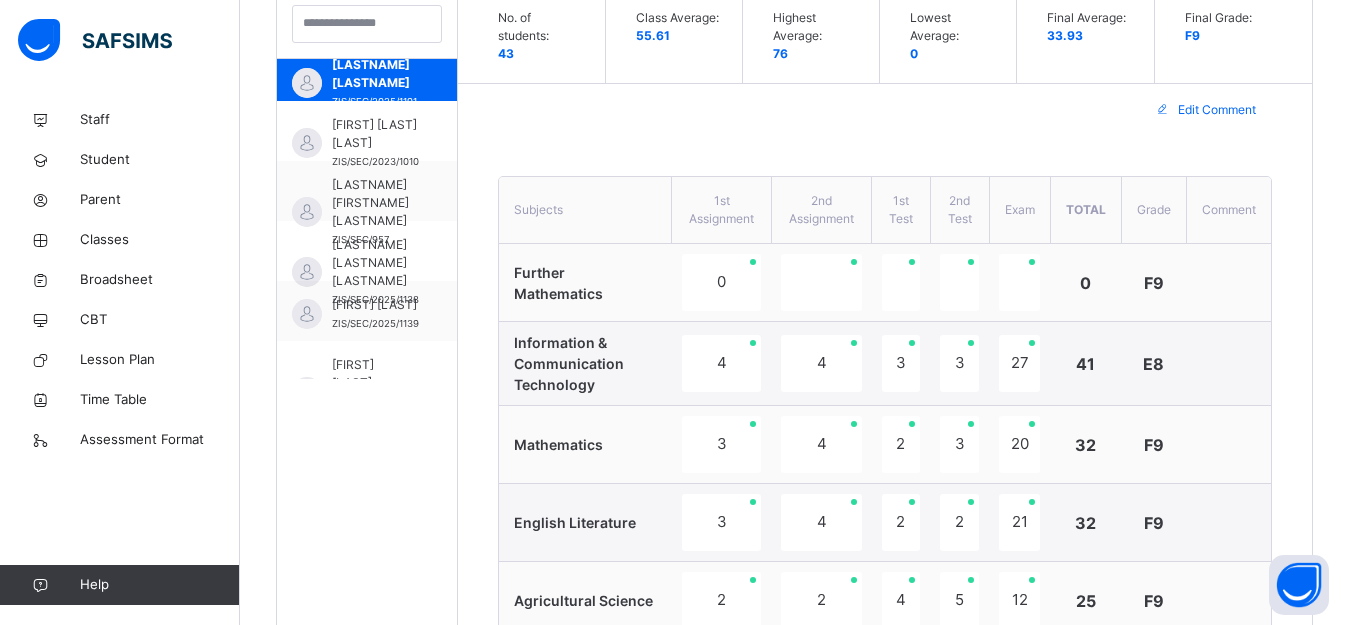 scroll, scrollTop: 1373, scrollLeft: 0, axis: vertical 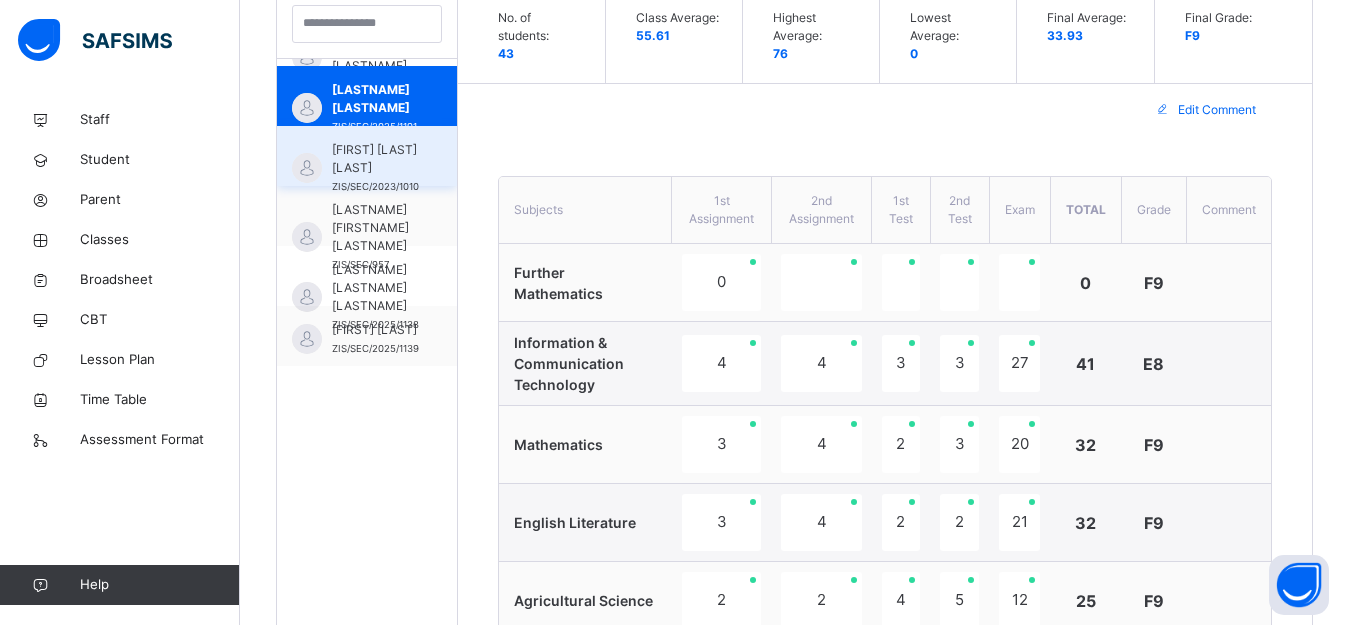 click on "[FIRST] [LAST] [LAST]" at bounding box center [375, 159] 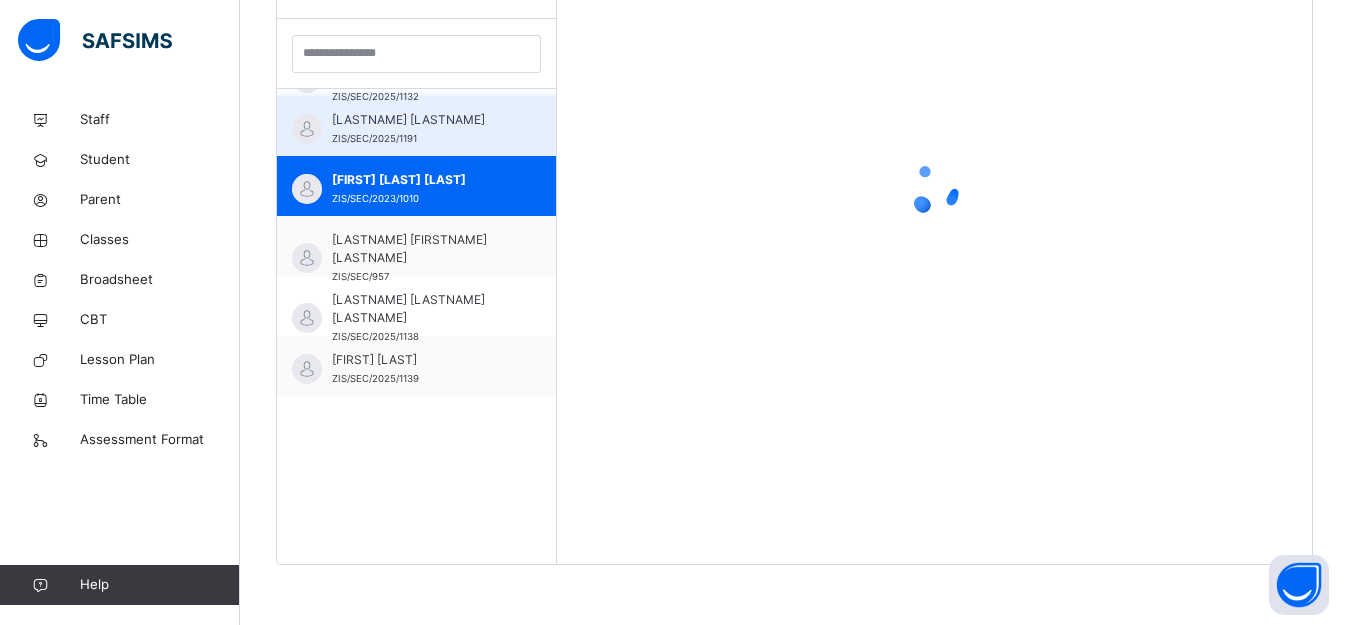scroll, scrollTop: 581, scrollLeft: 0, axis: vertical 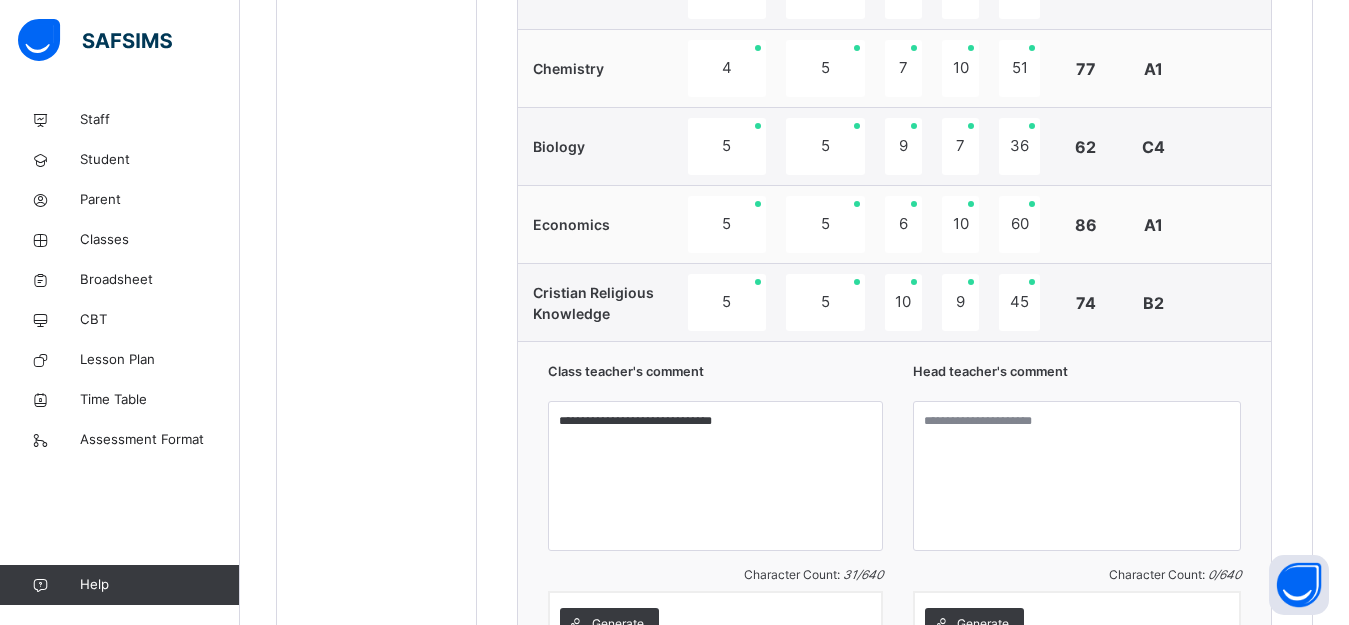 click on "5" at bounding box center (825, 303) 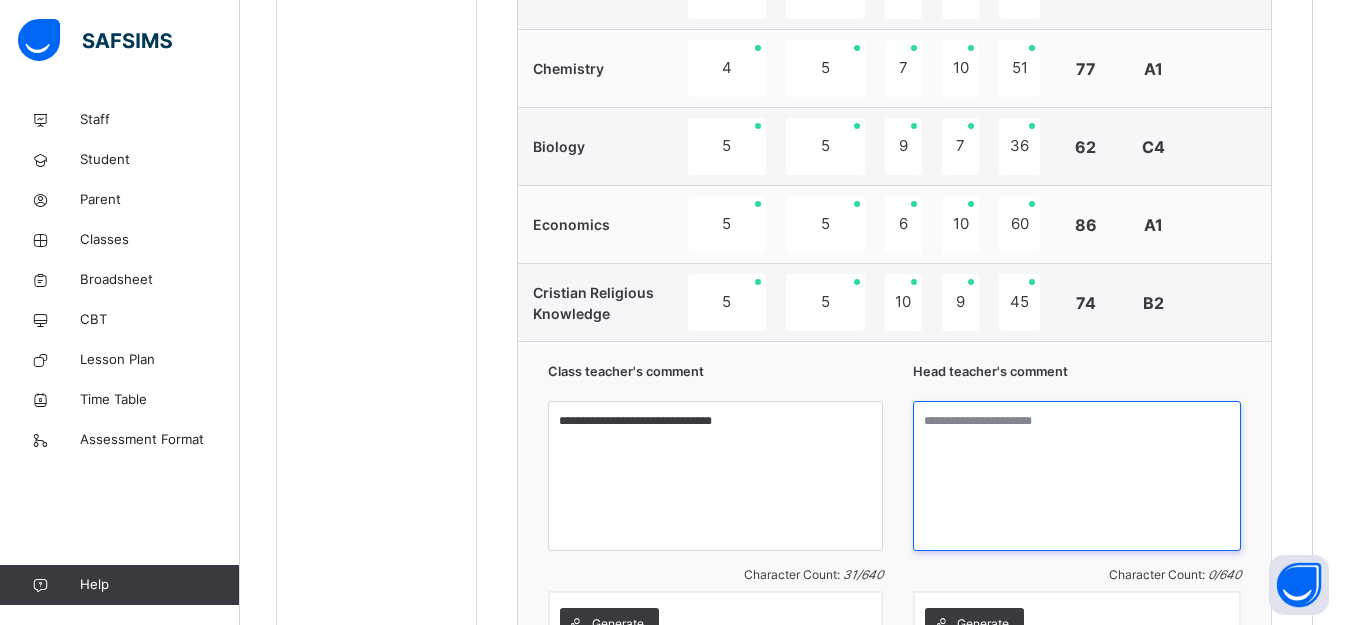 click at bounding box center (1077, 476) 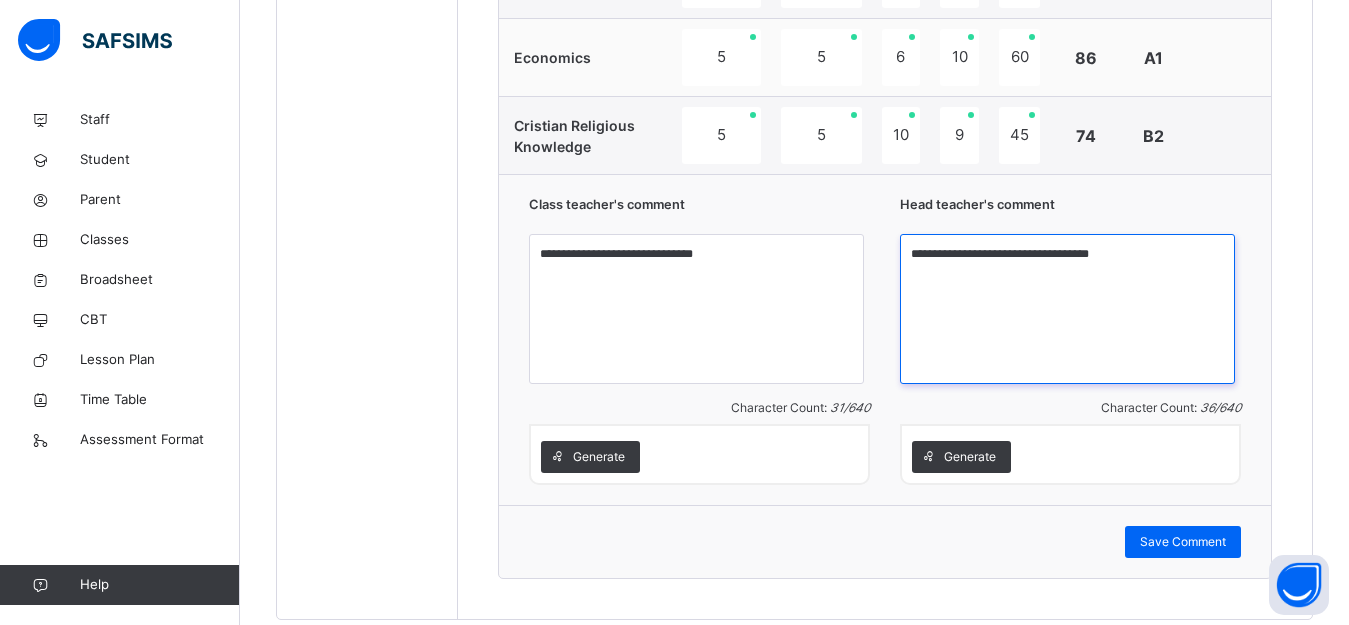 scroll, scrollTop: 1811, scrollLeft: 0, axis: vertical 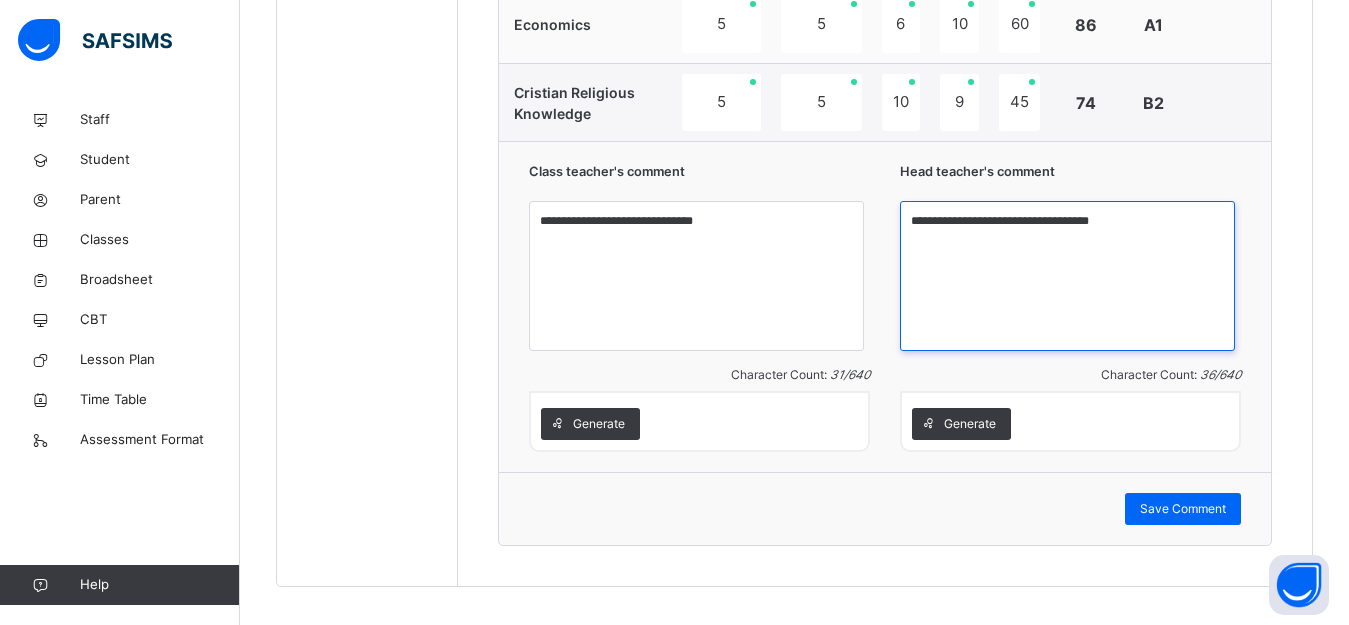 type on "**********" 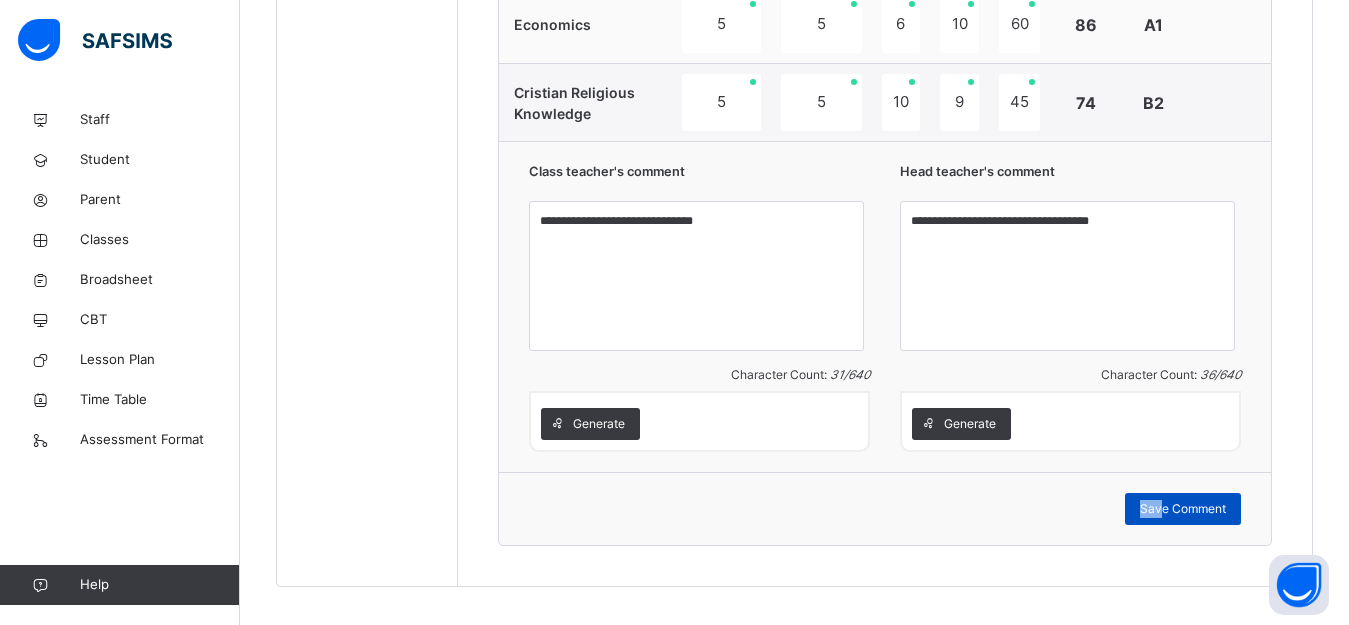 drag, startPoint x: 1236, startPoint y: 472, endPoint x: 1178, endPoint y: 511, distance: 69.89278 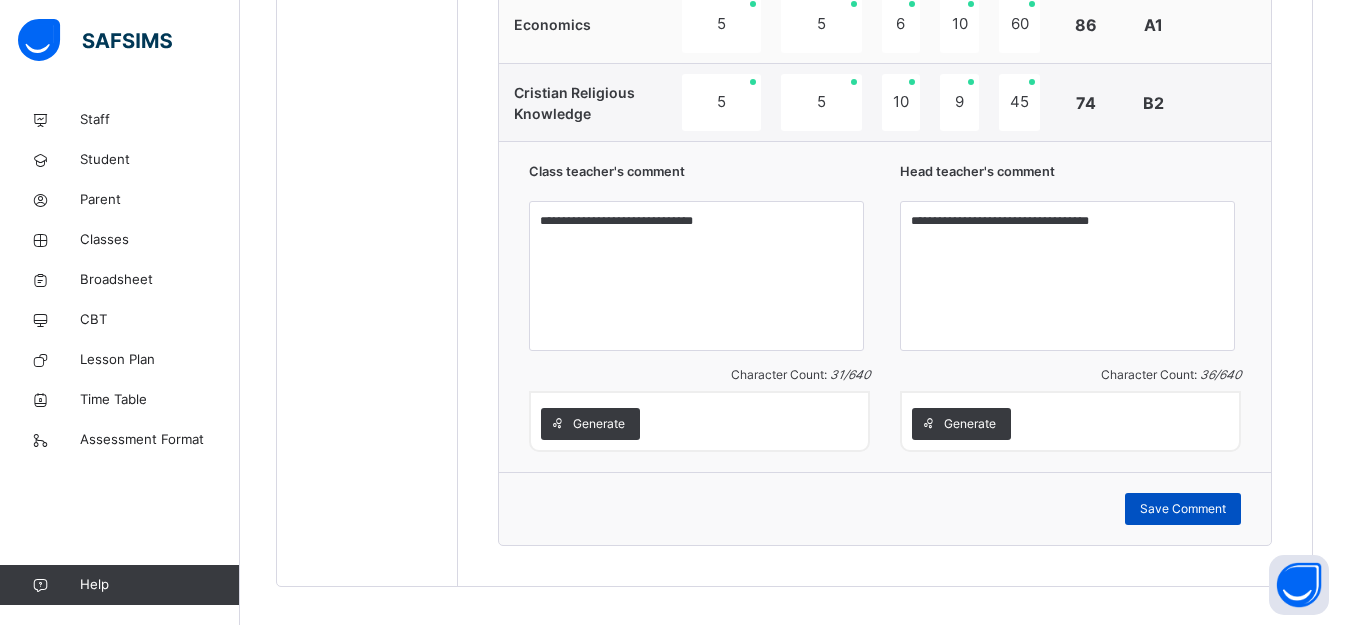click on "Save Comment" at bounding box center [1183, 509] 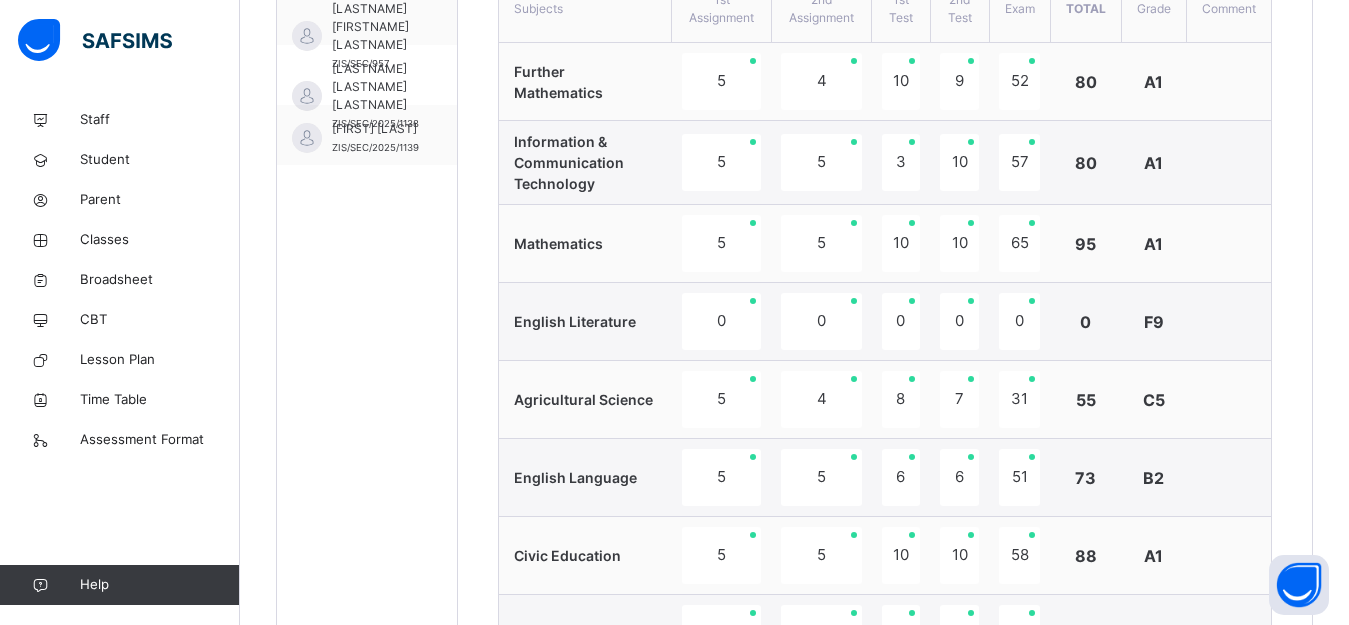 scroll, scrollTop: 711, scrollLeft: 0, axis: vertical 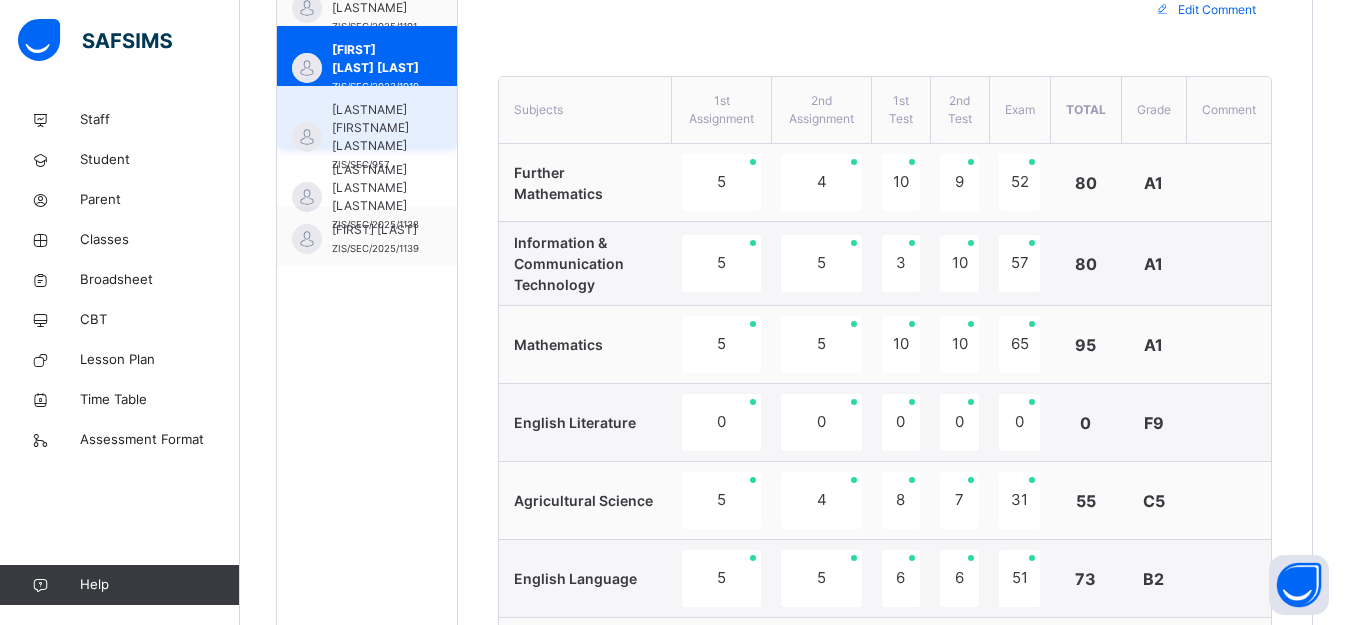 click on "[LASTNAME] [FIRSTNAME] [LASTNAME]" at bounding box center [372, 128] 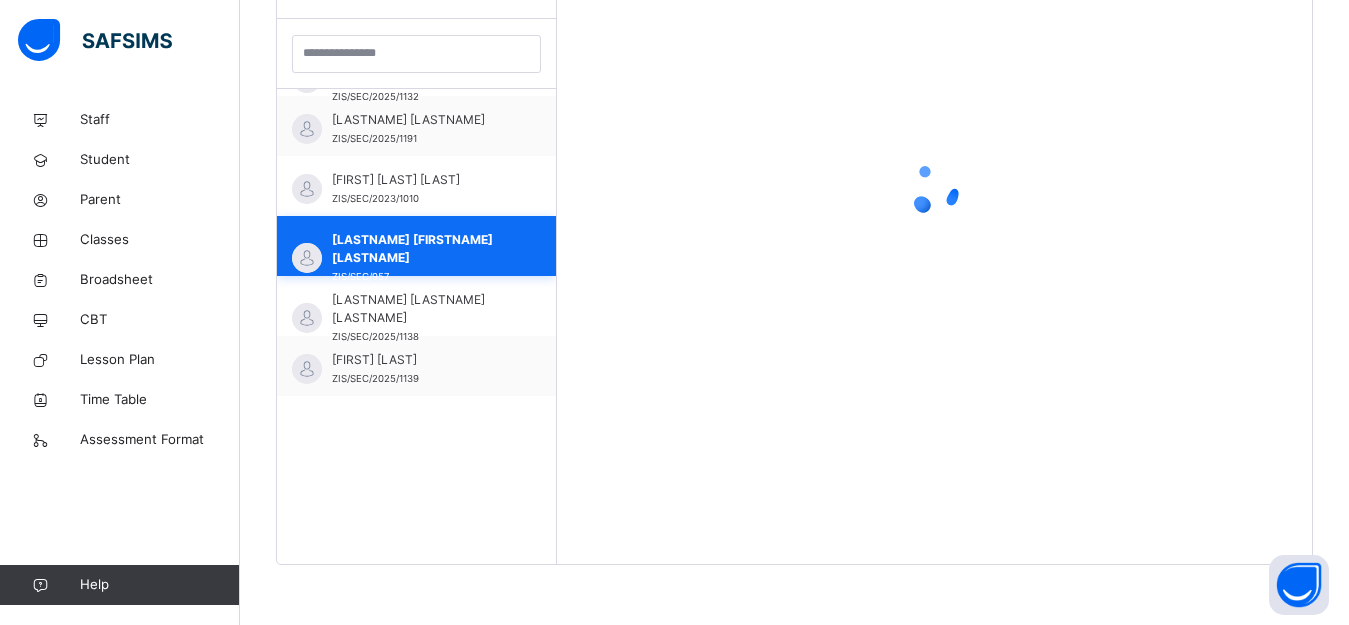 scroll, scrollTop: 581, scrollLeft: 0, axis: vertical 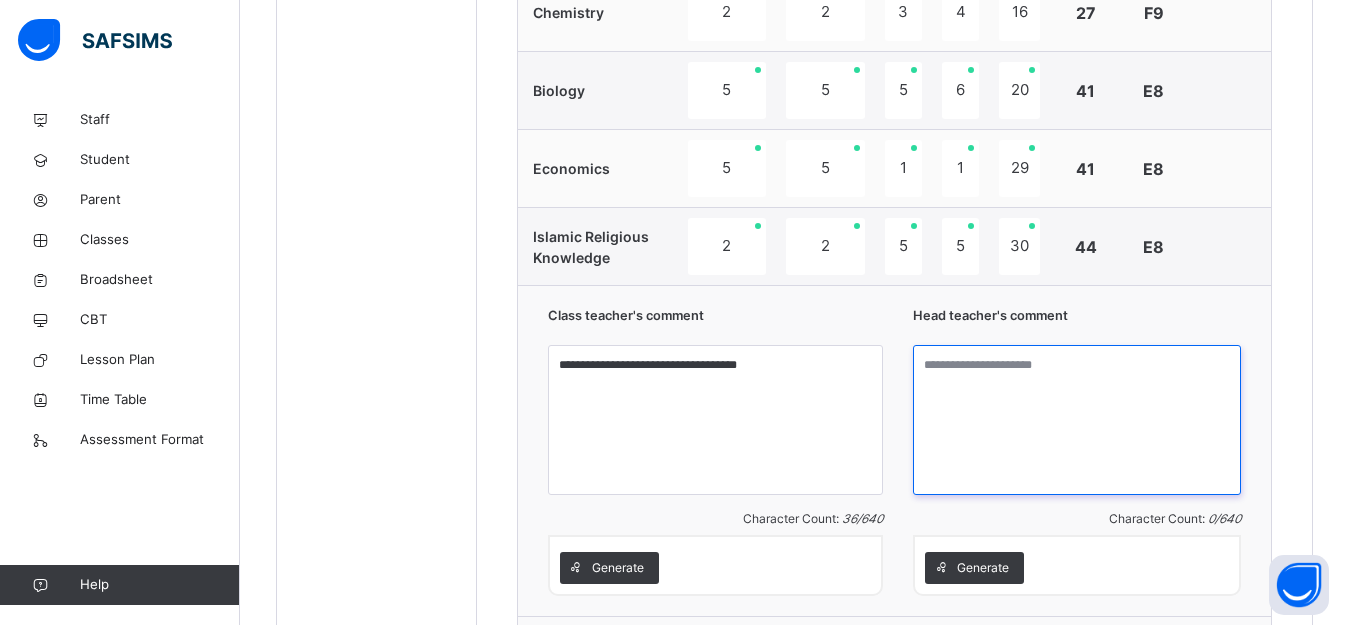 click at bounding box center (1077, 420) 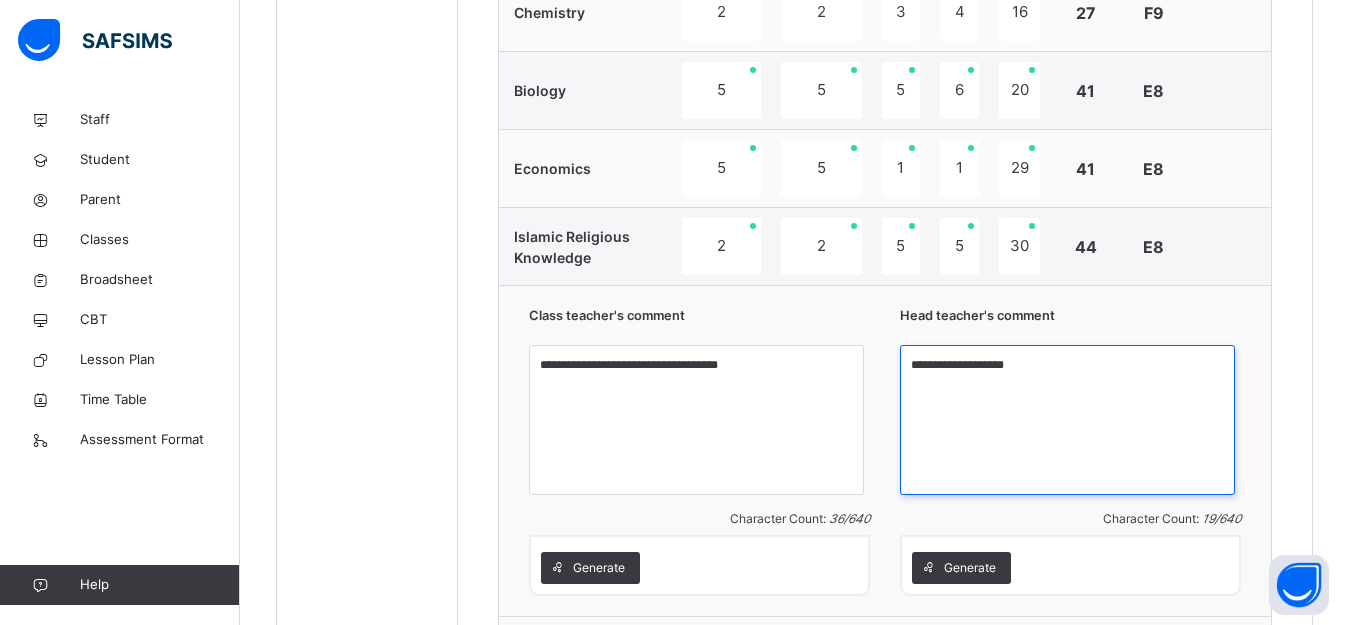 scroll, scrollTop: 1677, scrollLeft: 0, axis: vertical 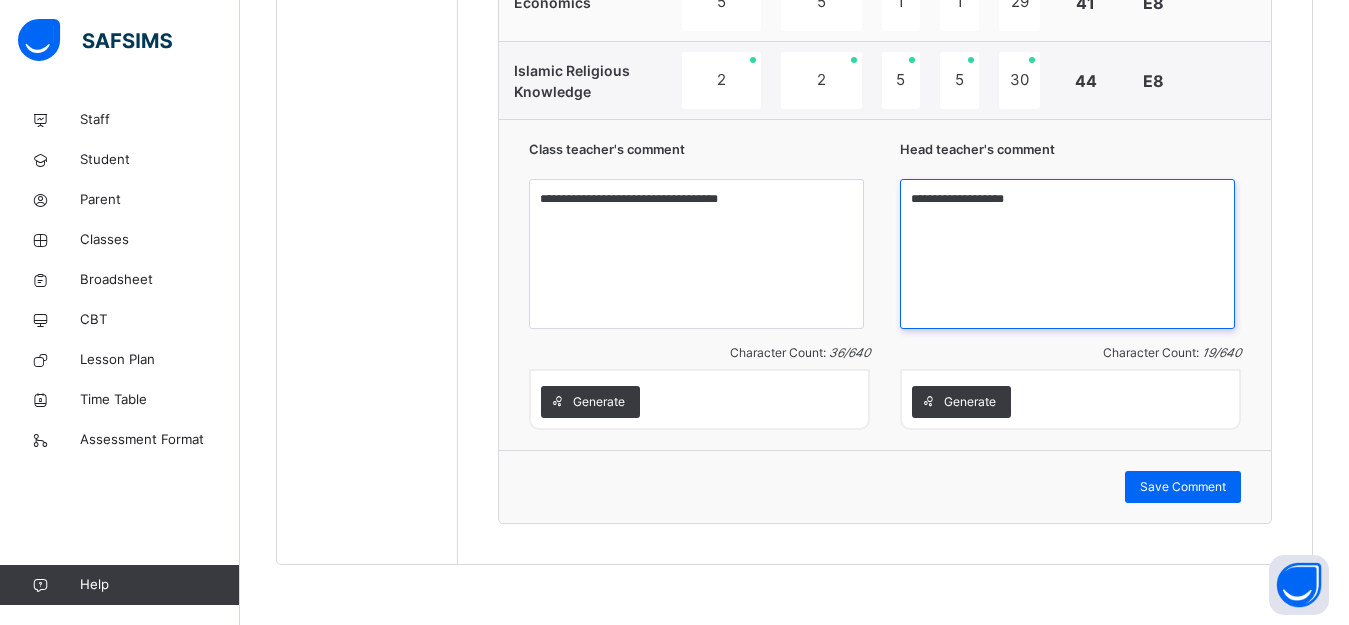 type on "**********" 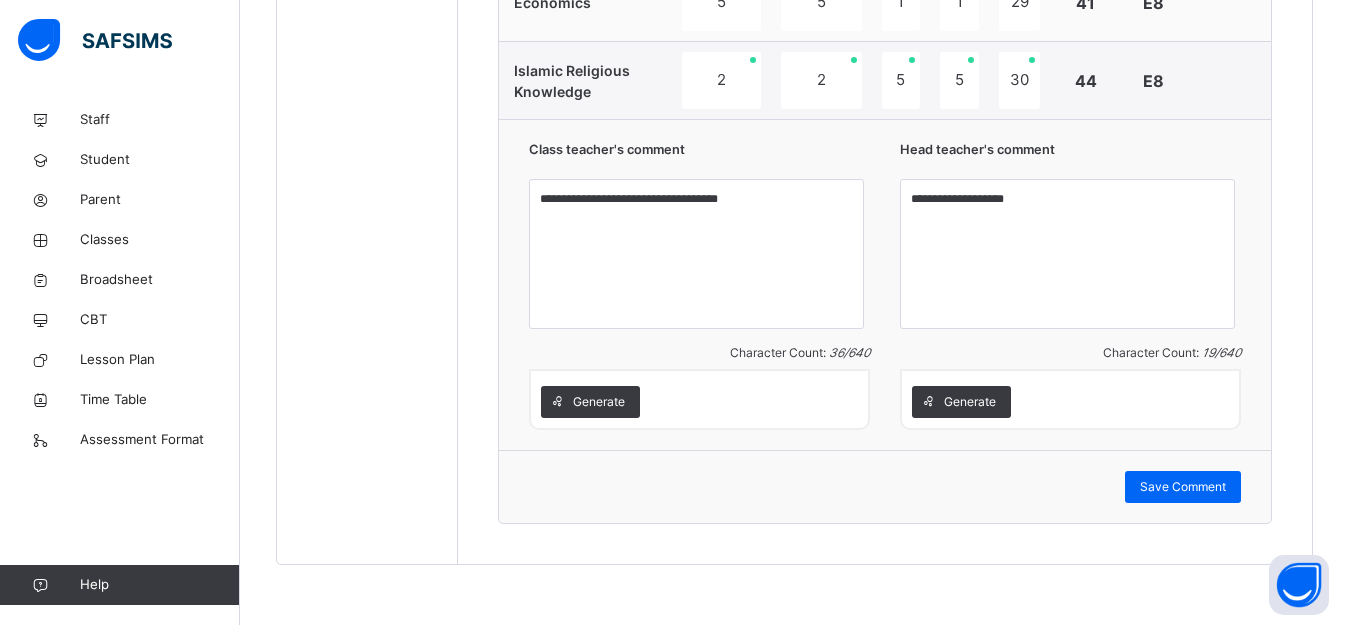 click on "Character Count:   19 / 640" at bounding box center [1070, 353] 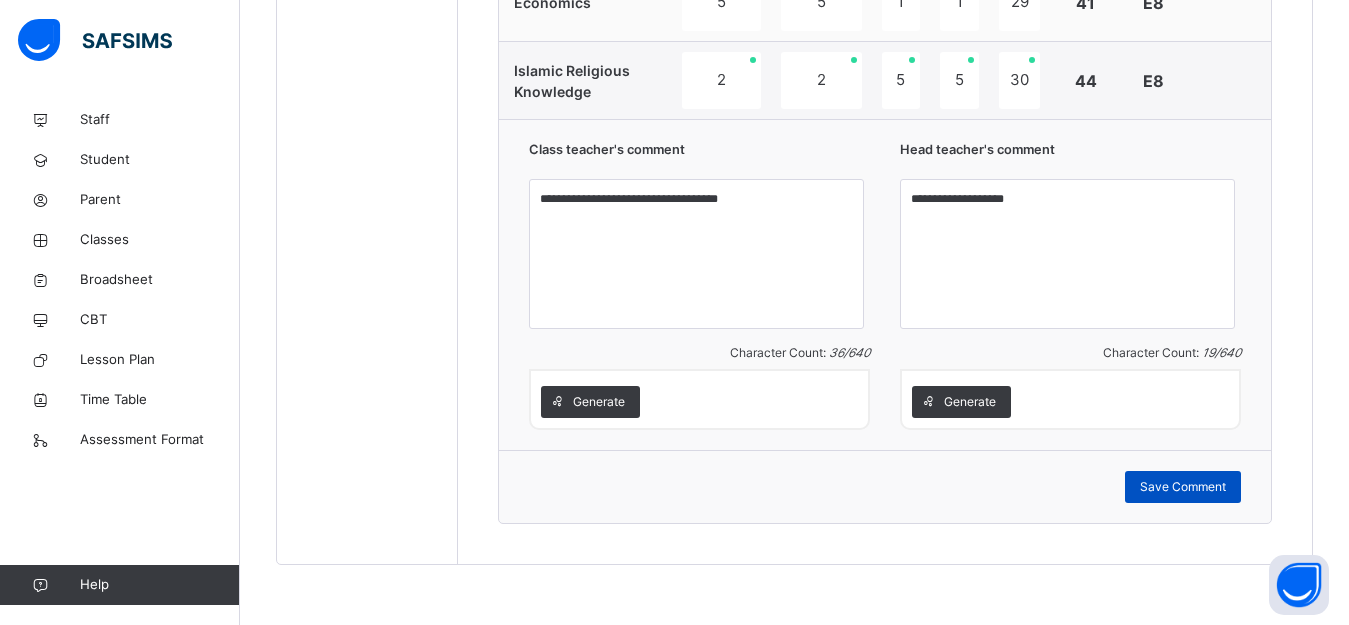click on "Save Comment" at bounding box center (1183, 487) 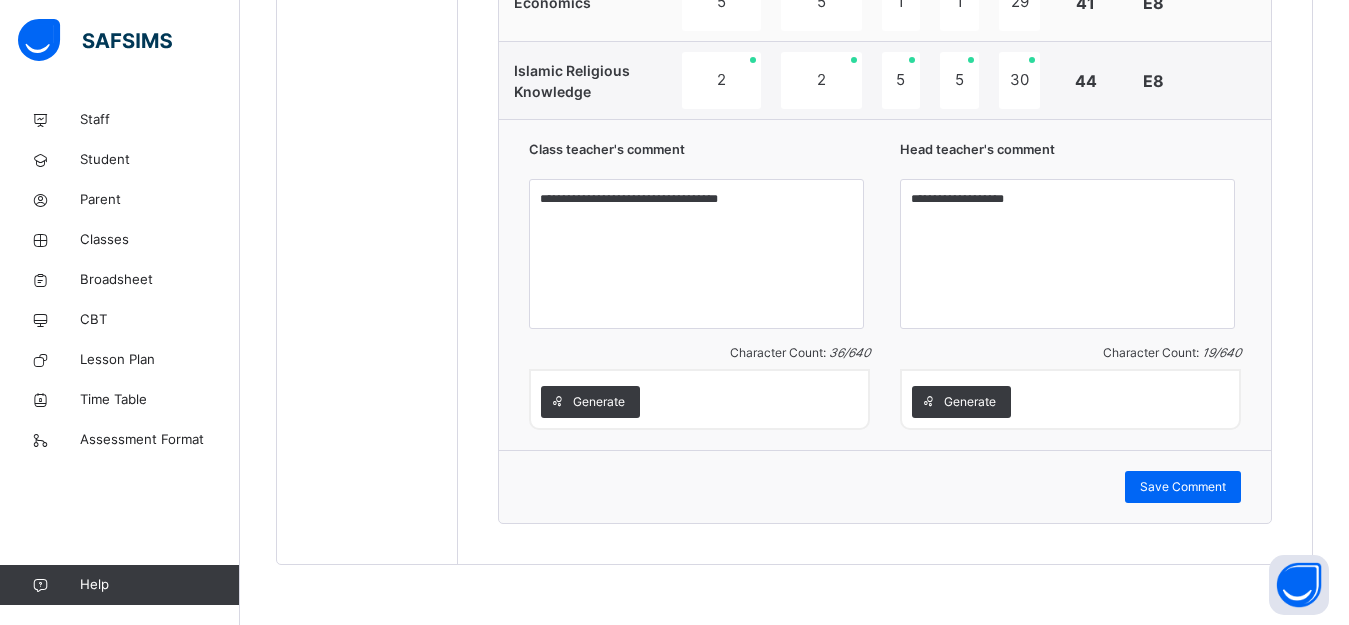 drag, startPoint x: 1322, startPoint y: 377, endPoint x: 1346, endPoint y: 377, distance: 24 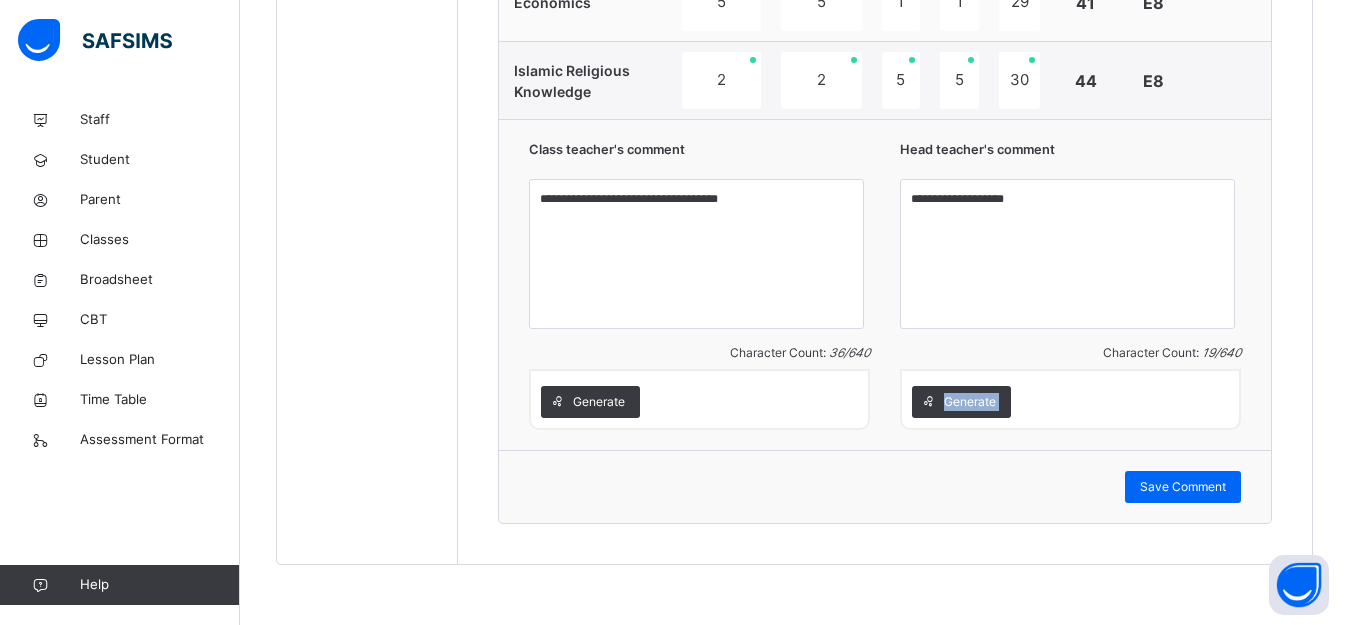 click on "Back  / SSS 1 A SSS 1 A Senior Secondary One Third Term 2024-2025 Class Members Subjects Results Skills Attendance Timetable Form Teacher Results More Options   43  Students in class Download Pdf Report Excel Report View subject profile Bulk upload Add Class Members Zinaria International School Date: [DATE], [TIME] Class Members Class:  SSS 1 A Total no. of Students:  43 Term:  Third Term Session:  2024-2025 S/NO Admission No. Last Name First Name Other Name 1 ZIS/SEC/2021/745 [LASTNAME] [LASTNAME] 2 ZIS/SEC/2025/1190 [LASTNAME] [LASTNAME] 3 ZIS/SEC/2021/762 [LASTNAME] [LASTNAME] 4 ZIS/SEC/2021/750 [LASTNAME] [LASTNAME] 5 ZIS/SEC/2022/904 [LASTNAME] [LASTNAME] 6 ZIS/SEC/2021/748 [LASTNAME] [LASTNAME] 7 ZIS/SEC/2022/906 [LASTNAME] [LASTNAME] [LASTNAME] 8 ZIS/SEC/2025/1160 [LASTNAME] [LASTNAME] [LASTNAME] 9 ZIS/SEC/2021/769 [LASTNAME] [LASTNAME] [LASTNAME] 10 ZIS/SEC/2022/779 [LASTNAME] [LASTNAME] 11 ZIS/SEC/2022/905 [FIRSTNAME] [LASTNAME] 12 ZIS/SEC/952 [LASTNAME] [LASTNAME]  [LASTNAME] 13 ZIS/SEC/2021/746 [LASTNAME] [LASTNAME] [LASTNAME] 14 ZIS/SEC/2021/740 [LASTNAME] [FIRSTNAME] [LASTNAME] 15" at bounding box center [794, -476] 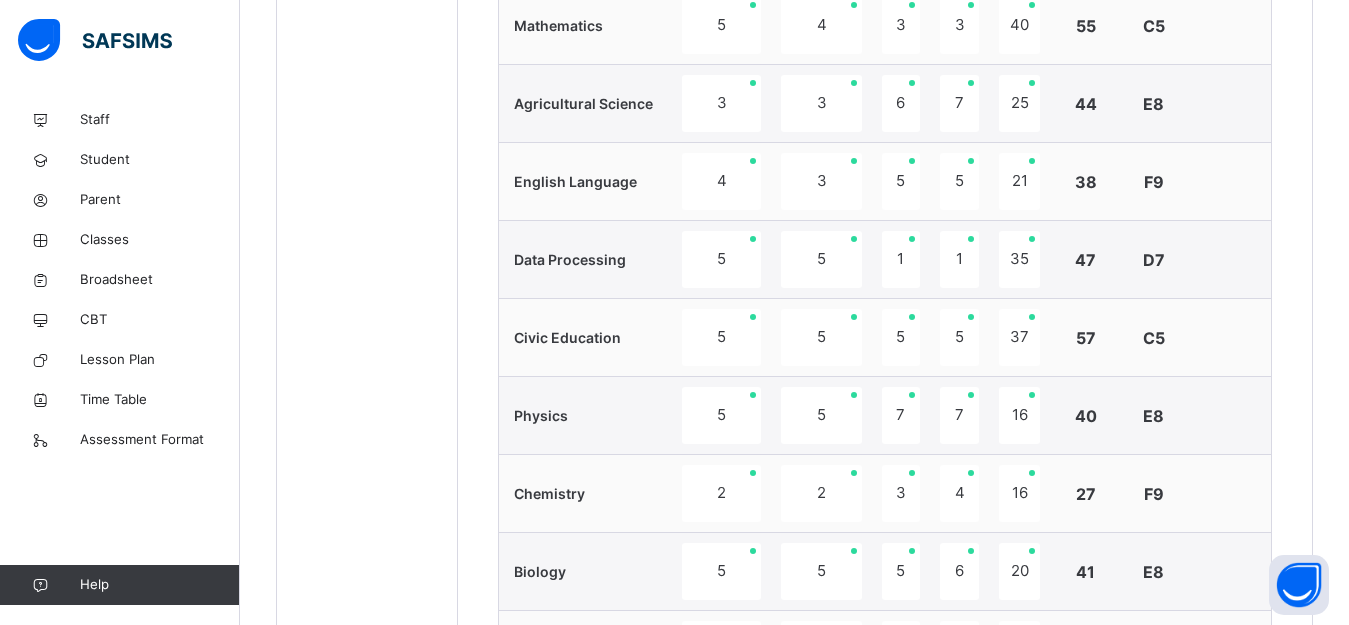 scroll, scrollTop: 730, scrollLeft: 0, axis: vertical 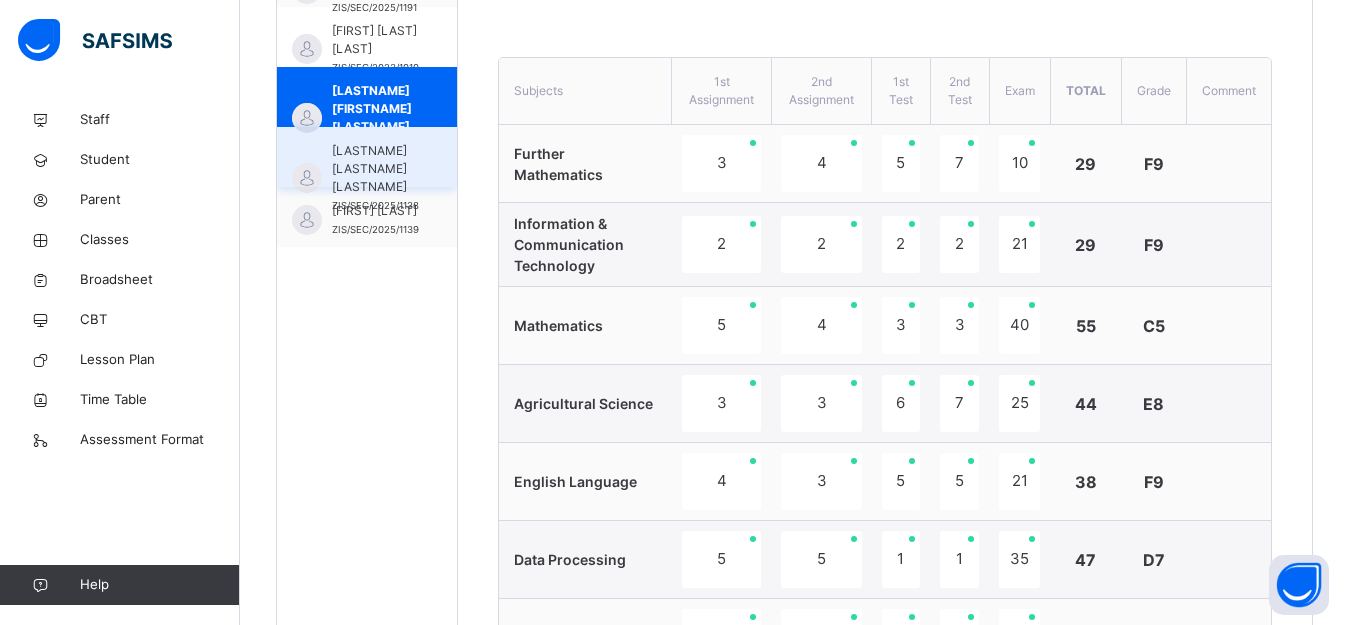 click on "[LASTNAME] [LASTNAME] [LASTNAME]" at bounding box center (375, 169) 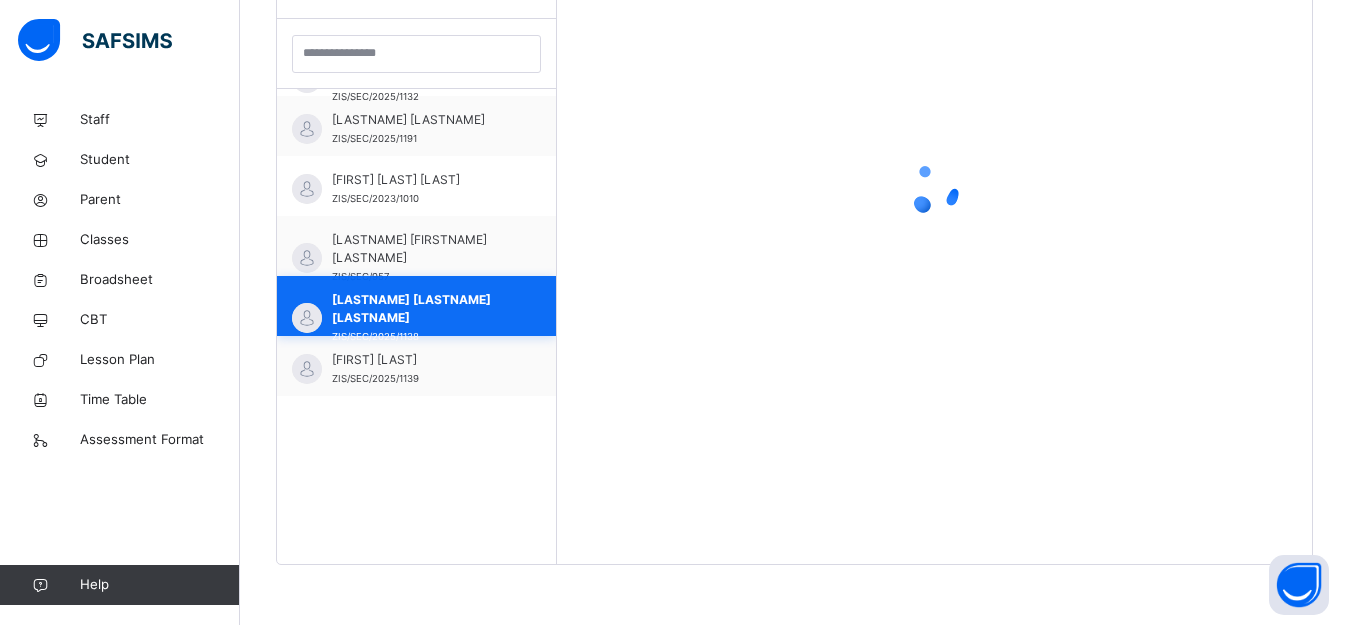 scroll, scrollTop: 581, scrollLeft: 0, axis: vertical 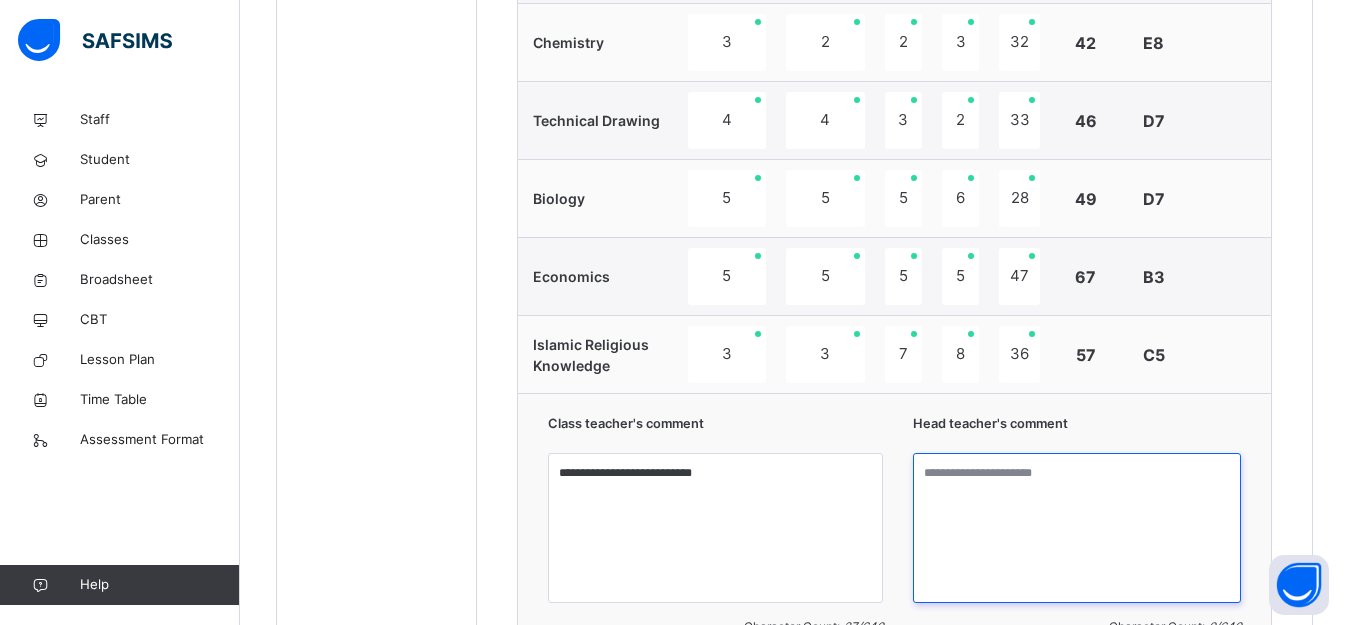 click at bounding box center (1077, 528) 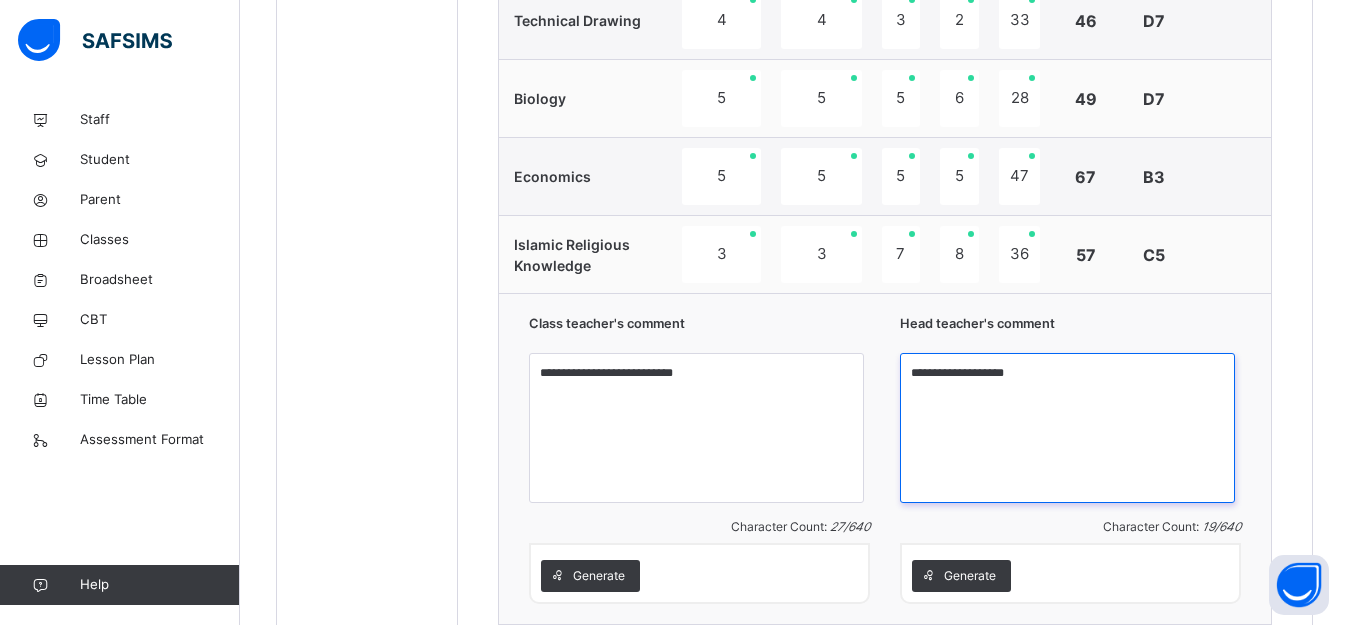 scroll, scrollTop: 1755, scrollLeft: 0, axis: vertical 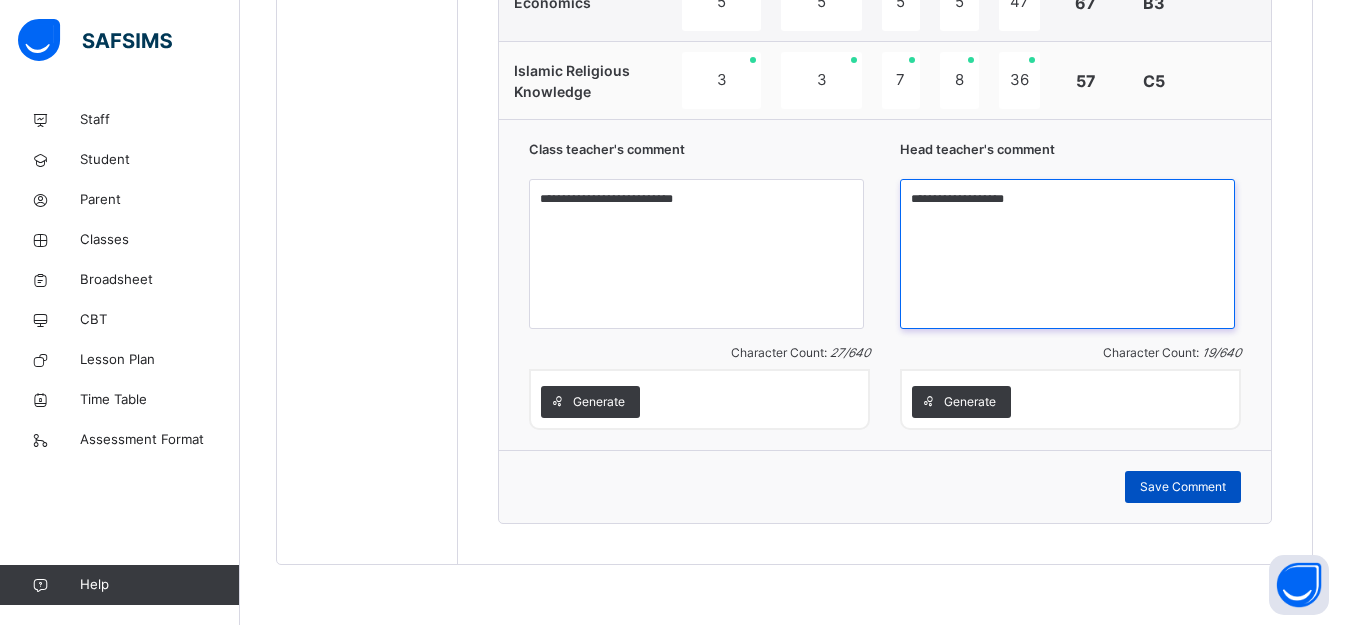 type on "**********" 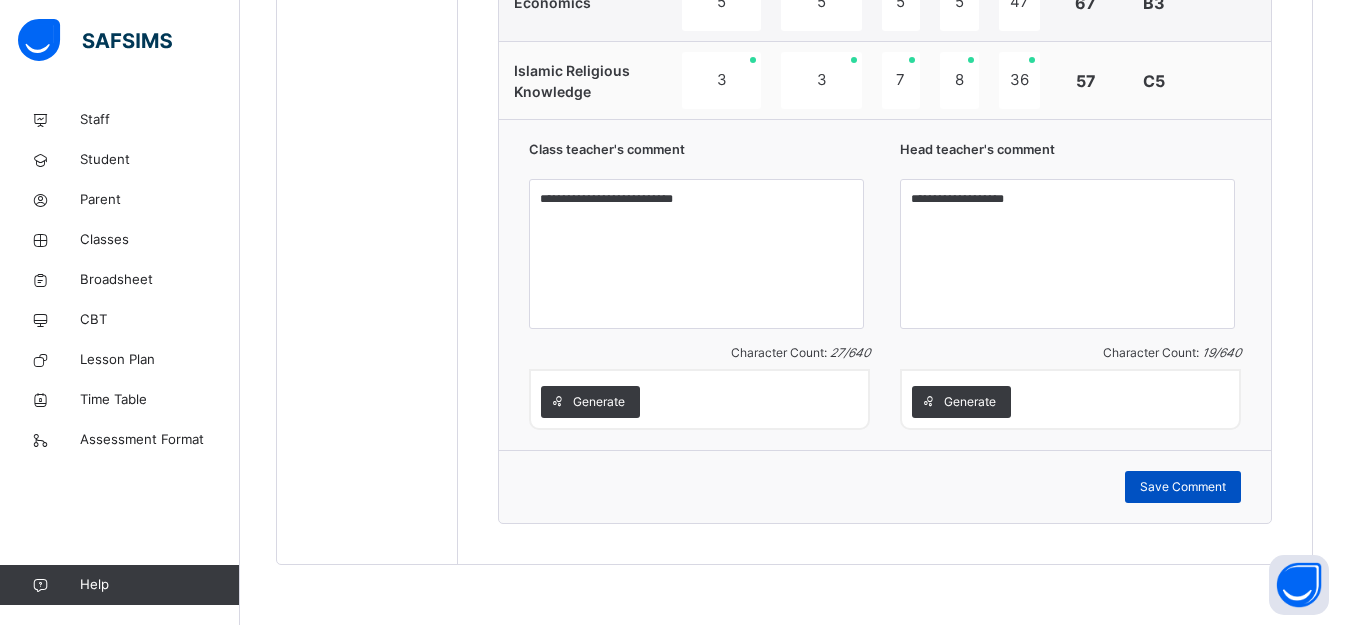 click on "Save Comment" at bounding box center (1183, 487) 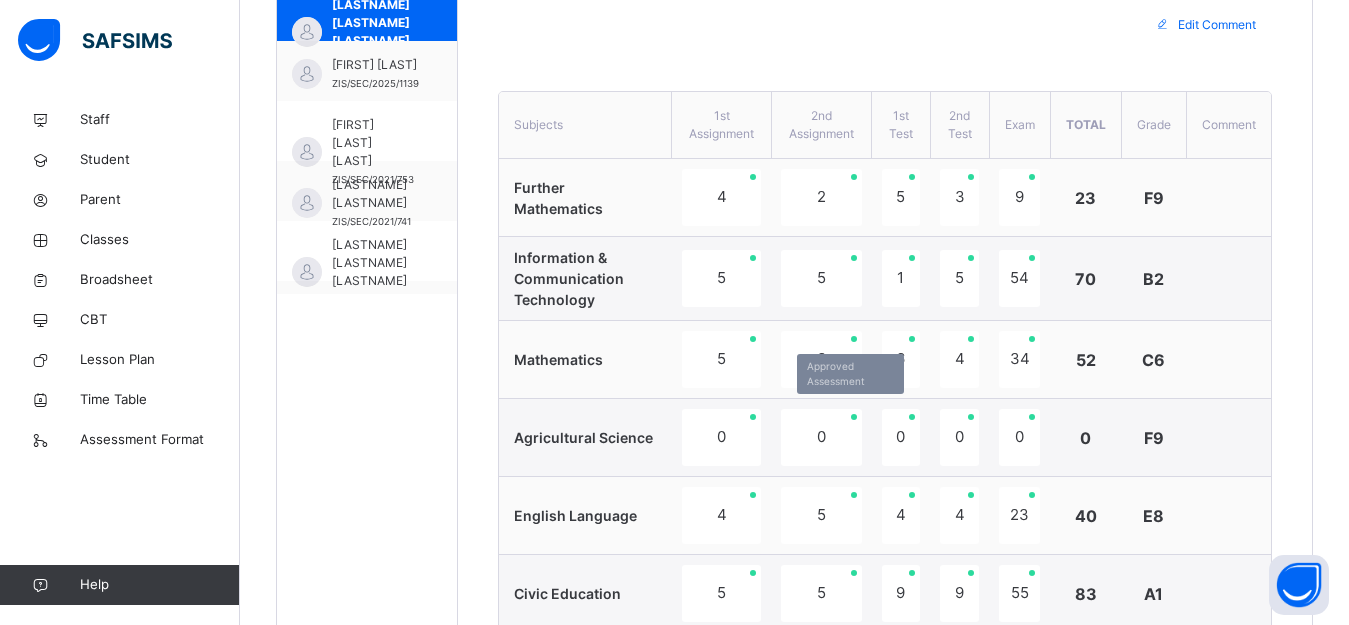 scroll, scrollTop: 655, scrollLeft: 0, axis: vertical 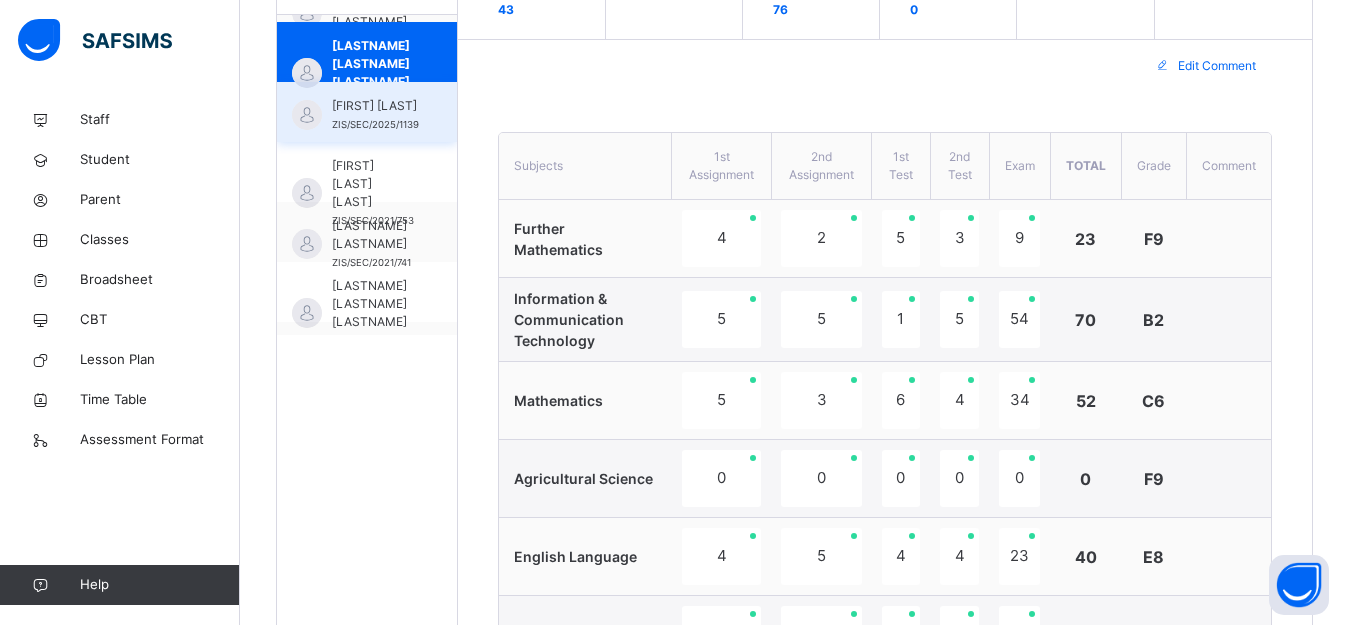 click on "[FIRST] [LAST]" at bounding box center [375, 106] 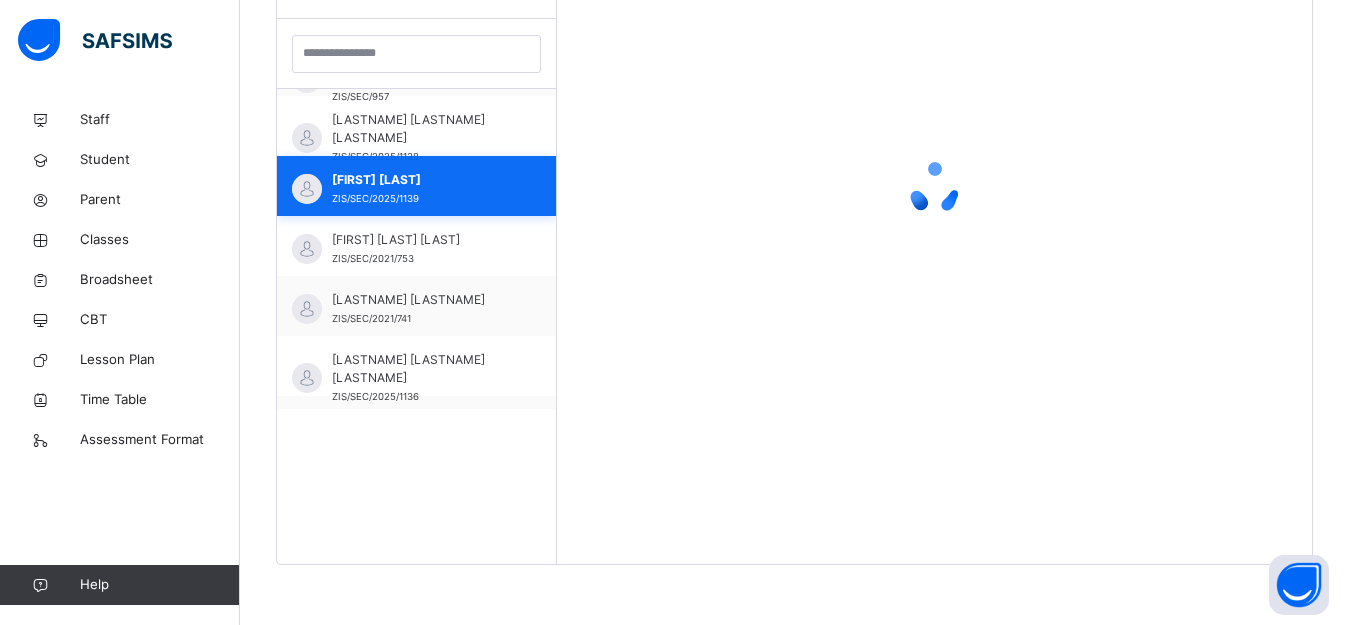 scroll, scrollTop: 581, scrollLeft: 0, axis: vertical 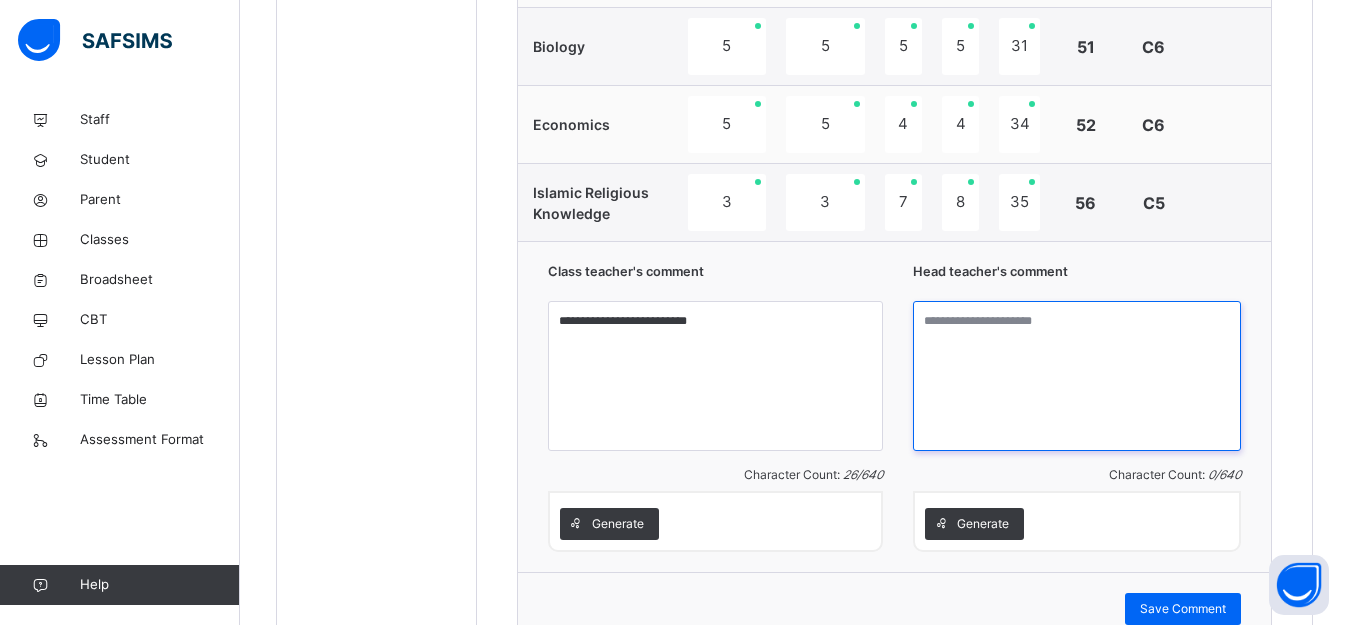 click at bounding box center [1077, 376] 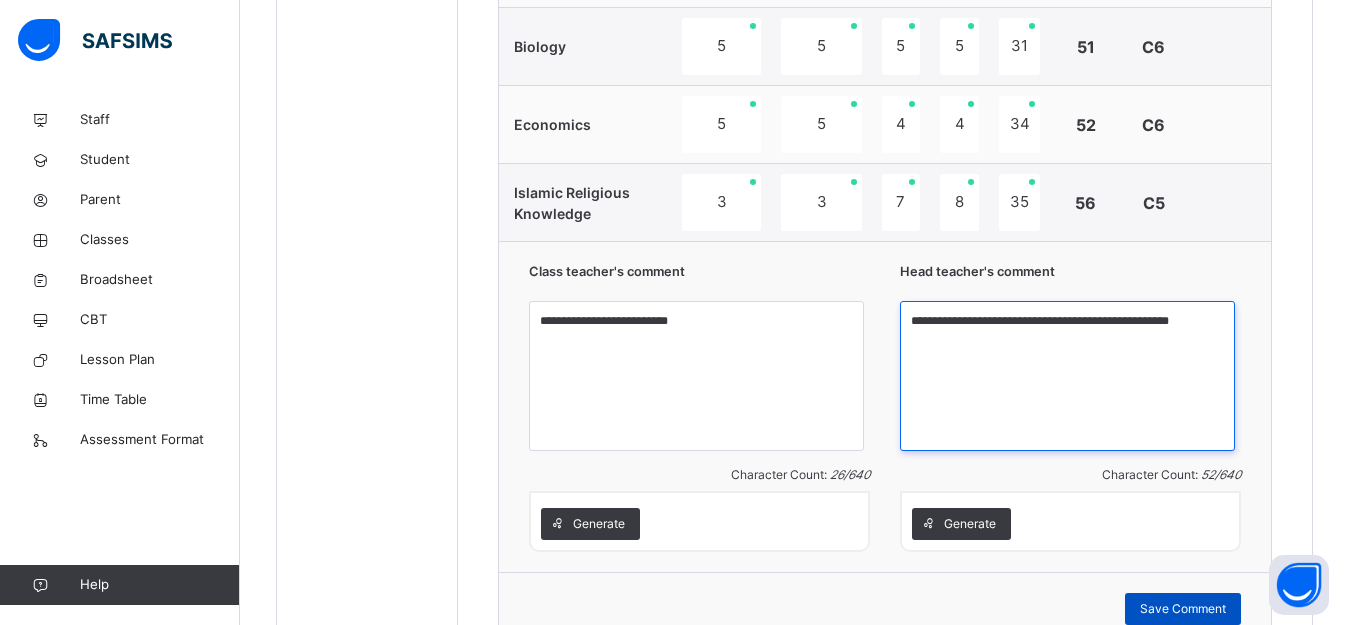 type on "**********" 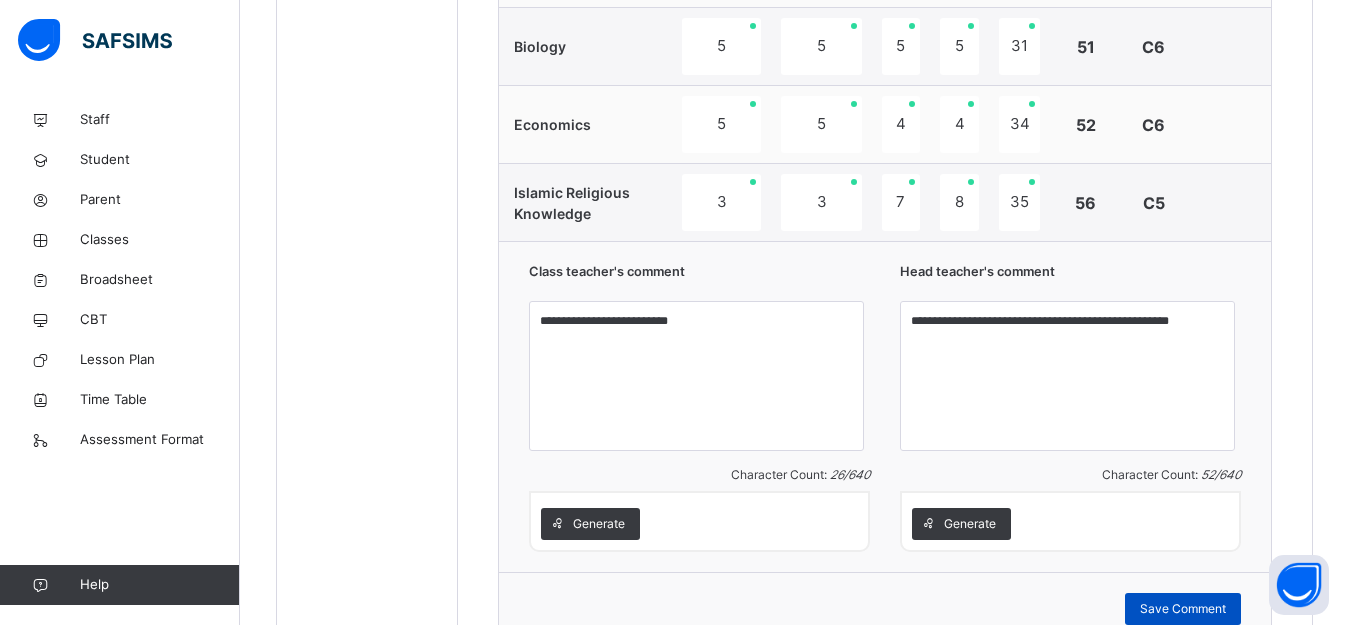 click on "Save Comment" at bounding box center (1183, 609) 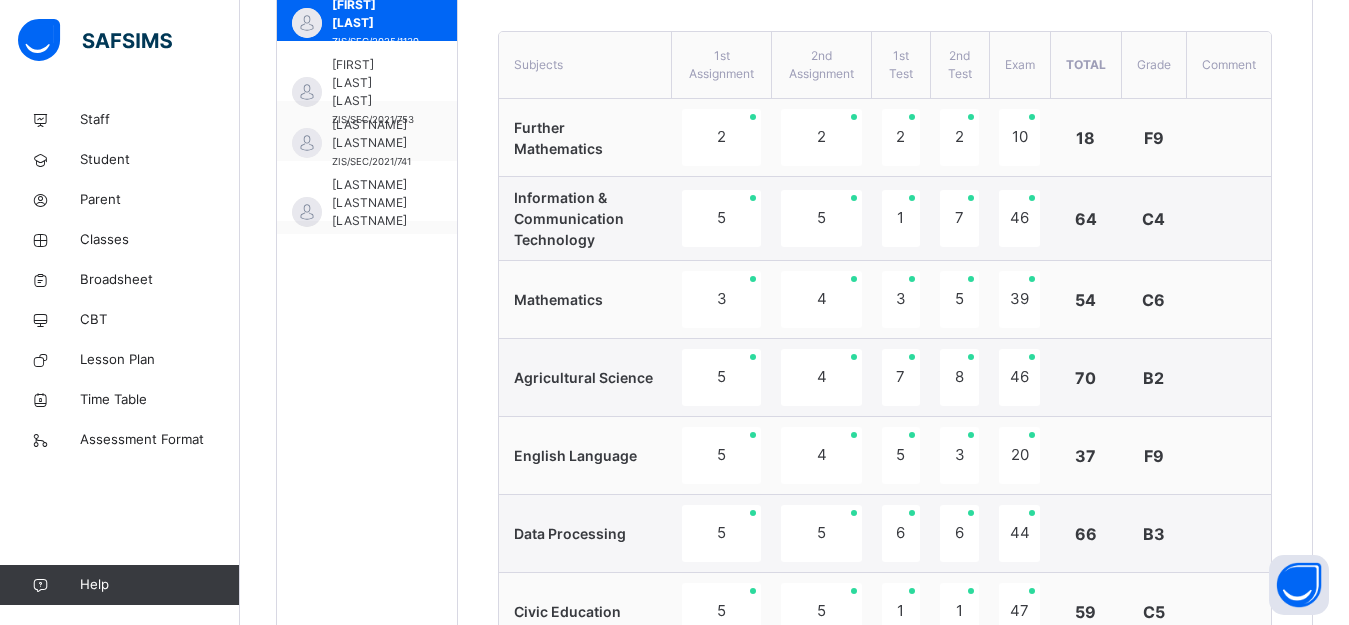 scroll, scrollTop: 755, scrollLeft: 0, axis: vertical 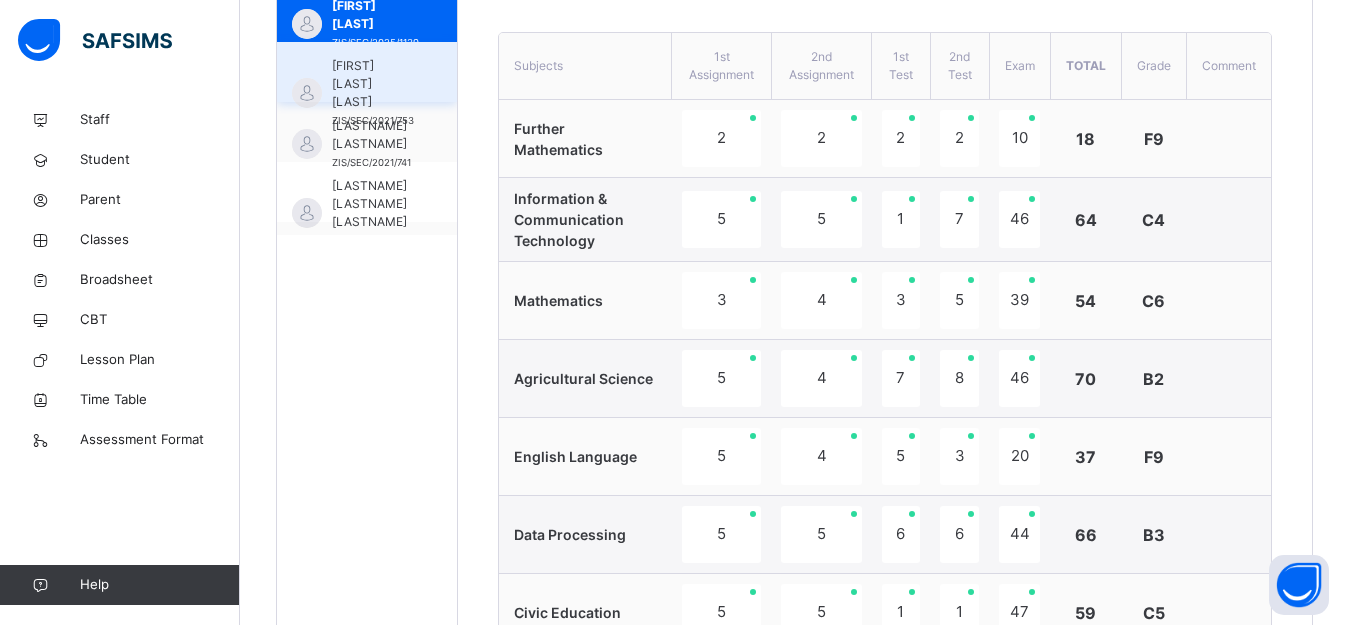 click on "[FIRST] [LAST] [LAST]" at bounding box center [373, 84] 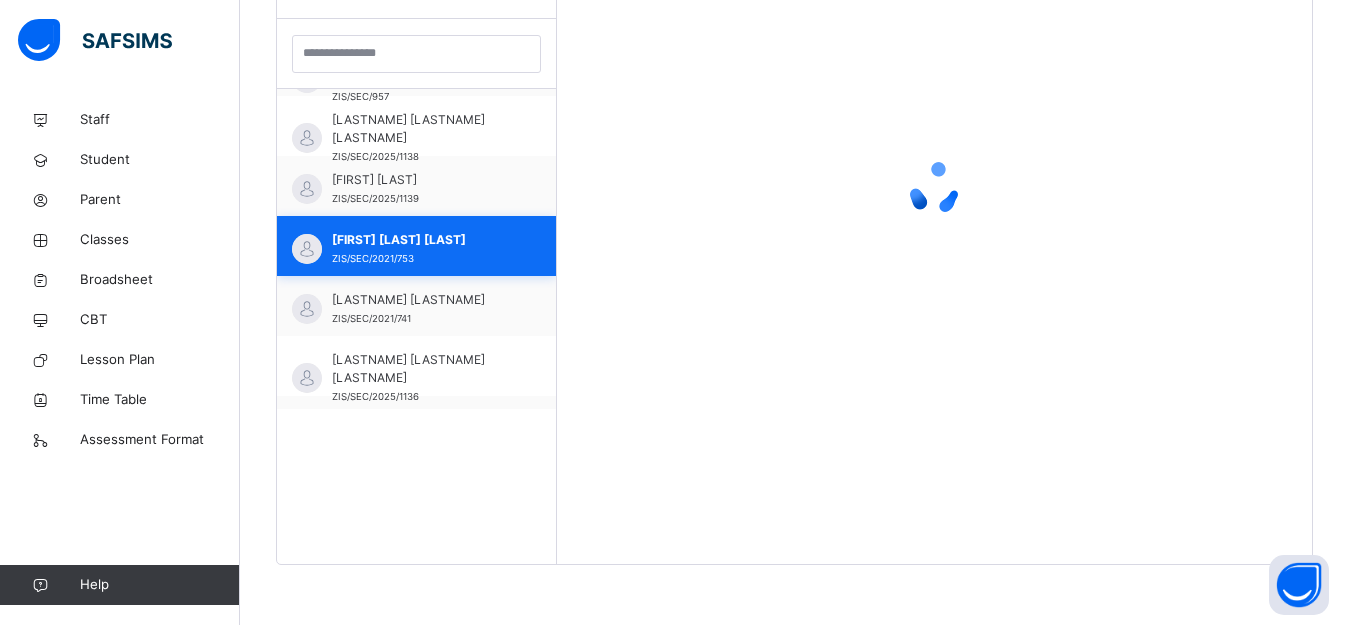 scroll, scrollTop: 581, scrollLeft: 0, axis: vertical 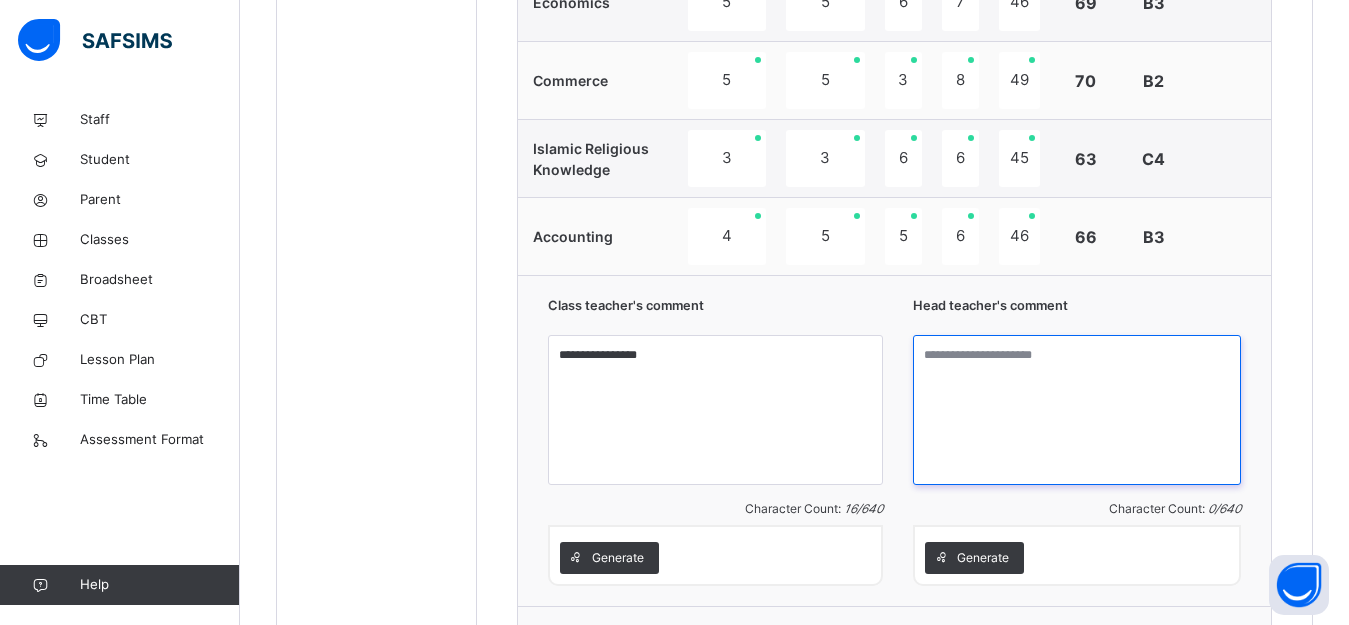click at bounding box center [1077, 410] 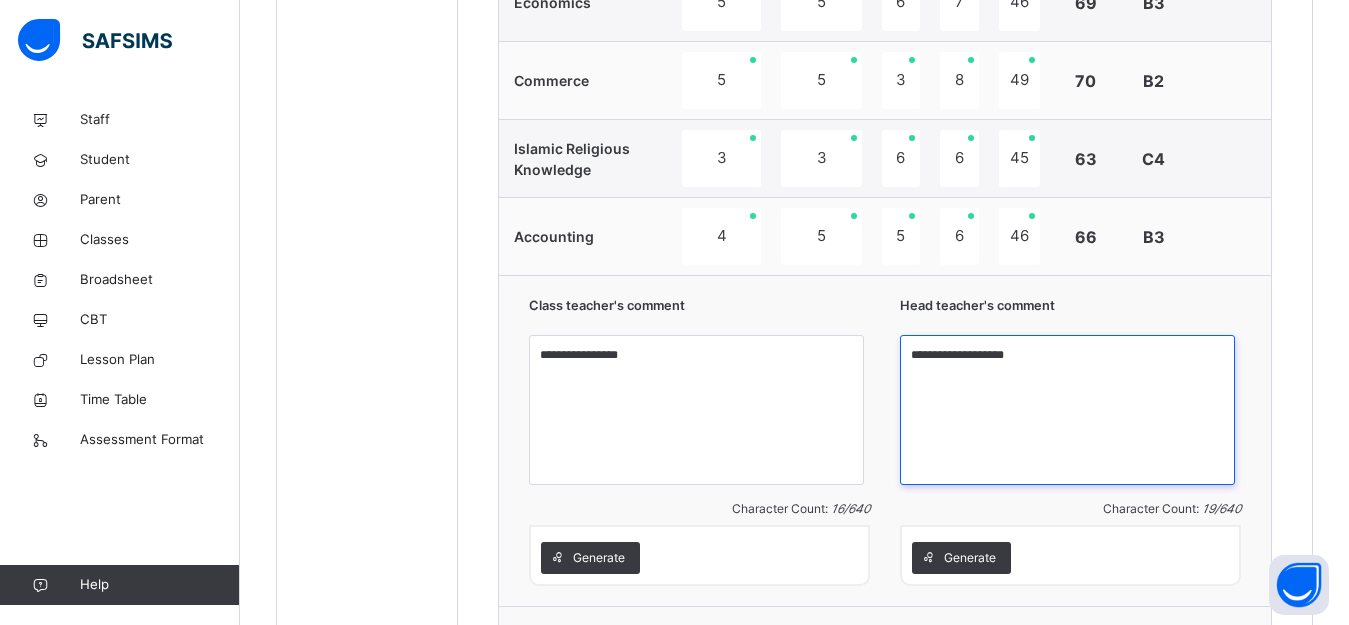 scroll, scrollTop: 1855, scrollLeft: 0, axis: vertical 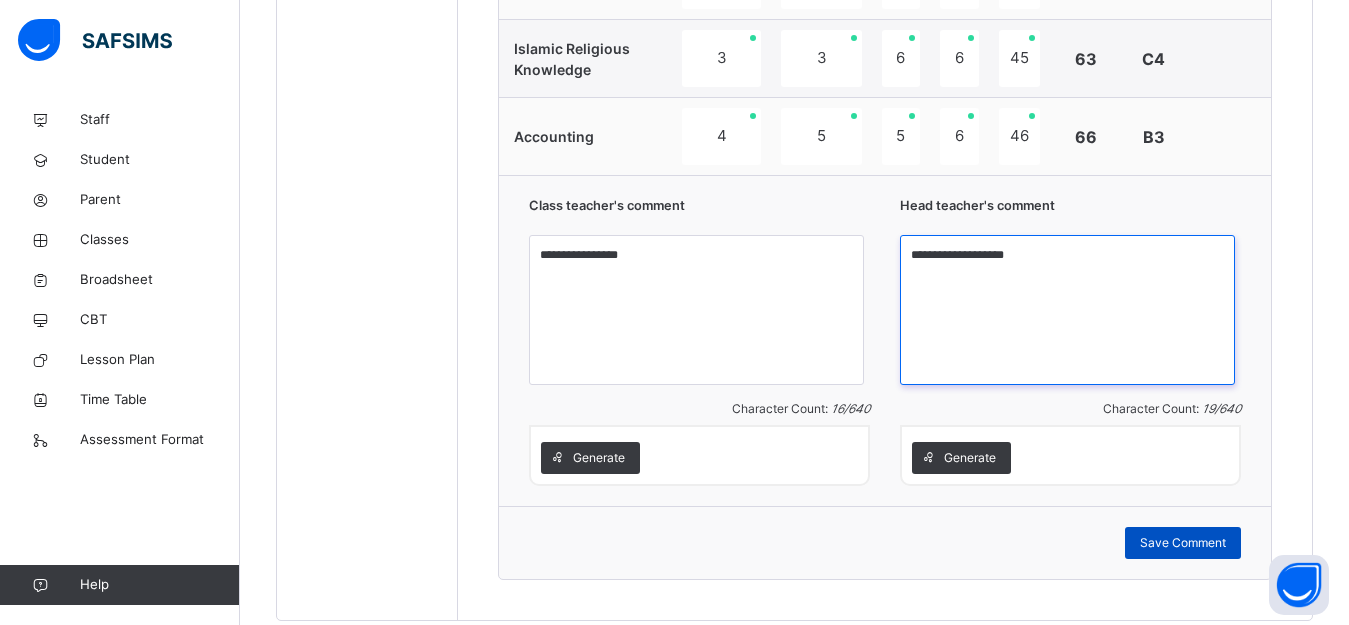 type on "**********" 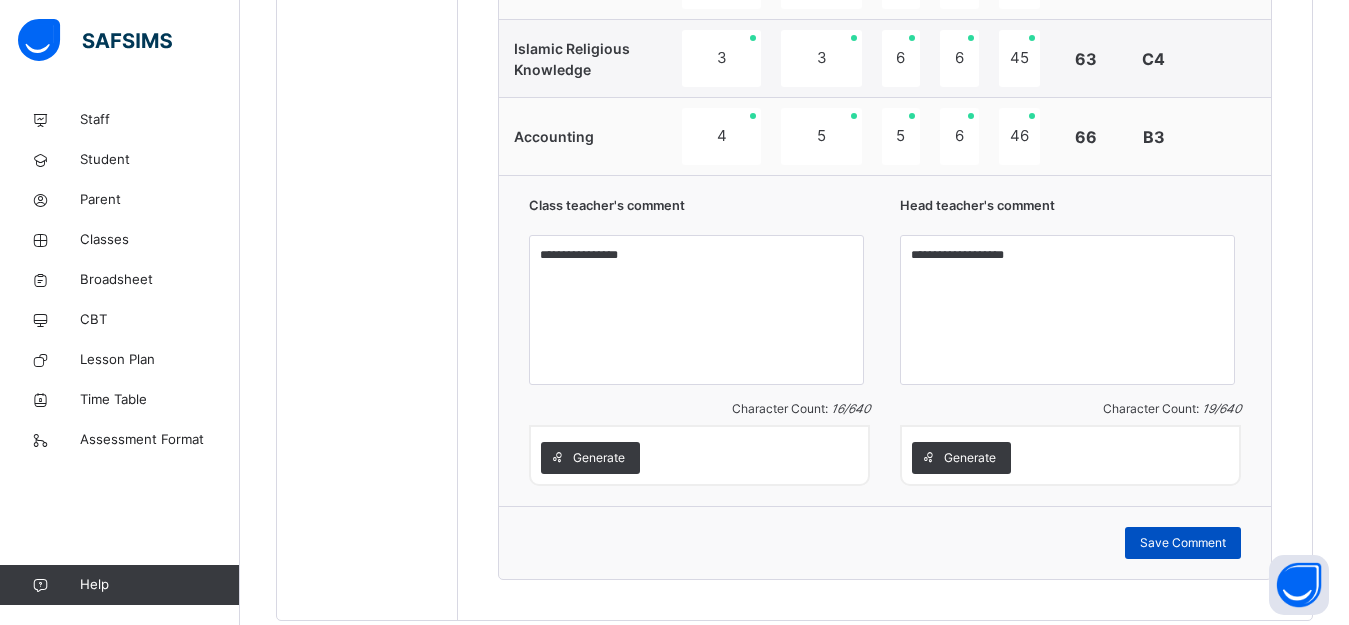 click on "Save Comment" at bounding box center (1183, 543) 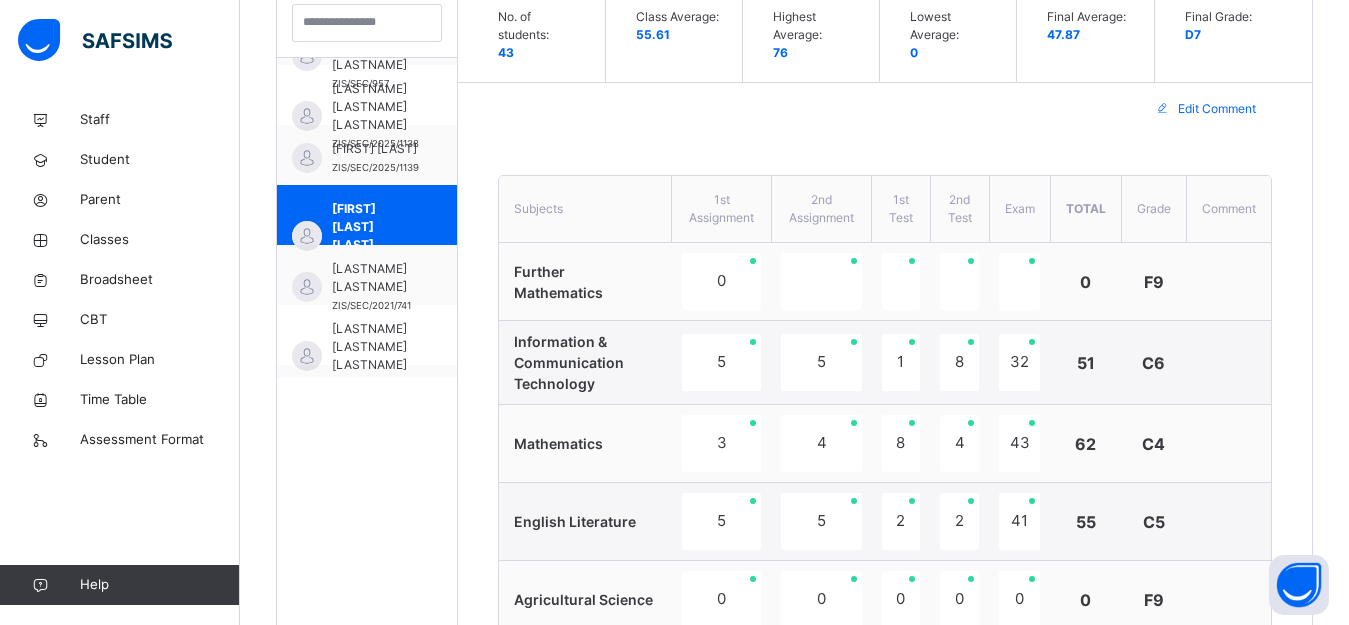 scroll, scrollTop: 611, scrollLeft: 0, axis: vertical 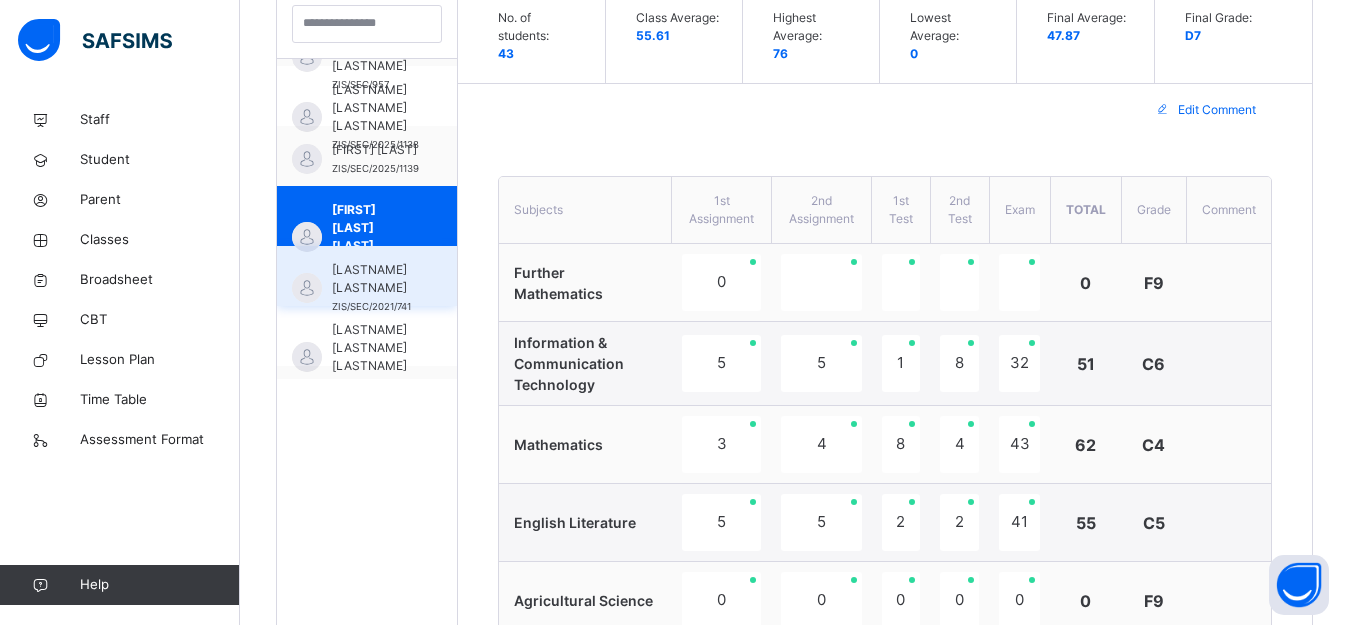 click on "[FIRST] [MIDDLE] [LAST] [SCHOOL_ID]" at bounding box center (367, 276) 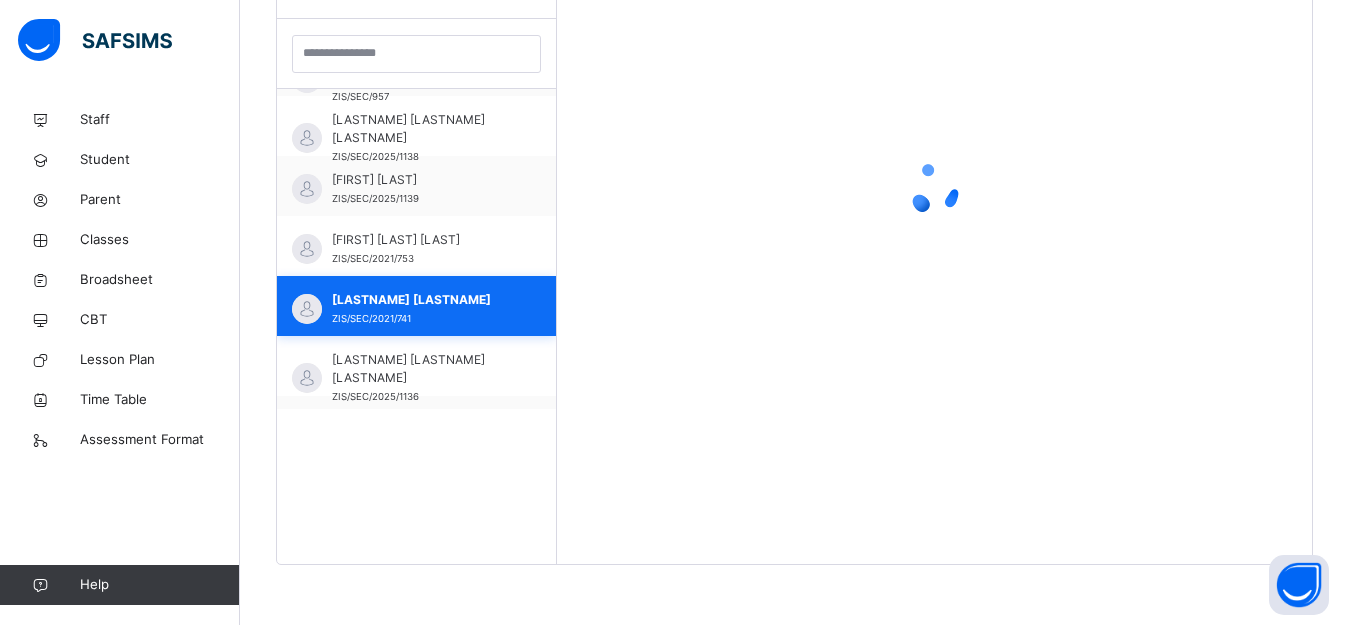 scroll, scrollTop: 581, scrollLeft: 0, axis: vertical 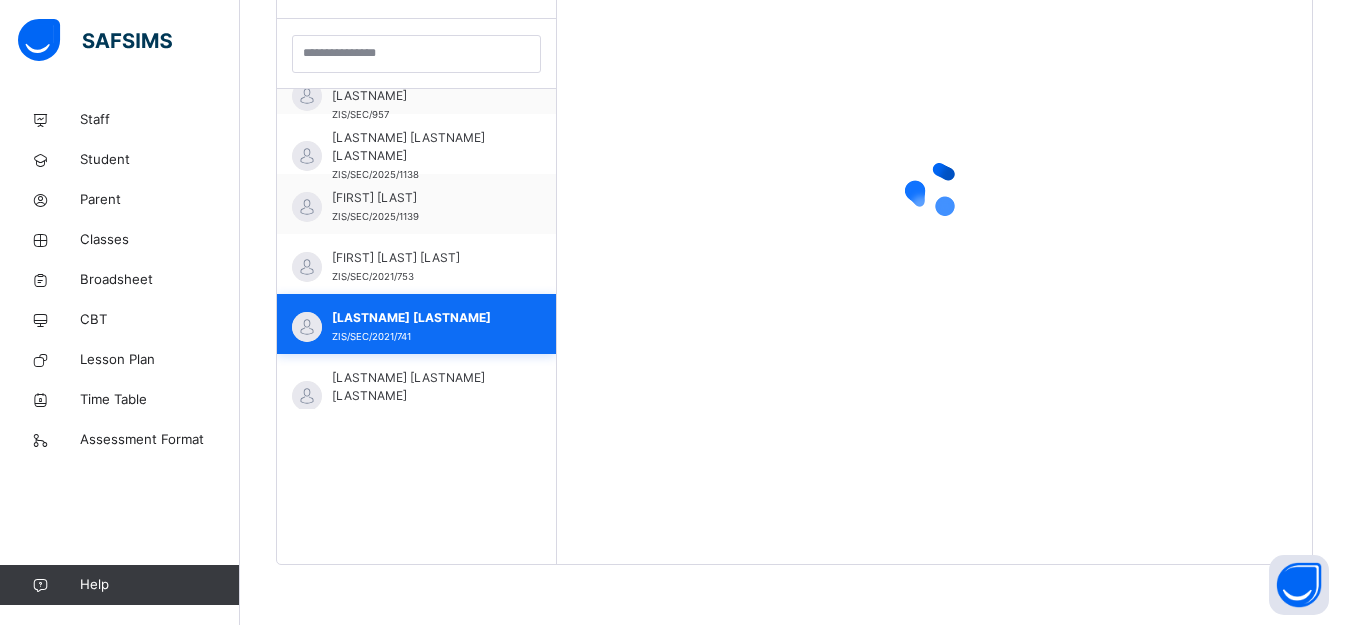 click on "[FIRST] [MIDDLE] [LAST] [SCHOOL_ID]" at bounding box center (416, 324) 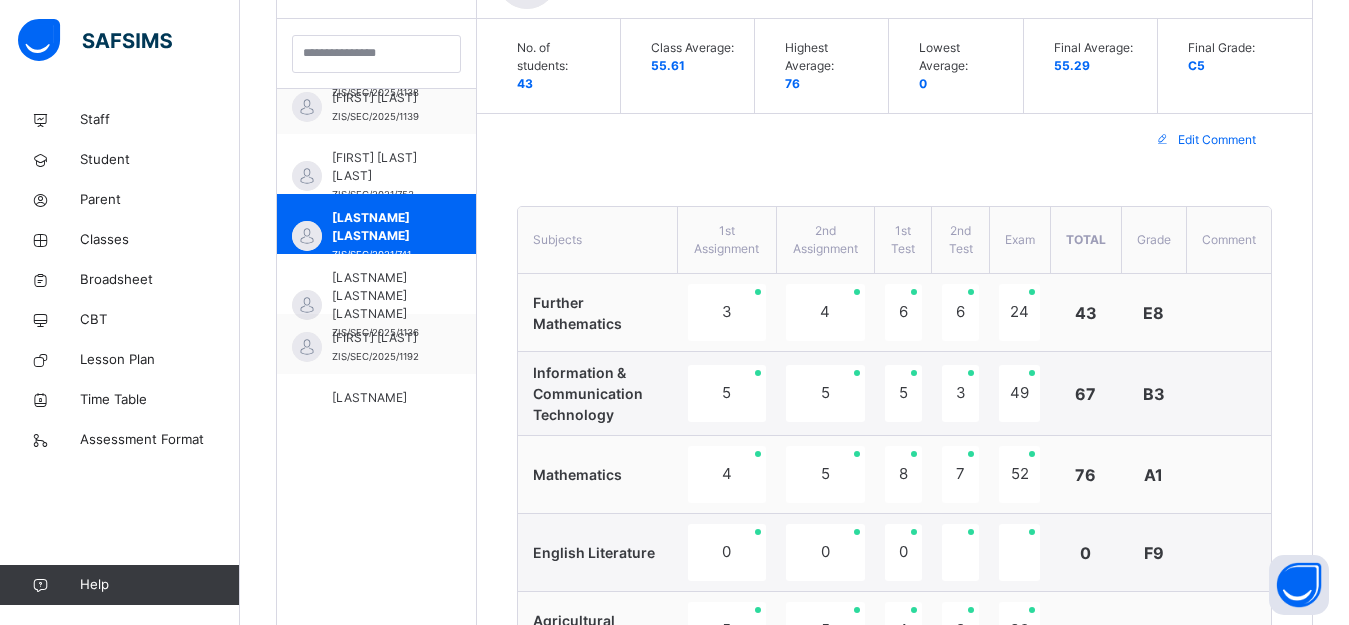 scroll, scrollTop: 1644, scrollLeft: 0, axis: vertical 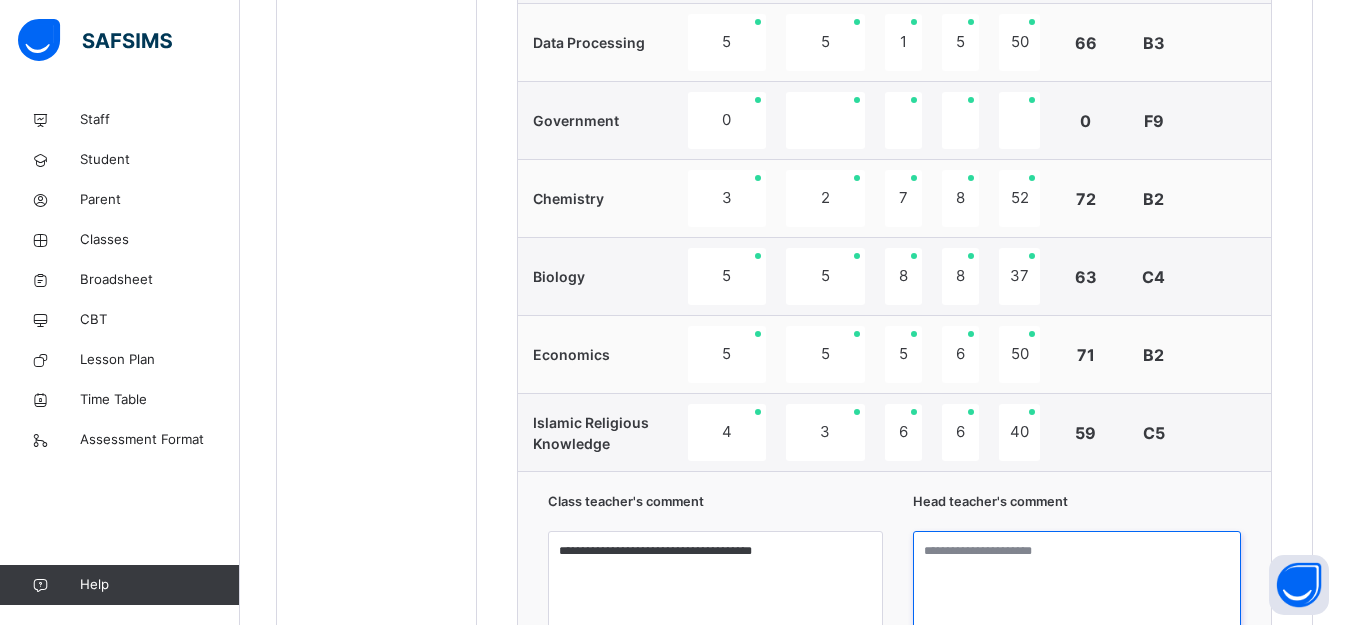 click at bounding box center [1077, 606] 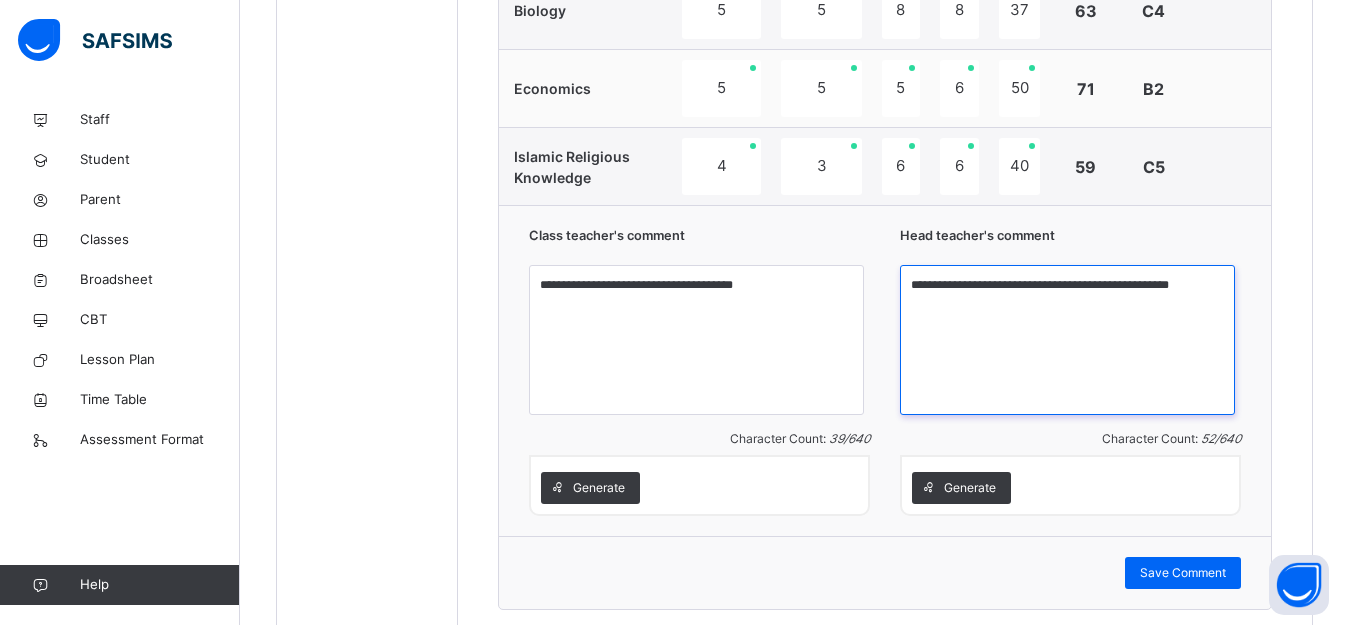 scroll, scrollTop: 1781, scrollLeft: 0, axis: vertical 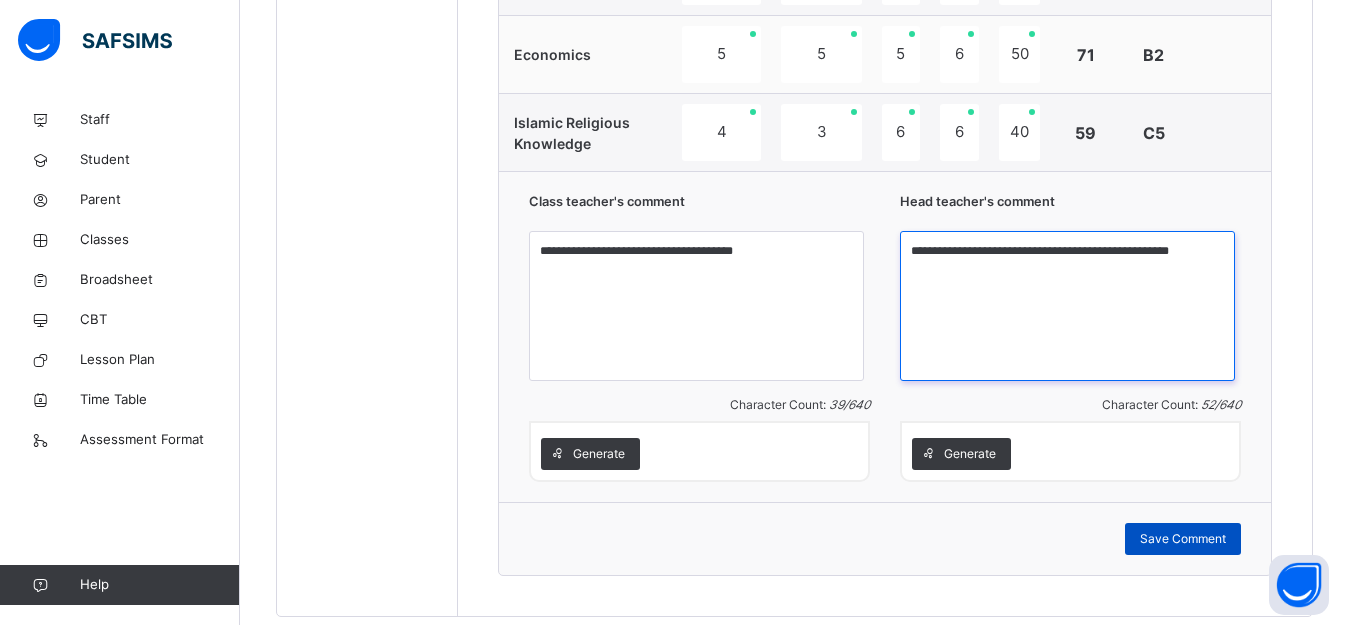 type on "**********" 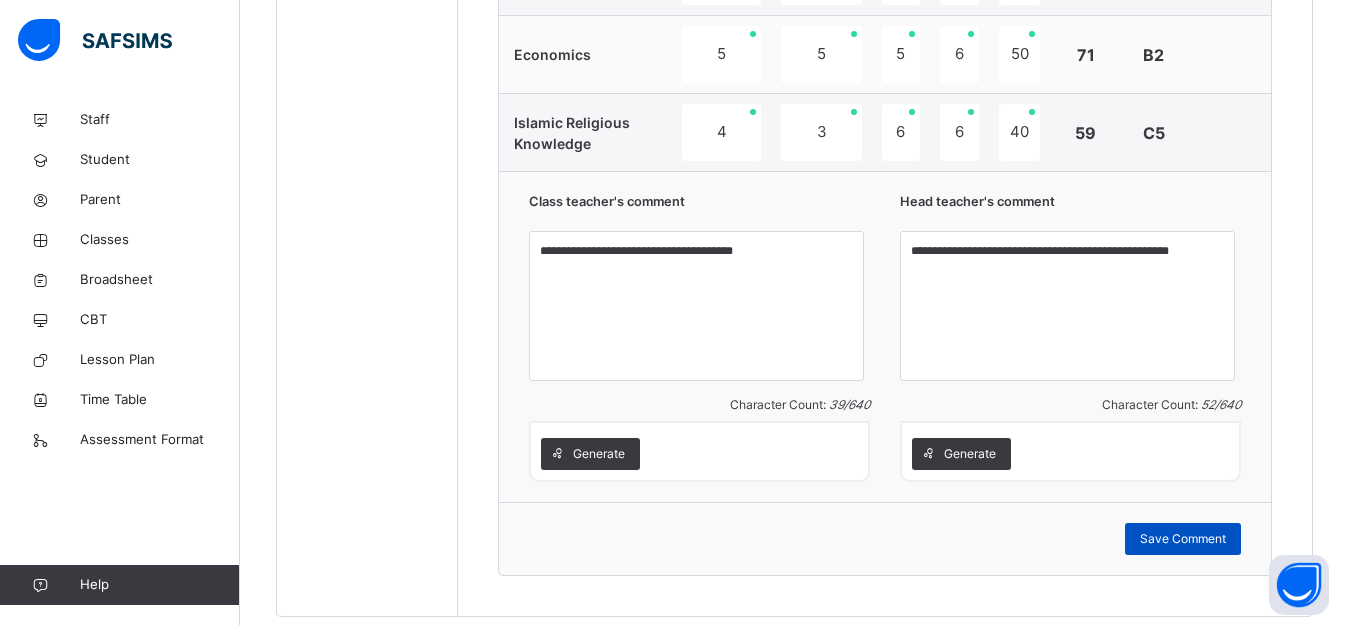 click on "Save Comment" at bounding box center (1183, 539) 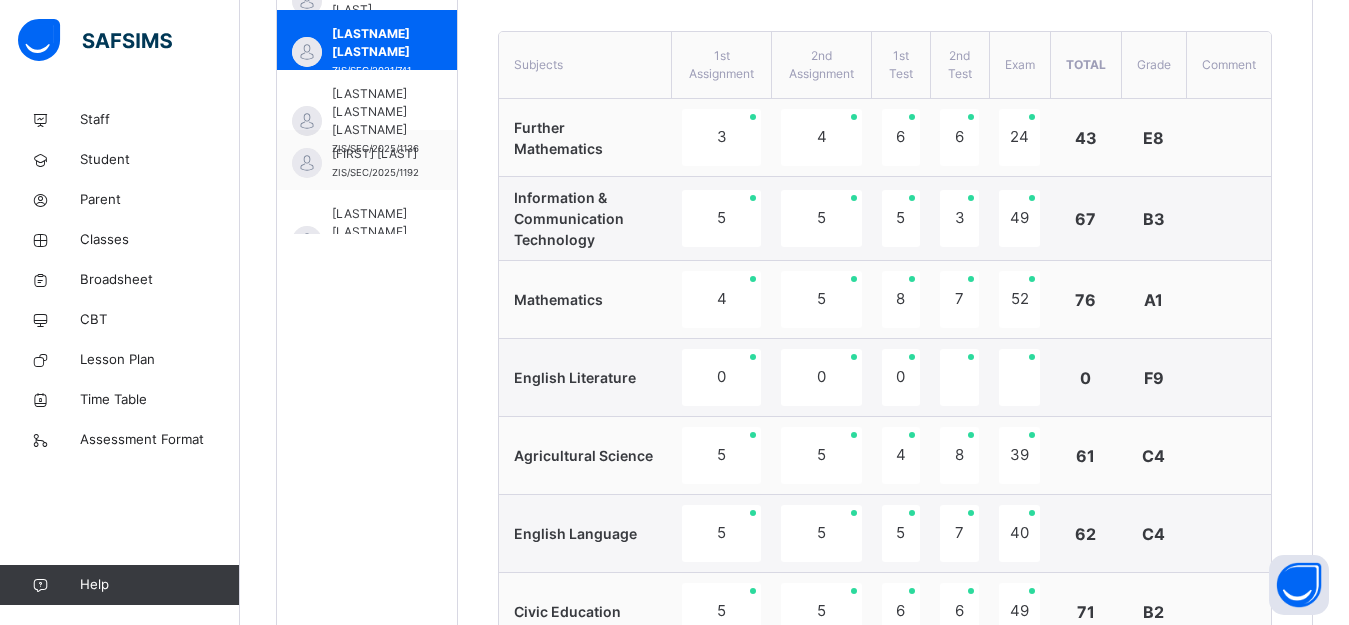 scroll, scrollTop: 681, scrollLeft: 0, axis: vertical 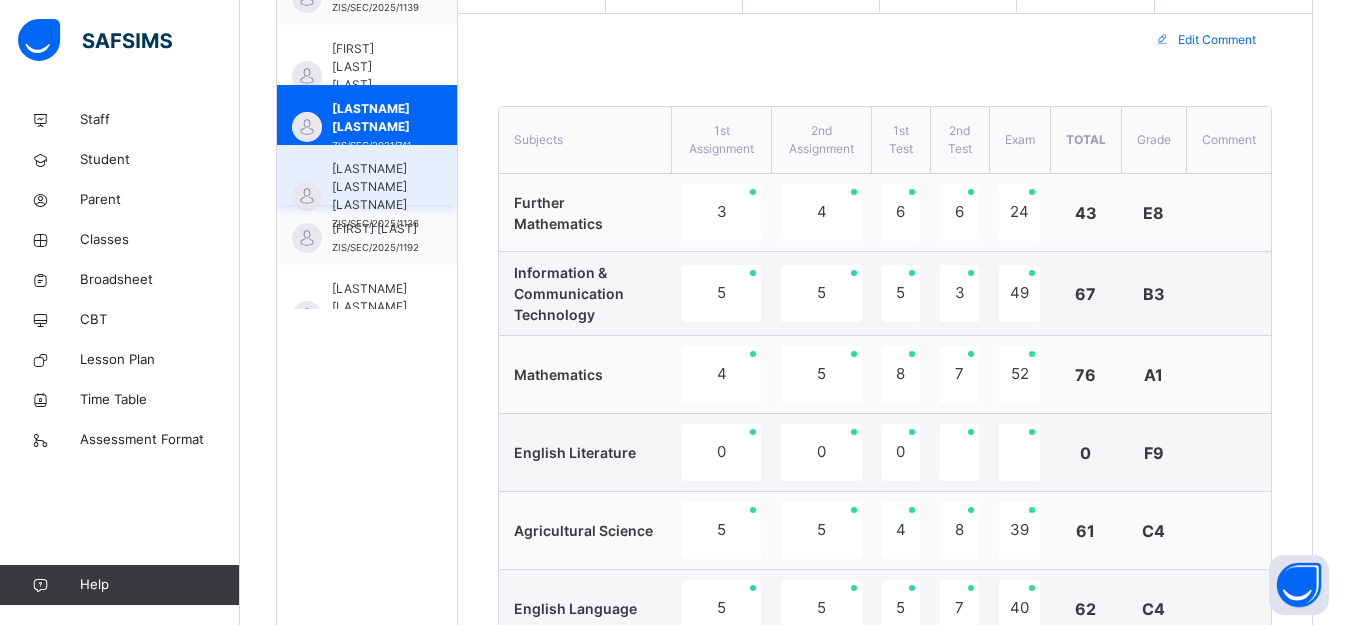 click on "[LASTNAME] [LASTNAME] [LASTNAME]" at bounding box center [375, 187] 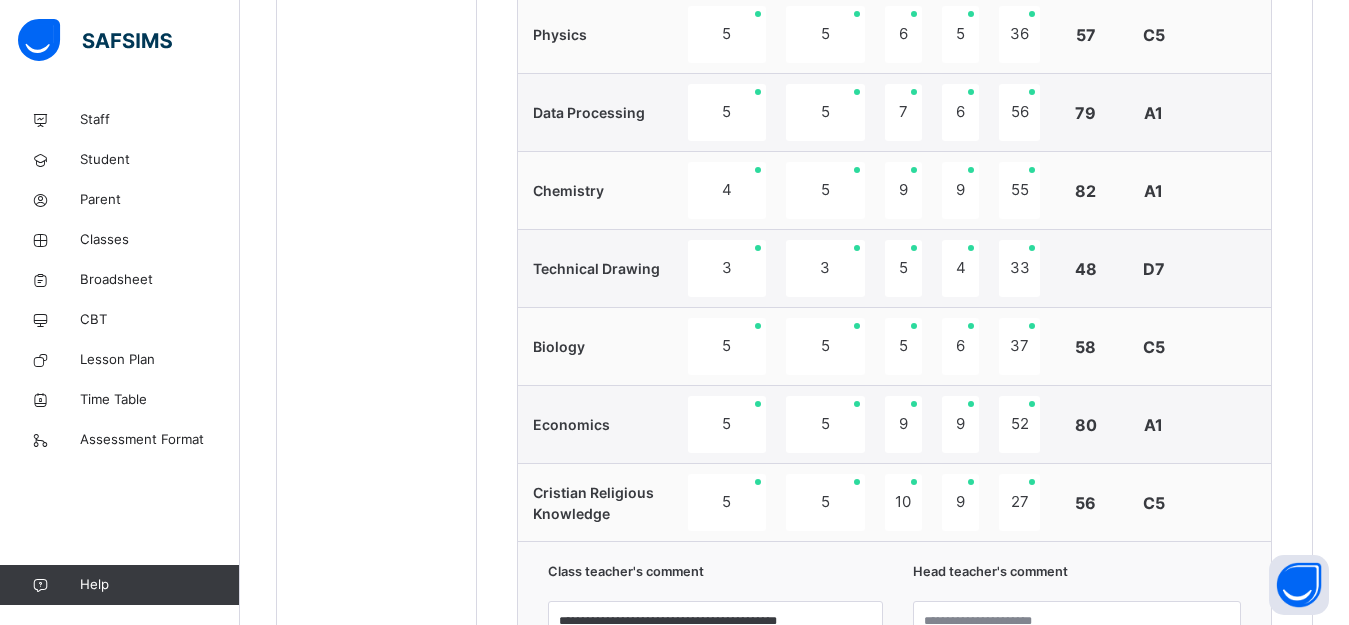 scroll, scrollTop: 1381, scrollLeft: 0, axis: vertical 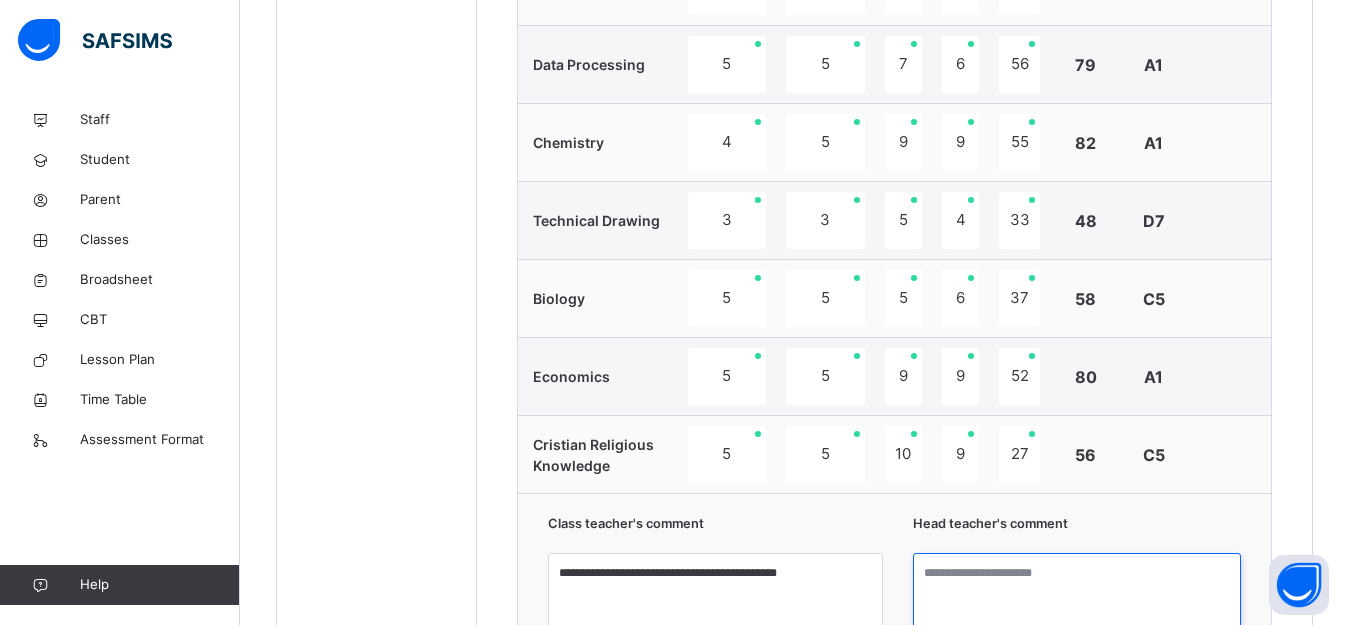 click at bounding box center (1077, 628) 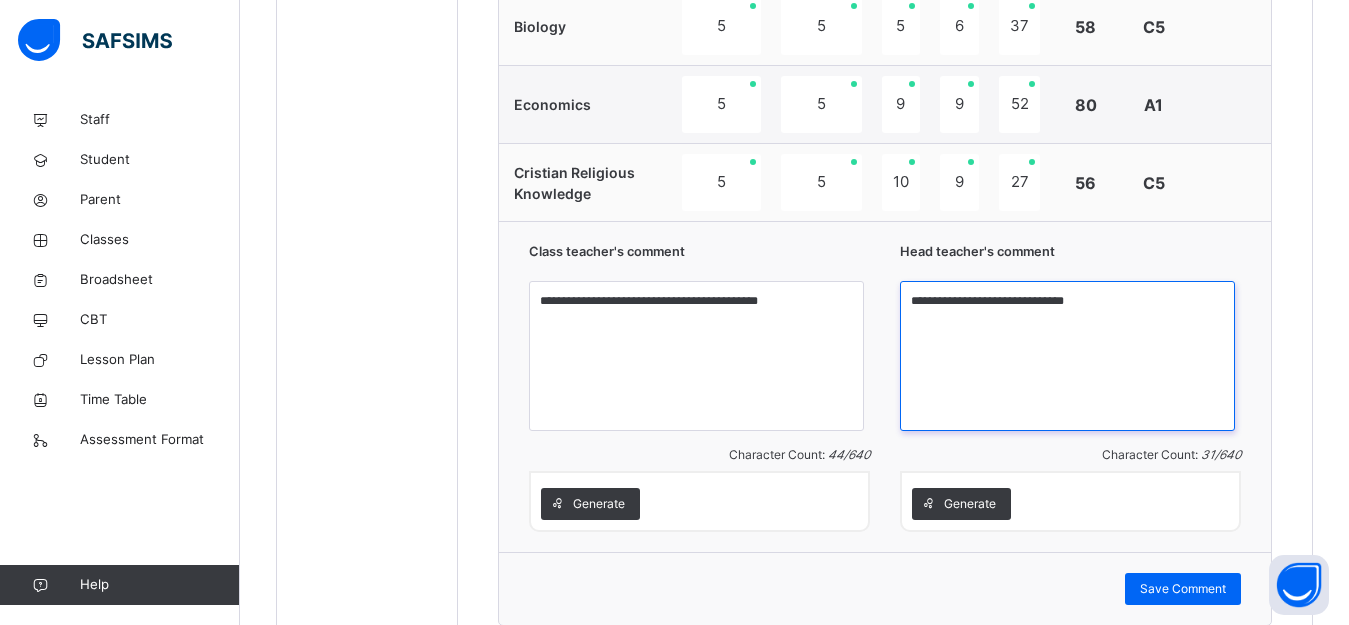 scroll, scrollTop: 1681, scrollLeft: 0, axis: vertical 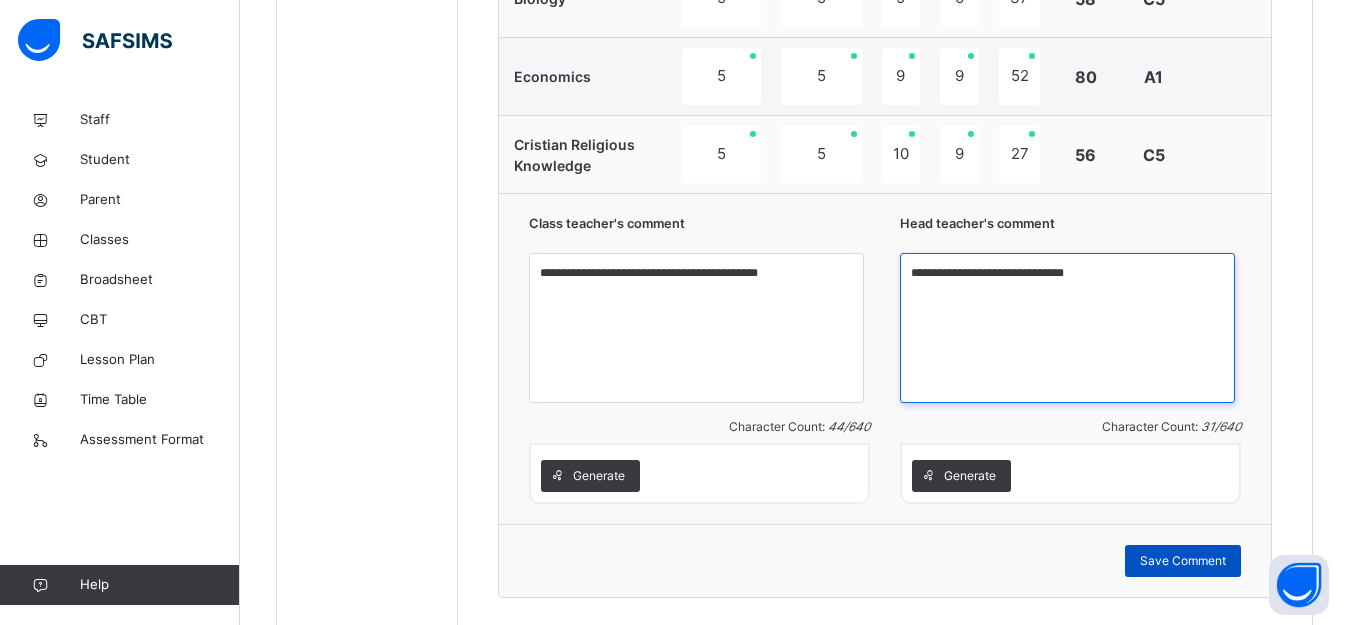 type on "**********" 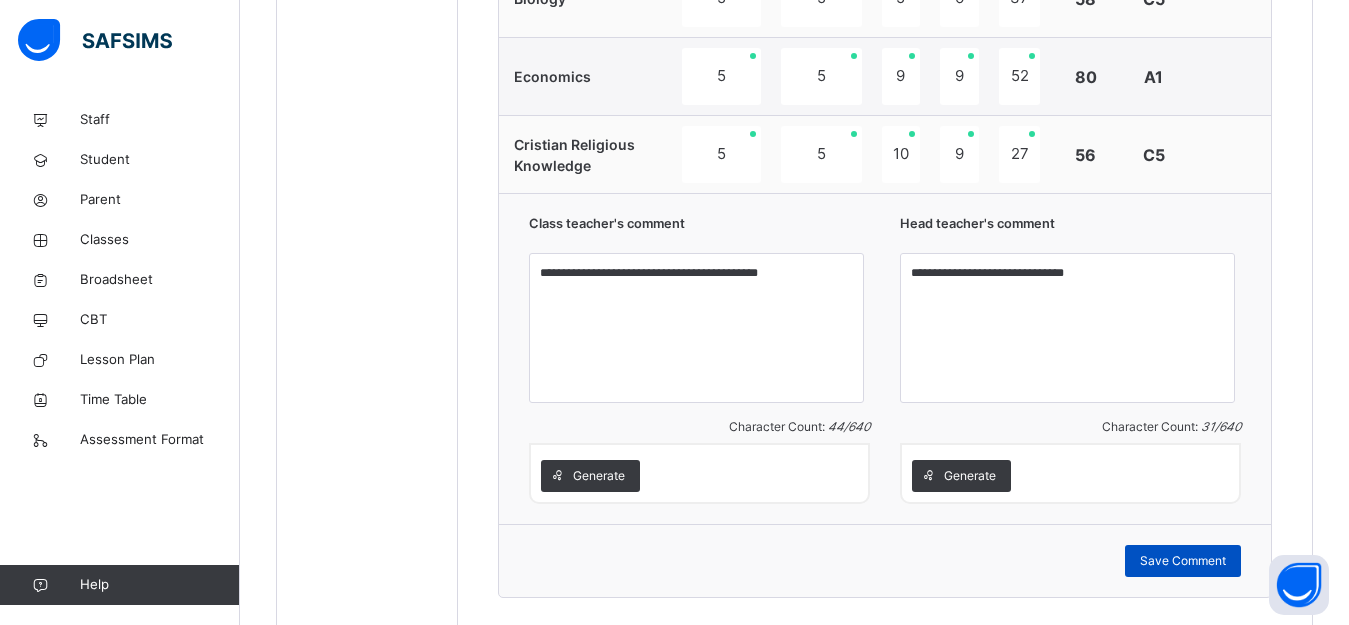 click on "Save Comment" at bounding box center [1183, 561] 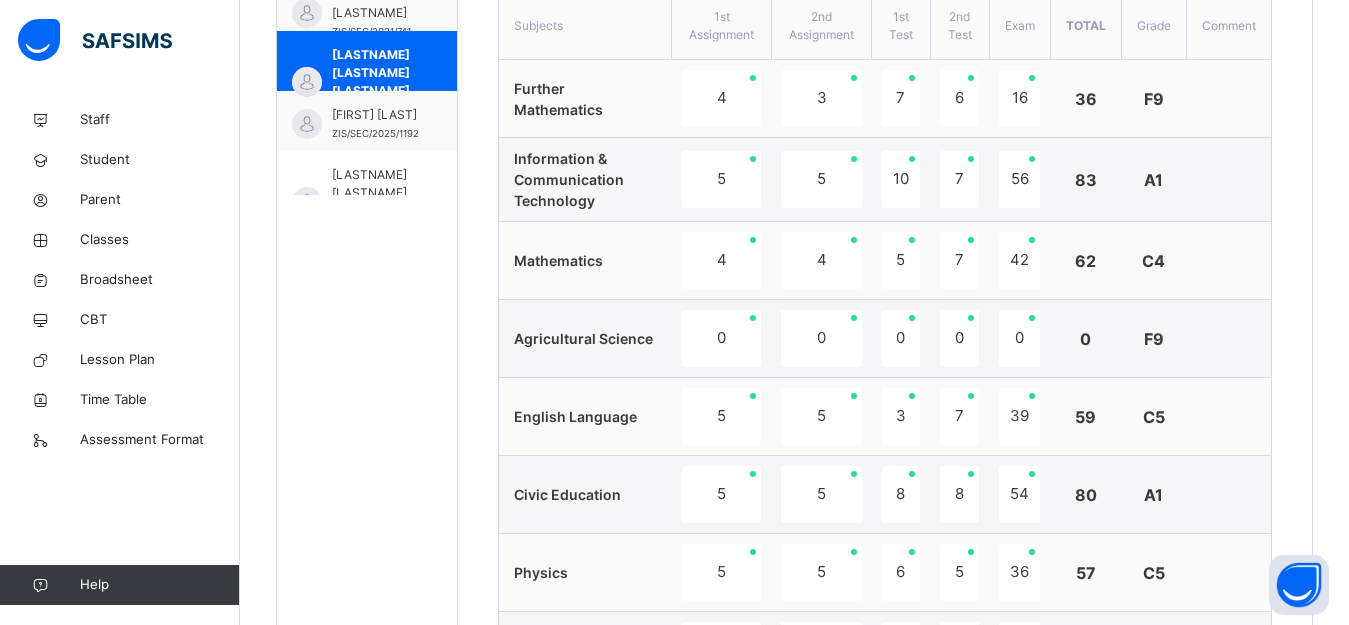 scroll, scrollTop: 781, scrollLeft: 0, axis: vertical 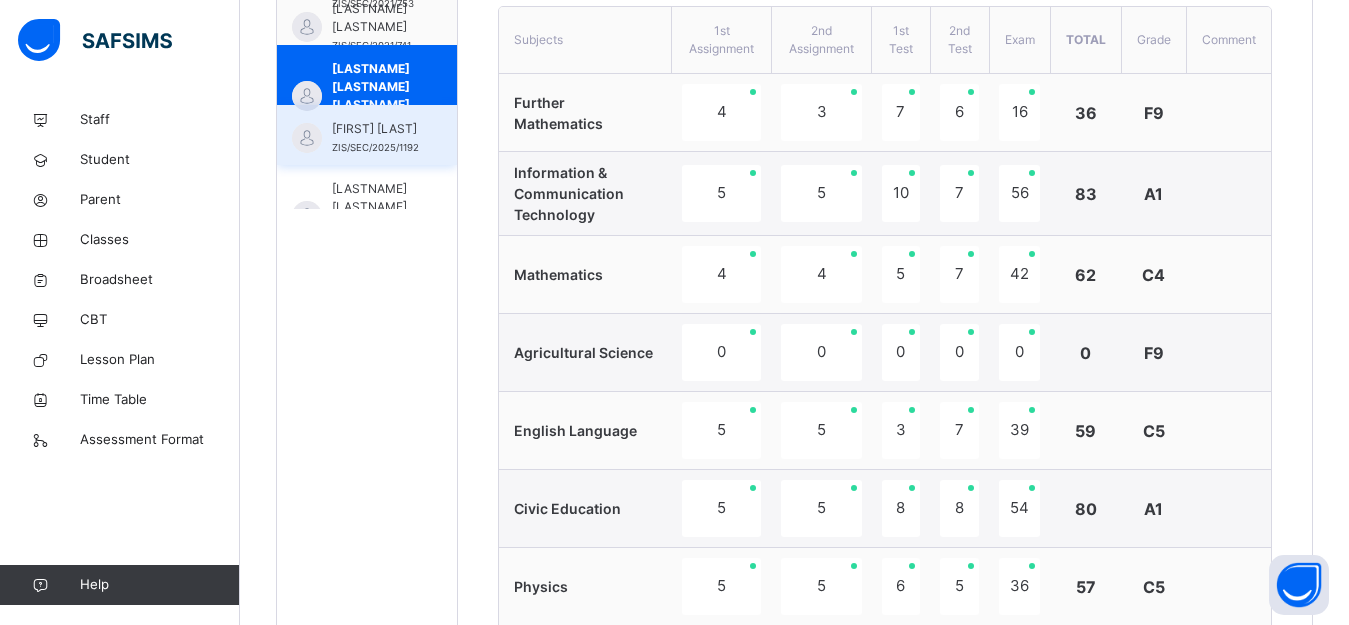 click on "[FIRST] [LAST]" at bounding box center (375, 129) 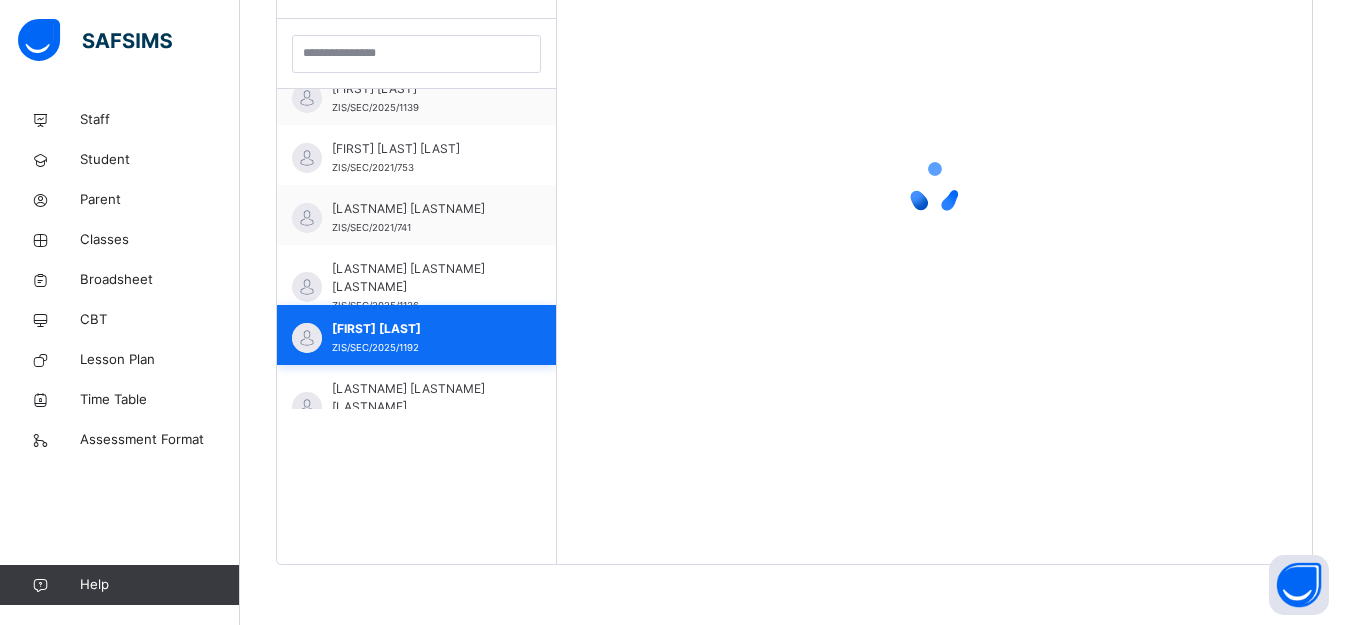 scroll, scrollTop: 581, scrollLeft: 0, axis: vertical 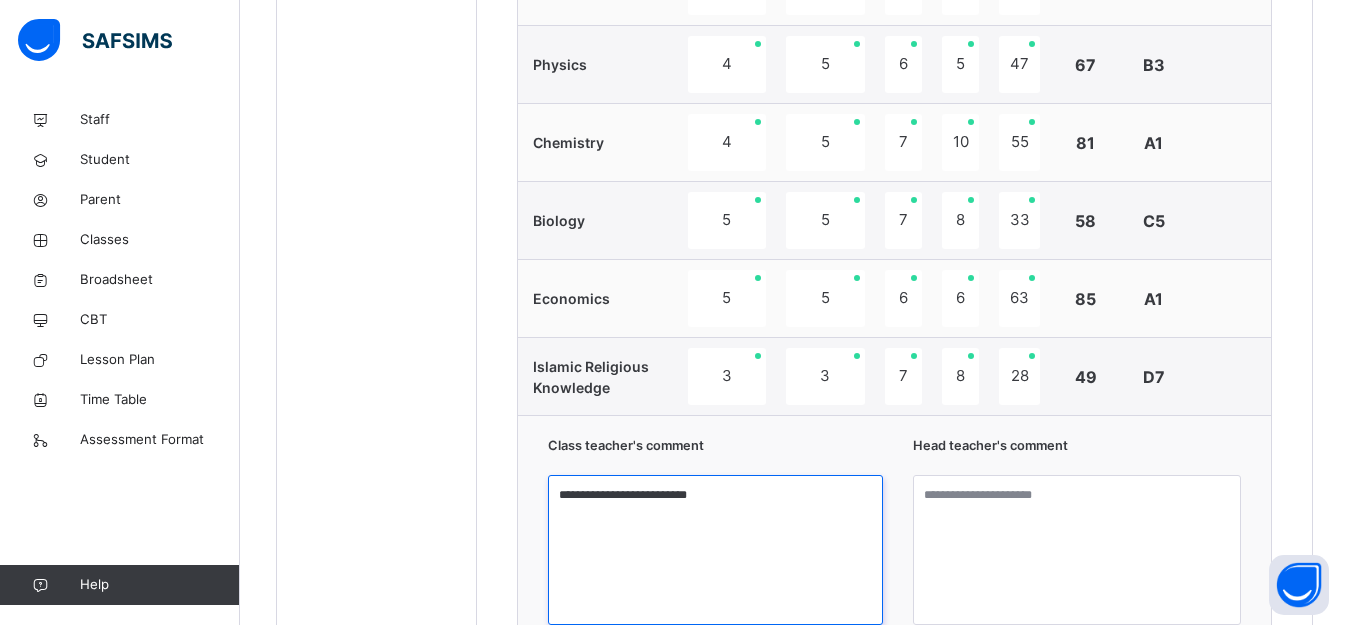 click on "**********" at bounding box center (715, 550) 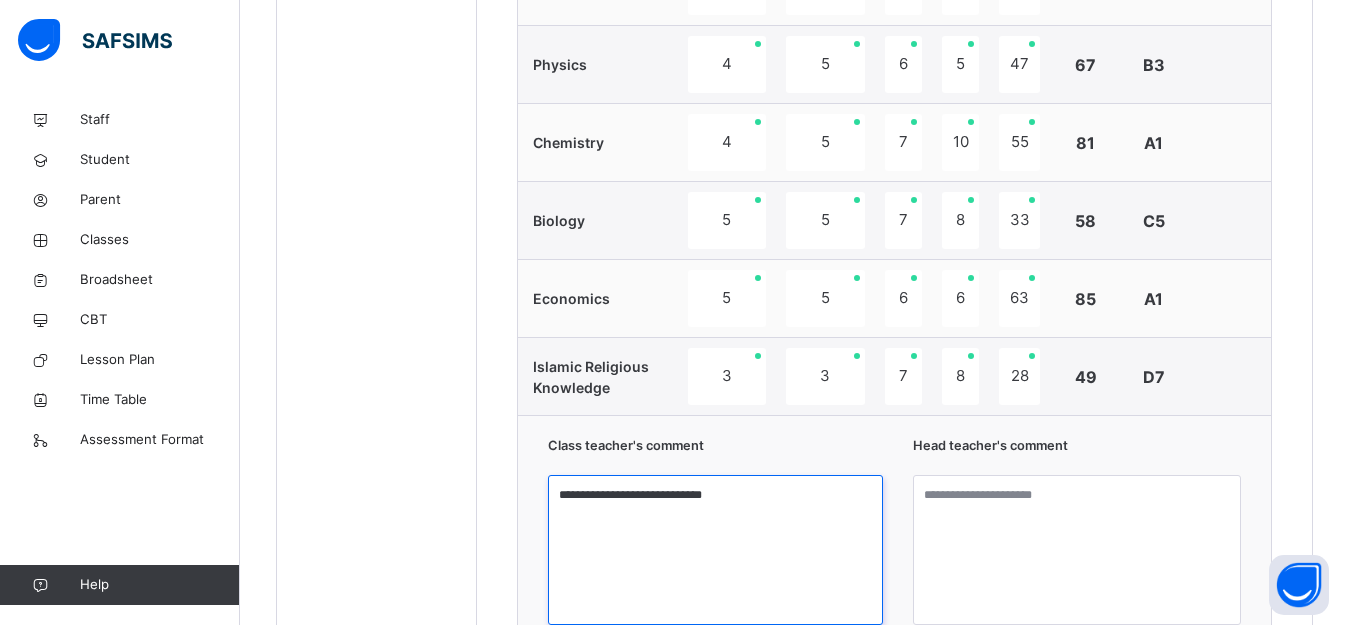 type on "**********" 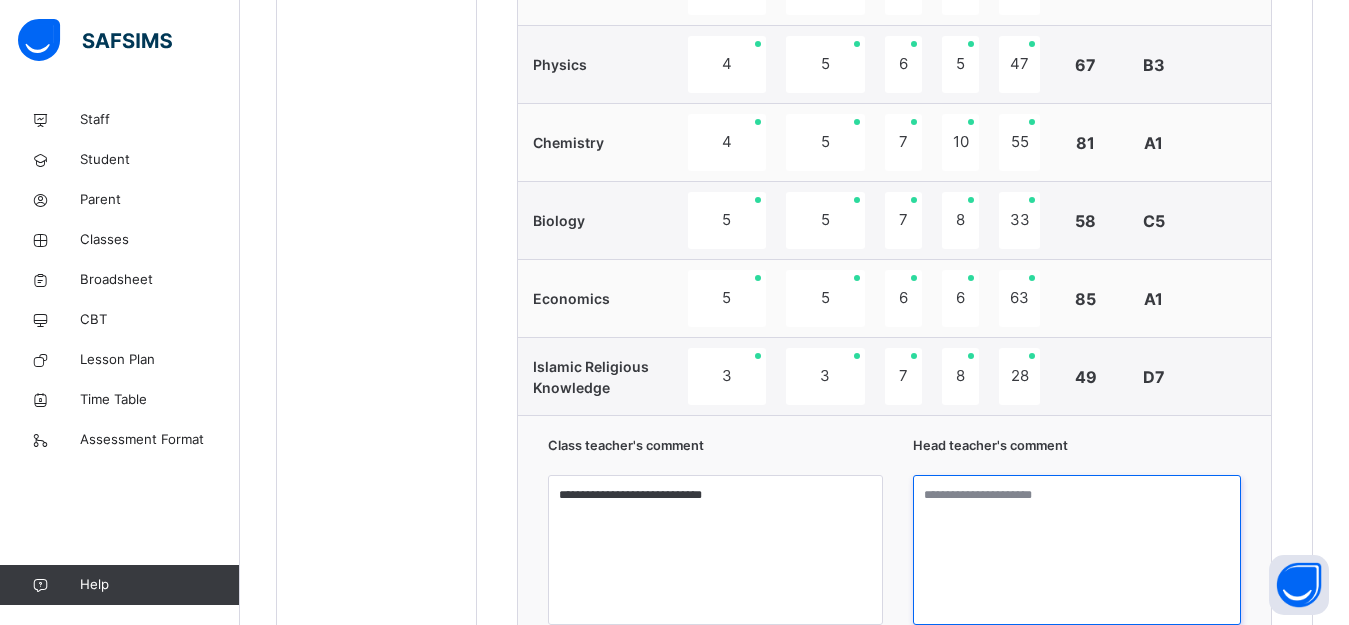 click at bounding box center [1077, 550] 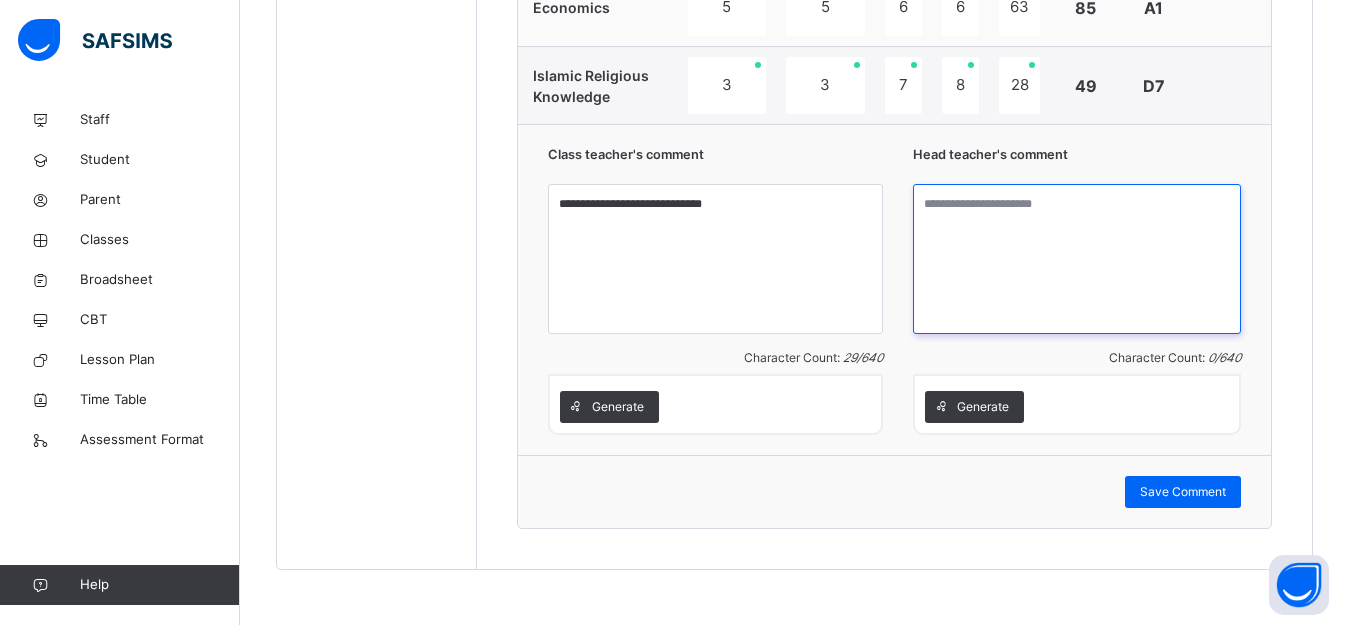scroll, scrollTop: 1677, scrollLeft: 0, axis: vertical 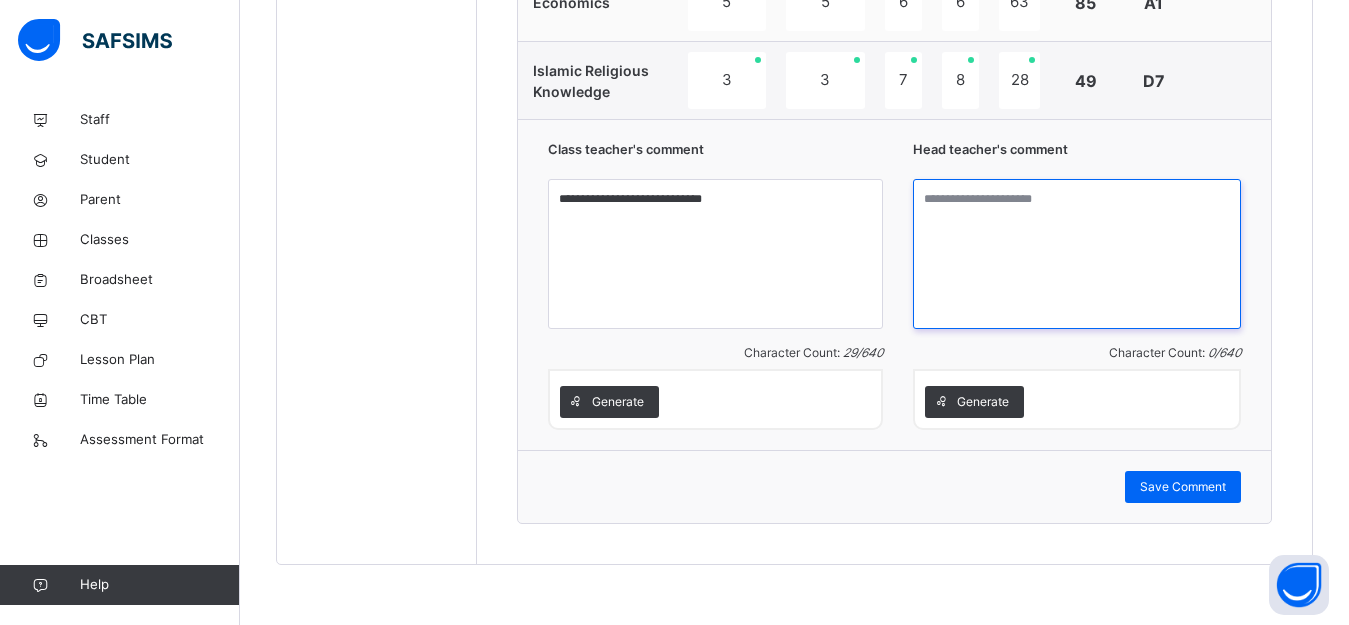 click at bounding box center [1077, 254] 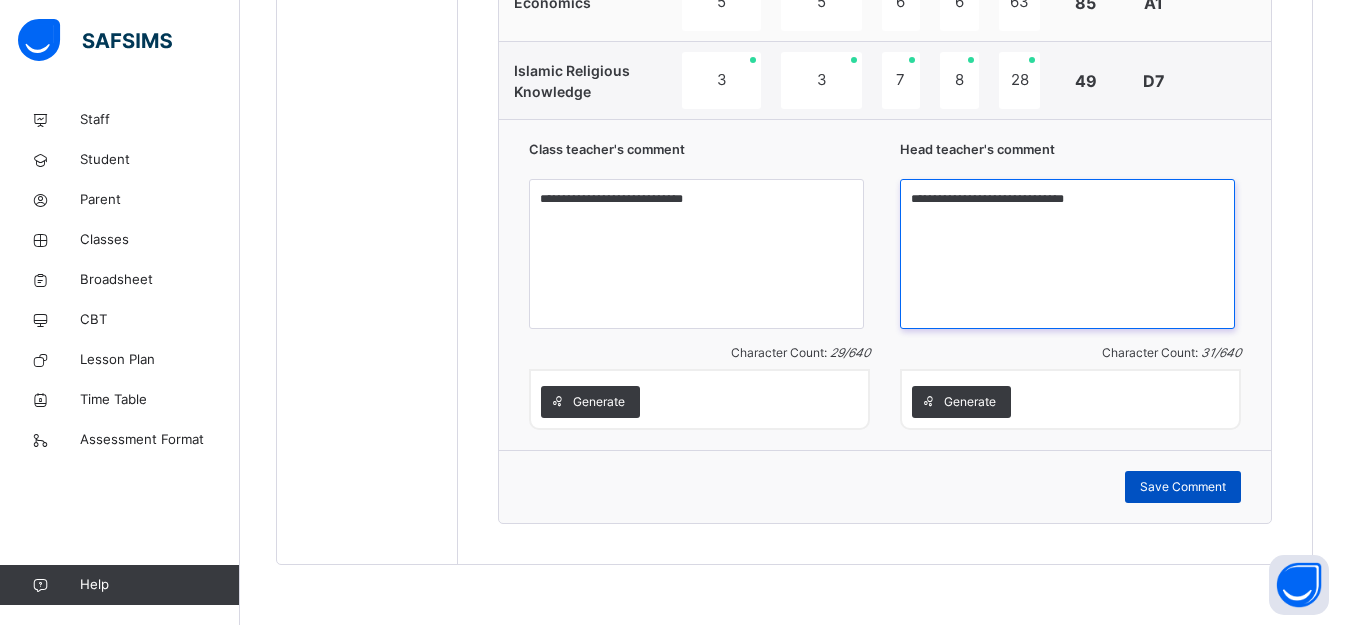 type on "**********" 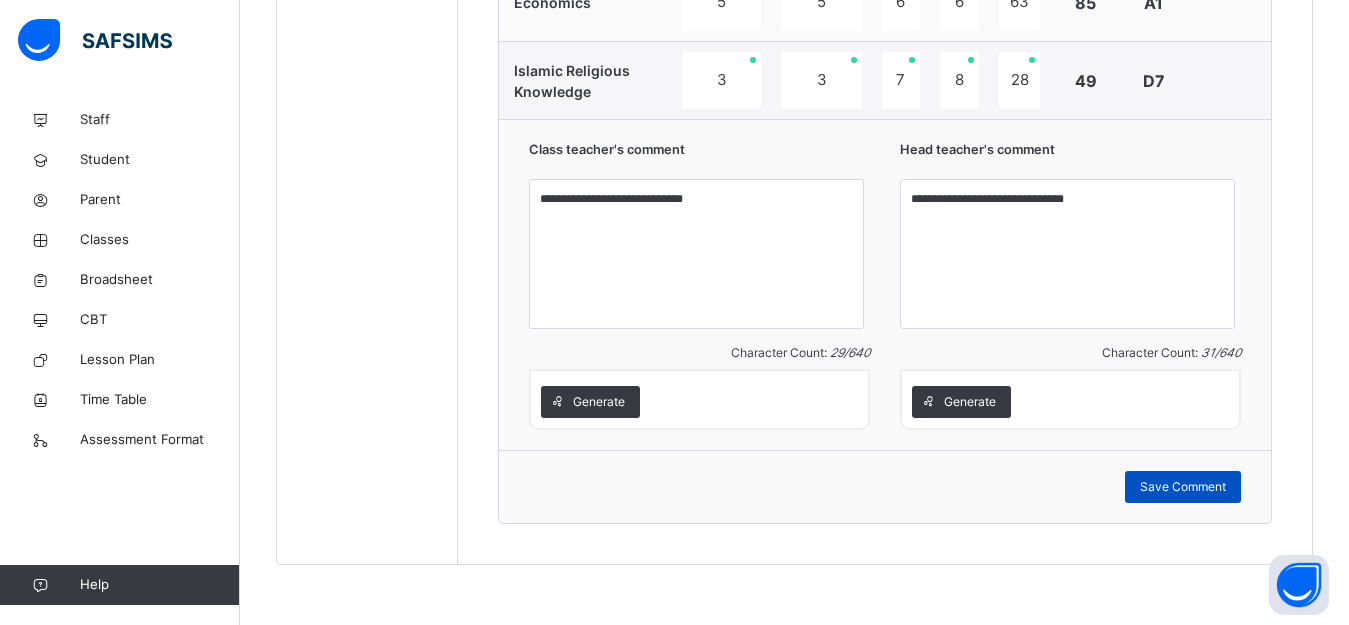 click on "Save Comment" at bounding box center (1183, 487) 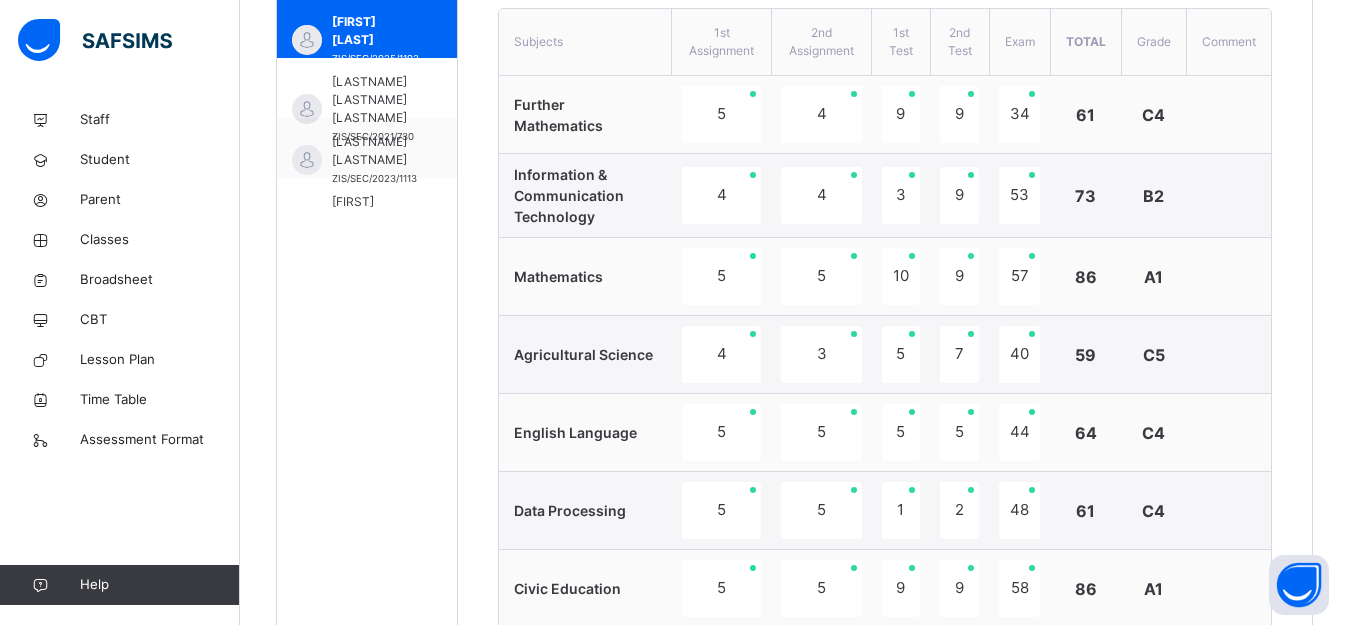scroll, scrollTop: 777, scrollLeft: 0, axis: vertical 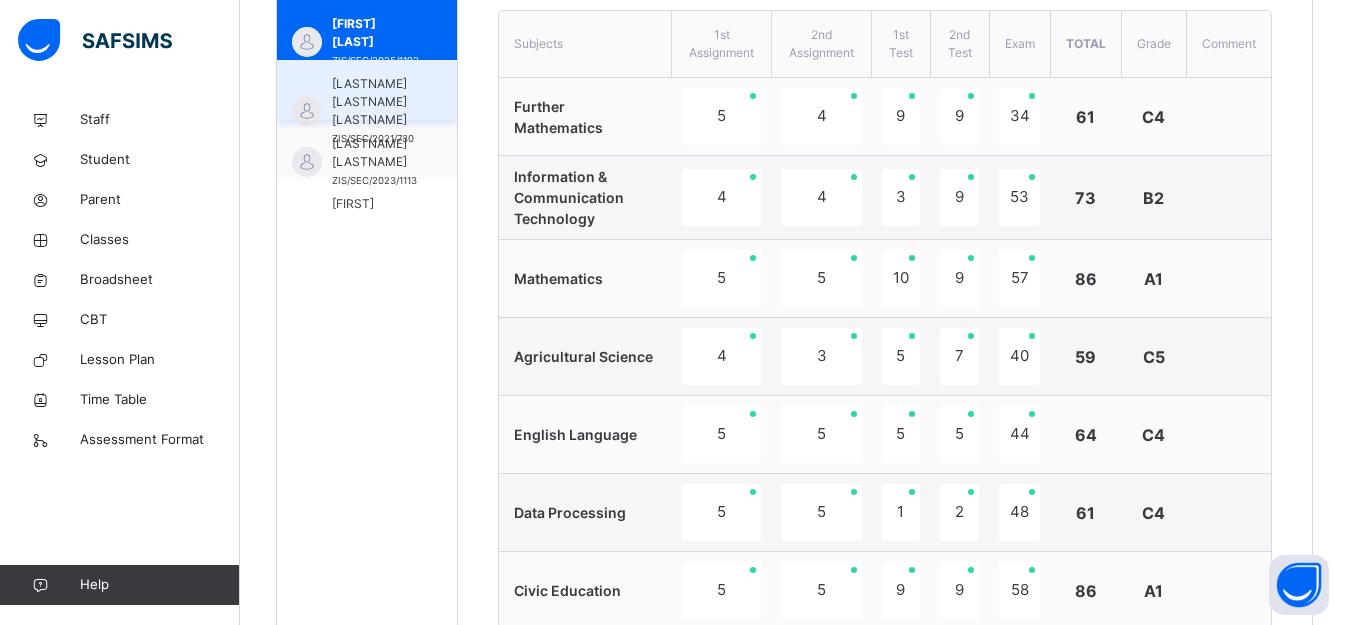 click on "[LASTNAME] [LASTNAME] [LASTNAME]" at bounding box center [373, 102] 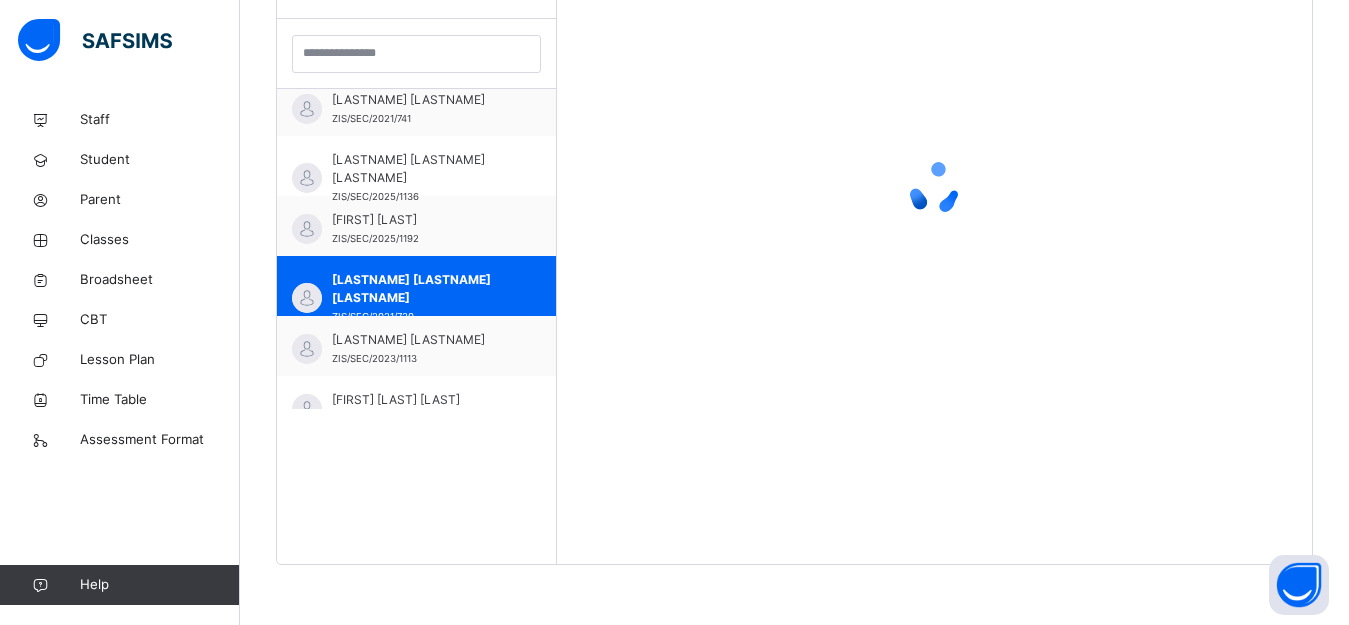 scroll, scrollTop: 581, scrollLeft: 0, axis: vertical 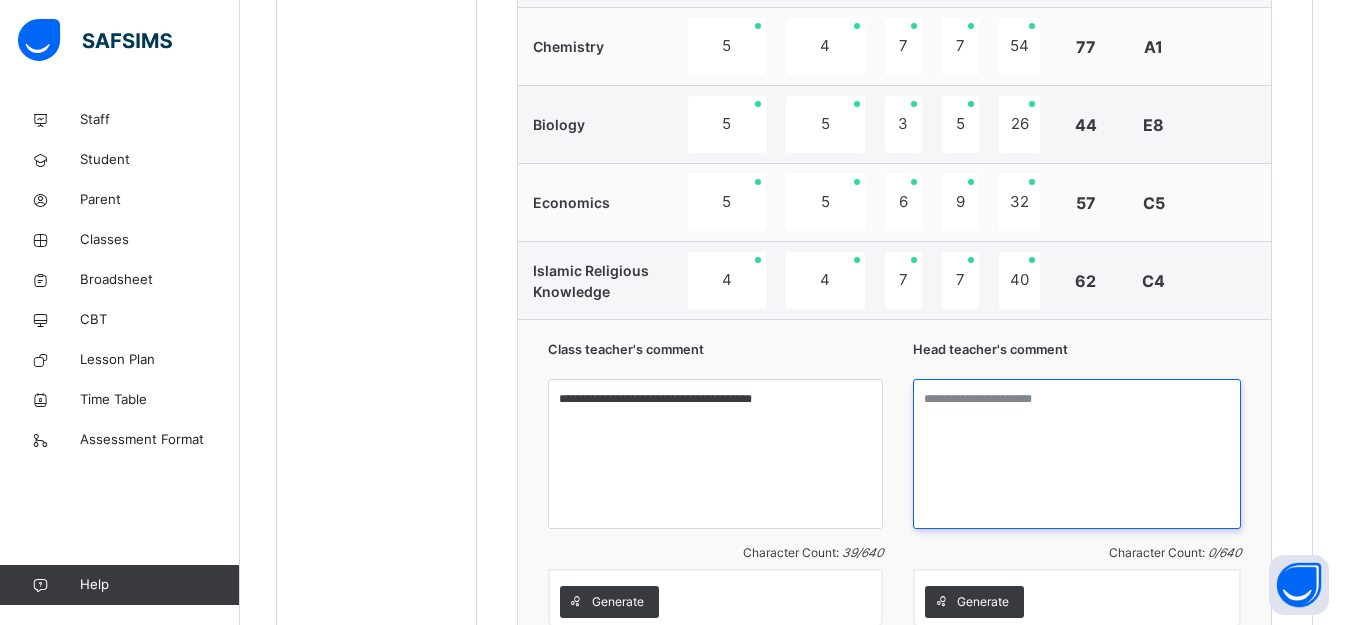 click at bounding box center (1077, 454) 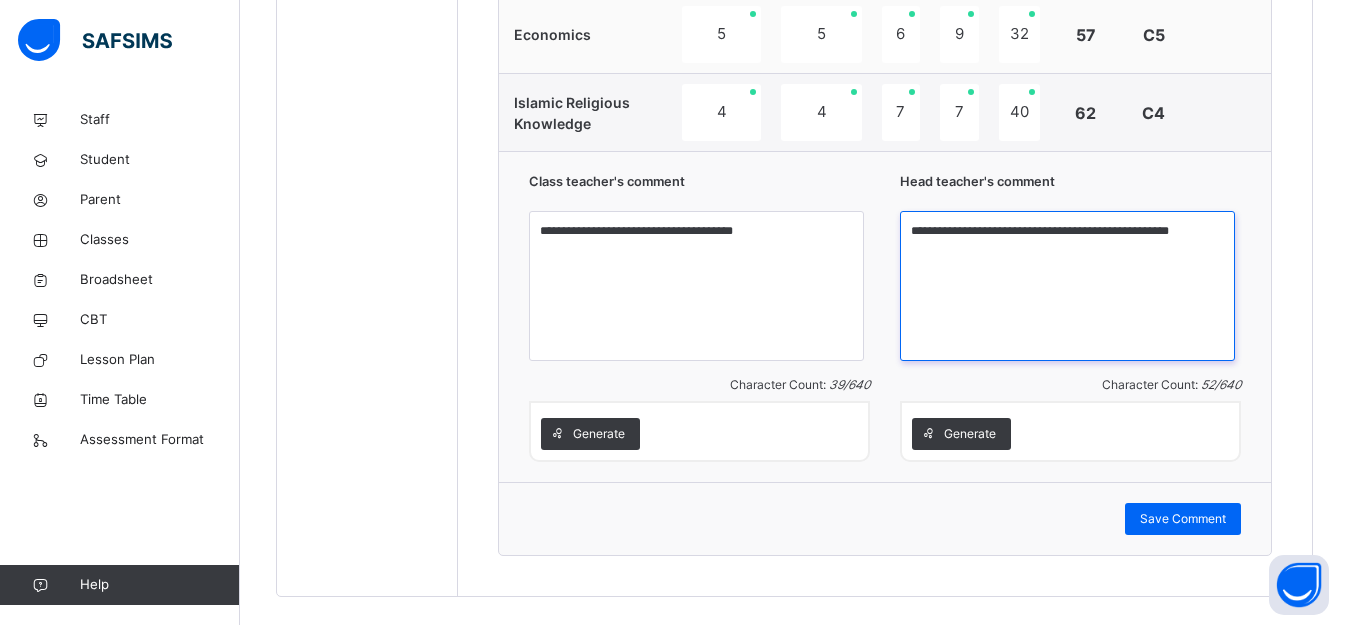 scroll, scrollTop: 1677, scrollLeft: 0, axis: vertical 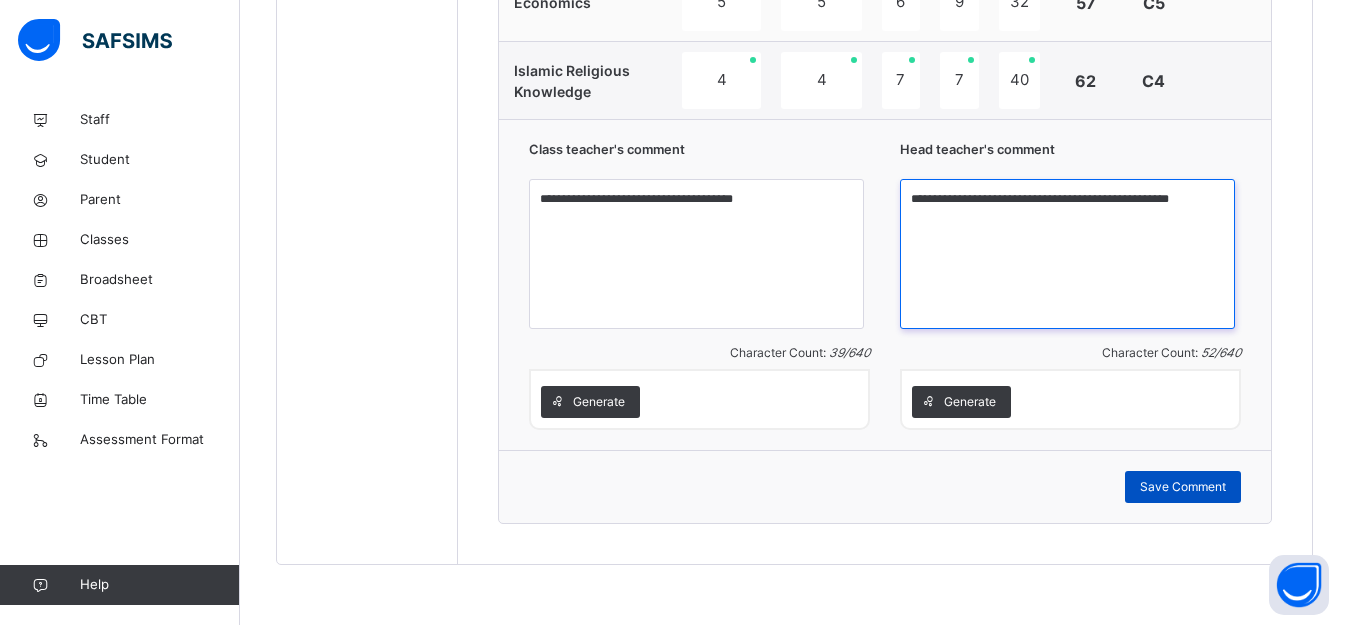 type on "**********" 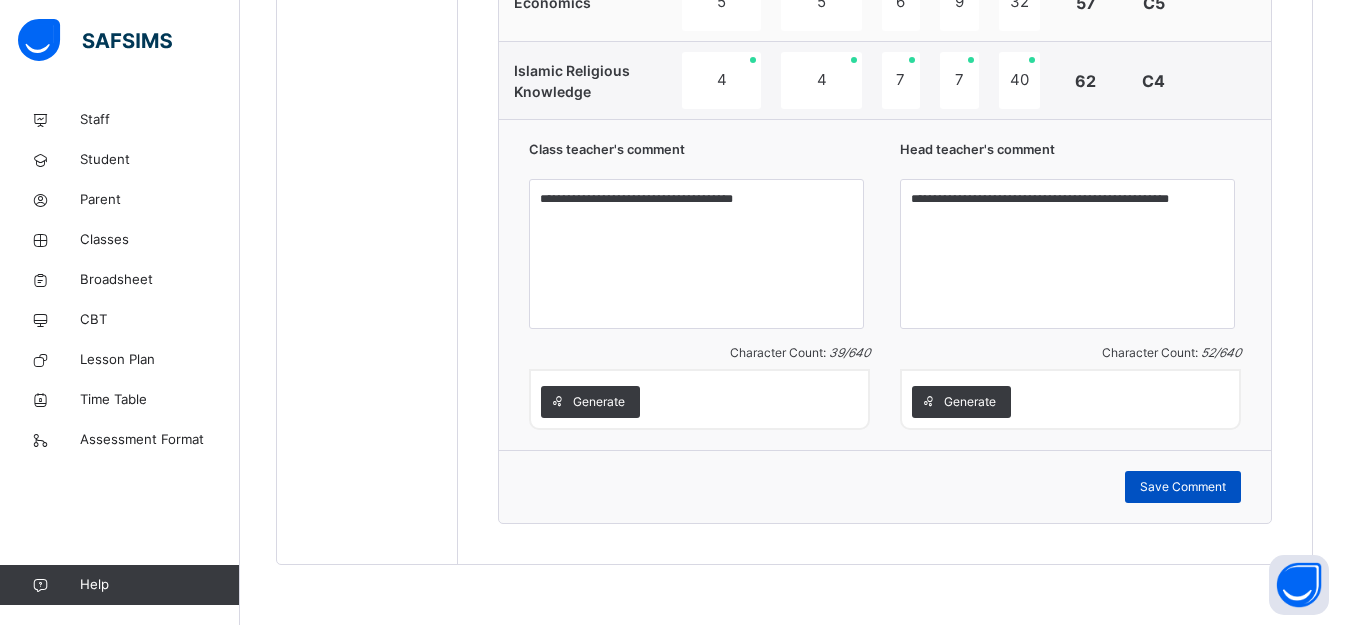 click on "Save Comment" at bounding box center [1183, 487] 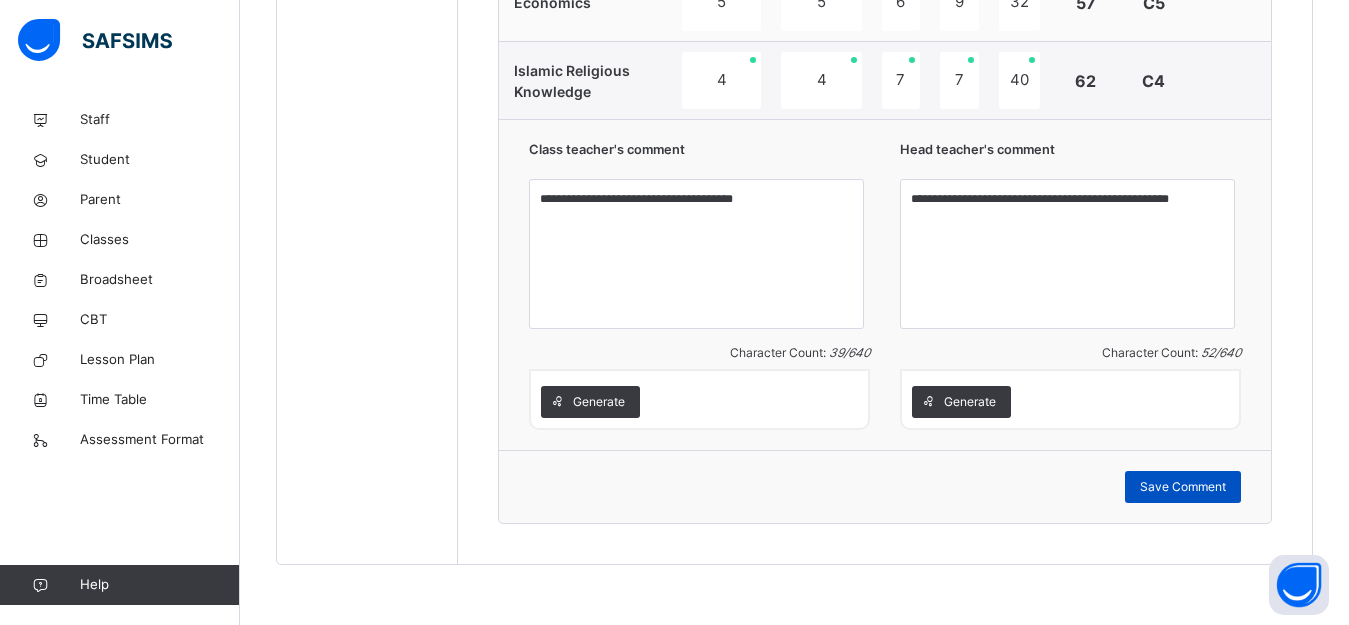 click on "Save Comment" at bounding box center (1183, 487) 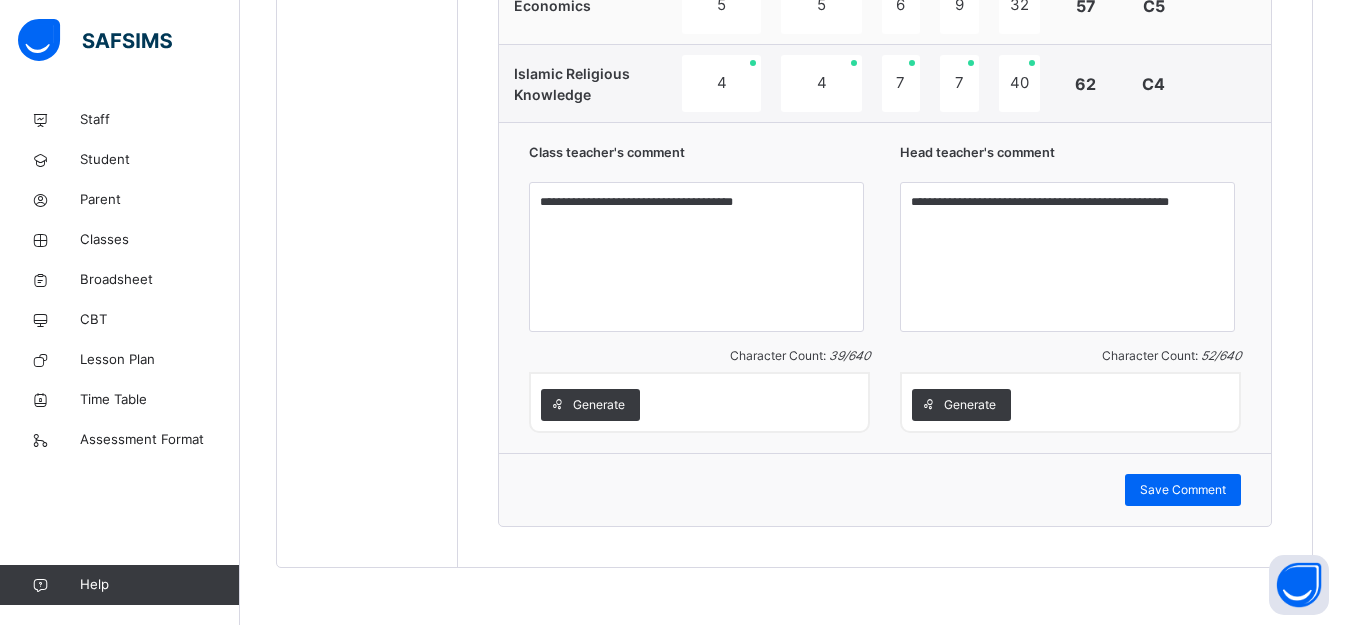 scroll, scrollTop: 1677, scrollLeft: 0, axis: vertical 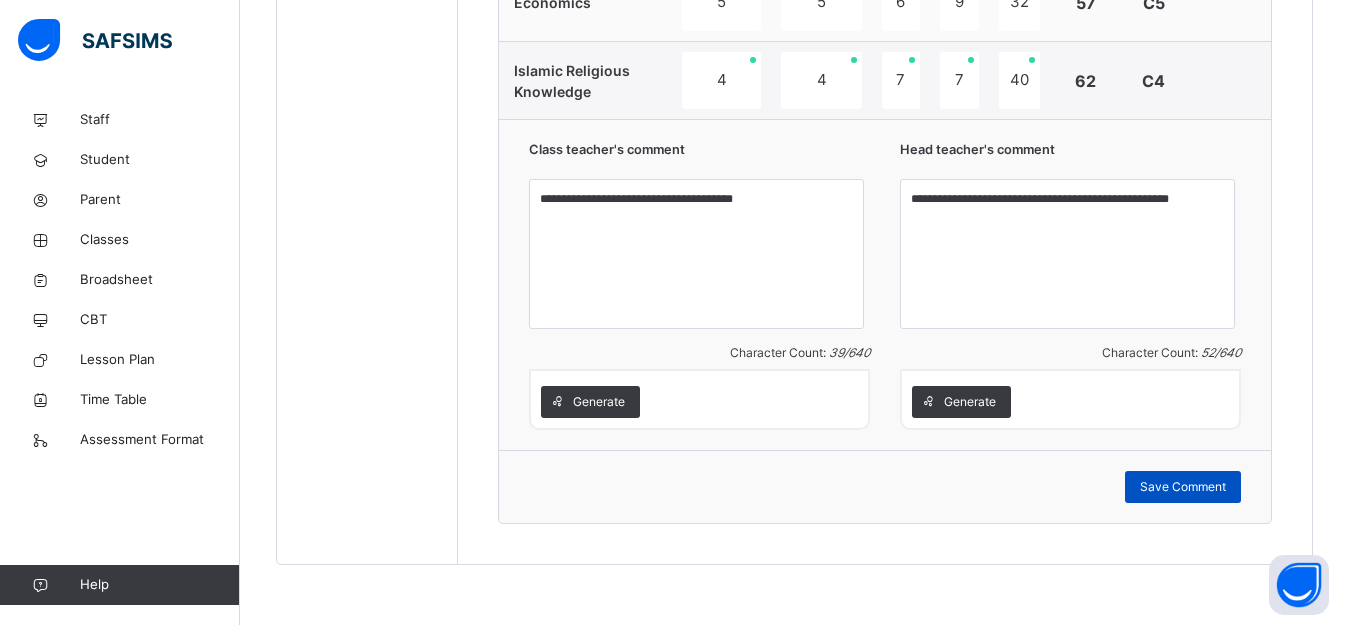 click on "Save Comment" at bounding box center (1183, 487) 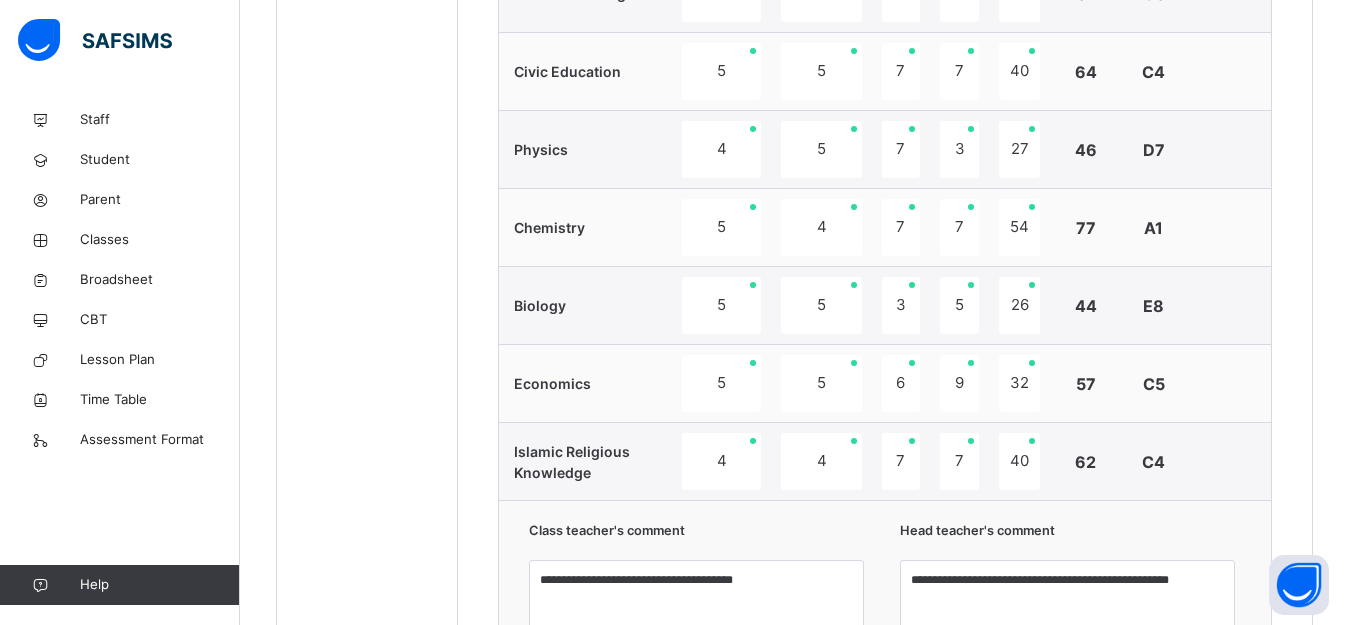 scroll, scrollTop: 1677, scrollLeft: 0, axis: vertical 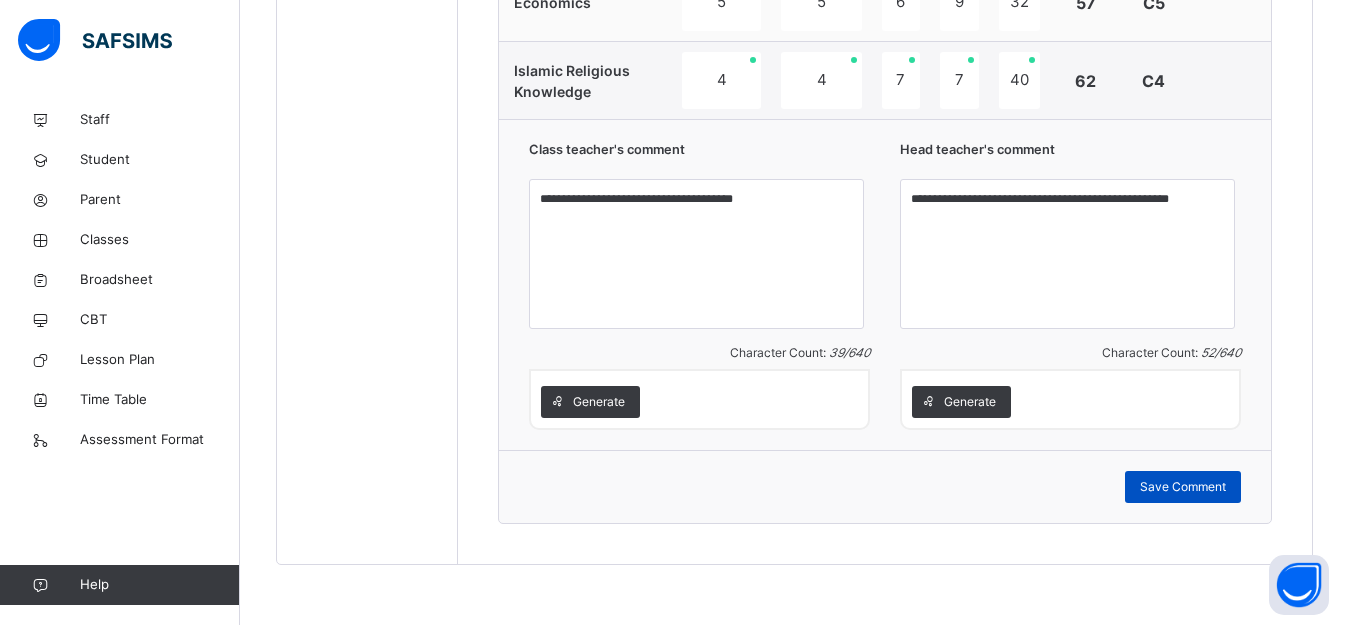 click on "Save Comment" at bounding box center (1183, 487) 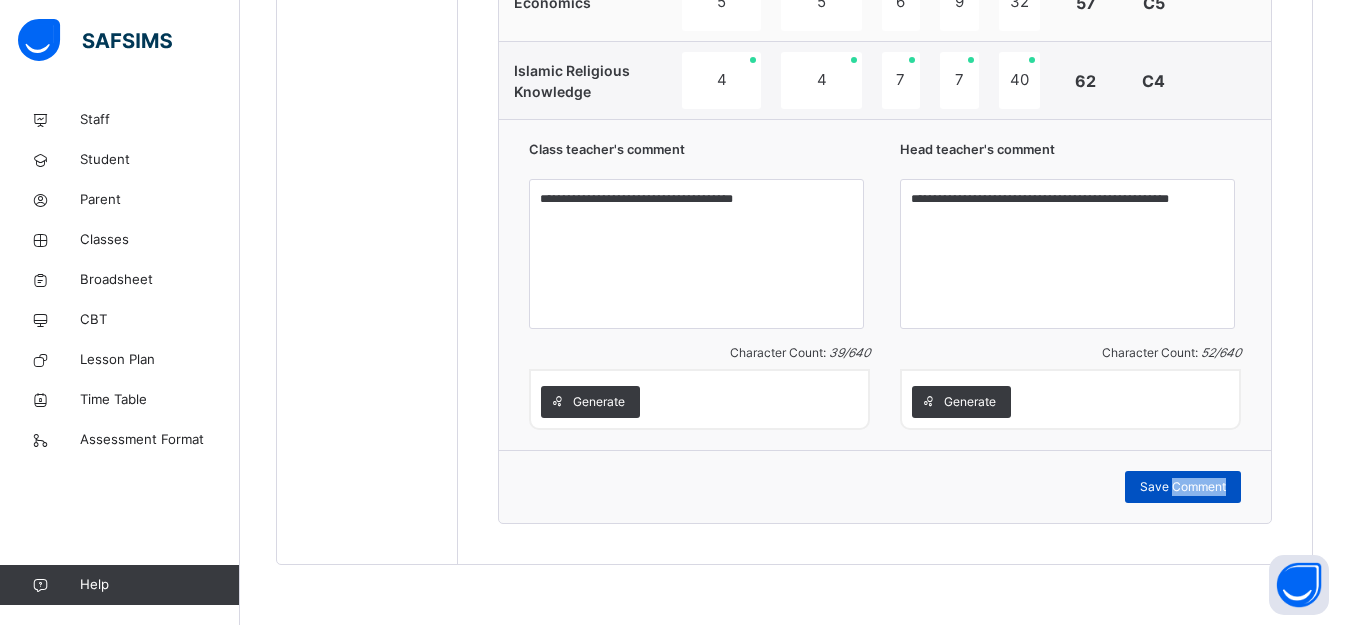click on "Save Comment" at bounding box center [1183, 487] 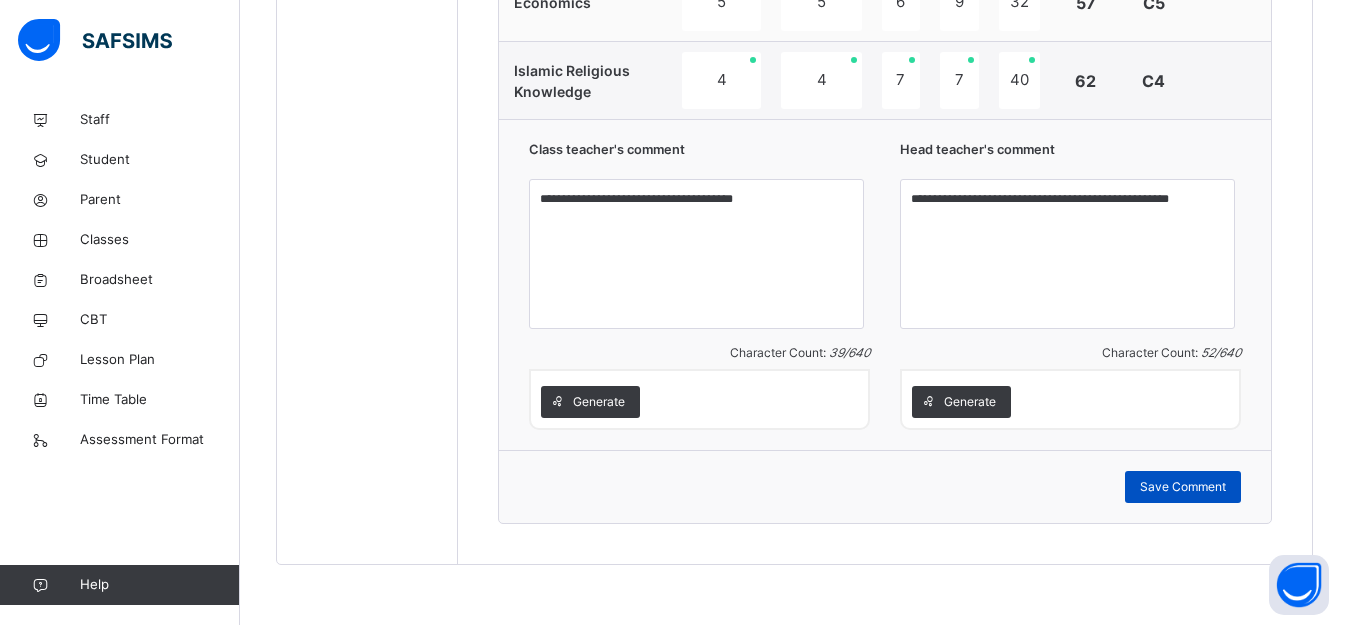 click on "Save Comment" at bounding box center (1183, 487) 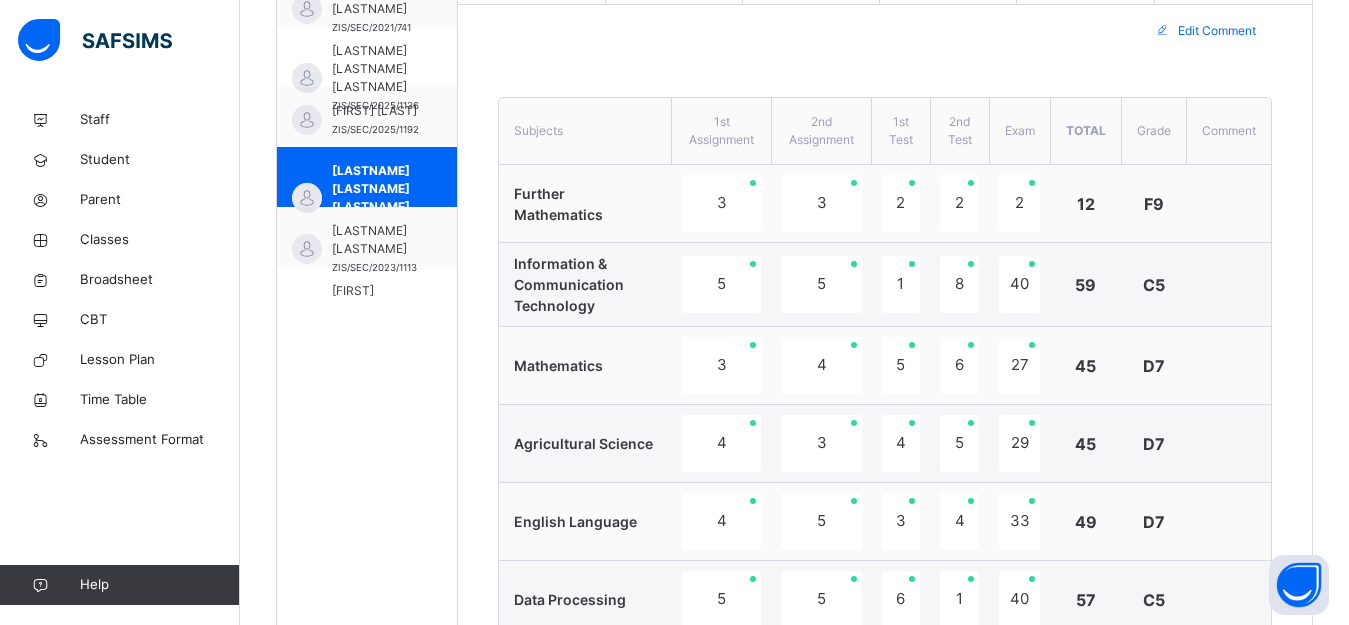 scroll, scrollTop: 677, scrollLeft: 0, axis: vertical 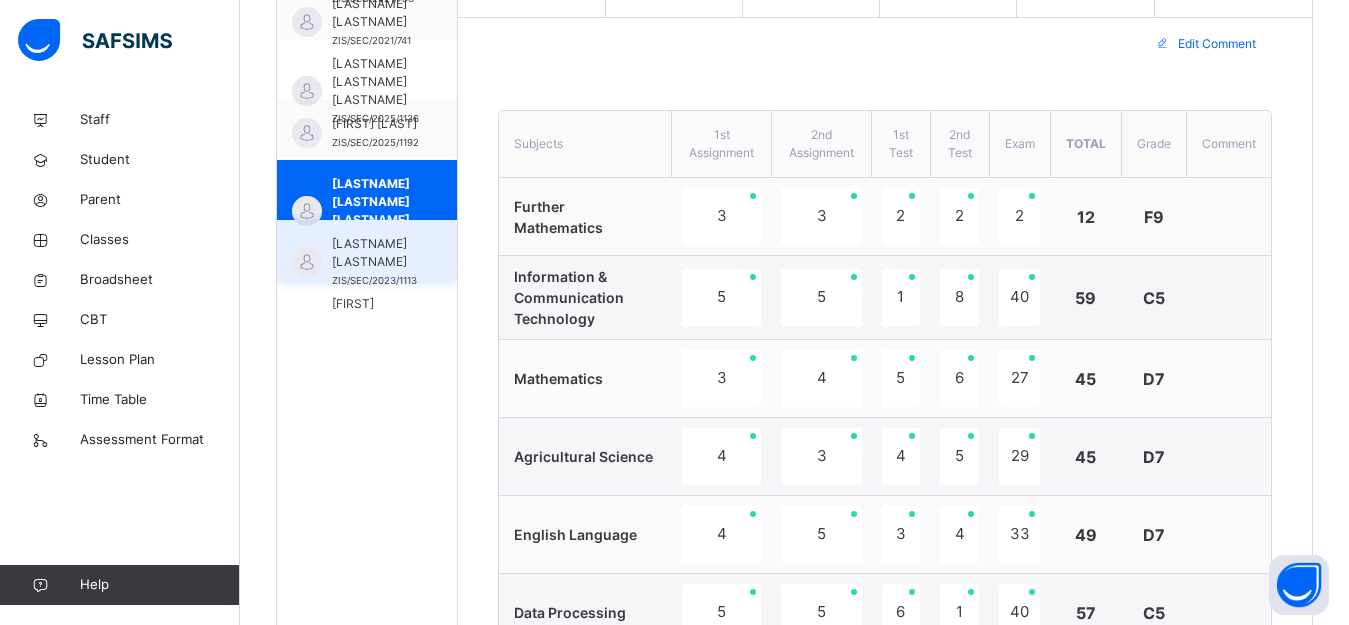 click on "[LASTNAME]  [LASTNAME]" at bounding box center [374, 253] 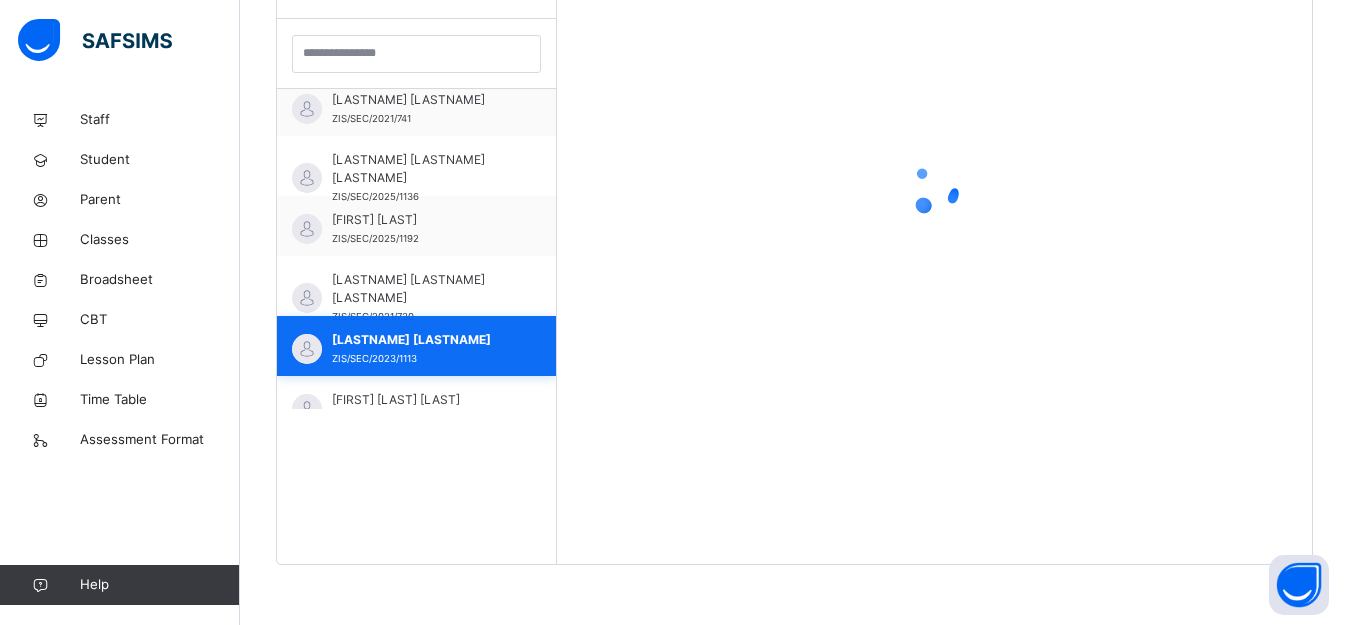scroll, scrollTop: 581, scrollLeft: 0, axis: vertical 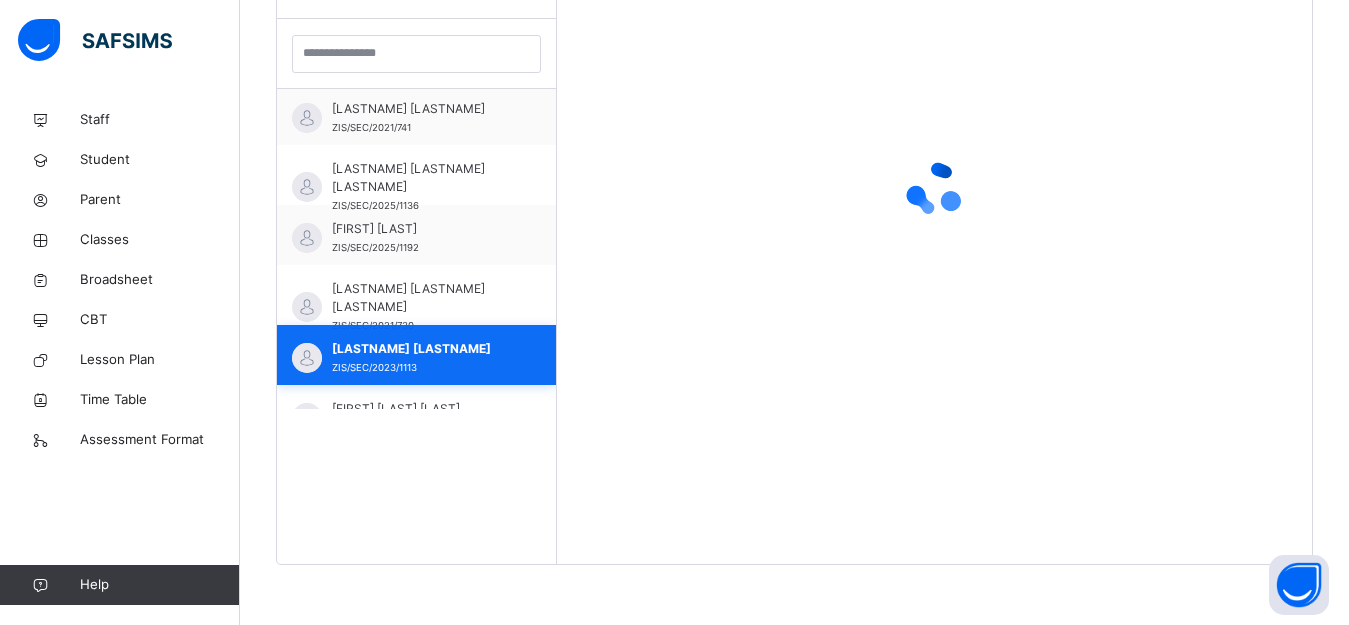 click on "[LAST]  [FIRST] ZIS/SEC/2023/1113" at bounding box center [416, 355] 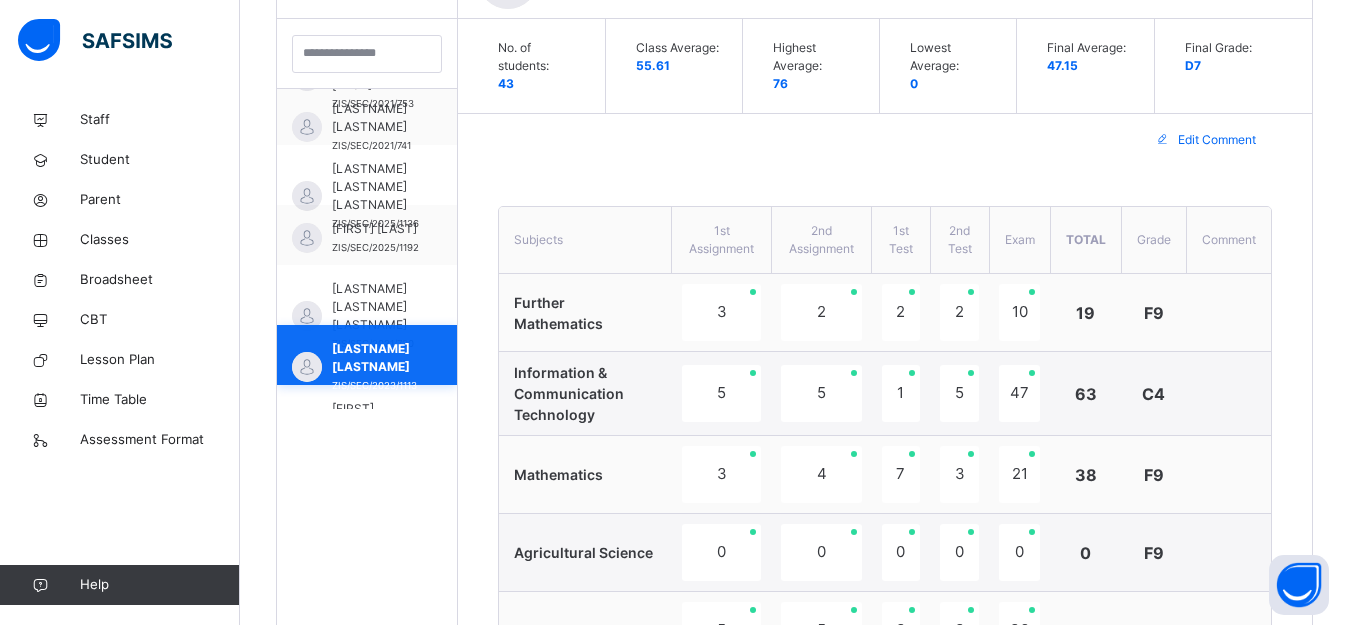 scroll, scrollTop: 677, scrollLeft: 0, axis: vertical 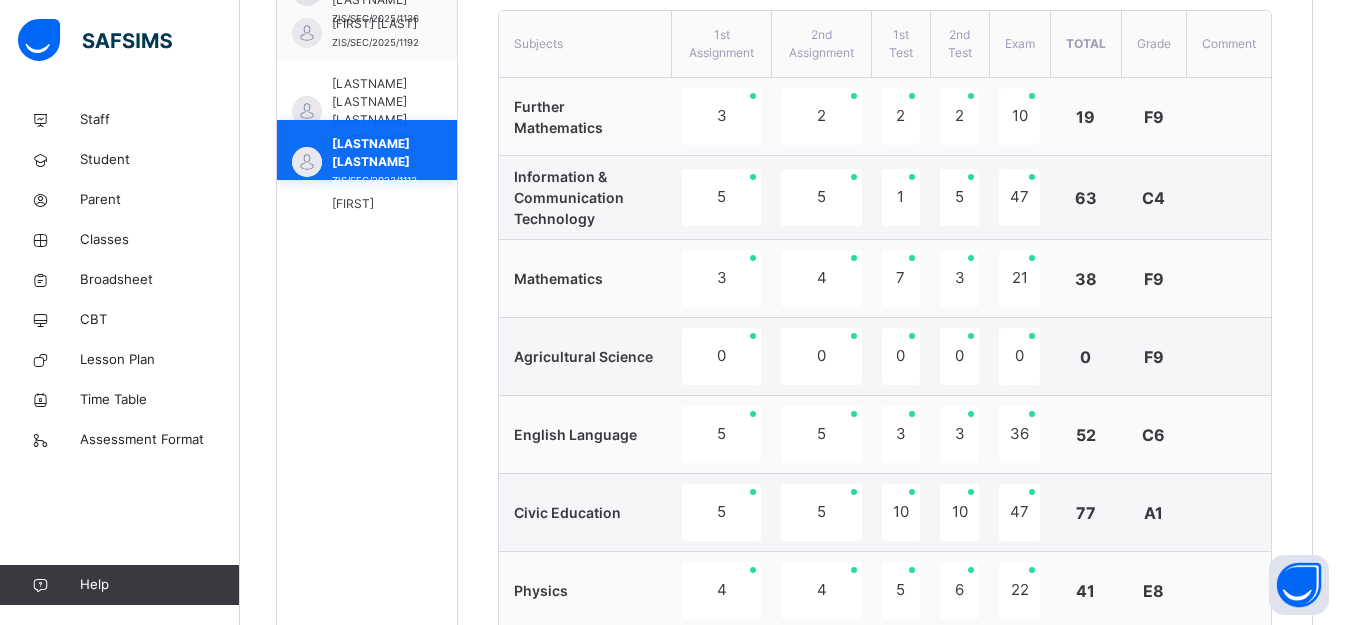 click on "[LASTNAME]  [LASTNAME]" at bounding box center [374, 153] 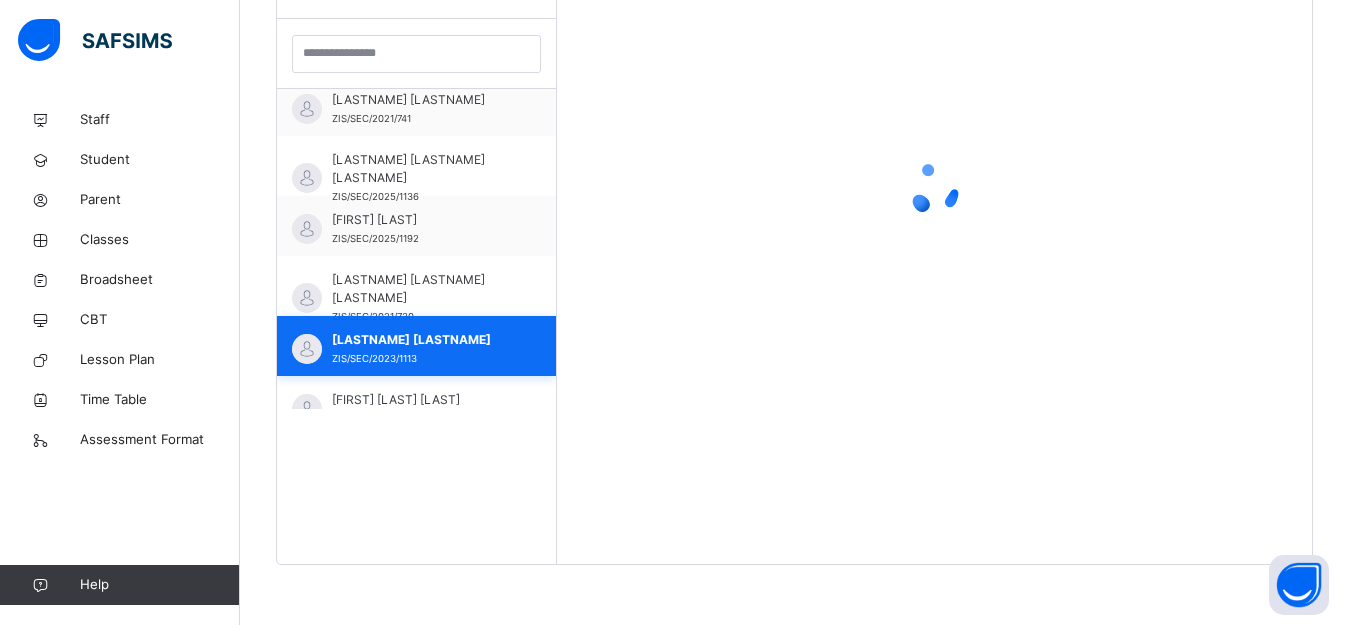 scroll, scrollTop: 581, scrollLeft: 0, axis: vertical 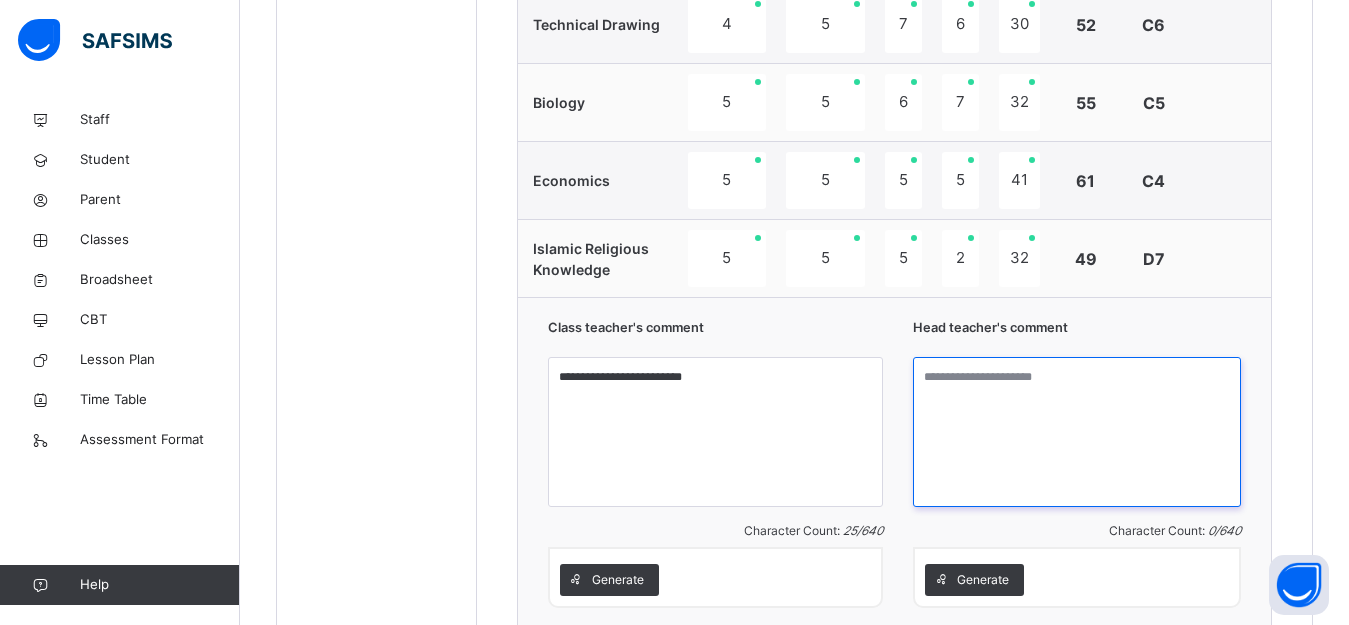 click at bounding box center [1077, 432] 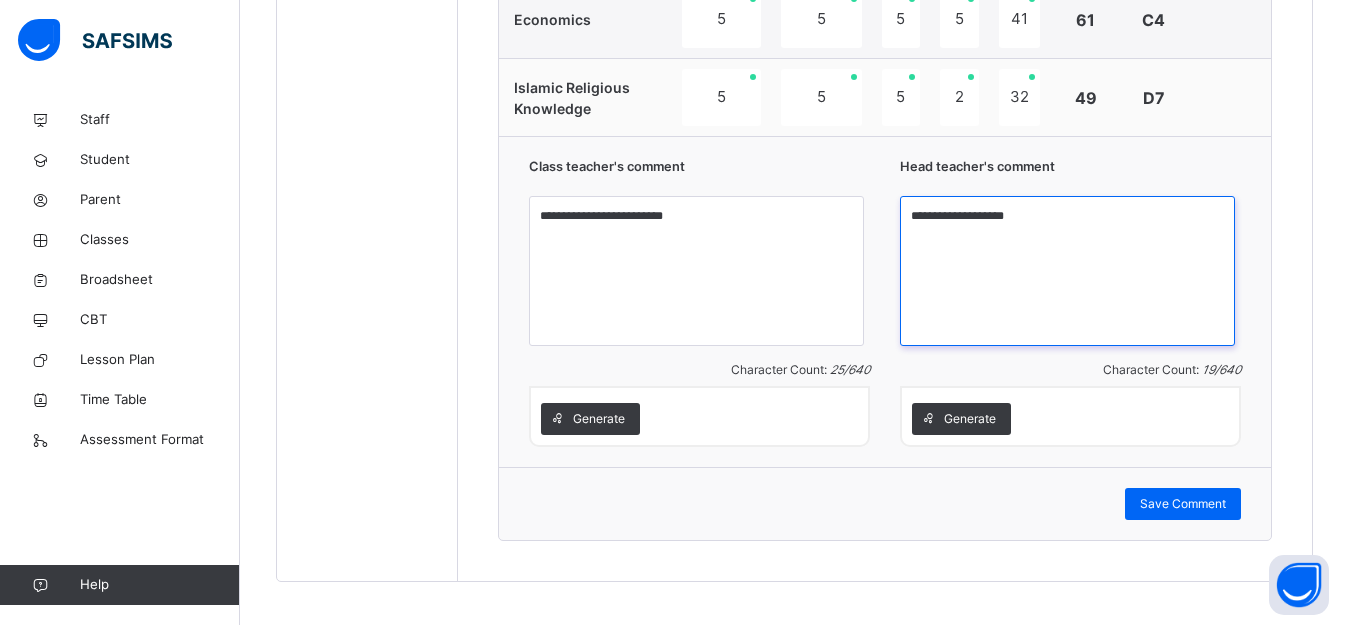 scroll, scrollTop: 1755, scrollLeft: 0, axis: vertical 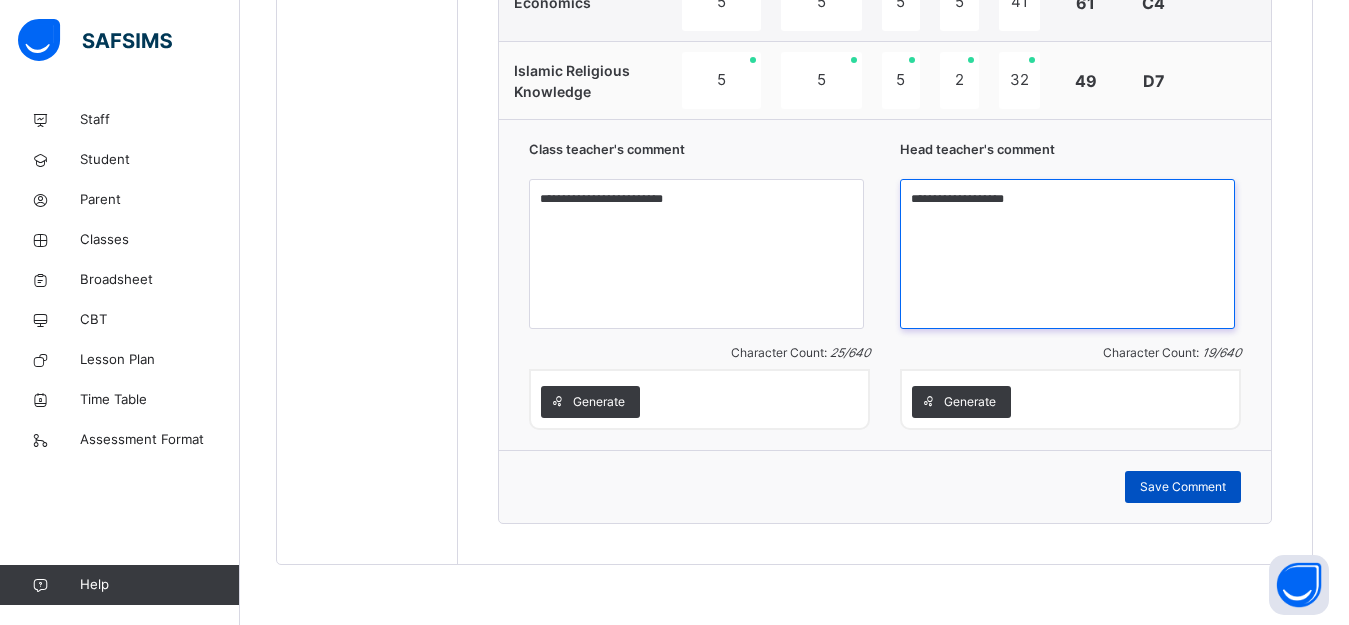 type on "**********" 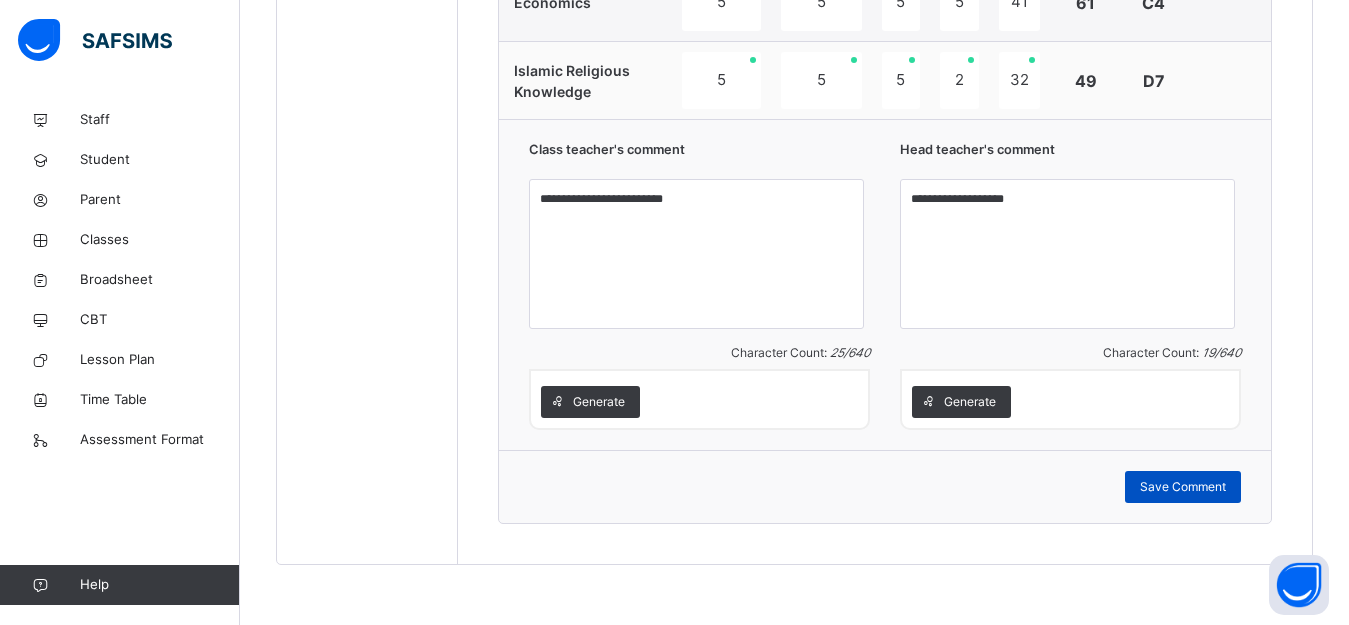 click on "Save Comment" at bounding box center (1183, 487) 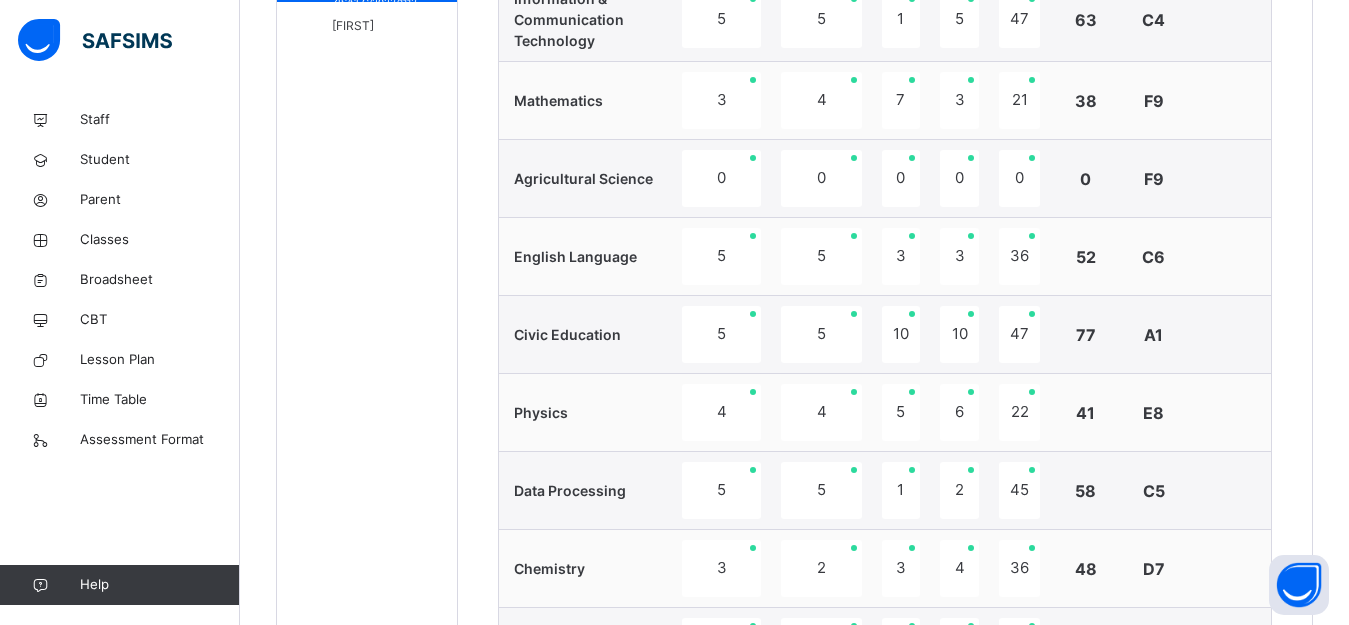 scroll, scrollTop: 855, scrollLeft: 0, axis: vertical 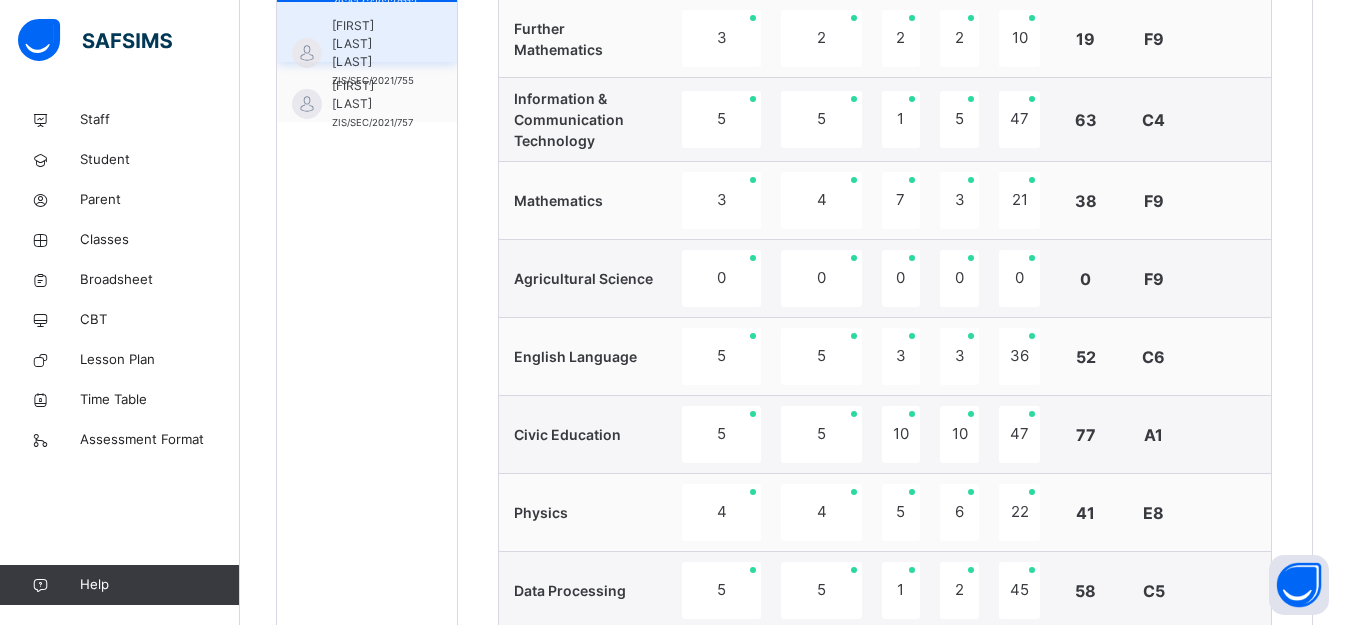 click on "[FIRST] [LAST] [SCHOOL_ID]" at bounding box center (367, 32) 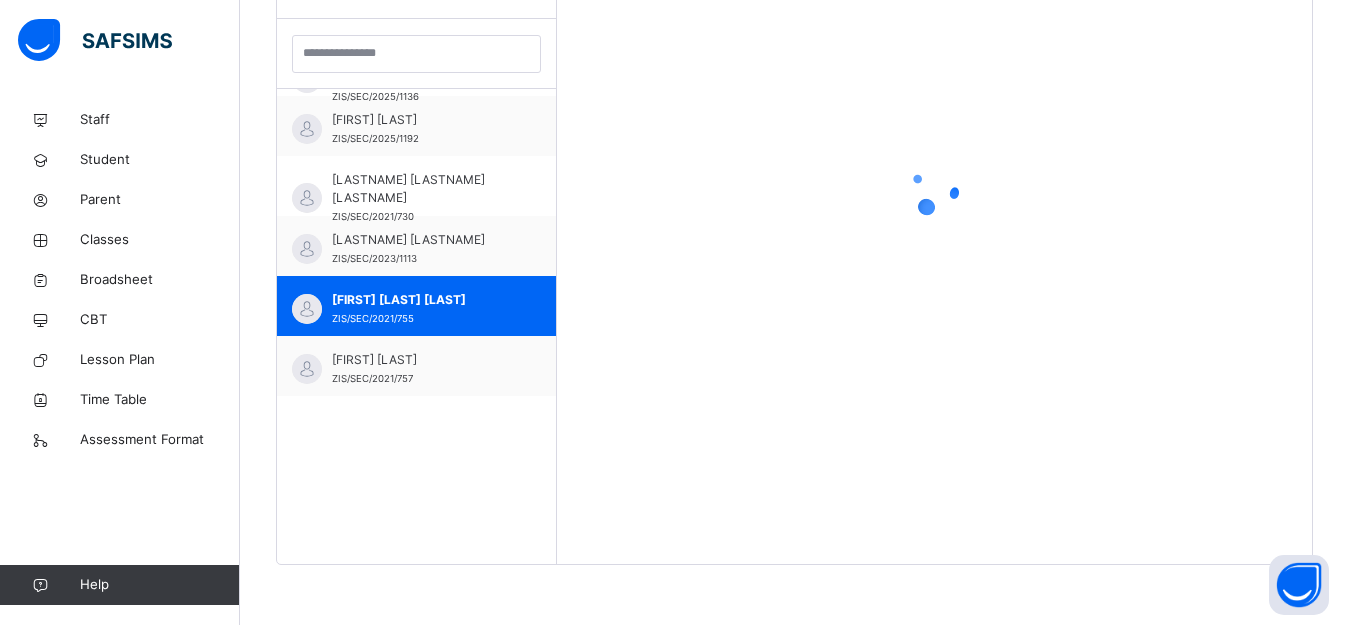 scroll, scrollTop: 581, scrollLeft: 0, axis: vertical 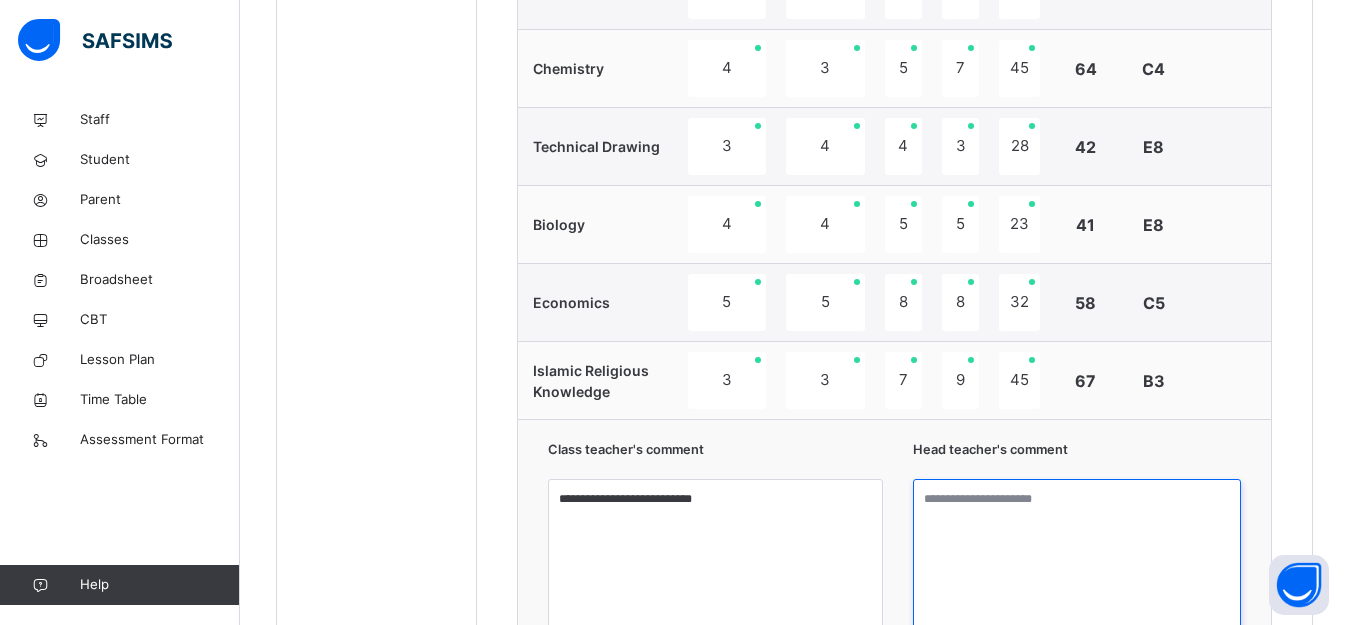 click at bounding box center (1077, 554) 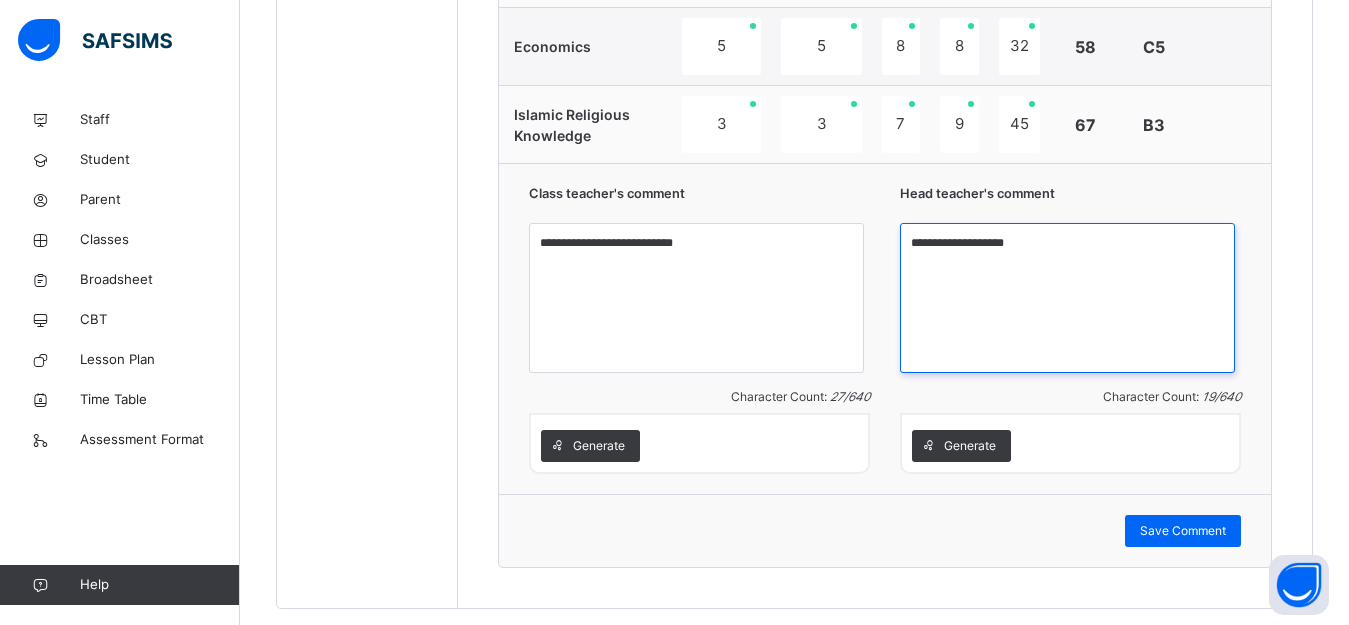 scroll, scrollTop: 1755, scrollLeft: 0, axis: vertical 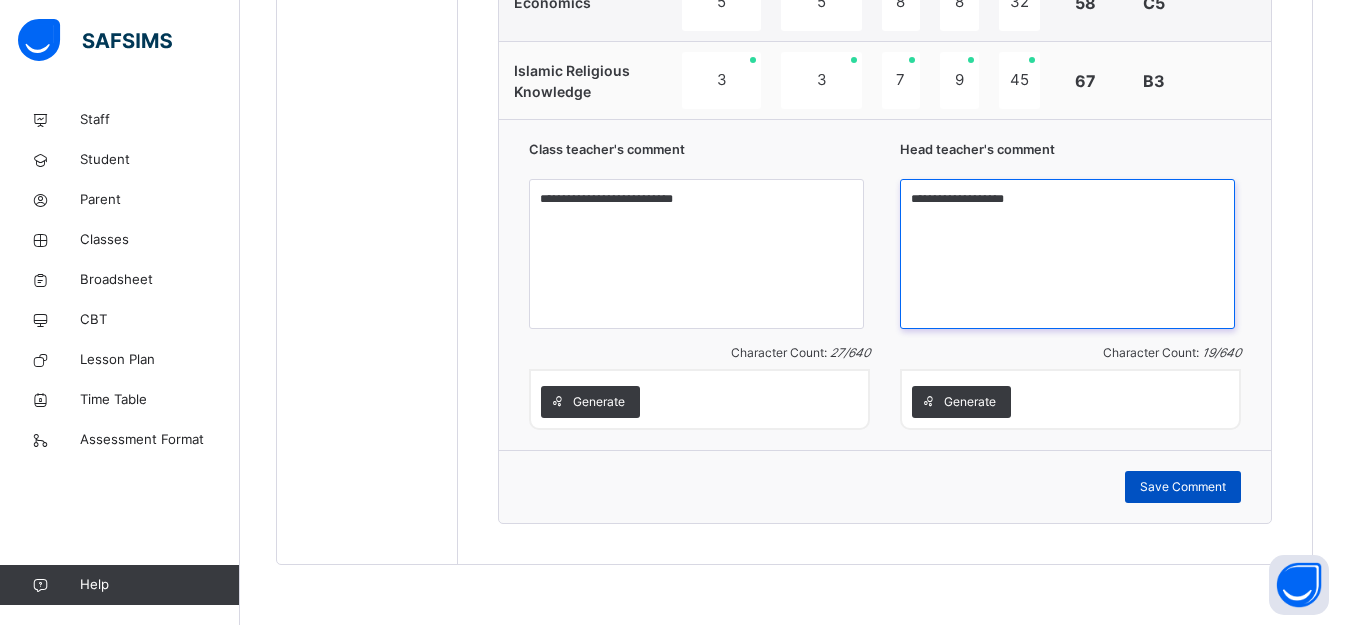 type on "**********" 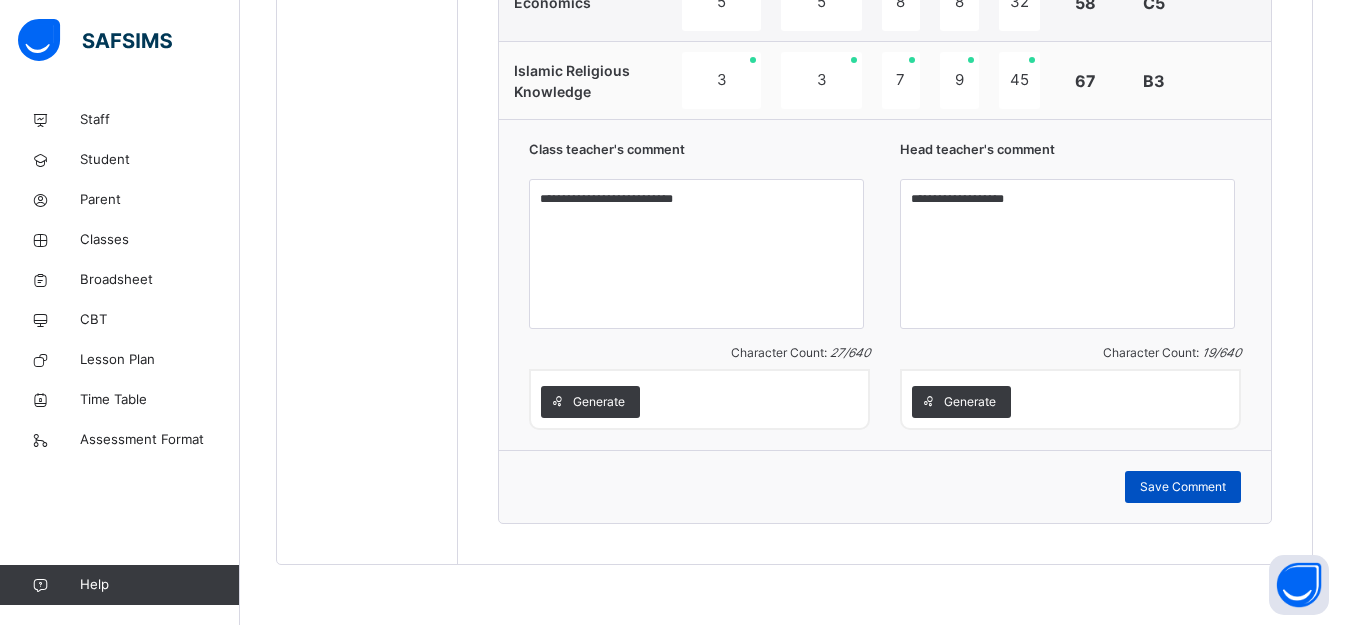click on "Save Comment" at bounding box center (1183, 487) 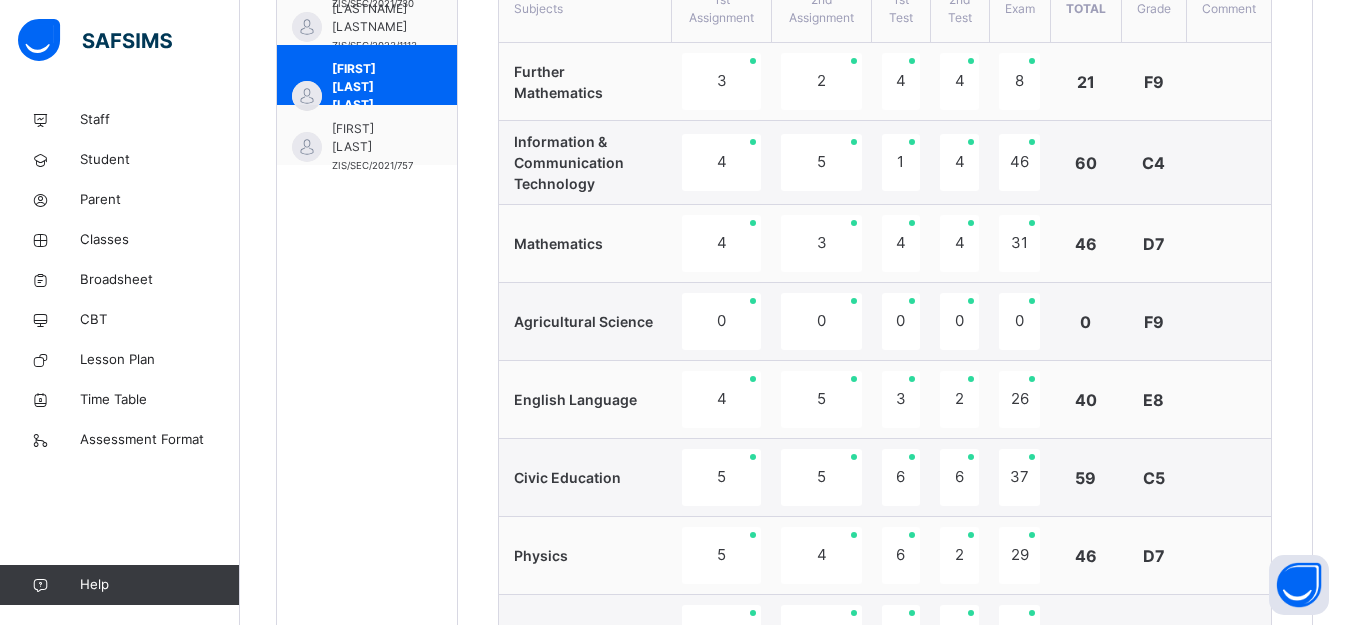 scroll, scrollTop: 755, scrollLeft: 0, axis: vertical 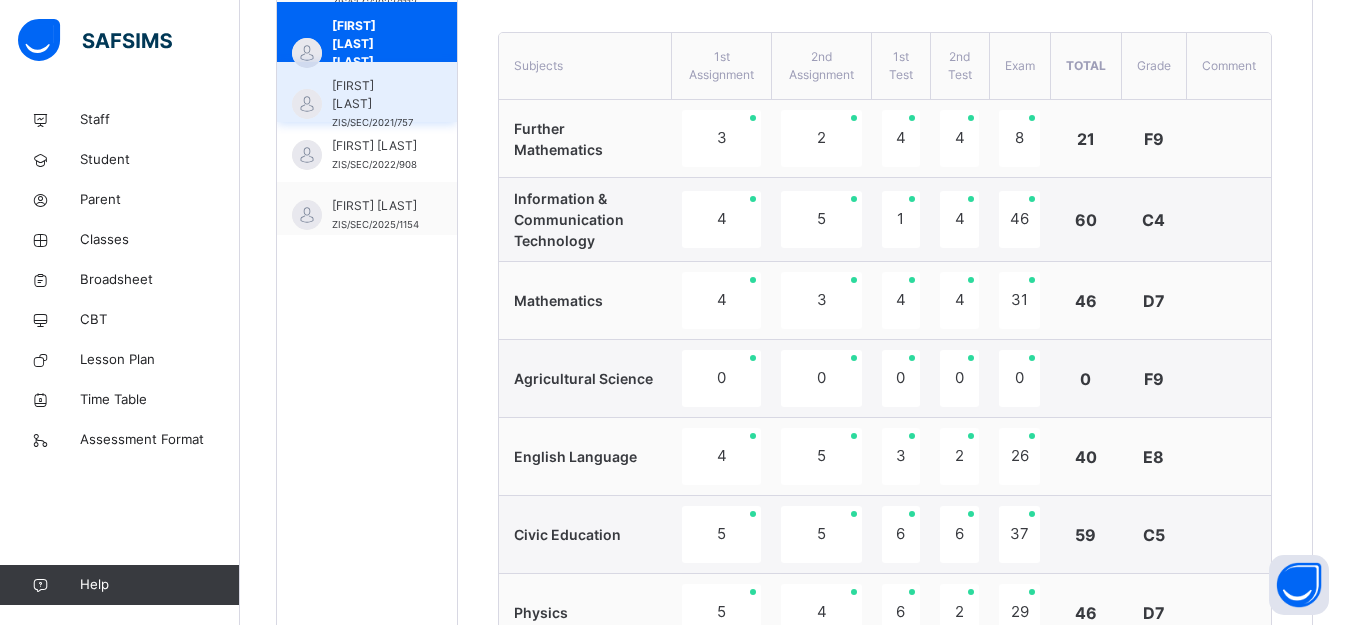 click on "[FIRST] [LAST]" at bounding box center [372, 95] 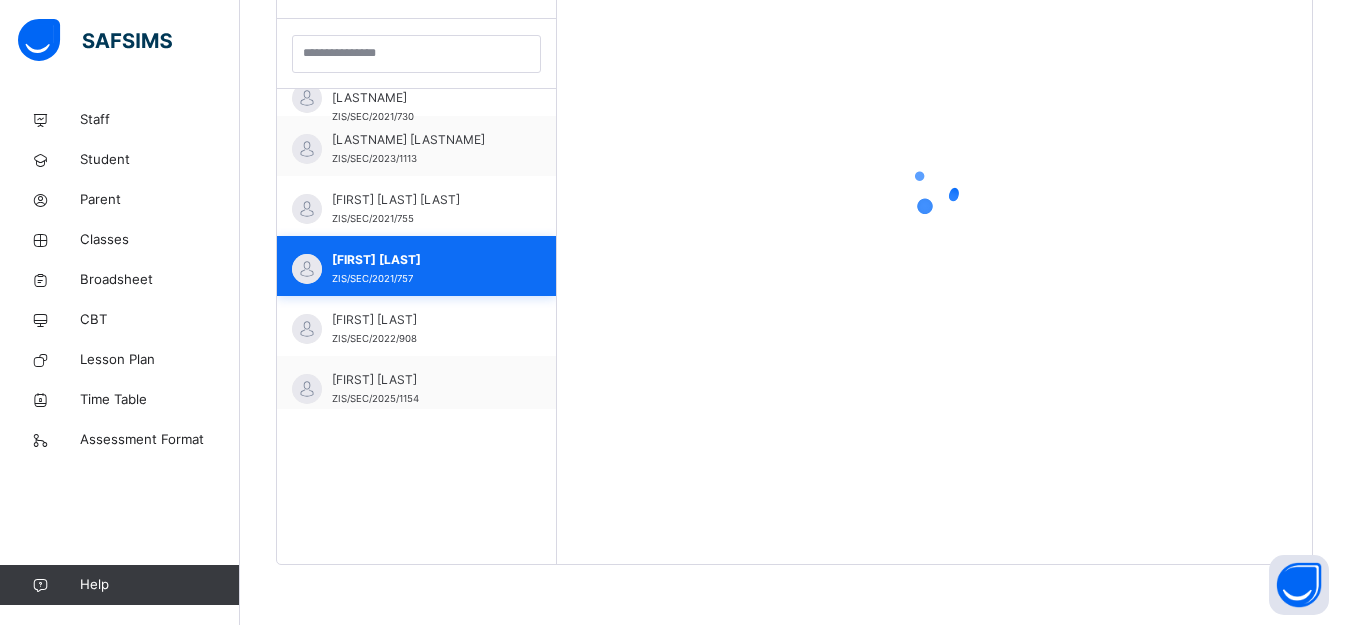 scroll, scrollTop: 581, scrollLeft: 0, axis: vertical 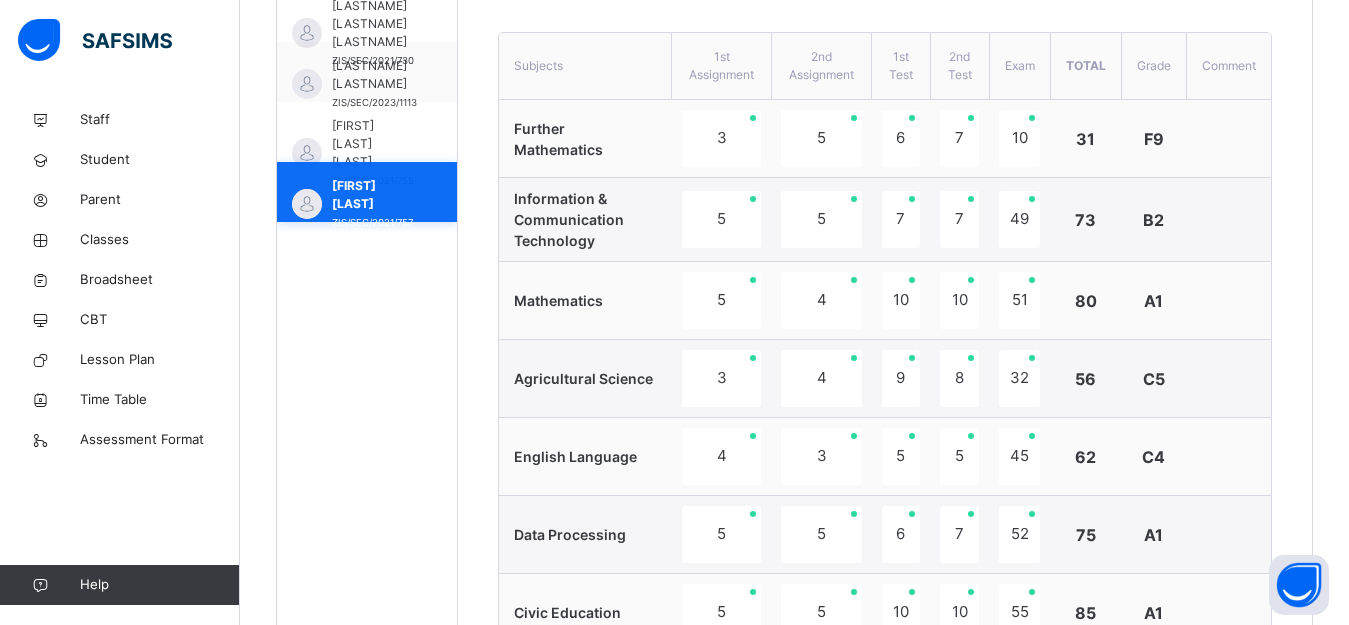 click on "[FIRST] [LAST]" at bounding box center (372, 195) 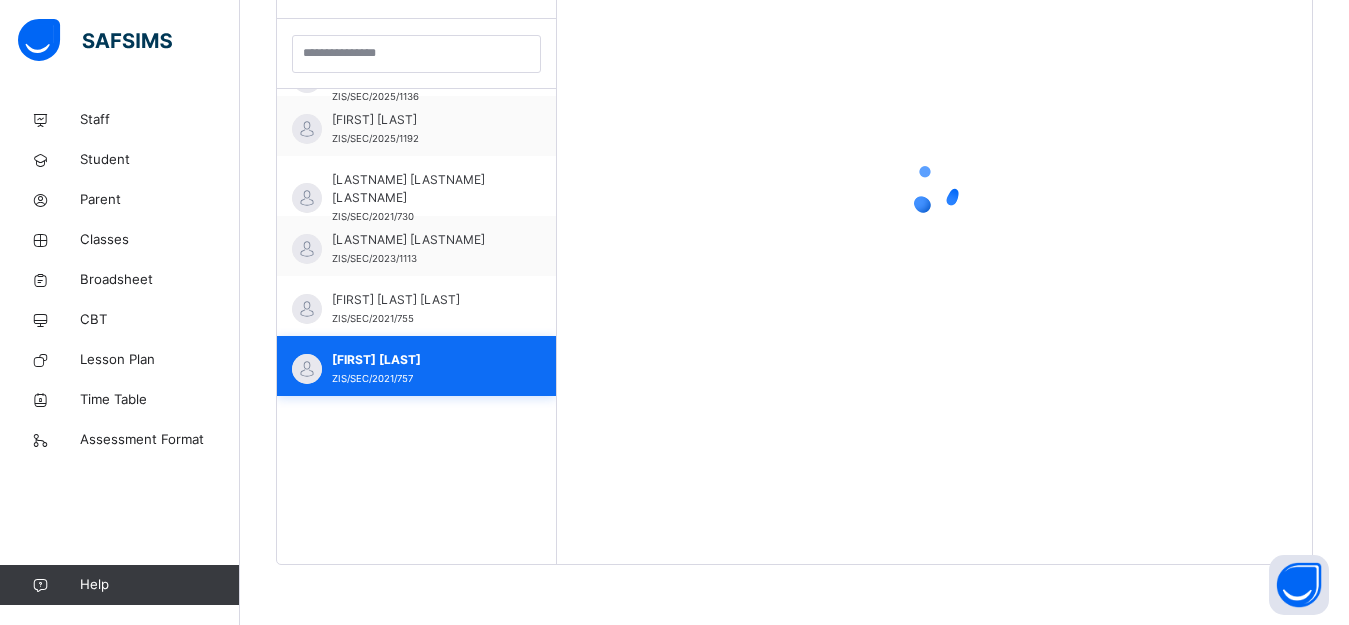 scroll, scrollTop: 581, scrollLeft: 0, axis: vertical 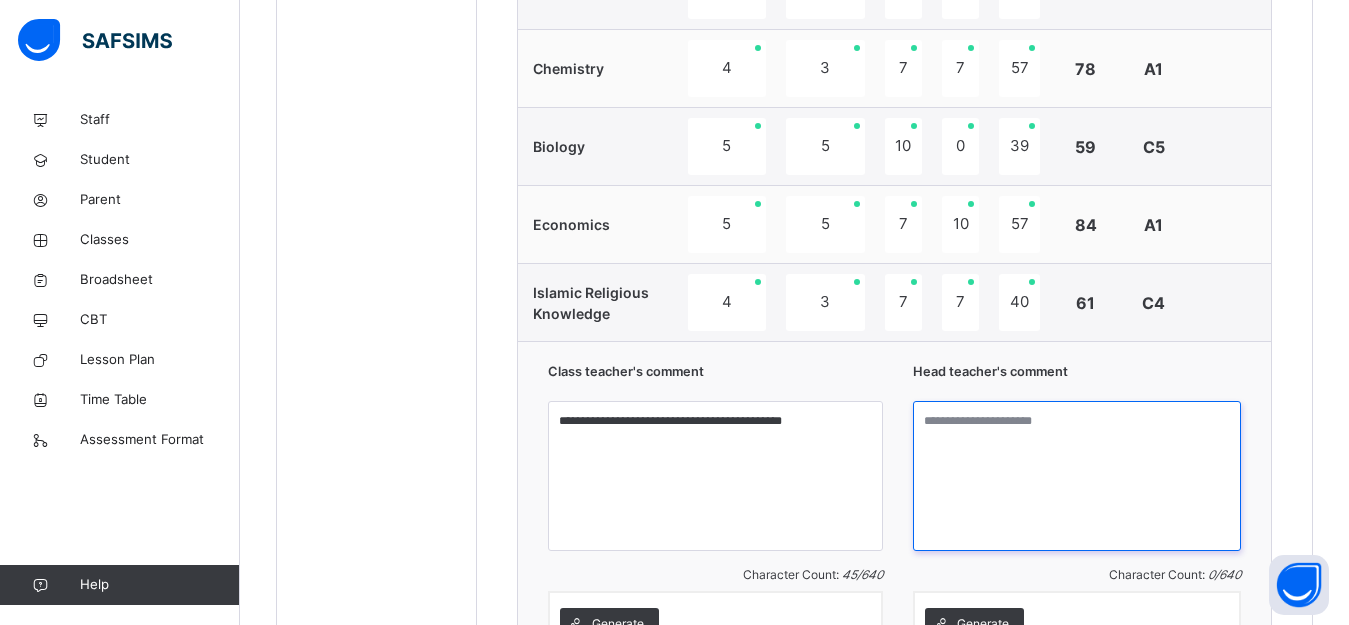 click at bounding box center [1077, 476] 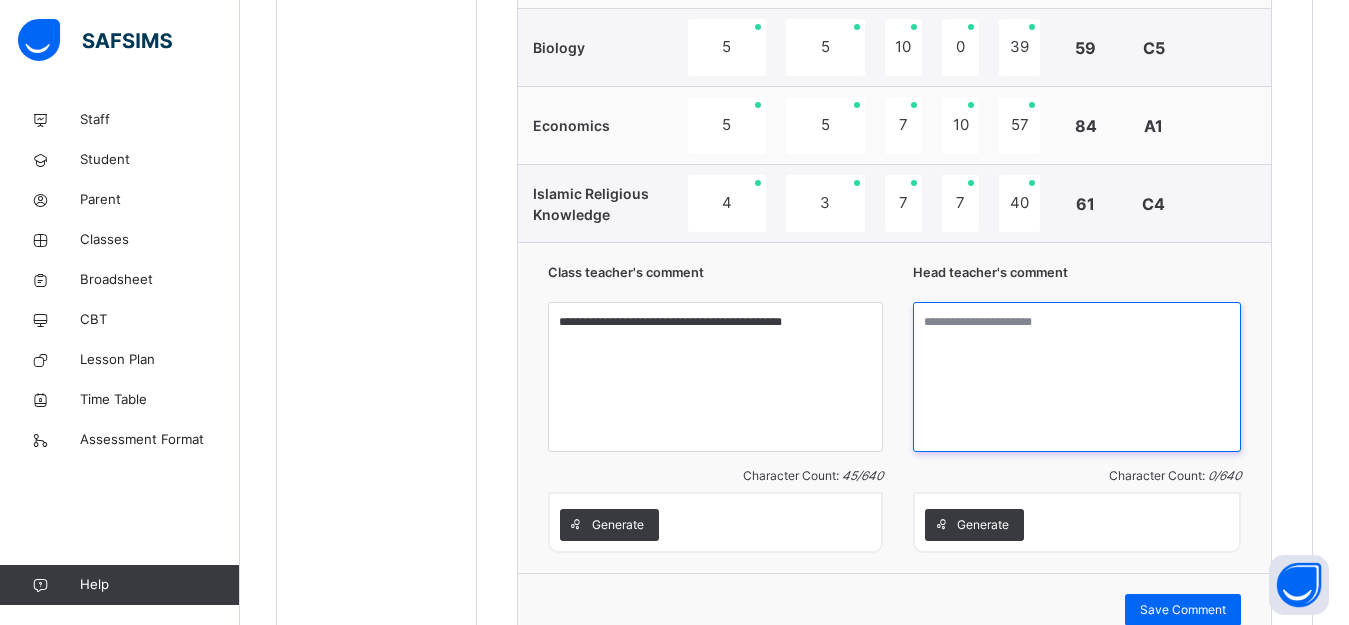 scroll, scrollTop: 1555, scrollLeft: 0, axis: vertical 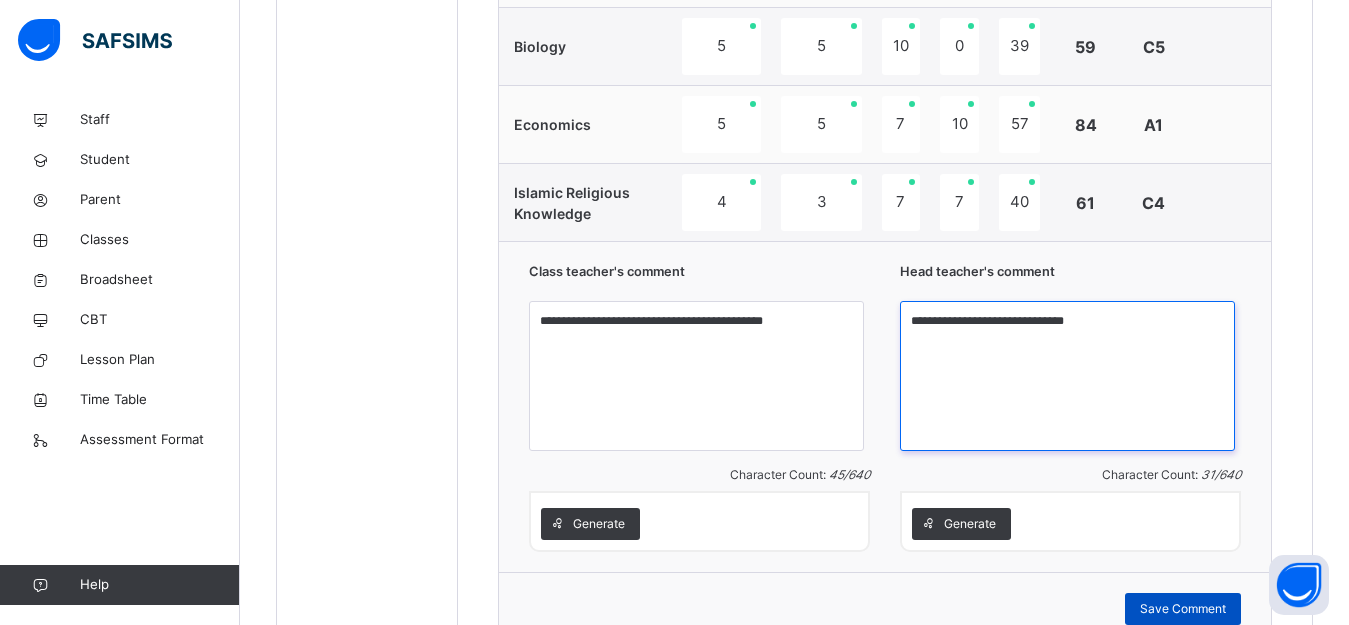 type on "**********" 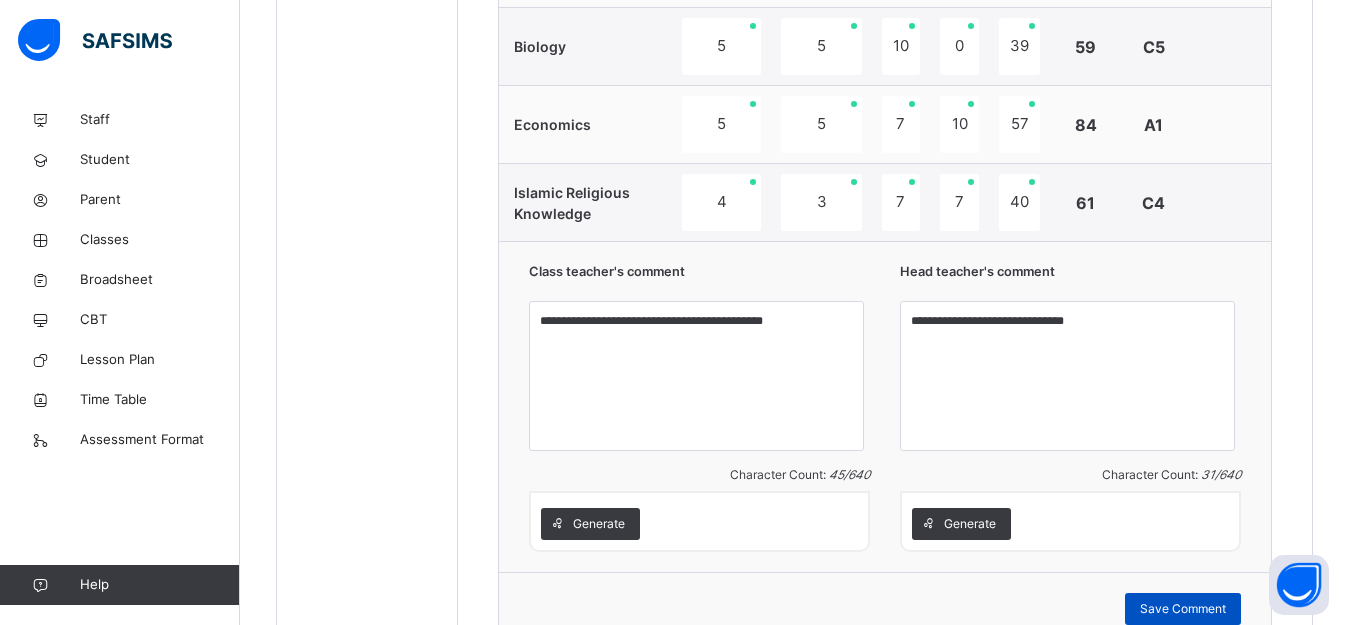 click on "Save Comment" at bounding box center (1183, 609) 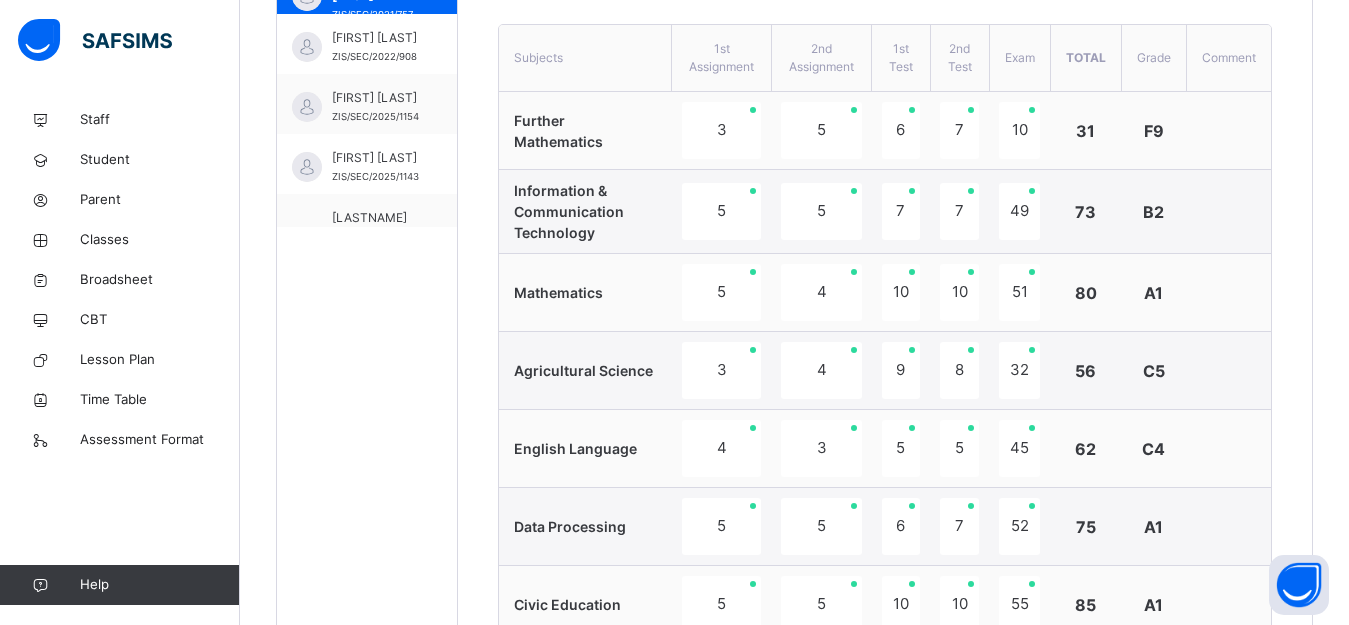 scroll, scrollTop: 755, scrollLeft: 0, axis: vertical 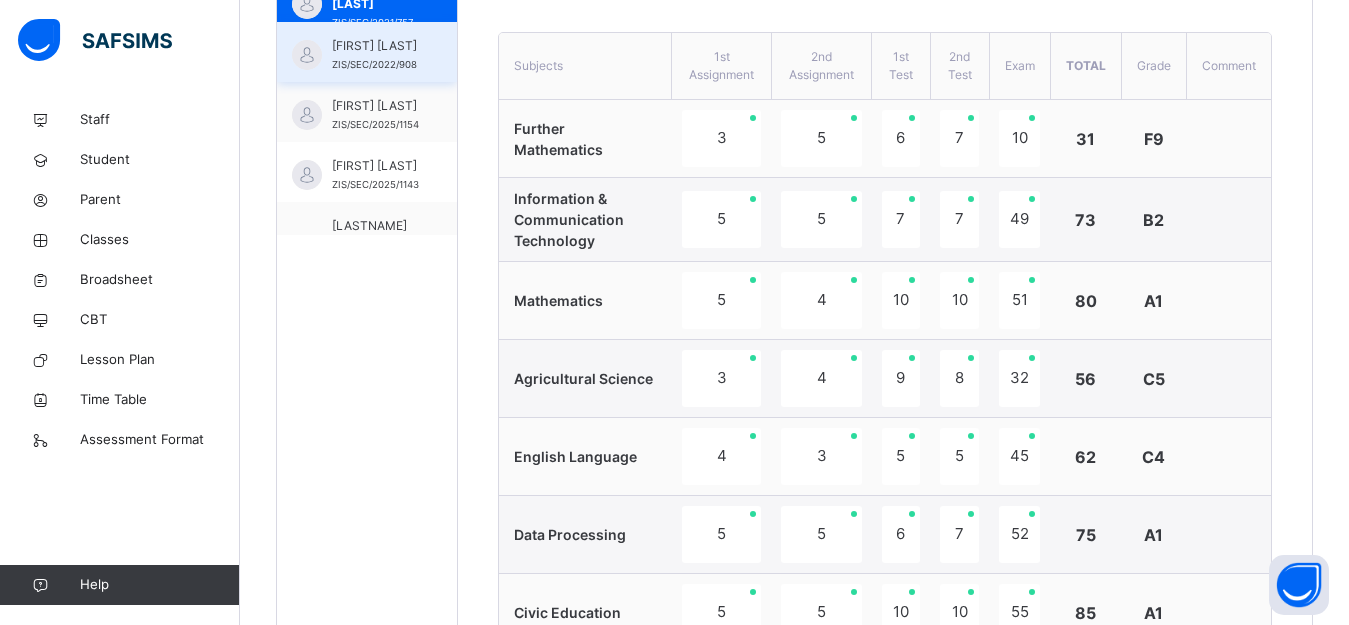 click on "[FIRST] [LAST]" at bounding box center (374, 46) 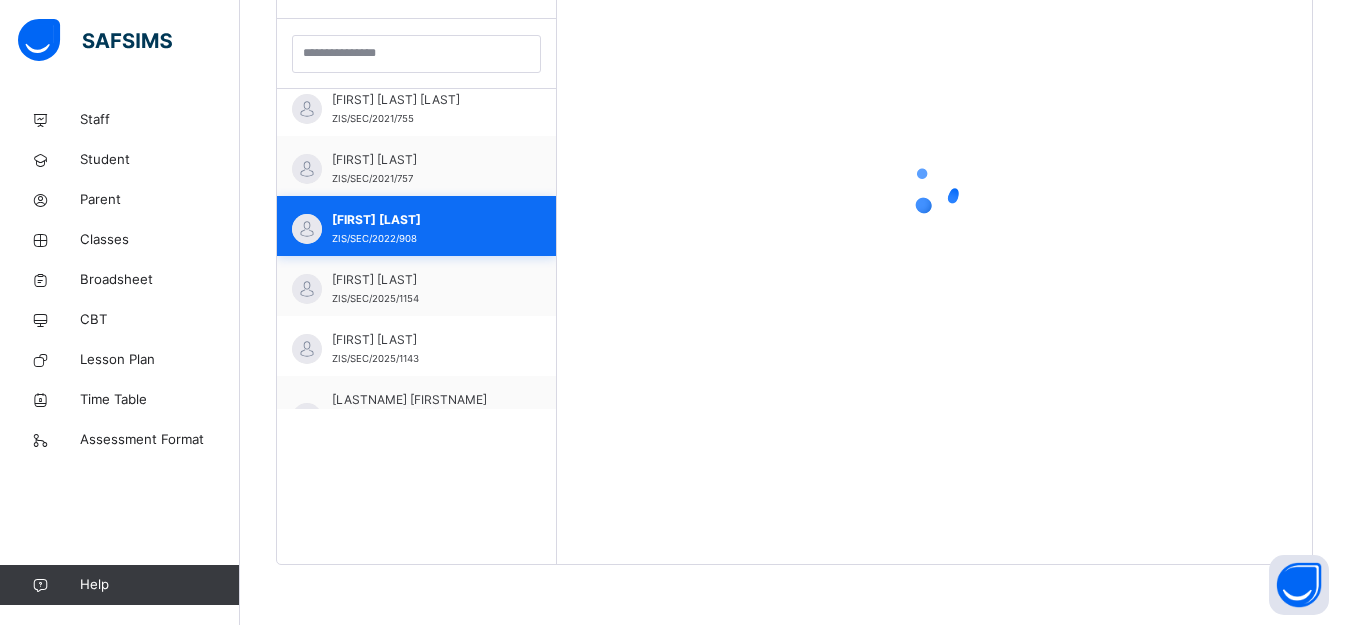 scroll, scrollTop: 581, scrollLeft: 0, axis: vertical 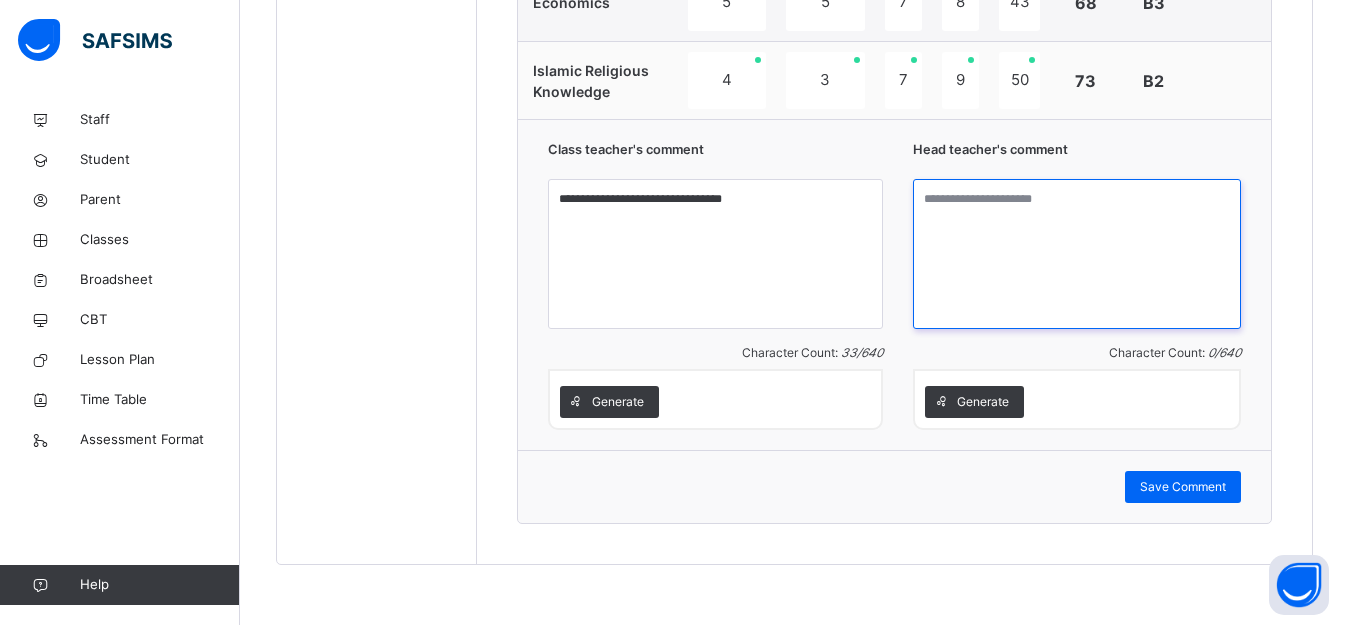 click at bounding box center (1077, 254) 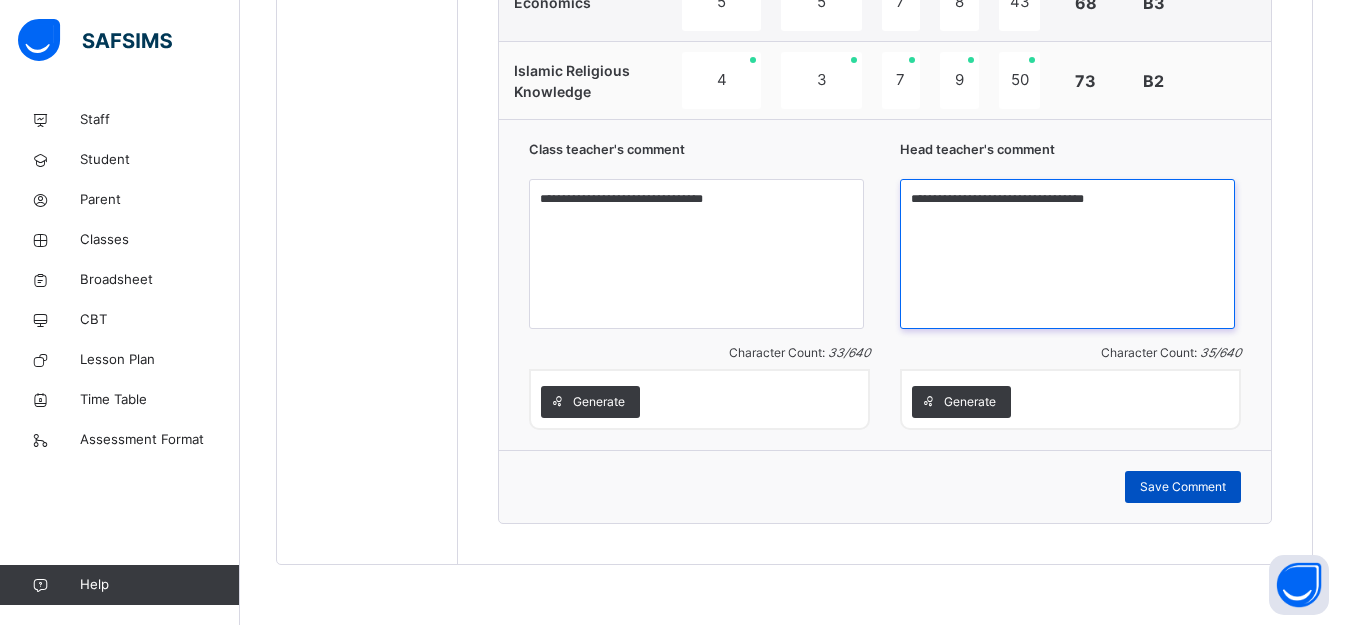 type on "**********" 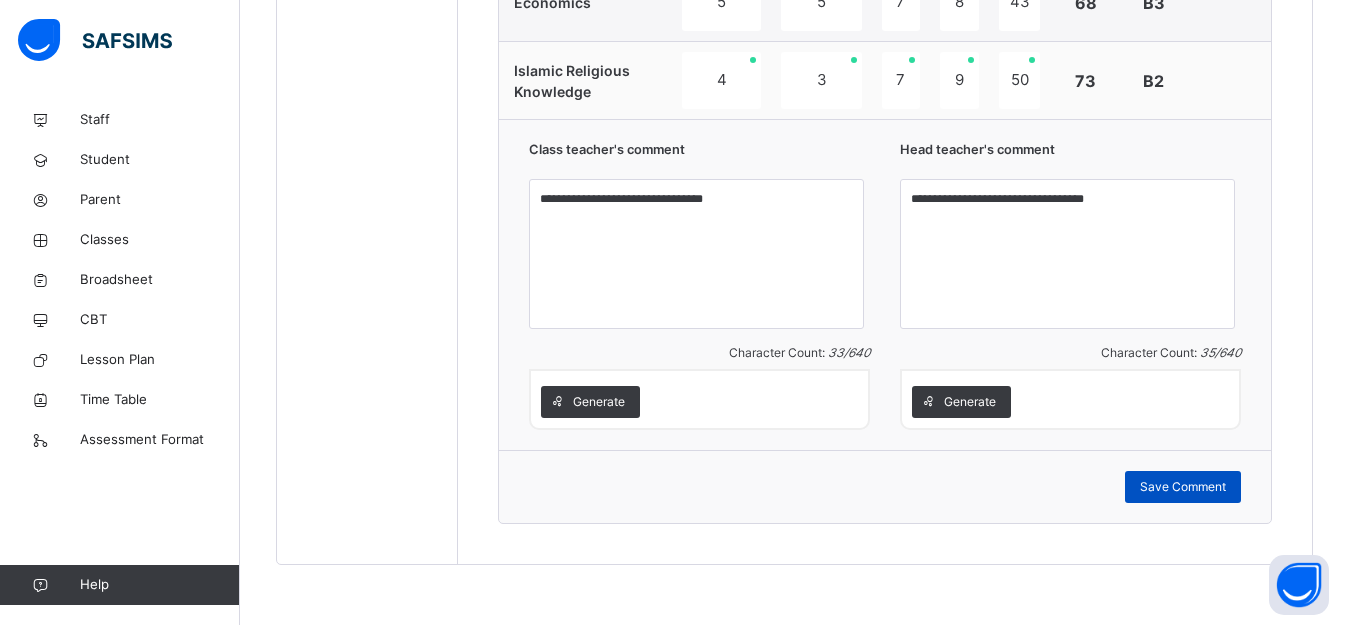 click on "Save Comment" at bounding box center [1183, 487] 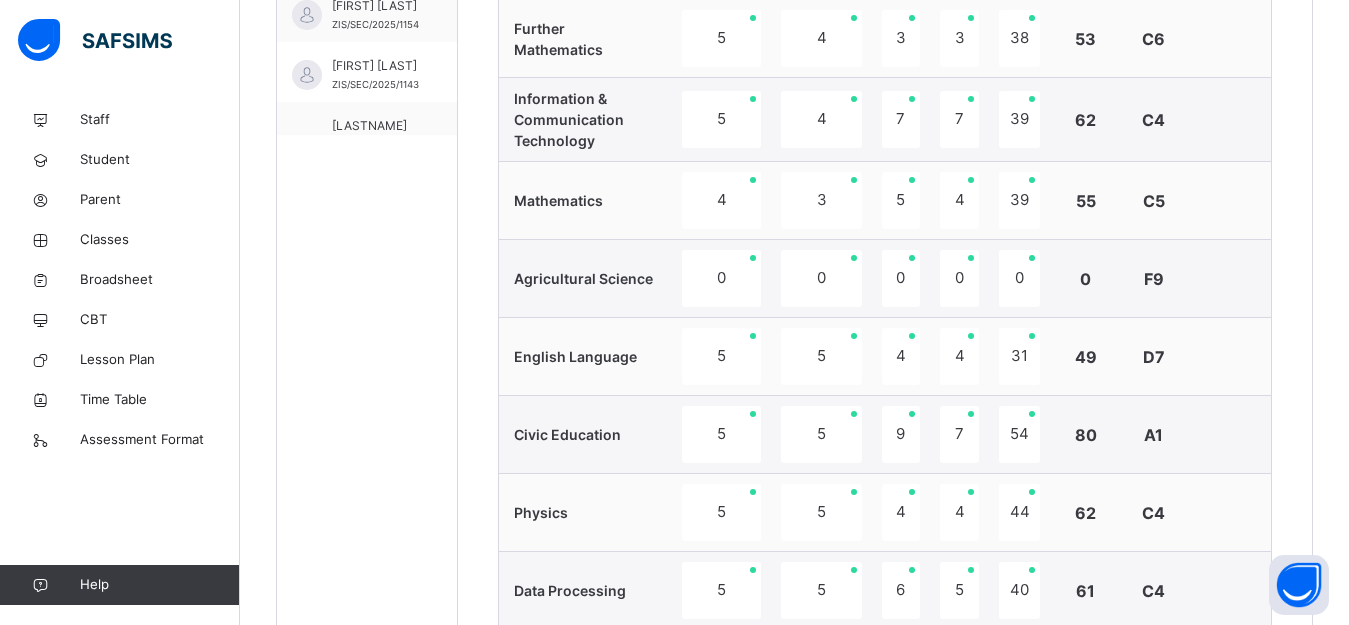 scroll, scrollTop: 755, scrollLeft: 0, axis: vertical 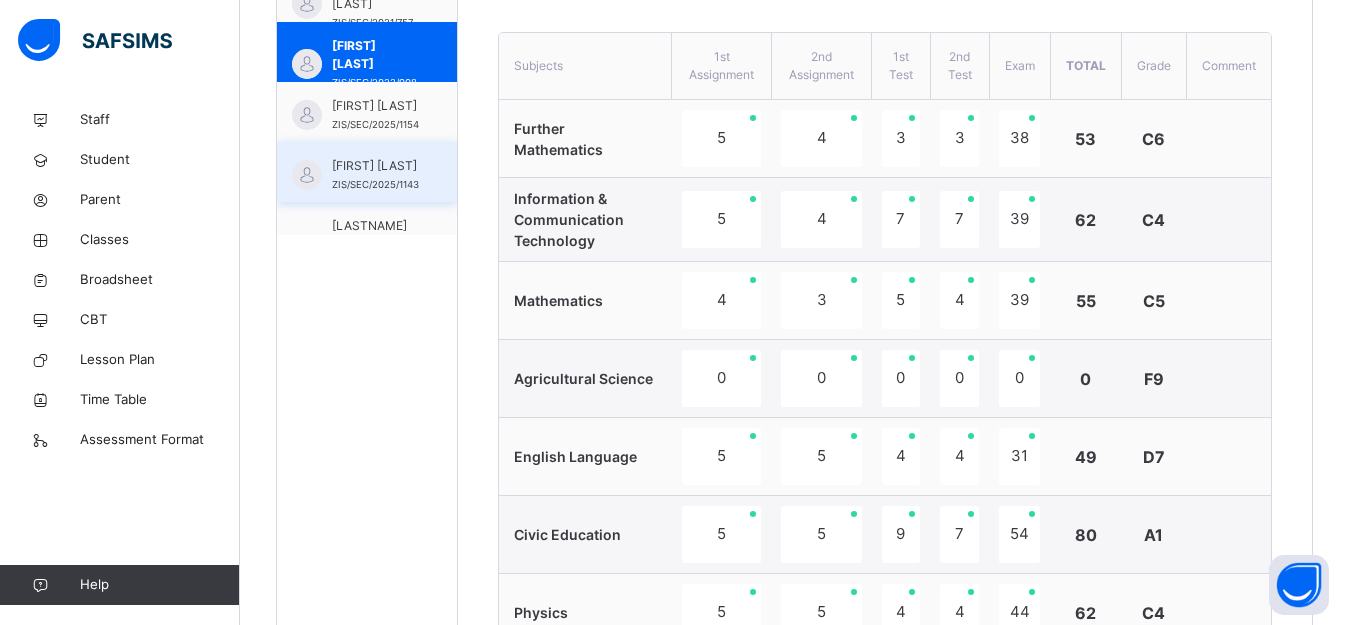 click on "[FIRST] [LAST]" at bounding box center (375, 166) 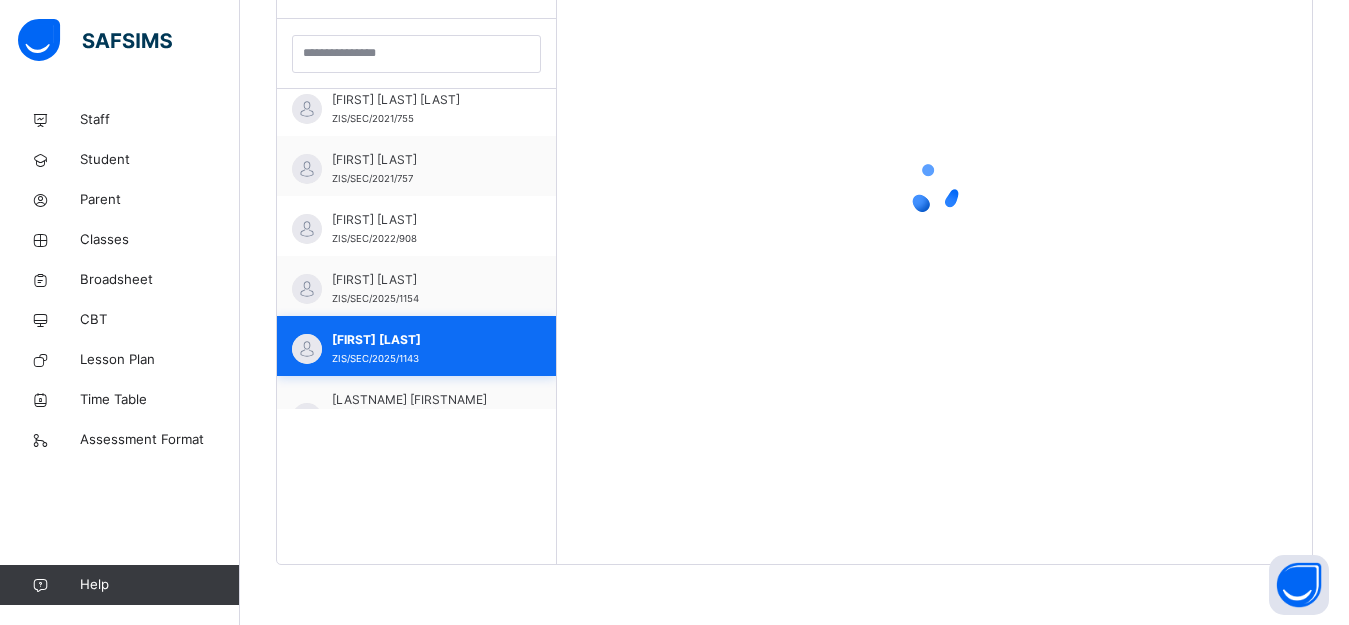 scroll, scrollTop: 581, scrollLeft: 0, axis: vertical 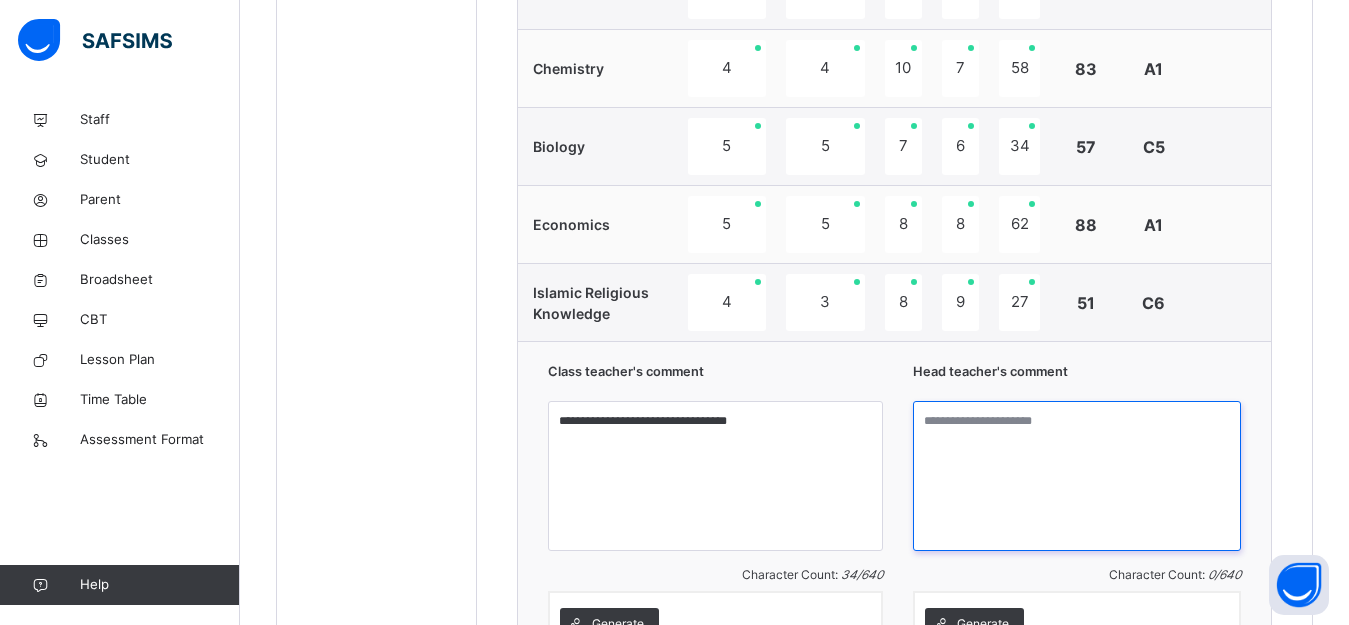 click at bounding box center [1077, 476] 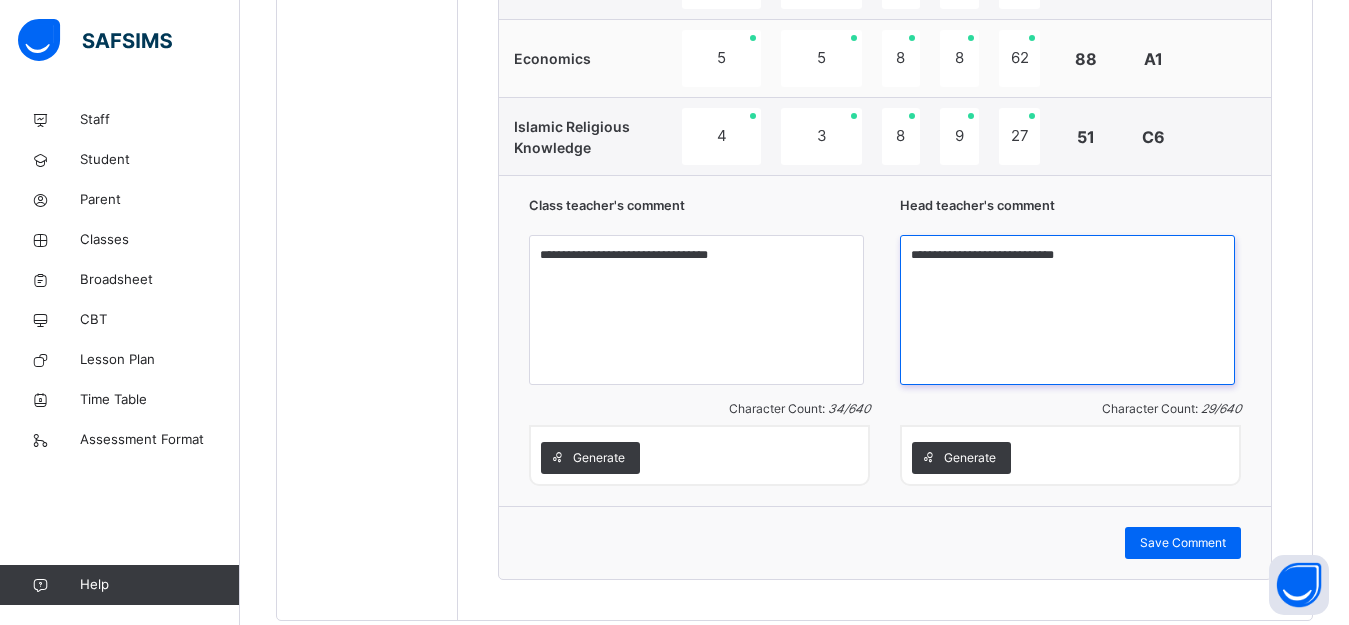 scroll, scrollTop: 1655, scrollLeft: 0, axis: vertical 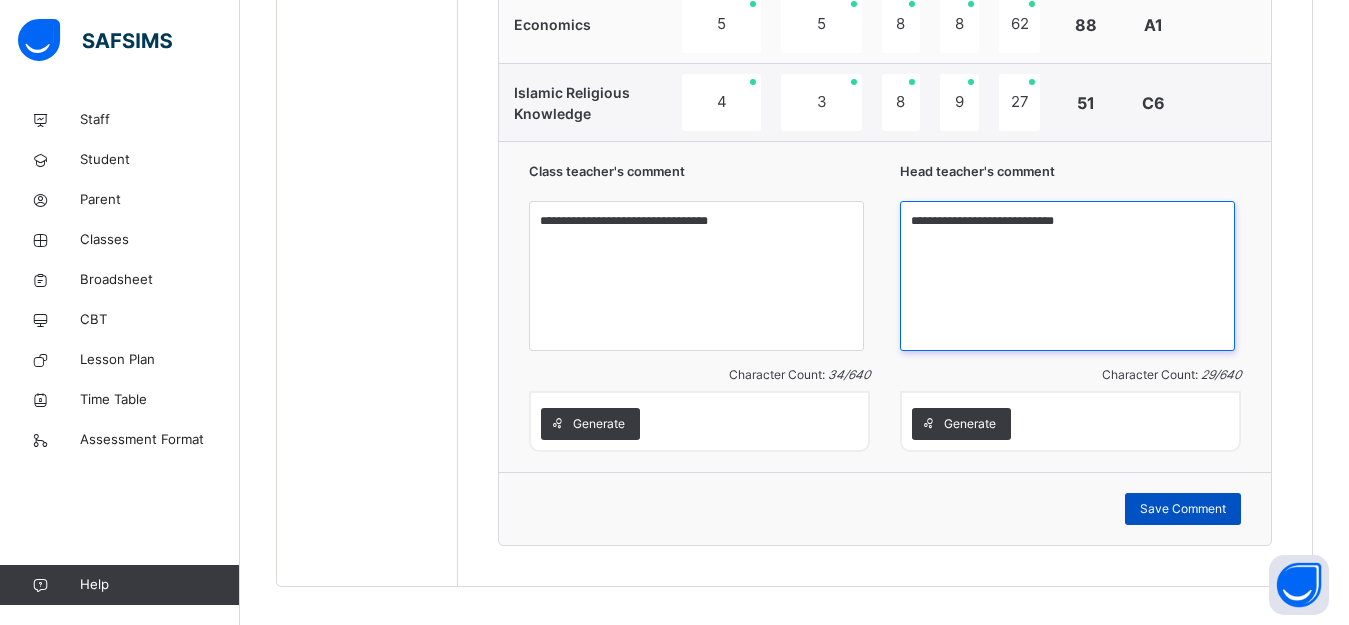 type on "**********" 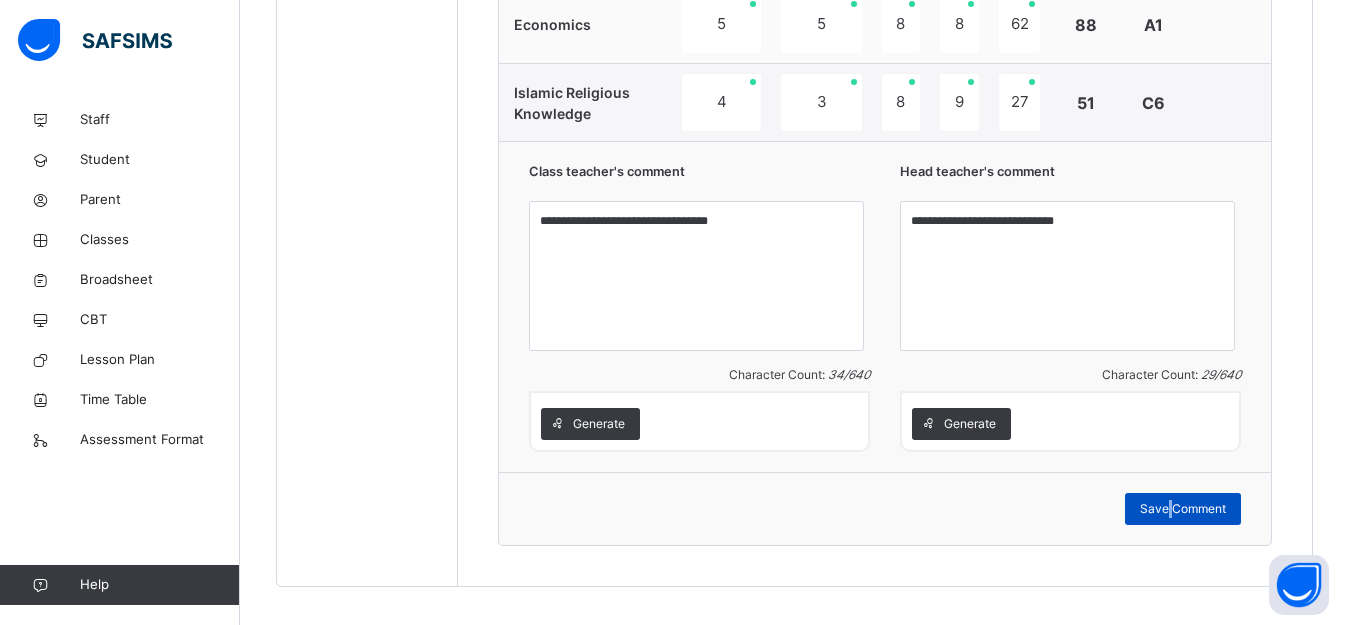 drag, startPoint x: 1183, startPoint y: 501, endPoint x: 1189, endPoint y: 517, distance: 17.088007 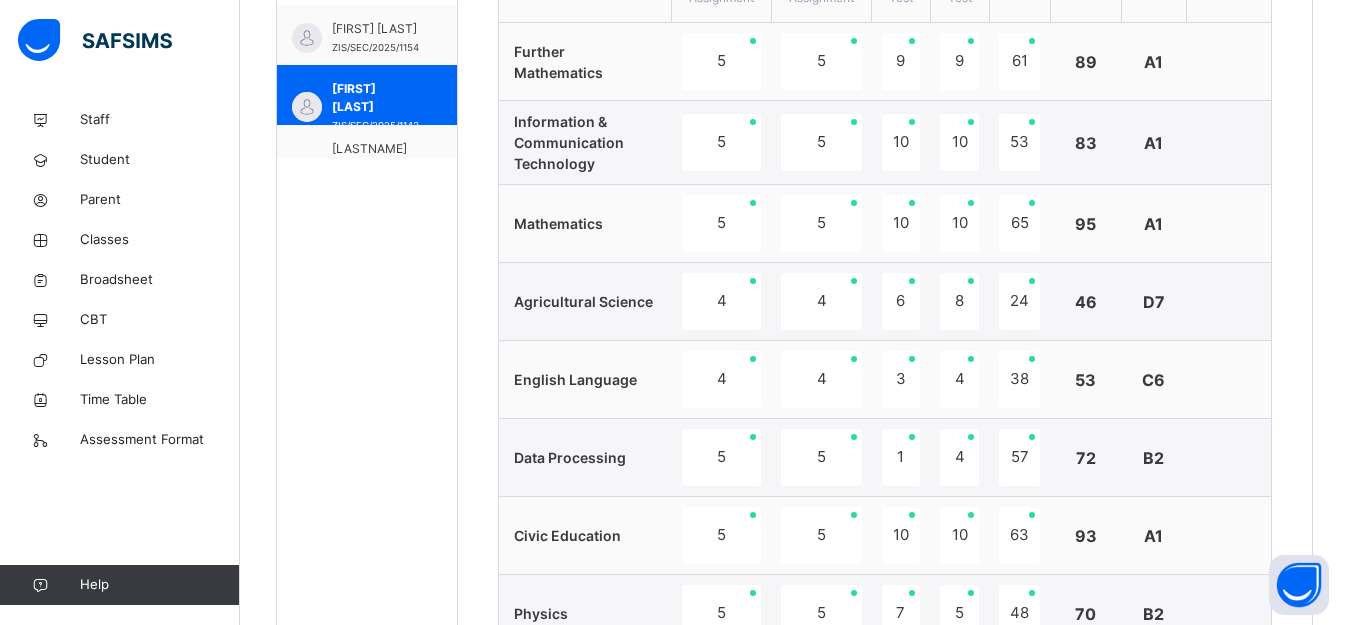 scroll, scrollTop: 755, scrollLeft: 0, axis: vertical 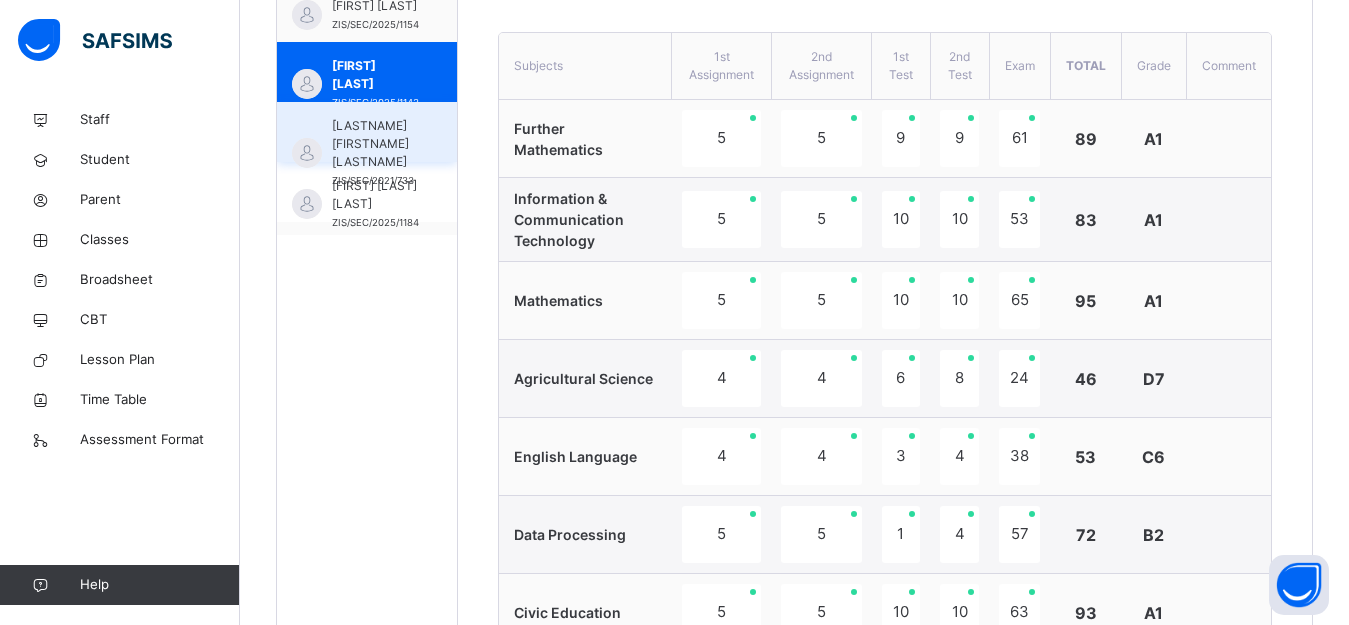 click on "[FIRST] [MIDDLE] [LAST] [SCHOOL_ID]" at bounding box center [367, 132] 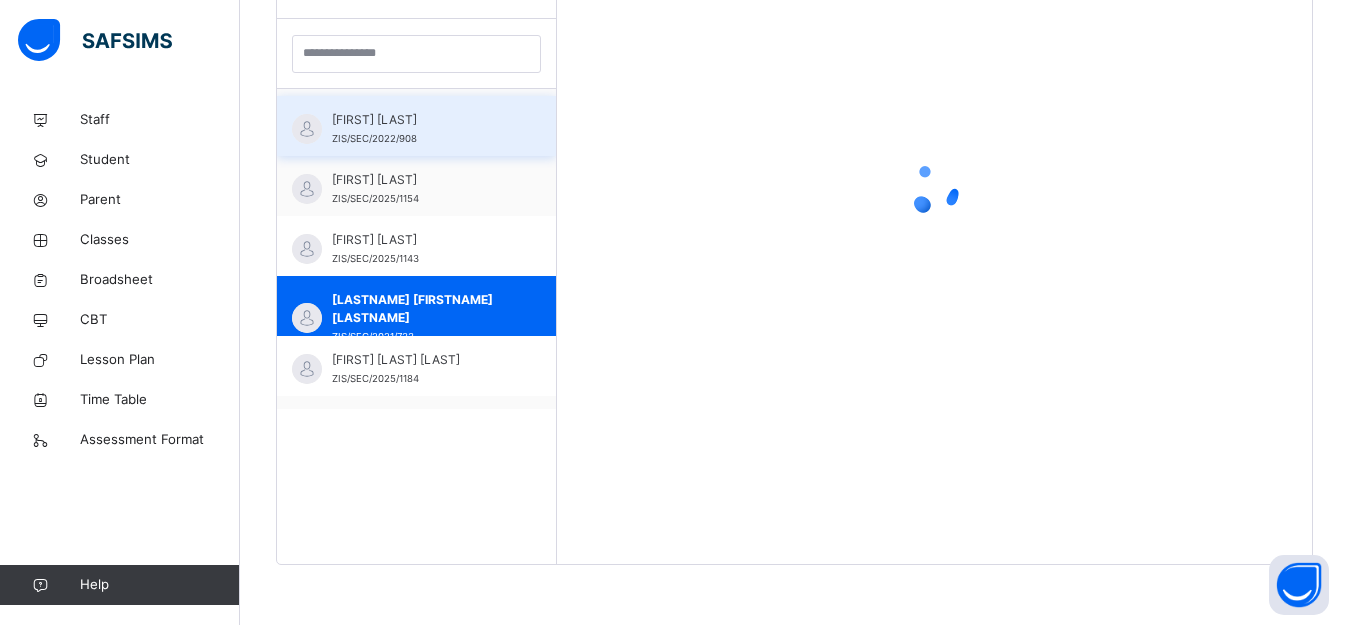 scroll, scrollTop: 581, scrollLeft: 0, axis: vertical 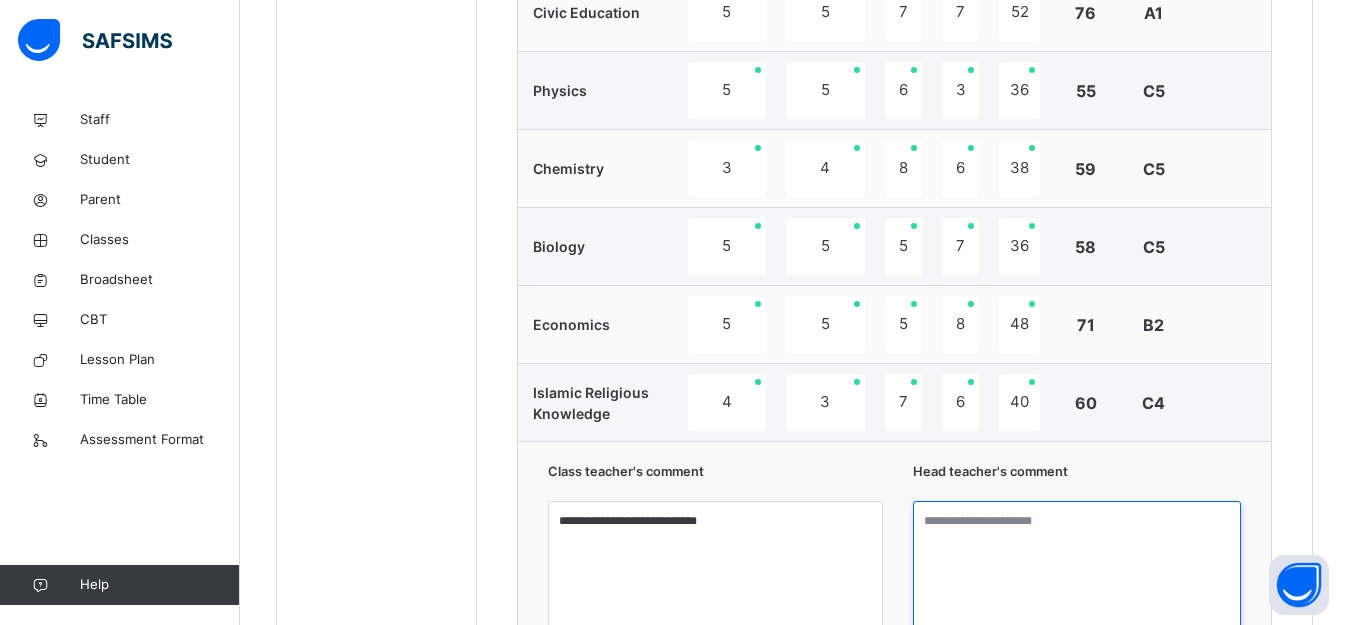 click at bounding box center [1077, 576] 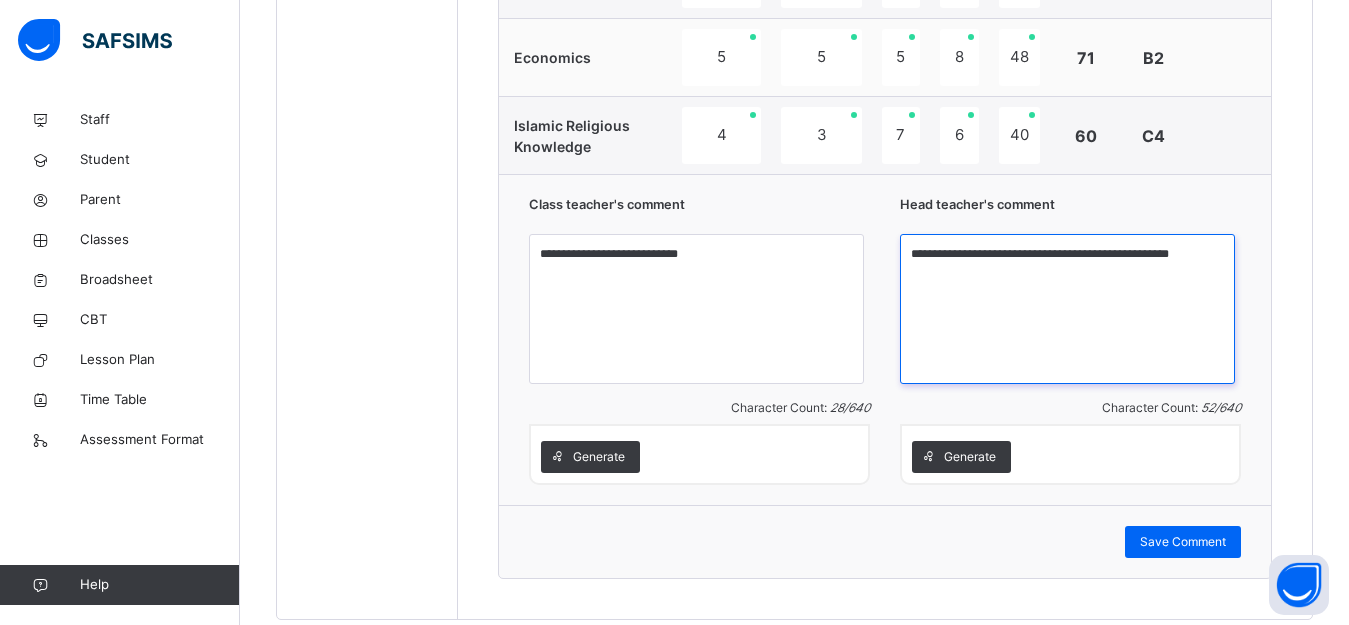 scroll, scrollTop: 1655, scrollLeft: 0, axis: vertical 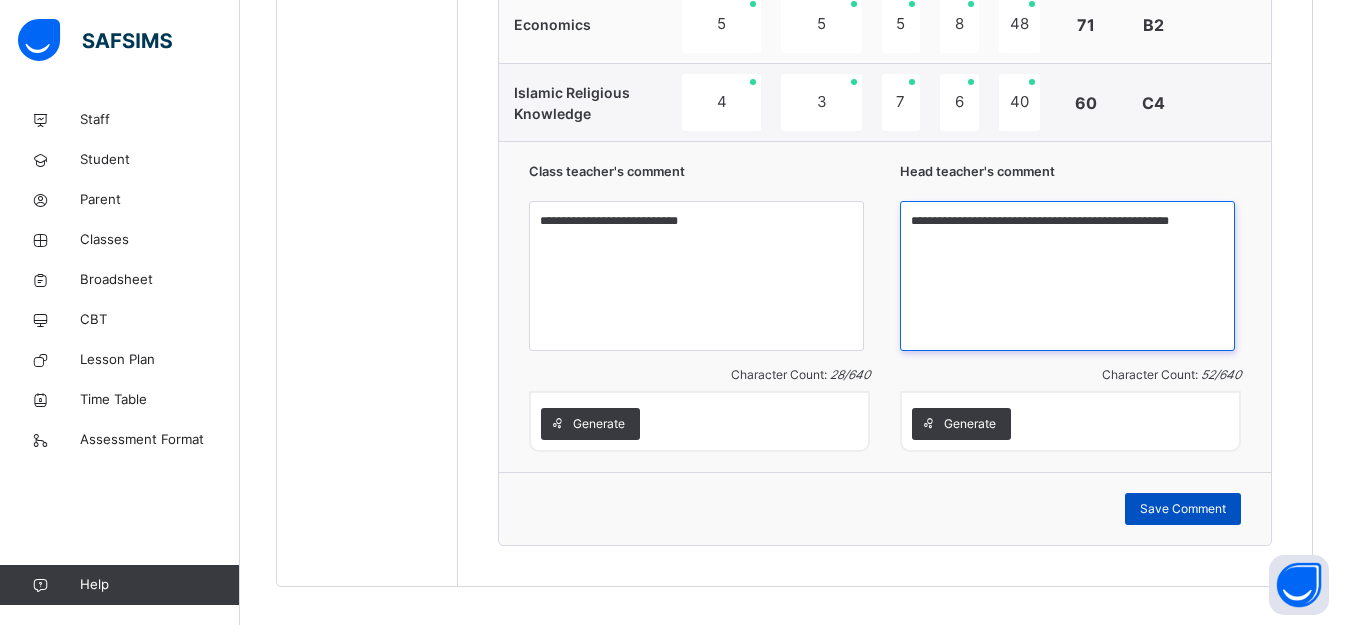type on "**********" 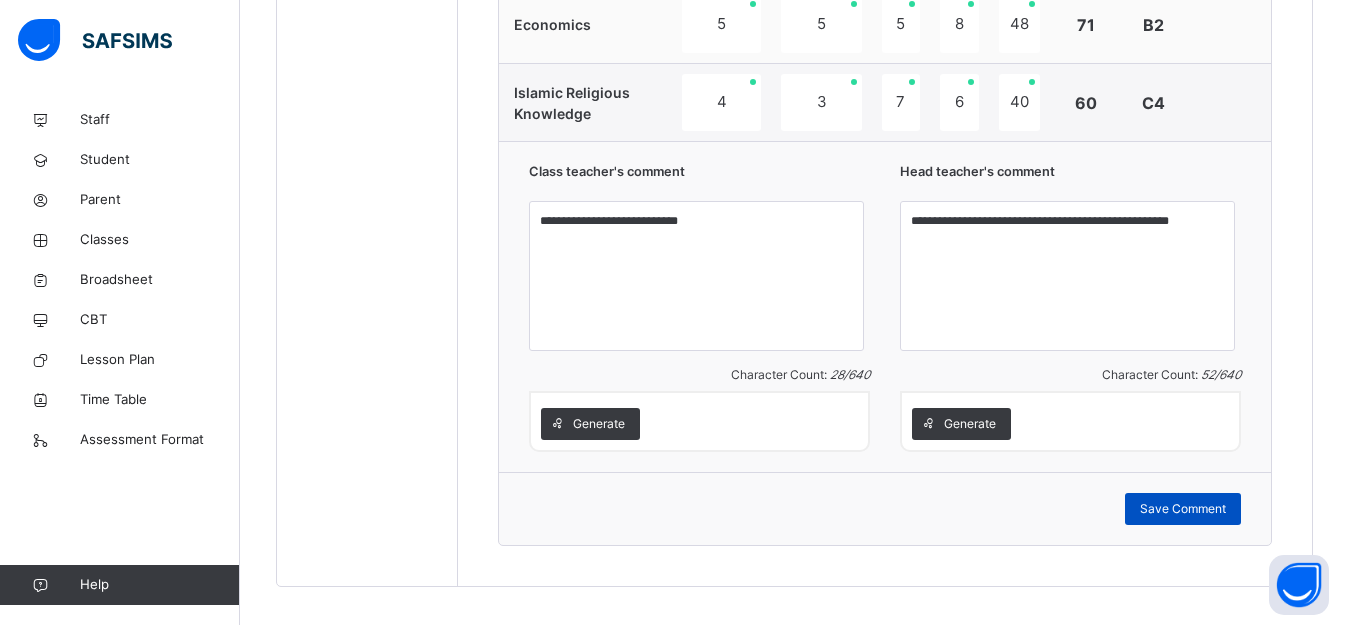 click on "Save Comment" at bounding box center [1183, 509] 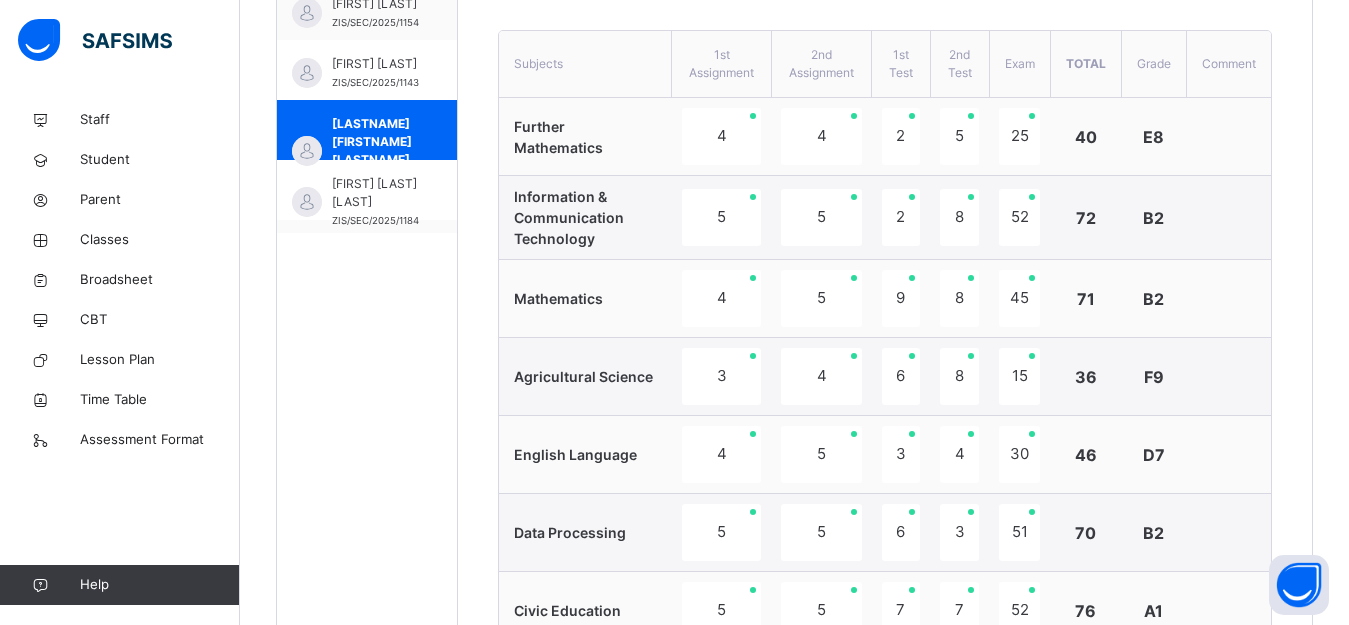 scroll, scrollTop: 755, scrollLeft: 0, axis: vertical 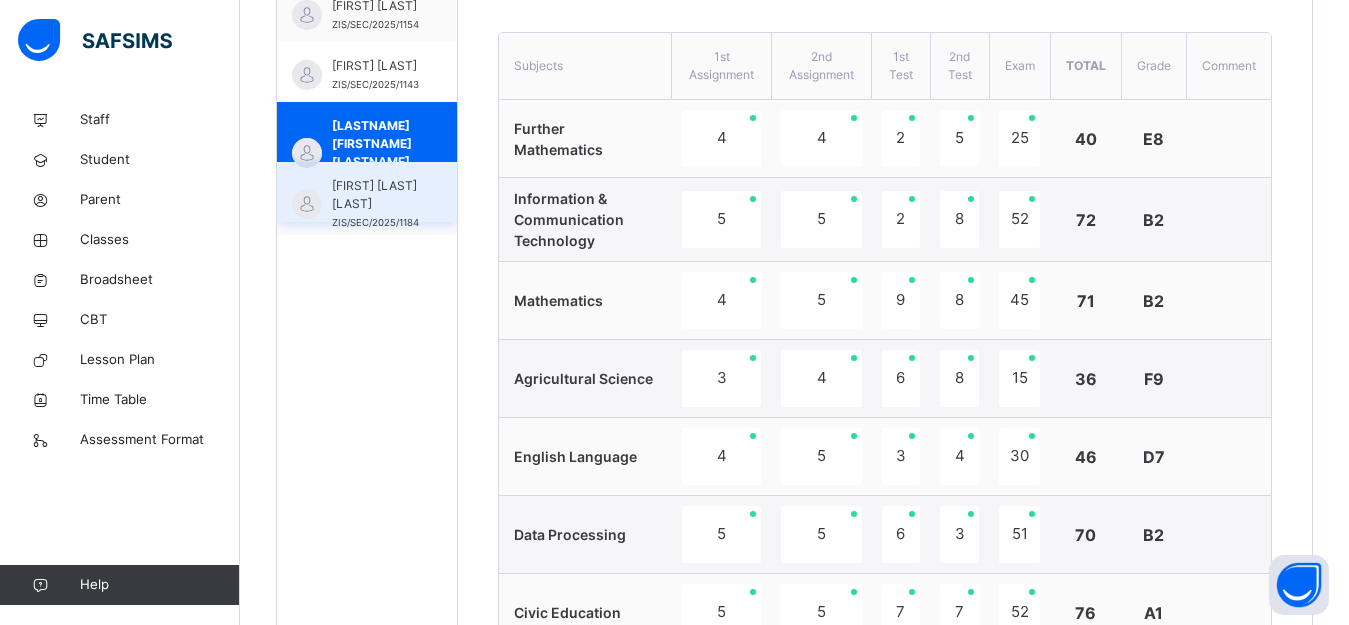 click on "[FIRST] [LAST] [LAST]" at bounding box center (375, 195) 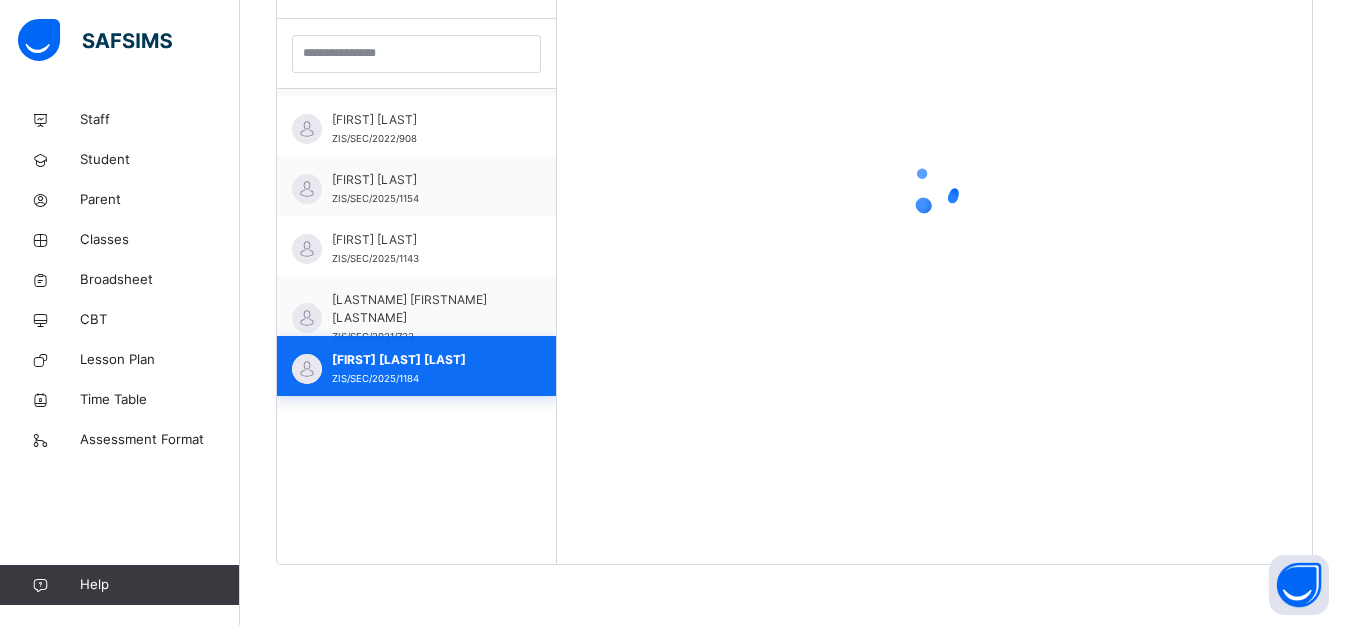 scroll, scrollTop: 581, scrollLeft: 0, axis: vertical 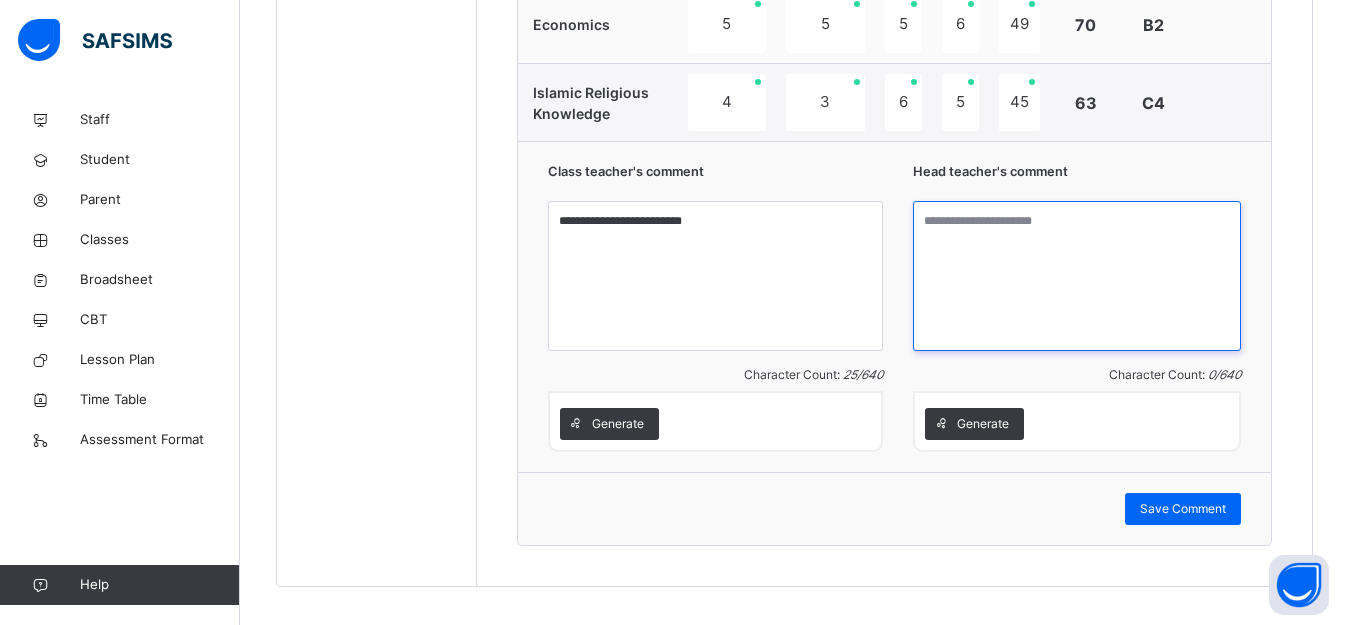 click at bounding box center [1077, 276] 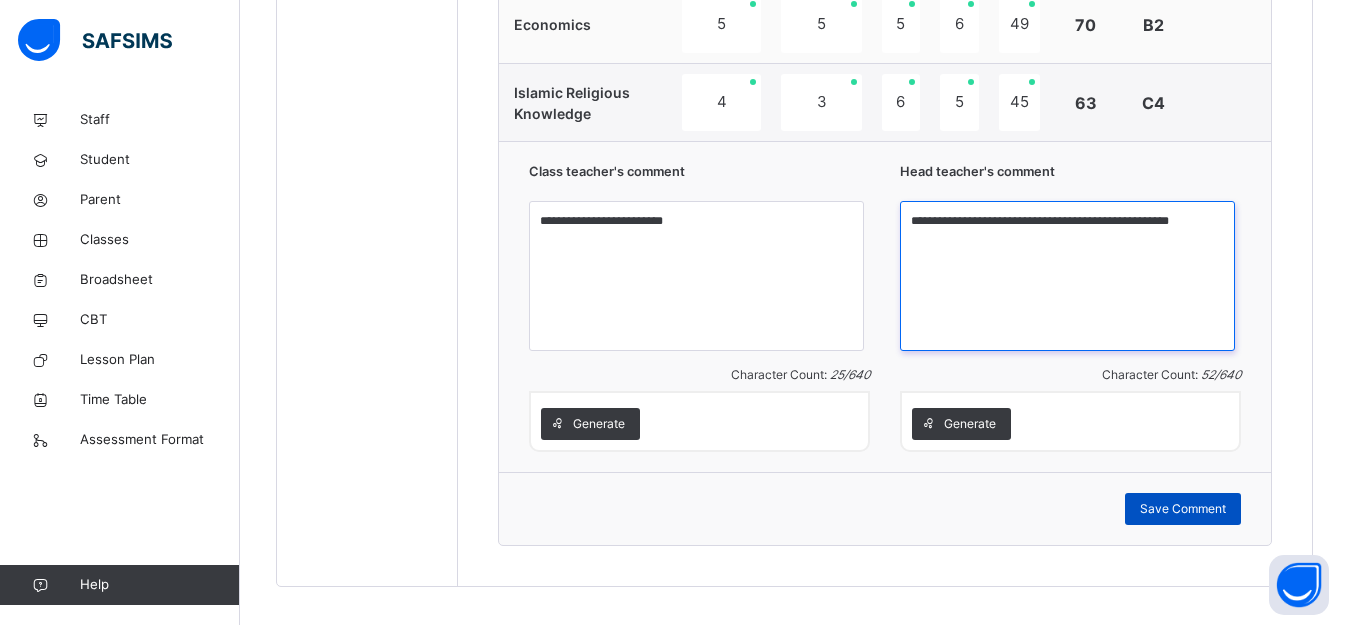 type on "**********" 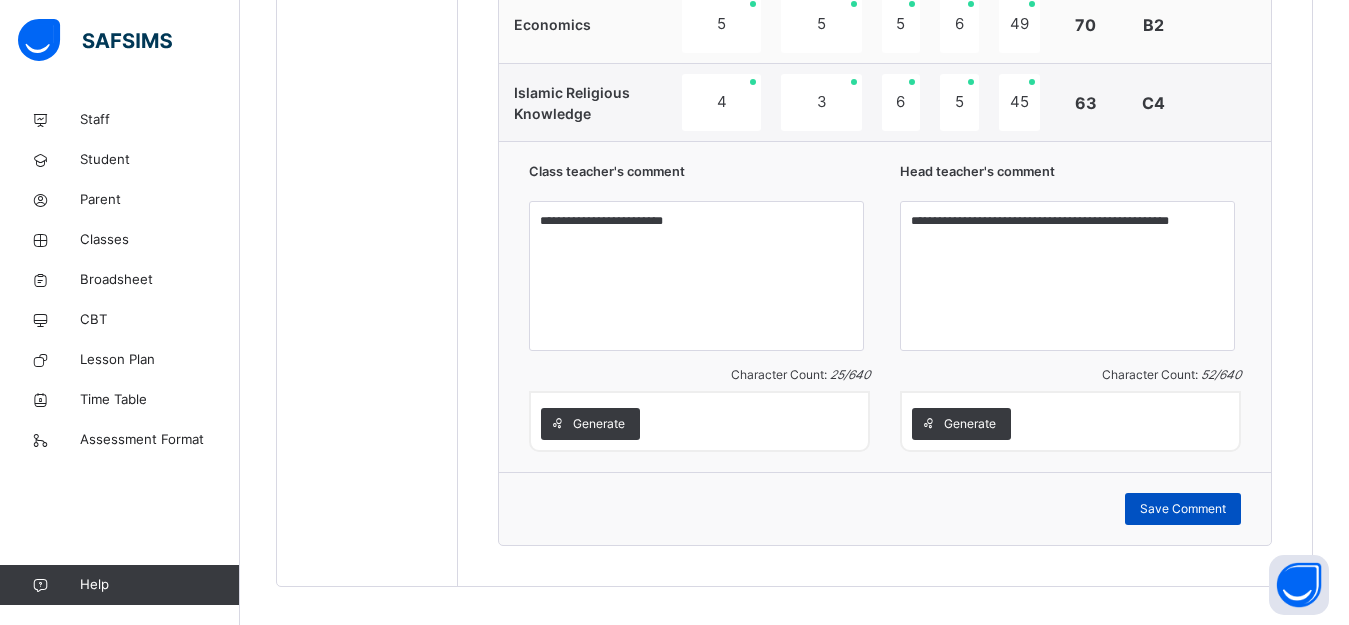 click on "Save Comment" at bounding box center [1183, 509] 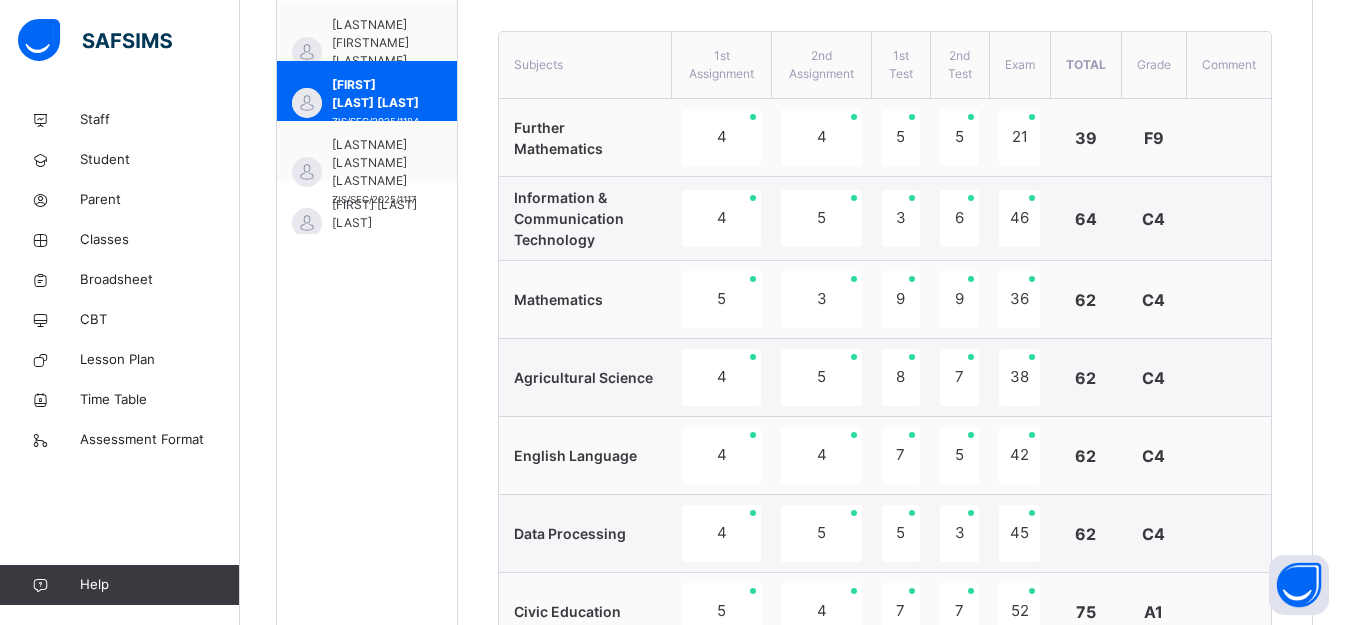 scroll, scrollTop: 755, scrollLeft: 0, axis: vertical 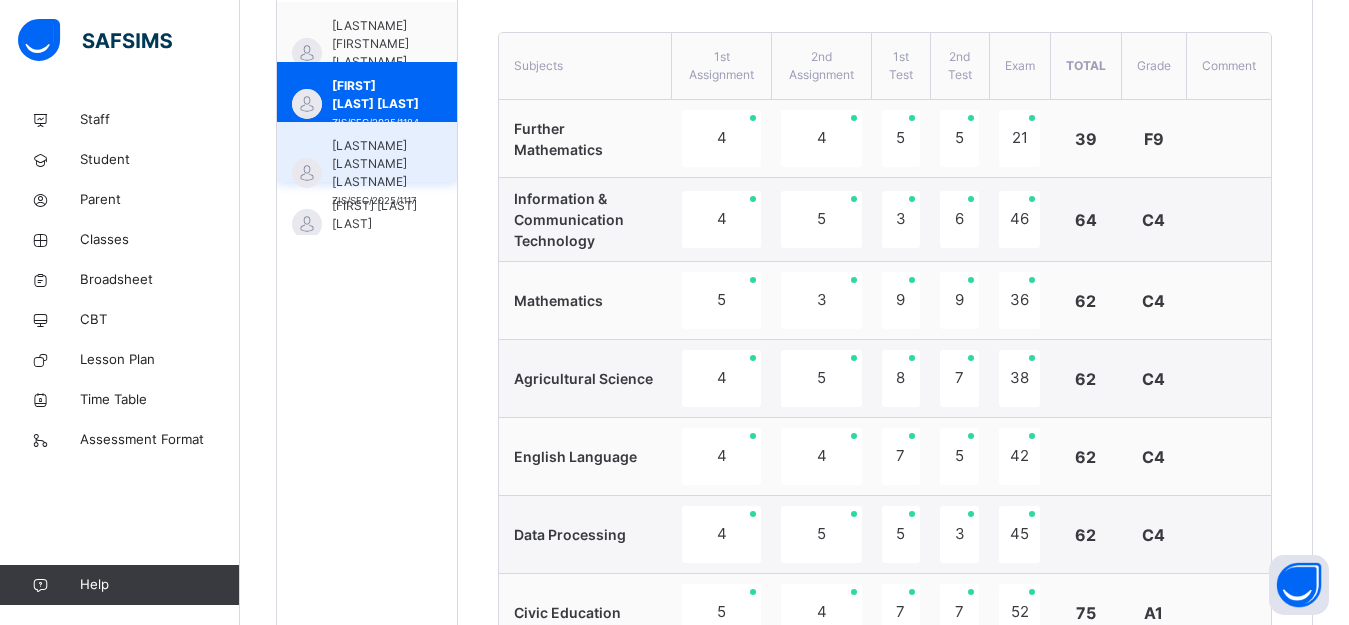 click on "[LASTNAME] [LASTNAME] [LASTNAME]" at bounding box center [374, 164] 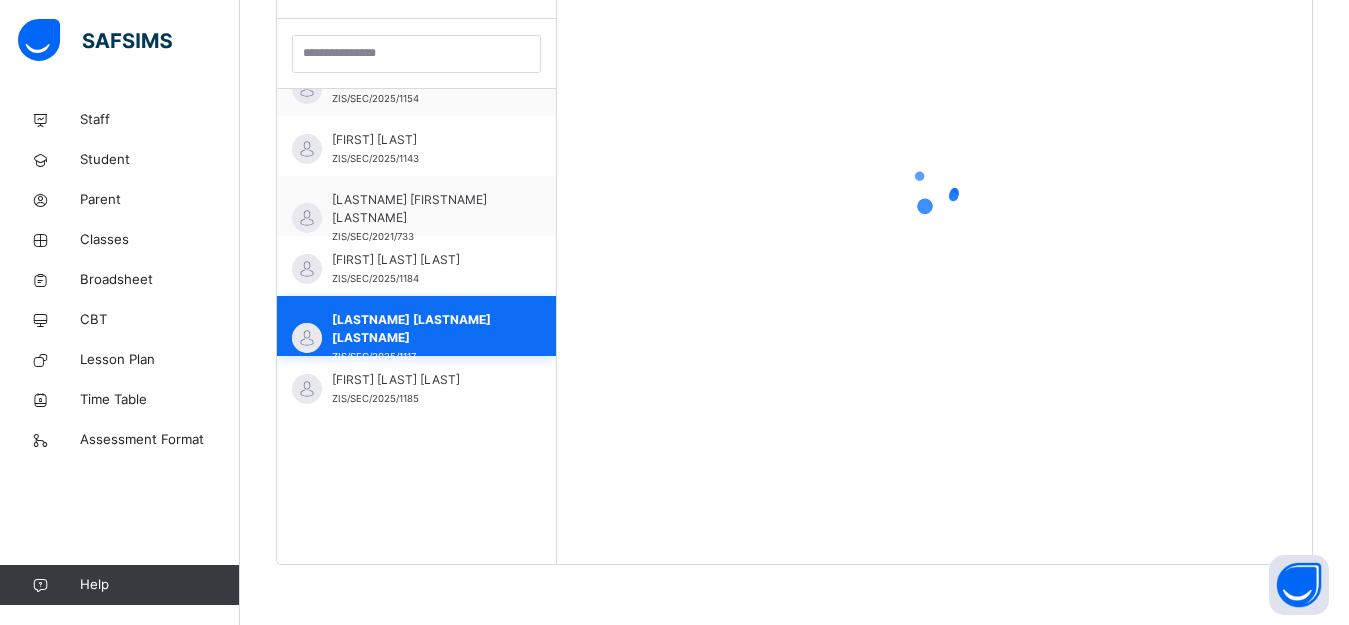 scroll, scrollTop: 581, scrollLeft: 0, axis: vertical 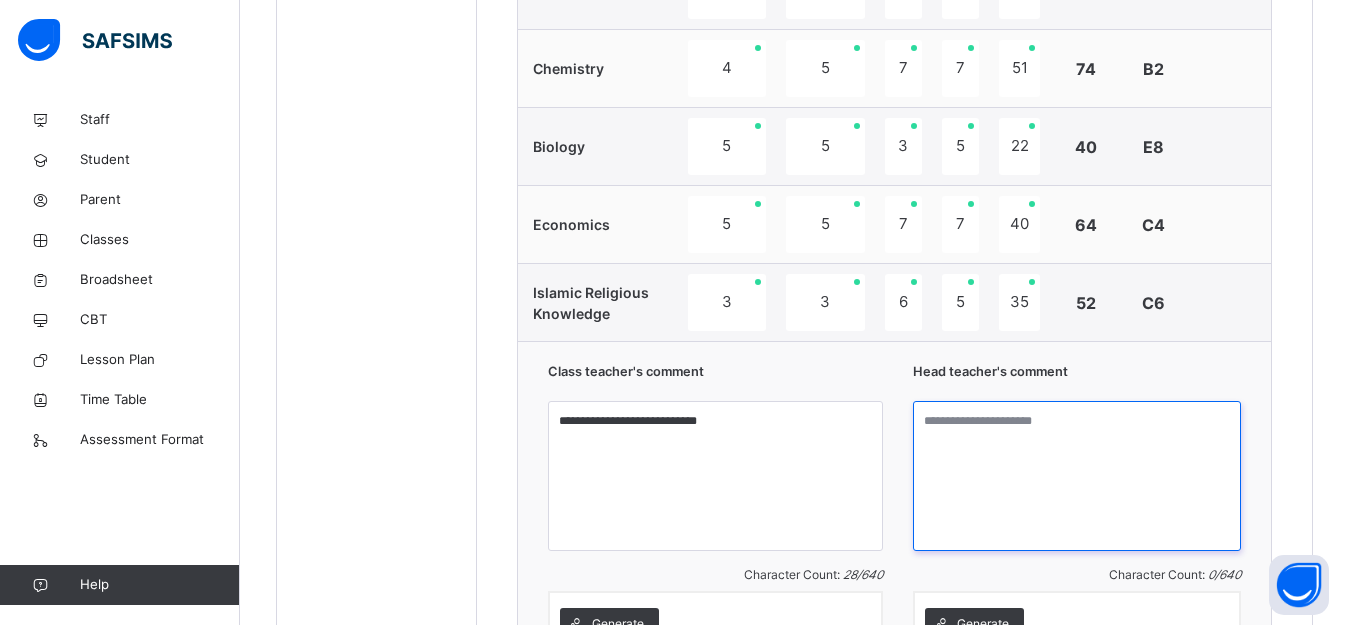 click at bounding box center [1077, 476] 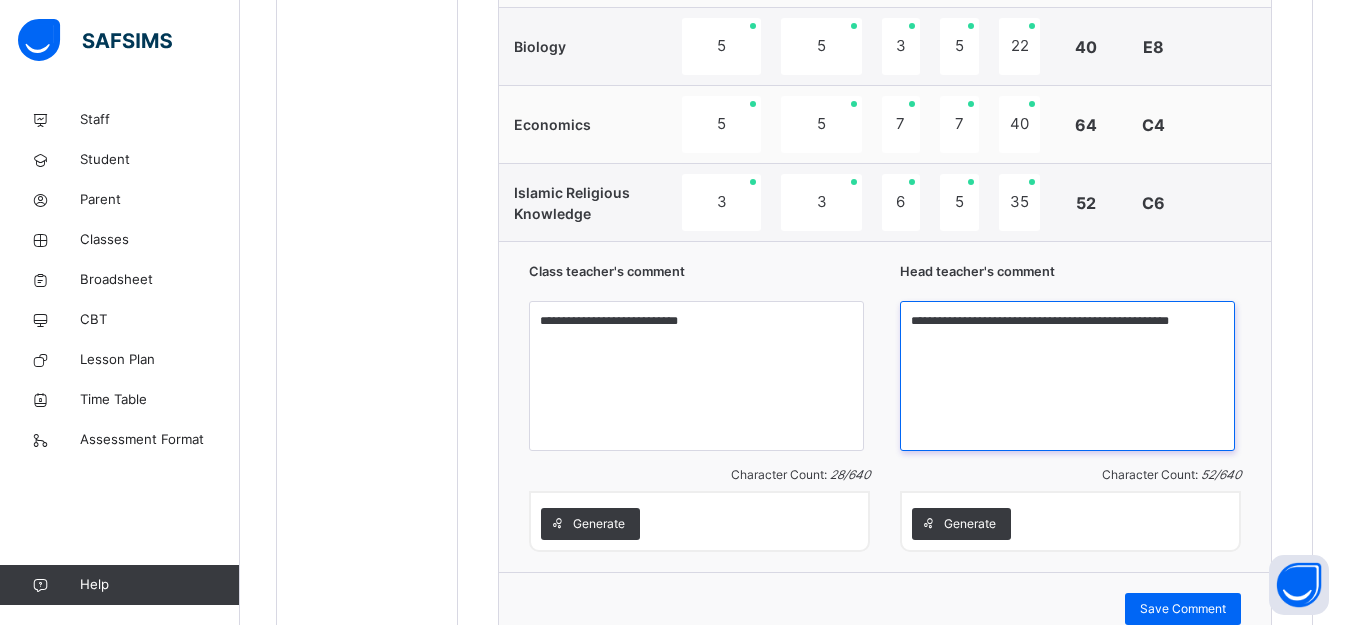 scroll, scrollTop: 1655, scrollLeft: 0, axis: vertical 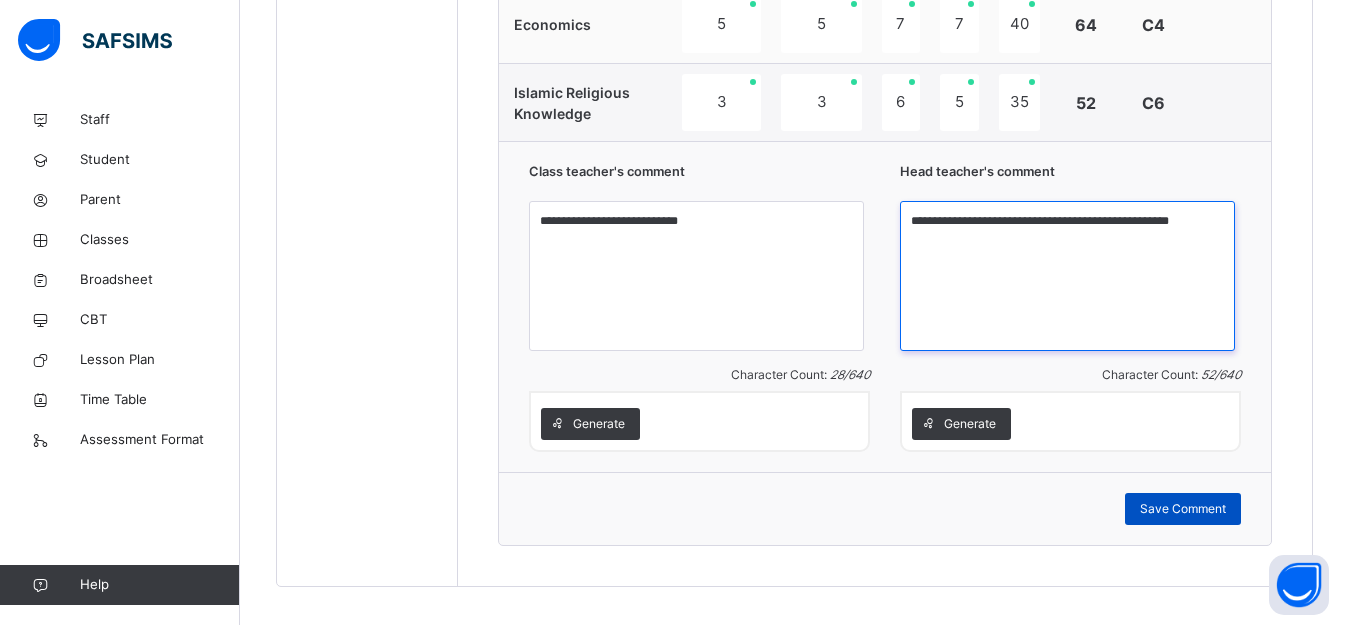 type on "**********" 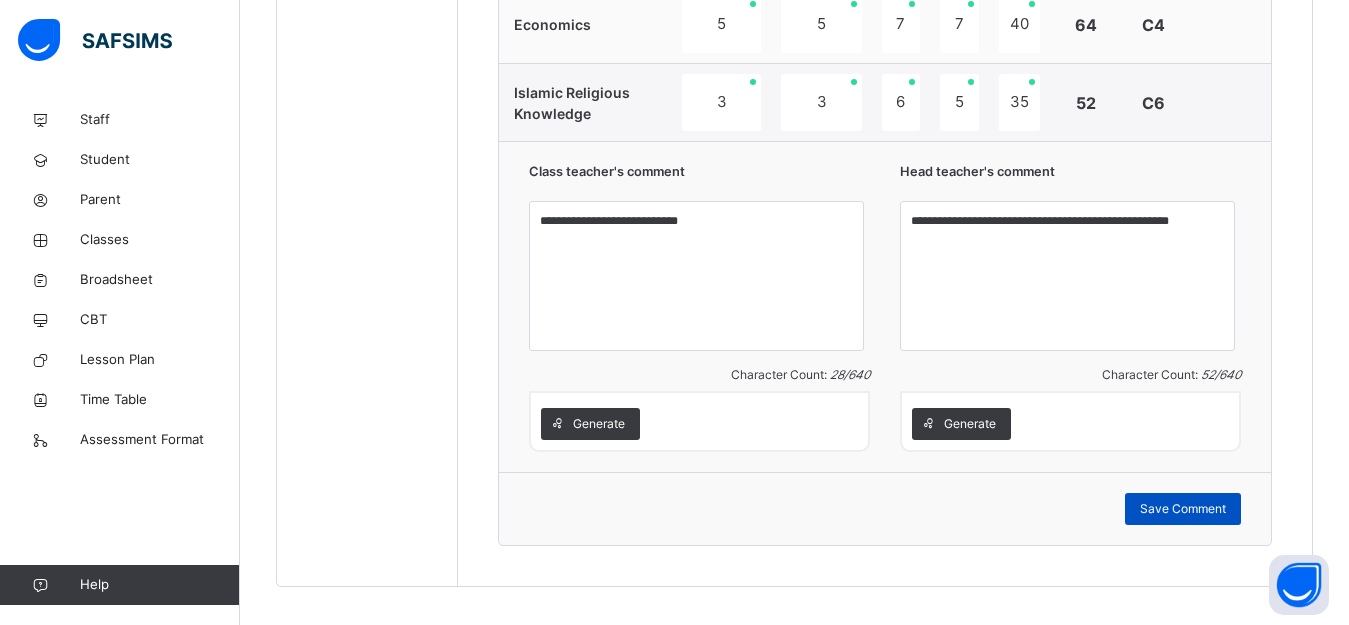 click on "Save Comment" at bounding box center (1183, 509) 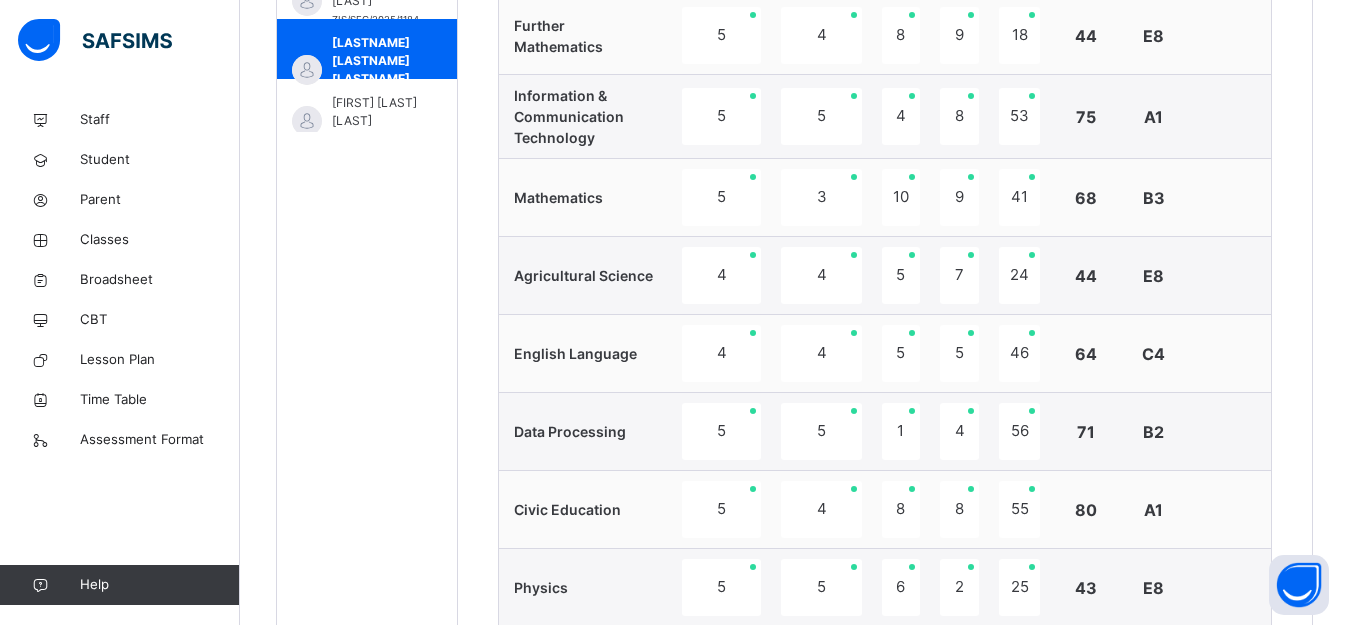 scroll, scrollTop: 855, scrollLeft: 0, axis: vertical 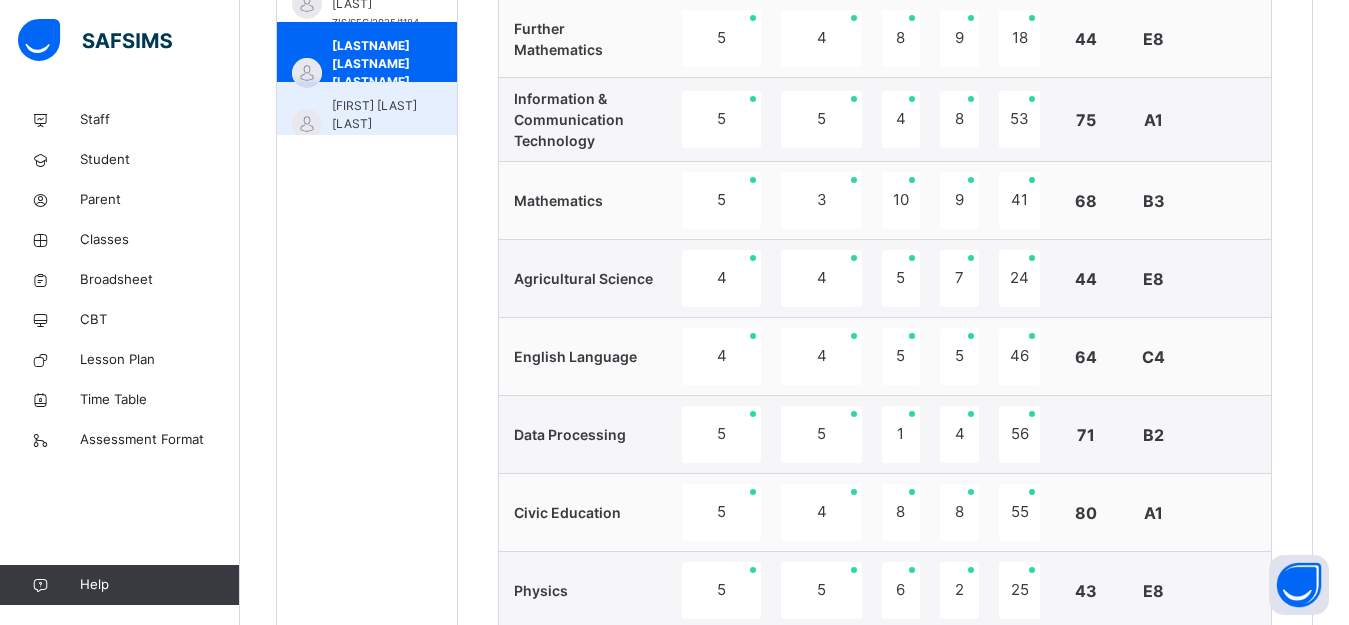 click on "[FIRST] [LAST] [LAST]" at bounding box center (375, 115) 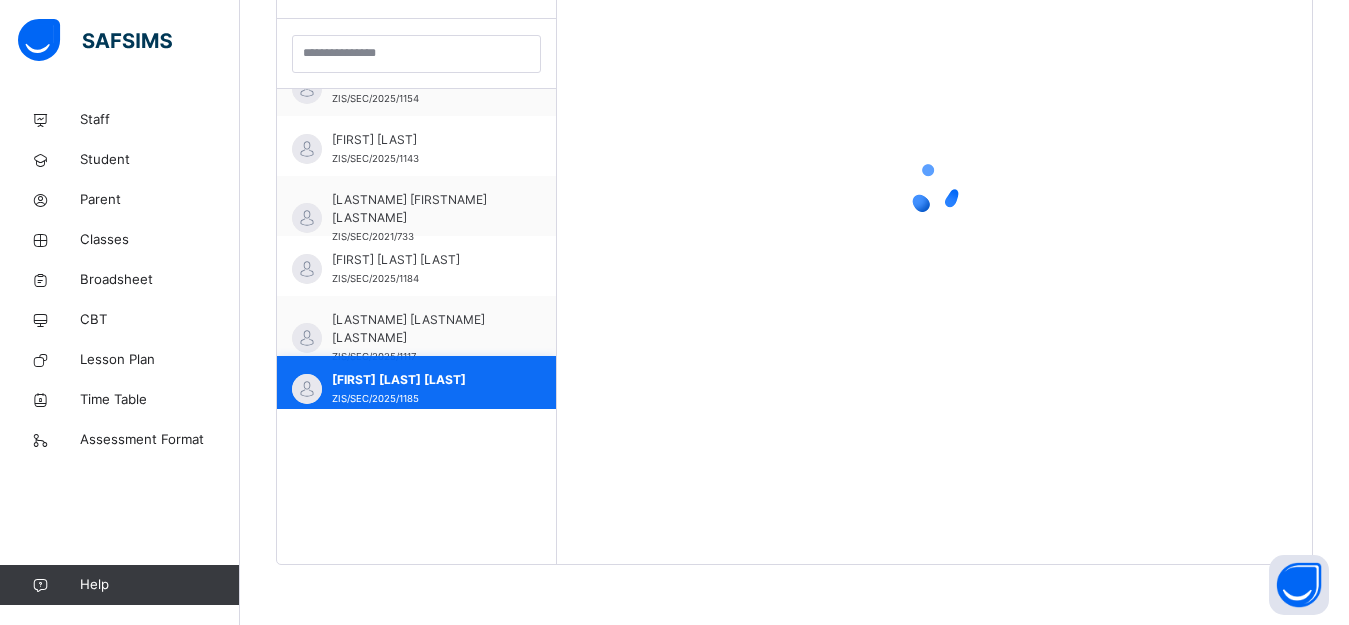 scroll, scrollTop: 581, scrollLeft: 0, axis: vertical 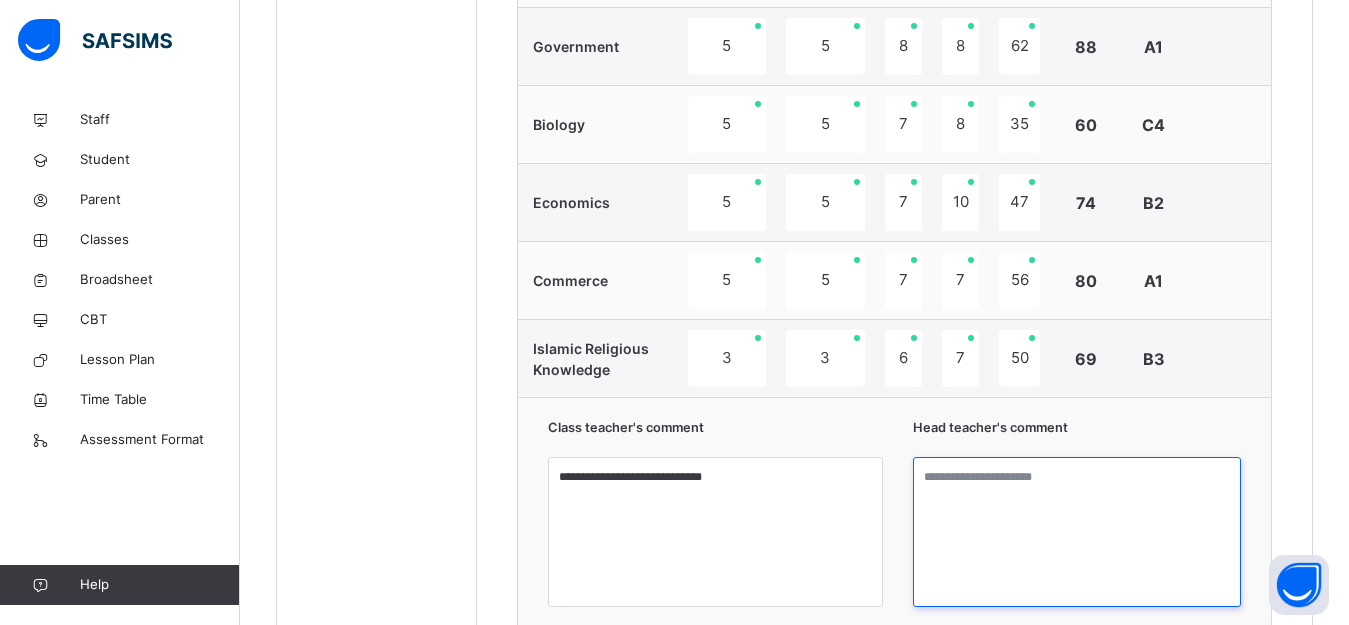 click at bounding box center [1077, 532] 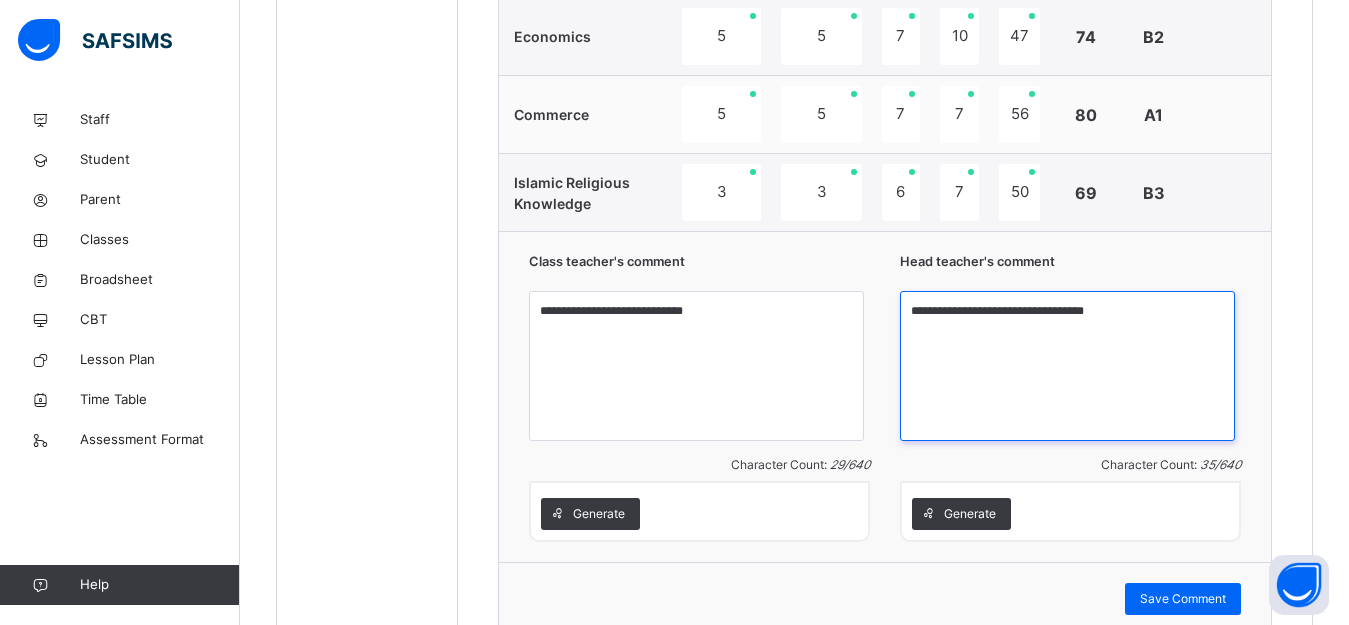 scroll, scrollTop: 1755, scrollLeft: 0, axis: vertical 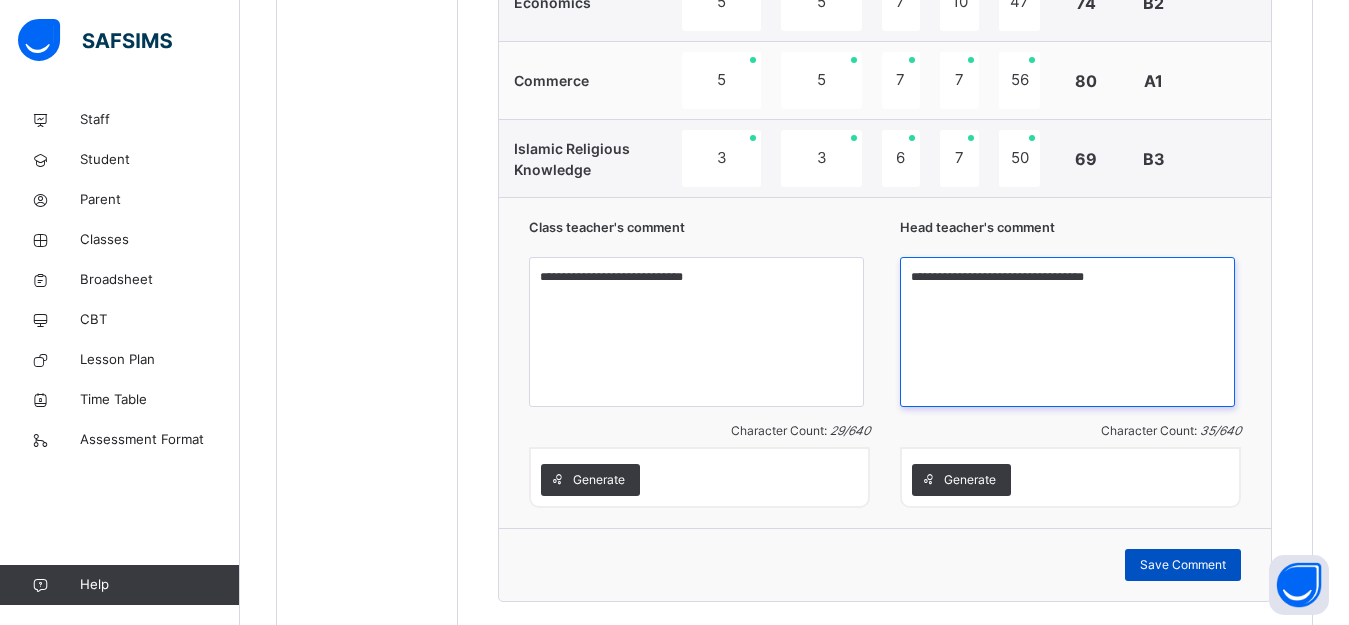 type on "**********" 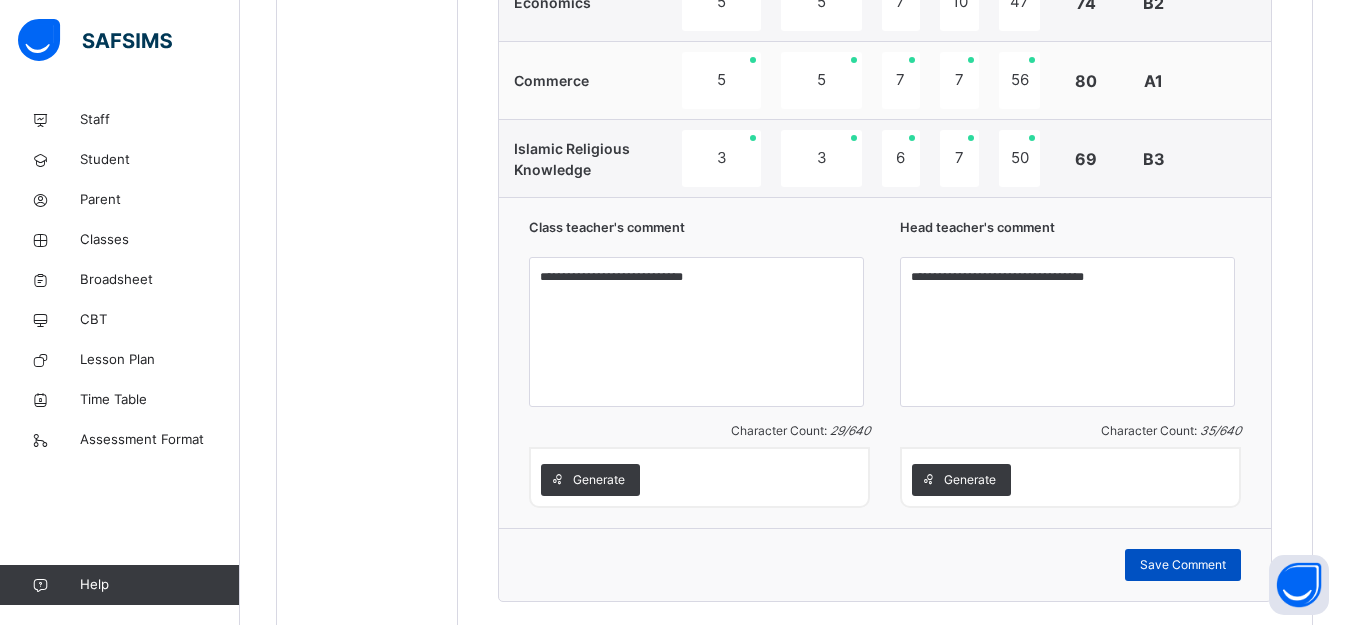 click on "Save Comment" at bounding box center [1183, 565] 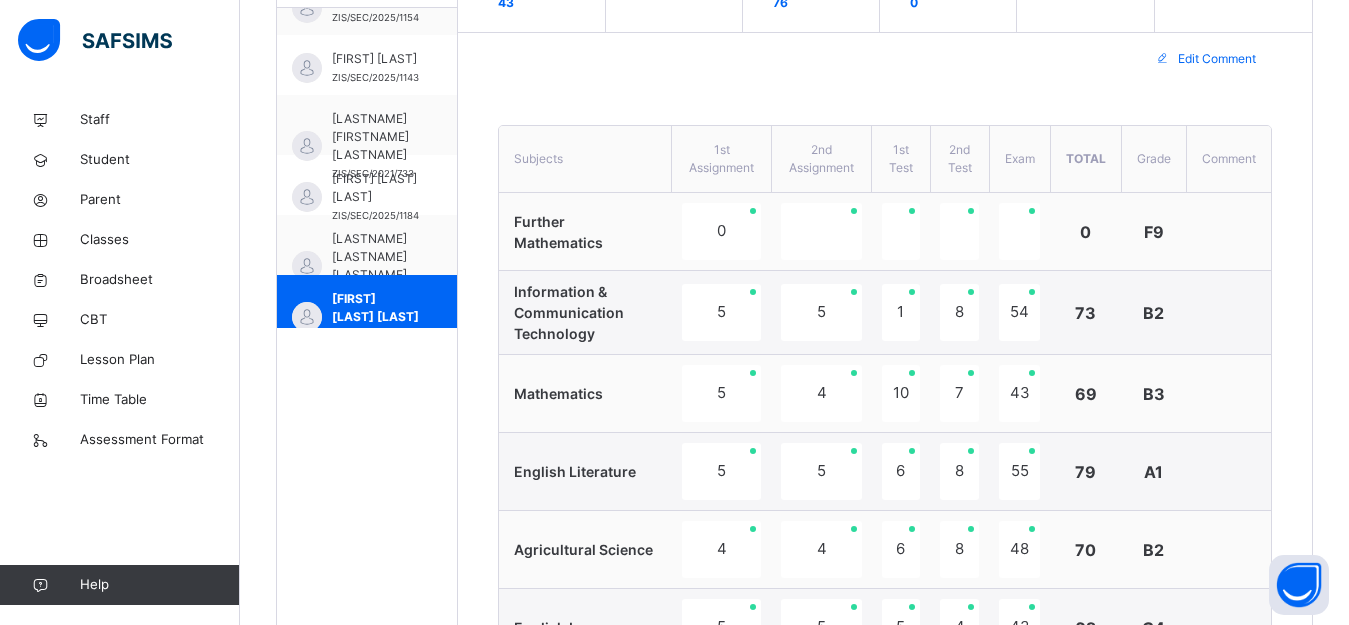 scroll, scrollTop: 655, scrollLeft: 0, axis: vertical 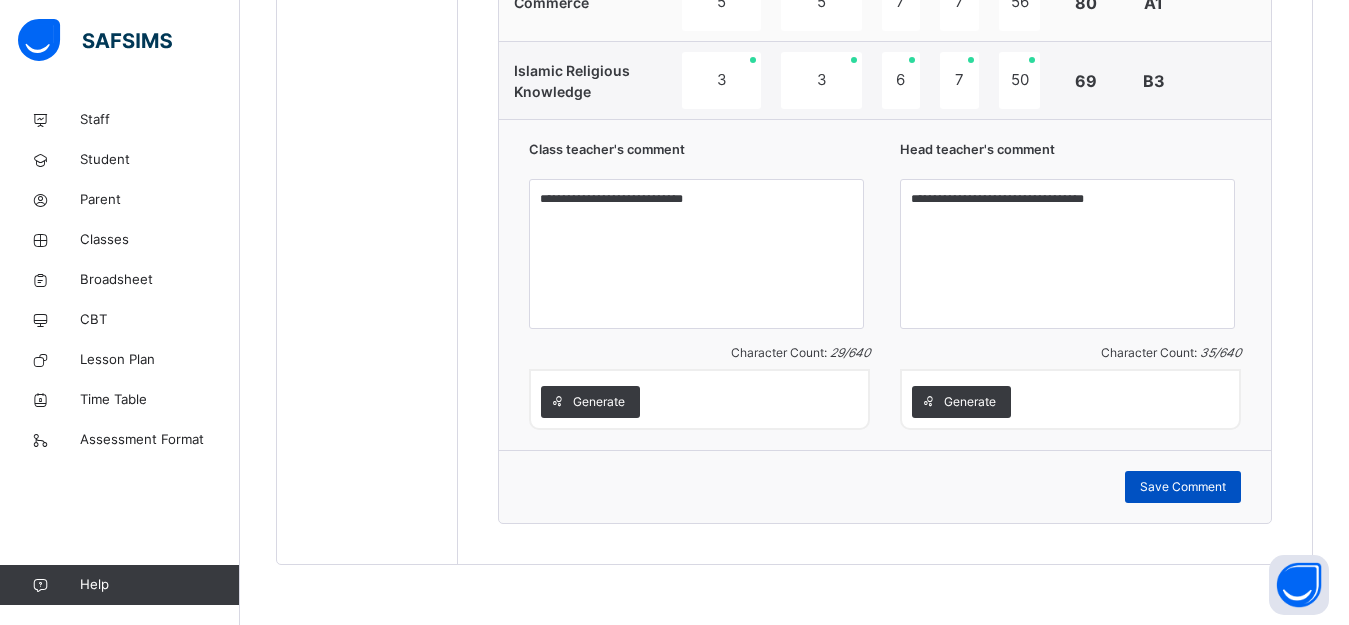 click on "Save Comment" at bounding box center (1183, 487) 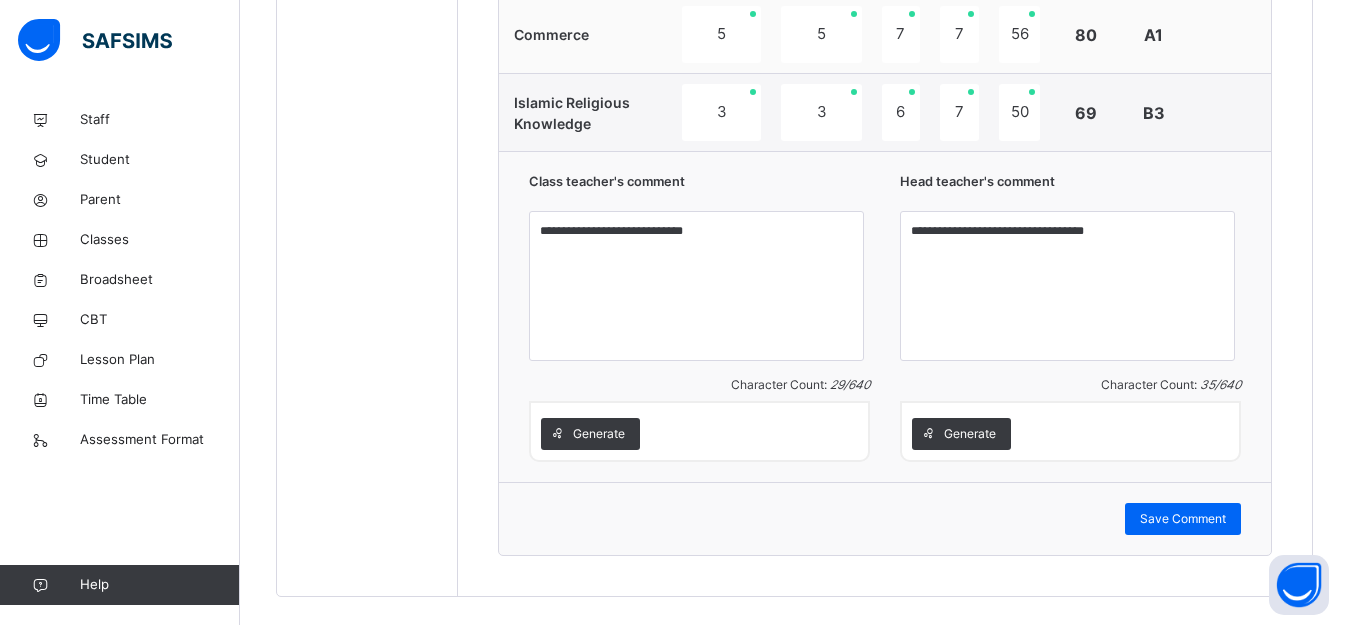 scroll, scrollTop: 1833, scrollLeft: 0, axis: vertical 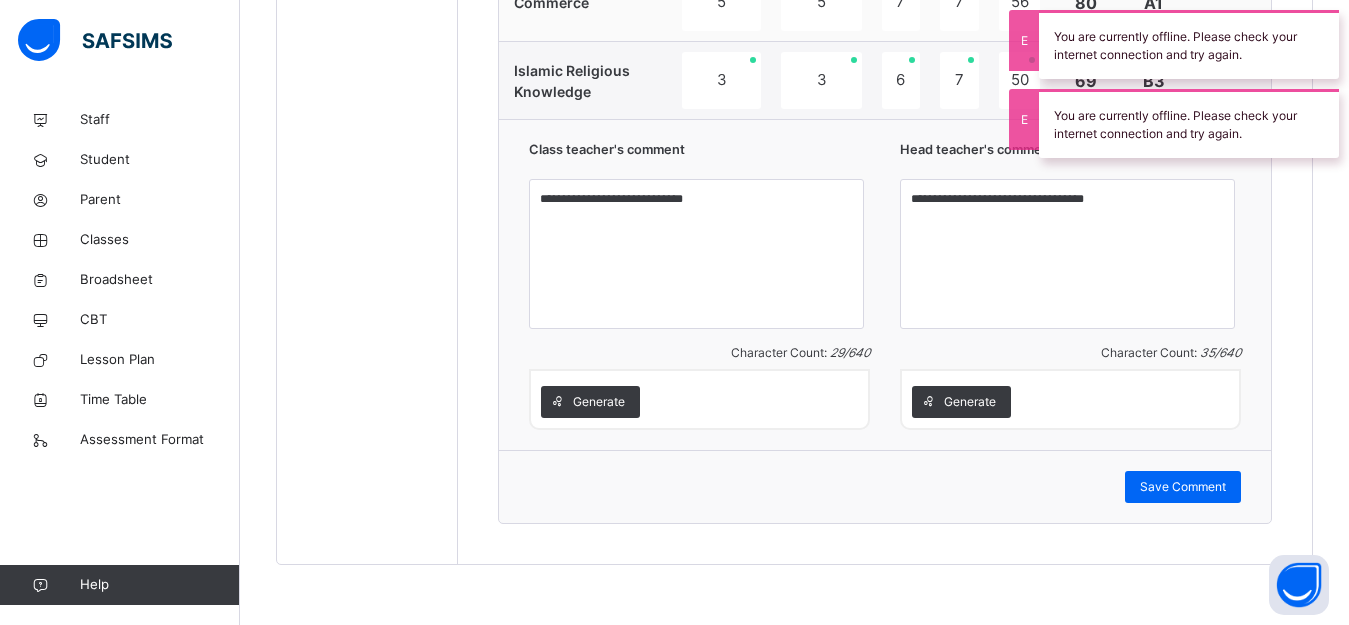 drag, startPoint x: 712, startPoint y: 567, endPoint x: 708, endPoint y: 582, distance: 15.524175 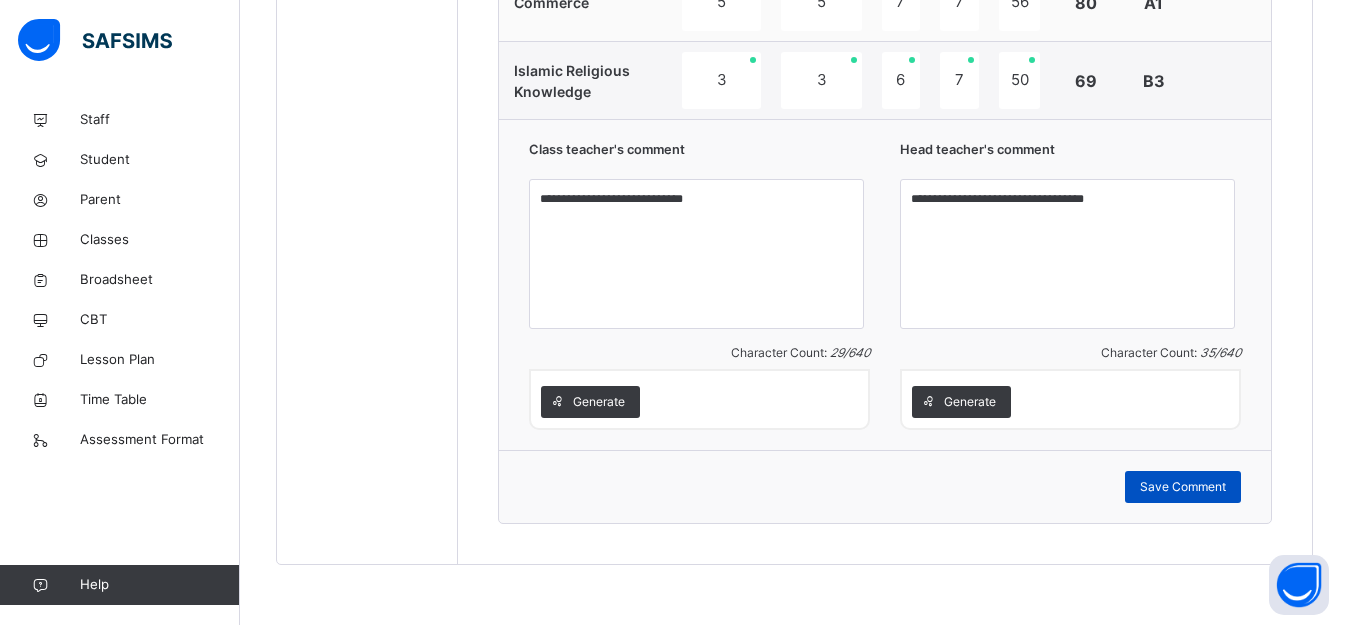 click on "Save Comment" at bounding box center [1183, 487] 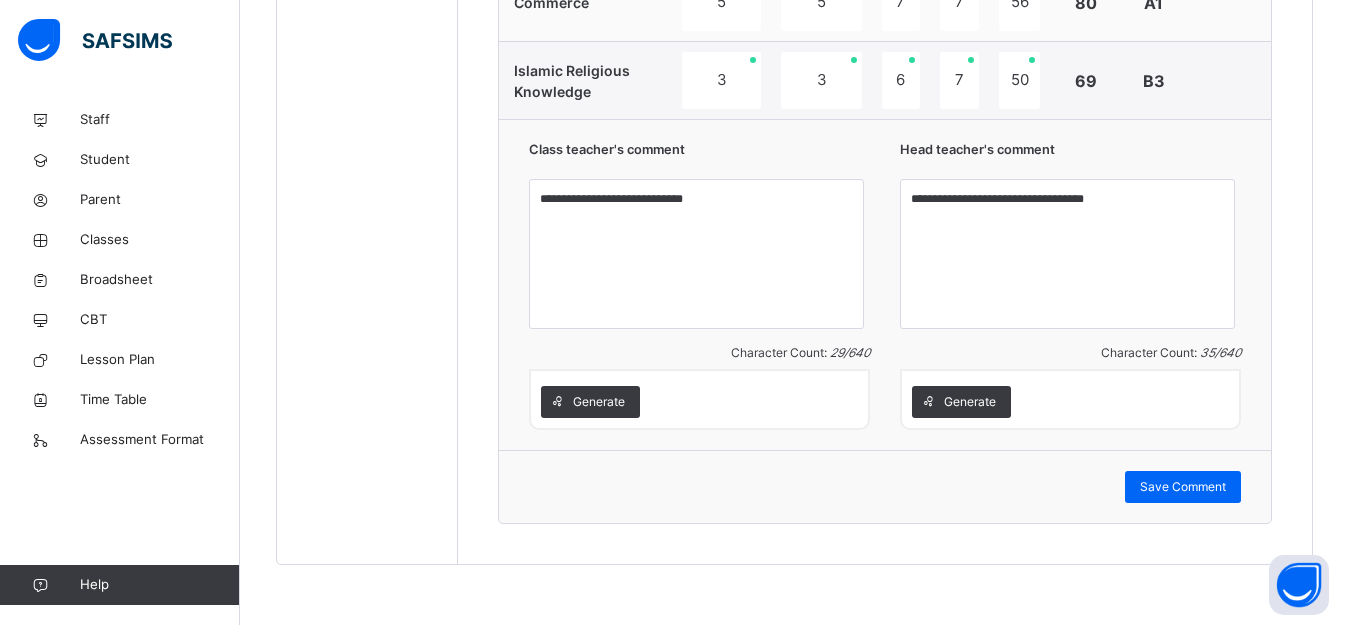 click on "Back  / SSS 1 A SSS 1 A Senior Secondary One Third Term 2024-2025 Class Members Subjects Results Skills Attendance Timetable Form Teacher Results More Options   43  Students in class Download Pdf Report Excel Report View subject profile Bulk upload Add Class Members Zinaria International School Date: 6th Aug 2025, 7:12:39 am Class Members Class:  SSS 1 A Total no. of Students:  43 Term:  Third Term Session:  2024-2025 S/NO Admission No. Last Name First Name Other Name 1 ZIS/SEC/2021/745 [LAST] [FIRST] 2 ZIS/SEC/2025/1190 [LAST] [FIRST] 3 ZIS/SEC/2021/762 [LAST] [FIRST] 4 ZIS/SEC/2021/750 [LAST] [FIRST] 5 ZIS/SEC/2022/904 [LAST] [FIRST] 6 ZIS/SEC/2021/748 [LAST] [FIRST] 7 ZIS/SEC/2022/906 [LAST] [FIRST] [OTHER] 8 ZIS/SEC/2025/1160 [LAST] [FIRST] [OTHER] 9 ZIS/SEC/2021/769 [LAST] [FIRST] [OTHER] 10 ZIS/SEC/2022/779 [LAST] [FIRST] 11 ZIS/SEC/2022/905 [OTHER] [FIRST]  SARKI 13 ZIS/SEC/2021/746 [LAST] [FIRST] [OTHER] 14 ZIS/SEC/2021/740 [LAST] [FIRST] [OTHER] 15" at bounding box center (794, -554) 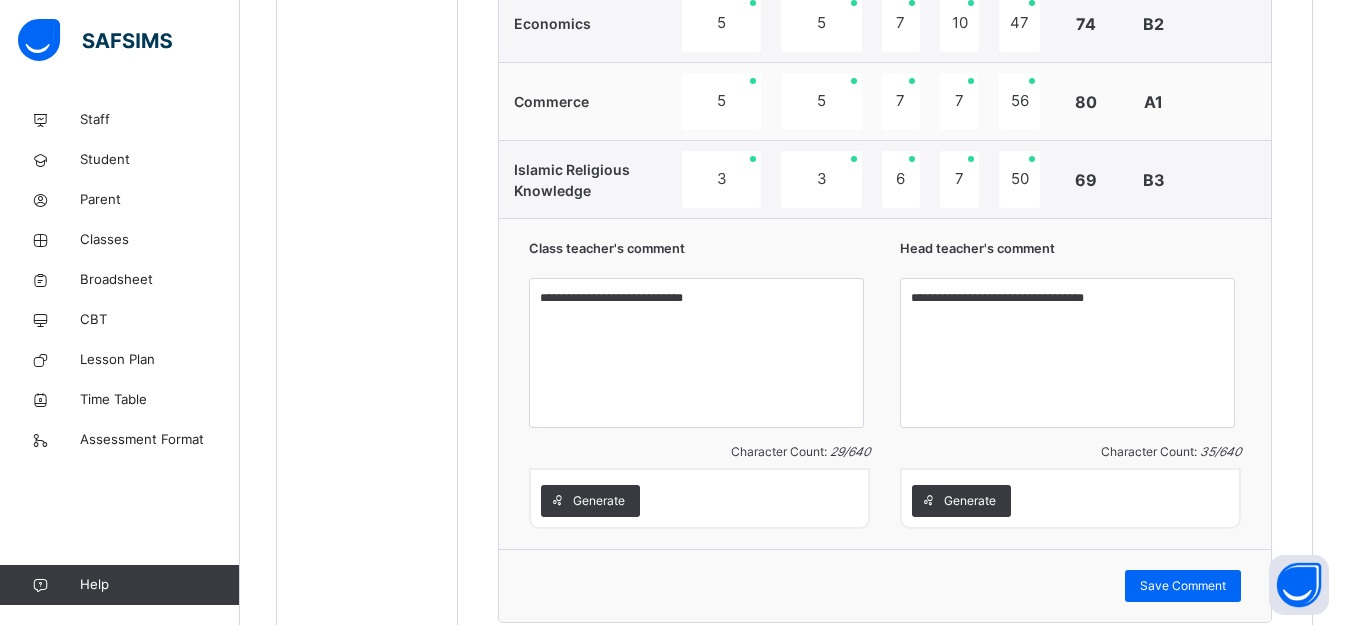 scroll, scrollTop: 1733, scrollLeft: 0, axis: vertical 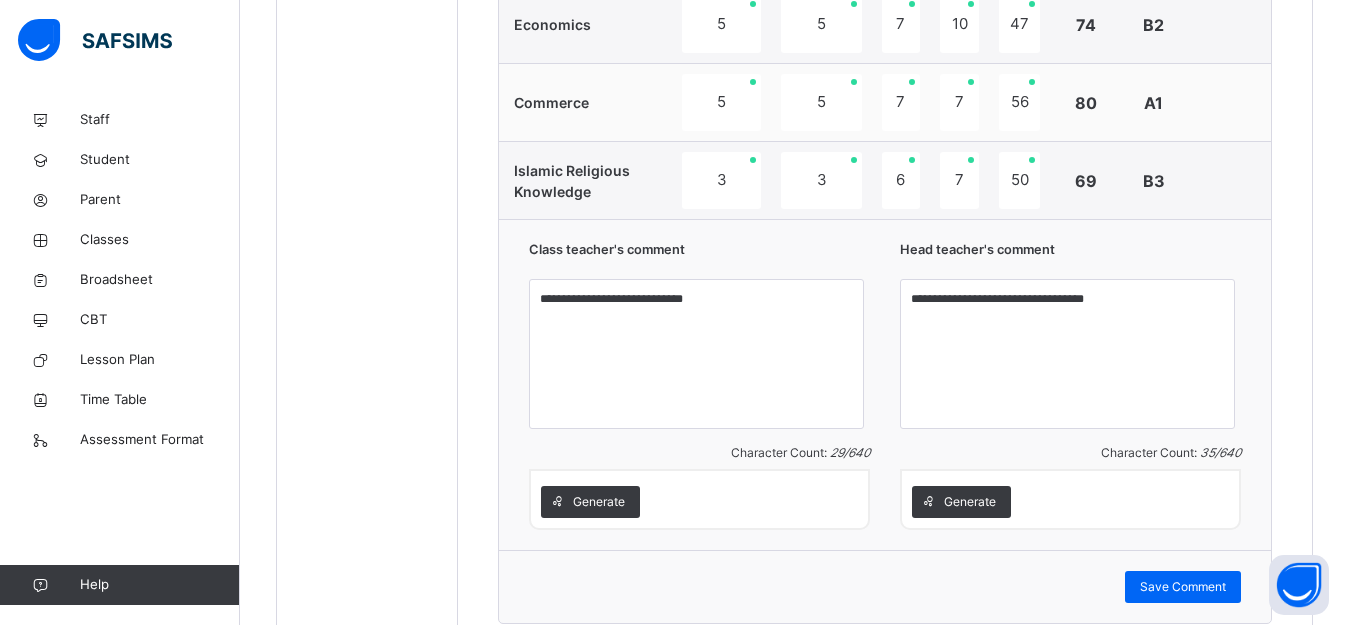 click on "Save Comment" at bounding box center [885, 587] 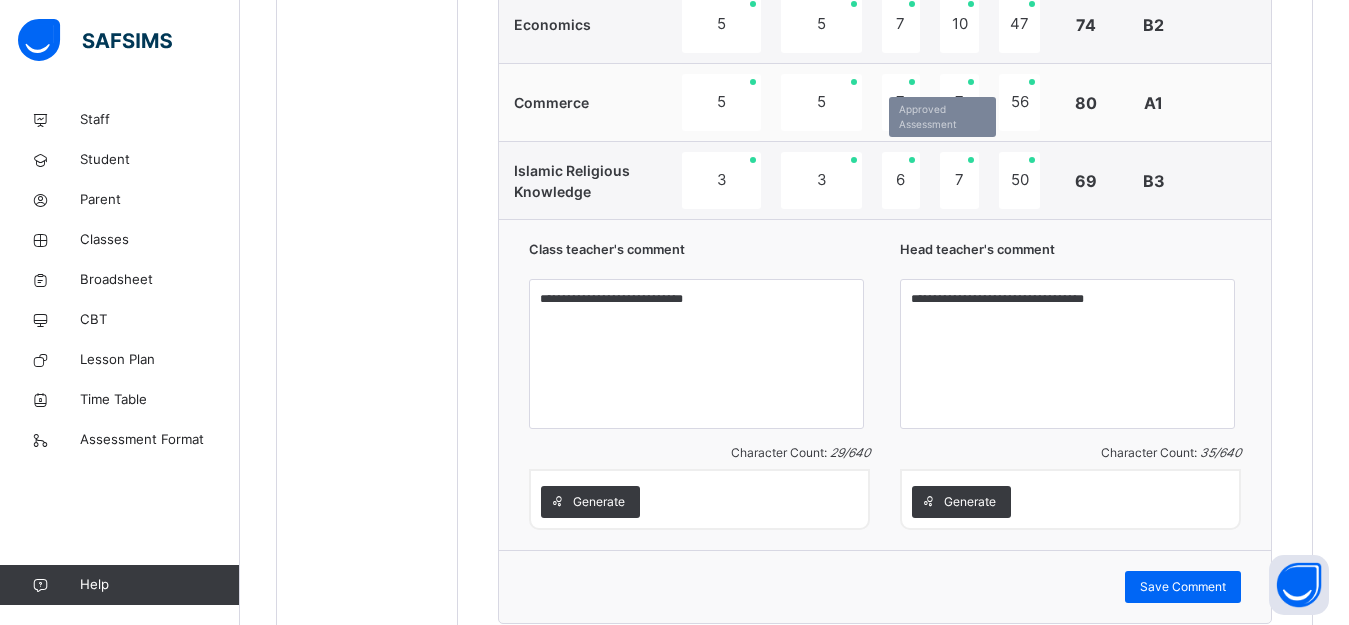 click on "6" at bounding box center (901, 180) 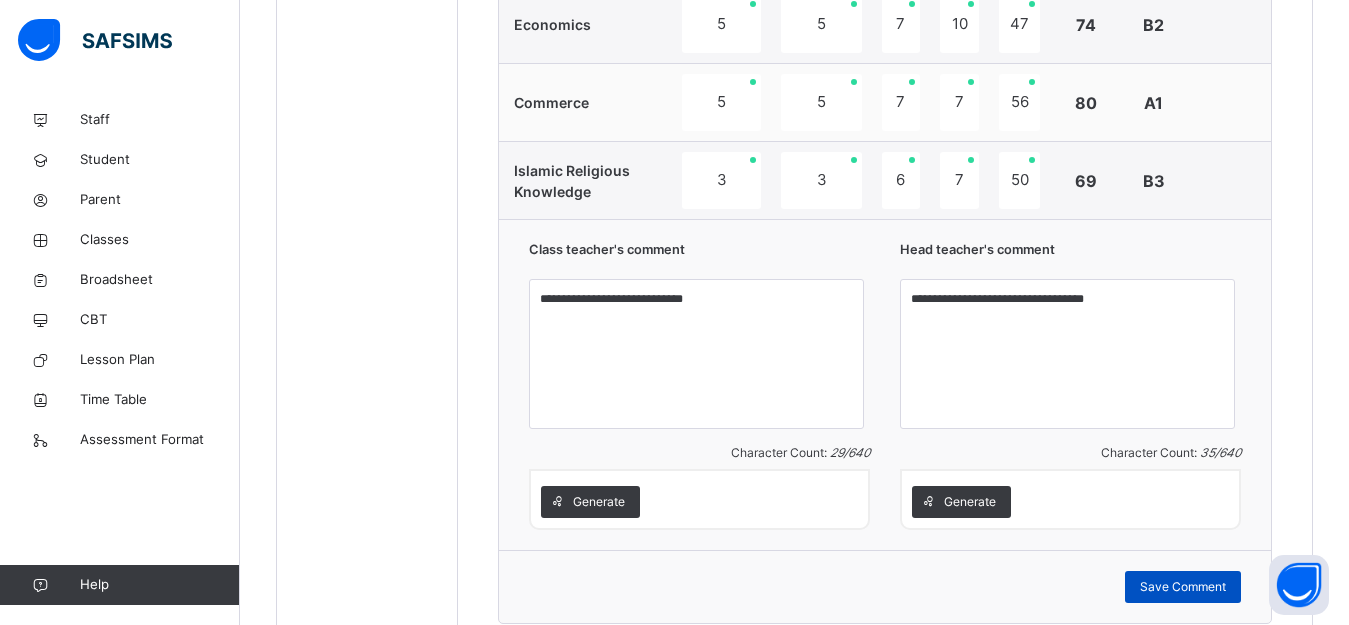 click on "Save Comment" at bounding box center [1183, 587] 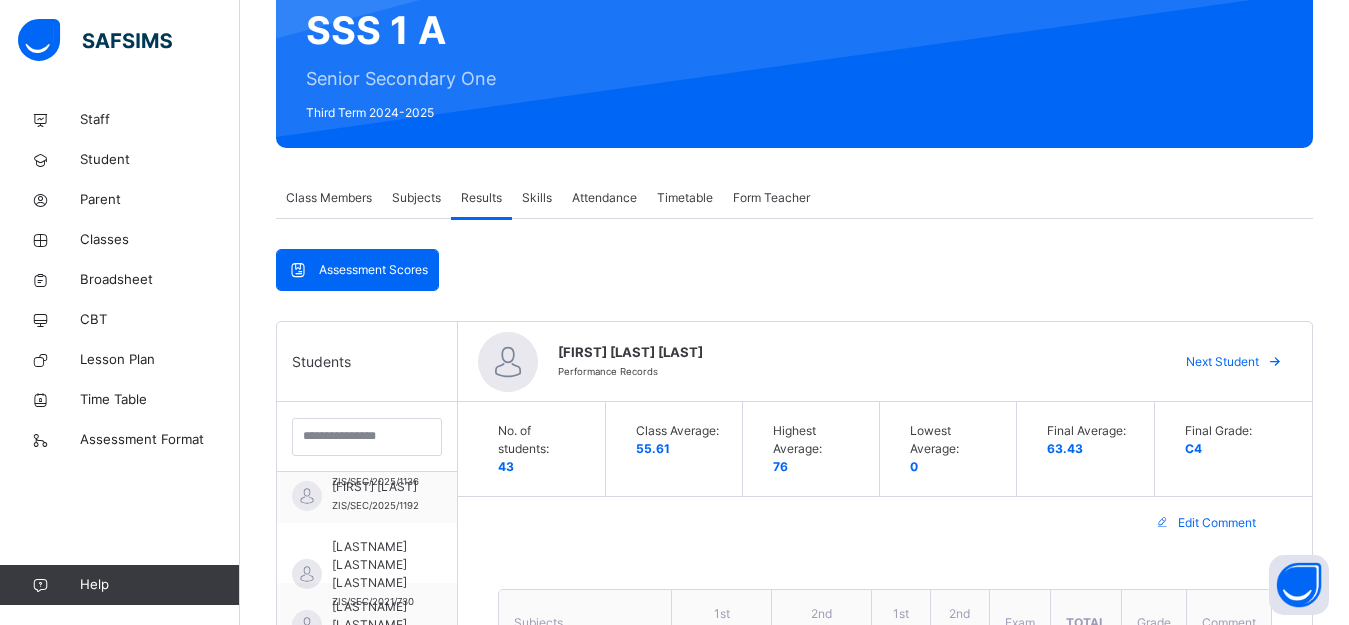 scroll, scrollTop: 133, scrollLeft: 0, axis: vertical 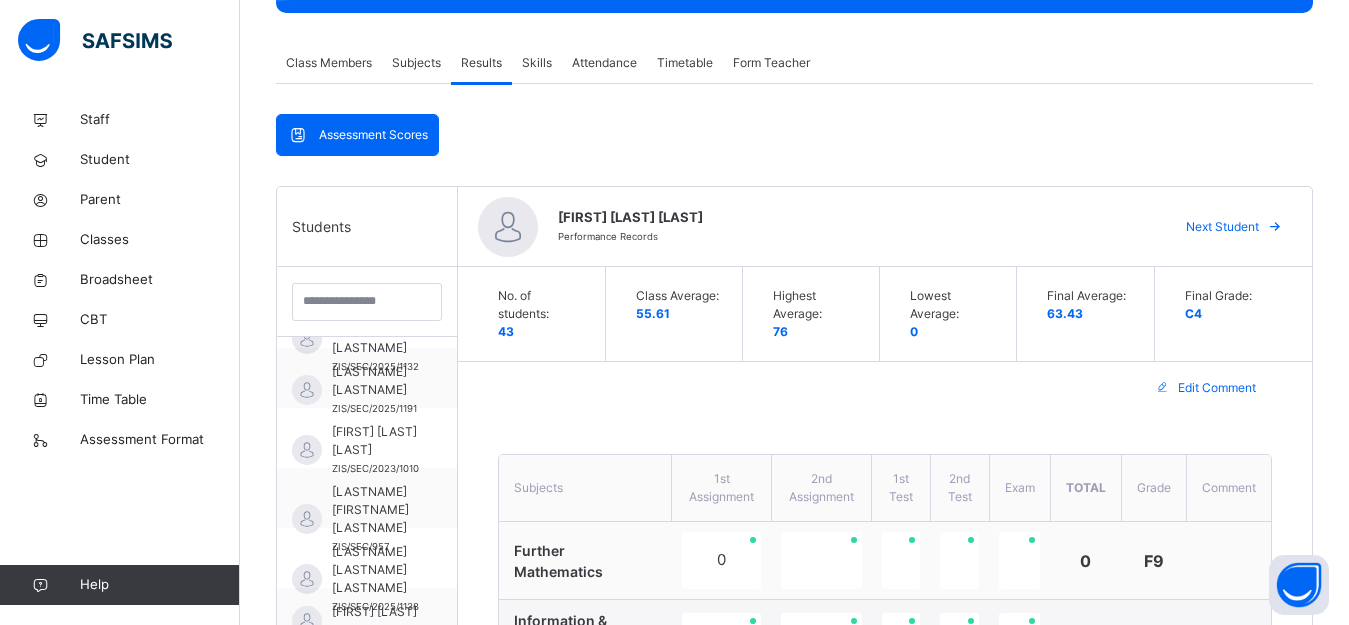 click on "[FIRST] [LAST] [LAST]" at bounding box center [375, 441] 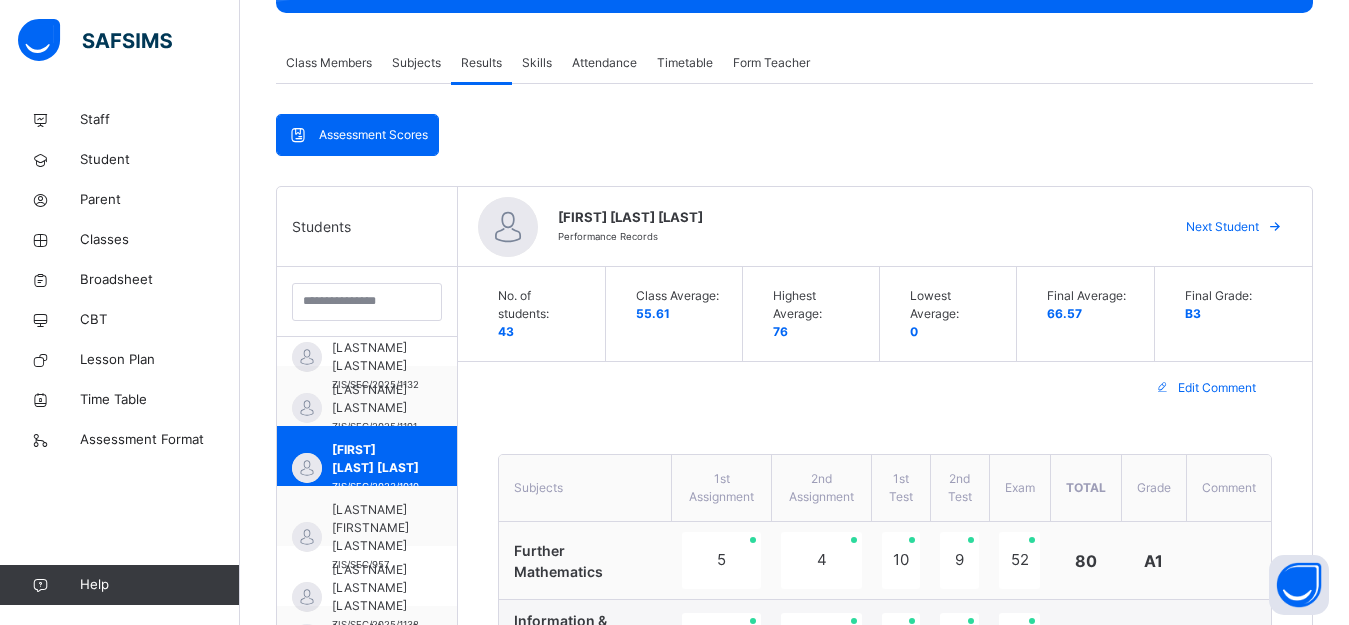 scroll, scrollTop: 1369, scrollLeft: 0, axis: vertical 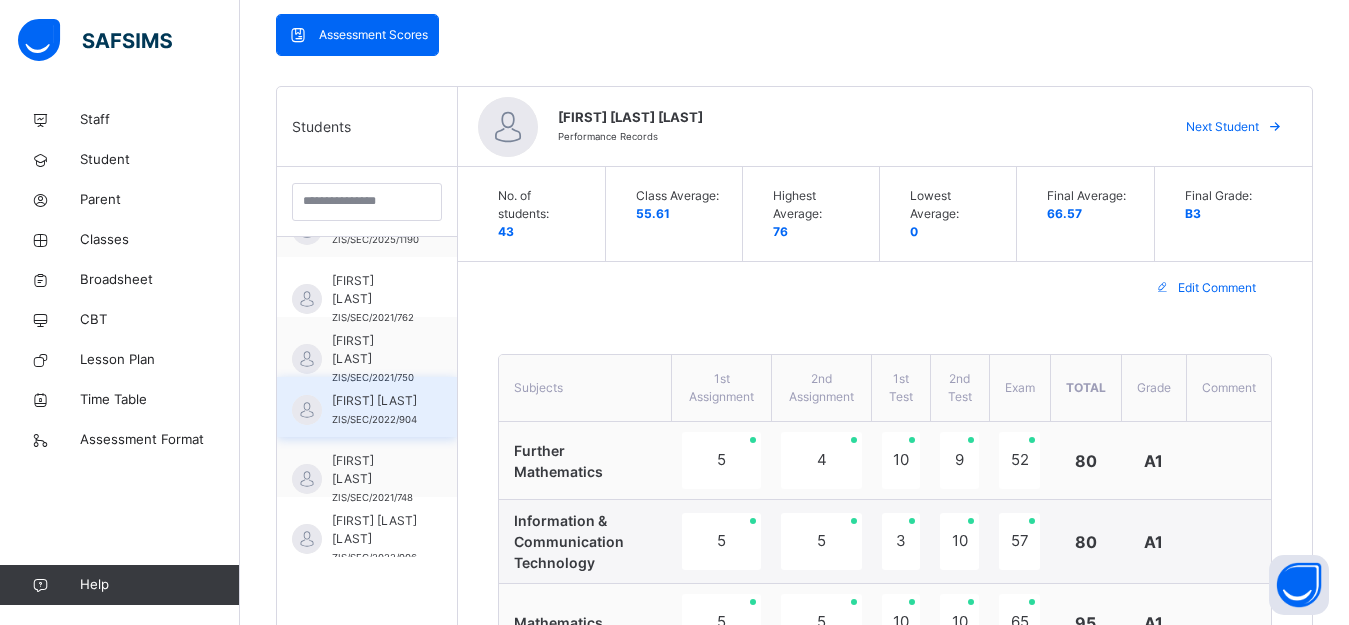 click on "[FIRST] [LAST]" at bounding box center [374, 401] 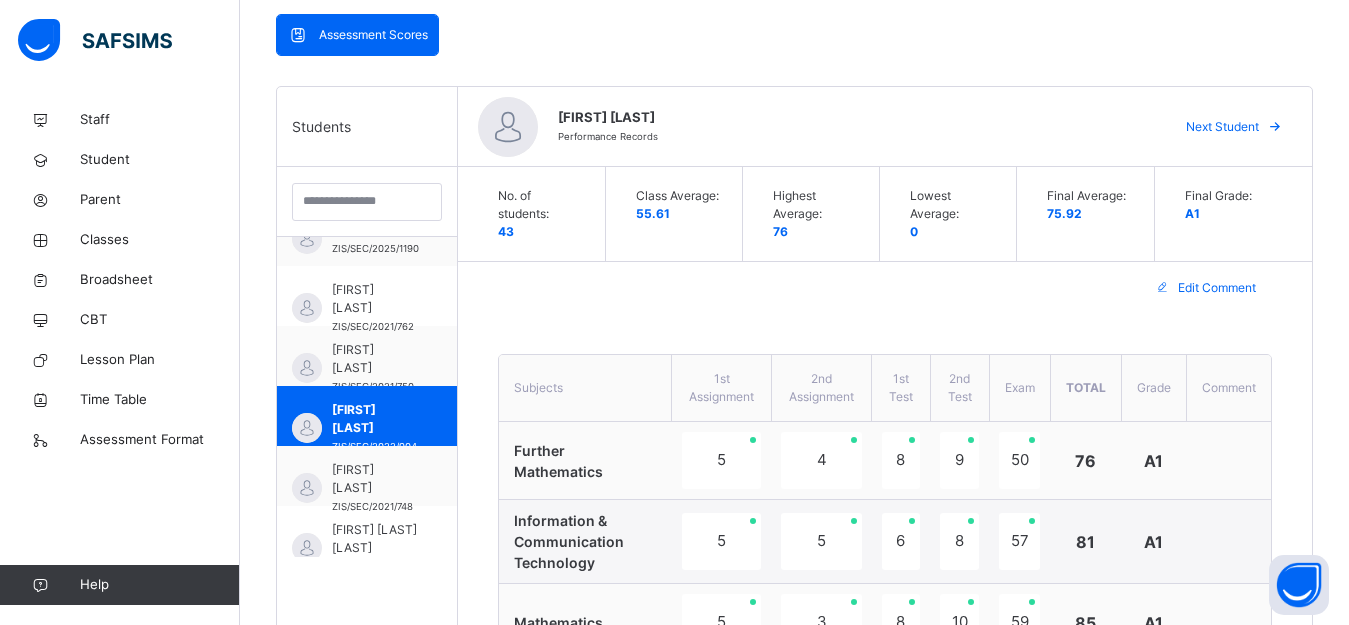scroll, scrollTop: 100, scrollLeft: 0, axis: vertical 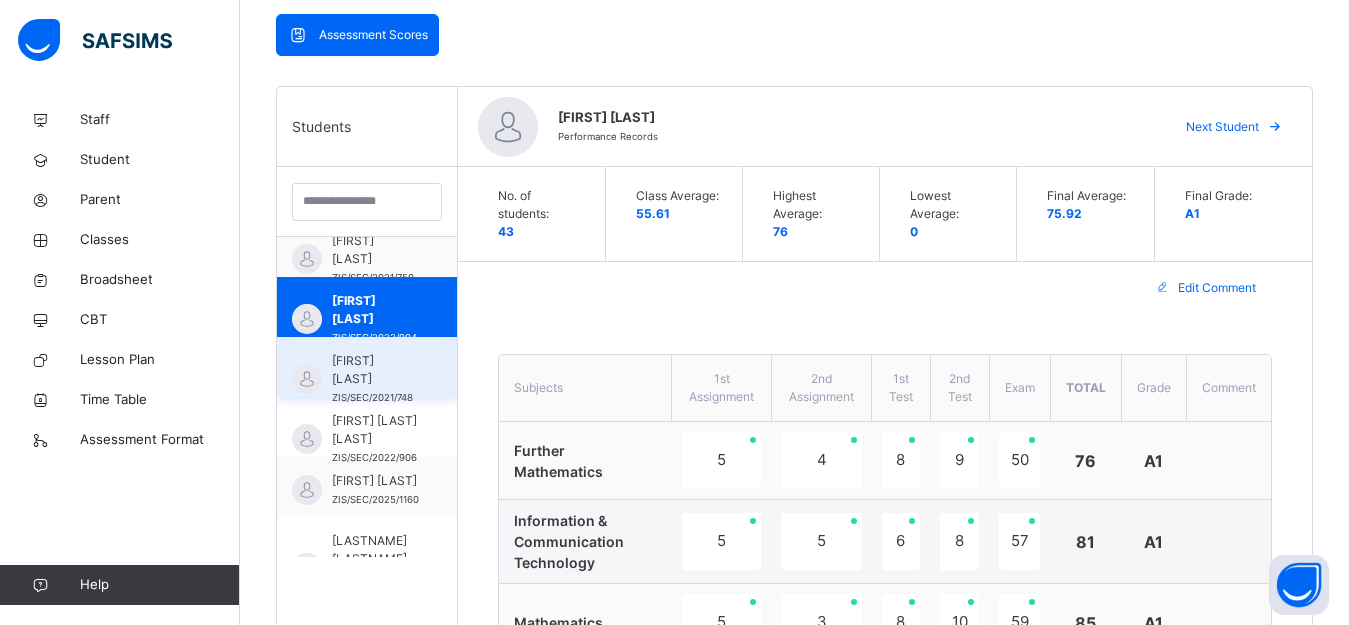 click on "[FIRST] [LAST]" at bounding box center (372, 370) 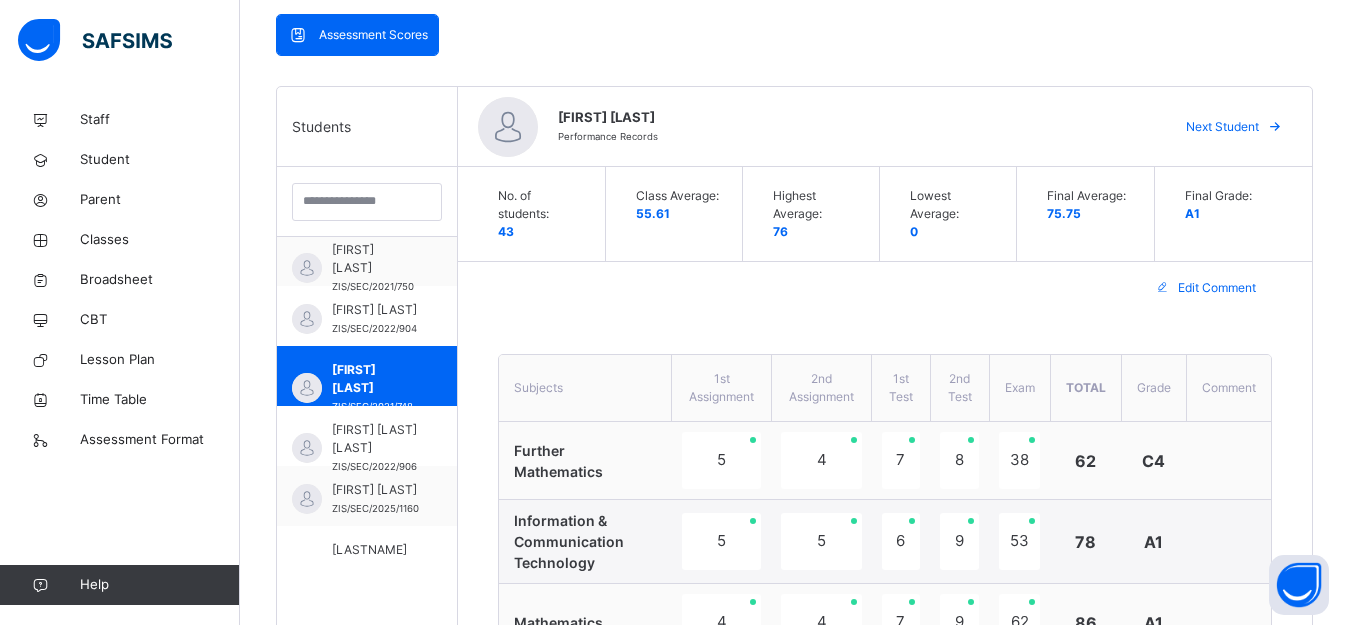 scroll, scrollTop: 200, scrollLeft: 0, axis: vertical 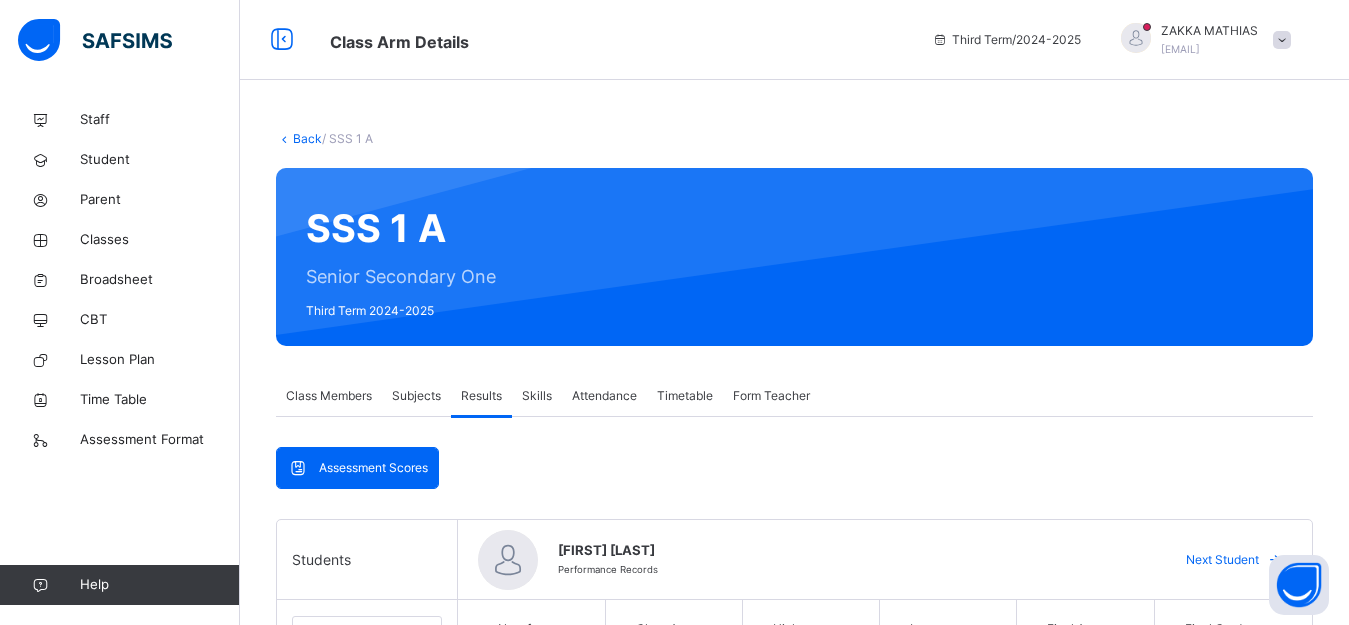 click on "[FIRST] [LAST] [EMAIL]" at bounding box center [1201, 40] 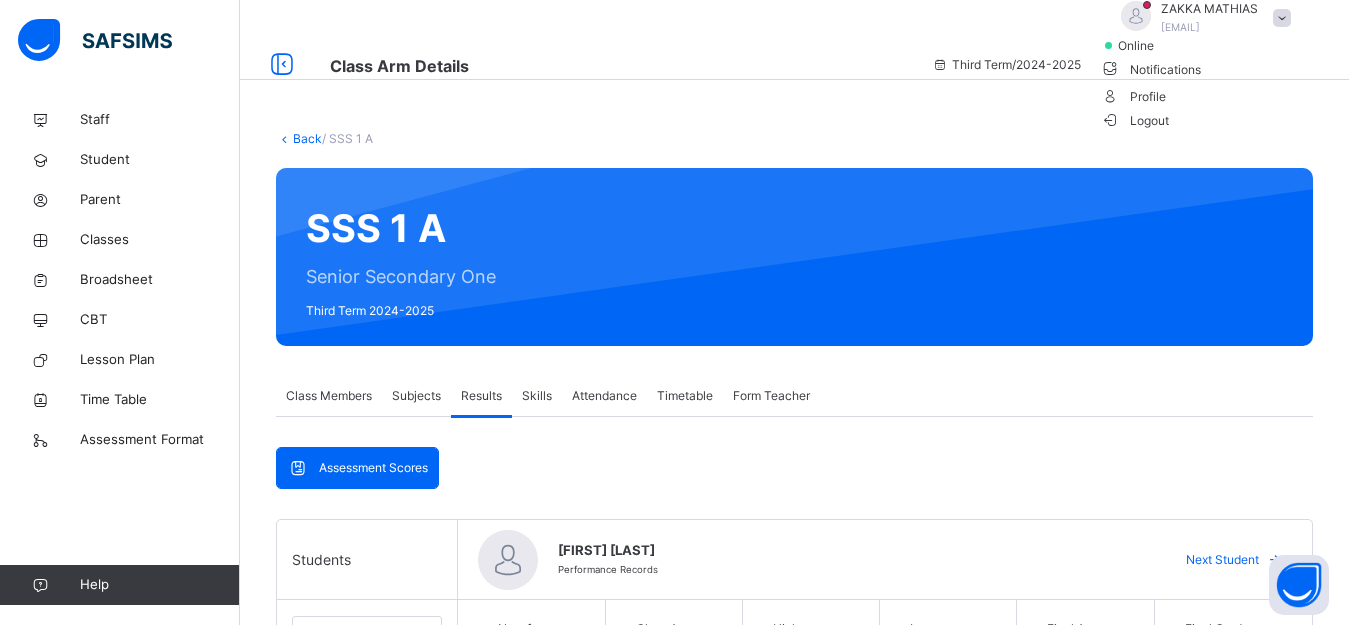 click on "Logout" at bounding box center [1201, 119] 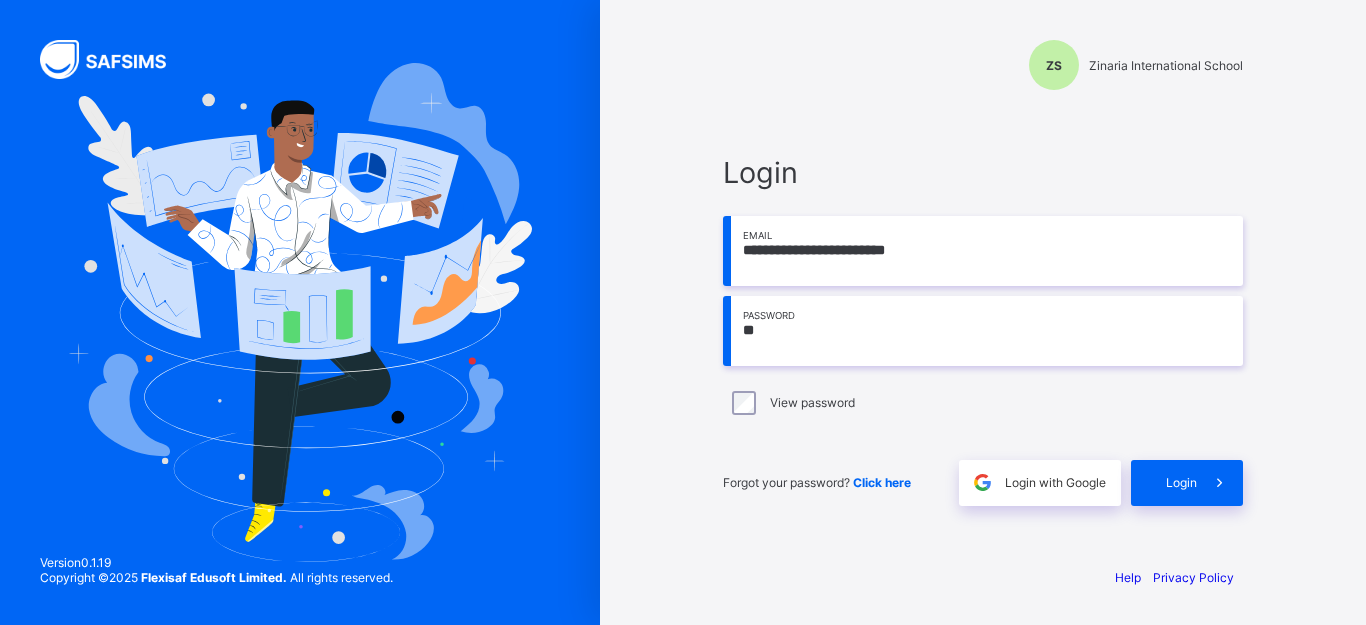 scroll, scrollTop: 0, scrollLeft: 0, axis: both 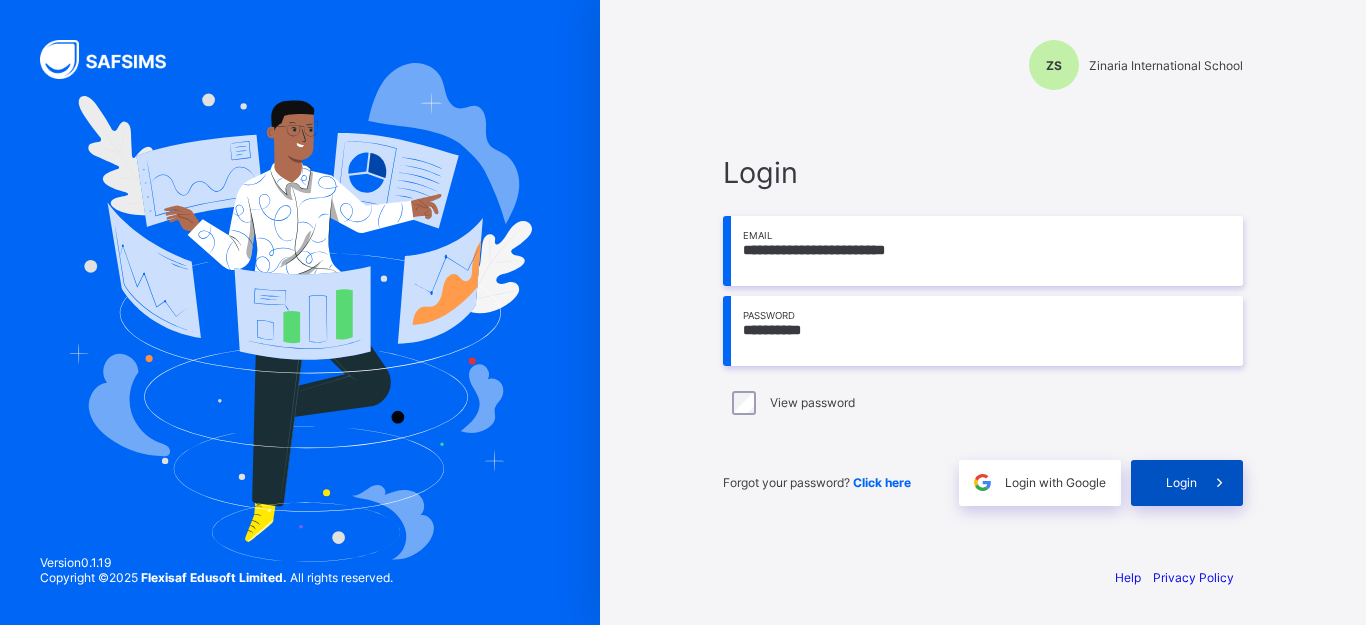 type on "**********" 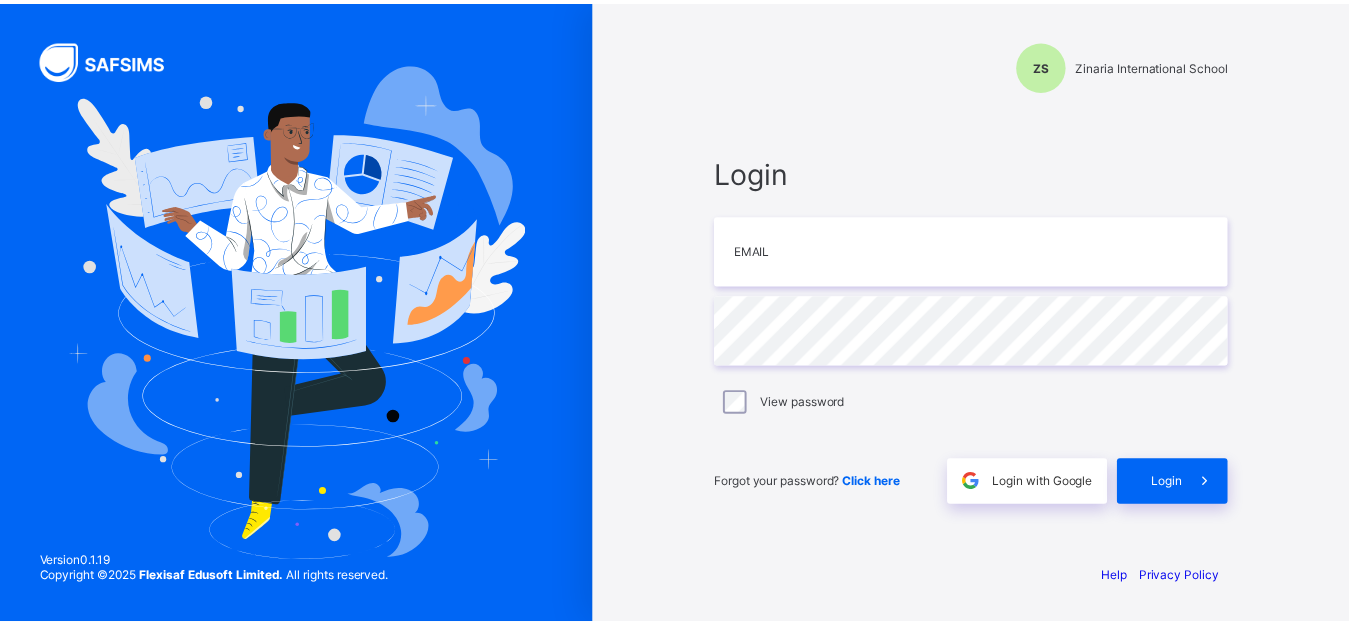 scroll, scrollTop: 0, scrollLeft: 0, axis: both 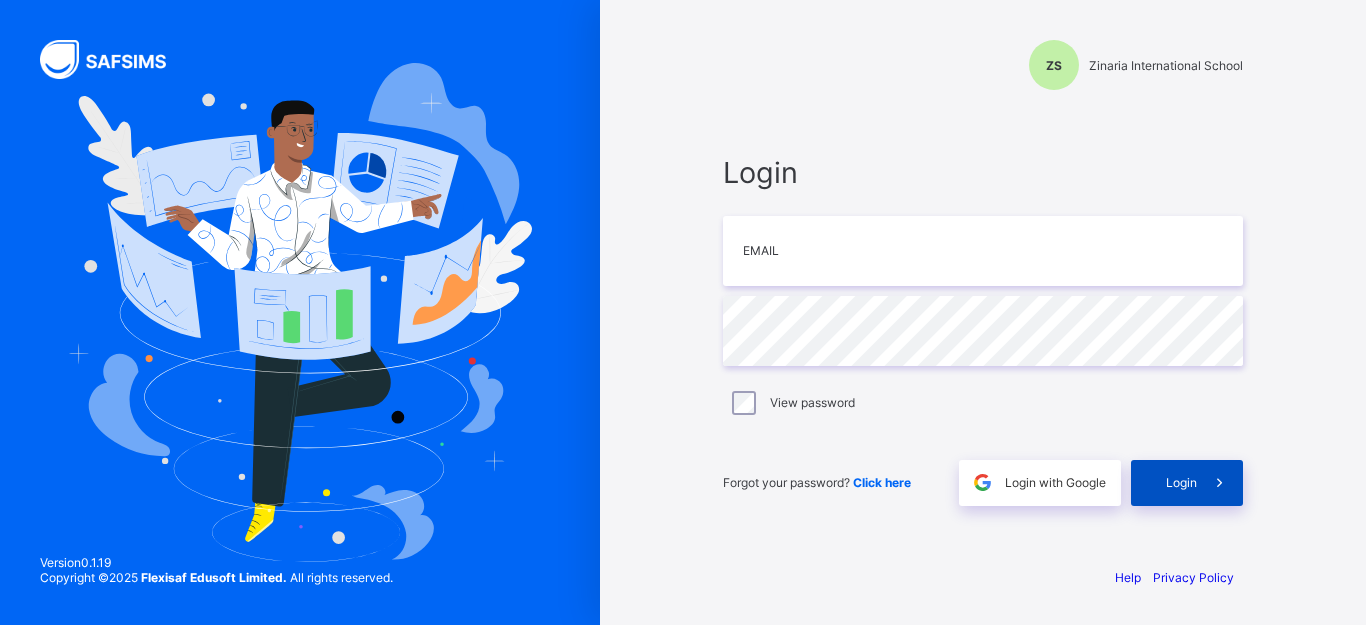 click on "Login" at bounding box center (1181, 482) 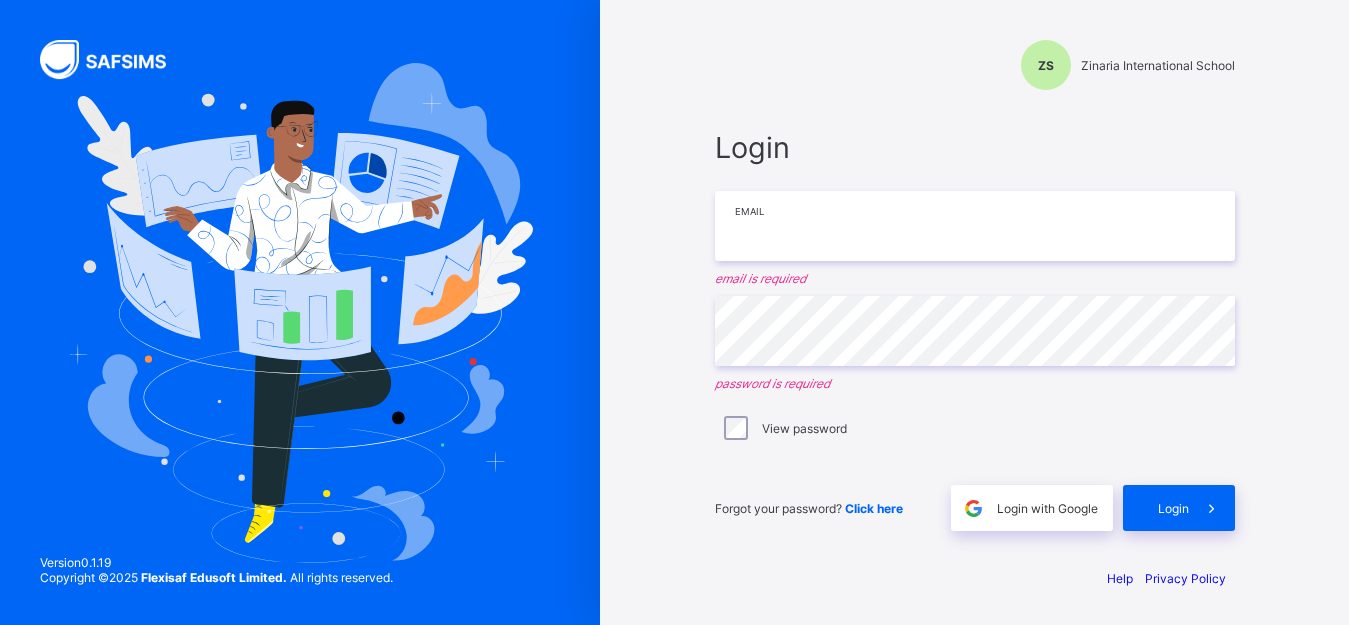 click at bounding box center [975, 226] 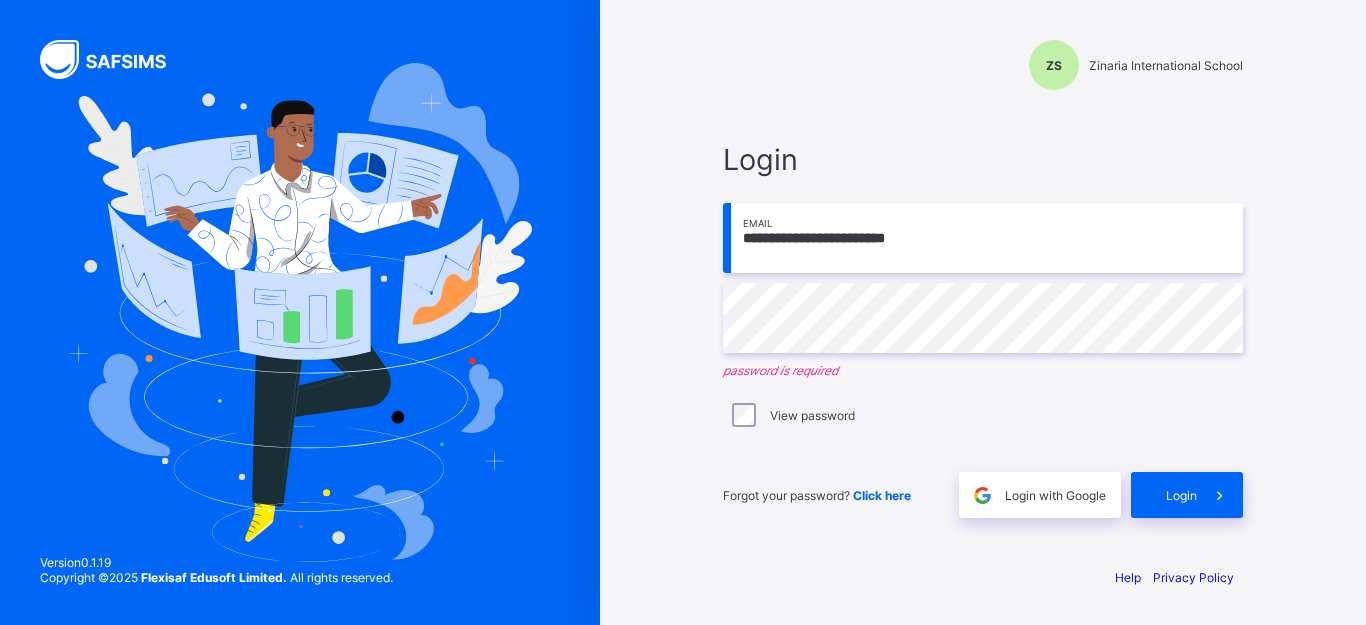 type on "**********" 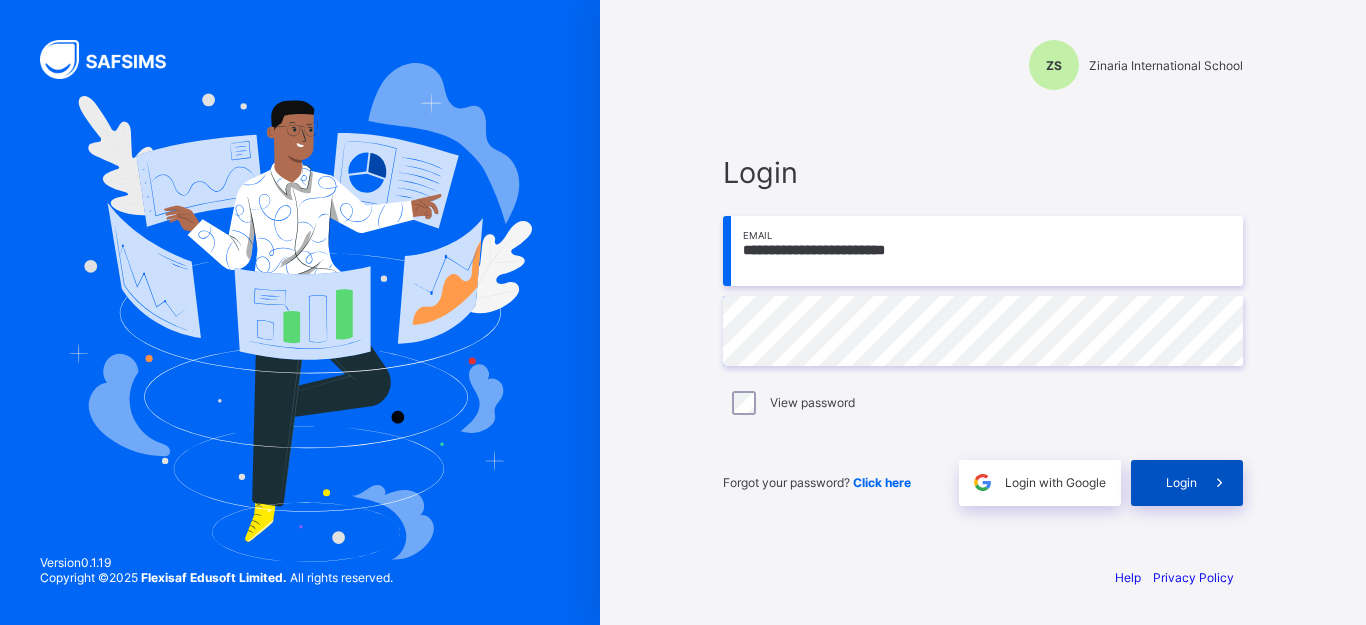 click at bounding box center (1220, 483) 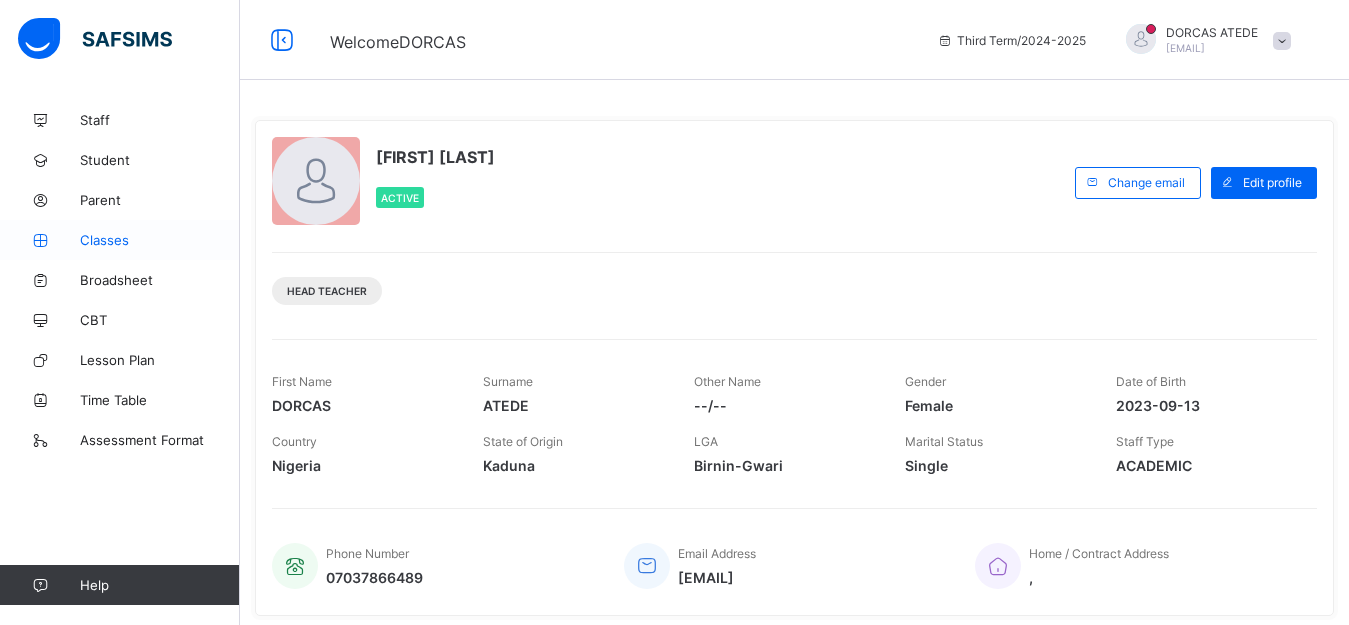 click on "Classes" at bounding box center (120, 240) 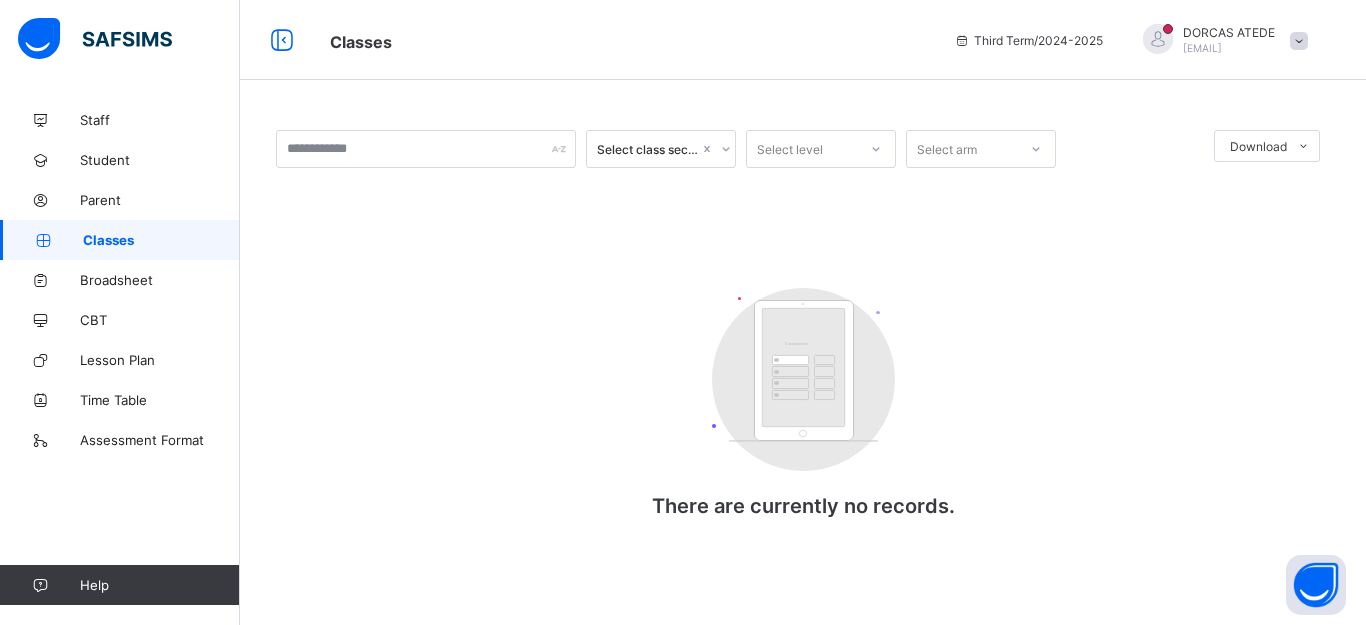 click on "Classes" at bounding box center [161, 240] 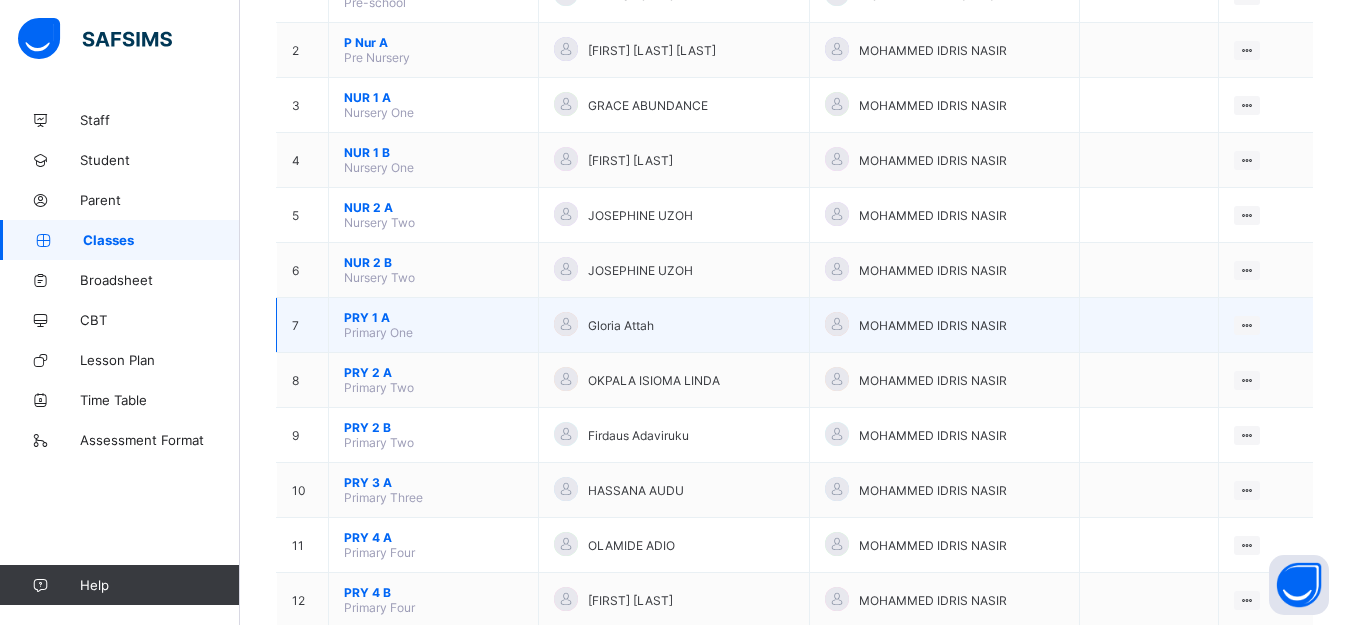 scroll, scrollTop: 300, scrollLeft: 0, axis: vertical 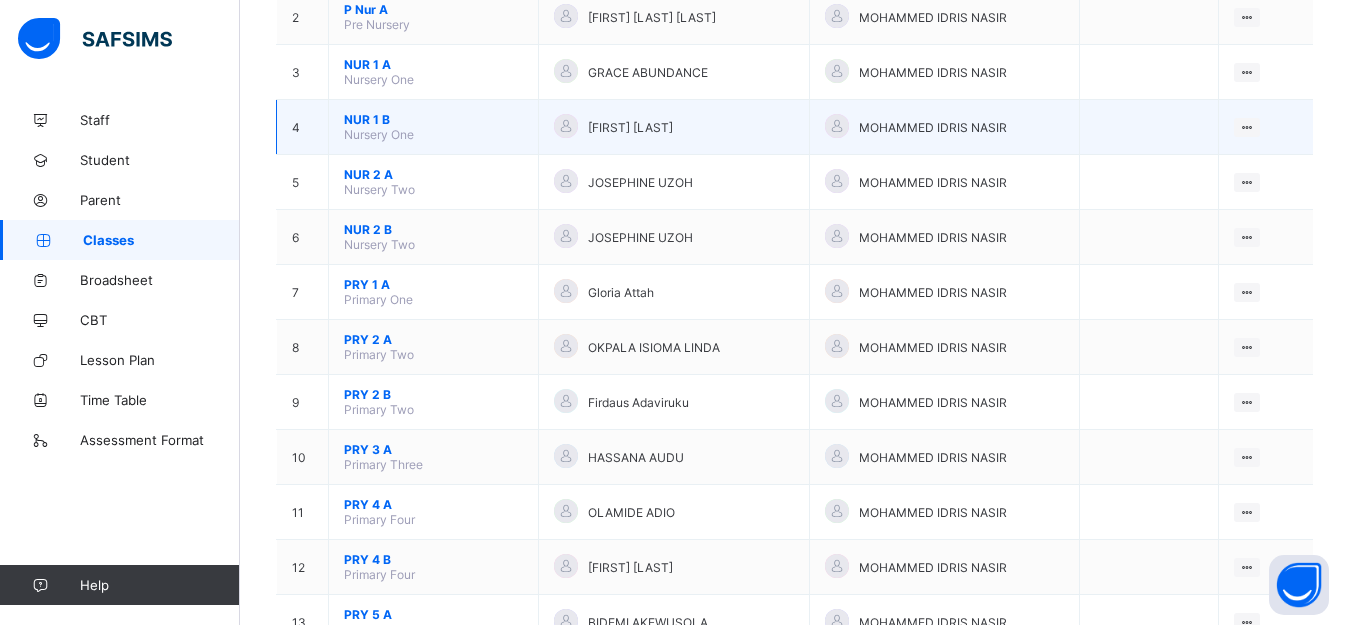 click on "NUR 1   B" at bounding box center [433, 119] 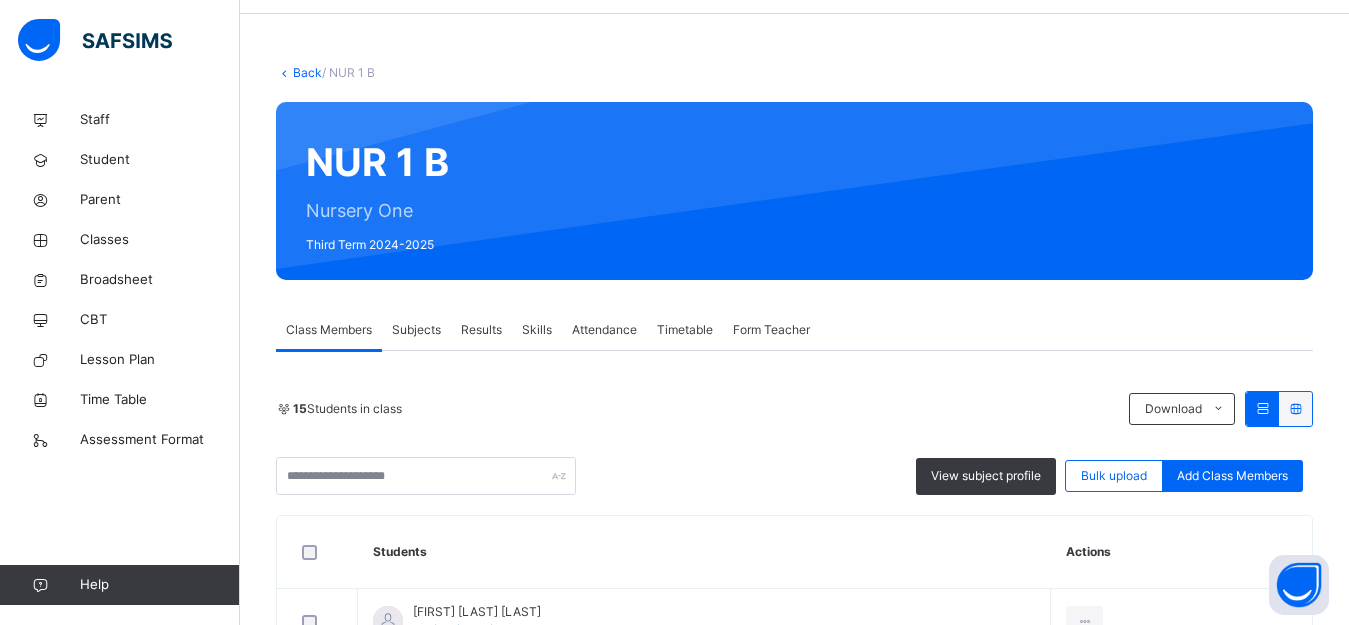 scroll, scrollTop: 0, scrollLeft: 0, axis: both 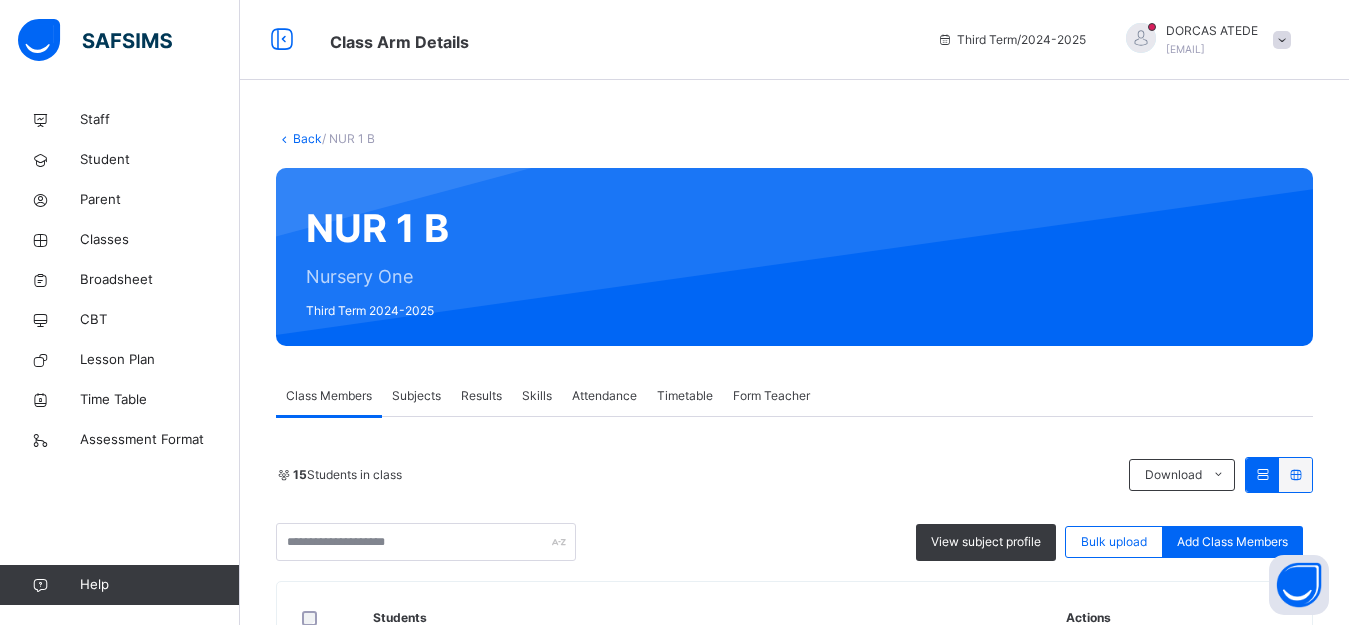 click on "Subjects" at bounding box center [416, 396] 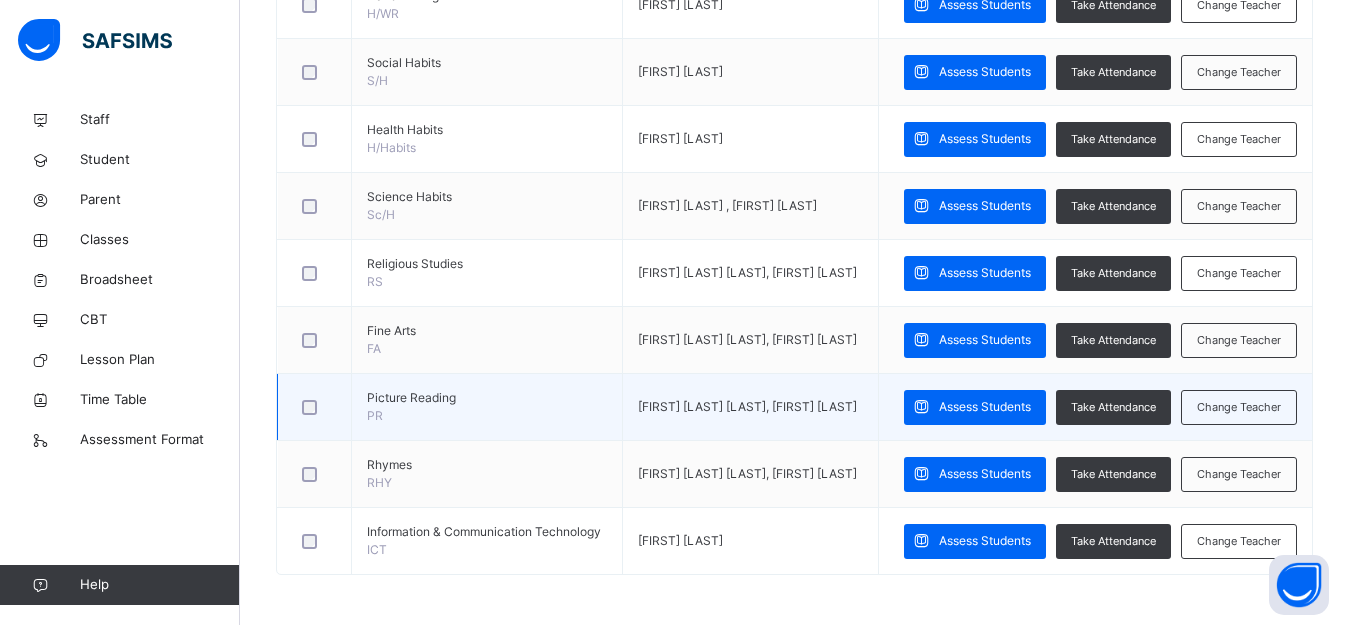 scroll, scrollTop: 1000, scrollLeft: 0, axis: vertical 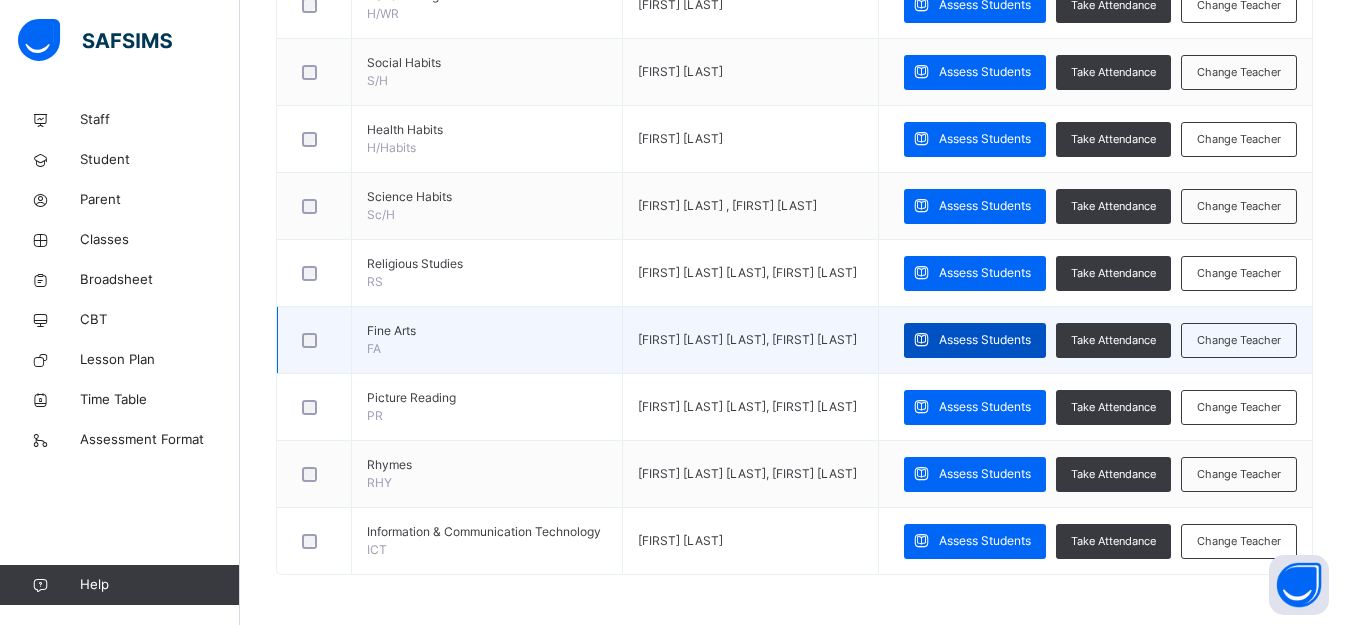 click at bounding box center [921, 340] 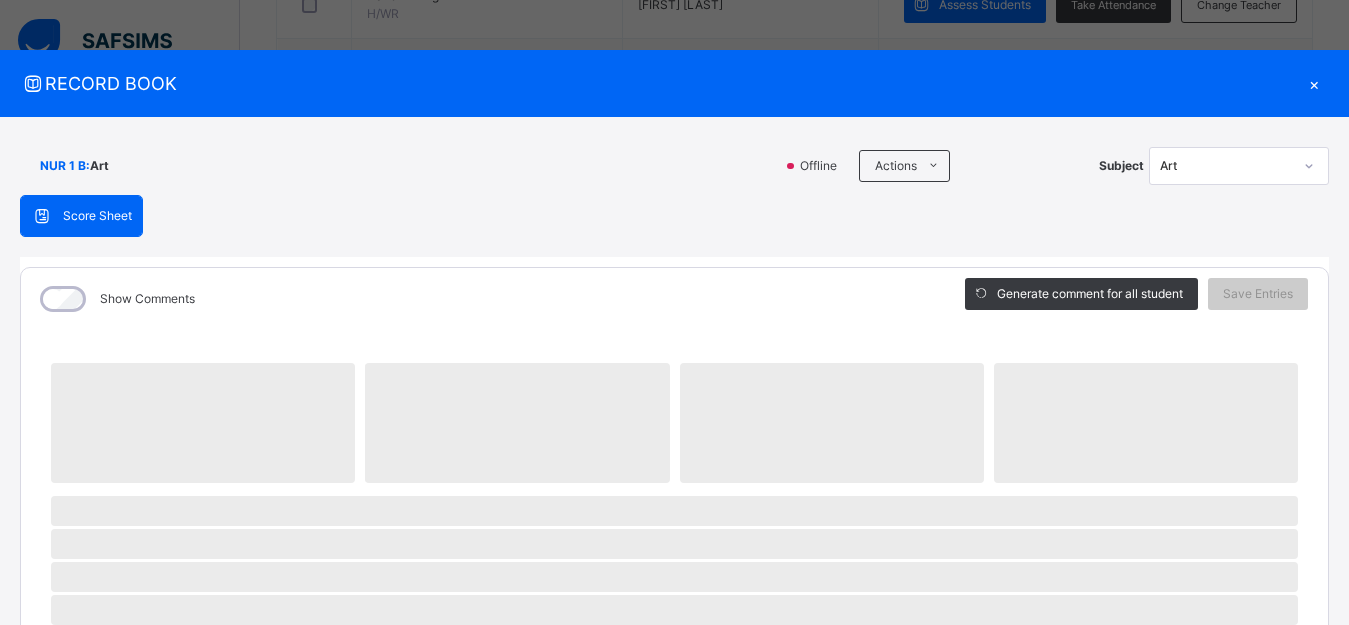 scroll, scrollTop: 100, scrollLeft: 0, axis: vertical 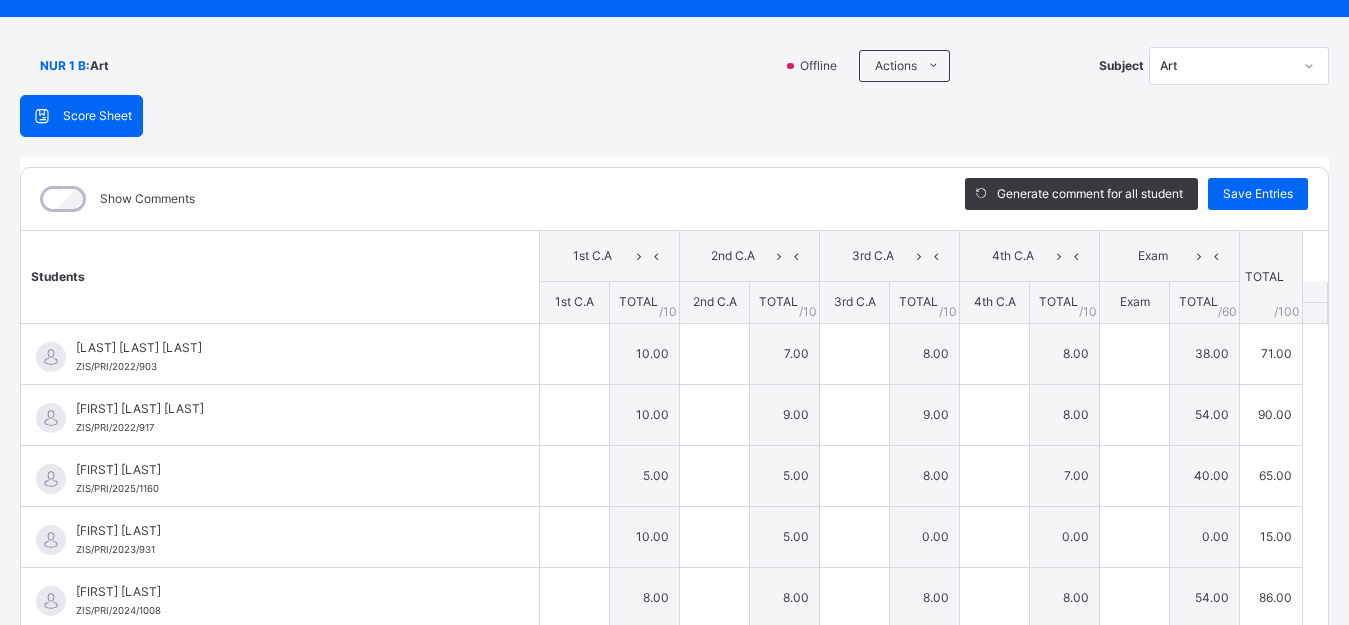 type on "**" 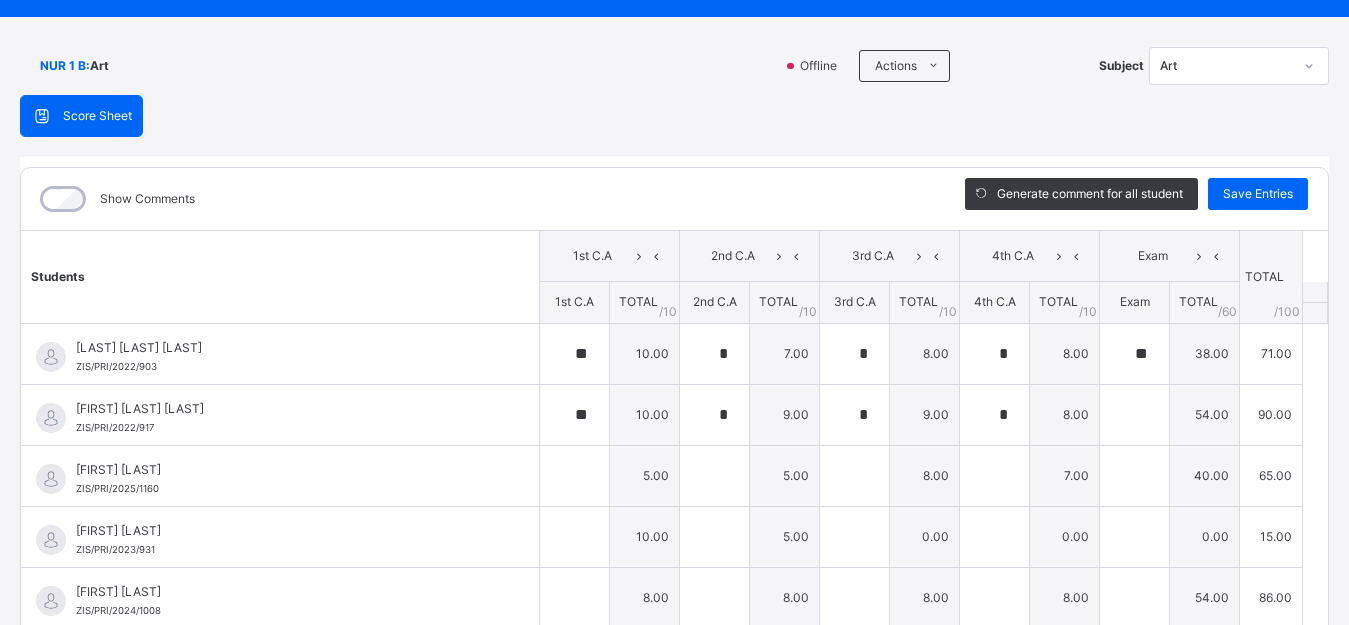 type on "**" 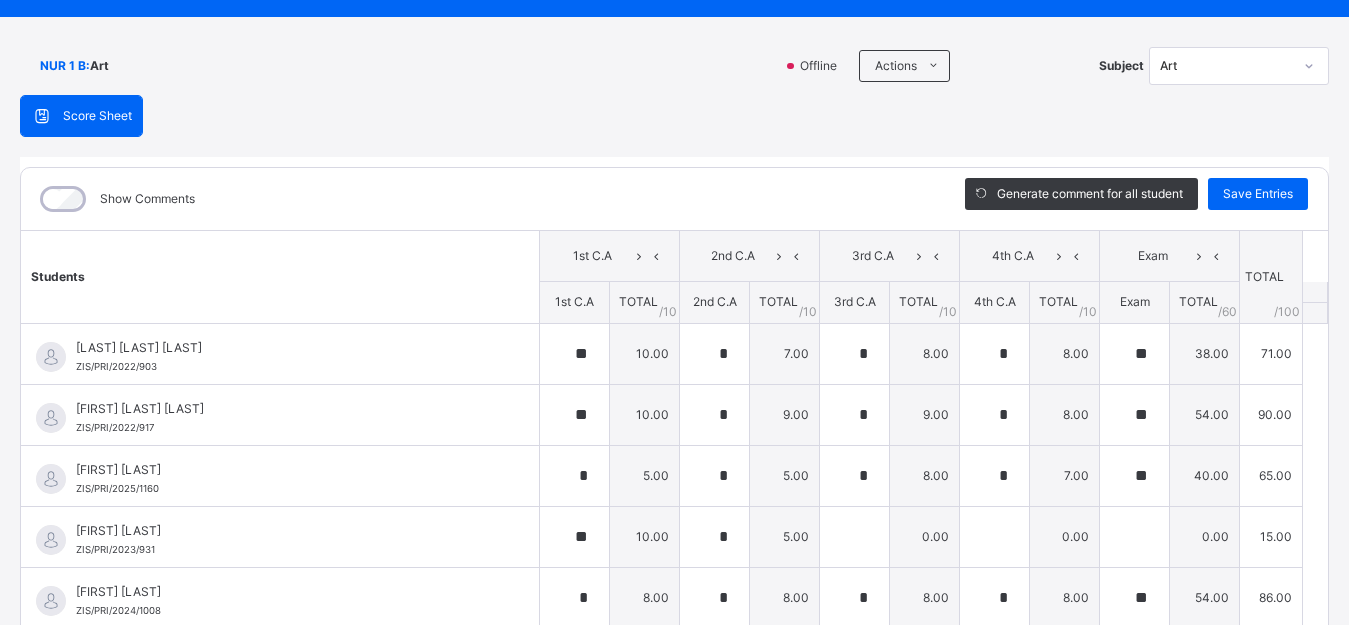 type on "**" 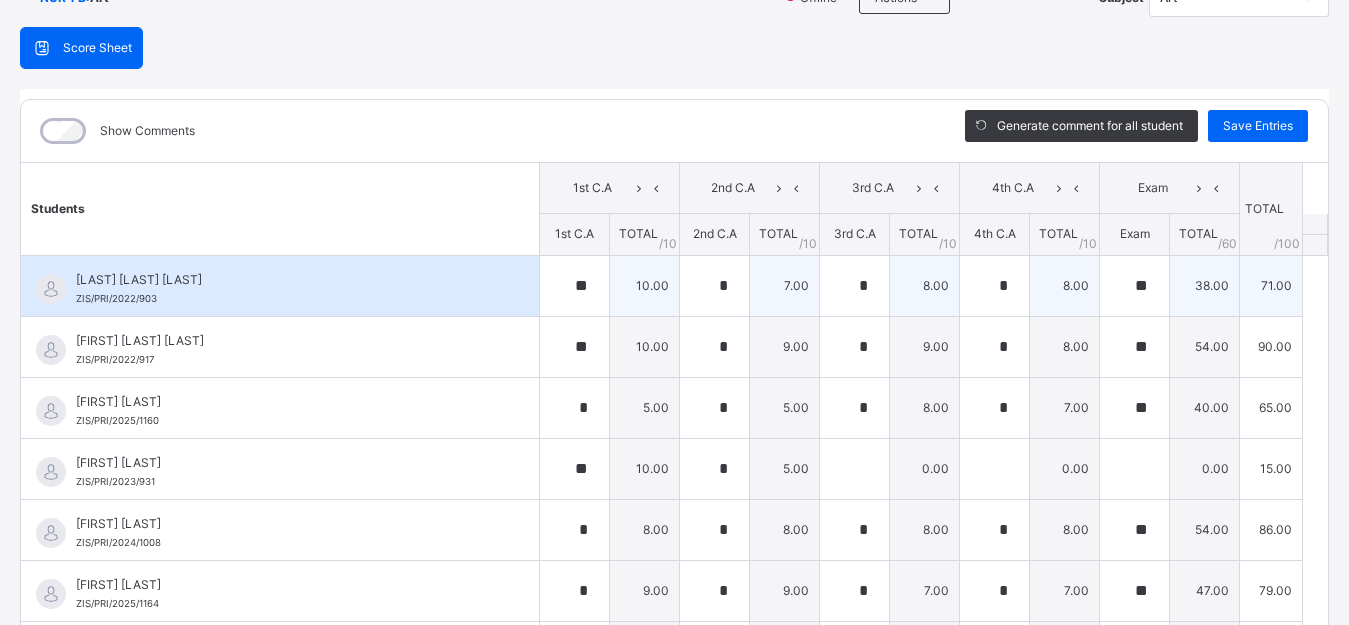 scroll, scrollTop: 200, scrollLeft: 0, axis: vertical 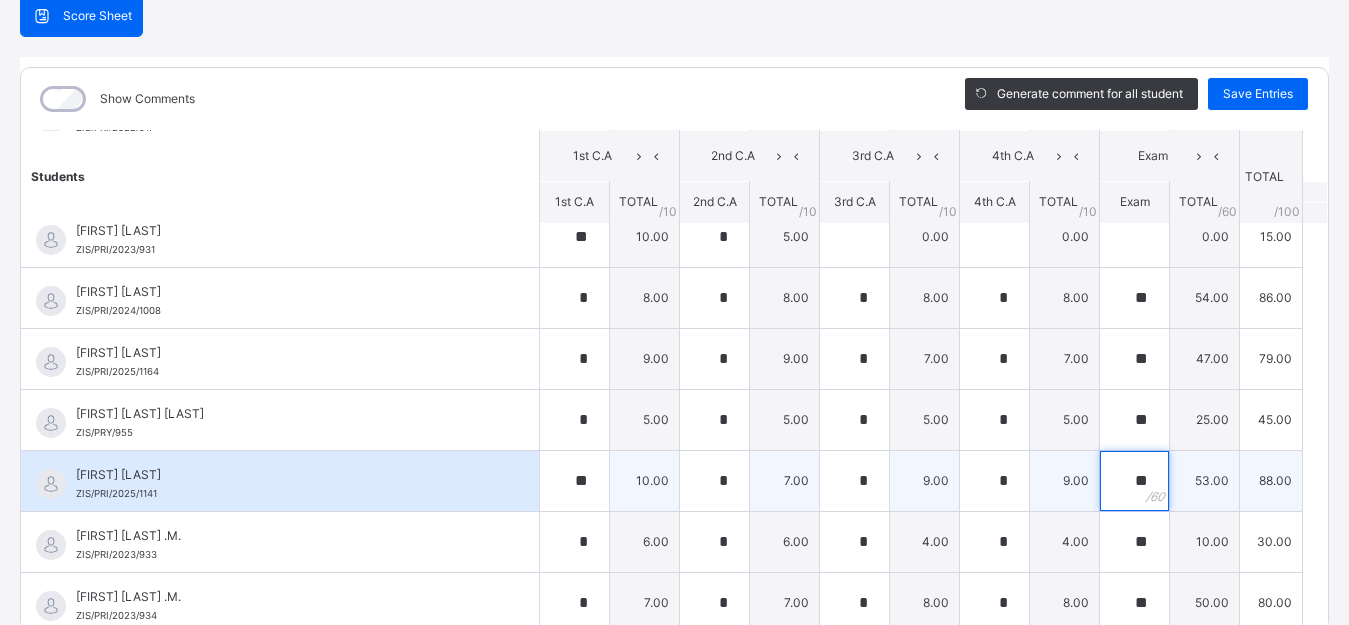 click on "**" at bounding box center (1134, 481) 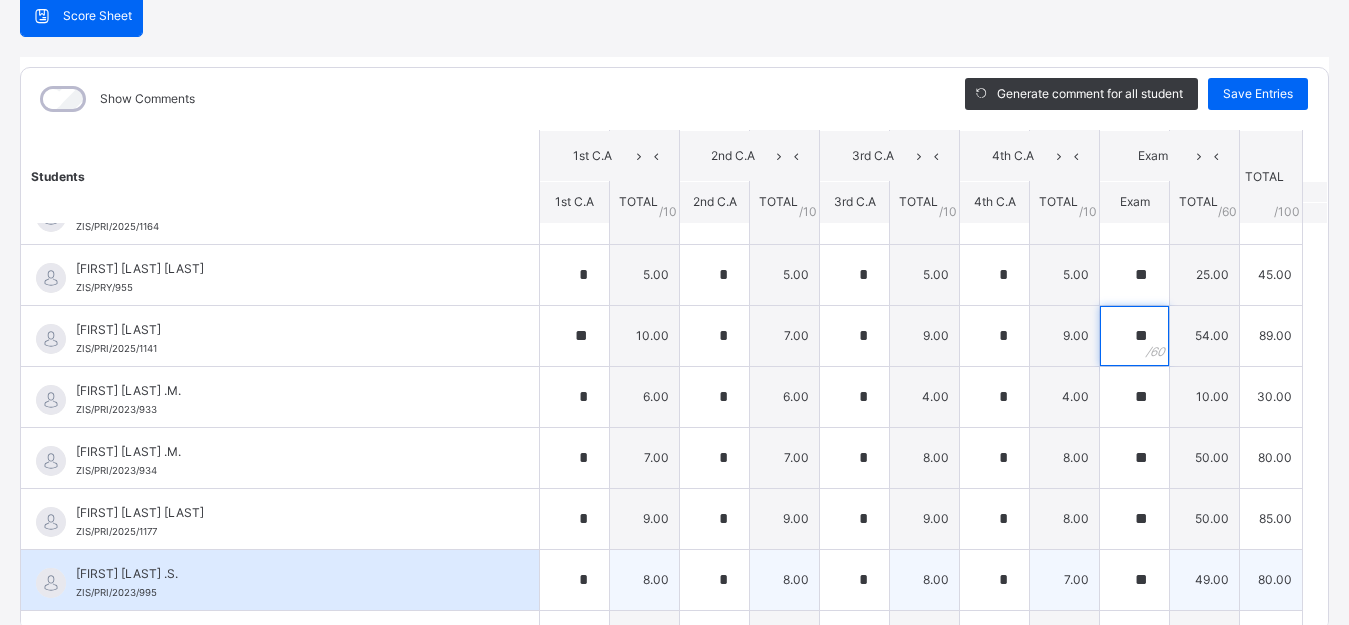 scroll, scrollTop: 400, scrollLeft: 0, axis: vertical 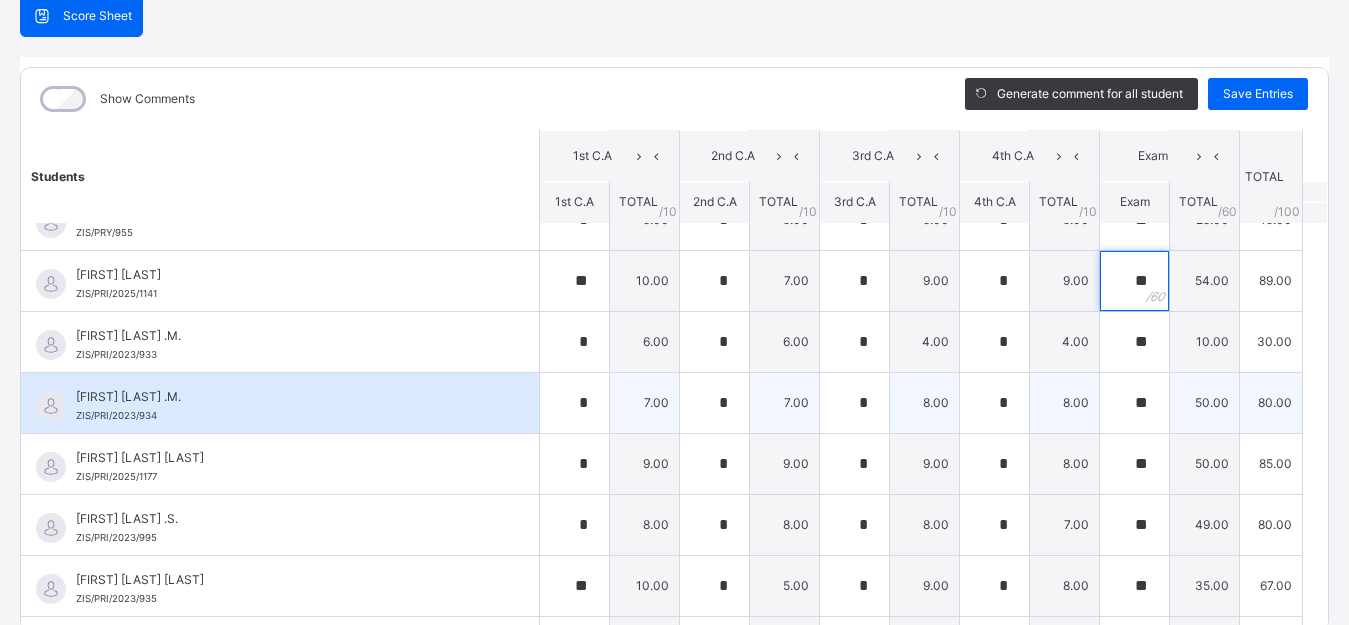 type on "**" 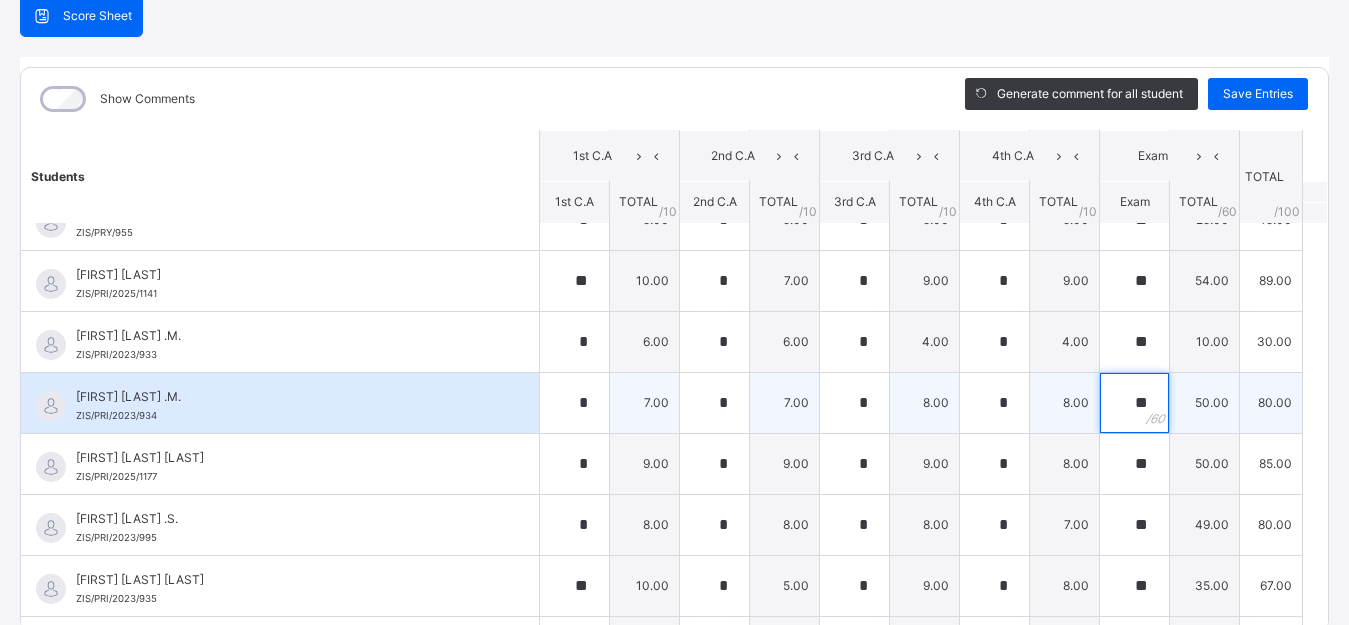 click on "**" at bounding box center (1134, 403) 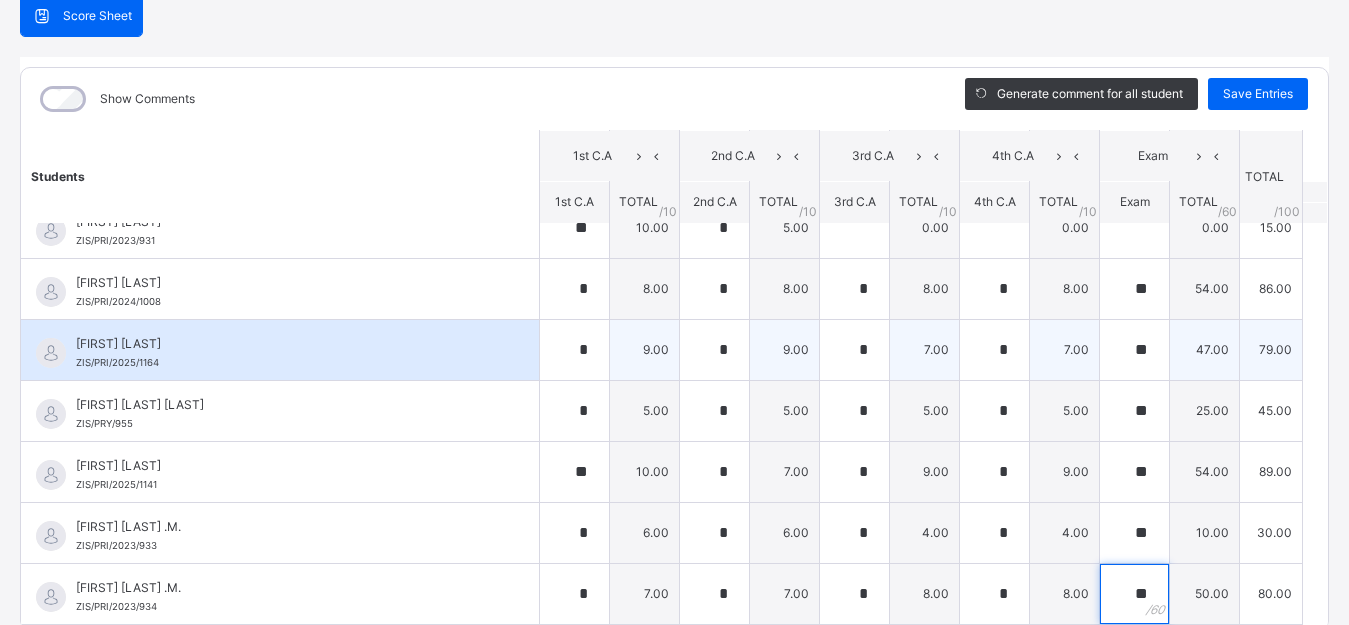 scroll, scrollTop: 109, scrollLeft: 0, axis: vertical 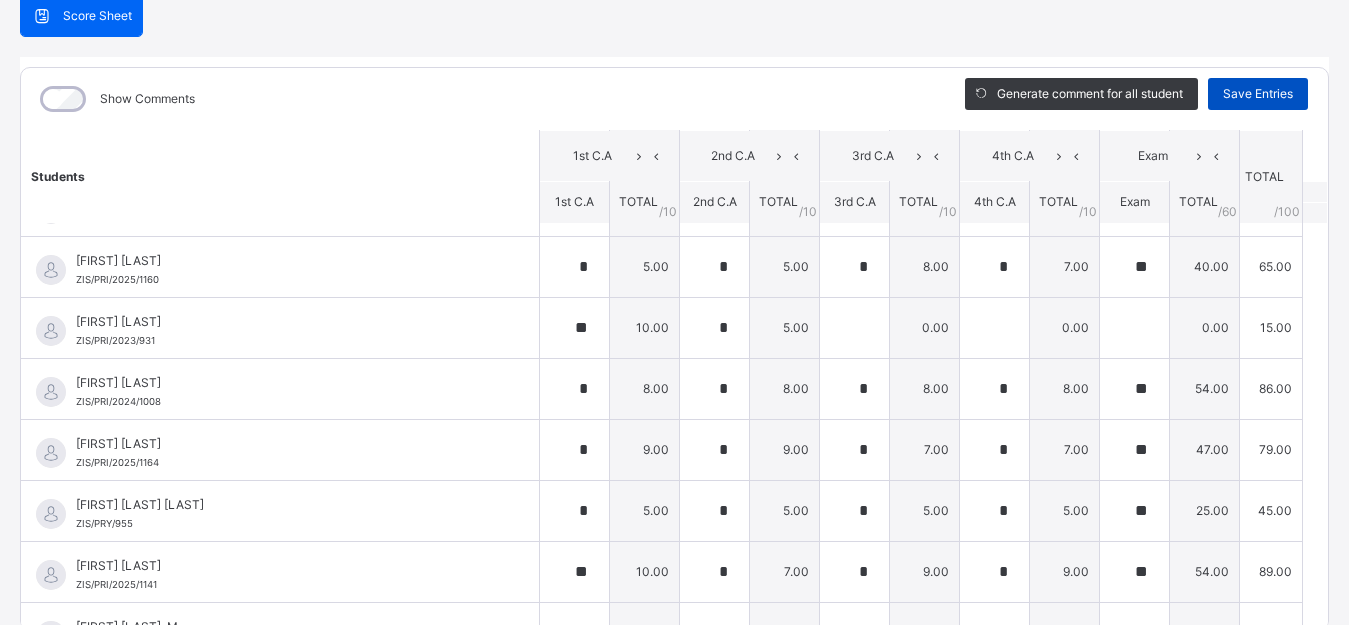 click on "Save Entries" at bounding box center [1258, 94] 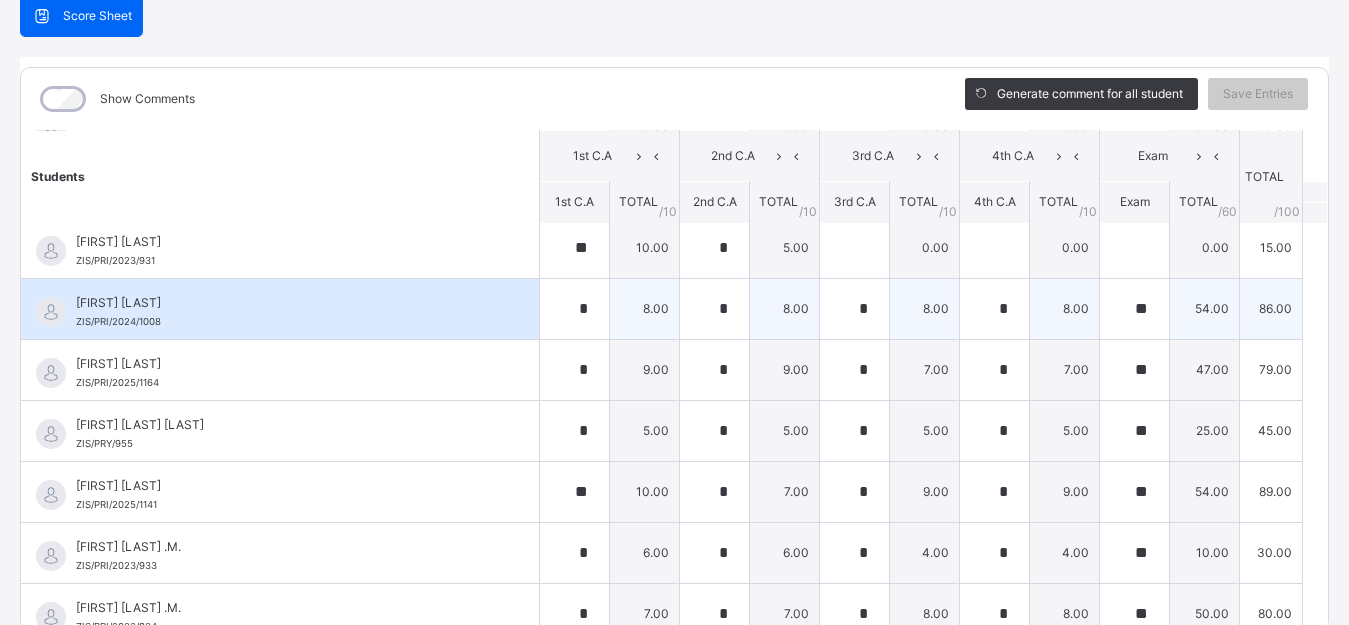 scroll, scrollTop: 209, scrollLeft: 0, axis: vertical 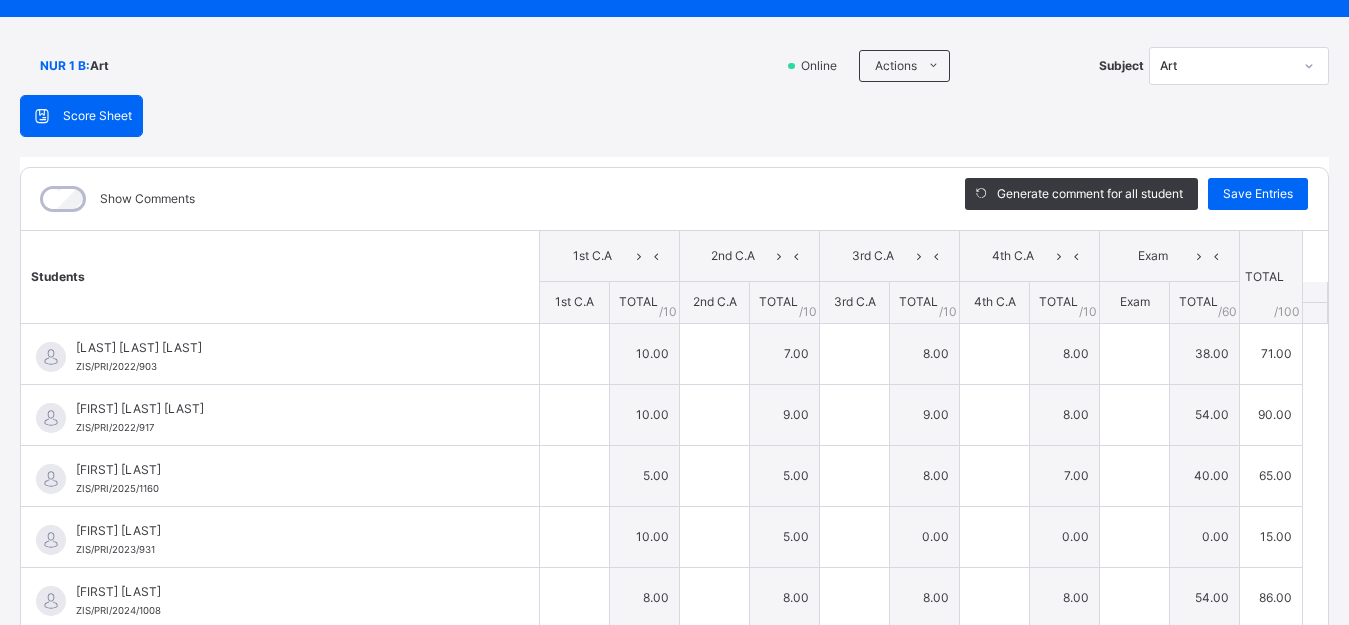 type on "**" 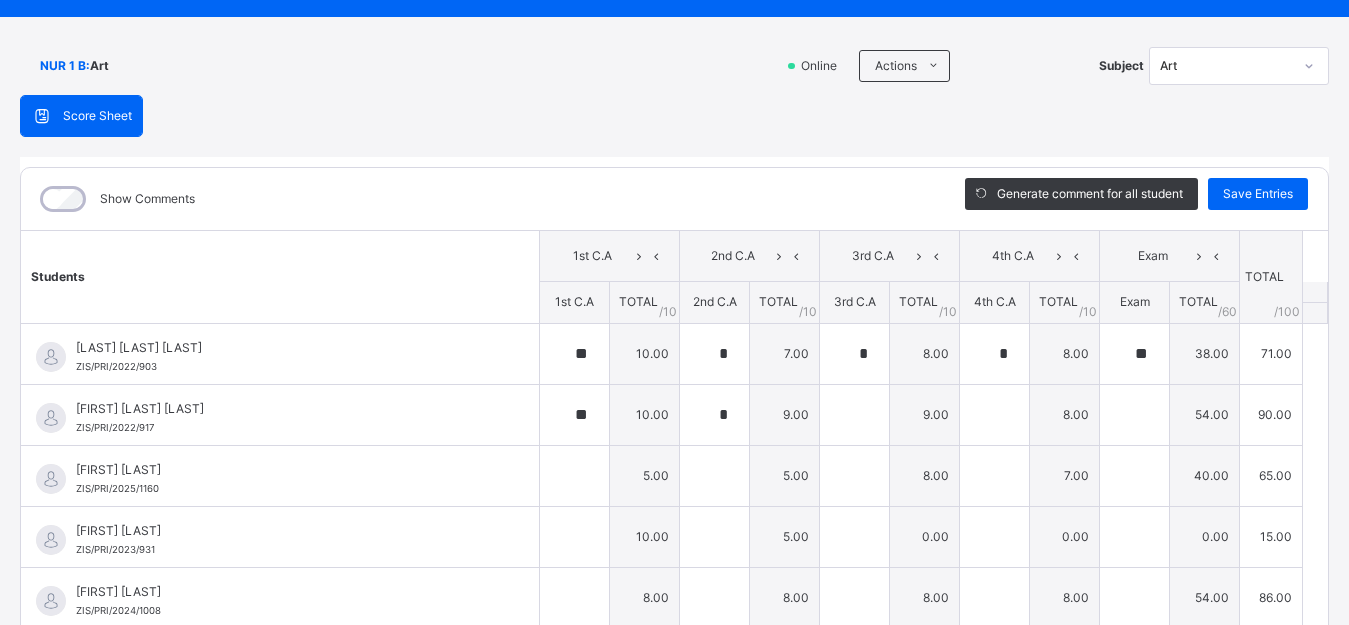 type on "*" 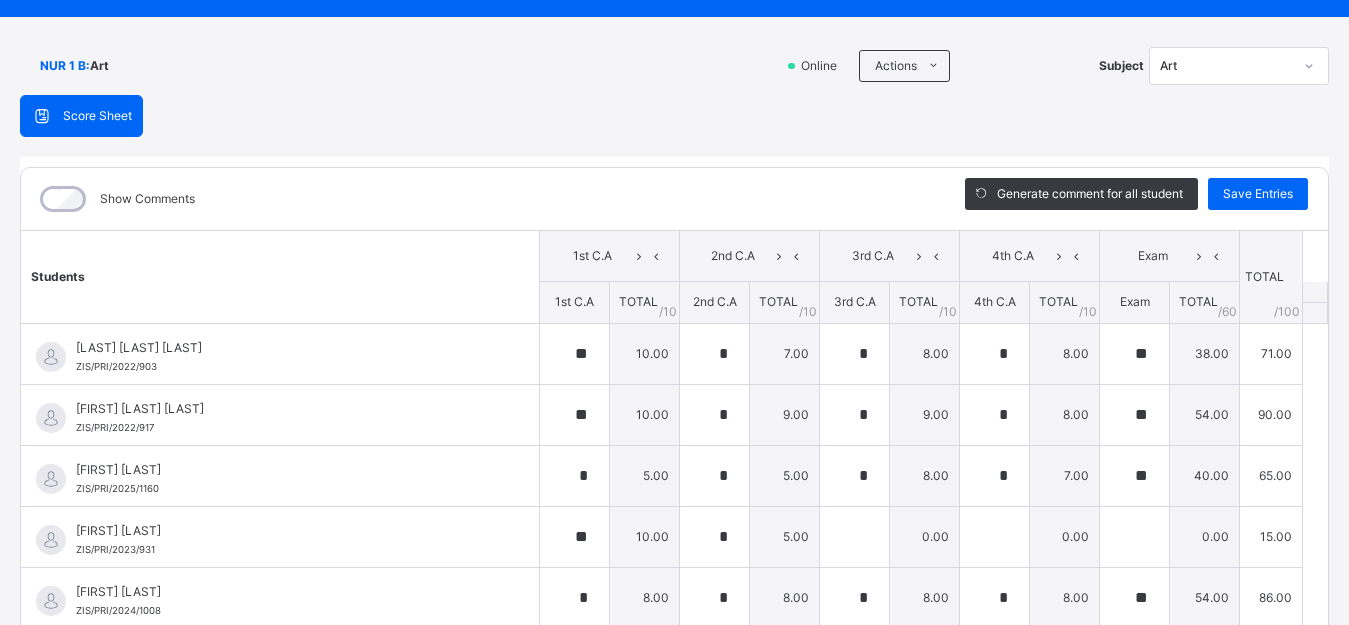 type on "**" 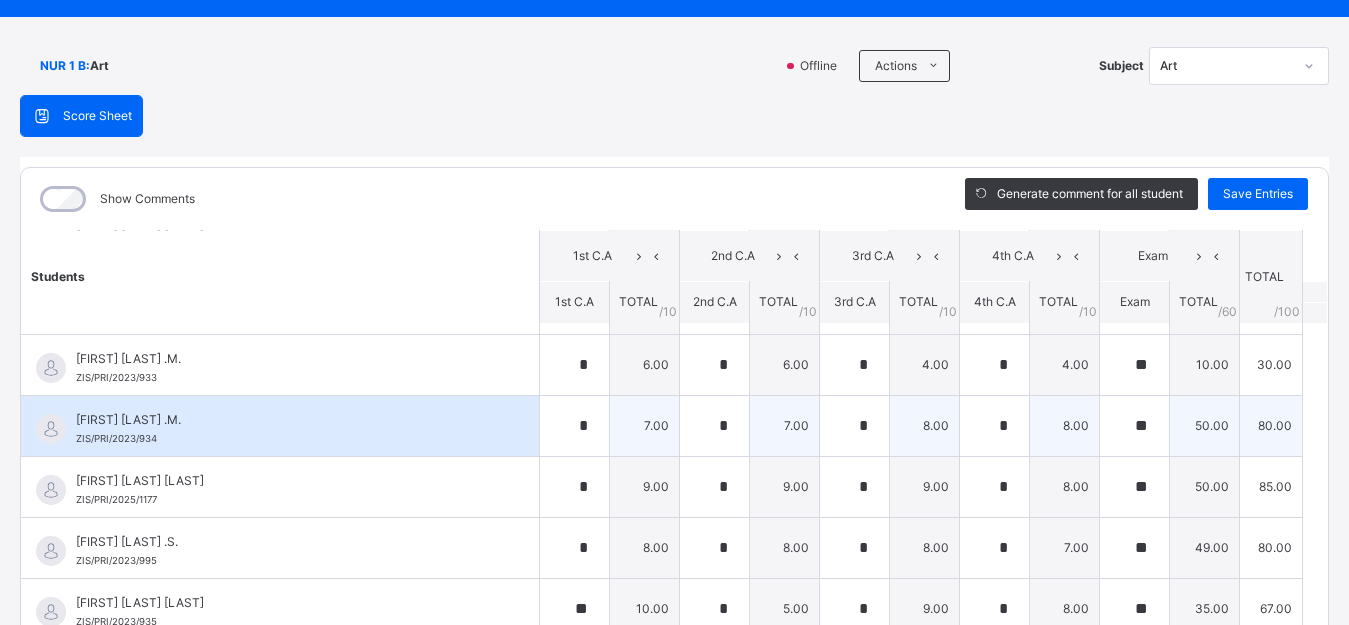 scroll, scrollTop: 509, scrollLeft: 0, axis: vertical 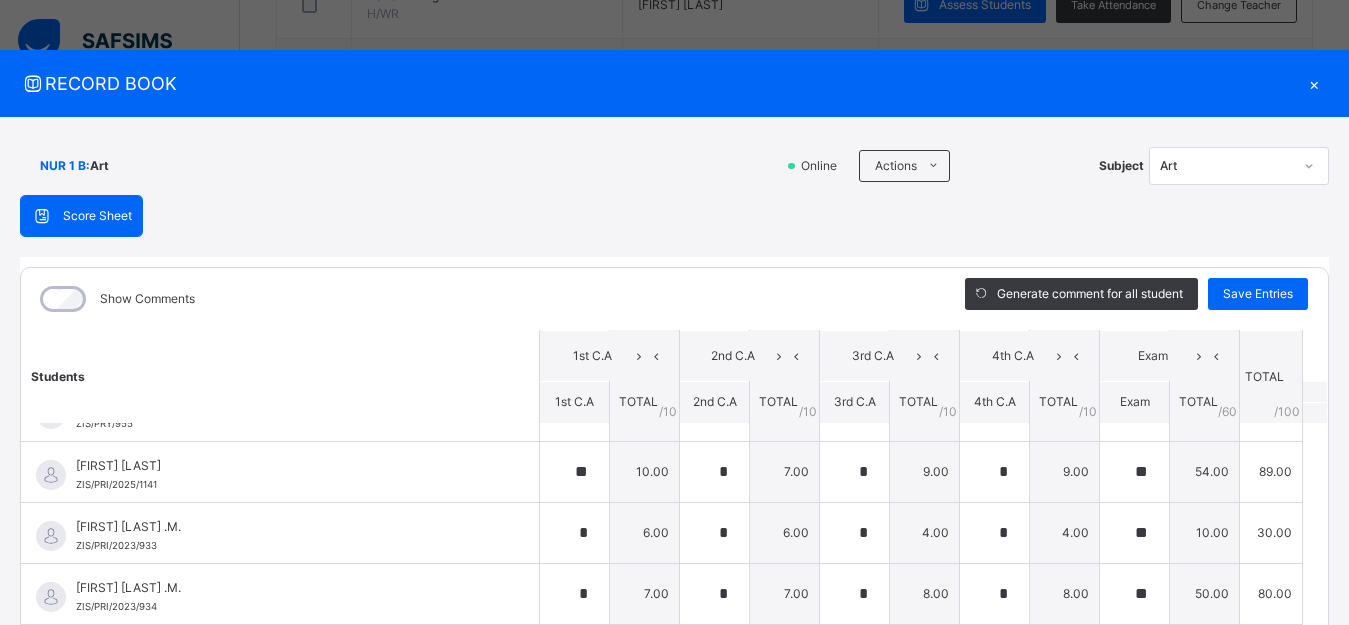 click on "×" at bounding box center [1314, 83] 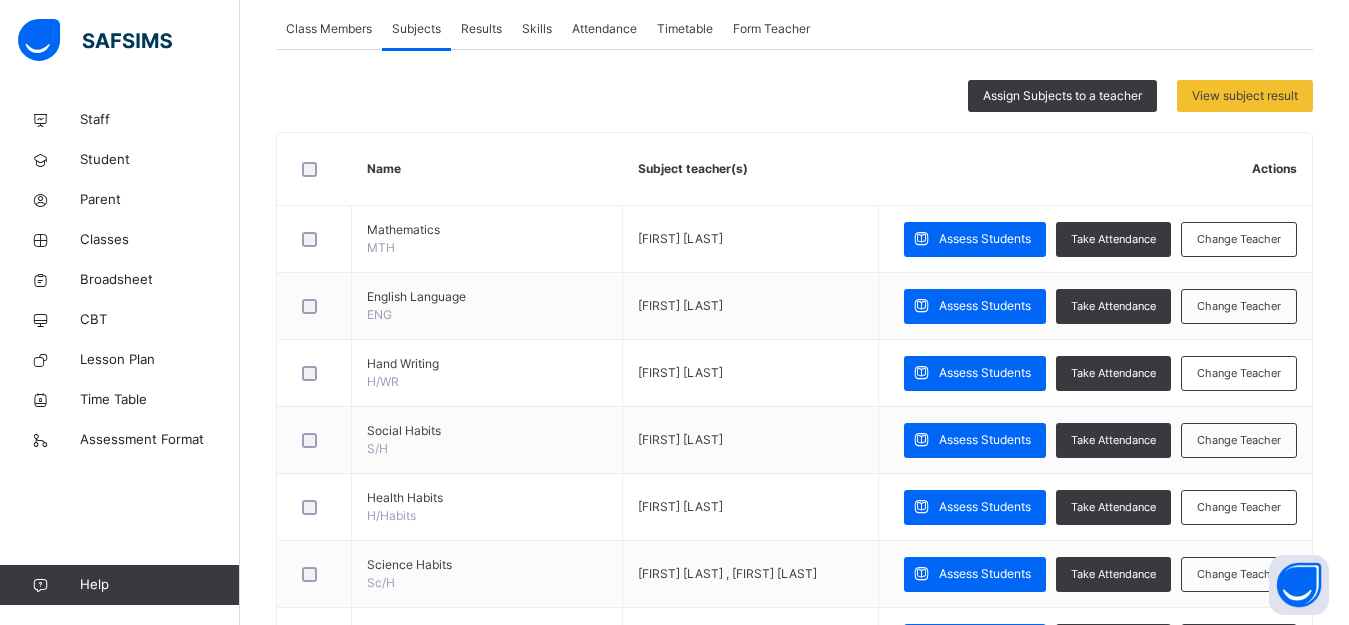 scroll, scrollTop: 300, scrollLeft: 0, axis: vertical 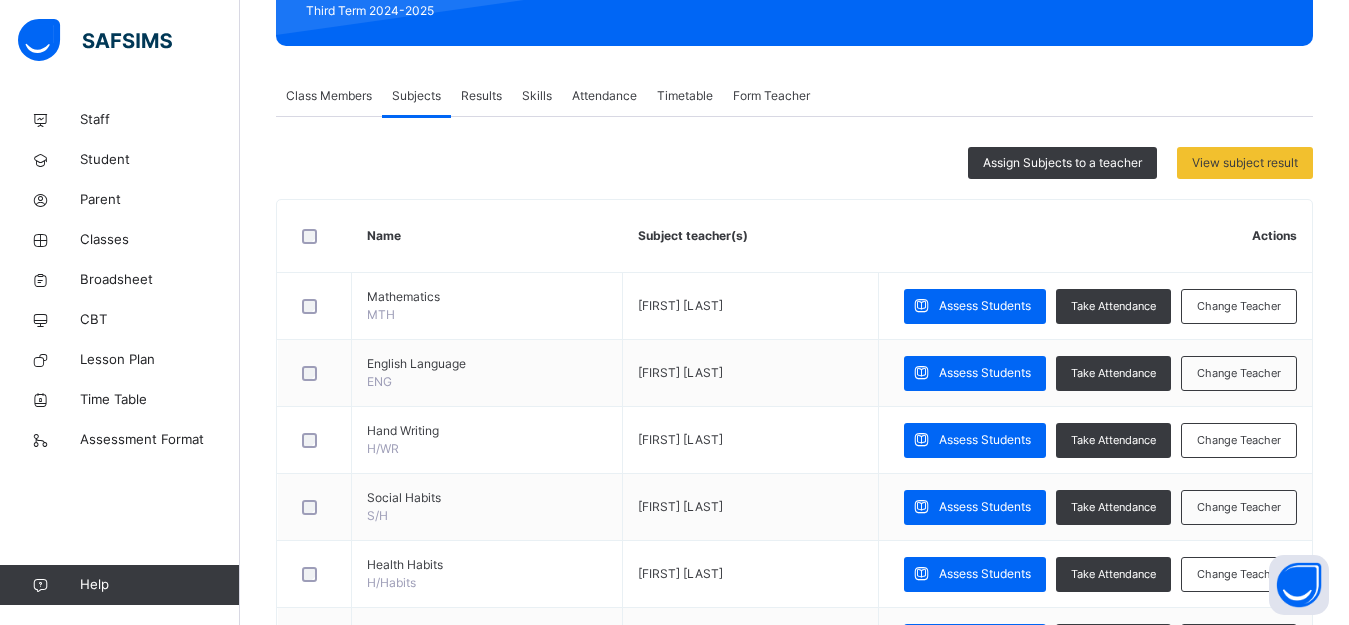 click on "Results" at bounding box center [481, 96] 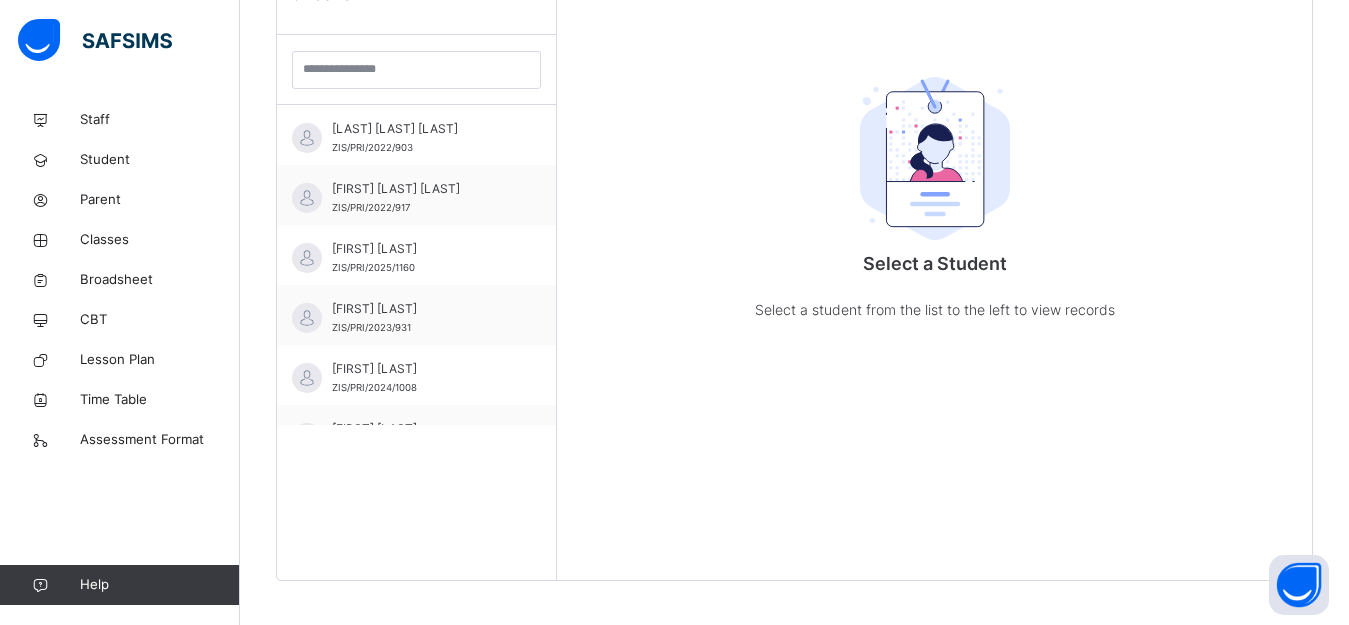 scroll, scrollTop: 581, scrollLeft: 0, axis: vertical 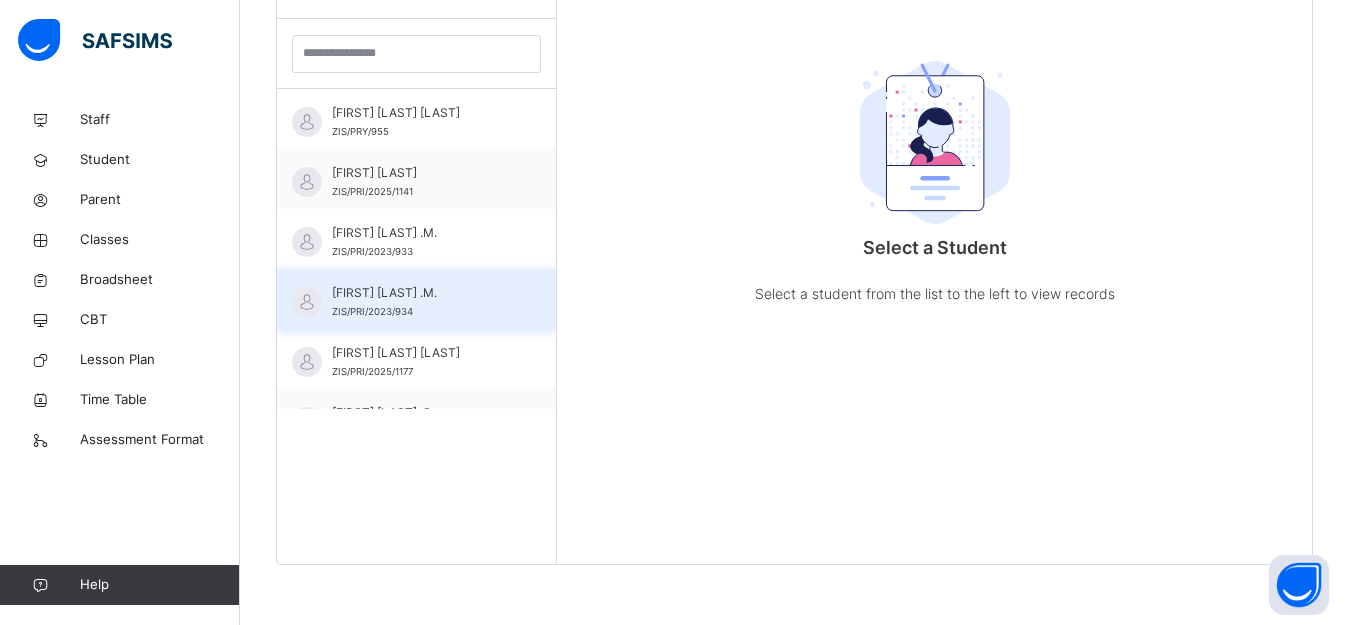 click on "MUBARAK SULEIMAN .M. ZIS/PRI/2023/934" at bounding box center [416, 299] 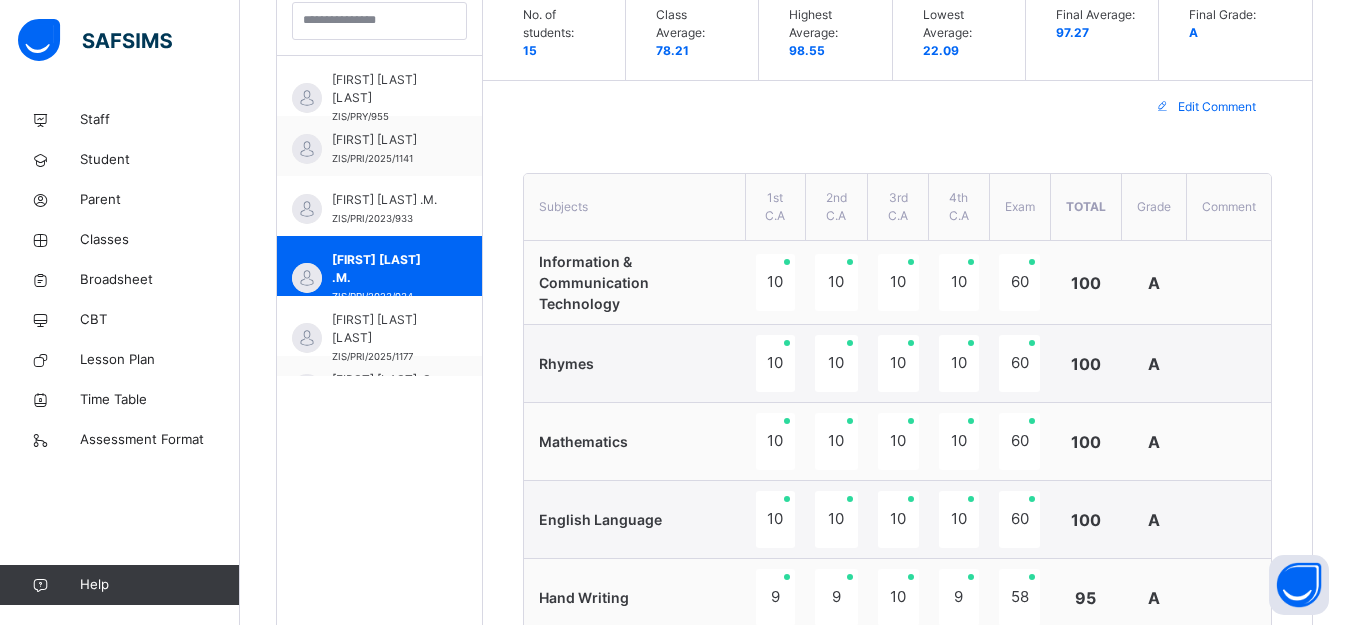 scroll, scrollTop: 581, scrollLeft: 0, axis: vertical 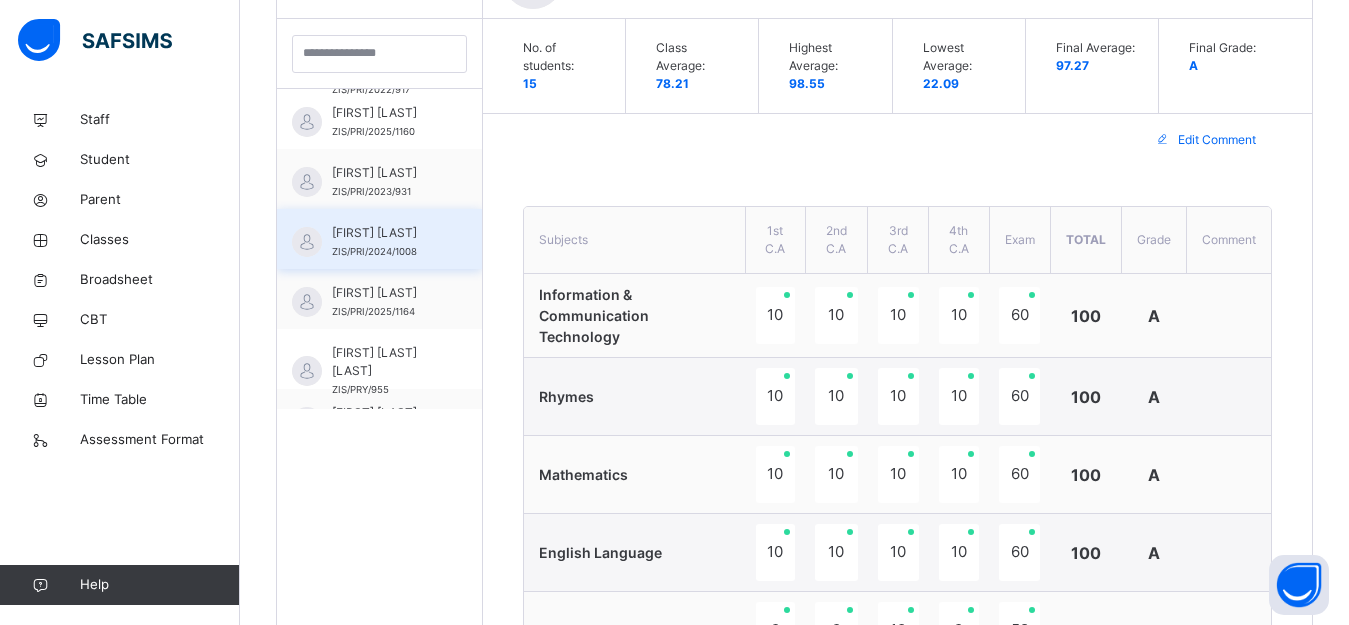 click on "HAJARA  ALIYU ZIS/PRI/2024/1008" at bounding box center [384, 242] 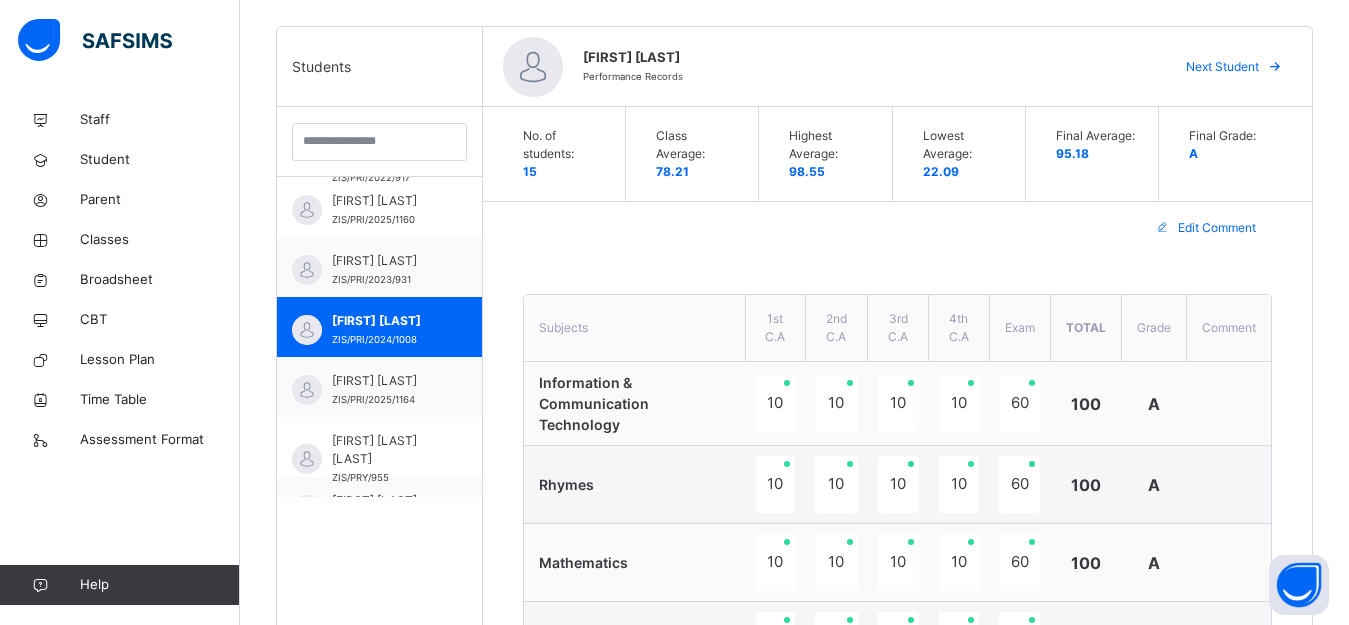 scroll, scrollTop: 481, scrollLeft: 0, axis: vertical 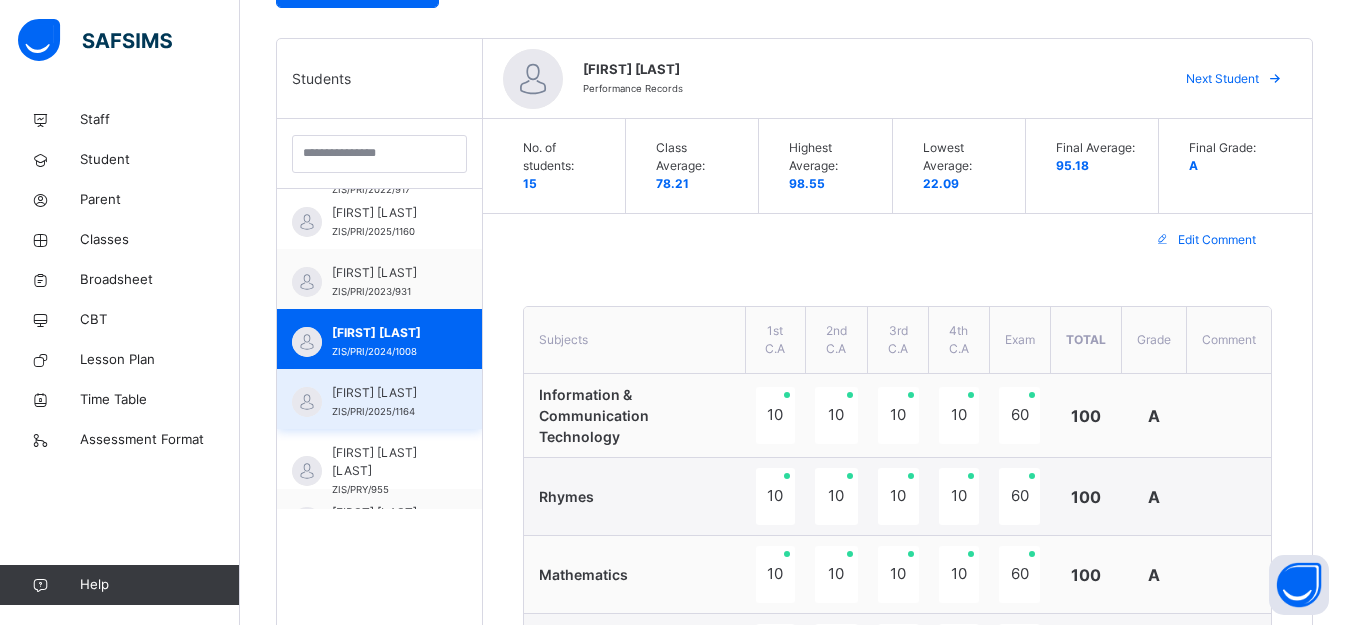click on "HAMZA  ALI ZIS/PRI/2025/1164" at bounding box center [384, 402] 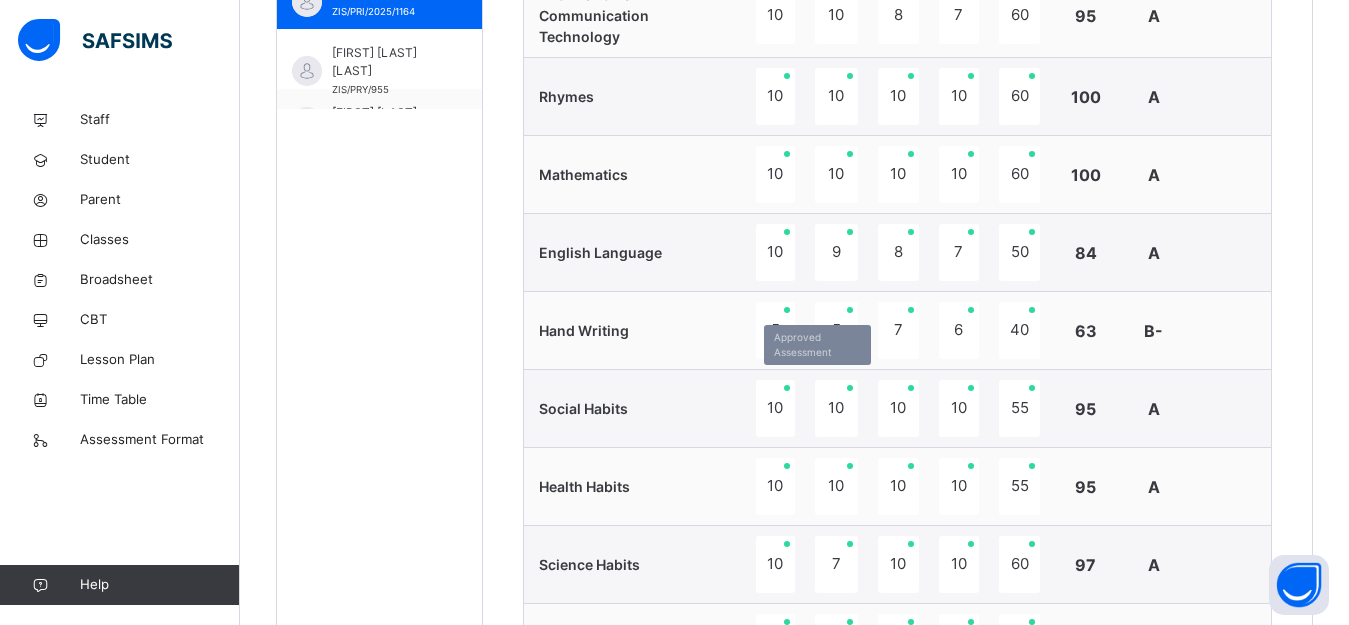scroll, scrollTop: 781, scrollLeft: 0, axis: vertical 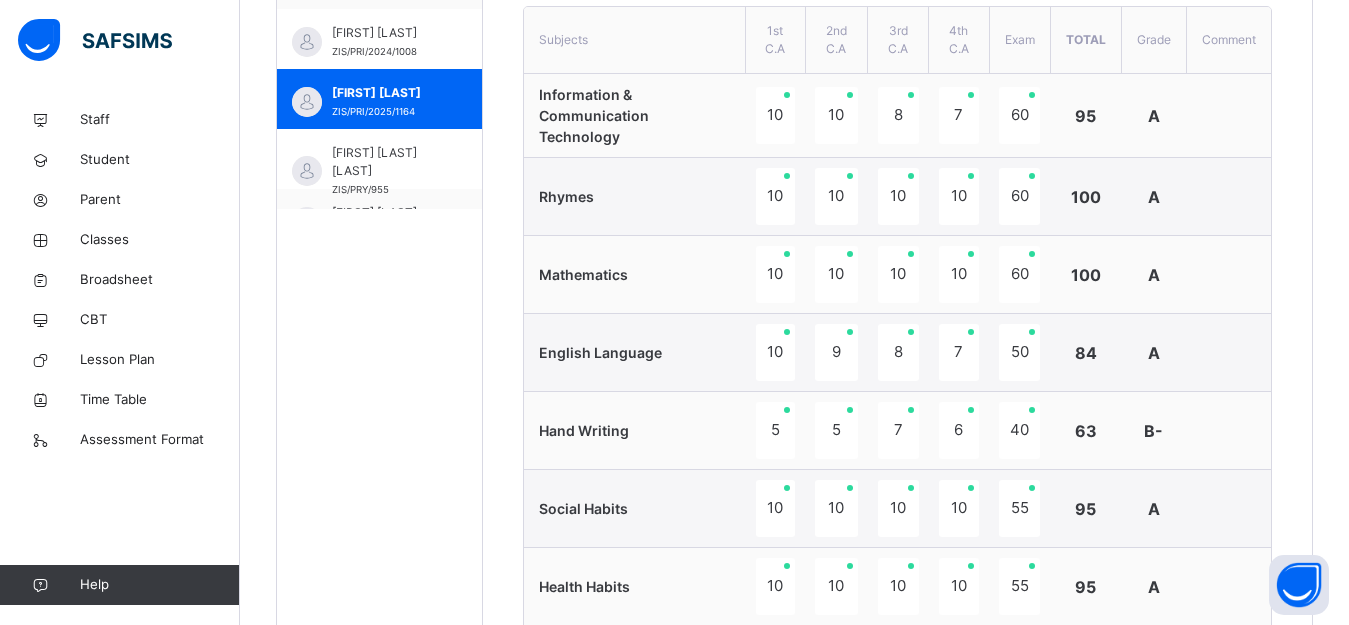 click on "HAMZA  ALI ZIS/PRI/2025/1164" at bounding box center [379, 99] 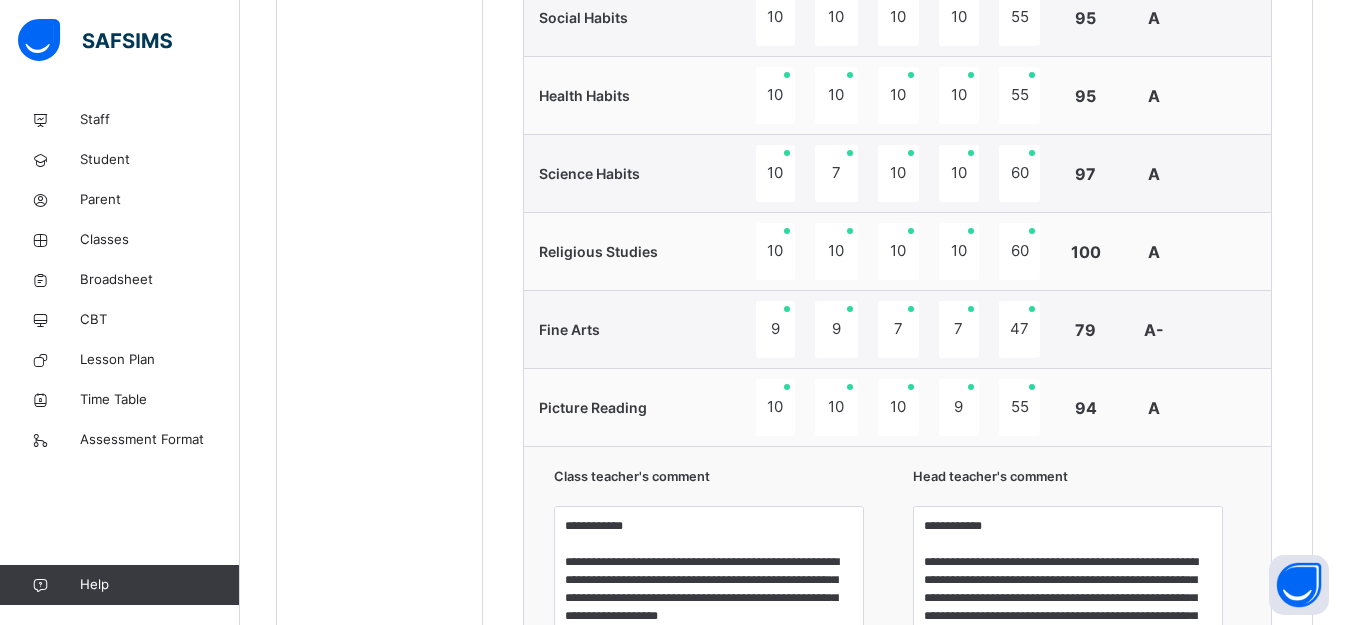 scroll, scrollTop: 1481, scrollLeft: 0, axis: vertical 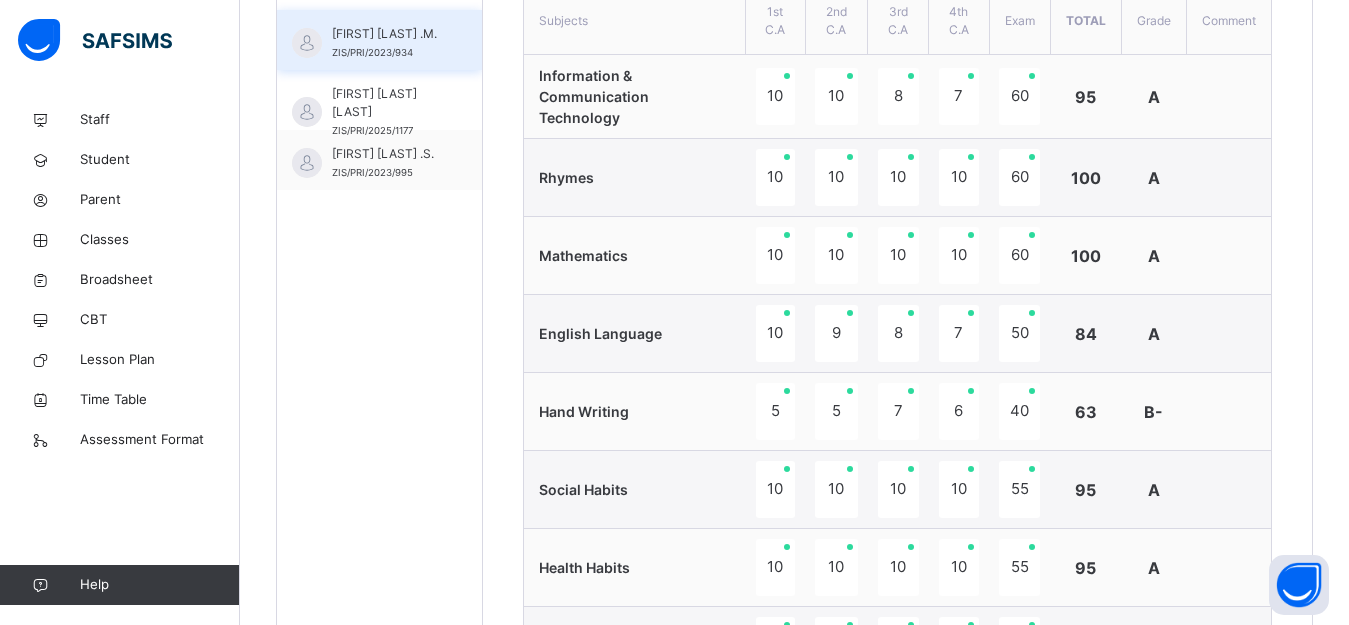click on "MUBARAK SULEIMAN .M." at bounding box center [384, 34] 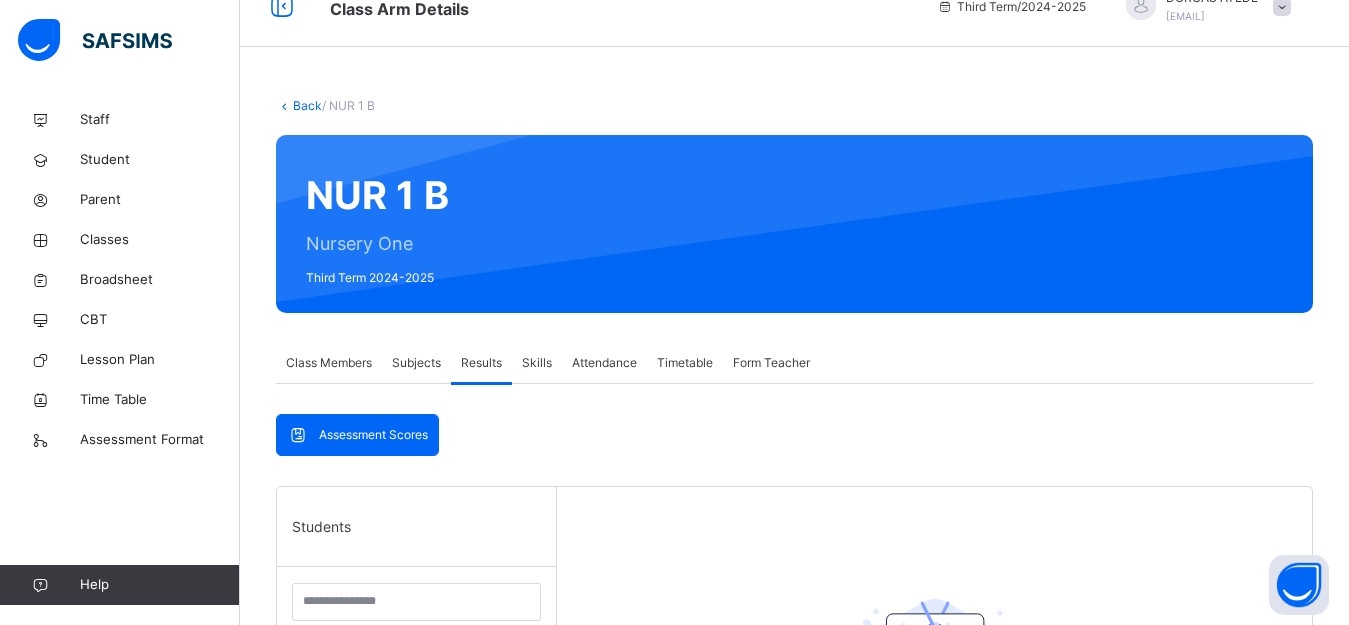 scroll, scrollTop: 0, scrollLeft: 0, axis: both 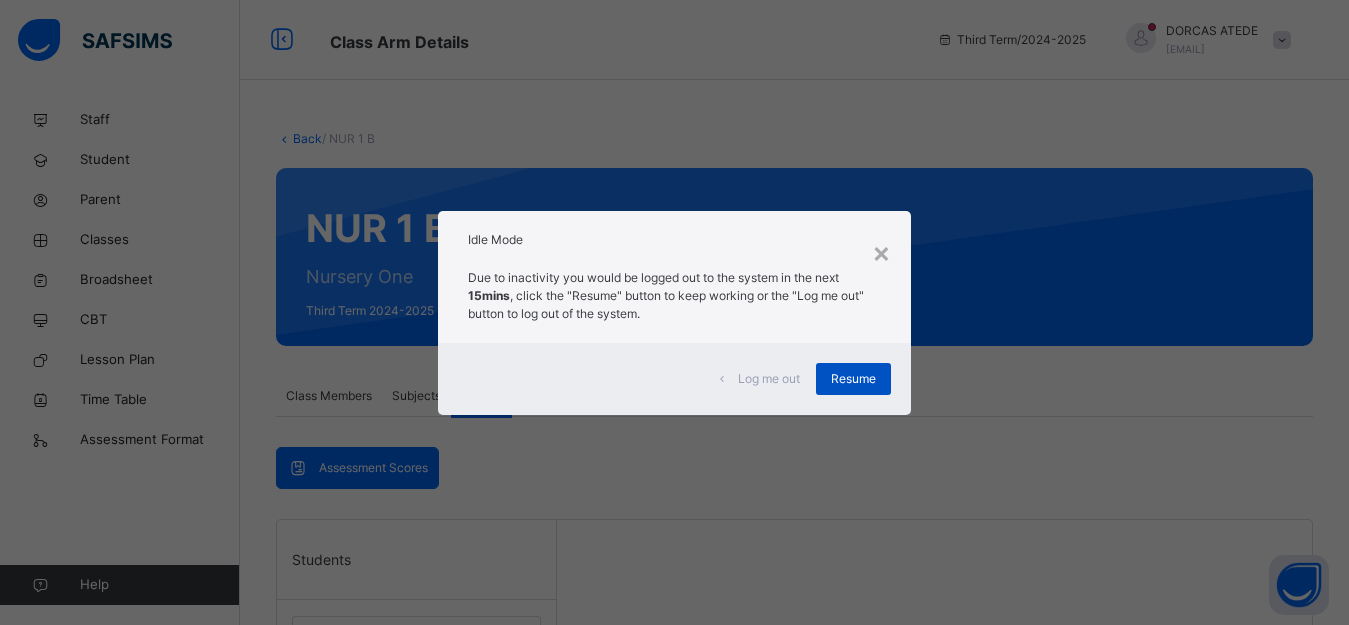 click on "Resume" at bounding box center [853, 379] 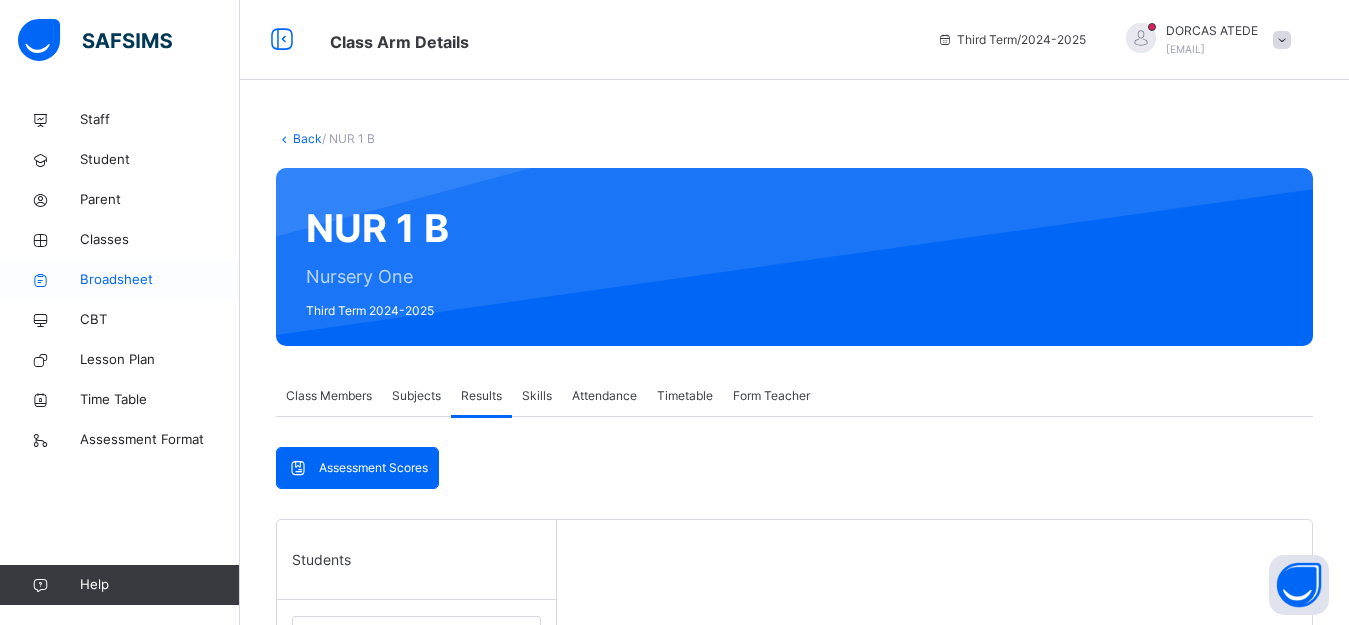 click on "Broadsheet" at bounding box center [160, 280] 